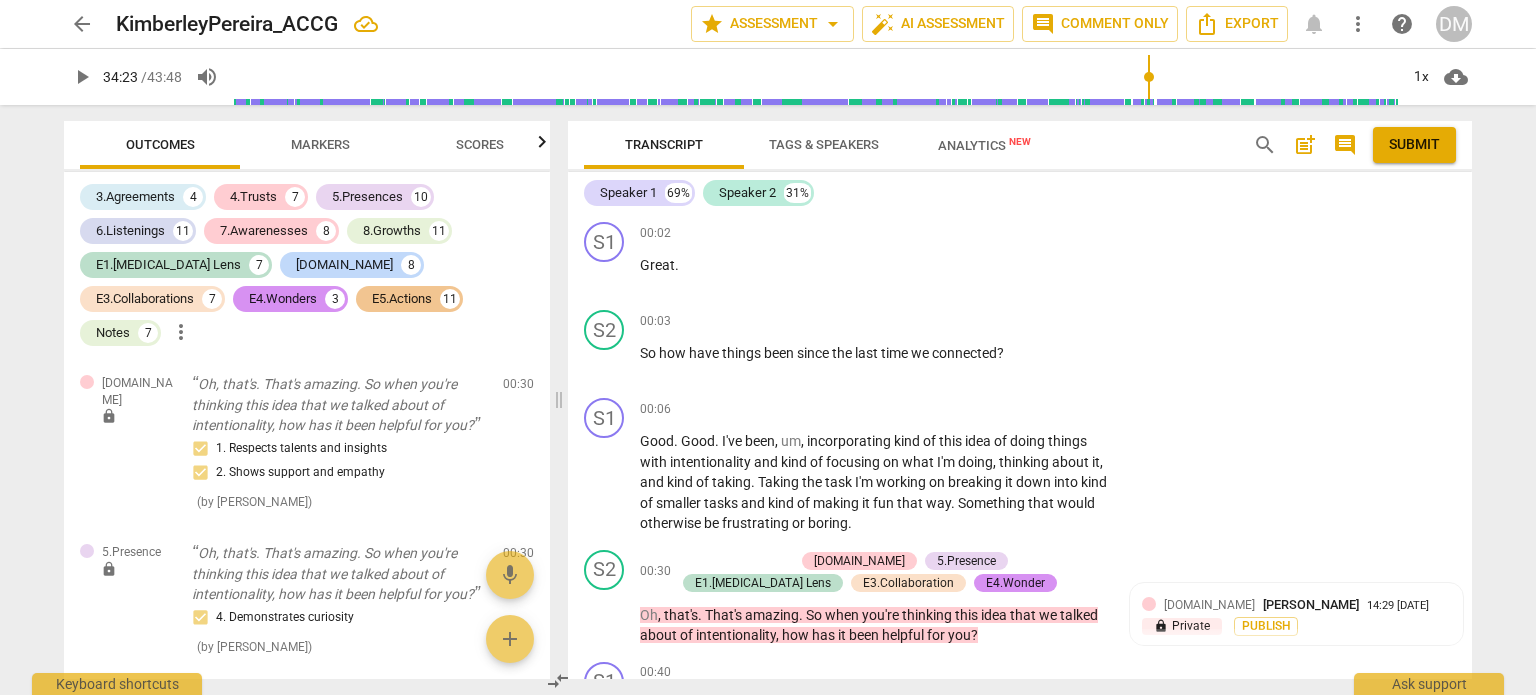 scroll, scrollTop: 0, scrollLeft: 0, axis: both 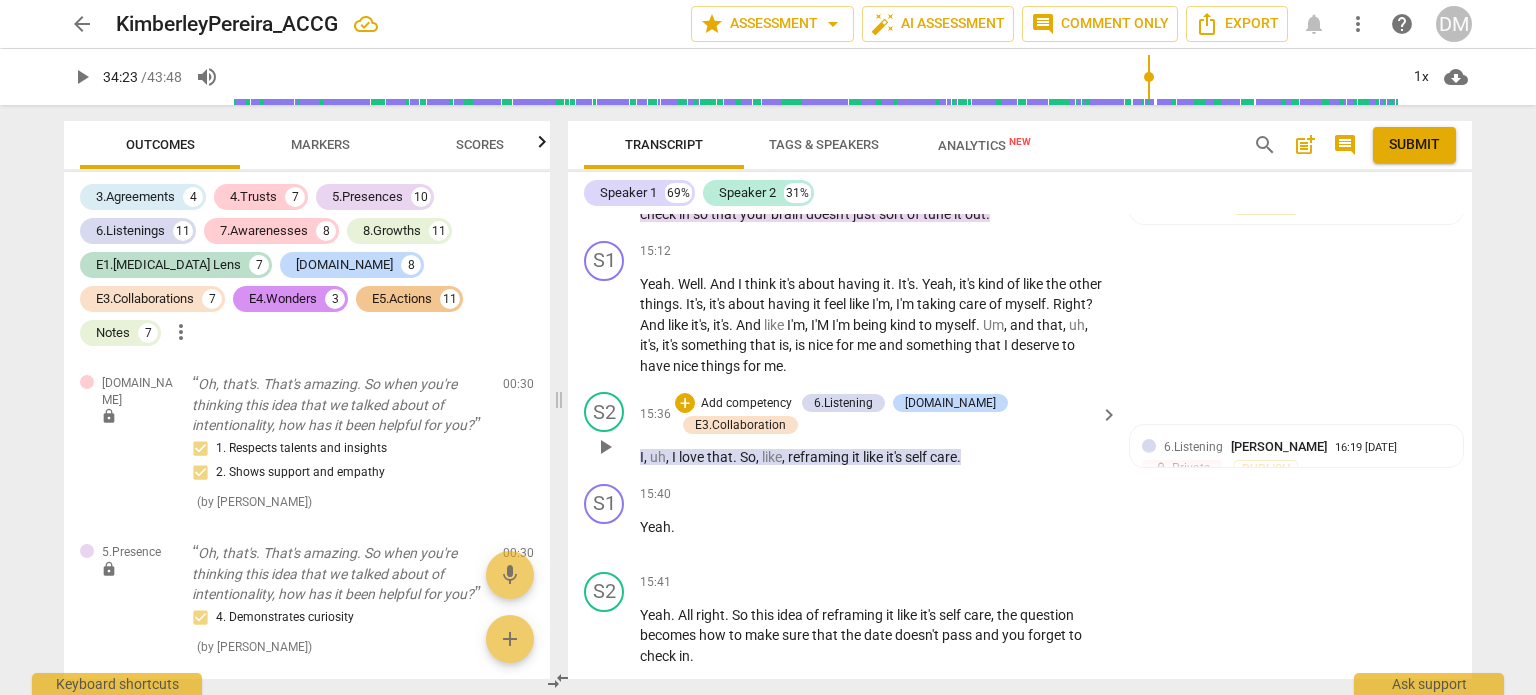 click on "I ,   uh ,   I   love   that .   So ,   like ,   reframing   it   like   it's   self   care ." at bounding box center (874, 457) 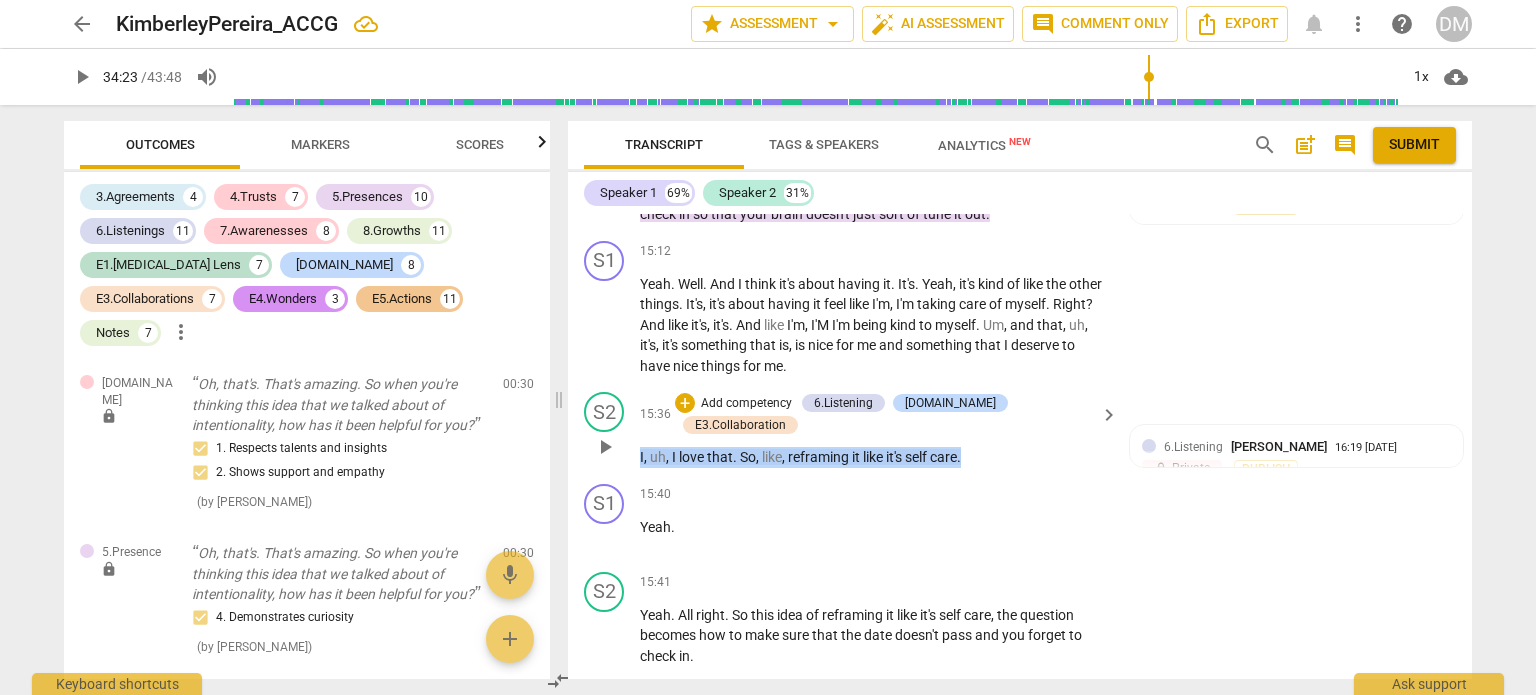 drag, startPoint x: 983, startPoint y: 422, endPoint x: 635, endPoint y: 423, distance: 348.00143 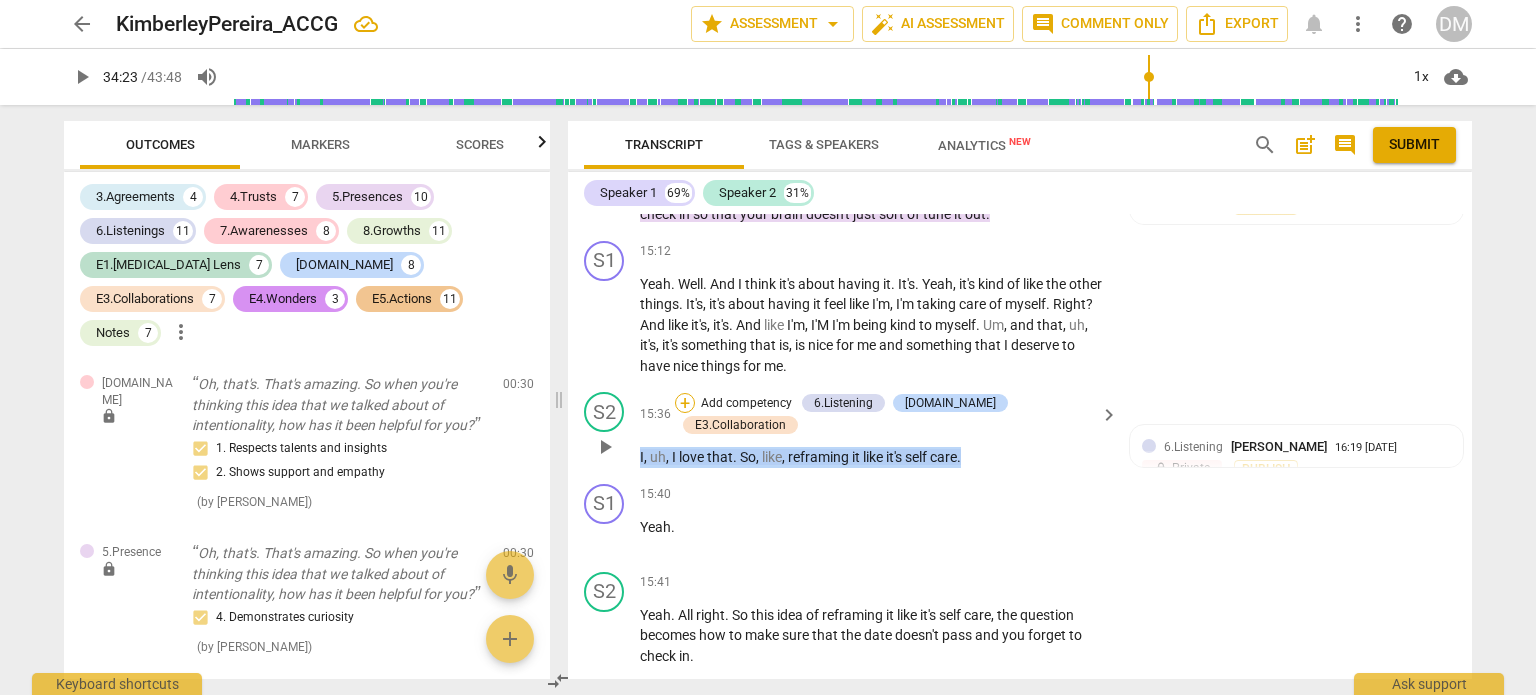 click on "+" at bounding box center [685, 403] 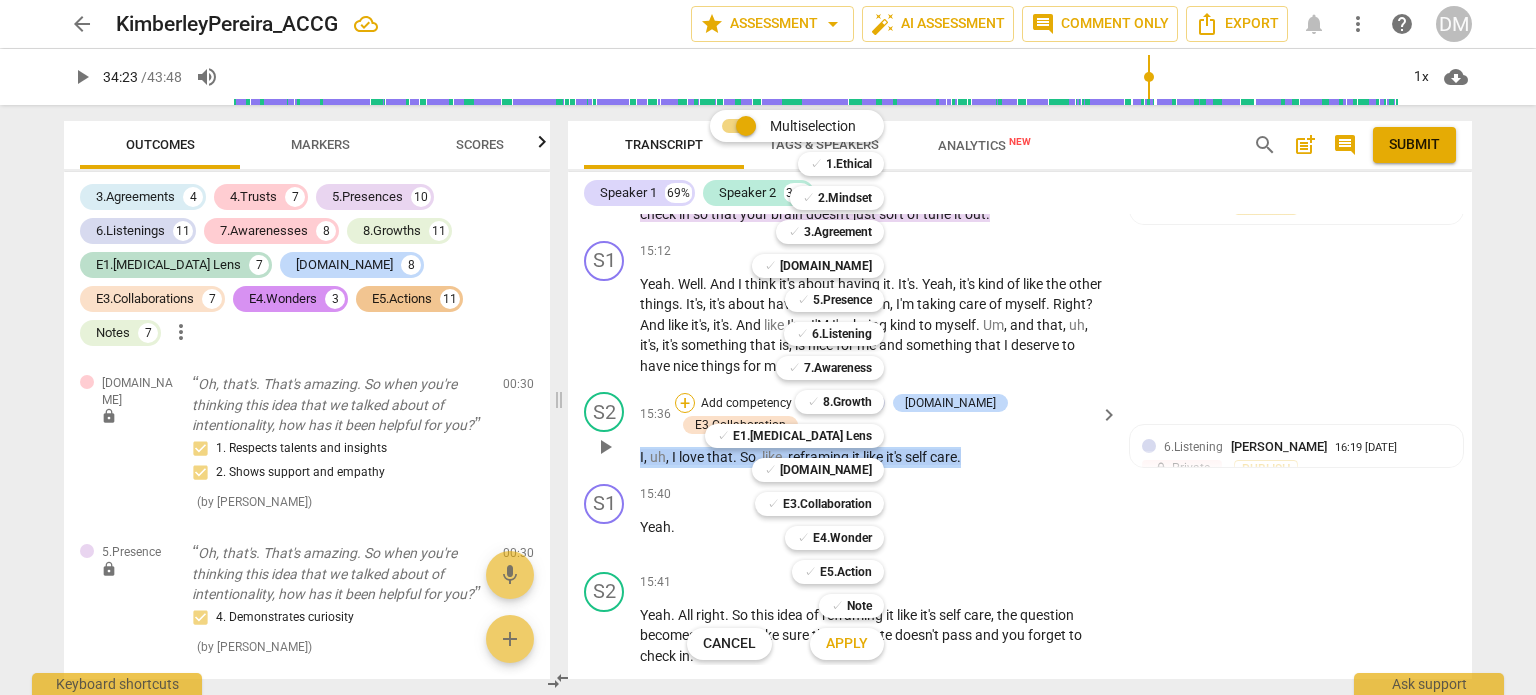click on "Multiselection m ✓ 1.Ethical 1 ✓ 2.Mindset 2 ✓ 3.Agreement 3 ✓ [DOMAIN_NAME] 4 ✓ 5.Presence 5 ✓ 6.Listening 6 ✓ 7.Awareness 7 ✓ 8.Growth 8 ✓ E1.[MEDICAL_DATA] Lens 9 ✓ [DOMAIN_NAME] 0 ✓ E3.Collaboration q ✓ E4.Wonder w ✓ E5.Action r ✓ Note t Cancel c Apply x" at bounding box center (800, 385) 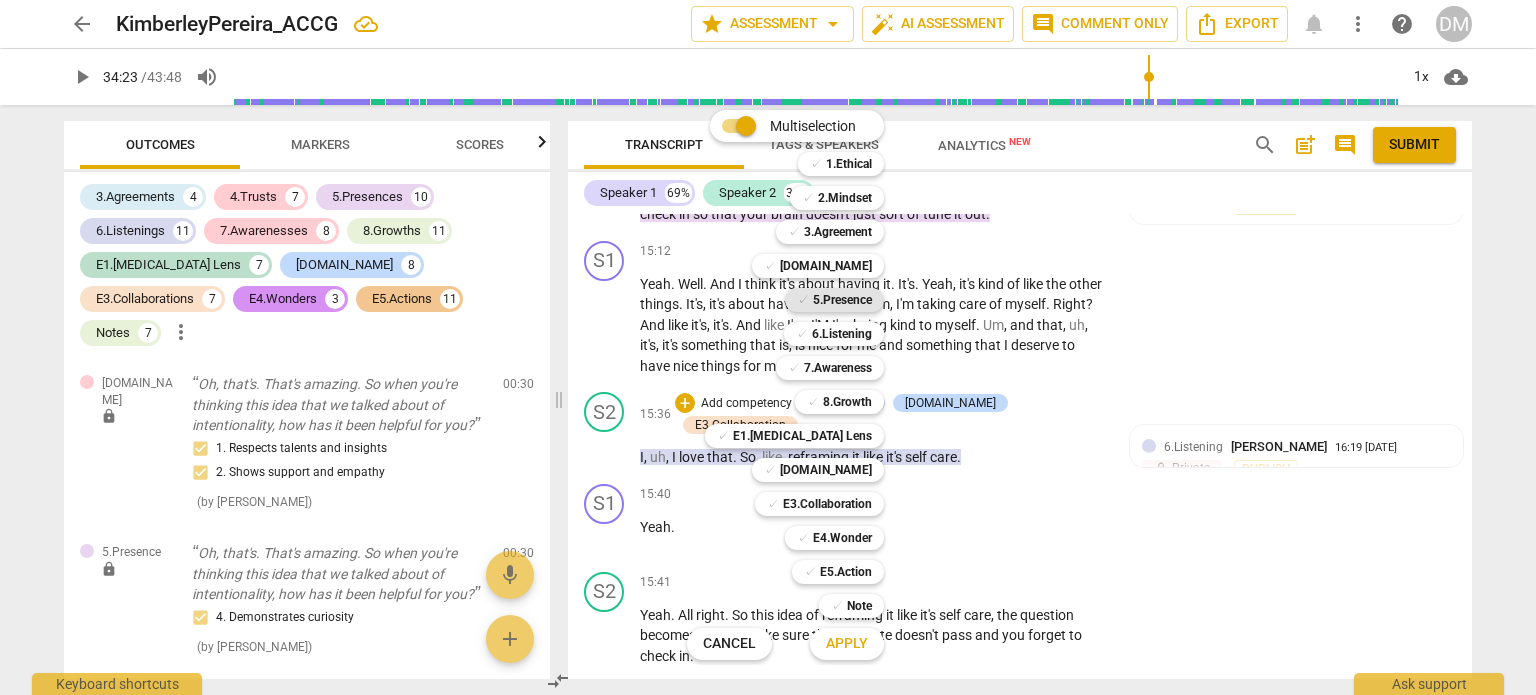 click on "5.Presence" at bounding box center [842, 300] 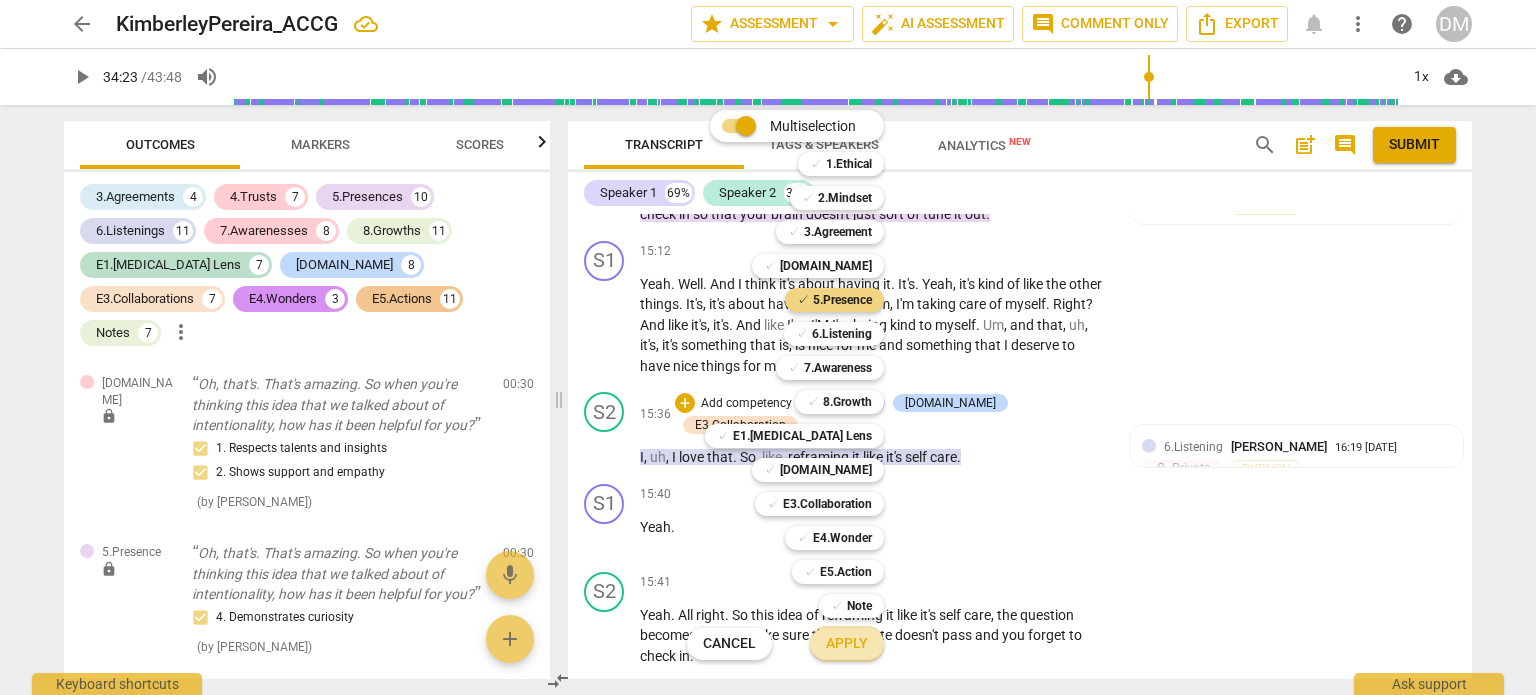 click on "Apply" at bounding box center (847, 644) 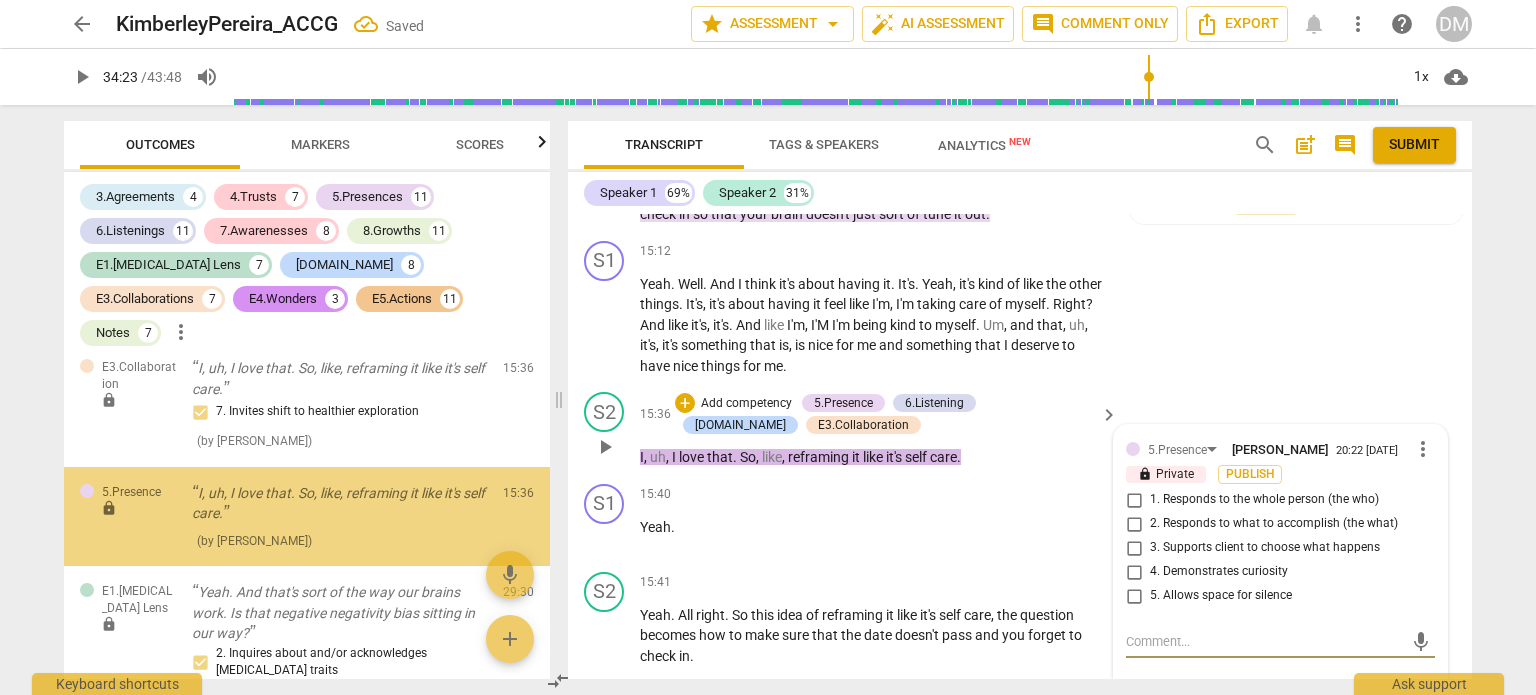 scroll, scrollTop: 8754, scrollLeft: 0, axis: vertical 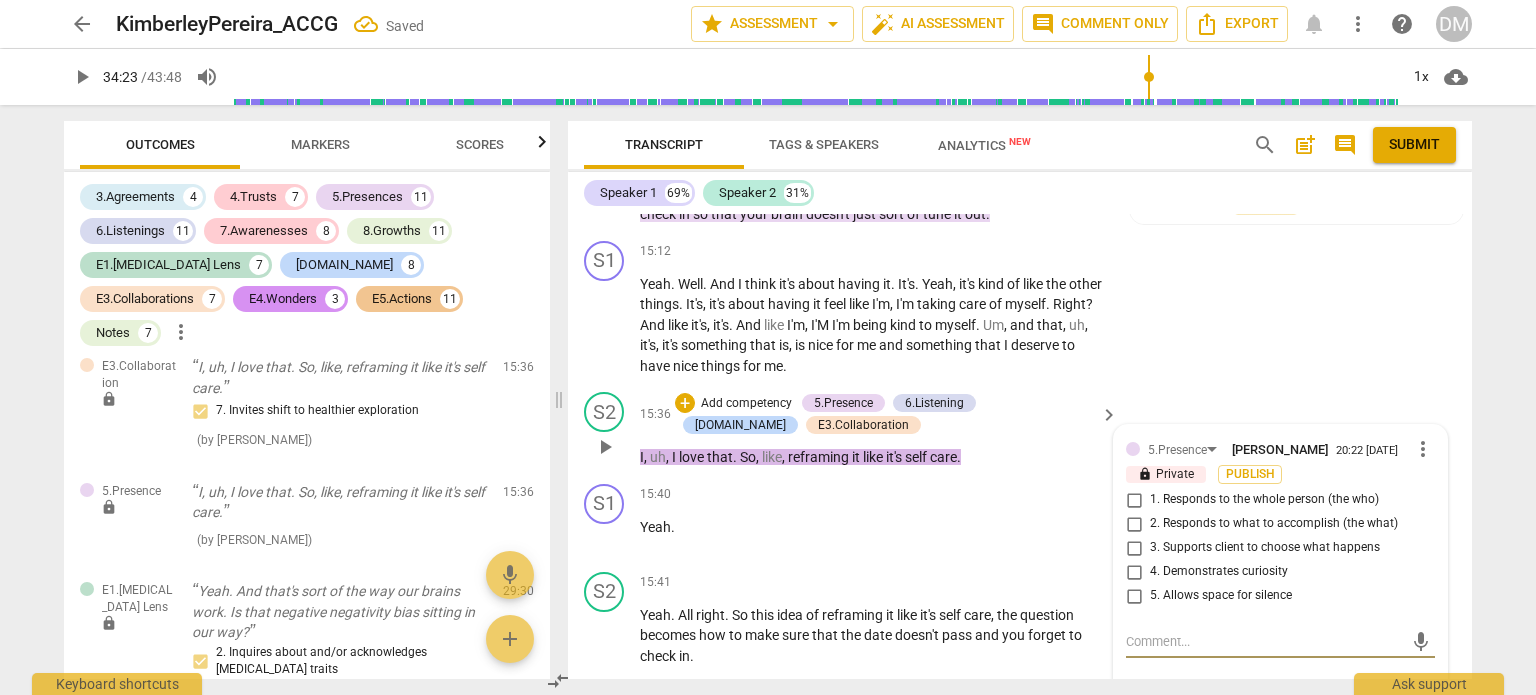click on "1. Responds to the whole person (the who)" at bounding box center (1134, 500) 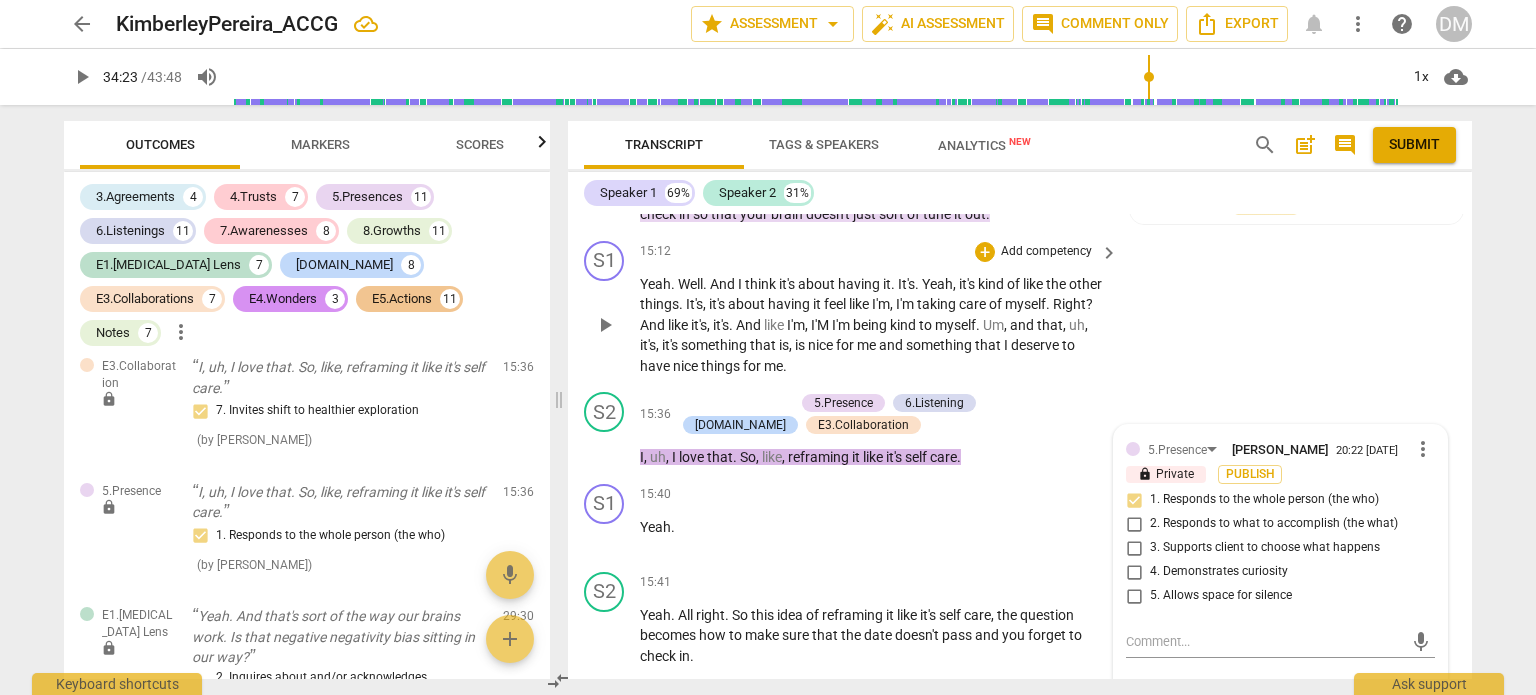 click on "S1 play_arrow pause 15:12 + Add competency keyboard_arrow_right Yeah .   Well .   And   I   think   it's   about   having   it .   It's .   Yeah ,   it's   kind   of   like   the   other   things .   It's ,   it's   about   having   it   feel   like   I'm ,   I'm   taking   care   of   myself .   Right ?   And   like   it's ,   it's .   And   like   I'm ,   I'M   I'm   being   kind   to   myself .   Um ,   and   that ,   uh ,   it's ,   it's   something   that   is ,   is   nice   for   me   and   something   that   I   deserve   to   have   nice   things   for   me ." at bounding box center (1020, 309) 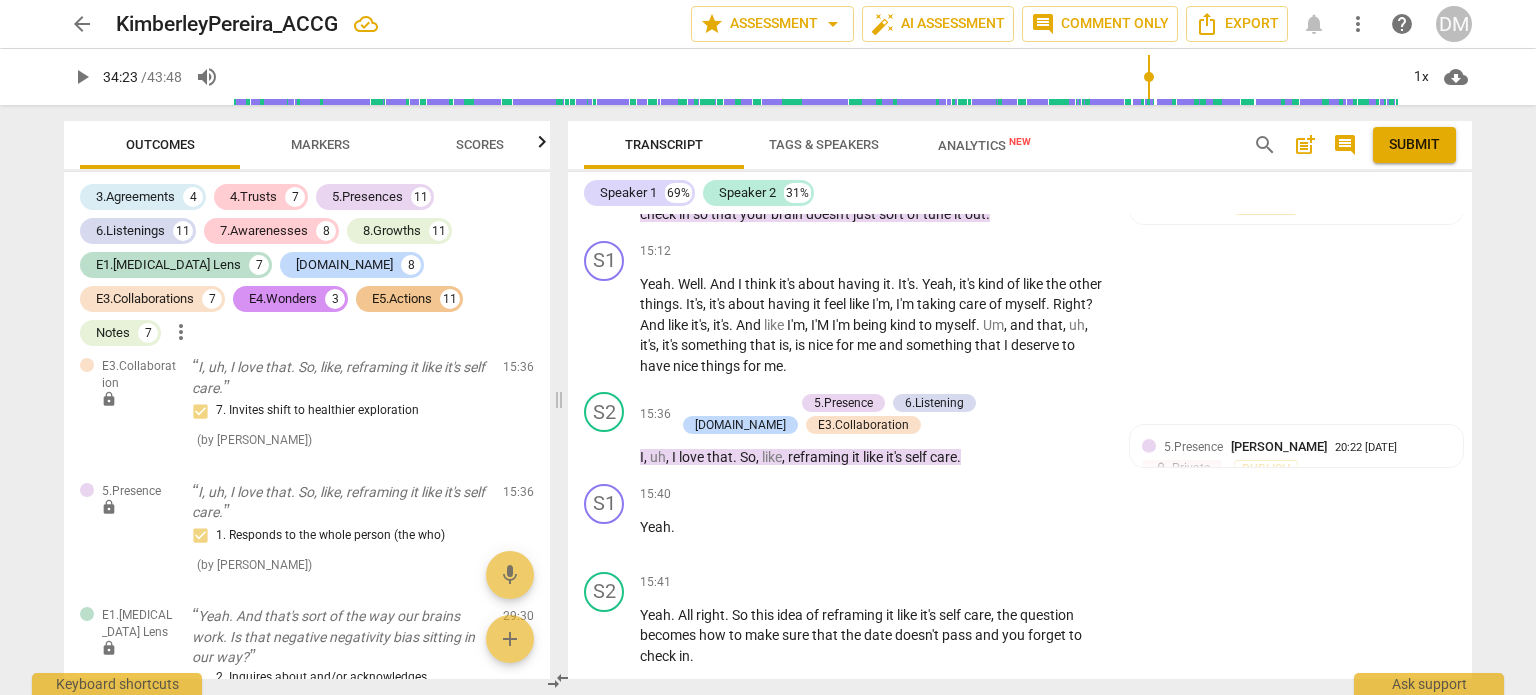 click on "Speaker 1 69% Speaker 2 31%" at bounding box center (1020, 193) 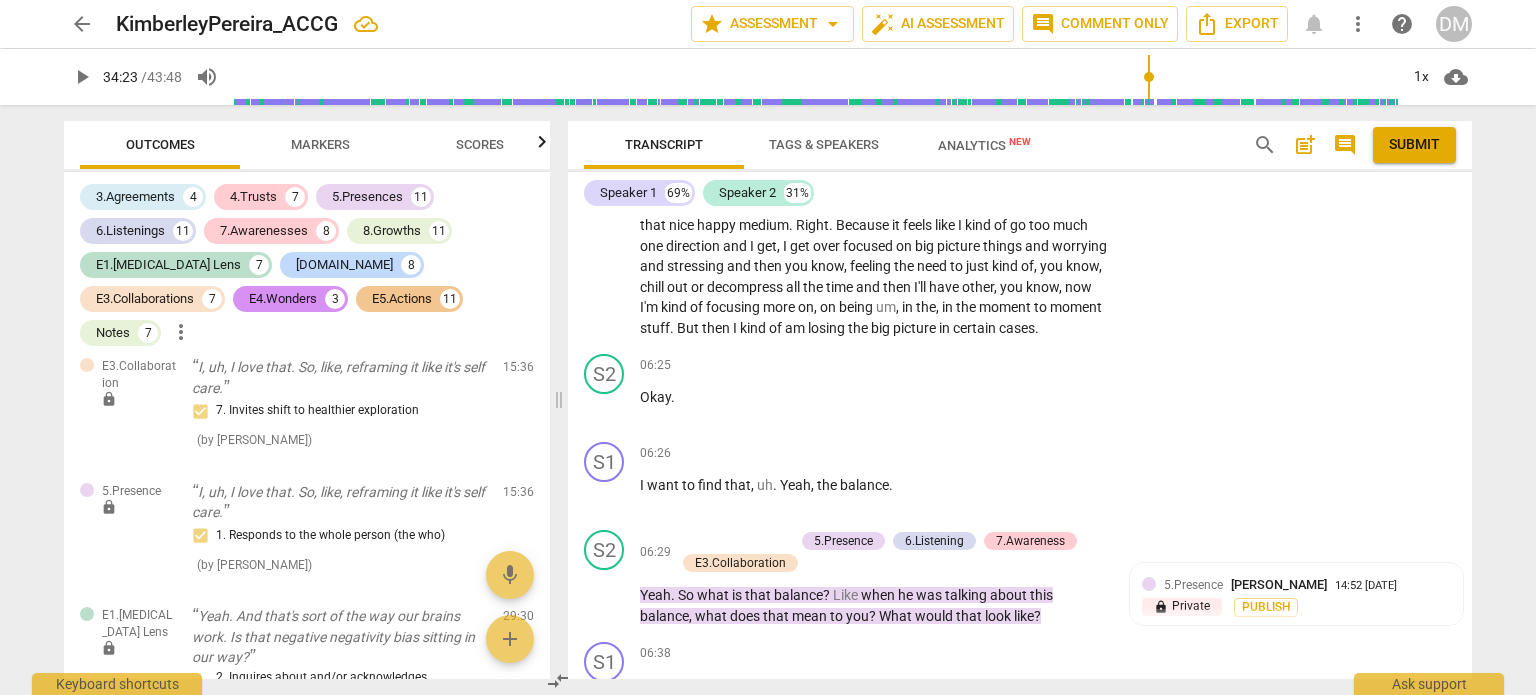 scroll, scrollTop: 2979, scrollLeft: 0, axis: vertical 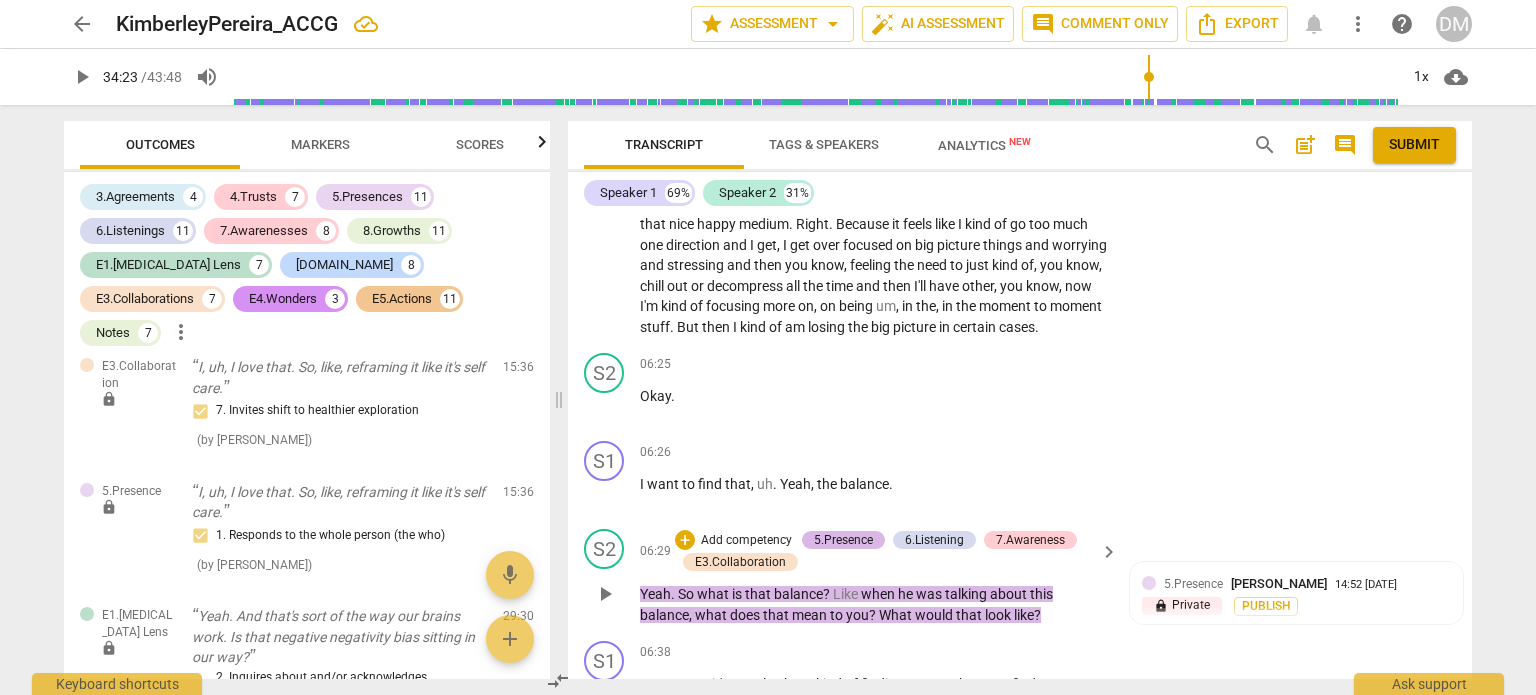 click on "5.Presence" at bounding box center [843, 540] 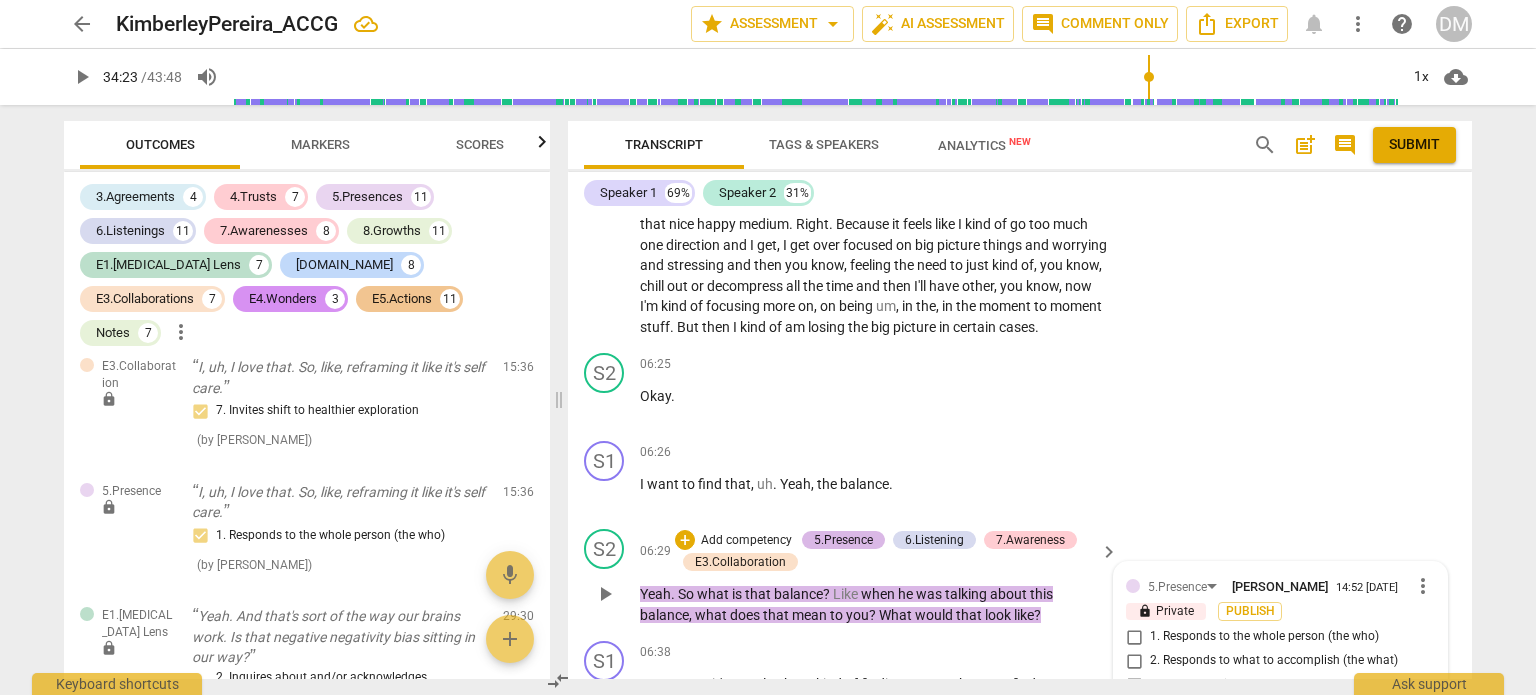 scroll, scrollTop: 3283, scrollLeft: 0, axis: vertical 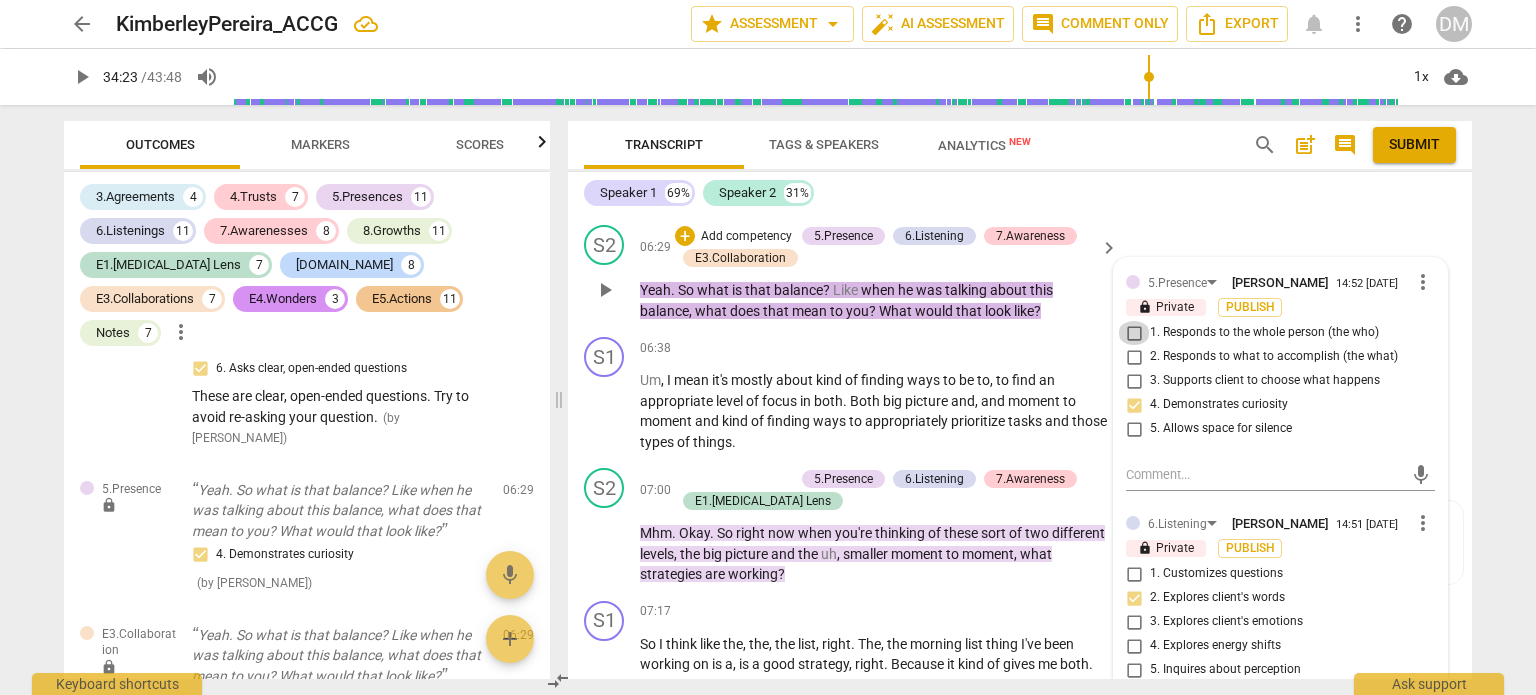 click on "1. Responds to the whole person (the who)" at bounding box center [1134, 333] 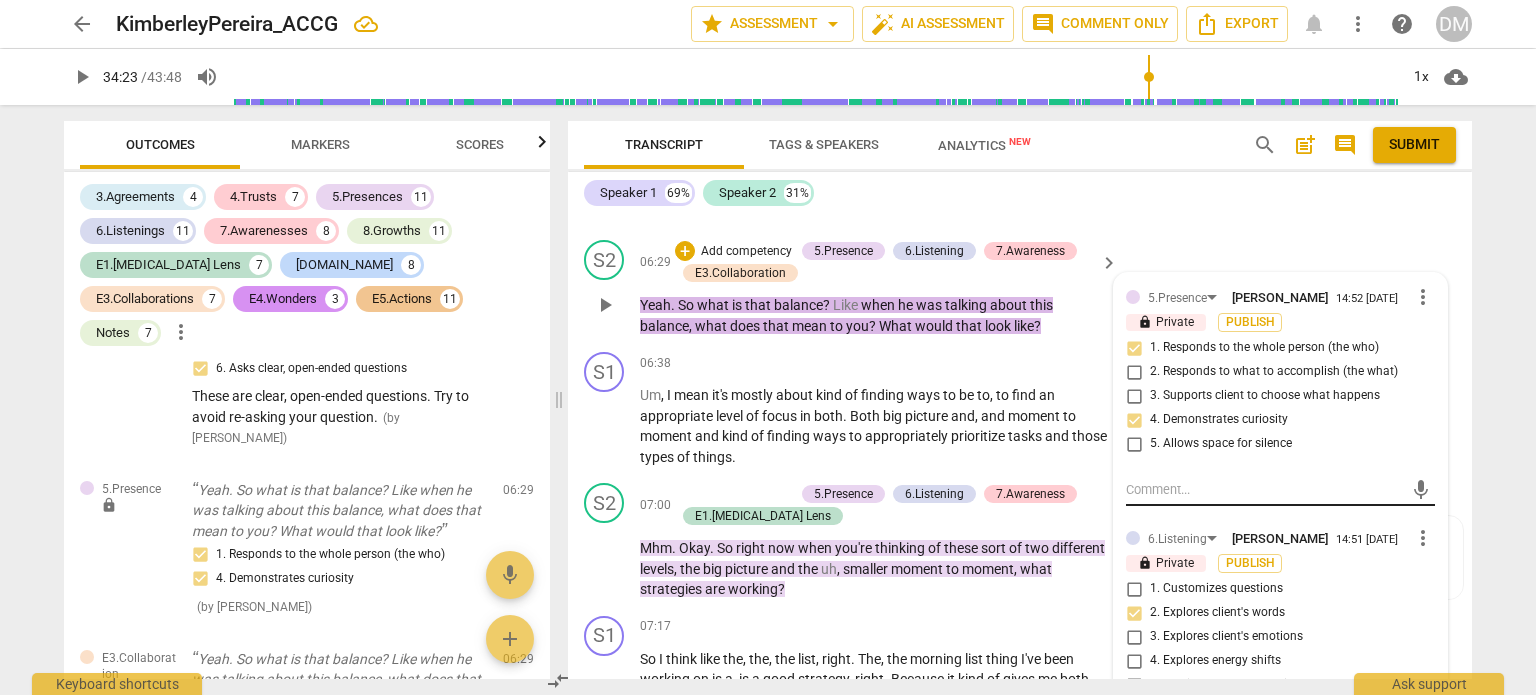 scroll, scrollTop: 3267, scrollLeft: 0, axis: vertical 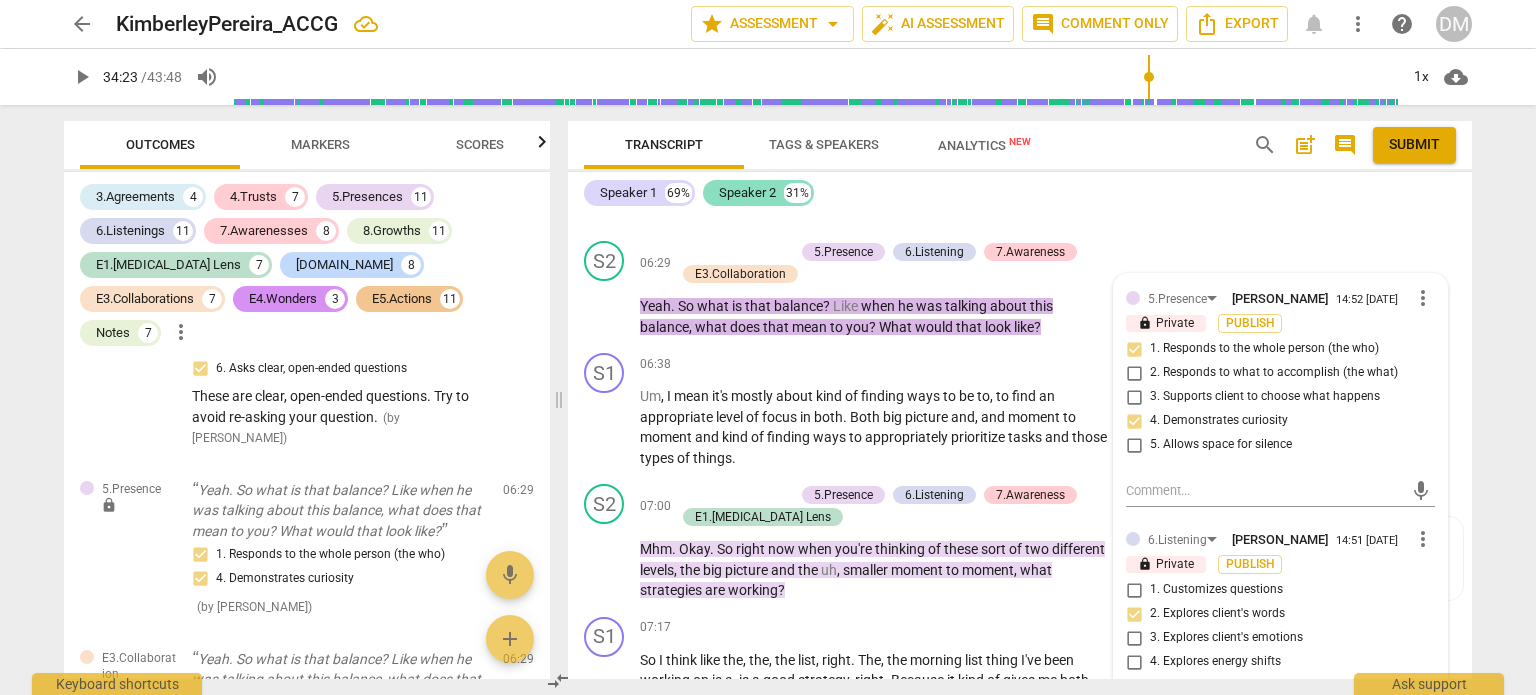 click on "Speaker 2" at bounding box center [747, 193] 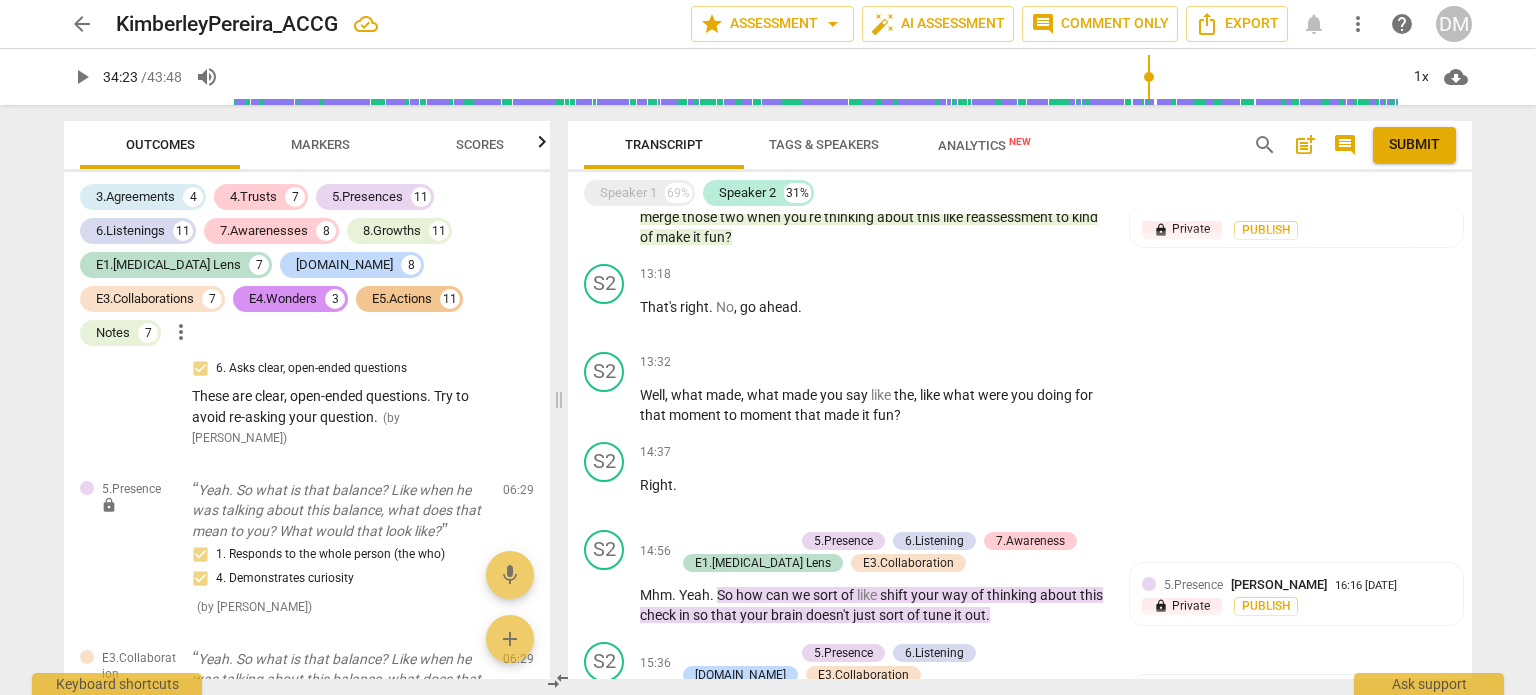 scroll, scrollTop: 2059, scrollLeft: 0, axis: vertical 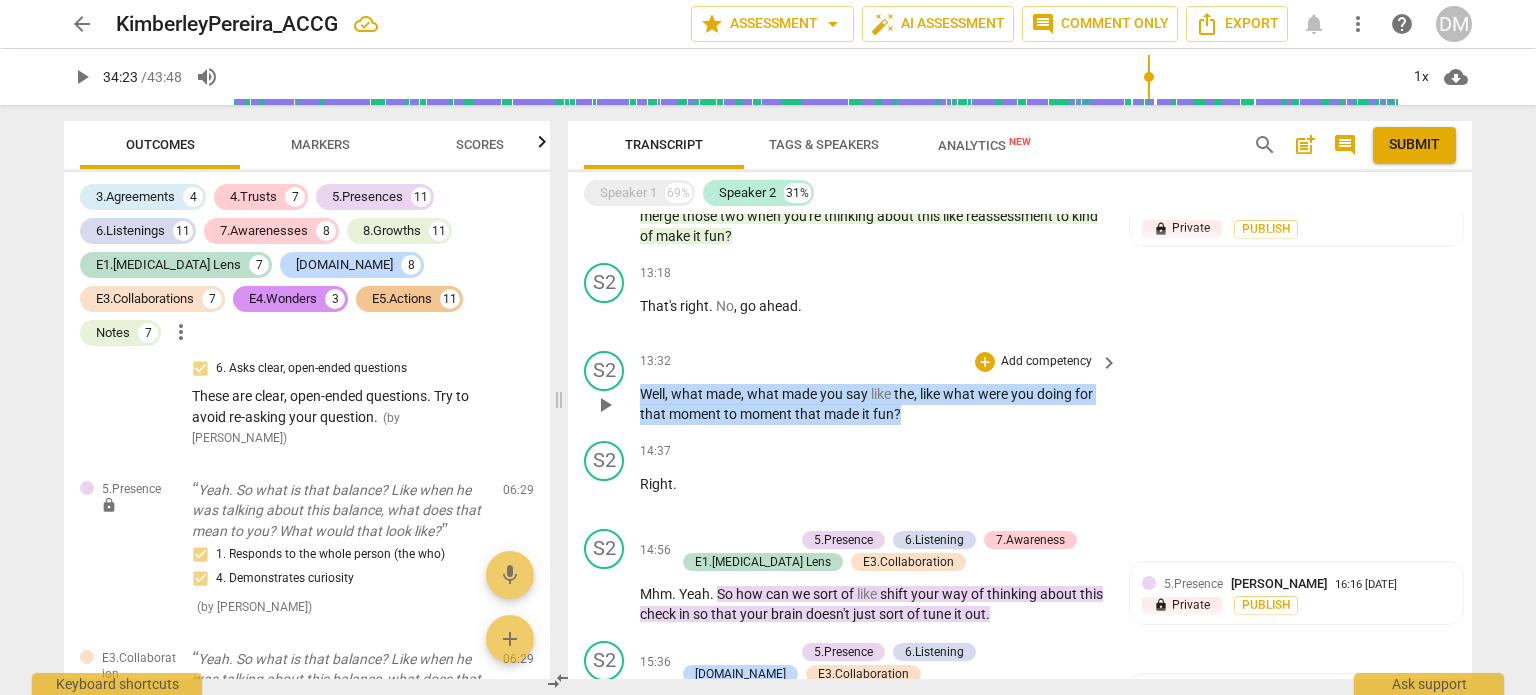 drag, startPoint x: 940, startPoint y: 375, endPoint x: 625, endPoint y: 328, distance: 318.48706 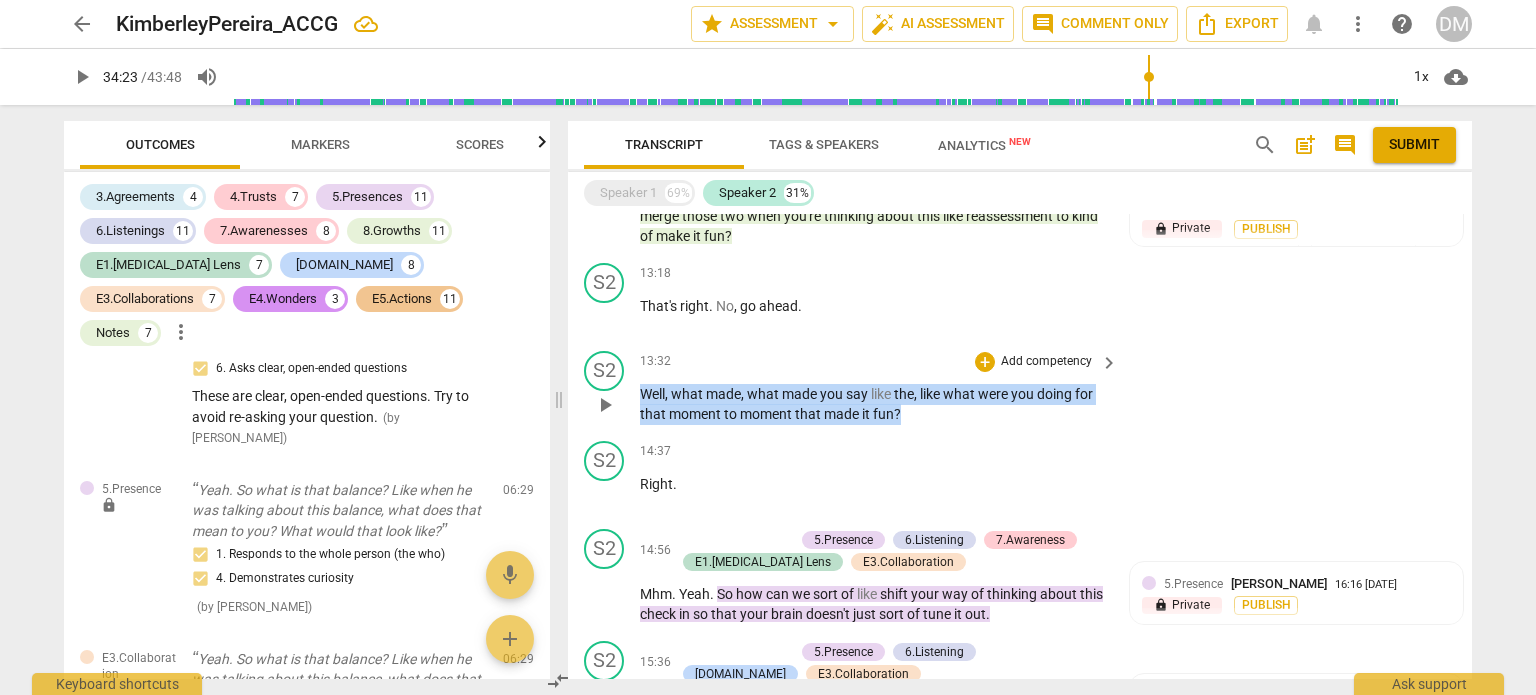 click on "S2 play_arrow pause 13:32 + Add competency keyboard_arrow_right Well ,   what   made ,   what   made   you   say   like   the ,   like   what   were   you   doing   for   that   moment   to   moment   that   made   it   fun ?" at bounding box center (1020, 388) 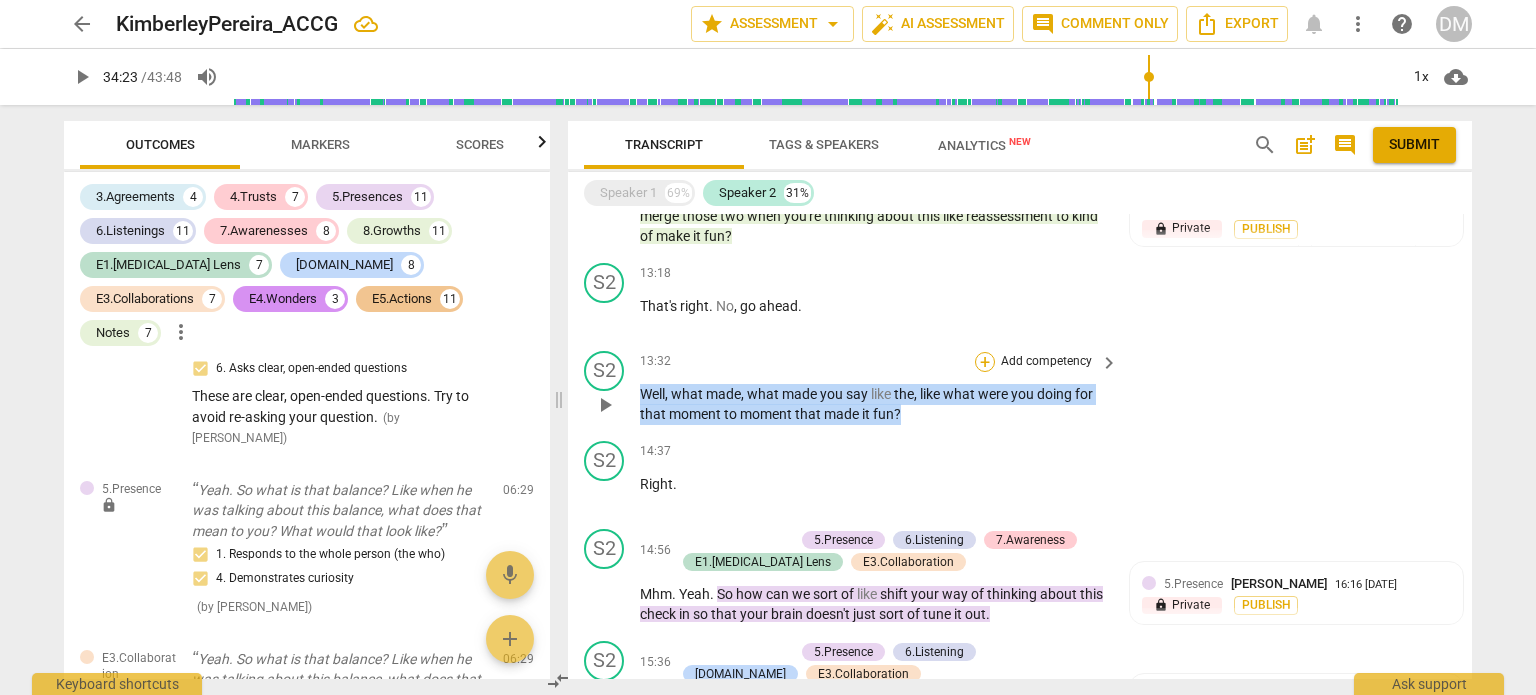 click on "+" at bounding box center (985, 362) 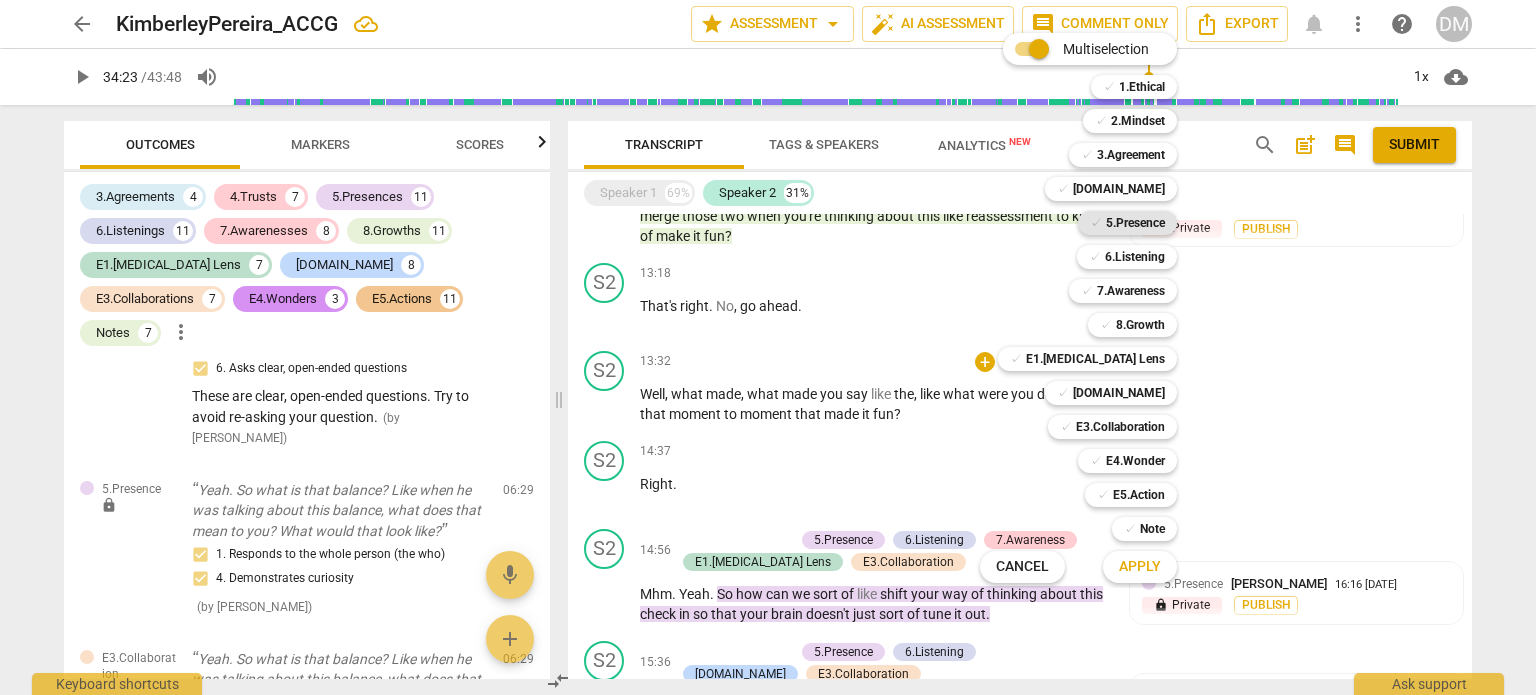 click on "5.Presence" at bounding box center (1135, 223) 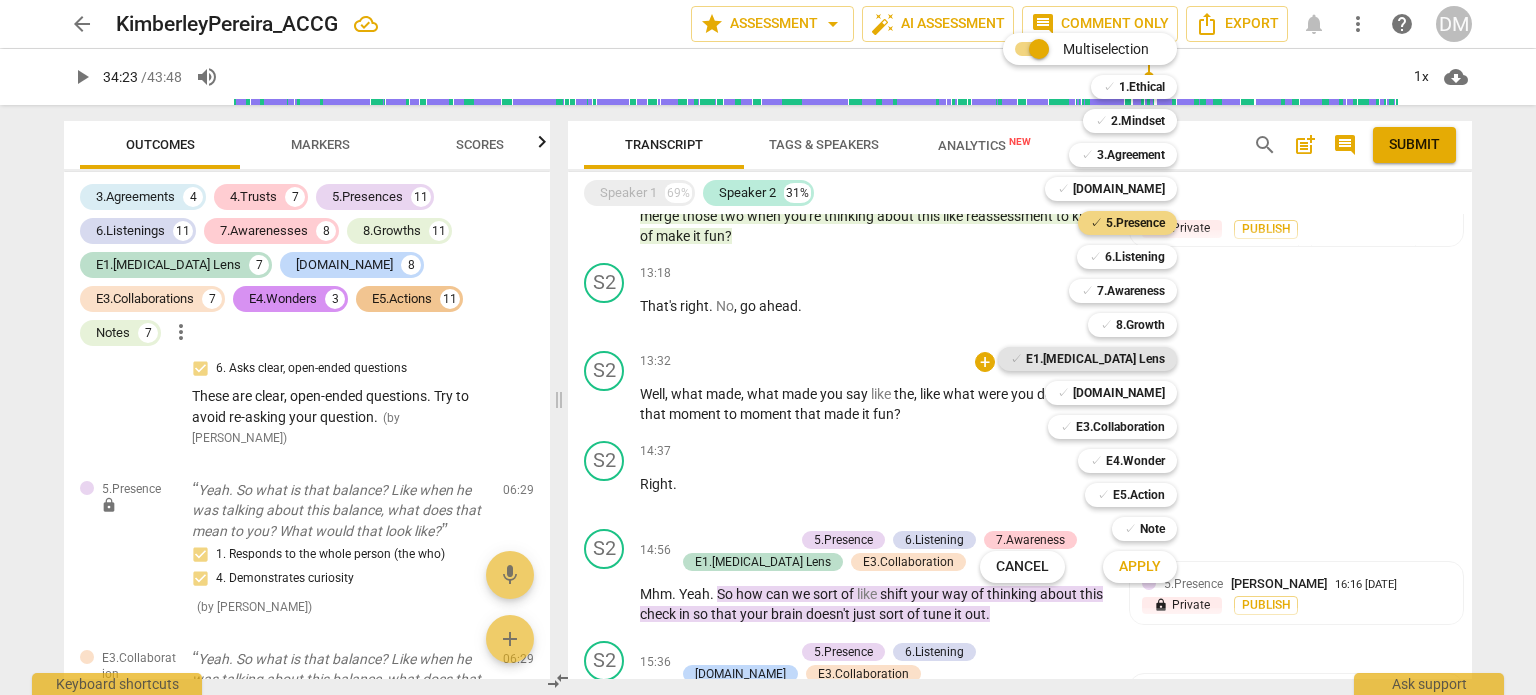 click on "E1.[MEDICAL_DATA] Lens" at bounding box center (1095, 359) 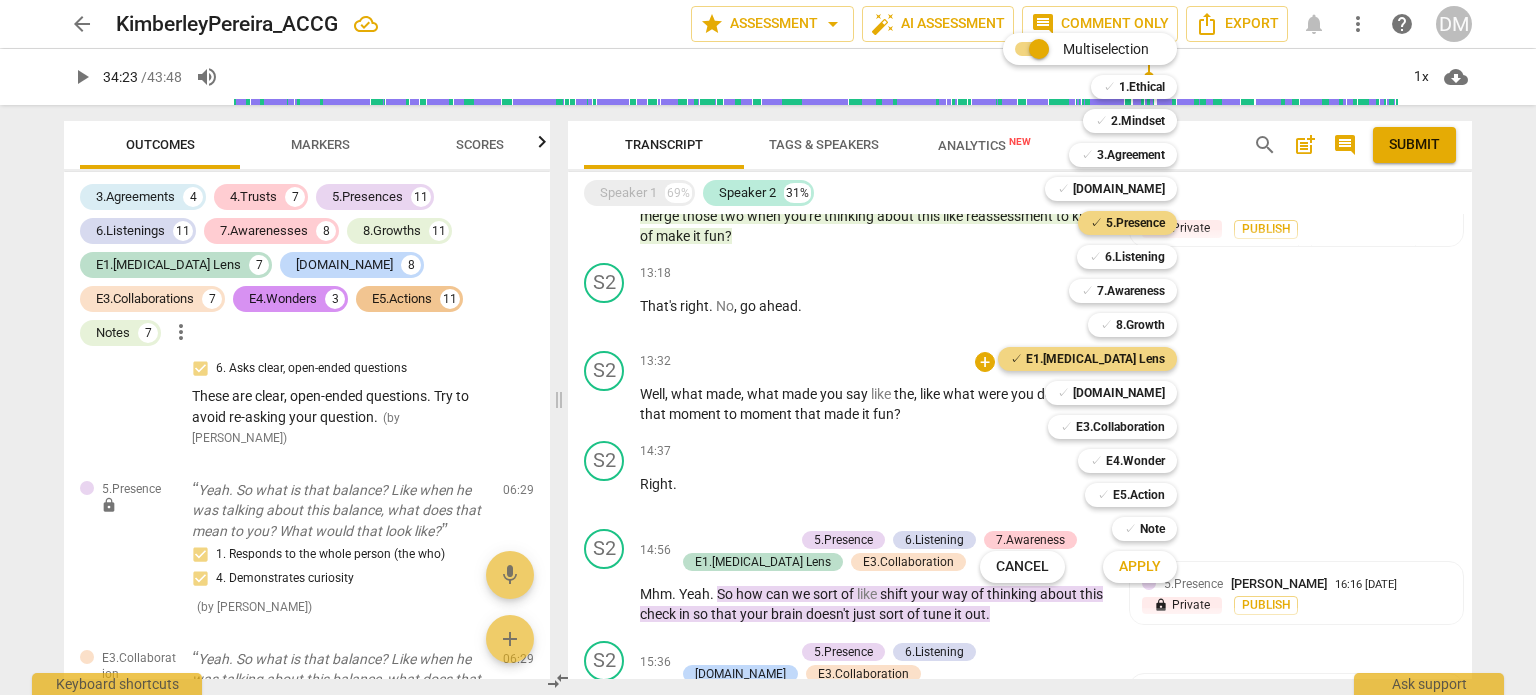 click on "Apply" at bounding box center (1140, 567) 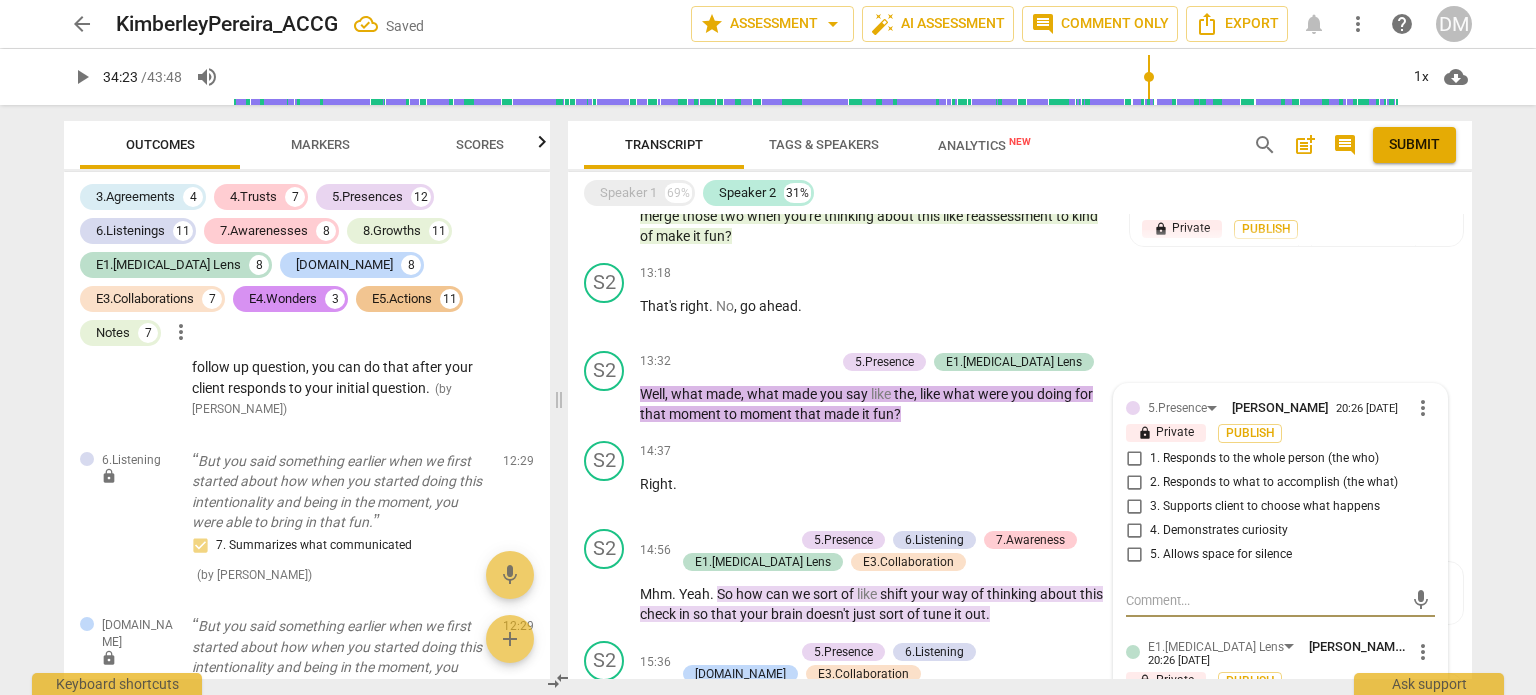 scroll, scrollTop: 7686, scrollLeft: 0, axis: vertical 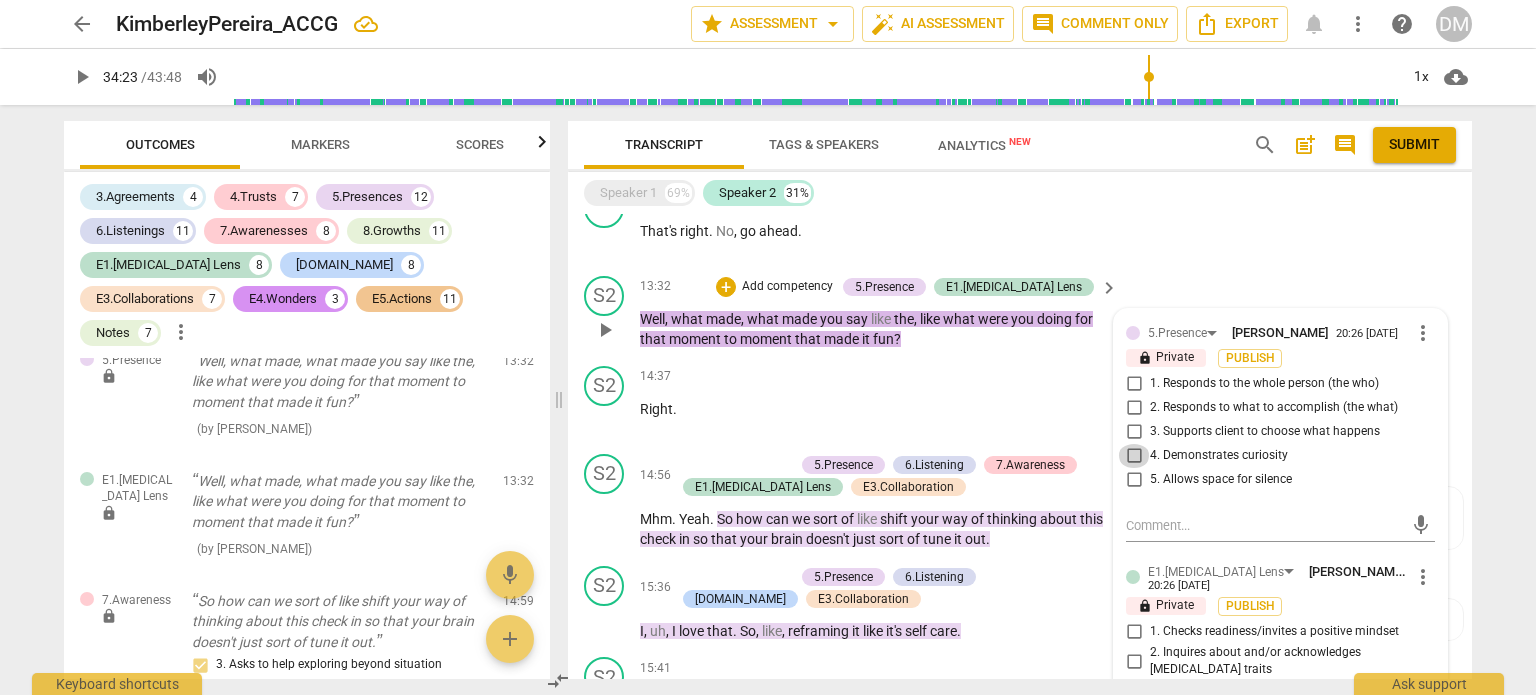 click on "4. Demonstrates curiosity" at bounding box center (1134, 456) 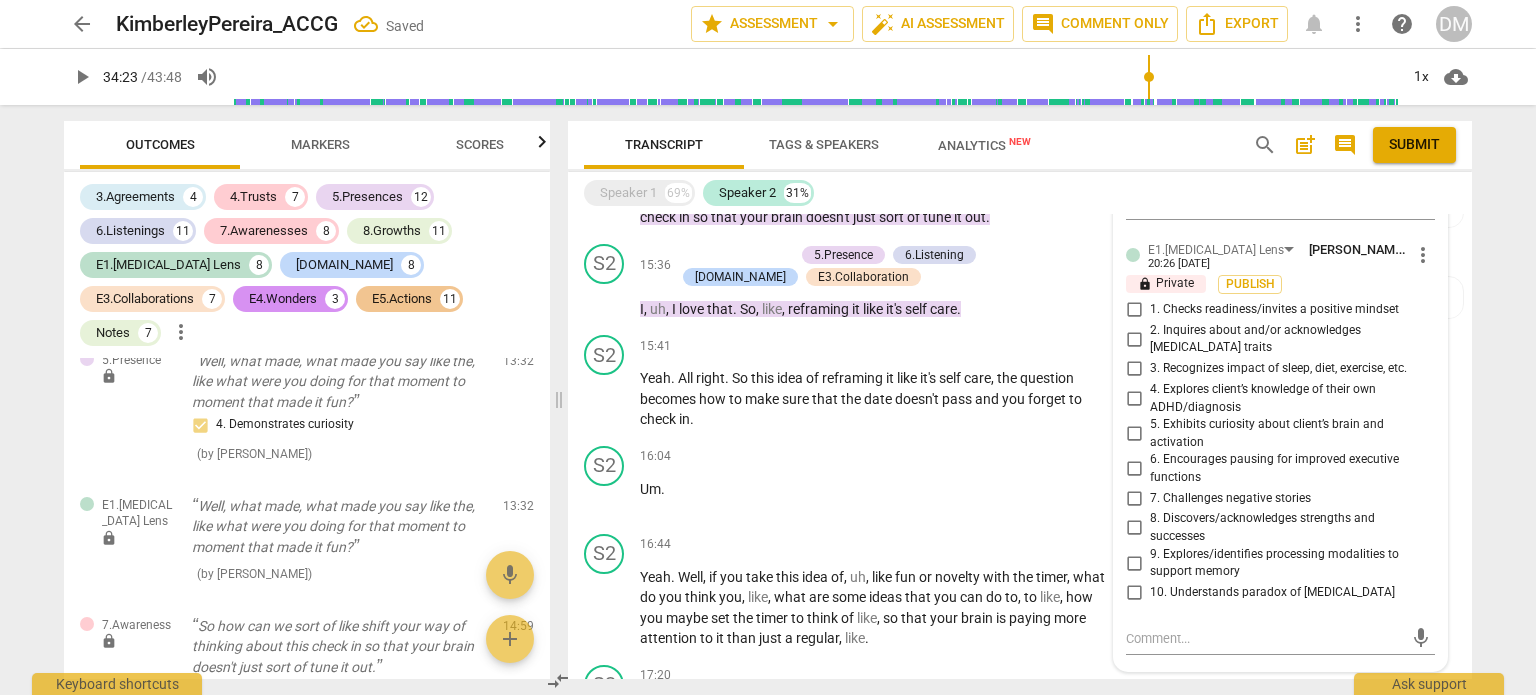 scroll, scrollTop: 2468, scrollLeft: 0, axis: vertical 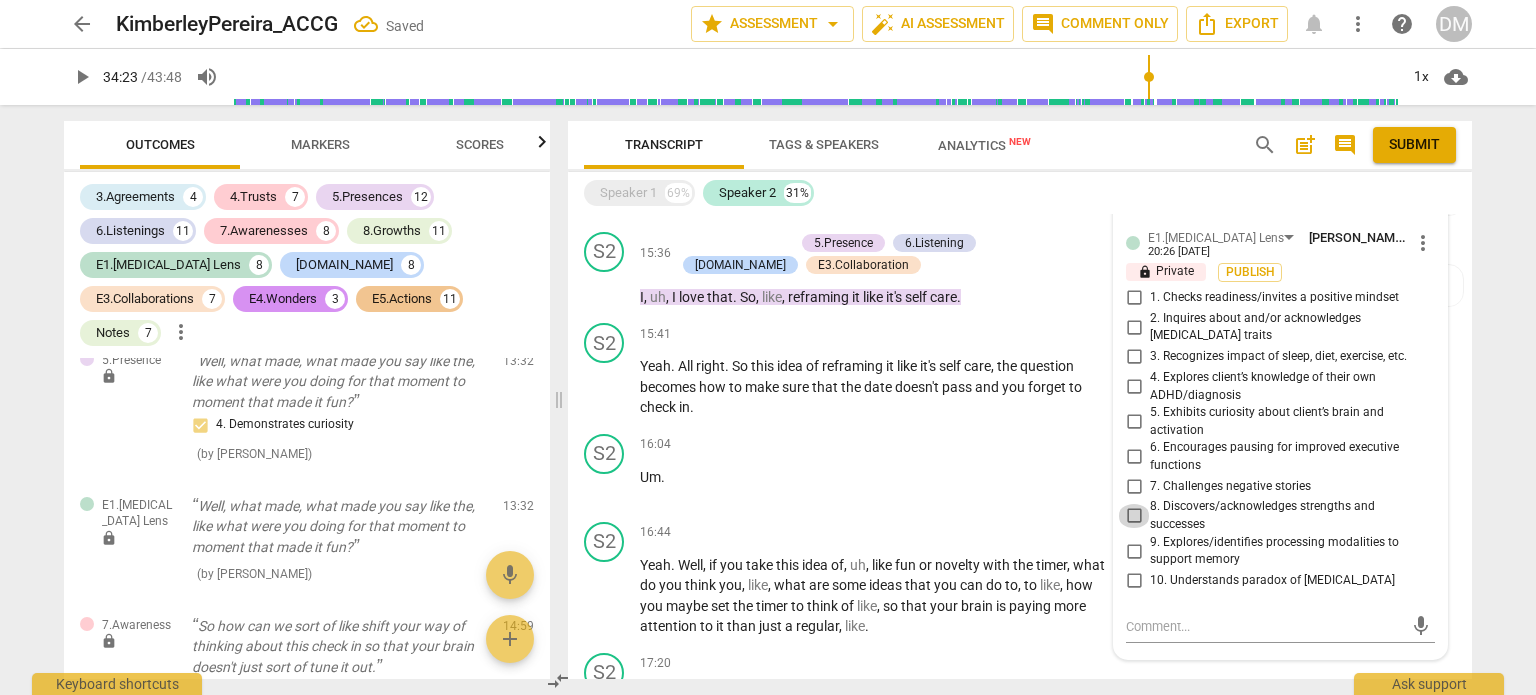 click on "8. Discovers/acknowledges strengths and successes" at bounding box center (1134, 516) 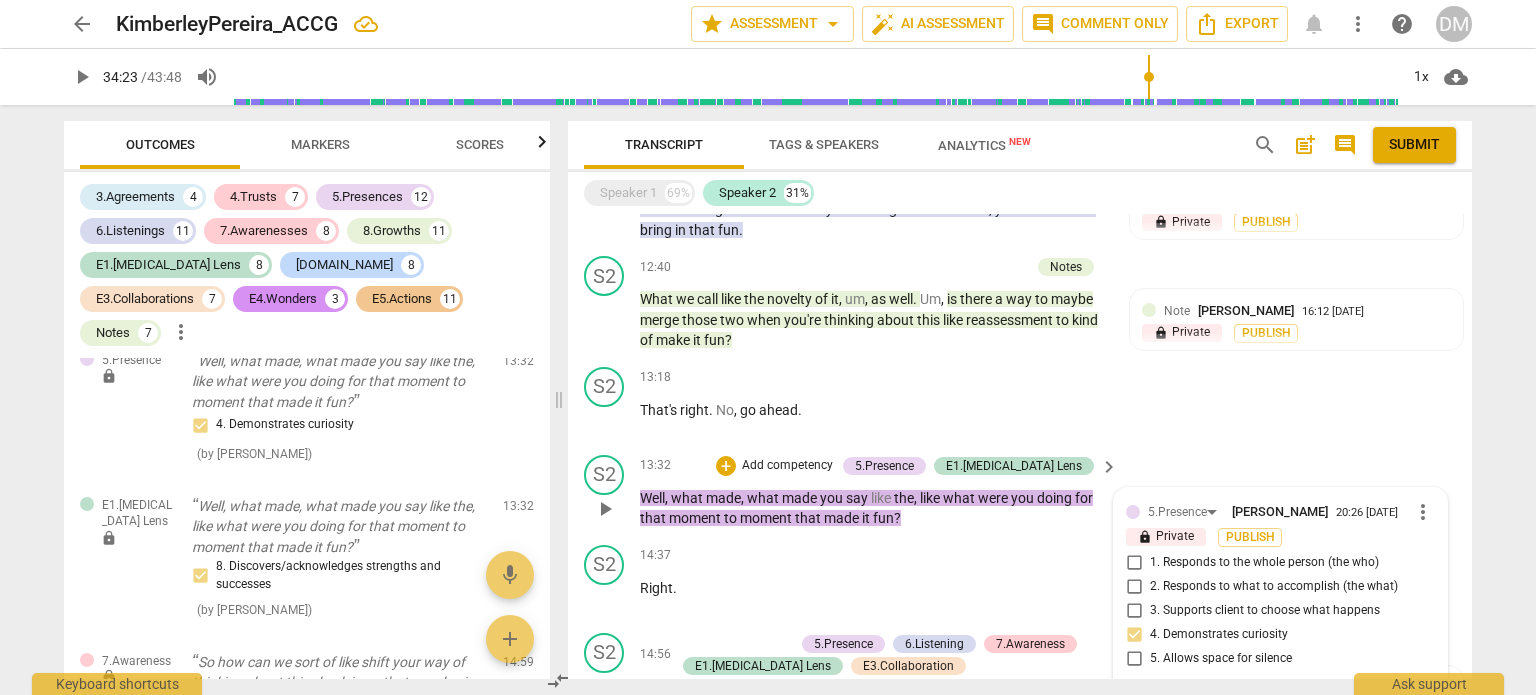 scroll, scrollTop: 1958, scrollLeft: 0, axis: vertical 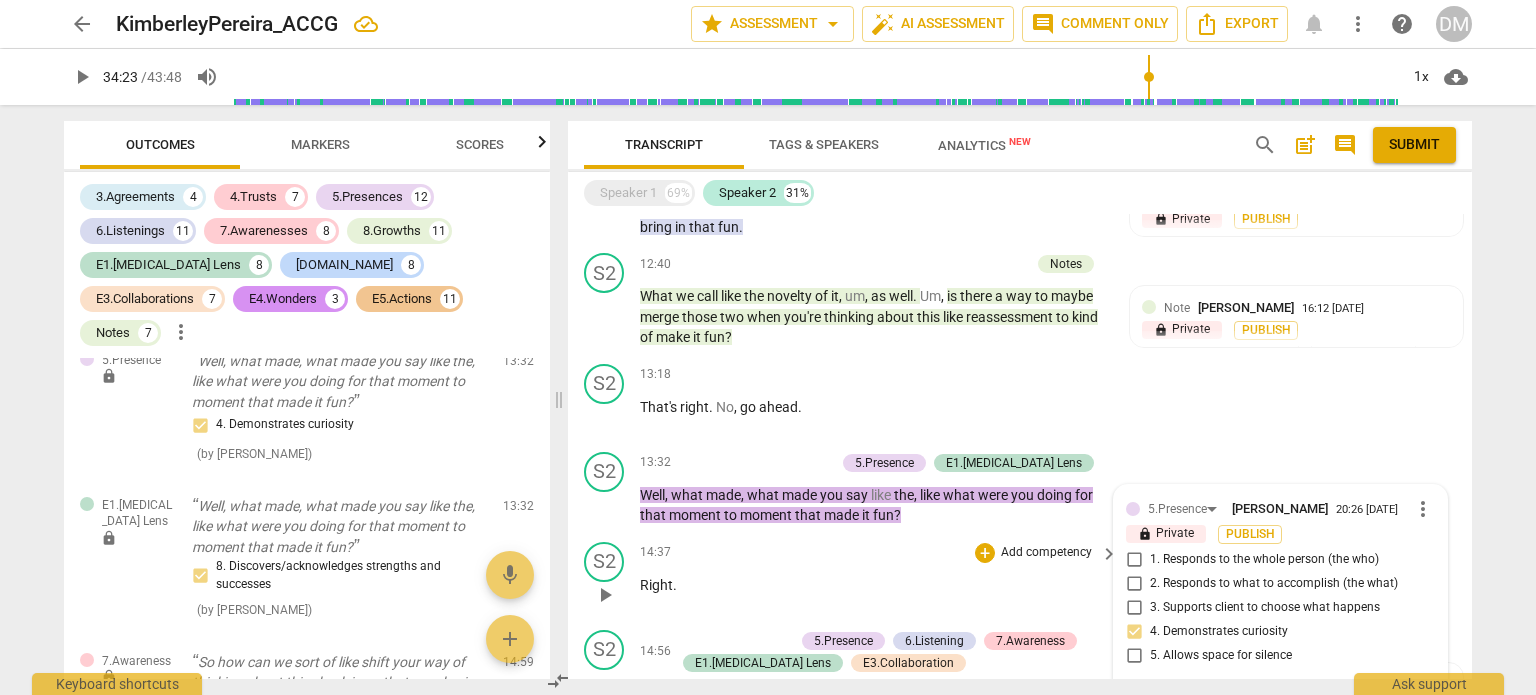 click on "14:37 + Add competency keyboard_arrow_right Right ." at bounding box center [880, 578] 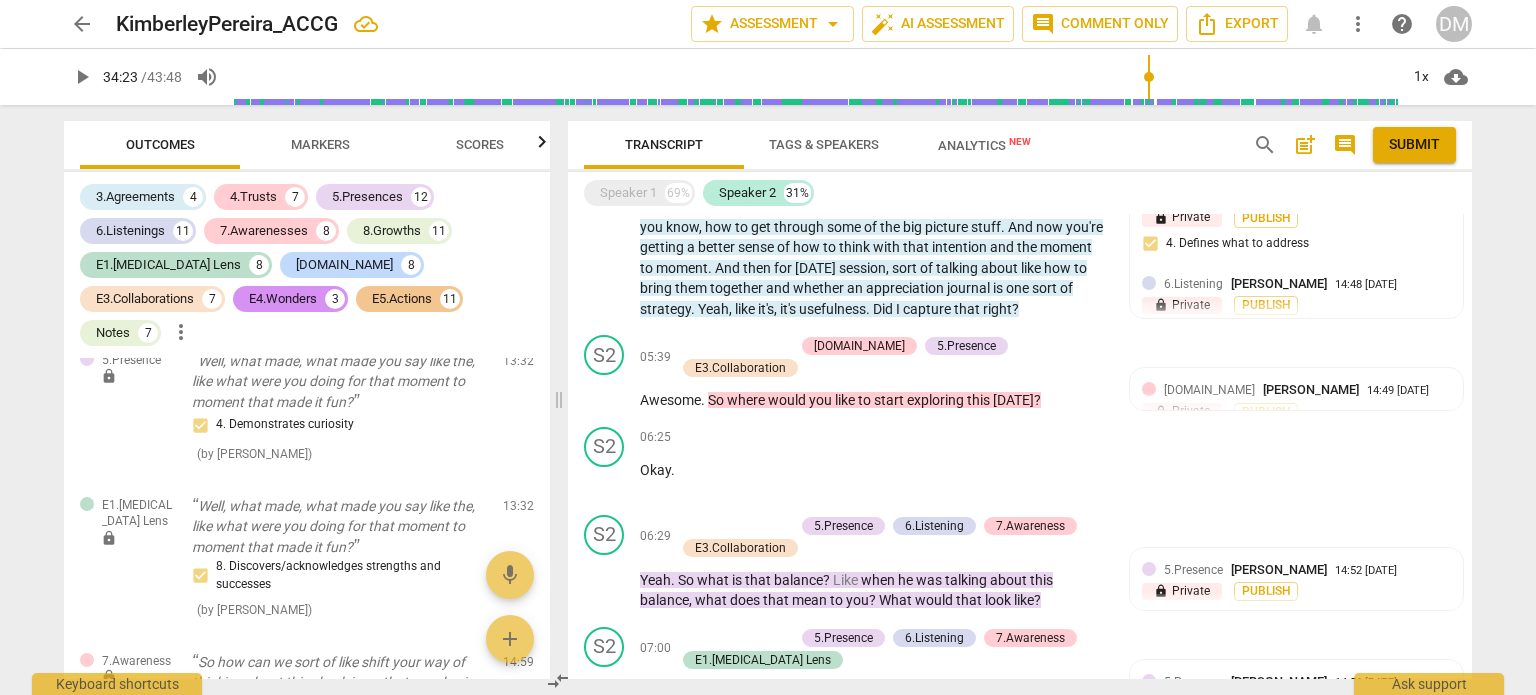 scroll, scrollTop: 0, scrollLeft: 0, axis: both 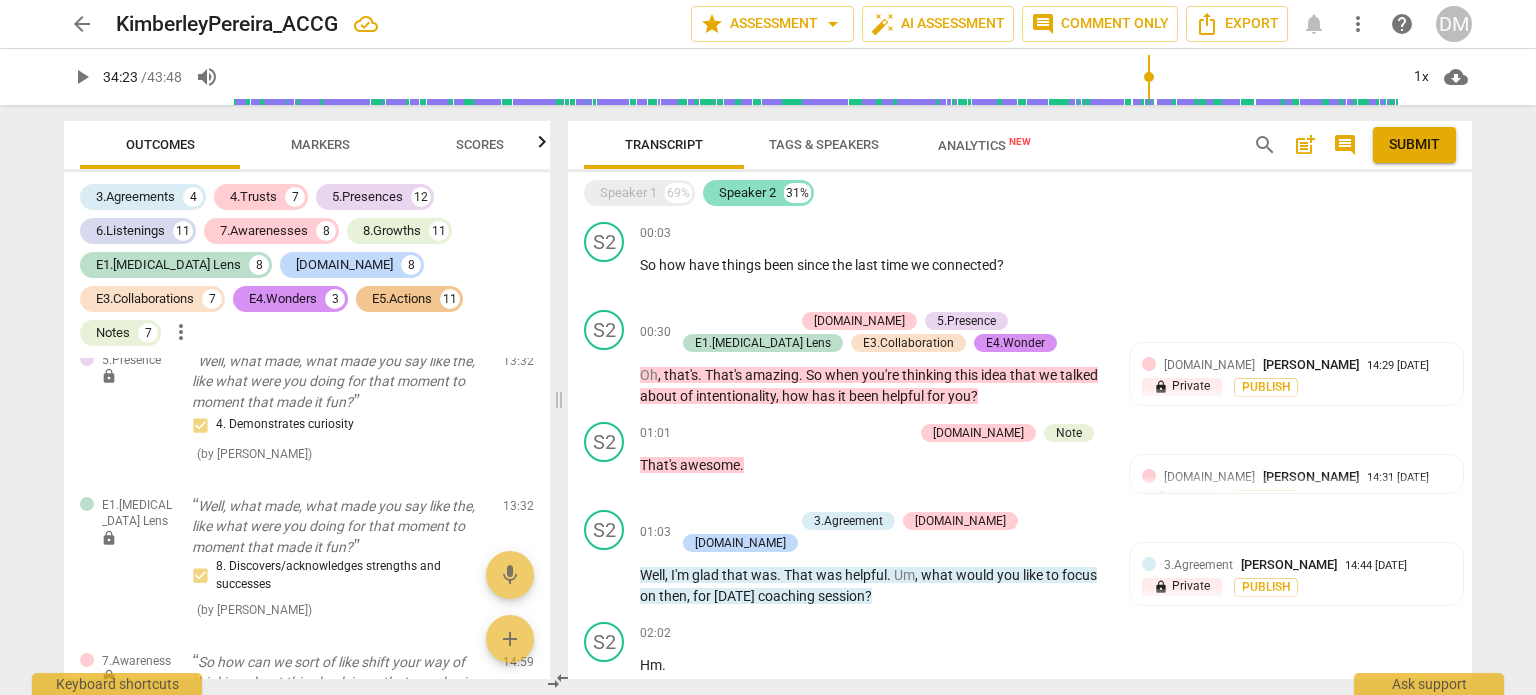 click on "Speaker 2" at bounding box center (747, 193) 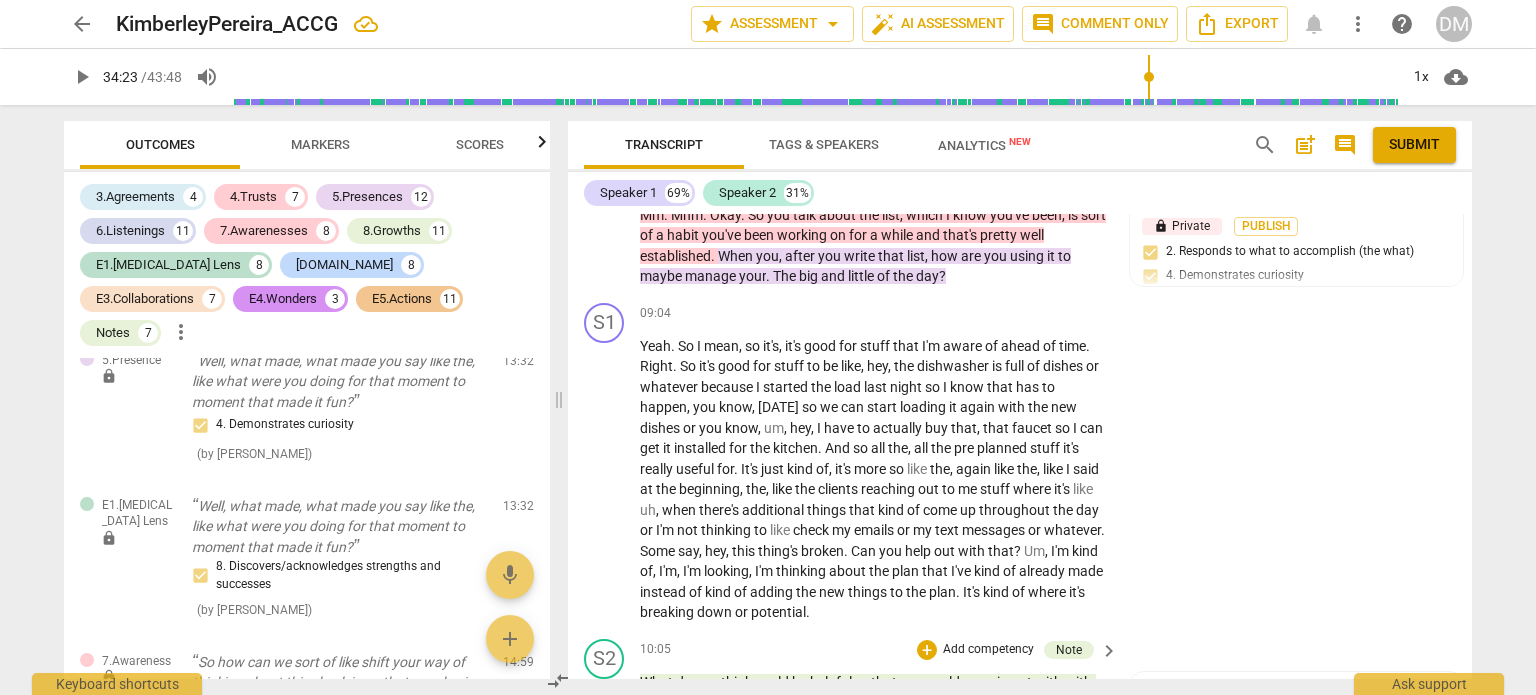 scroll, scrollTop: 4272, scrollLeft: 0, axis: vertical 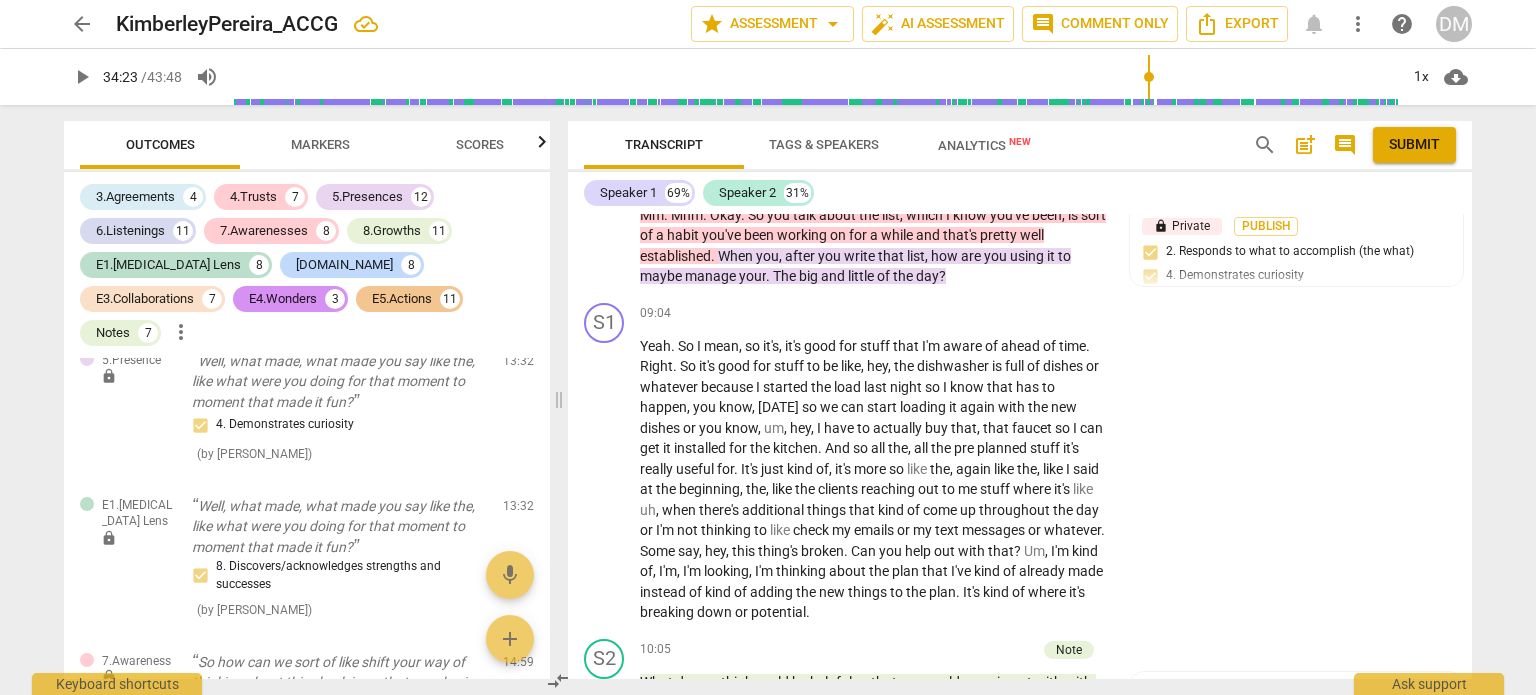 click on "search" at bounding box center [1265, 145] 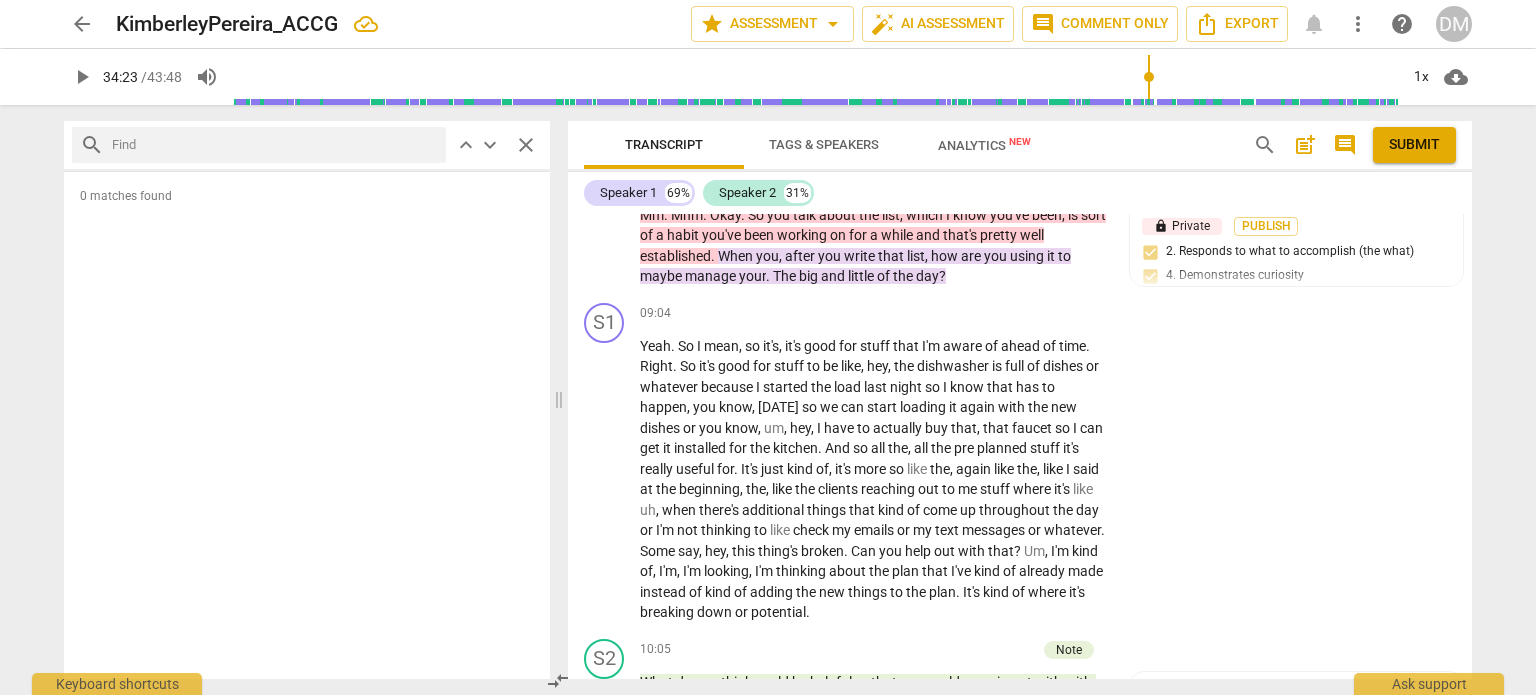 click at bounding box center [275, 145] 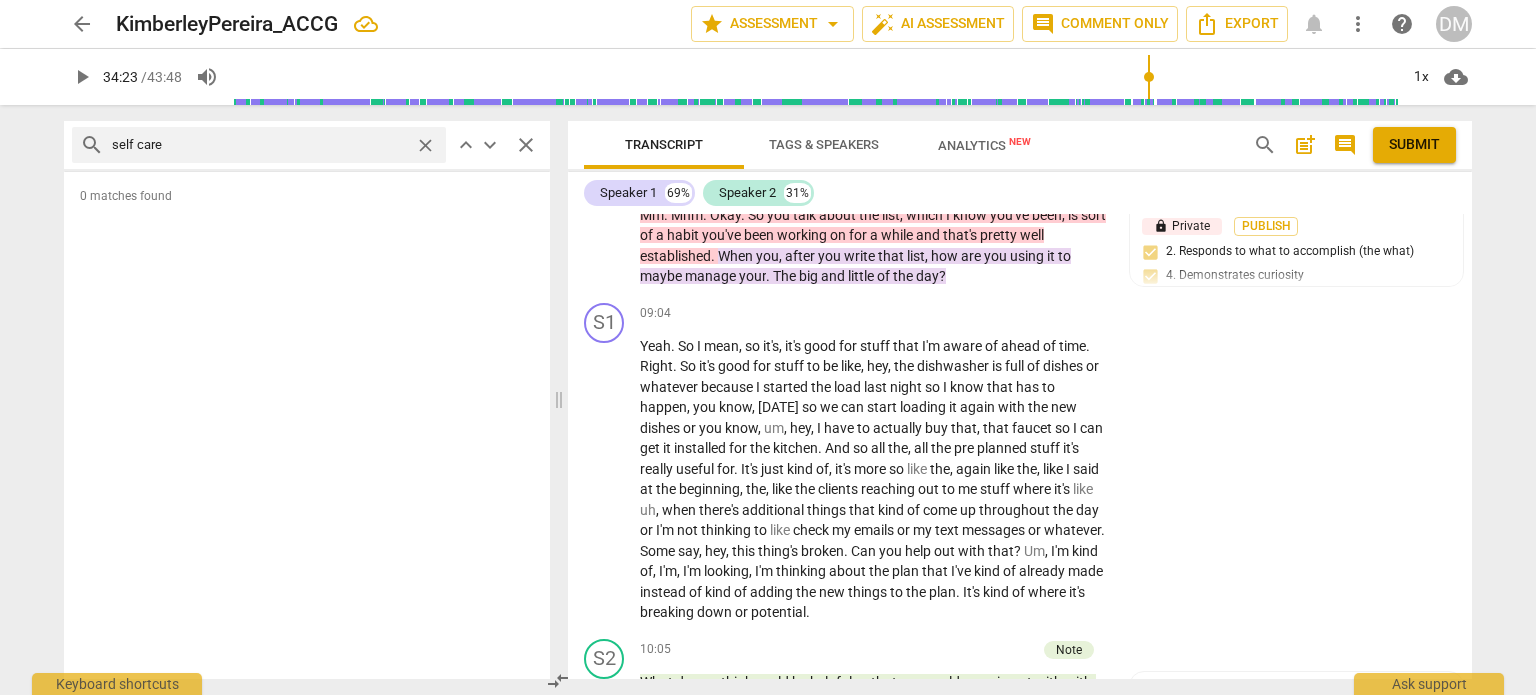 type on "self care" 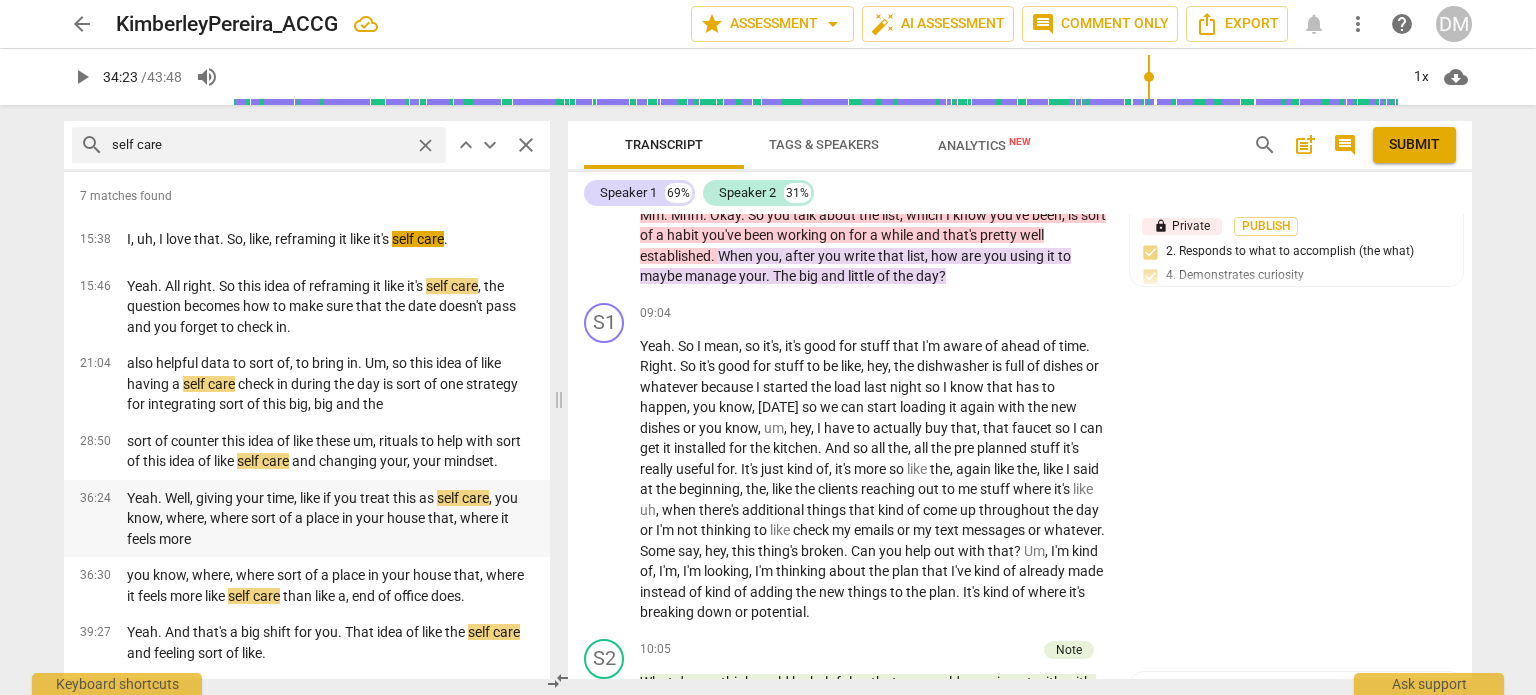 click on "Yeah. Well, giving your time, like if you treat this as   self care , you know, where, where sort of a place in your house that, where it feels more" at bounding box center [330, 519] 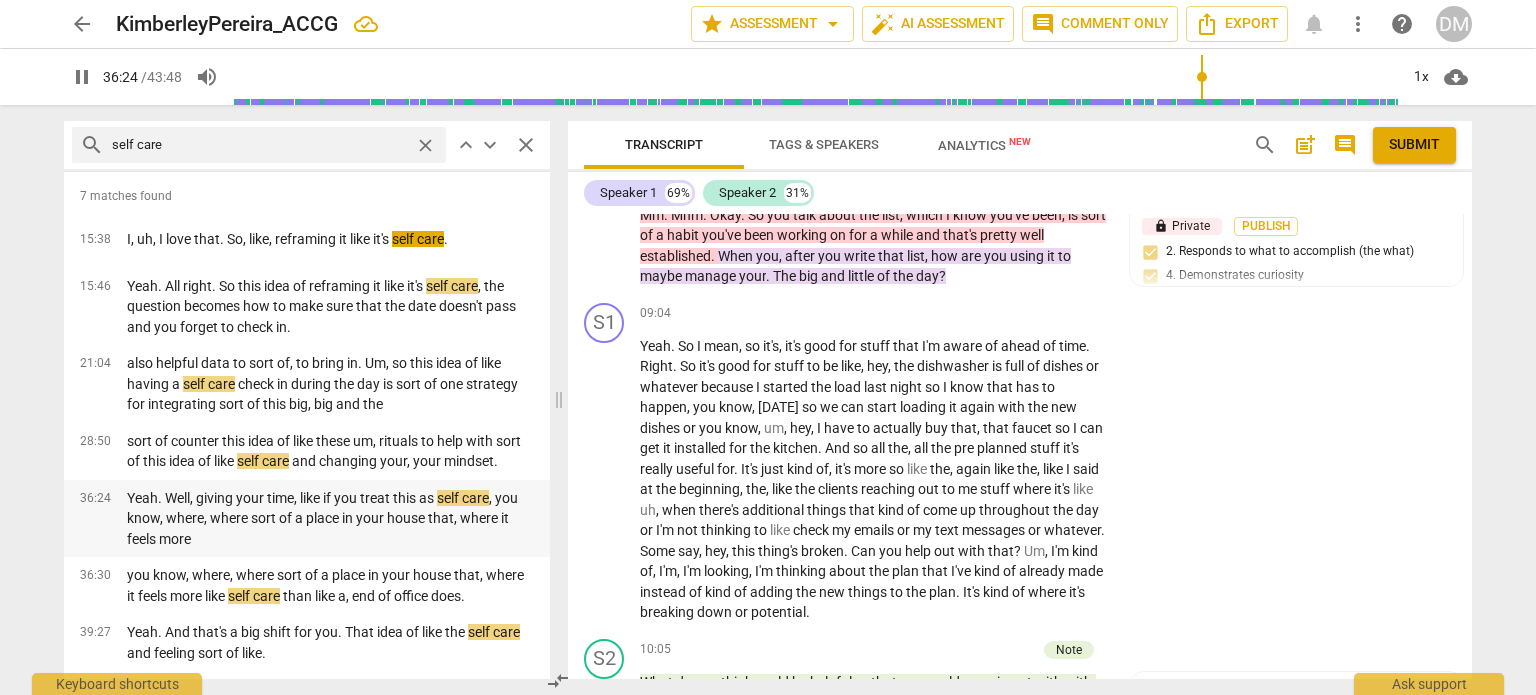 scroll, scrollTop: 16151, scrollLeft: 0, axis: vertical 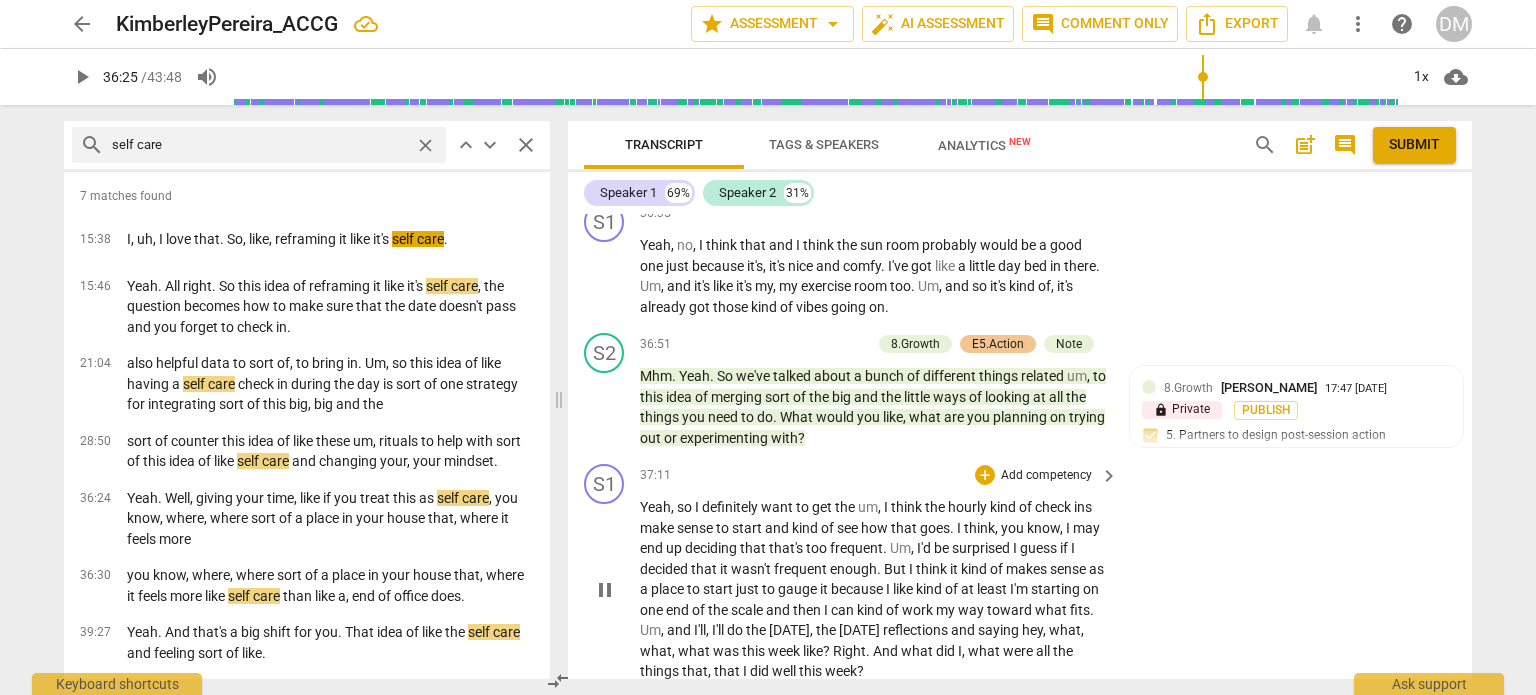 type on "2186" 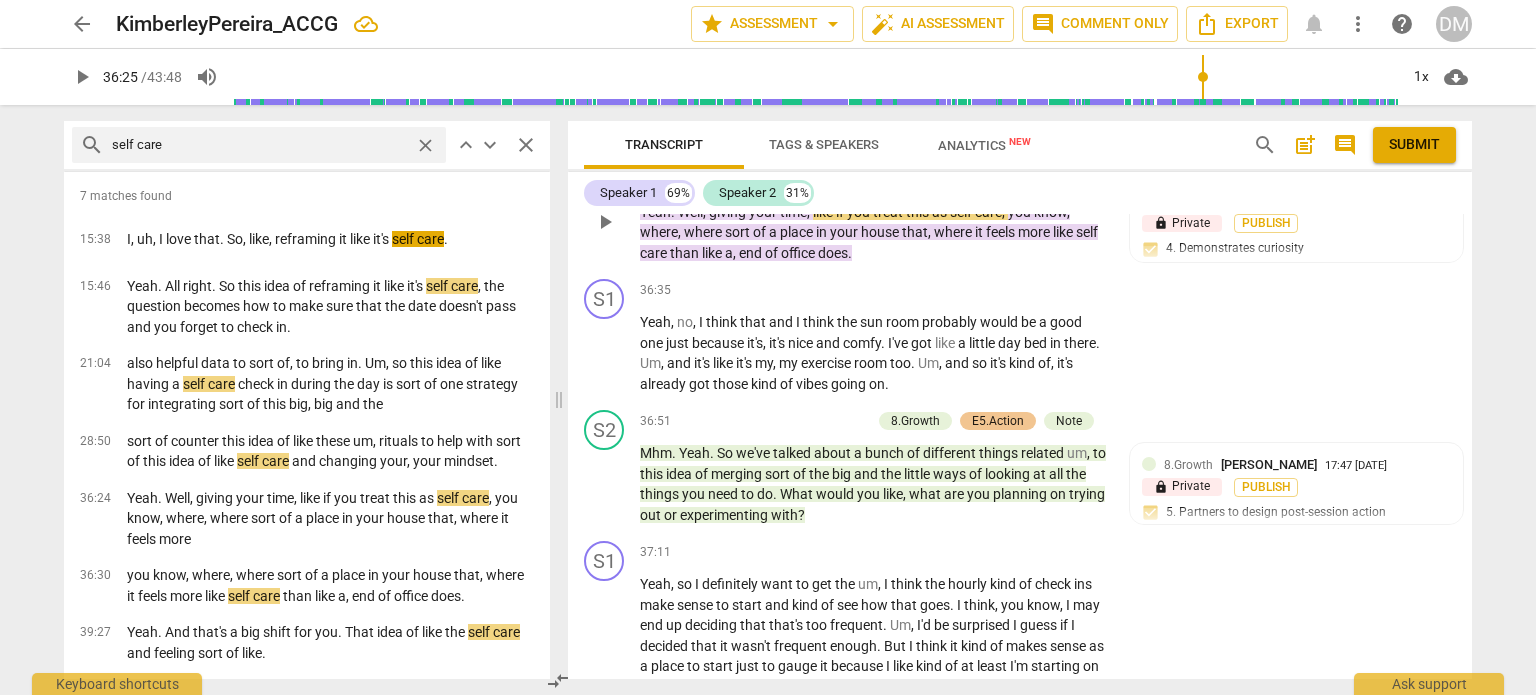 scroll, scrollTop: 16071, scrollLeft: 0, axis: vertical 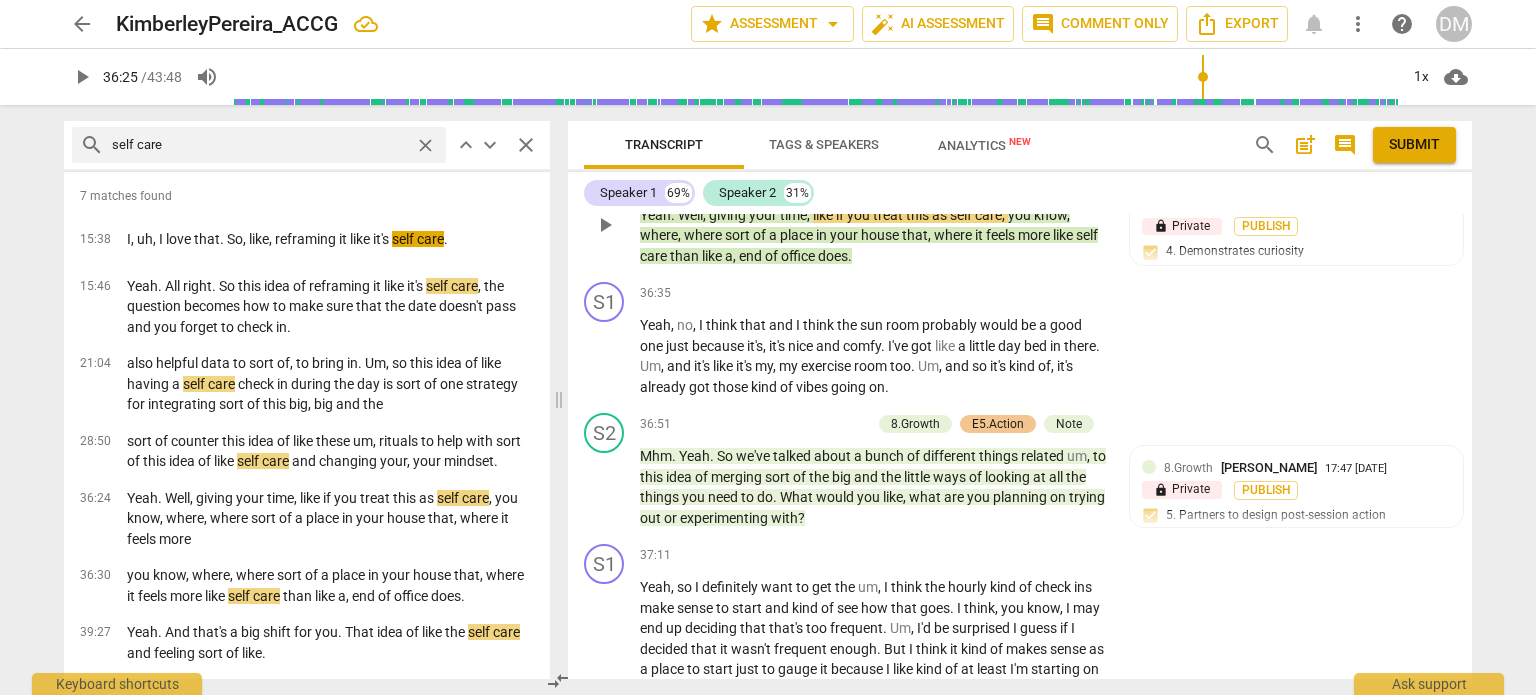 click on "8.Growth" at bounding box center [1030, 161] 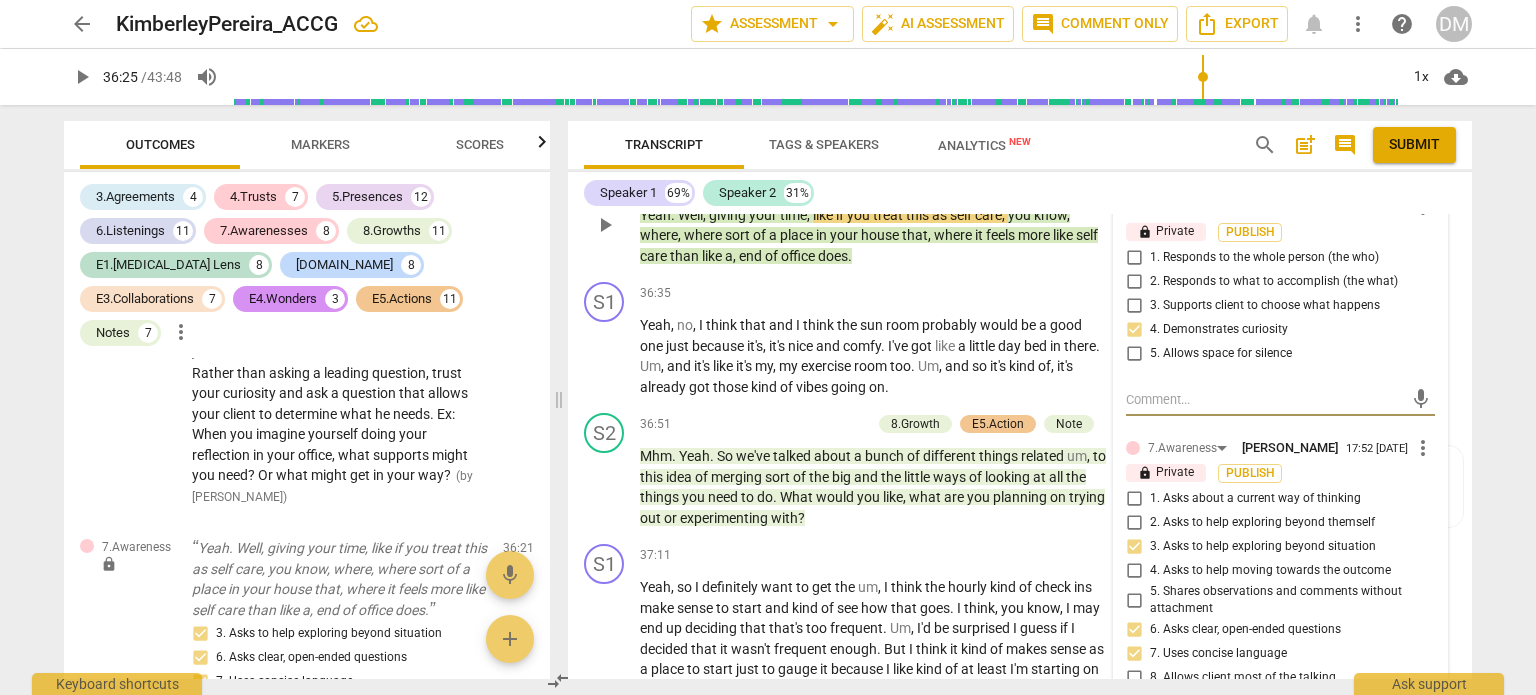 scroll, scrollTop: 12381, scrollLeft: 0, axis: vertical 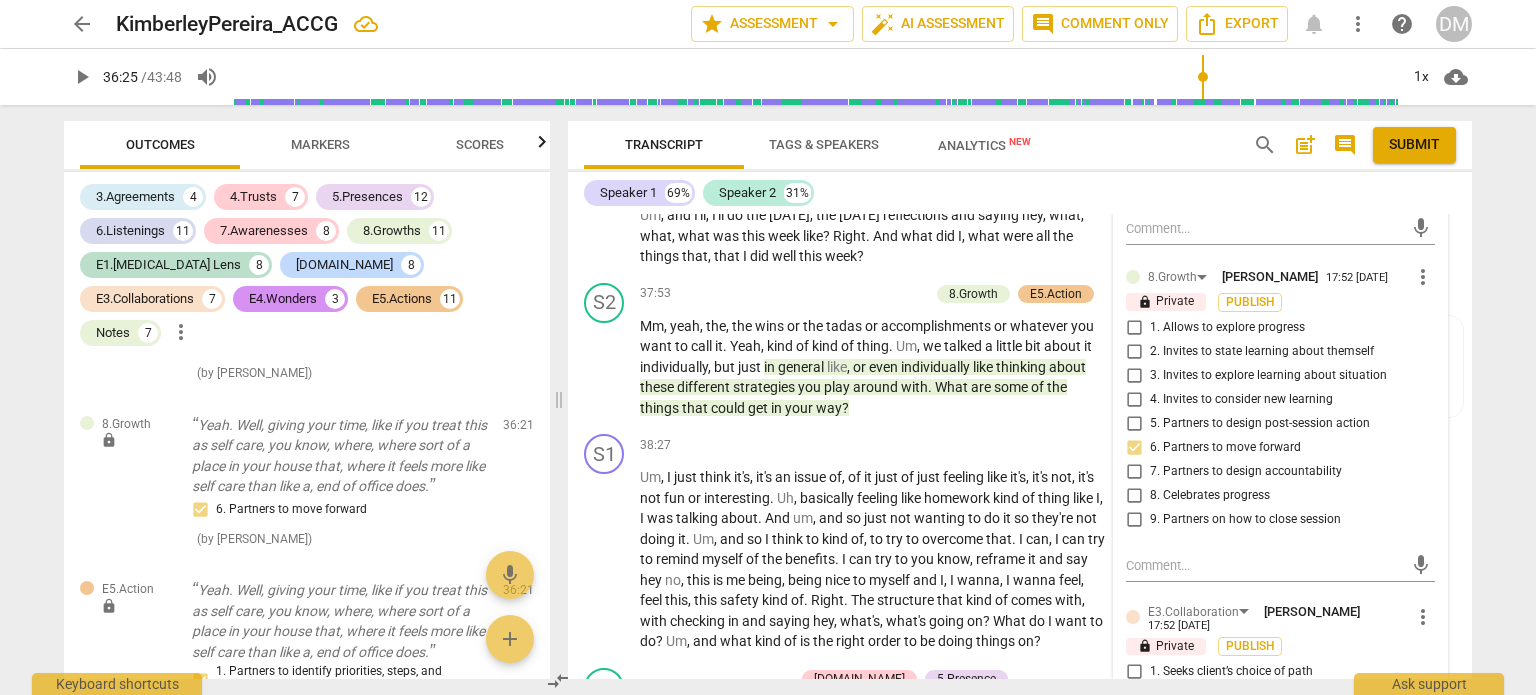 click on "4. Invites to consider new learning" at bounding box center (1134, 400) 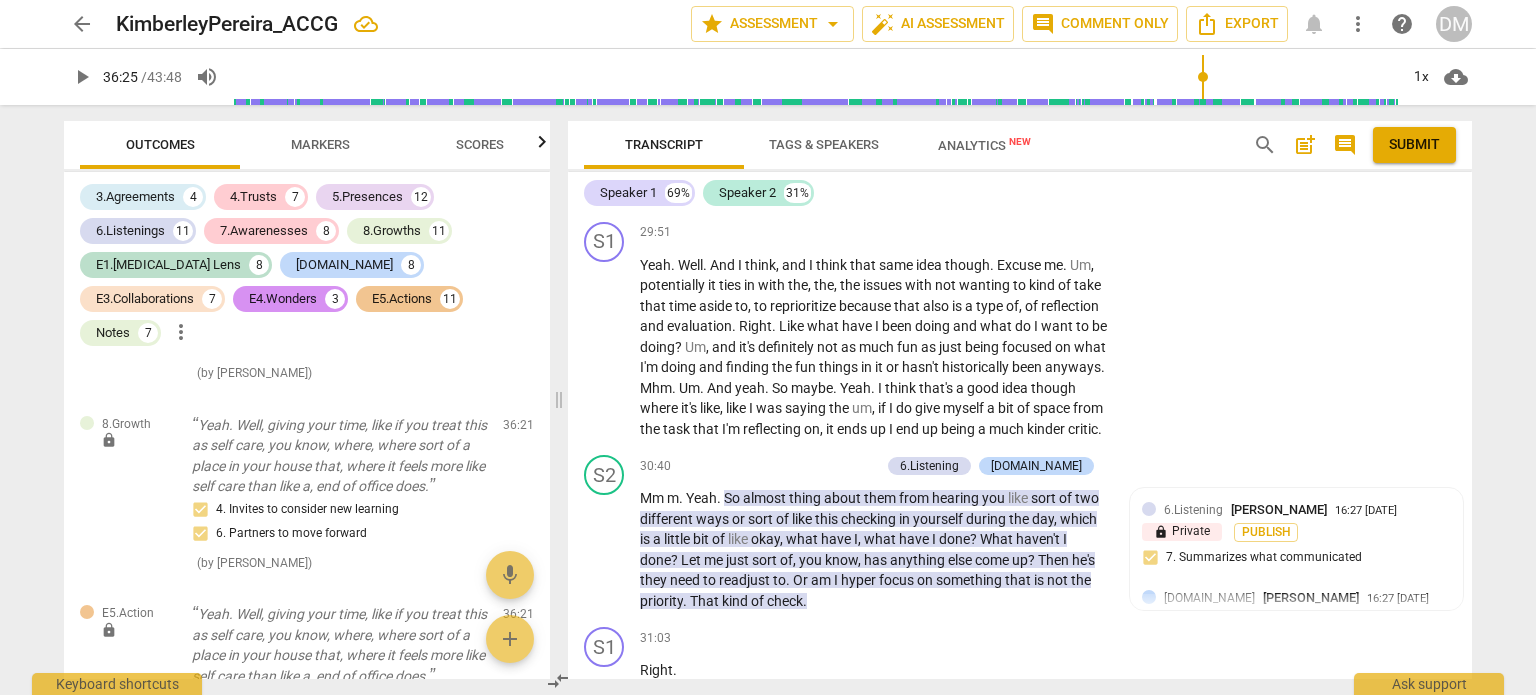 scroll, scrollTop: 12948, scrollLeft: 0, axis: vertical 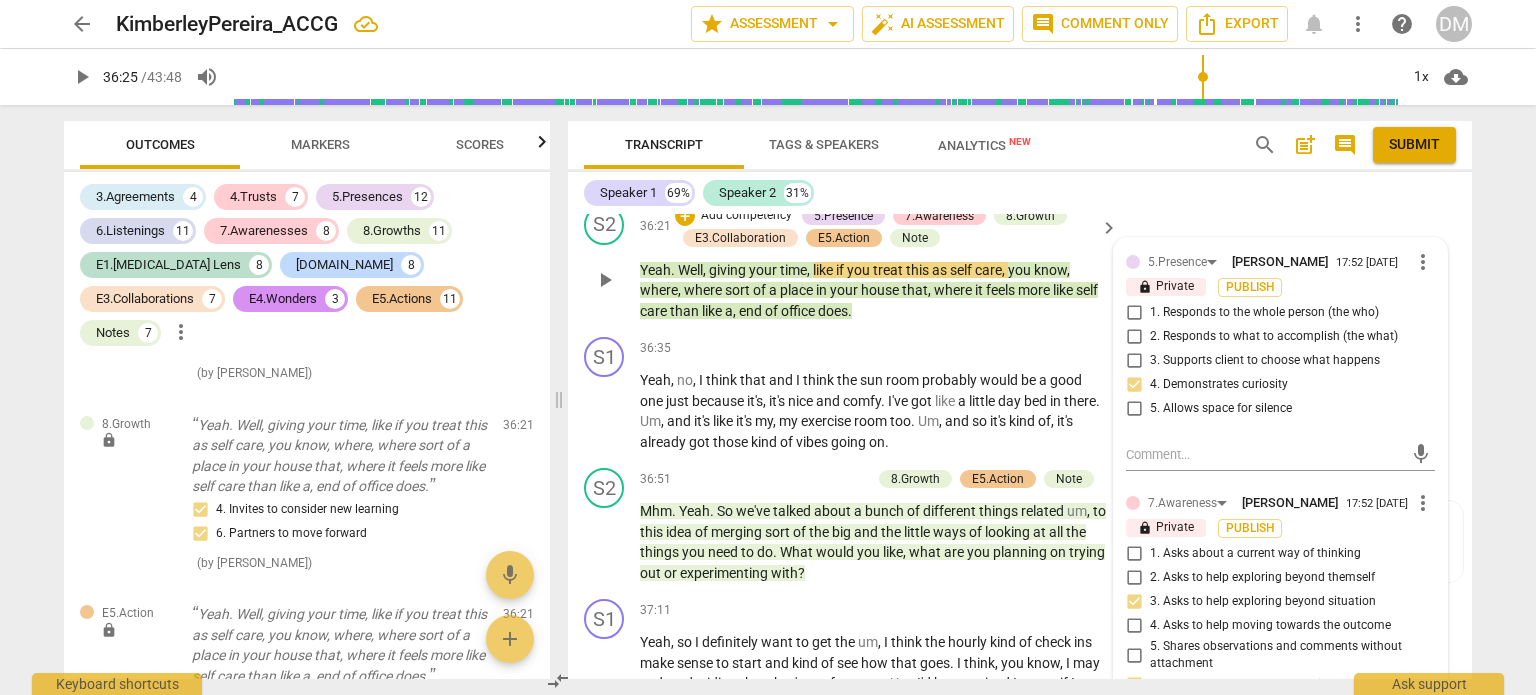 click on "+ Add competency 5.Presence 7.Awareness 8.Growth E3.Collaboration E5.Action Note" at bounding box center [884, 227] 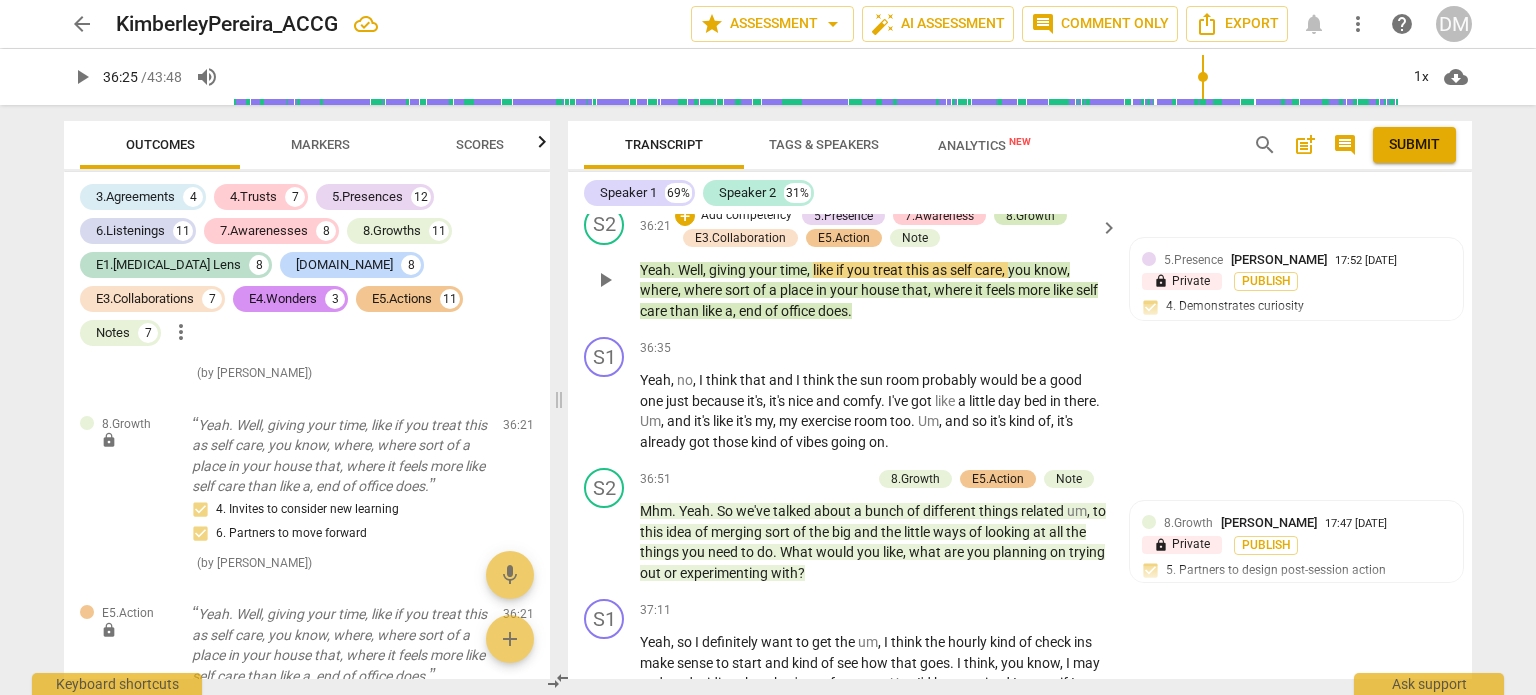 click on "8.Growth" at bounding box center [1030, 216] 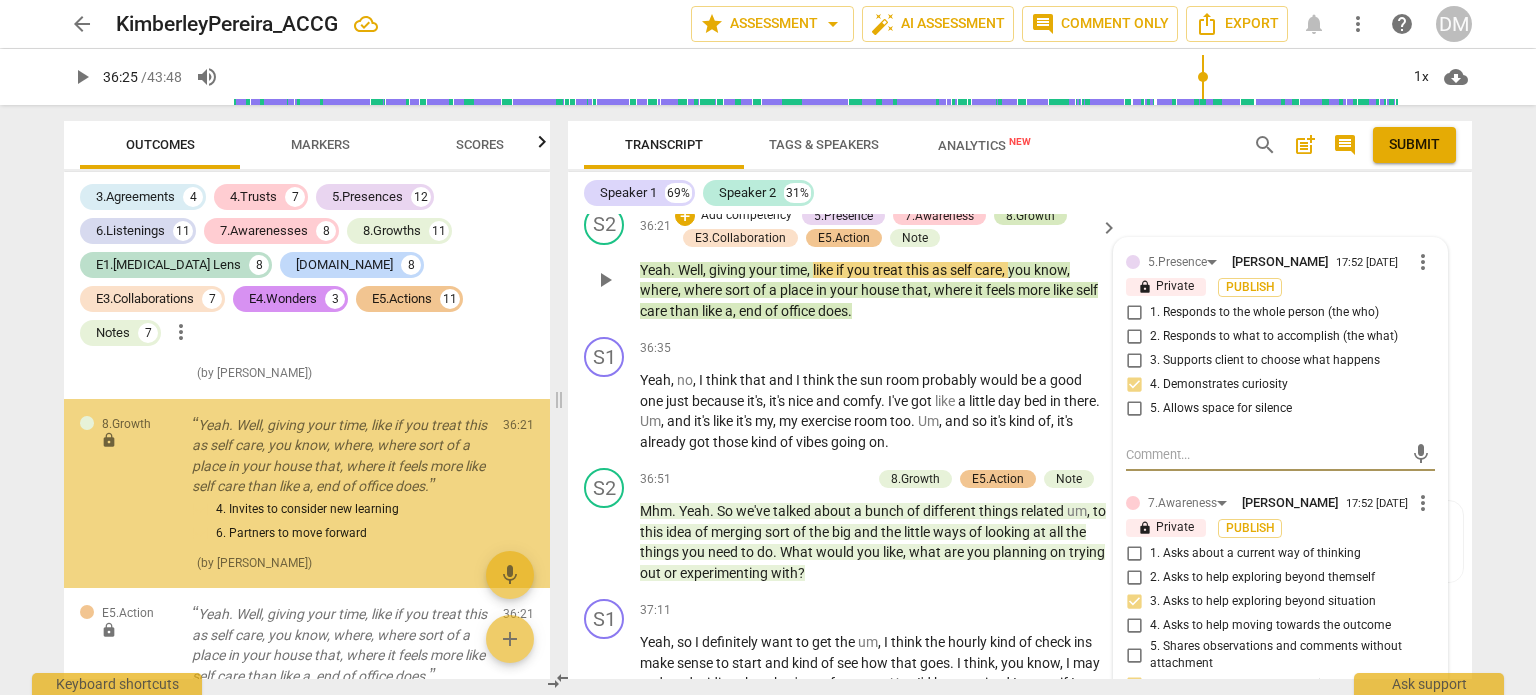 scroll, scrollTop: 12390, scrollLeft: 0, axis: vertical 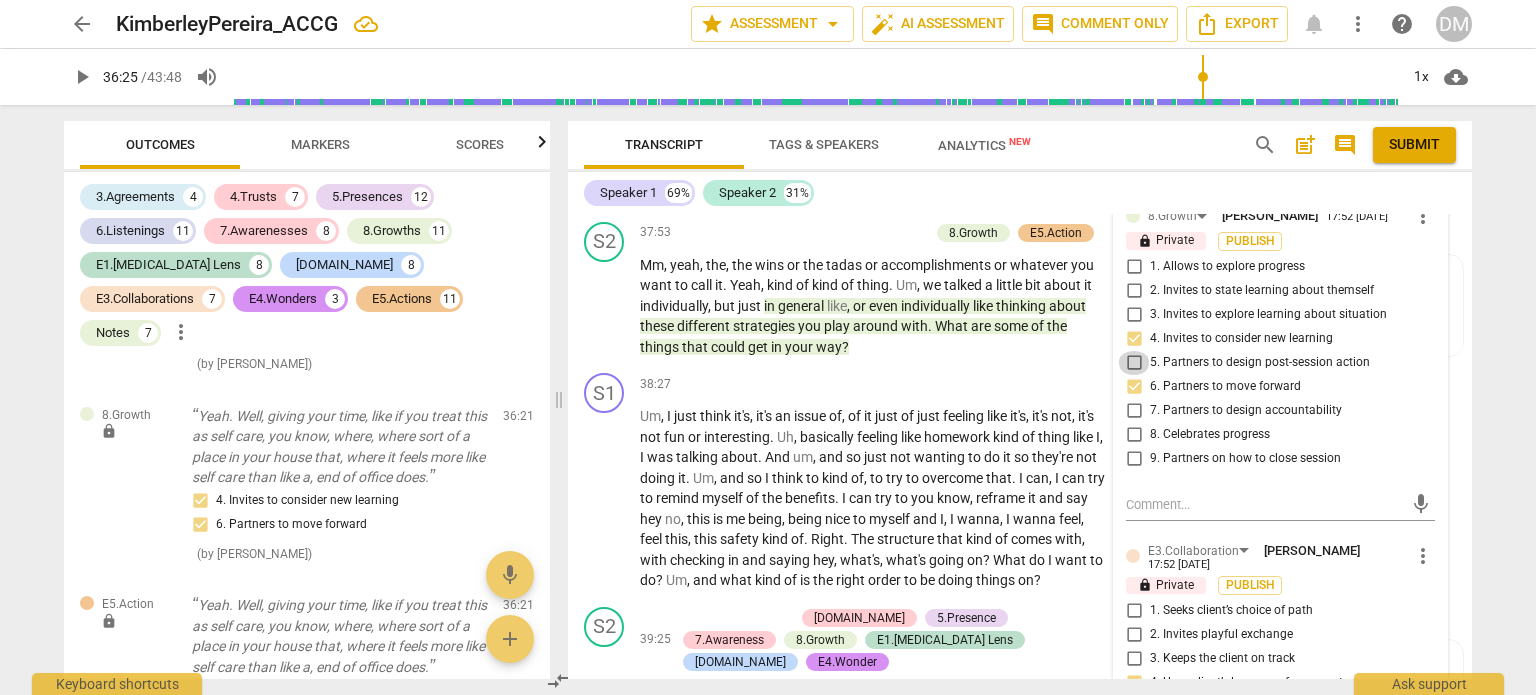 click on "5. Partners to design post-session action" at bounding box center [1134, 363] 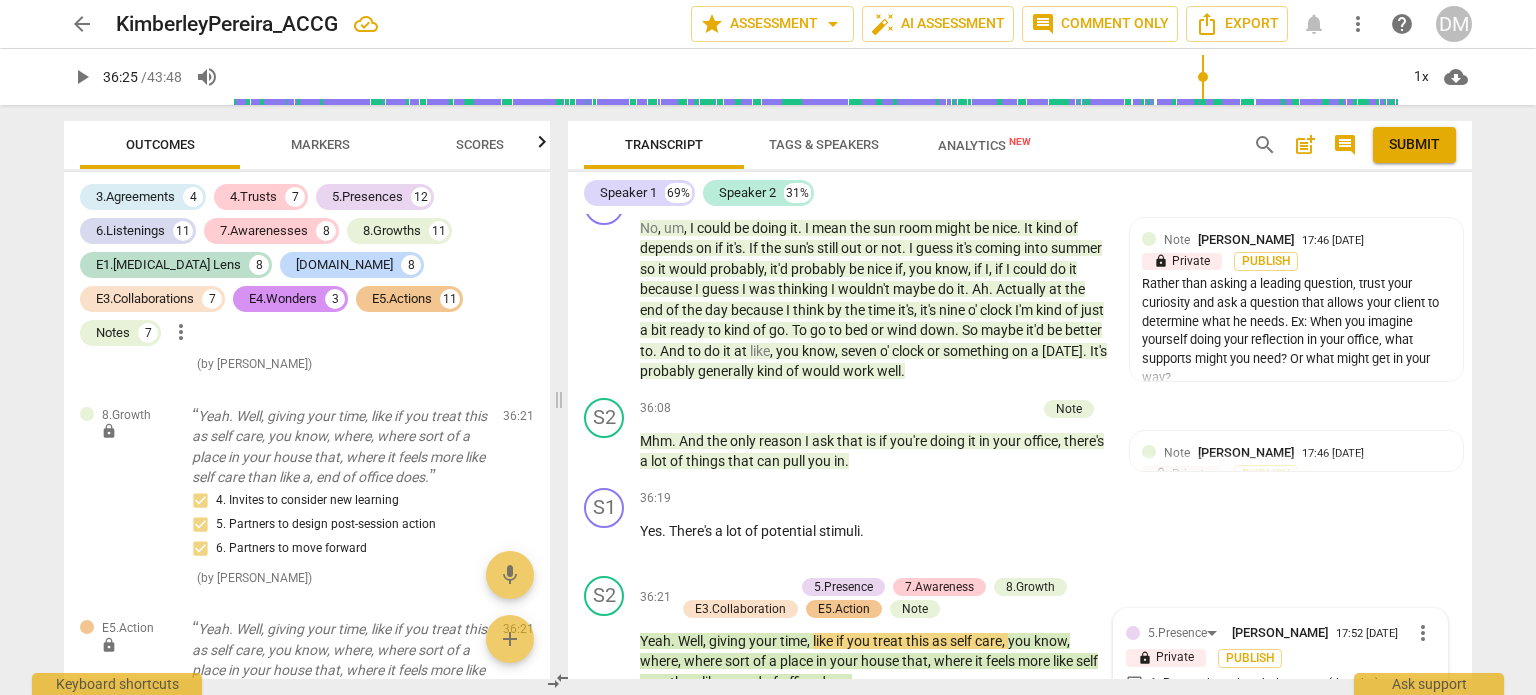 scroll, scrollTop: 15642, scrollLeft: 0, axis: vertical 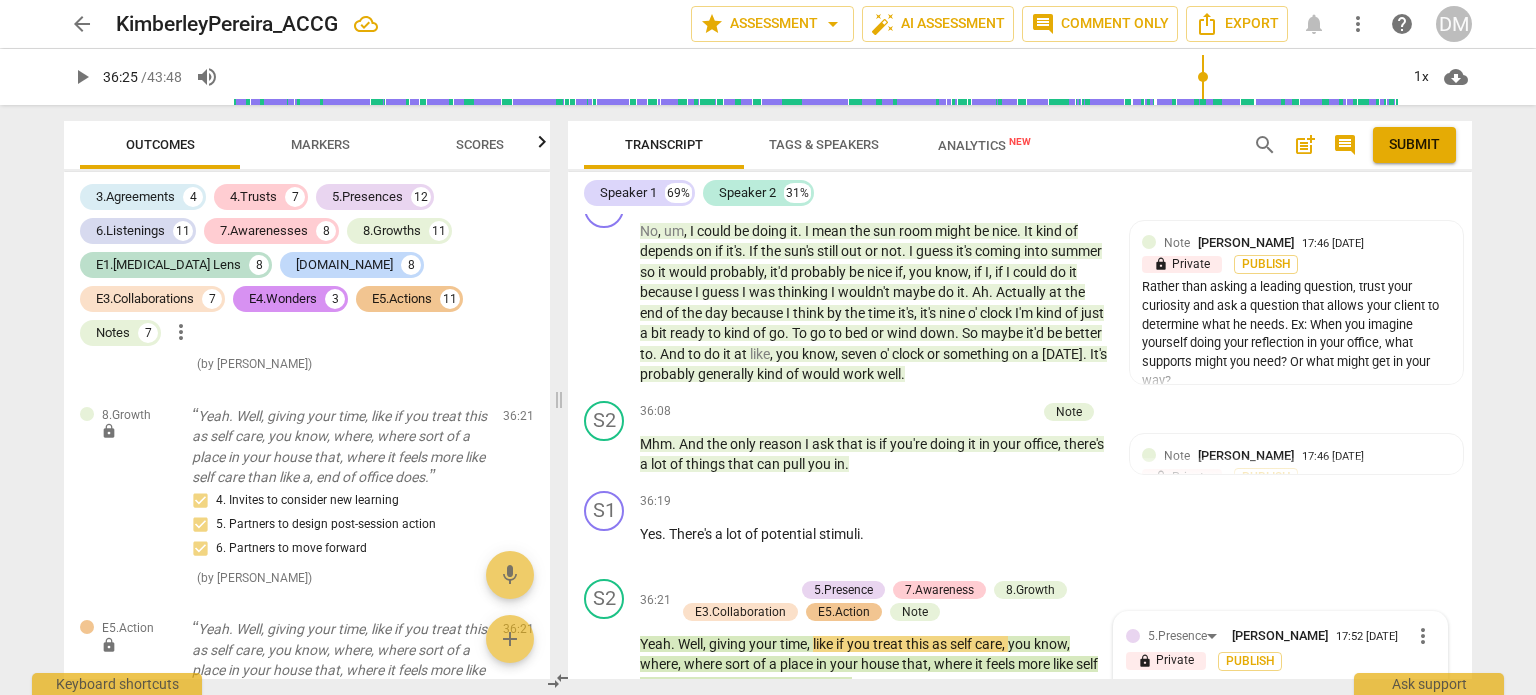 click on "Scores" at bounding box center [480, 144] 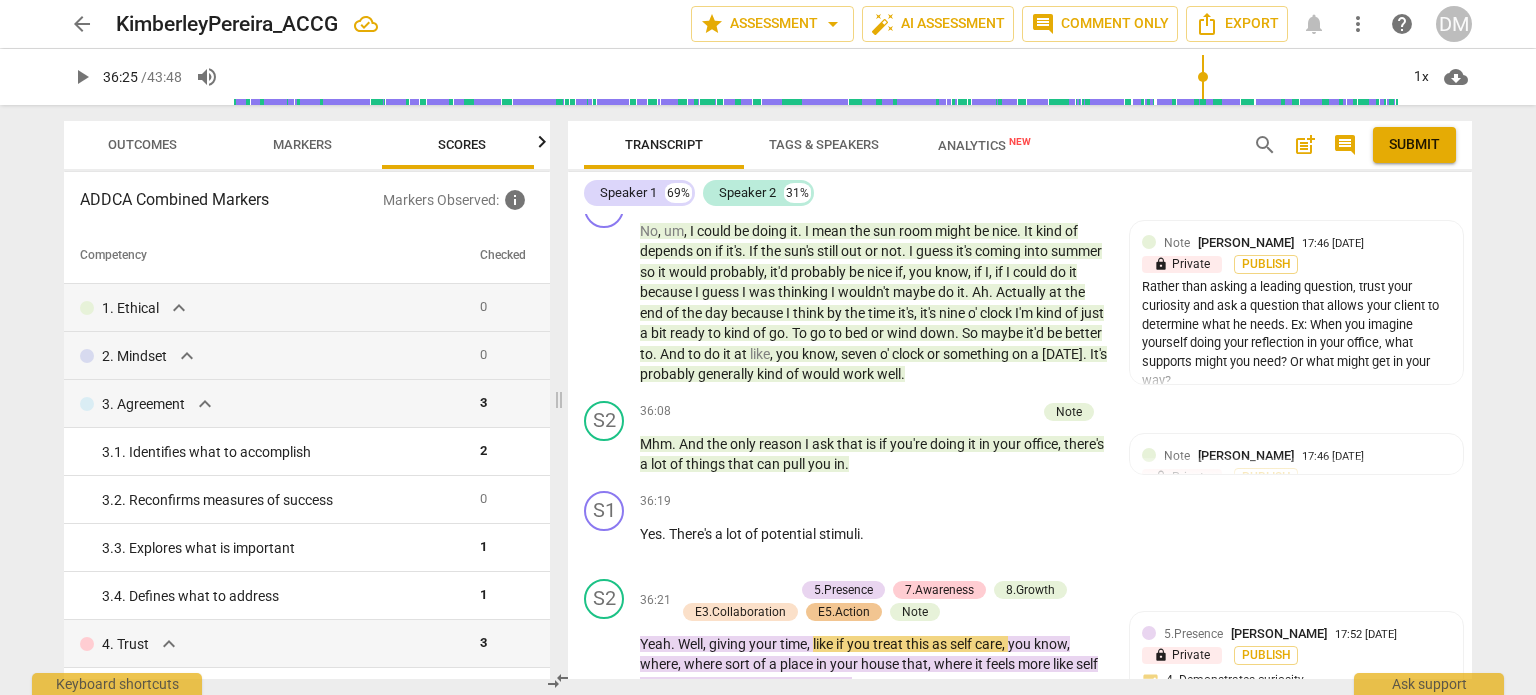 scroll, scrollTop: 0, scrollLeft: 25, axis: horizontal 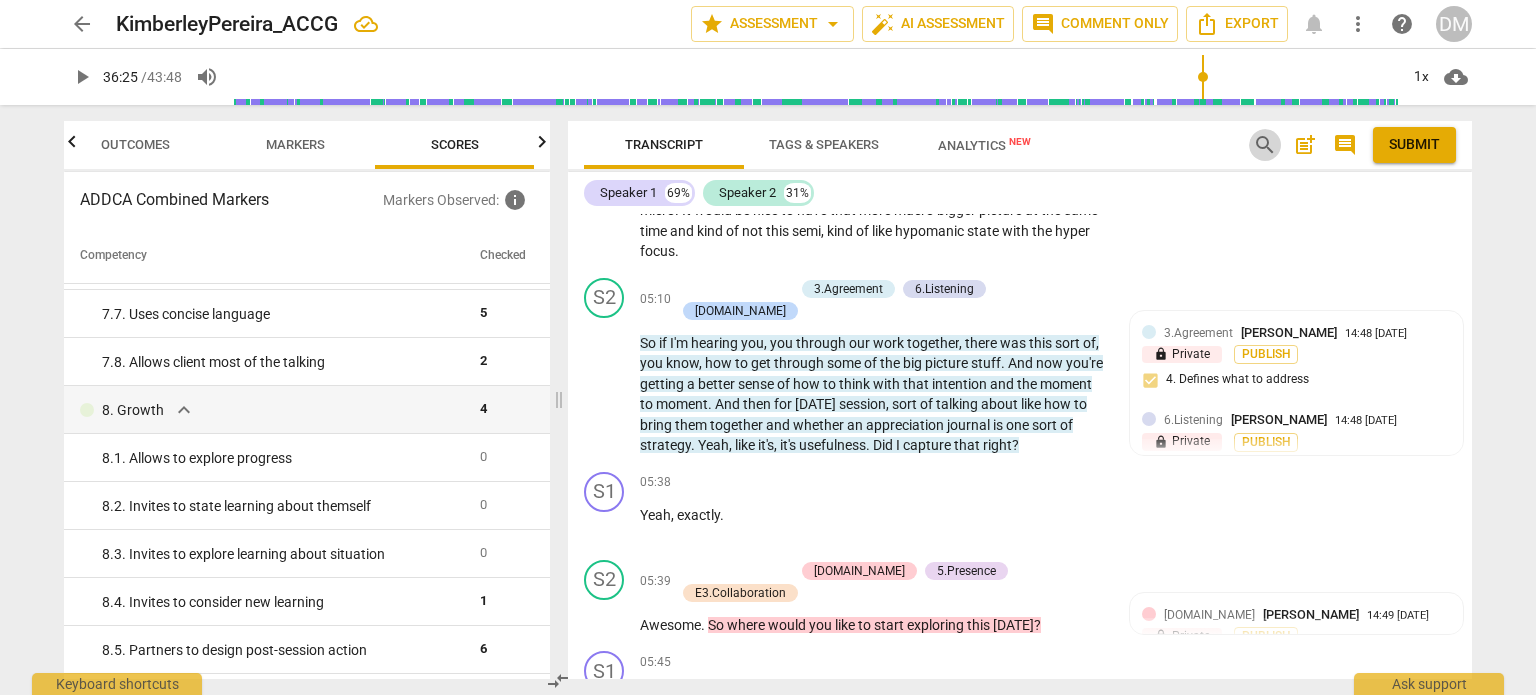 click on "search" at bounding box center [1265, 145] 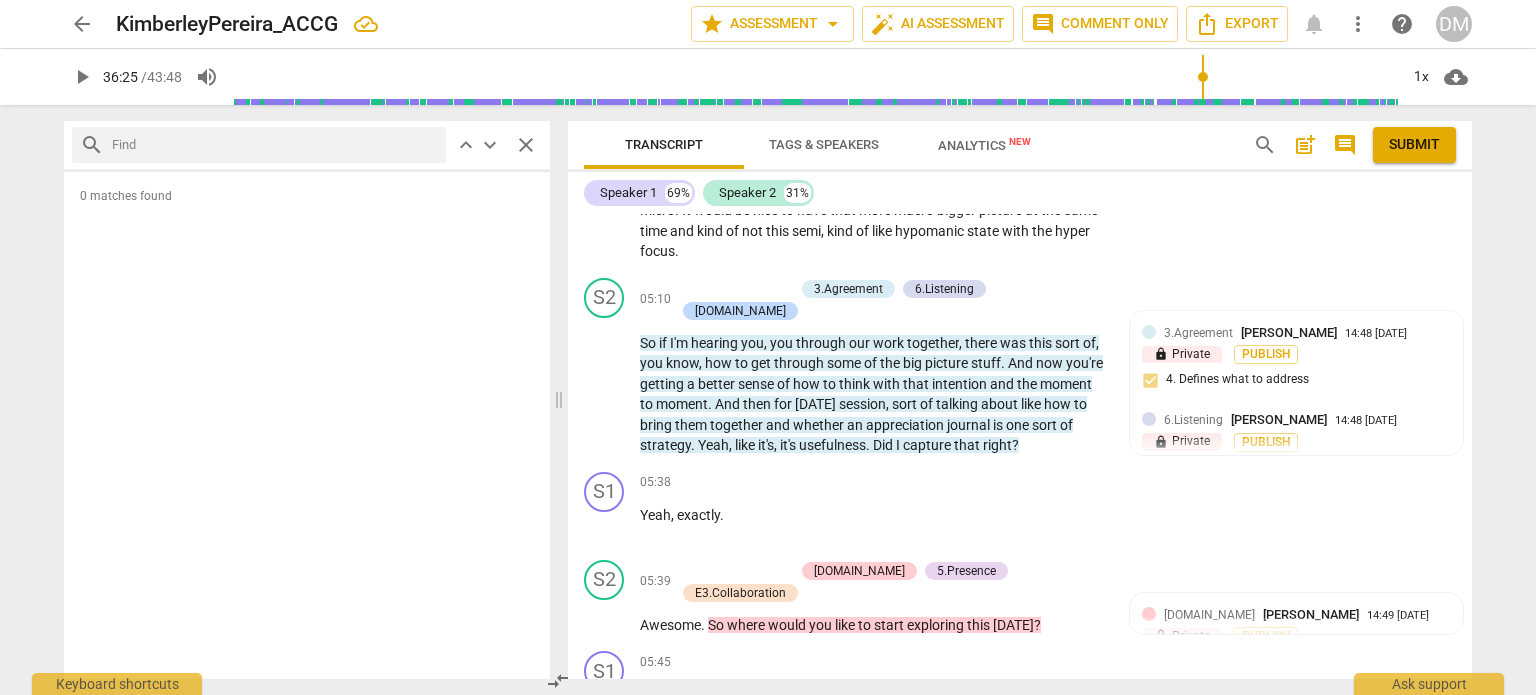 click at bounding box center [275, 145] 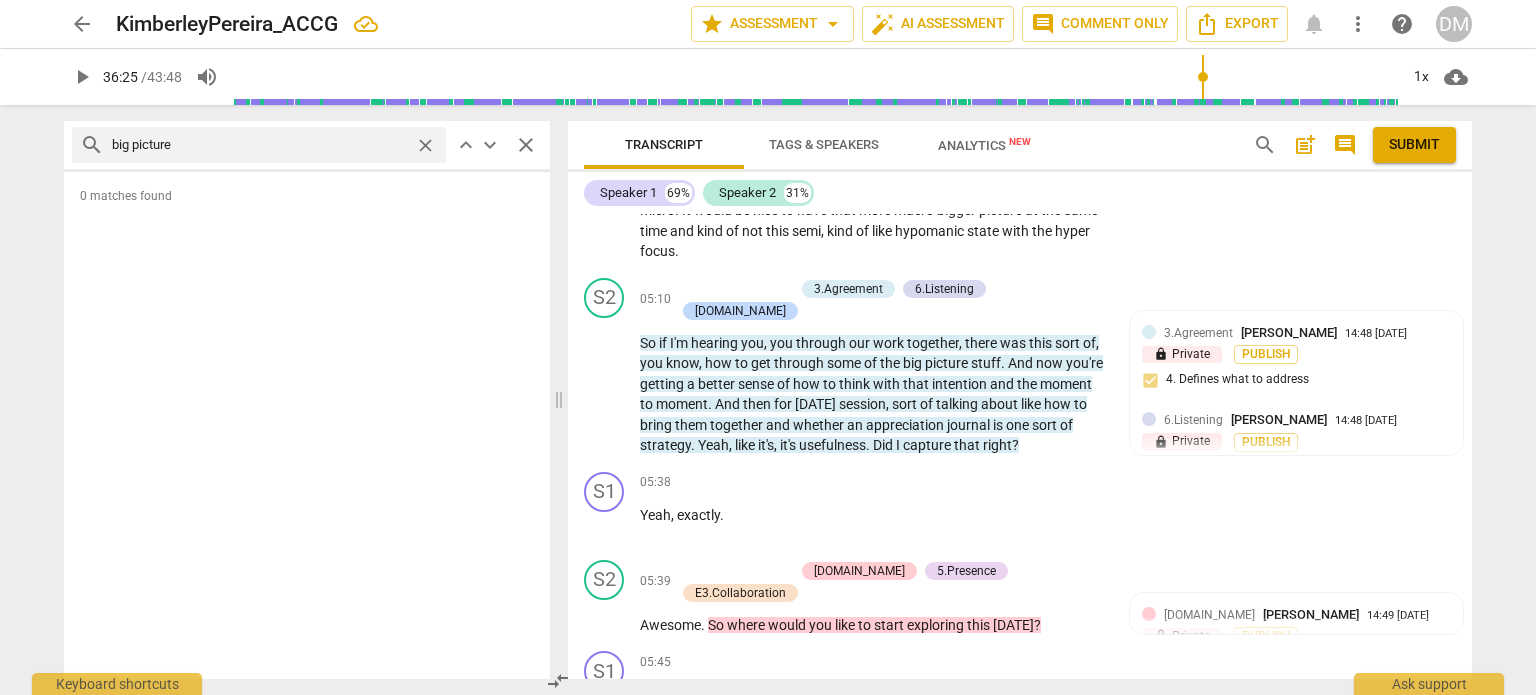 type on "big picture" 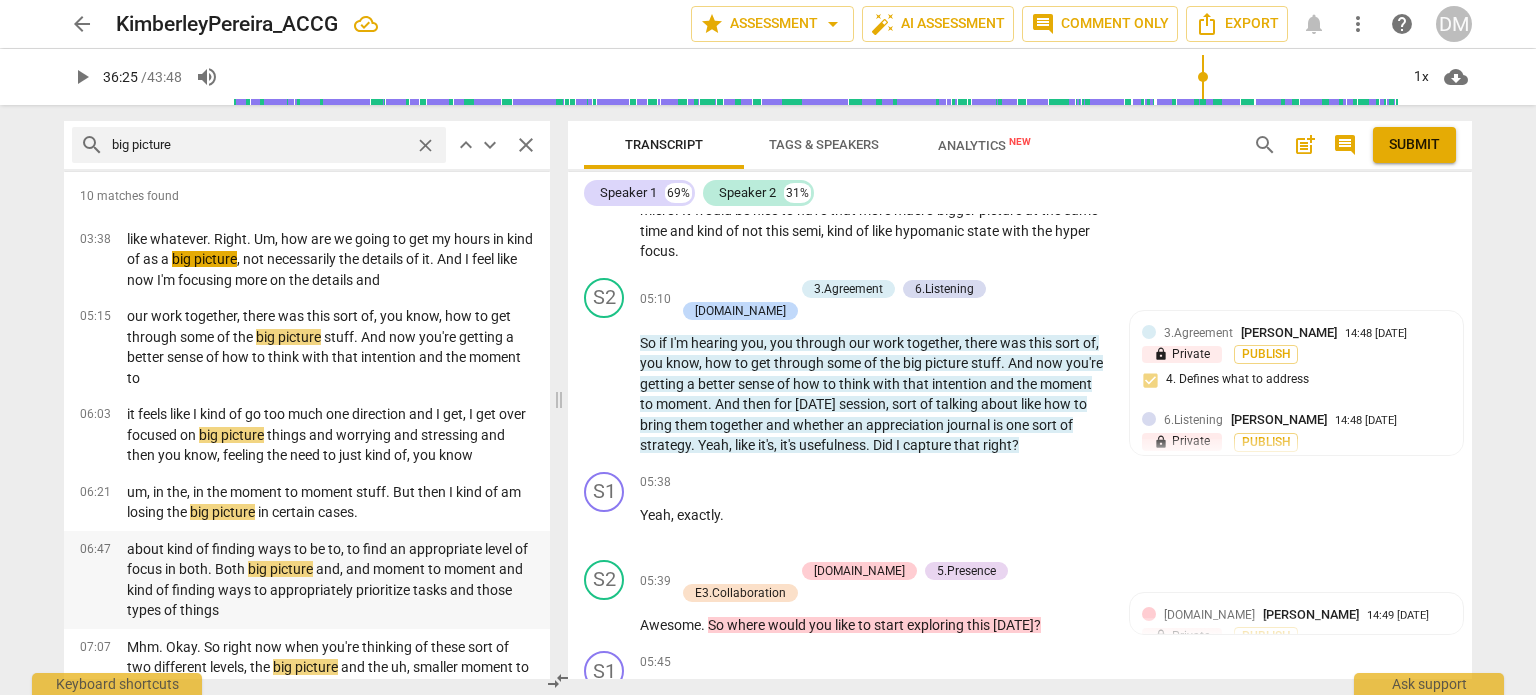 scroll, scrollTop: 357, scrollLeft: 0, axis: vertical 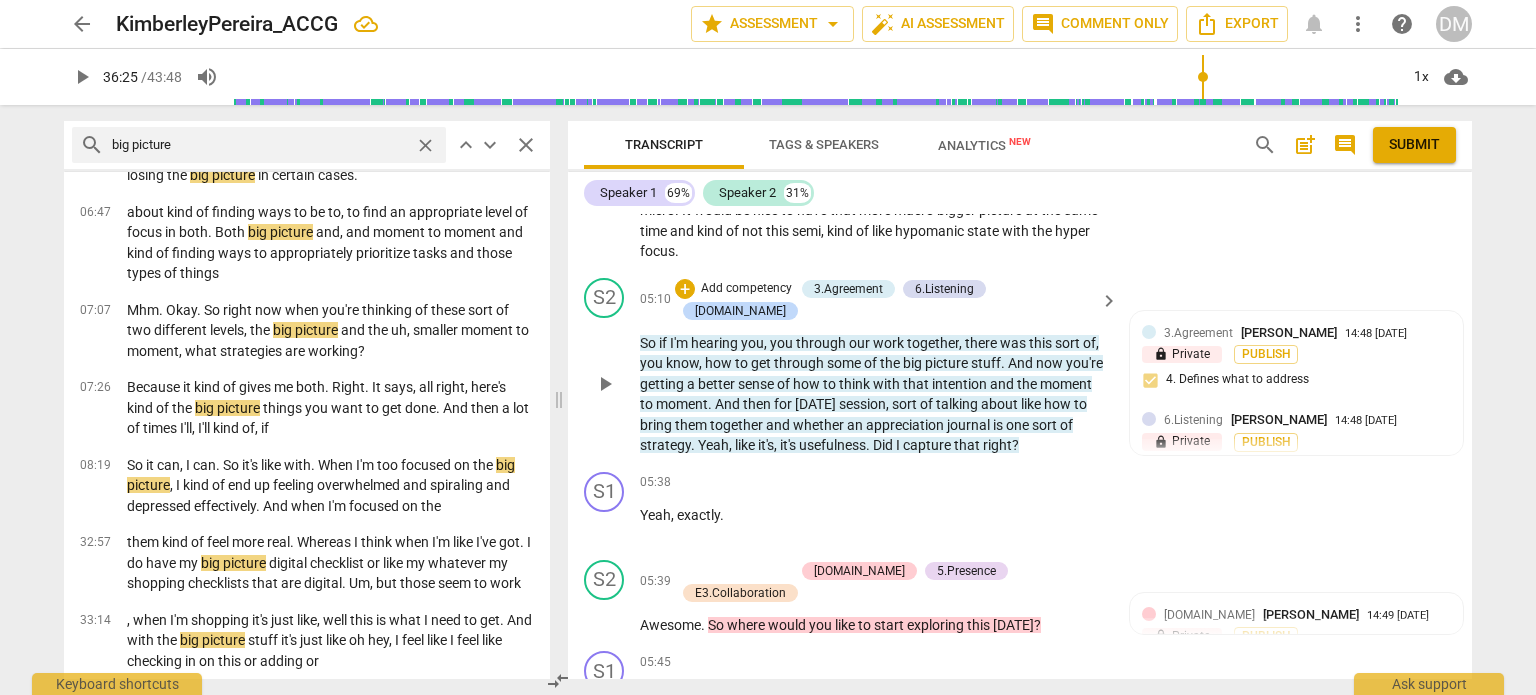 click on "So" at bounding box center [649, 343] 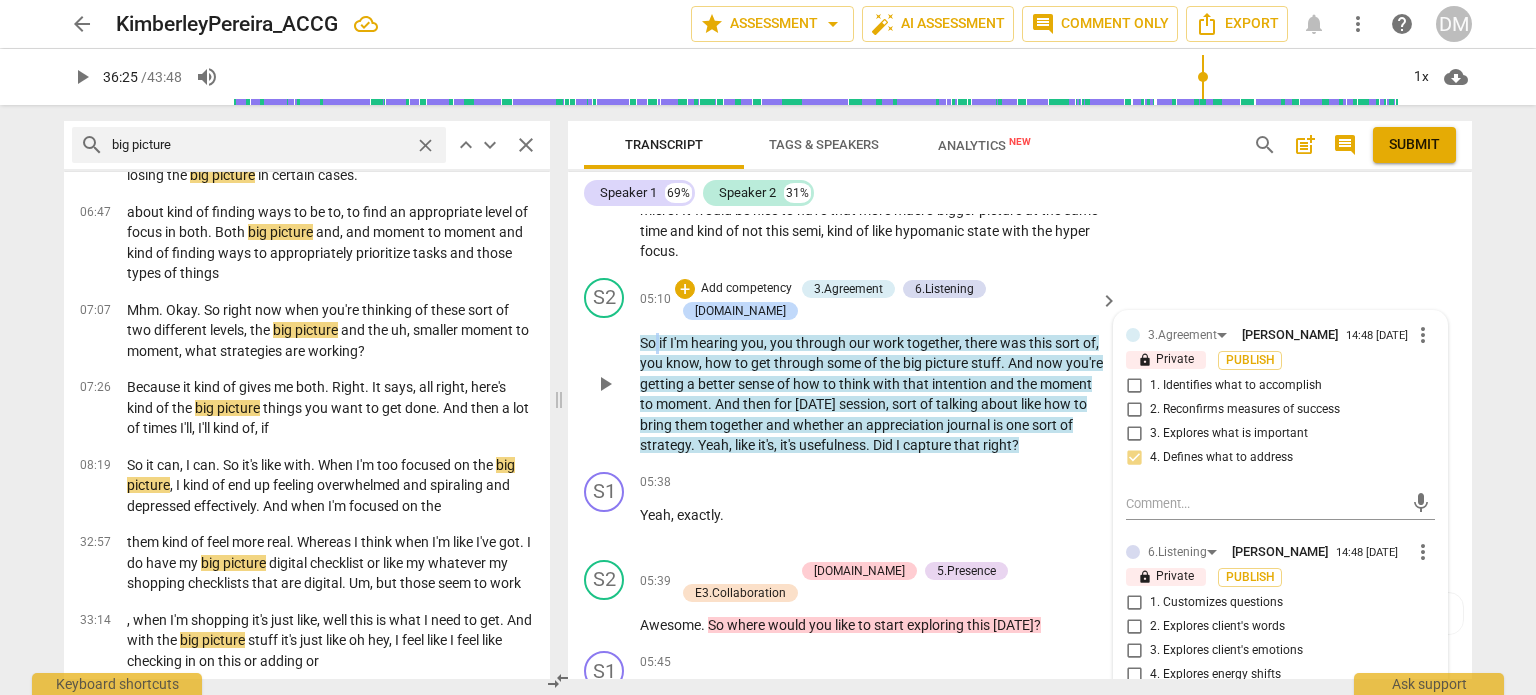 click on "So" at bounding box center (649, 343) 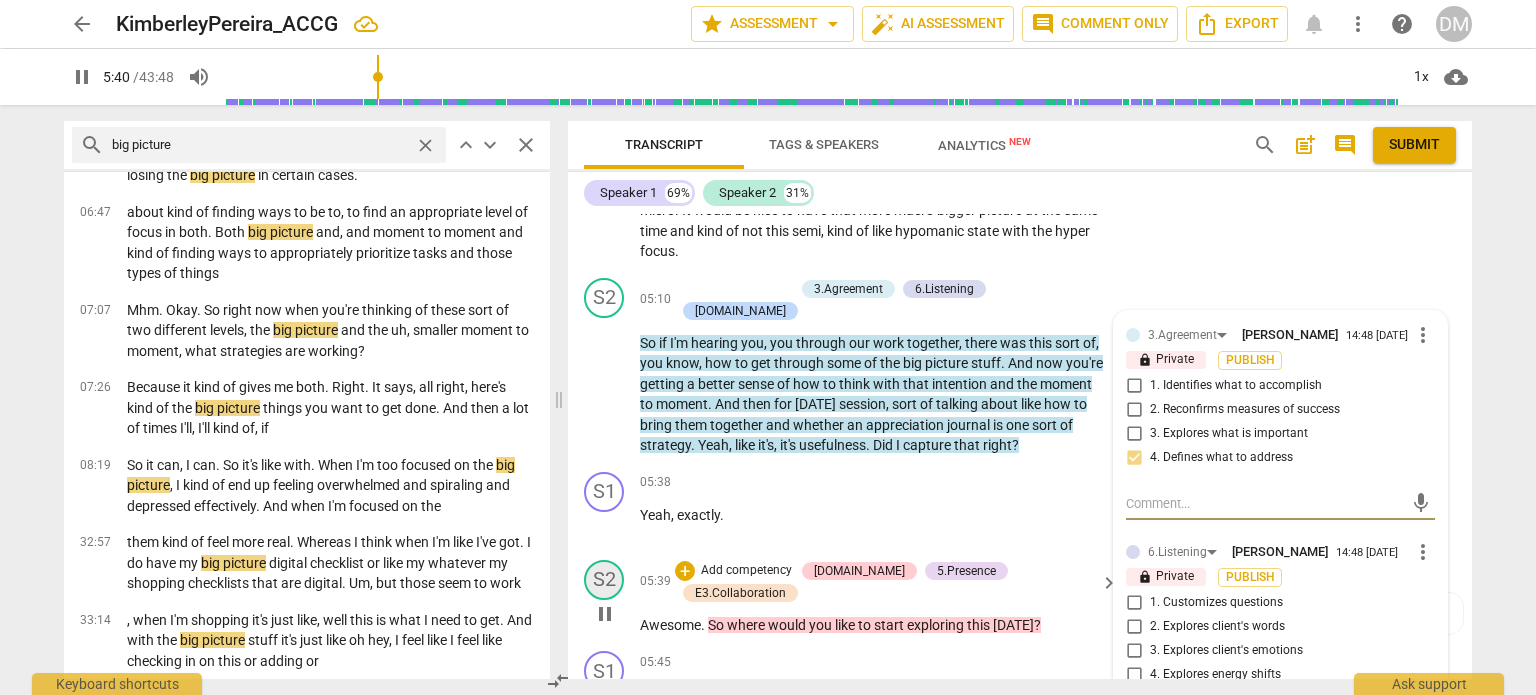type on "341" 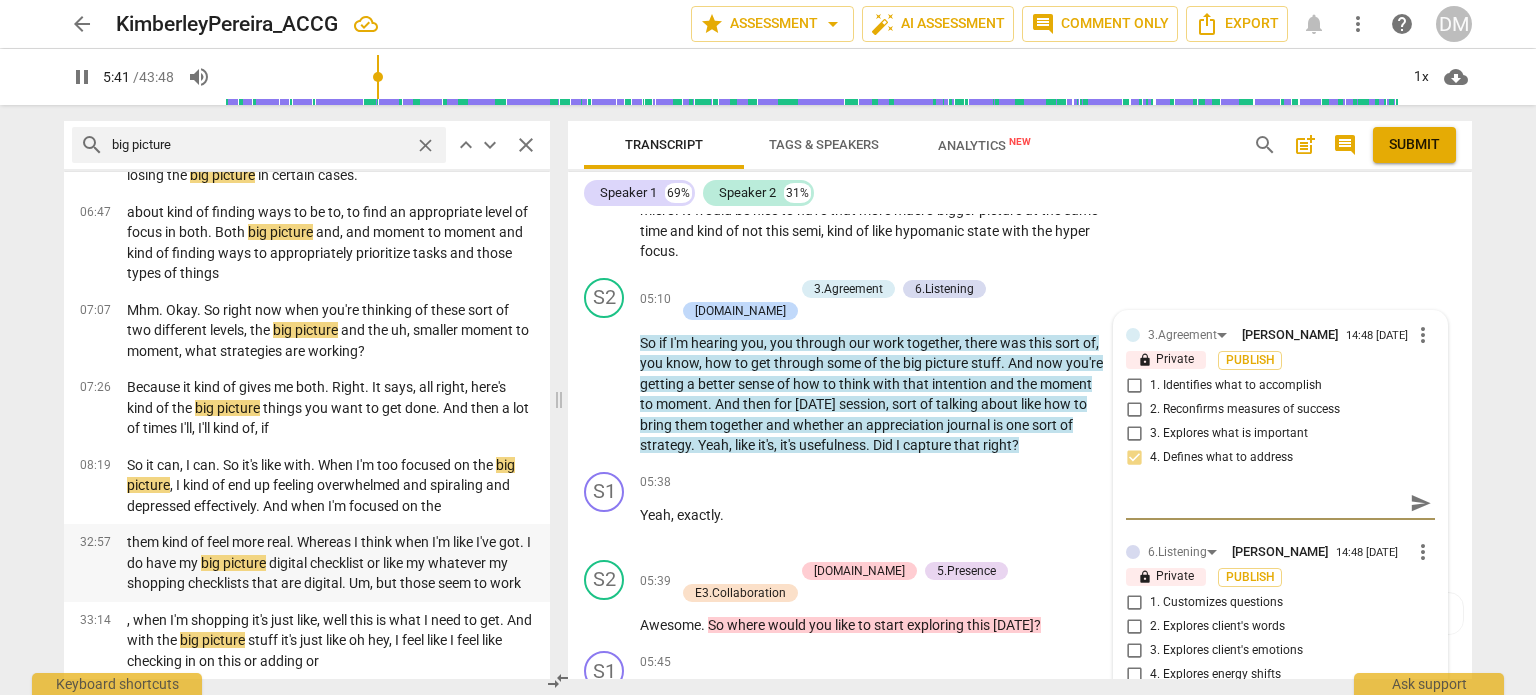 type on "342" 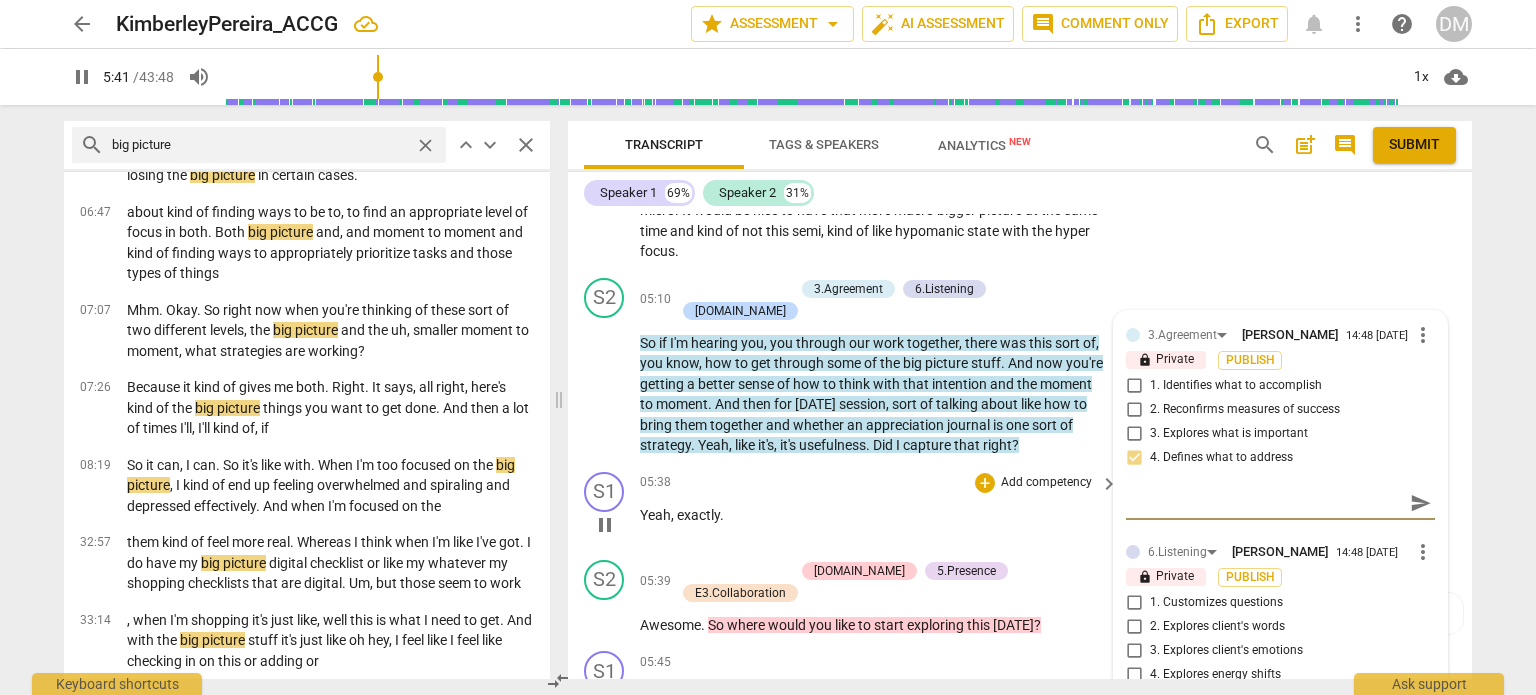 type 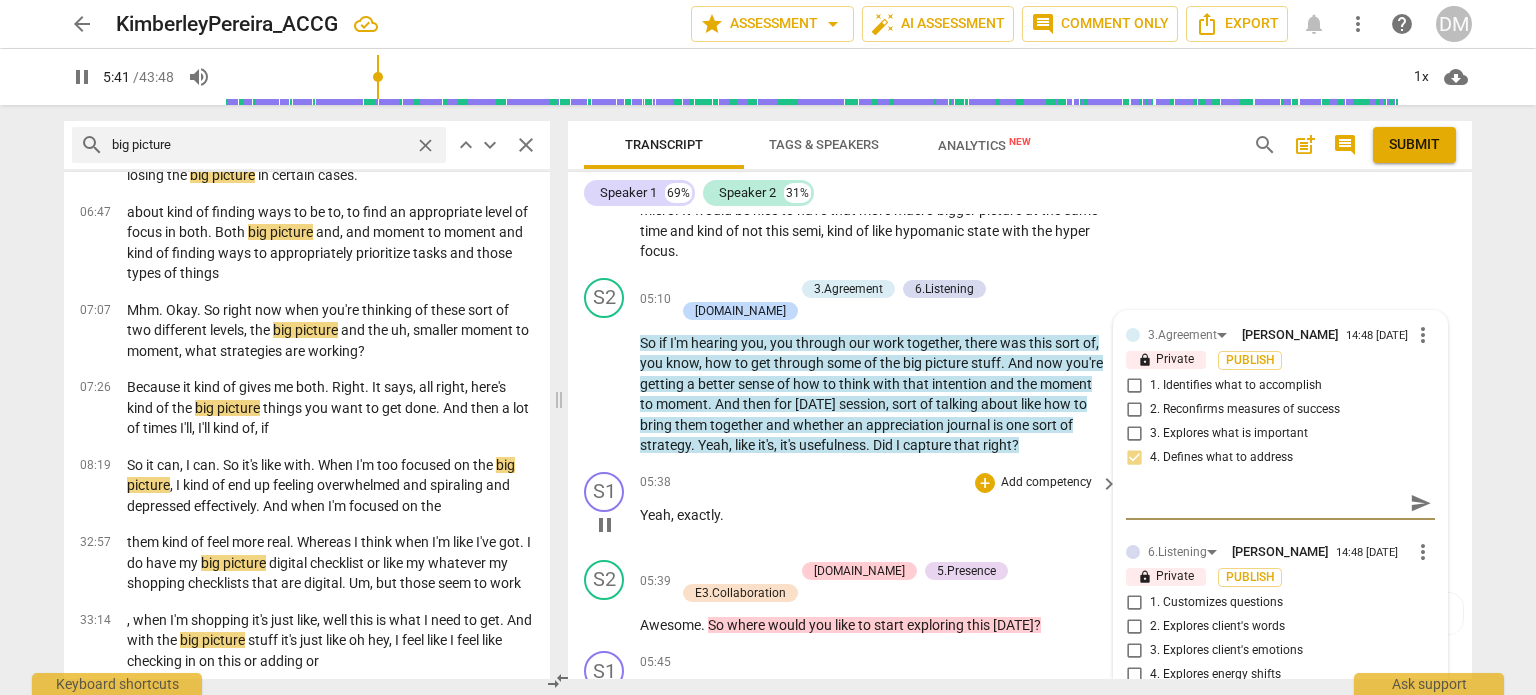 type 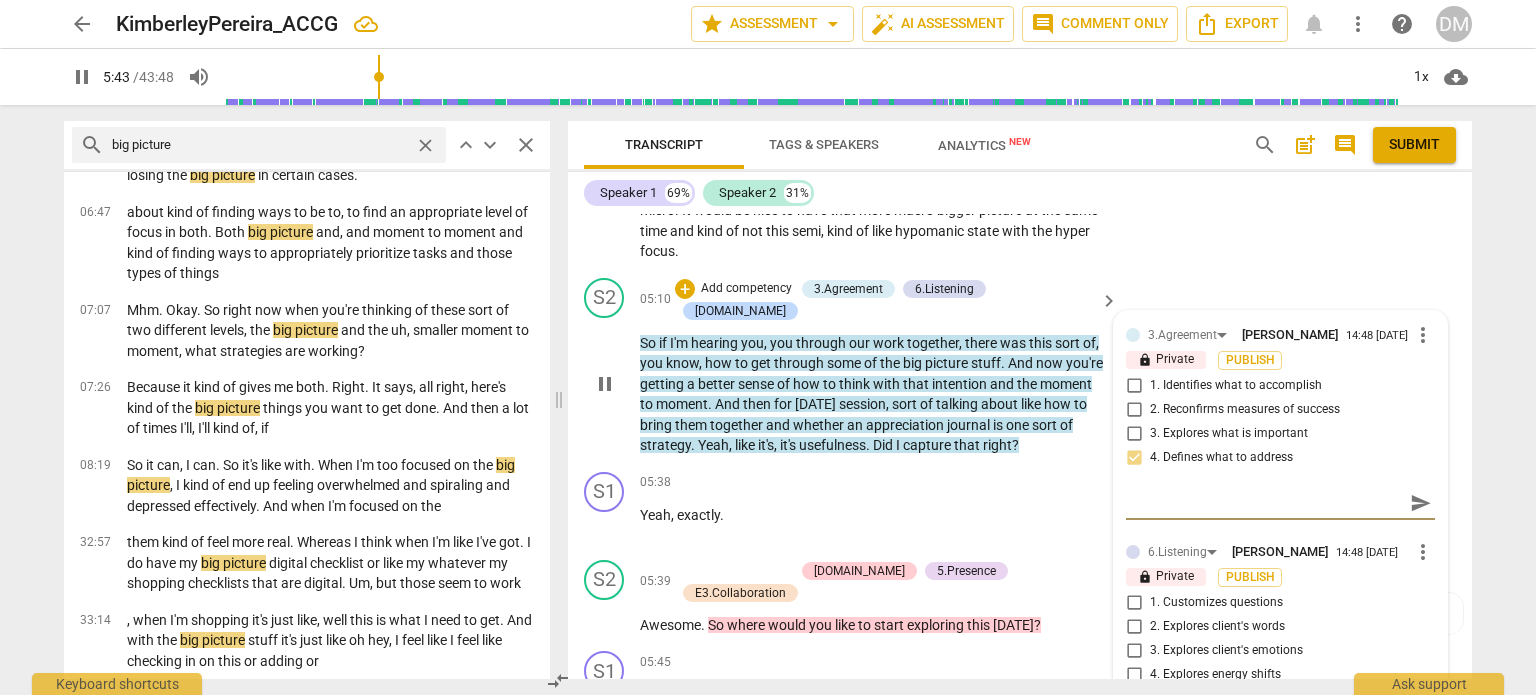 type on "343" 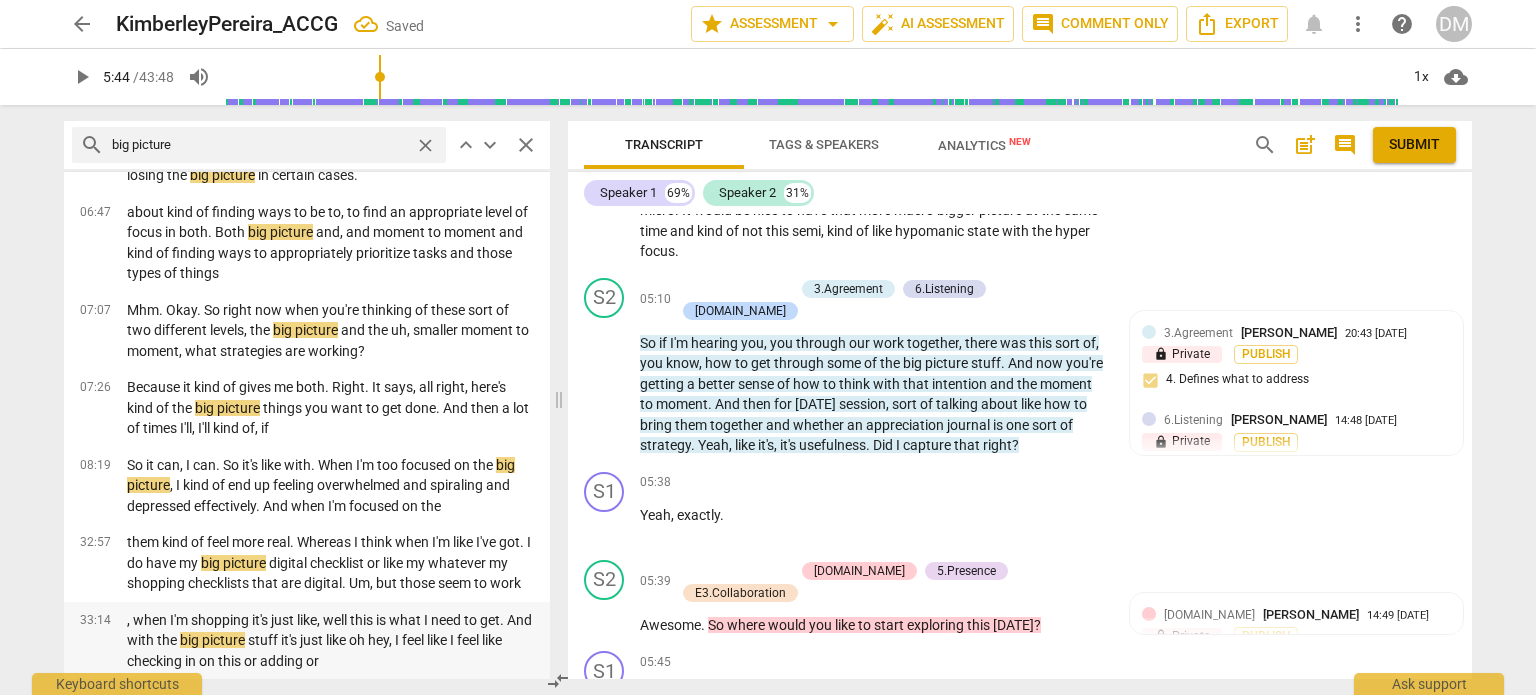 click on ", when I'm shopping it's just like, well this is what I need to get. And with the   big picture   stuff it's just like oh hey, I feel like I feel like checking in on this or adding or" at bounding box center [330, 641] 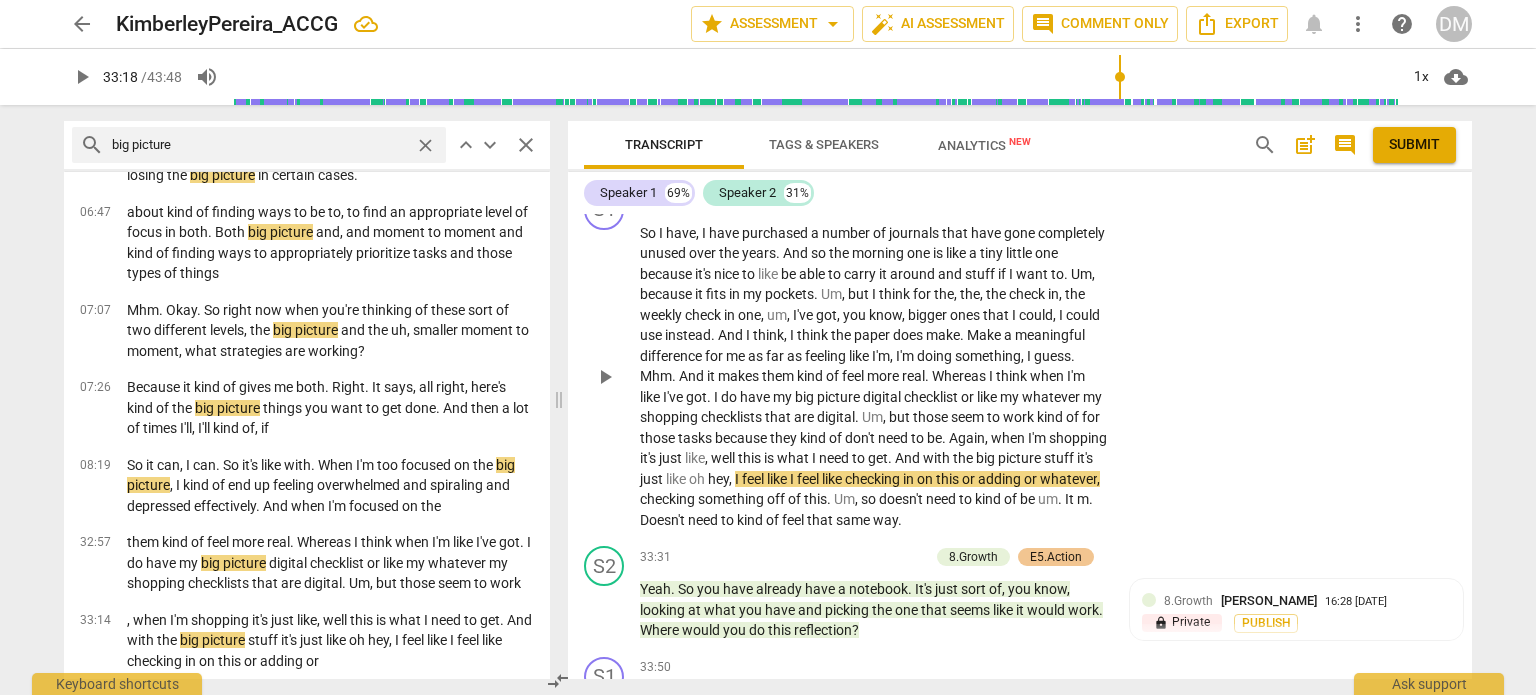 scroll, scrollTop: 14338, scrollLeft: 0, axis: vertical 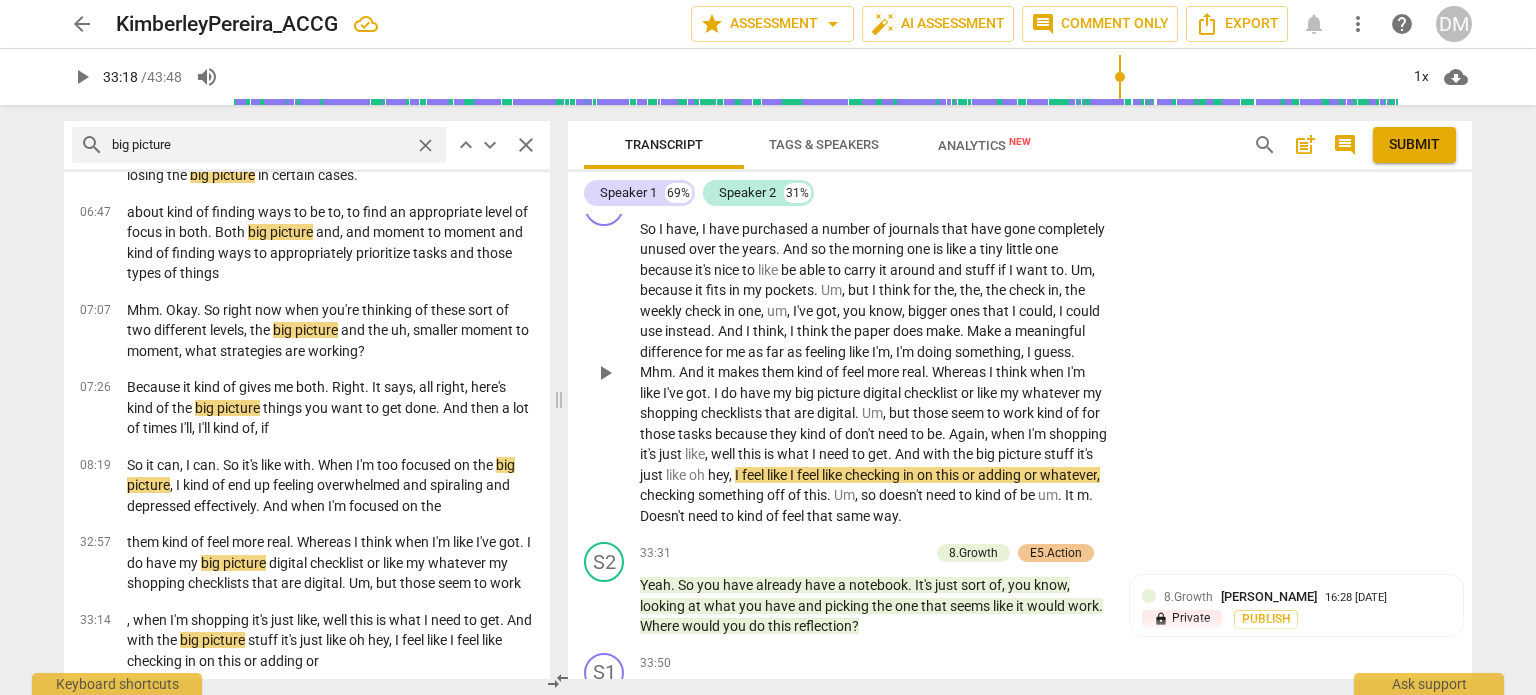click on "have" at bounding box center (681, 229) 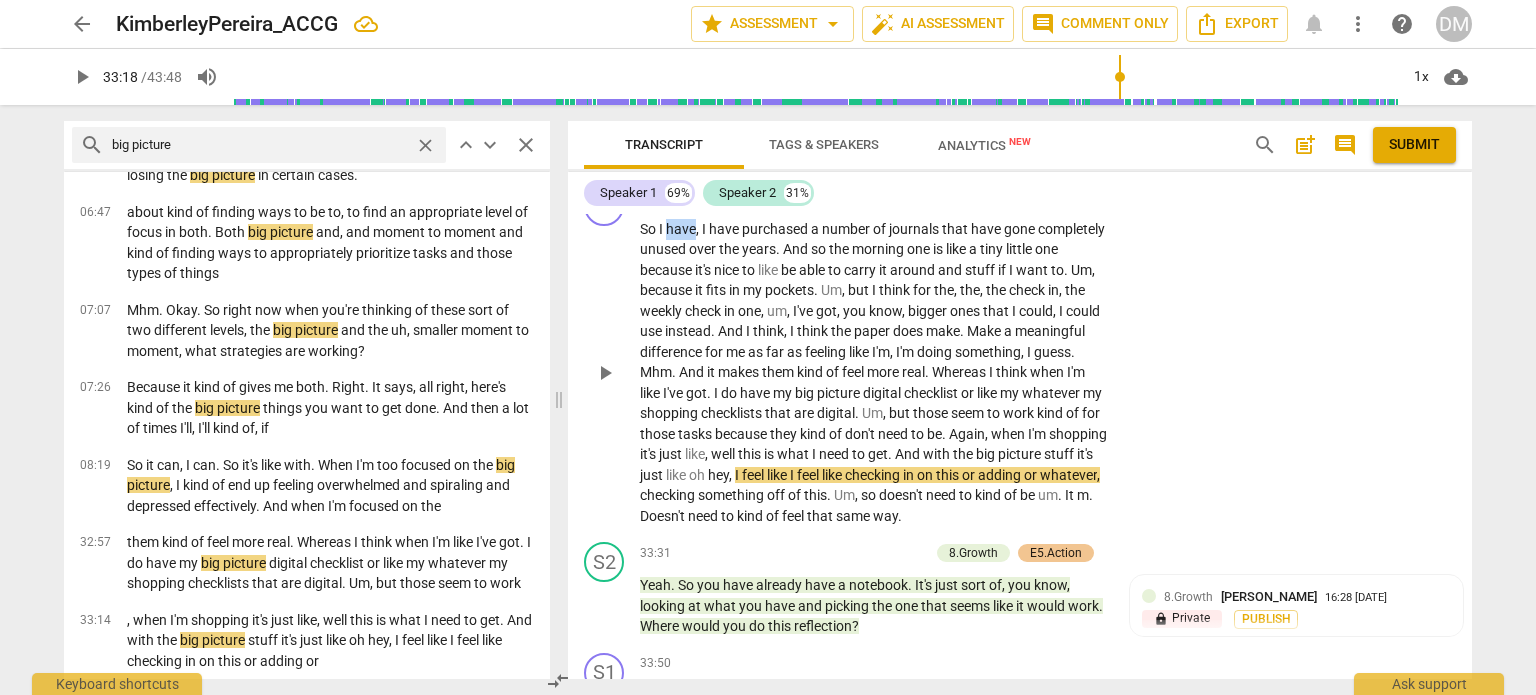 click on "have" at bounding box center (681, 229) 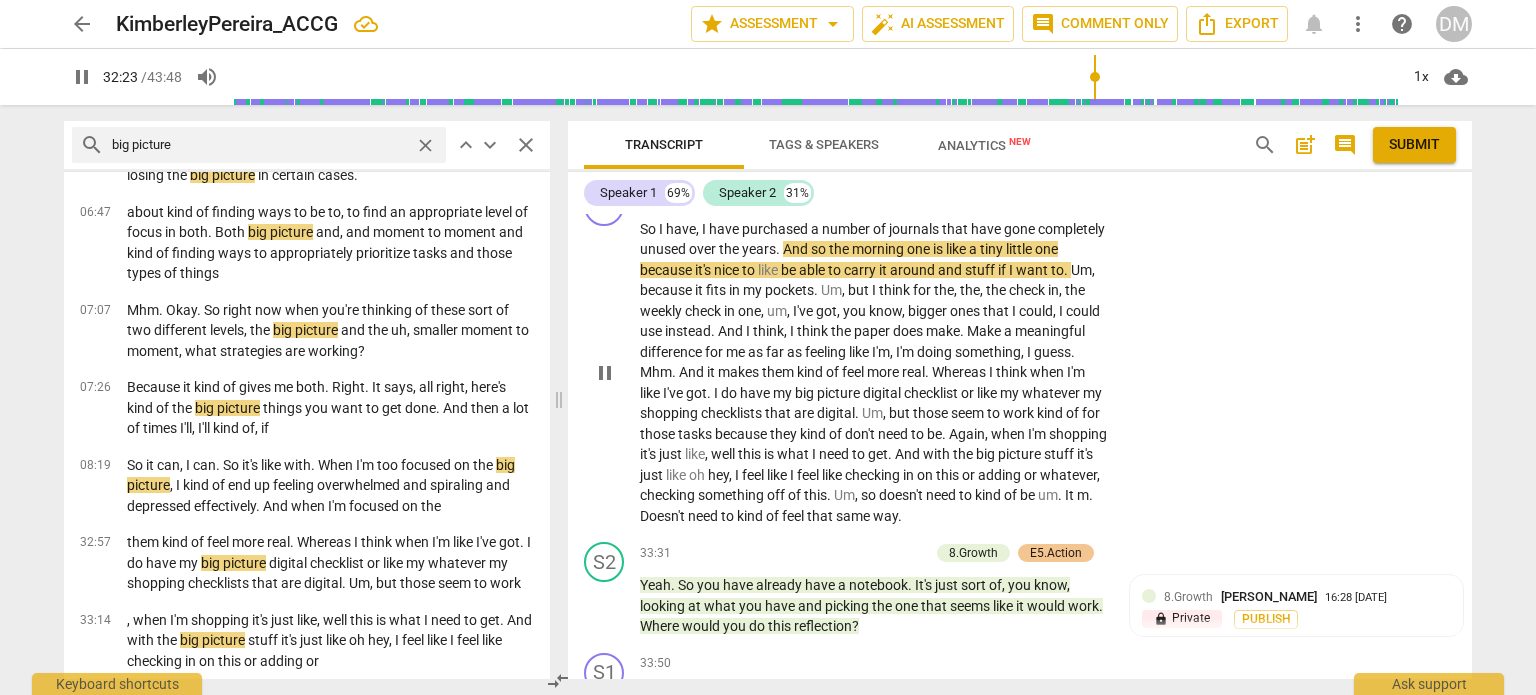 click on "makes" at bounding box center [740, 372] 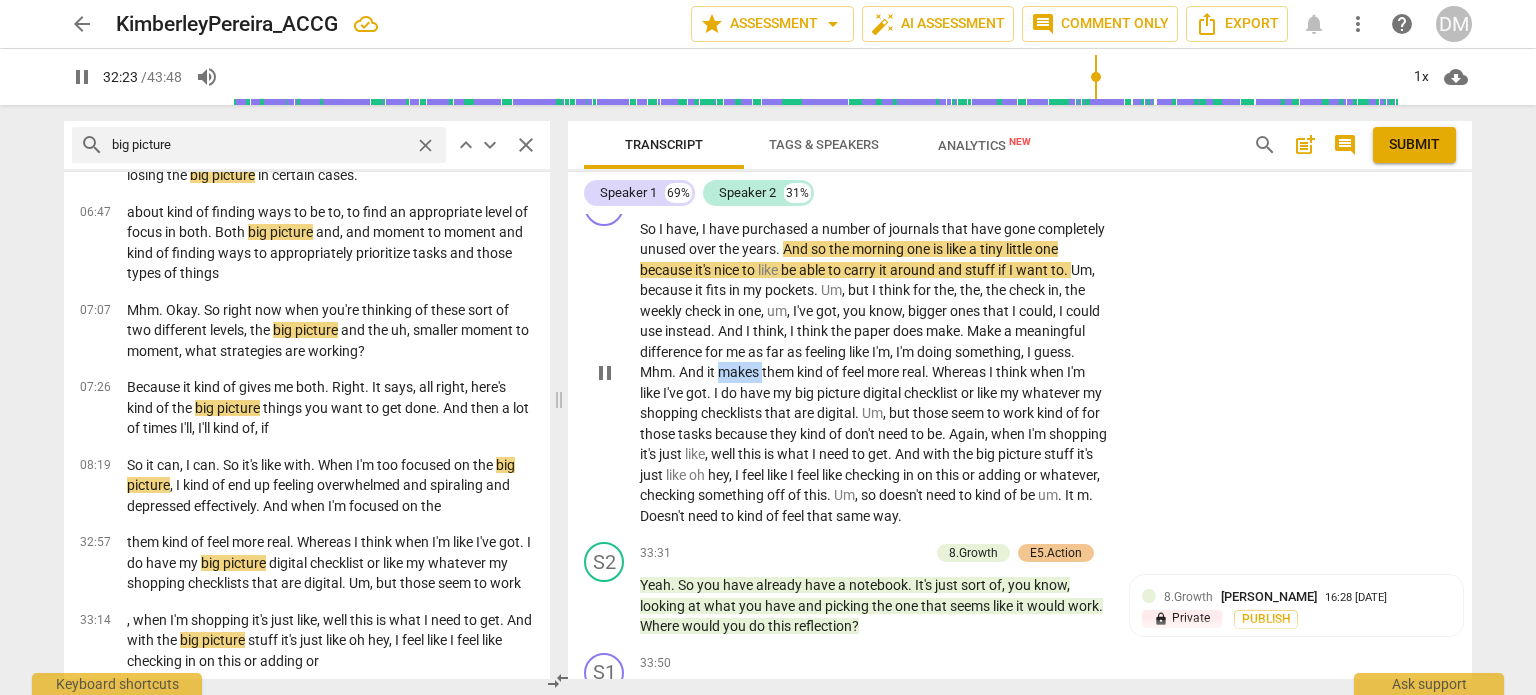 click on "makes" at bounding box center [740, 372] 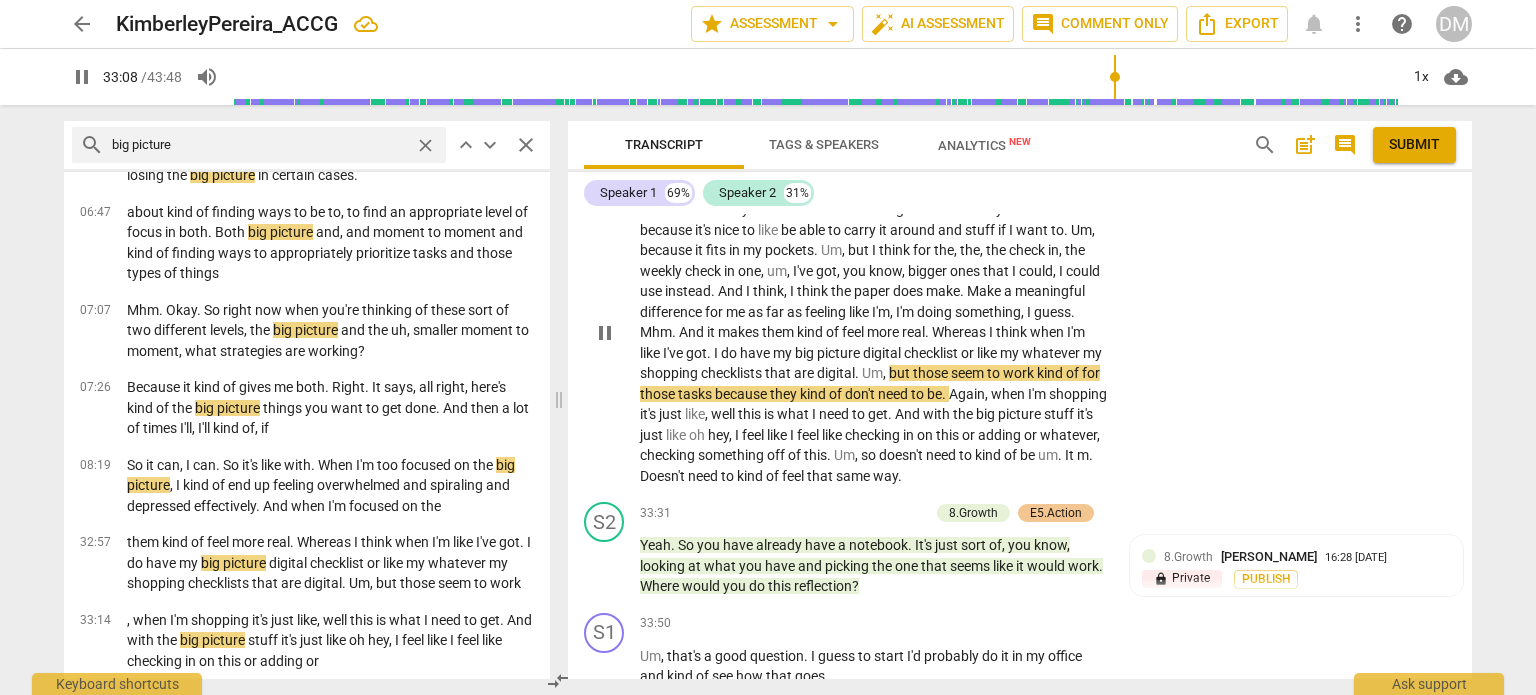 scroll, scrollTop: 14380, scrollLeft: 0, axis: vertical 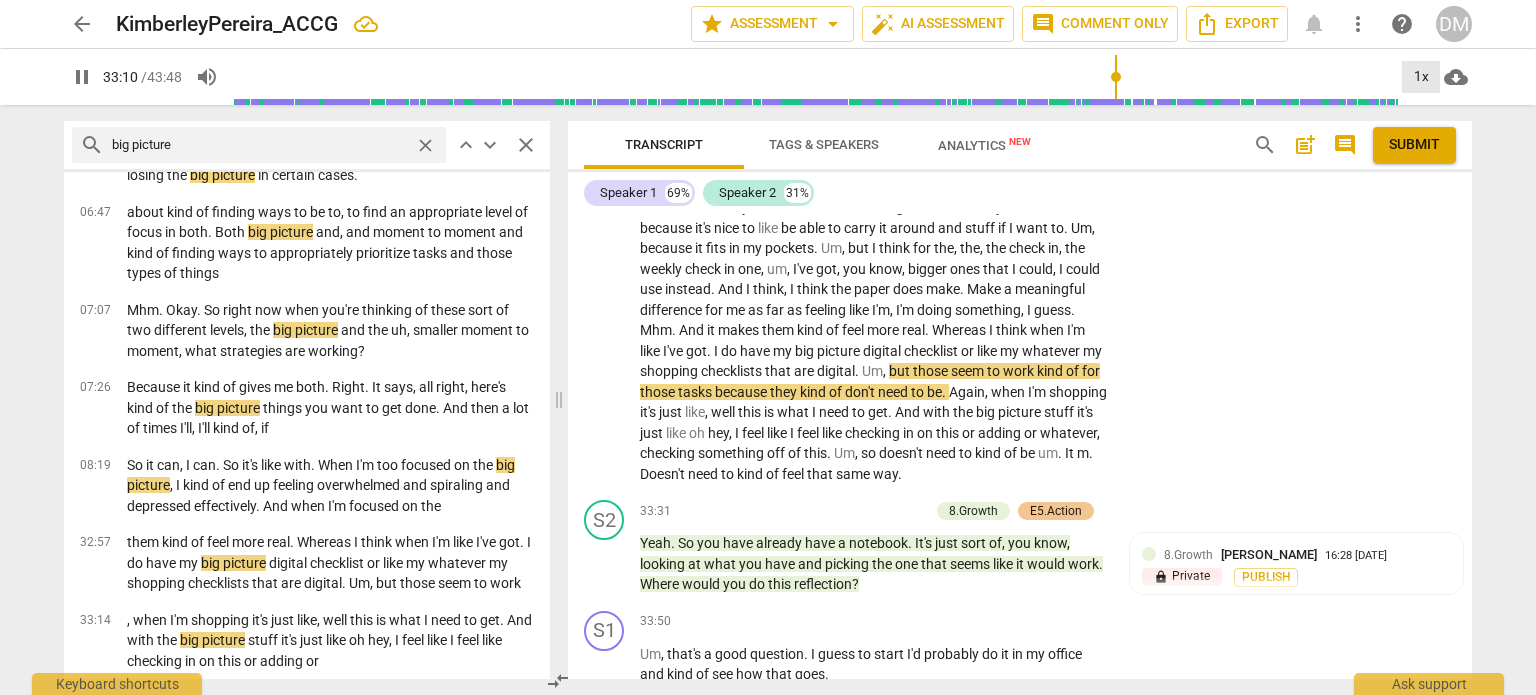 click on "1x" at bounding box center [1421, 77] 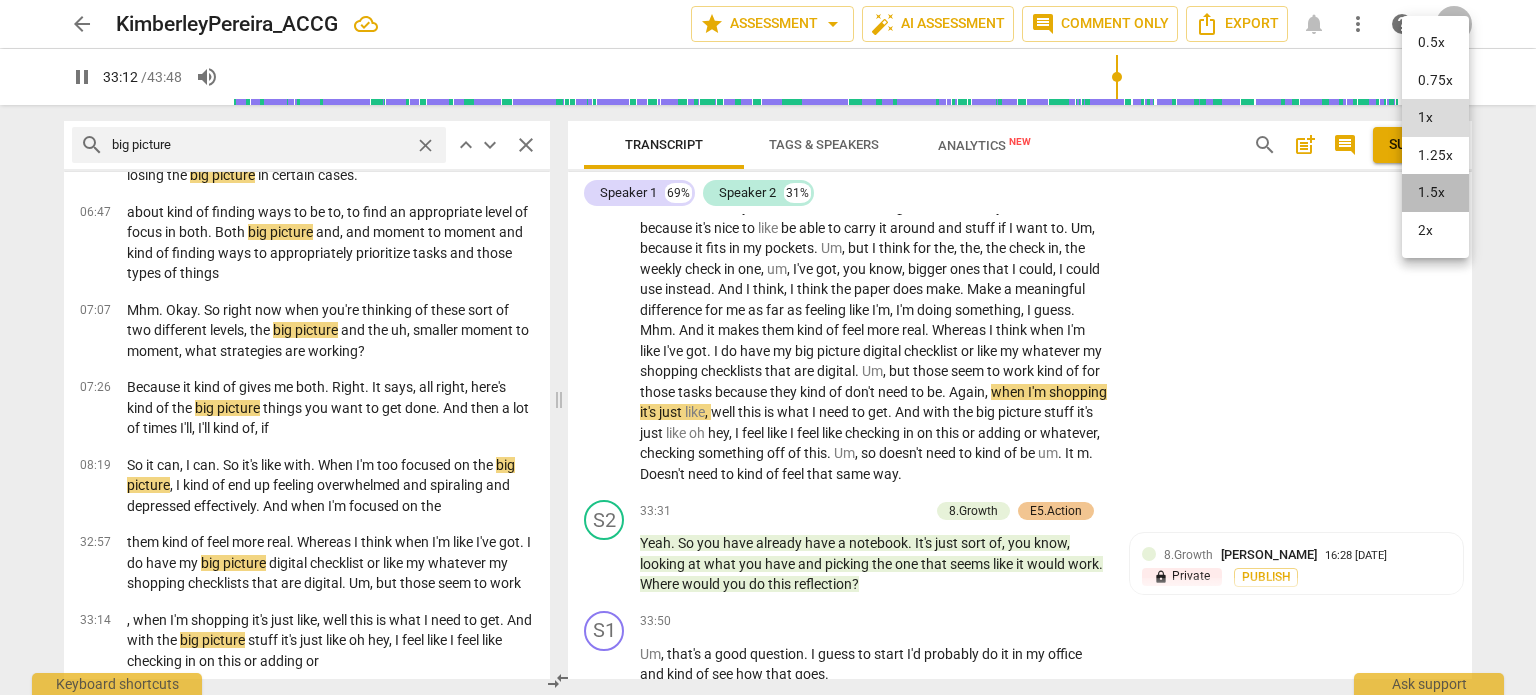 click on "1.5x" at bounding box center (1435, 193) 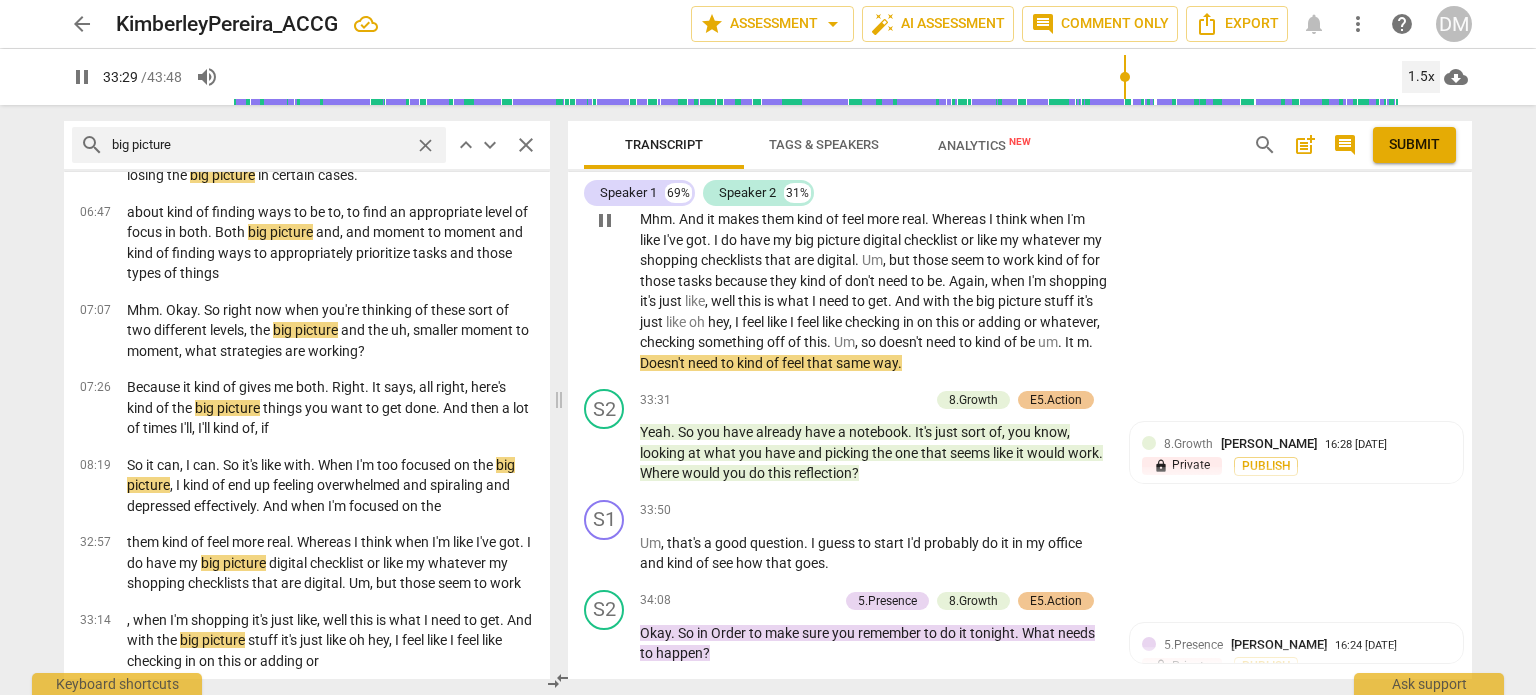 scroll, scrollTop: 14492, scrollLeft: 0, axis: vertical 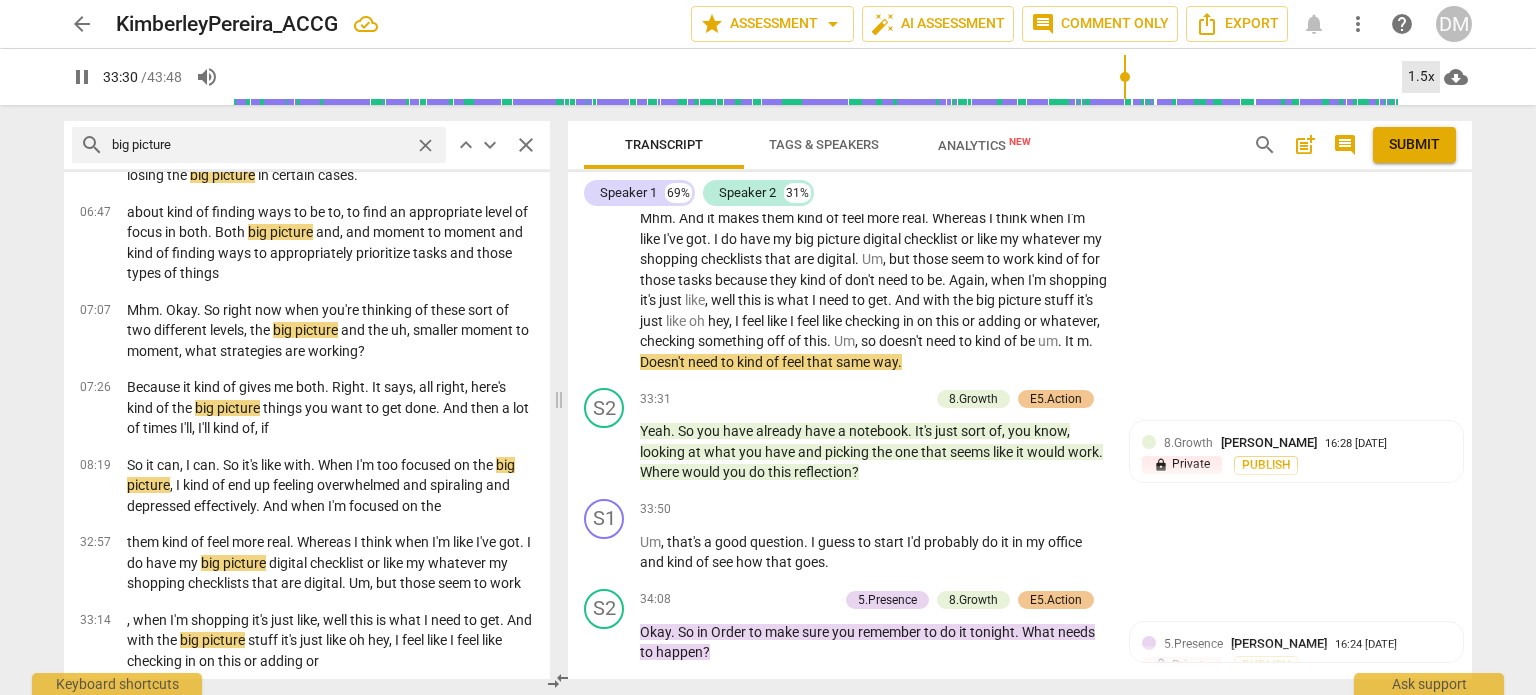 click on "1.5x" at bounding box center [1421, 77] 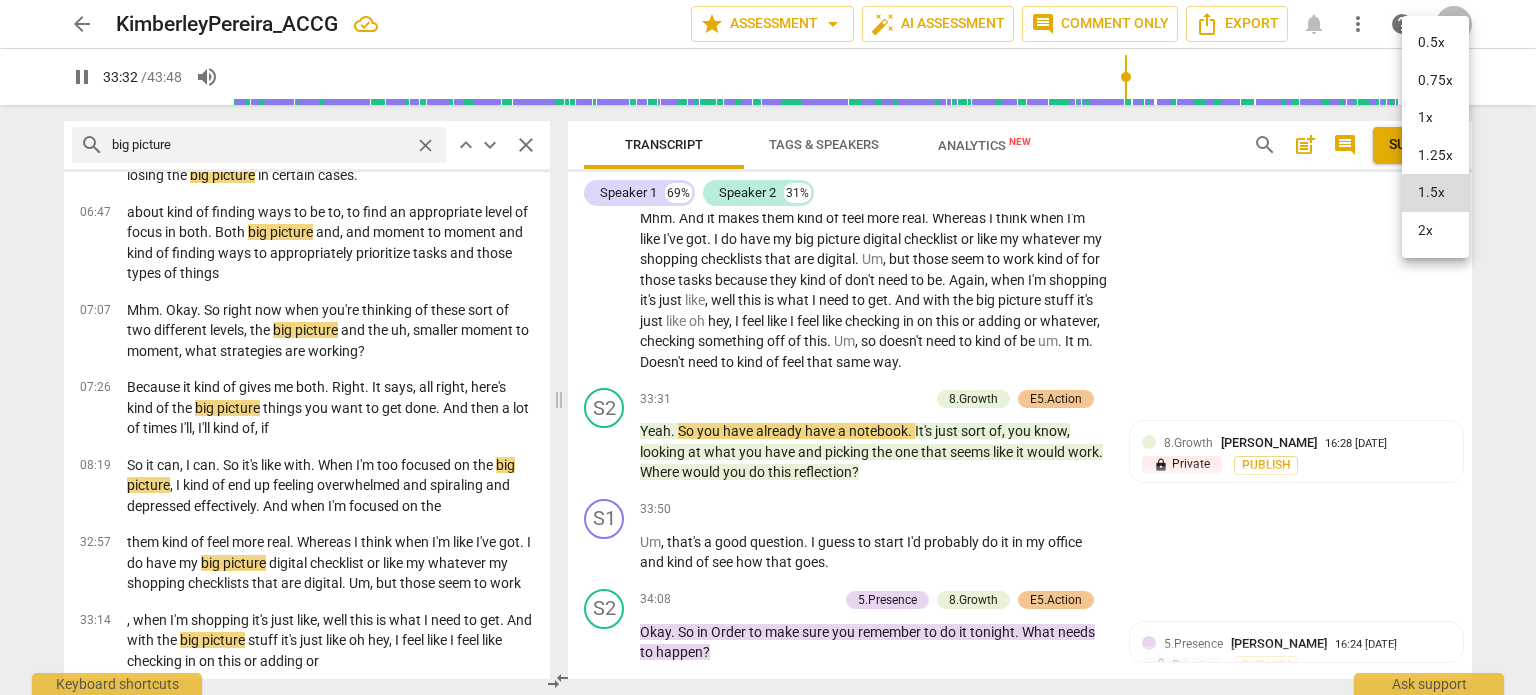 click on "1.25x" at bounding box center (1435, 156) 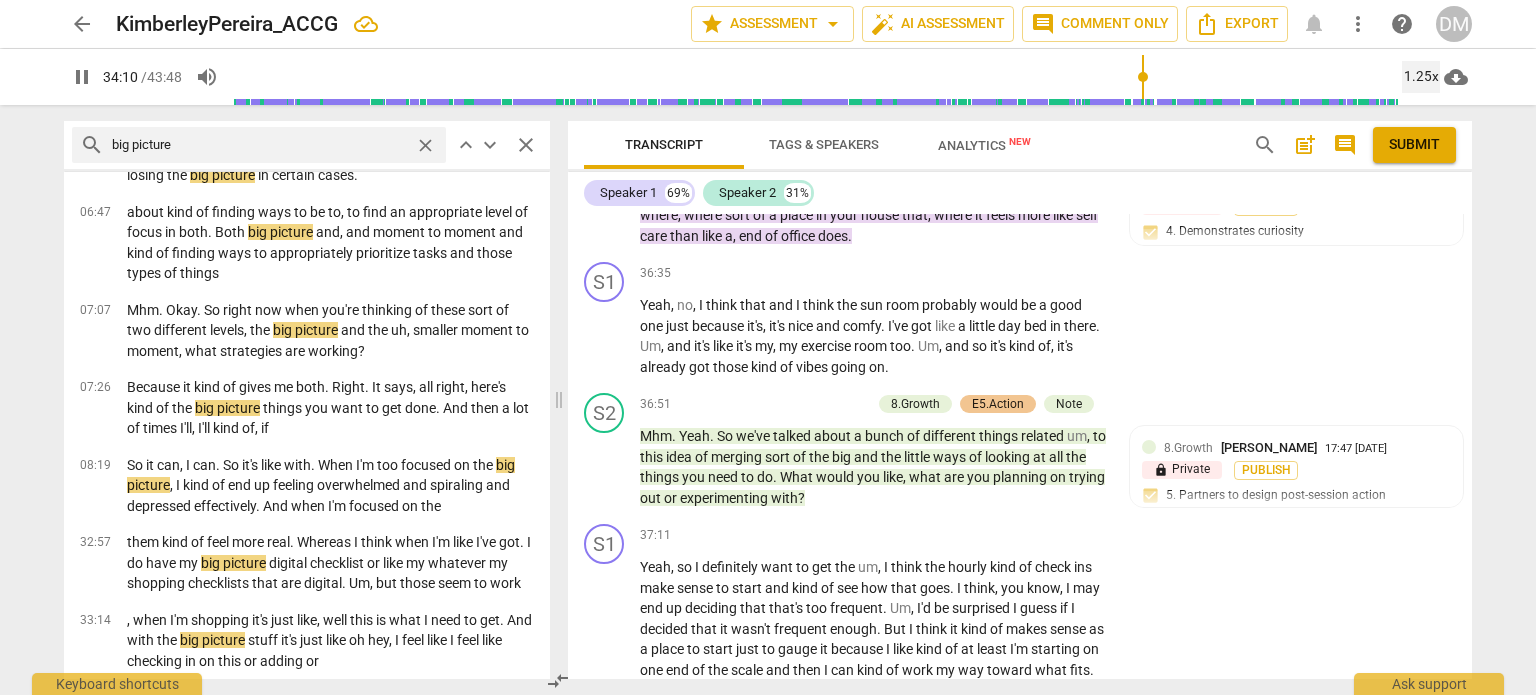 scroll, scrollTop: 16094, scrollLeft: 0, axis: vertical 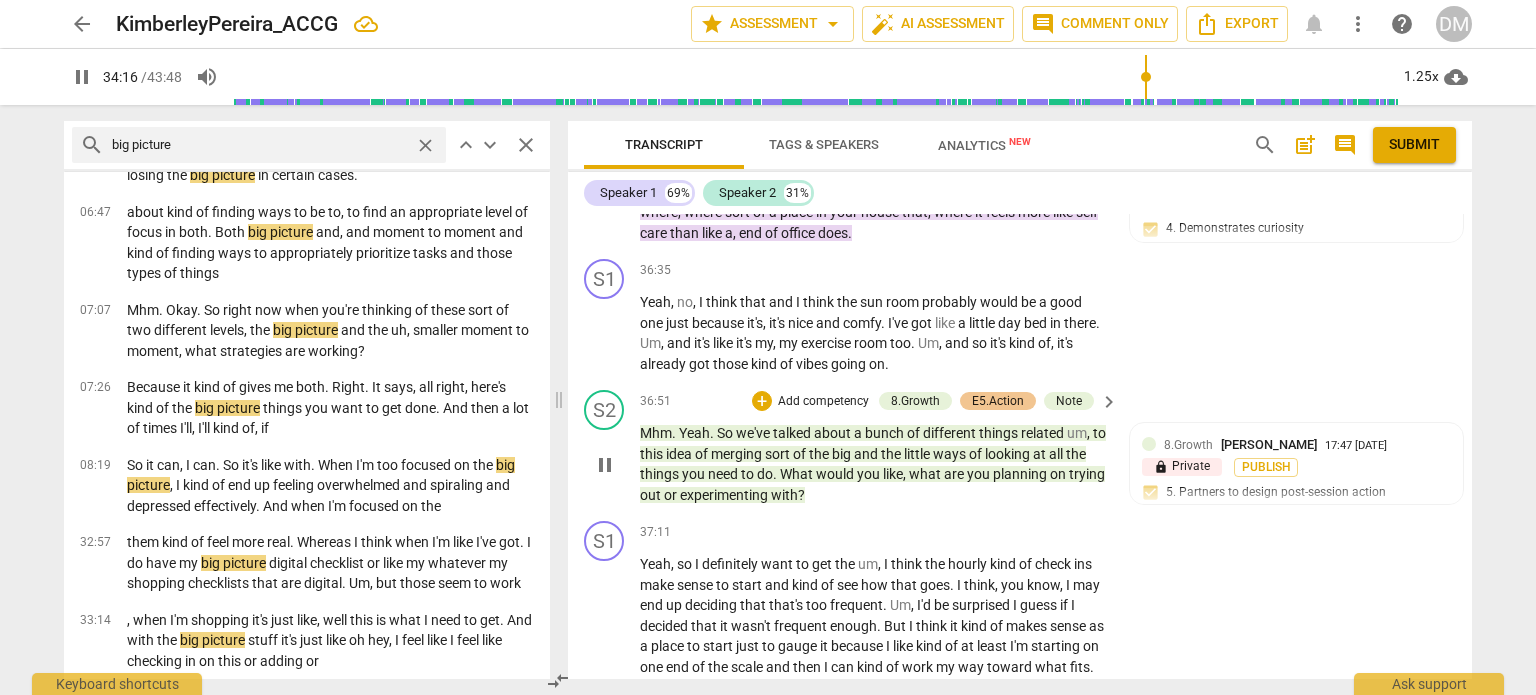 drag, startPoint x: 762, startPoint y: 517, endPoint x: 776, endPoint y: 520, distance: 14.3178215 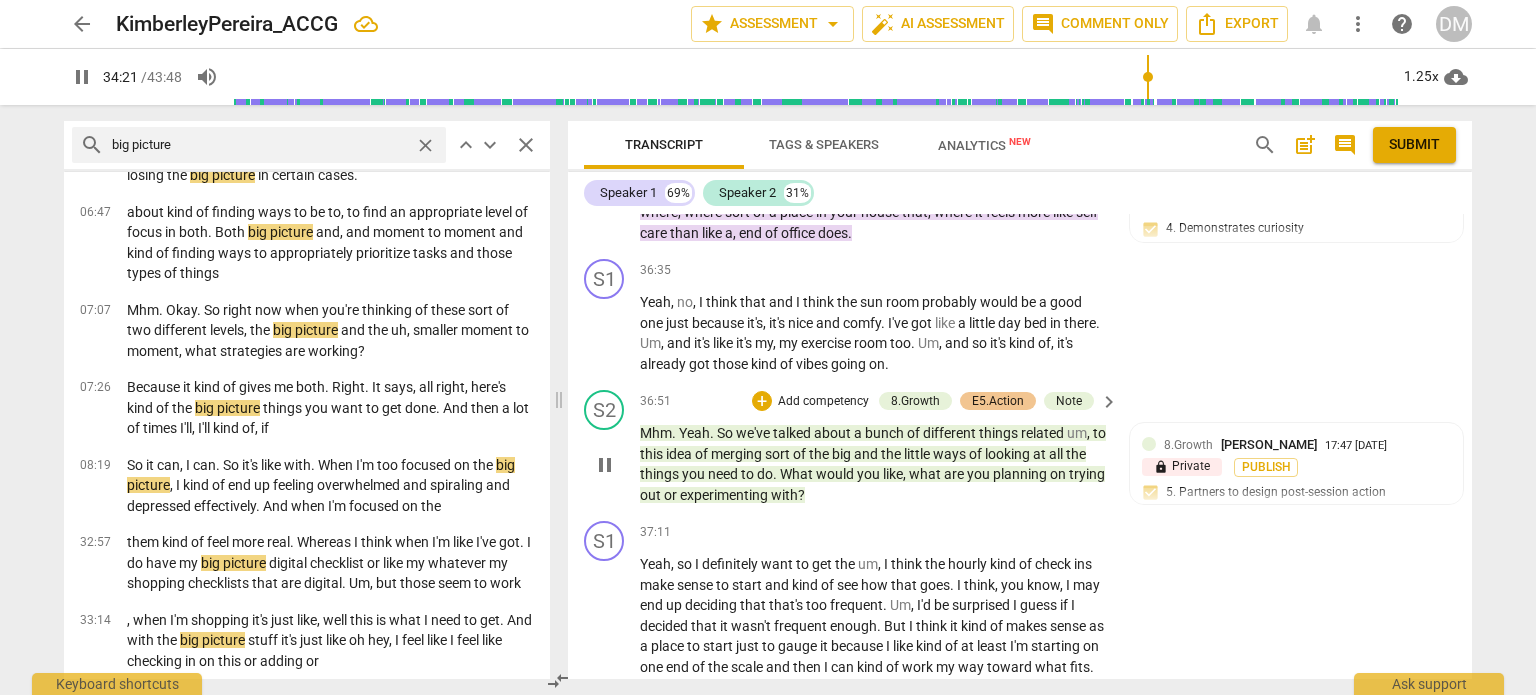 click on "Mhm" at bounding box center [656, 433] 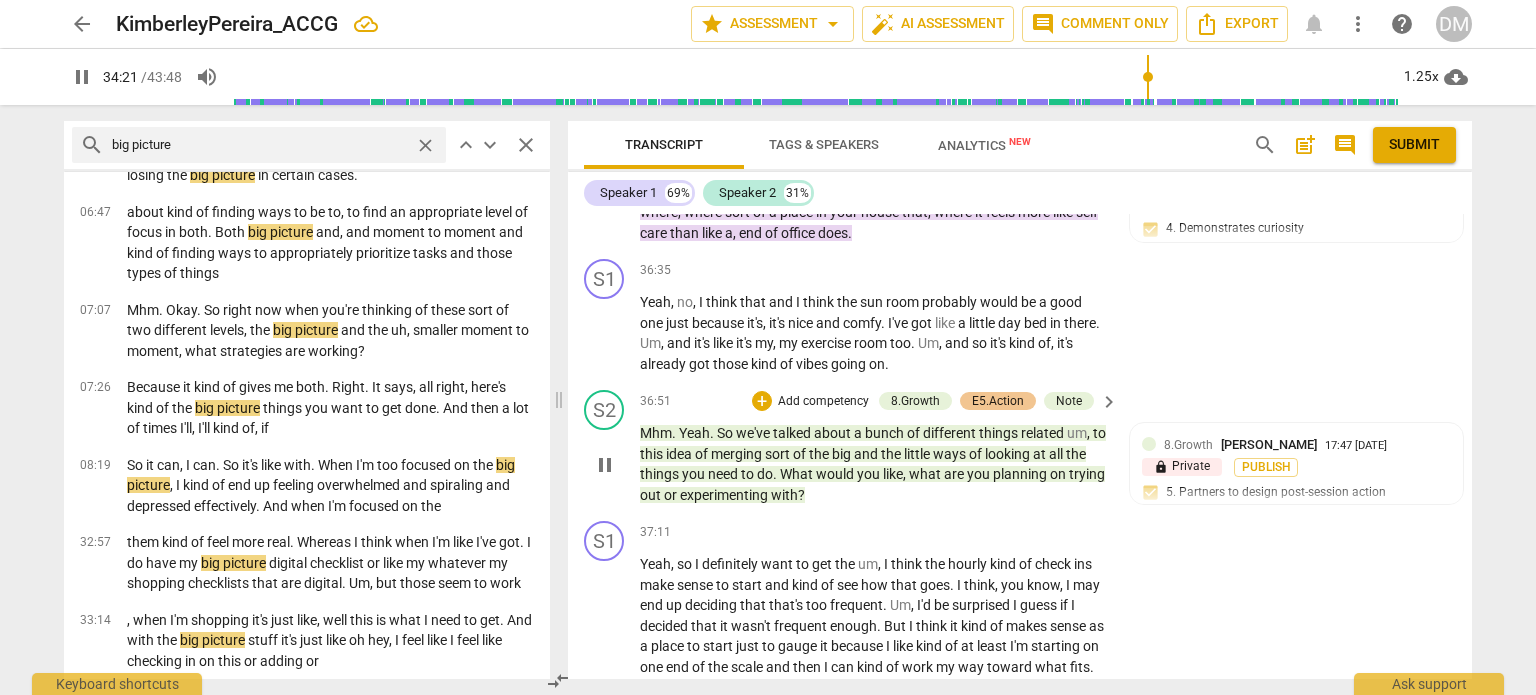 click on "Mm ,   yeah ,   the ,   the   wins   or   the   tadas   or   accomplishments   or   whatever   you   want   to   call   it .   Yeah ,   kind   of   kind   of   thing .   Um ,   we   talked   a   little   bit   about   it   individually ,   but   just   in   general   like ,   or   even   individually   like   thinking   about   these   different   strategies   you   play   around   with .   What   are   some   of   the   things   that   could   get   in   your   way ?" at bounding box center [874, 839] 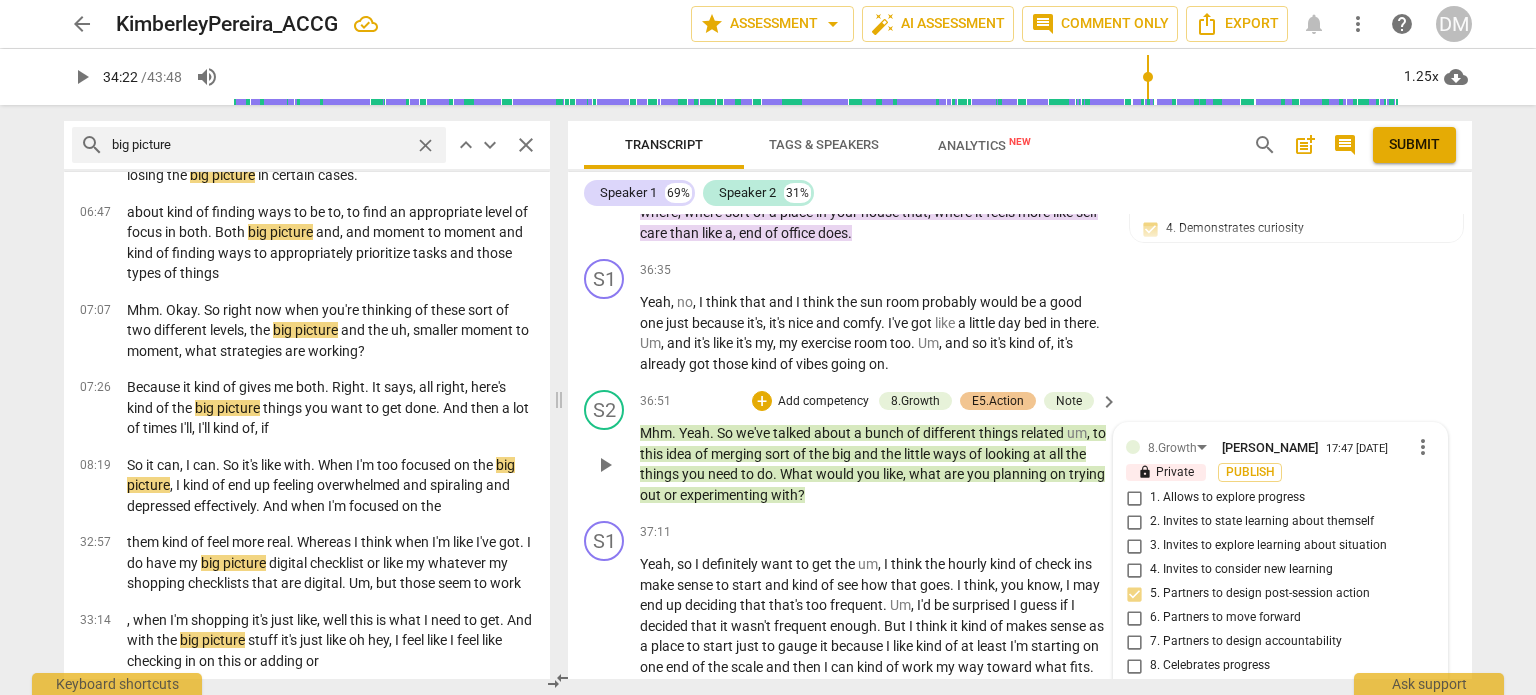 scroll, scrollTop: 16471, scrollLeft: 0, axis: vertical 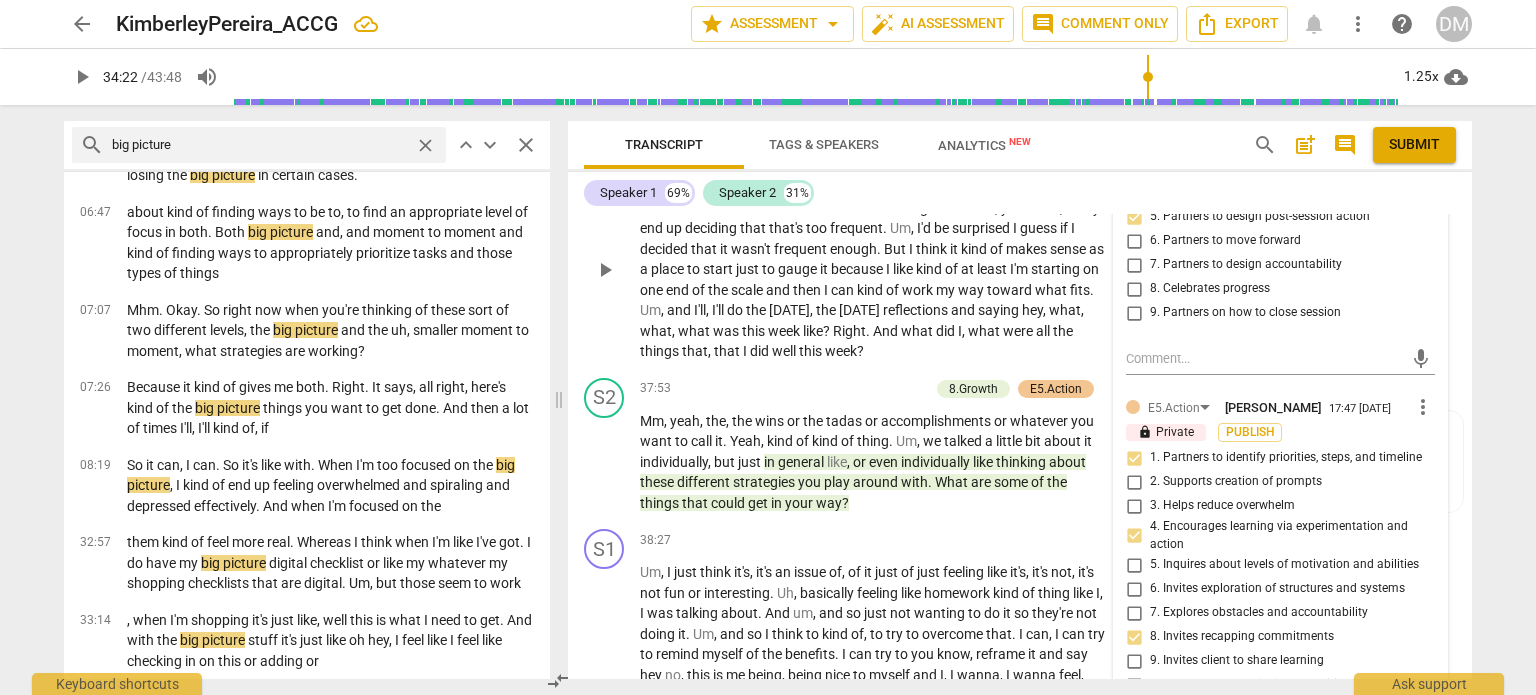 click on "Yeah ,   so   I   definitely   want   to   get   the   um ,   I   think   the   hourly   kind   of   check   ins   make   sense   to   start   and   kind   of   see   how   that   goes .   I   think ,   you   know ,   I   may   end   up   deciding   that   that's   too   frequent .   Um ,   I'd   be   surprised   I   guess   if   I   decided   that   it   wasn't   frequent   enough .   But   I   think   it   kind   of   makes   sense   as   a   place   to   start   just   to   gauge   it   because   I   like   kind   of   at   least   I'm   starting   on   one   end   of   the   scale   and   then   I   can   kind   of   work   my   way   toward   what   fits .   Um ,   and   I'll ,   I'll   do   the   Friday ,   the   Friday   reflections   and   saying   hey ,   what ,   what ,   what   was   this   week   like ?   Right .   And   what   did   I ,   what   were   all   the   things   that ,   that   I   did   well   this   week ?" at bounding box center [874, 269] 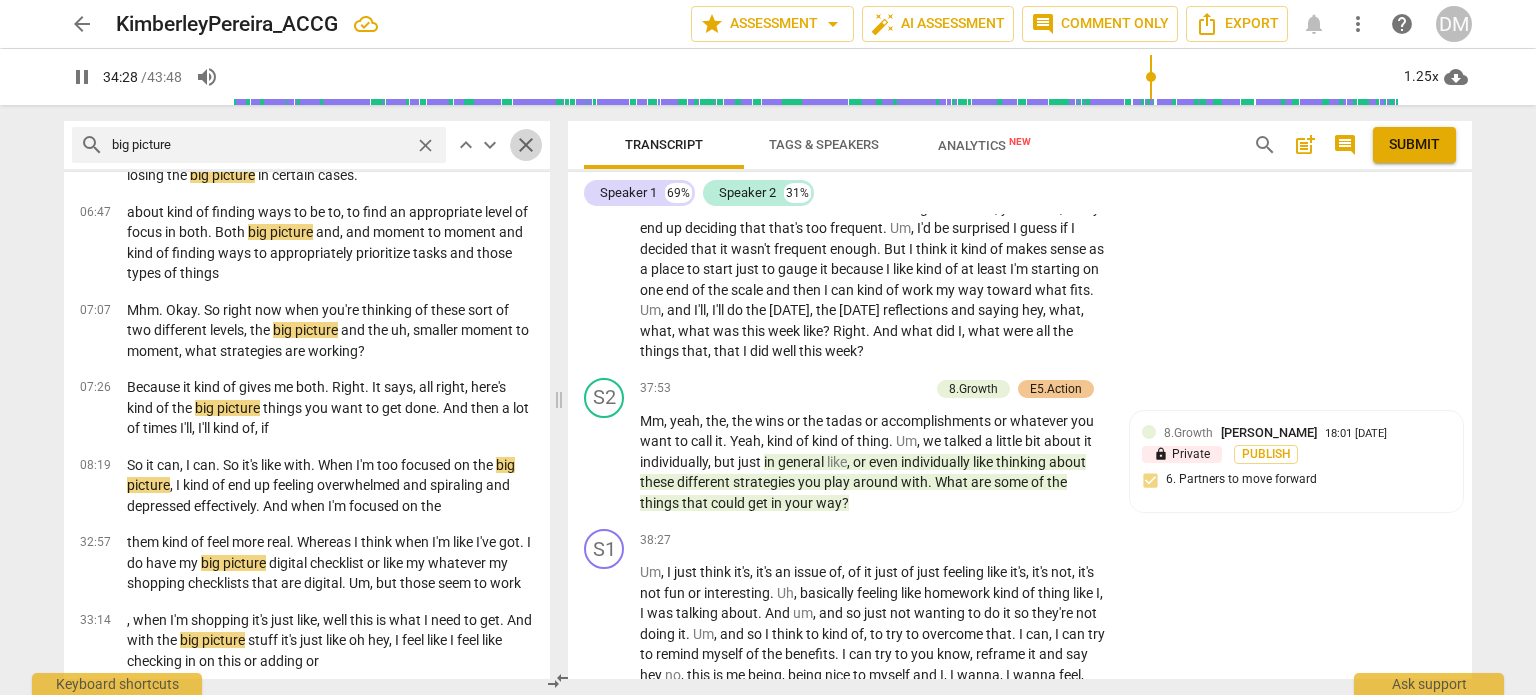 click on "close" at bounding box center (526, 145) 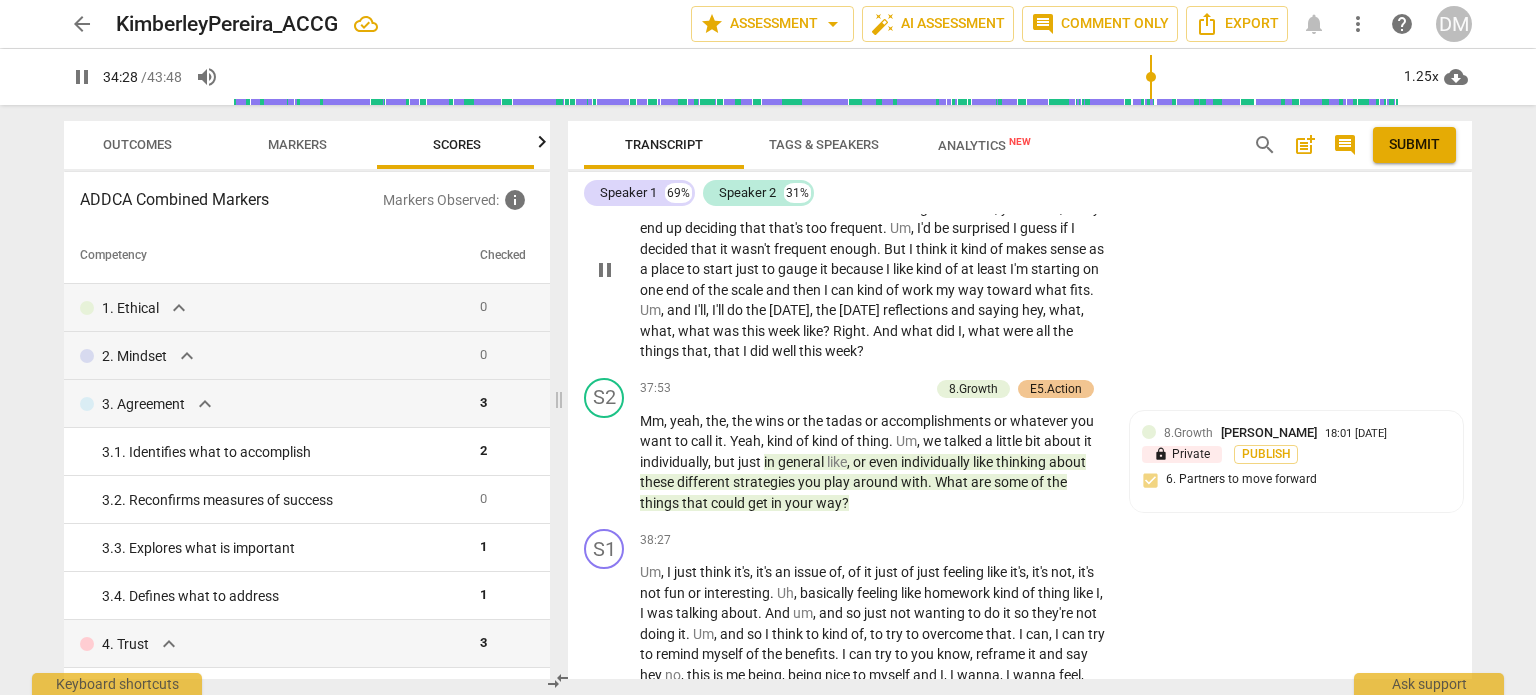 scroll, scrollTop: 0, scrollLeft: 25, axis: horizontal 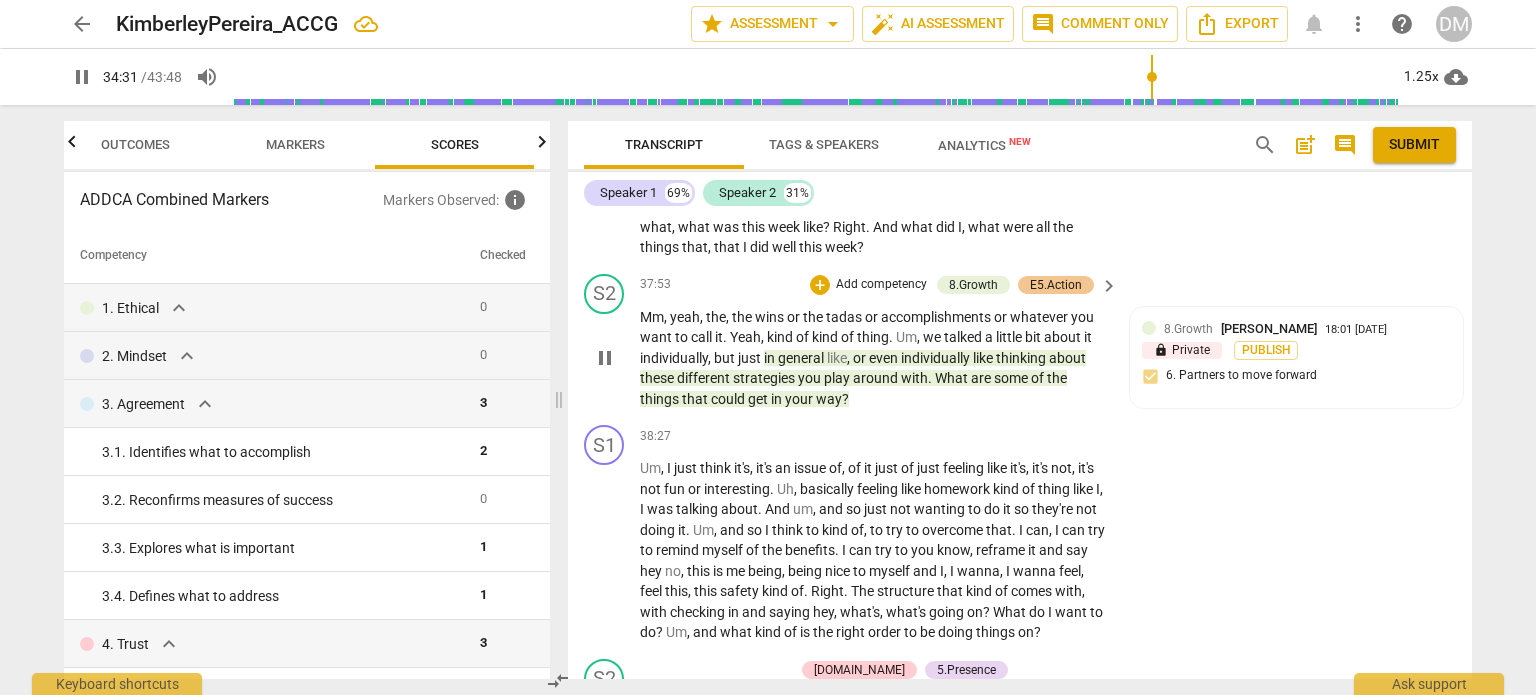 click on "thing" at bounding box center (873, 337) 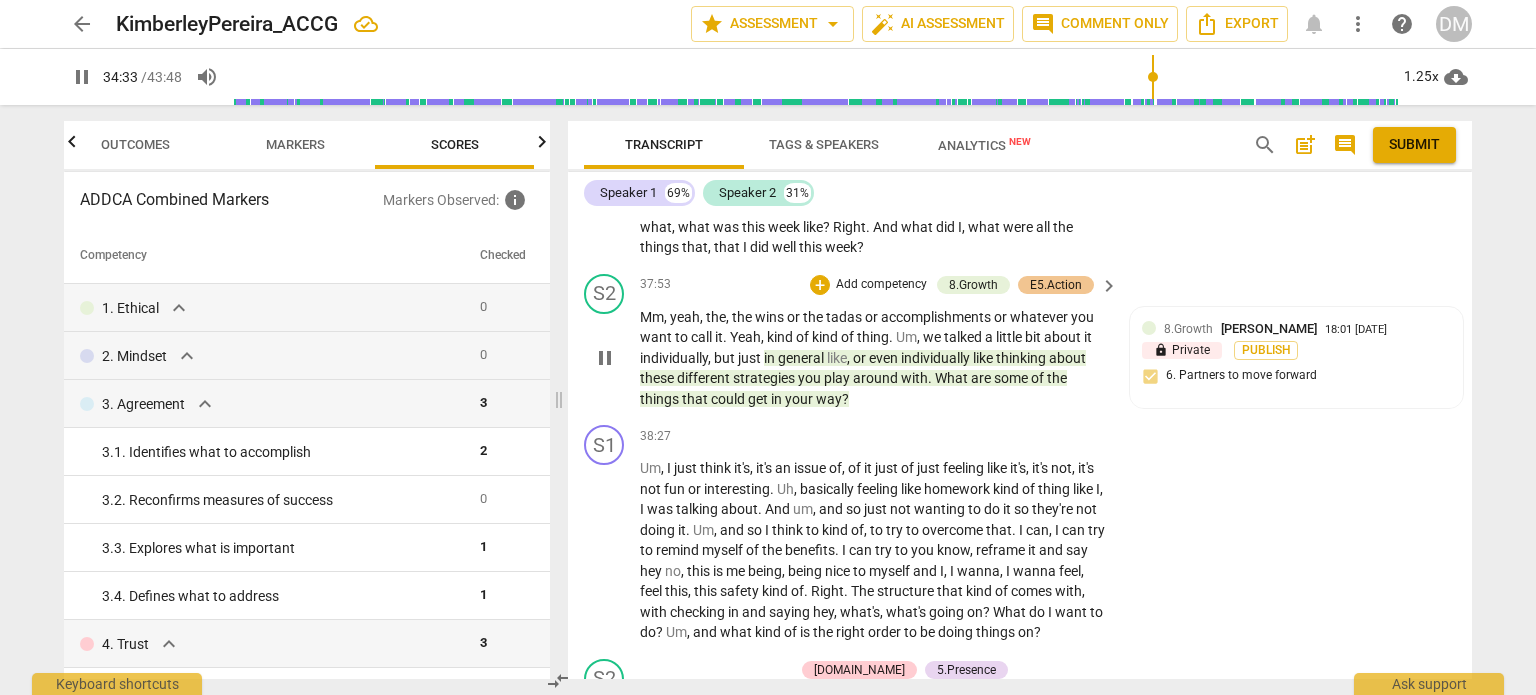 click on "even" at bounding box center (885, 358) 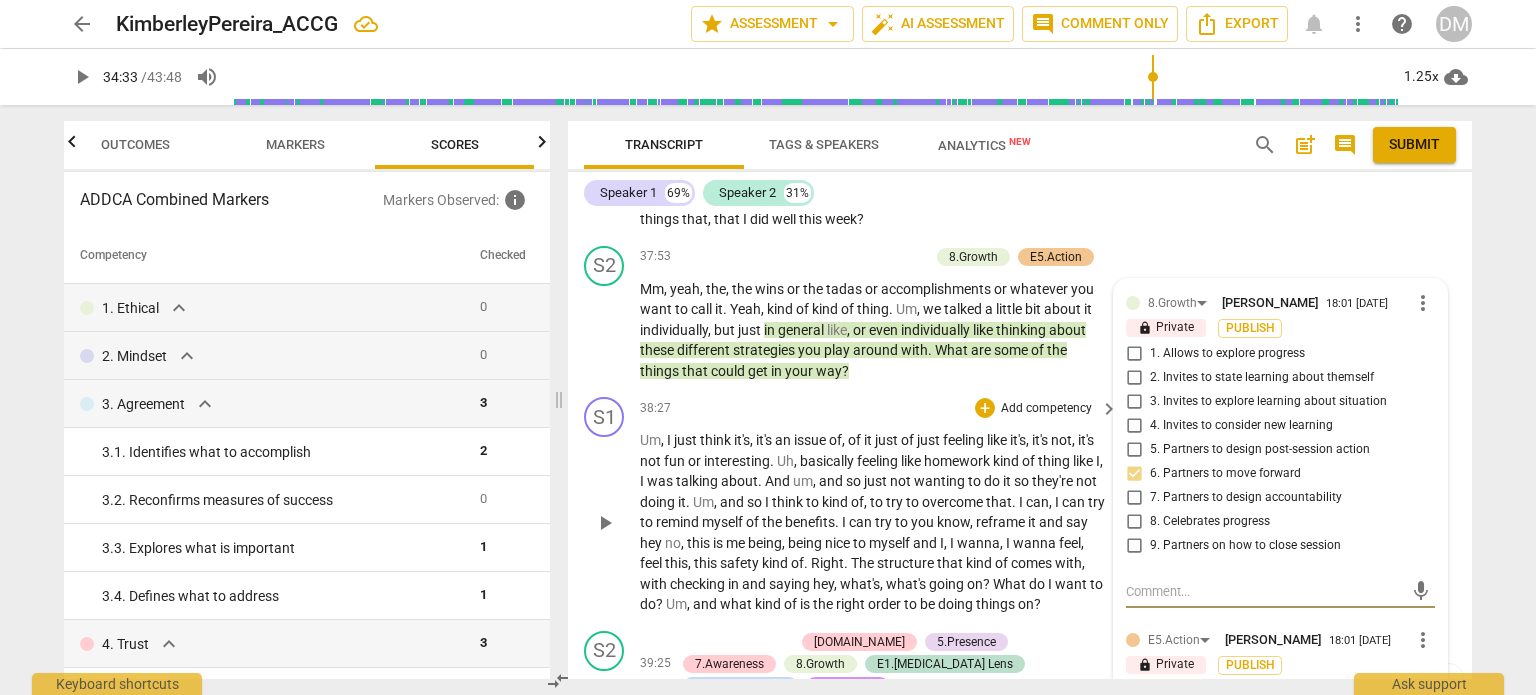 scroll, scrollTop: 16604, scrollLeft: 0, axis: vertical 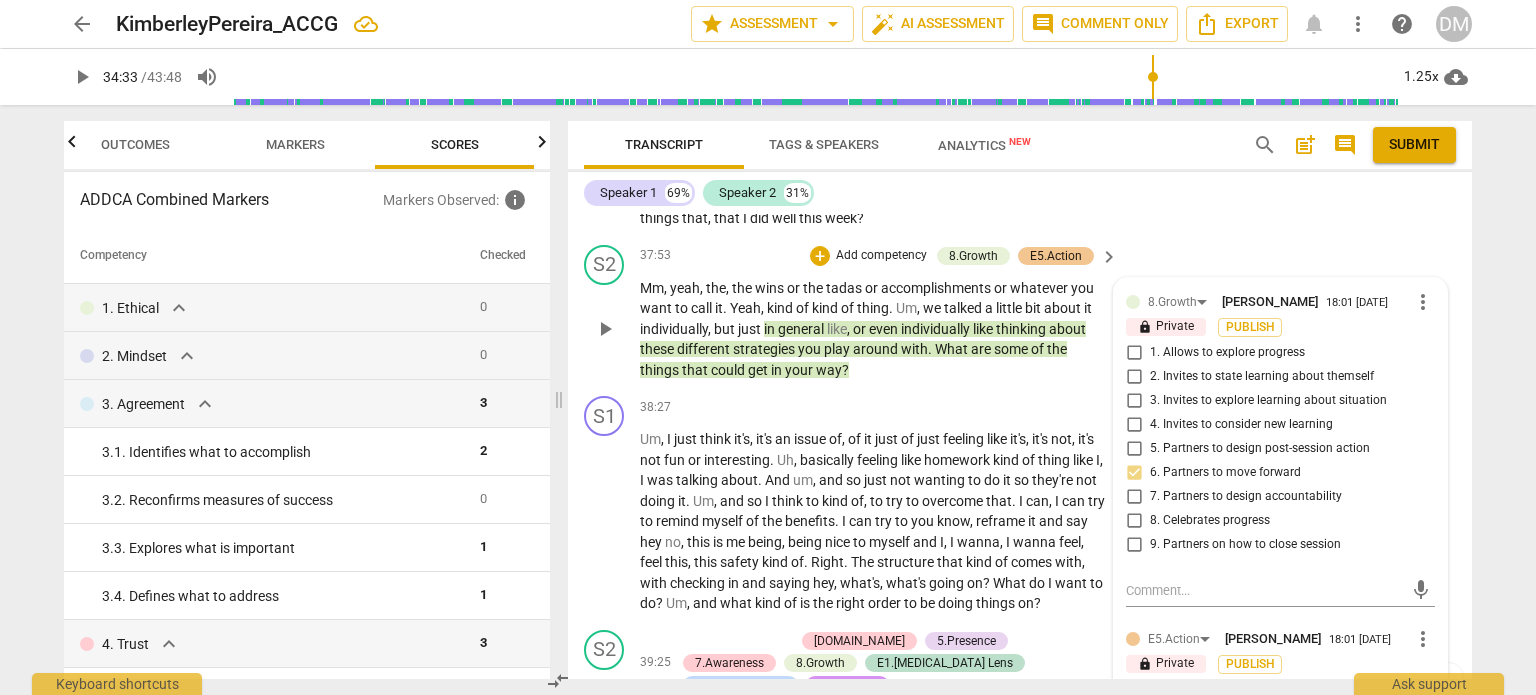click on "general" at bounding box center (802, 329) 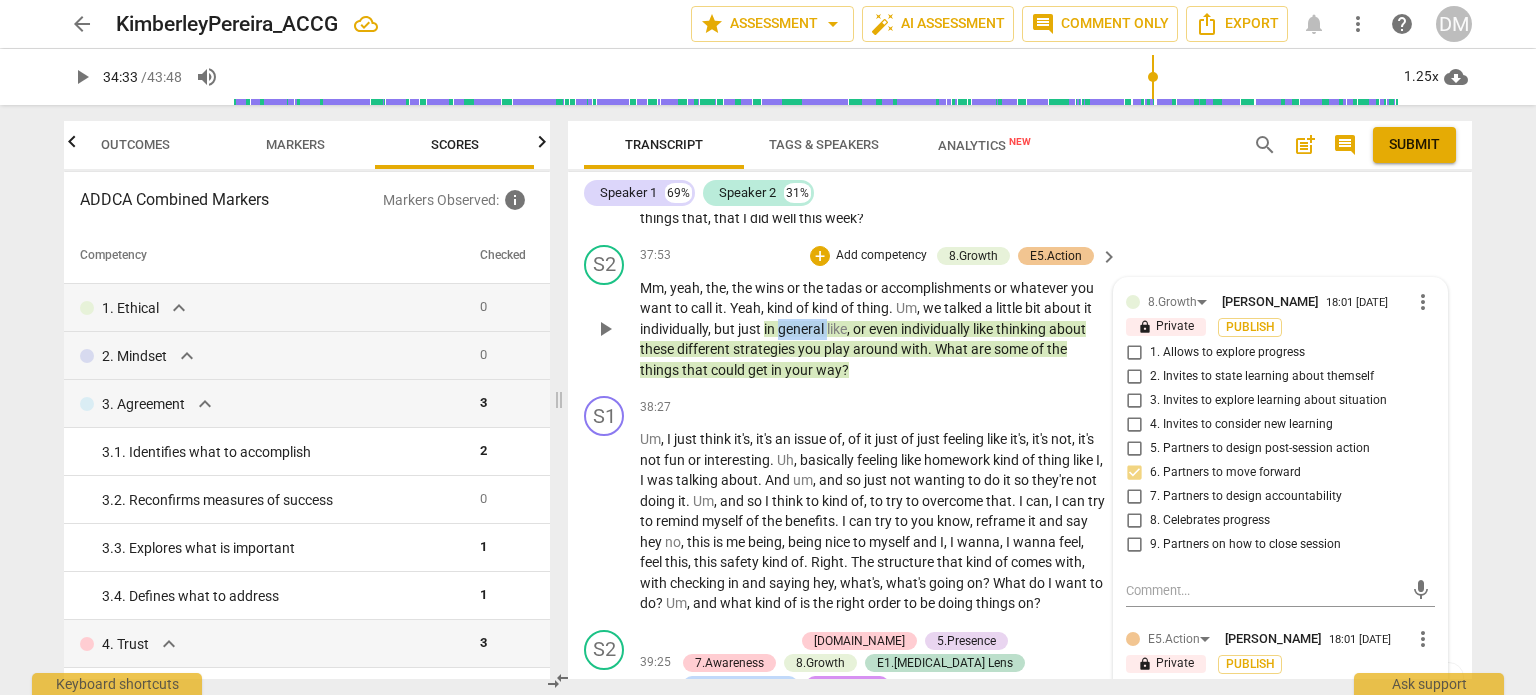 click on "general" at bounding box center (802, 329) 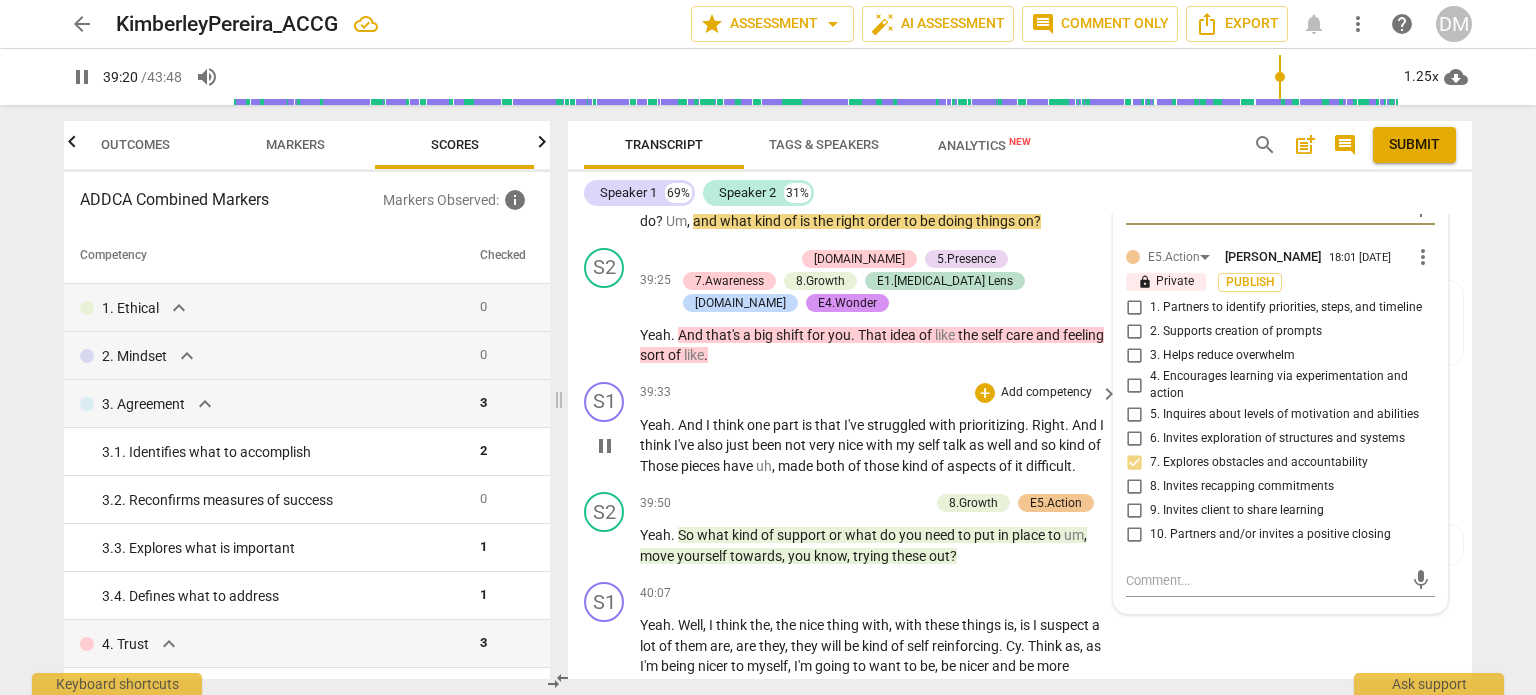 scroll, scrollTop: 16987, scrollLeft: 0, axis: vertical 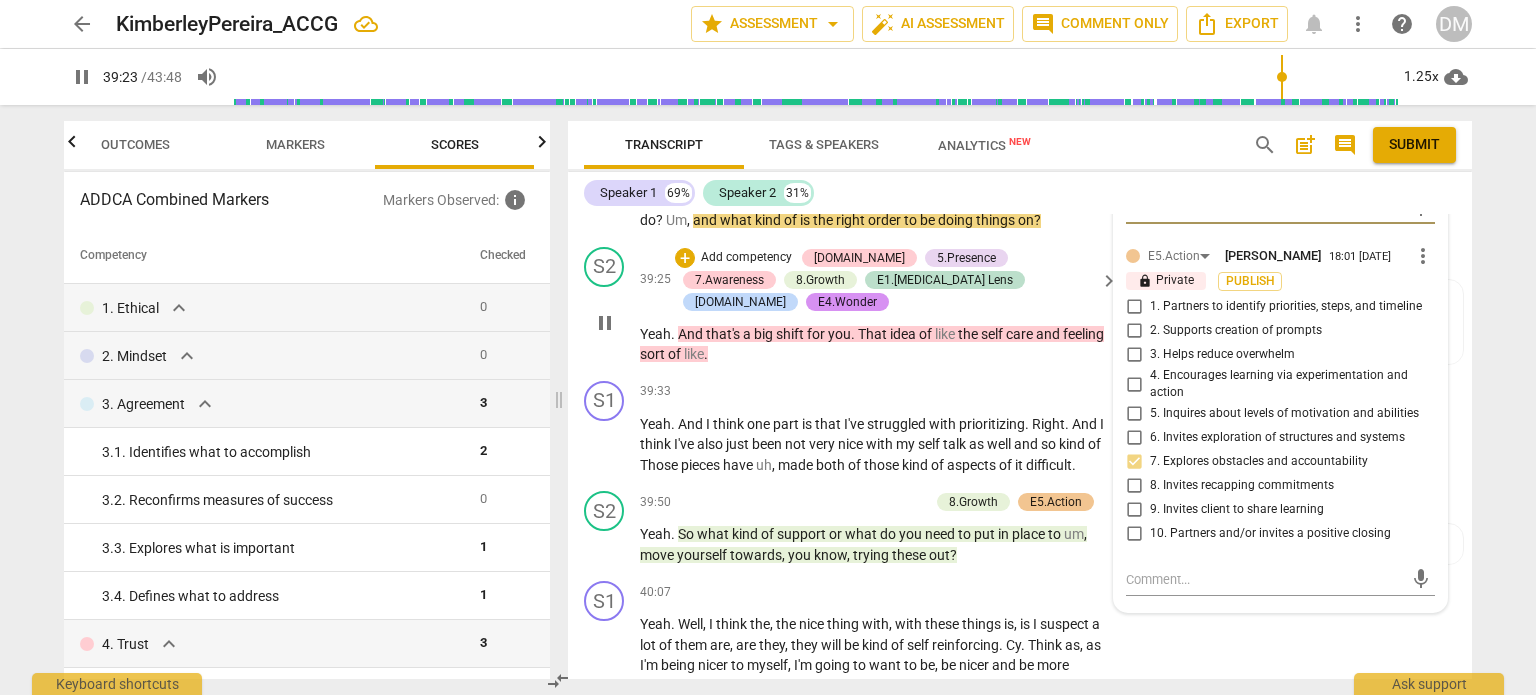 click on "Yeah .   And   that's   a   big   shift   for   you .   That   idea   of   like   the   self   care   and   feeling   sort   of   like ." at bounding box center [874, 344] 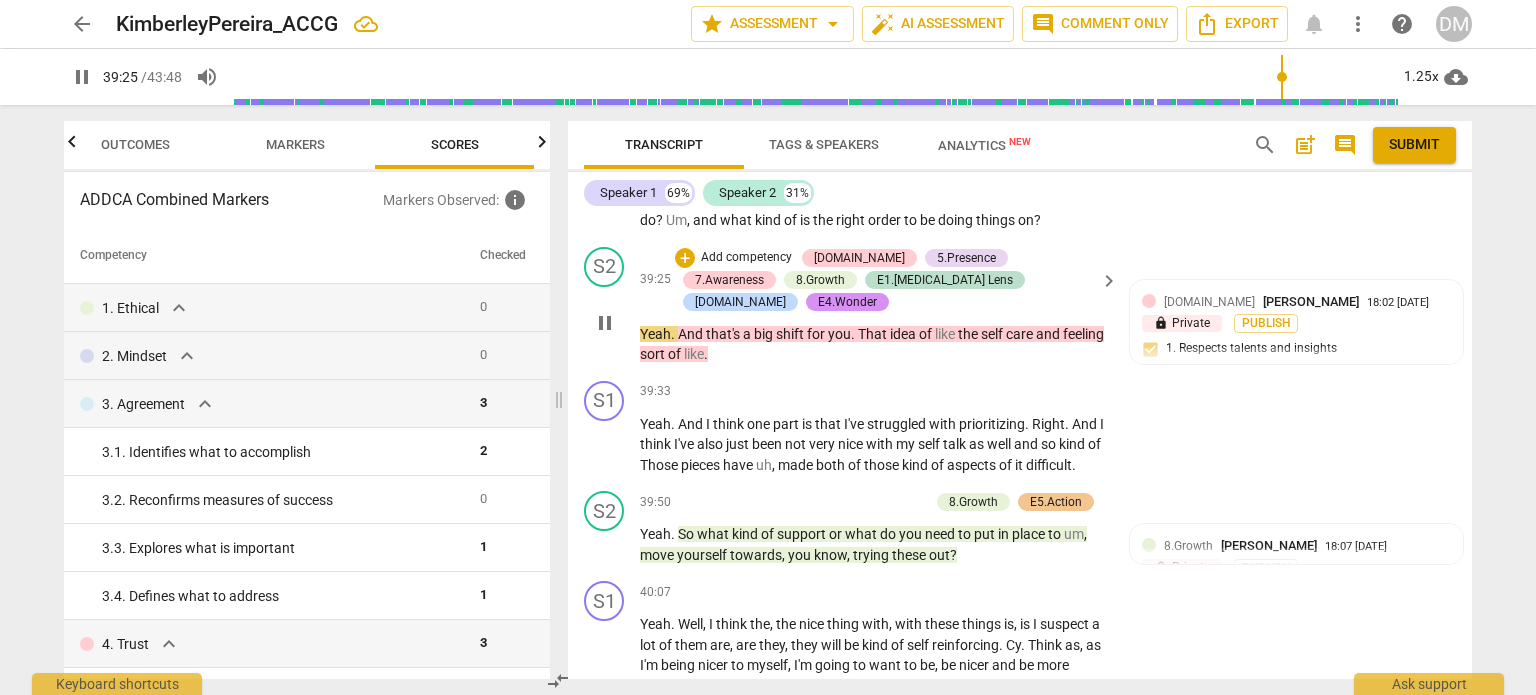 click on "pause" at bounding box center (605, 323) 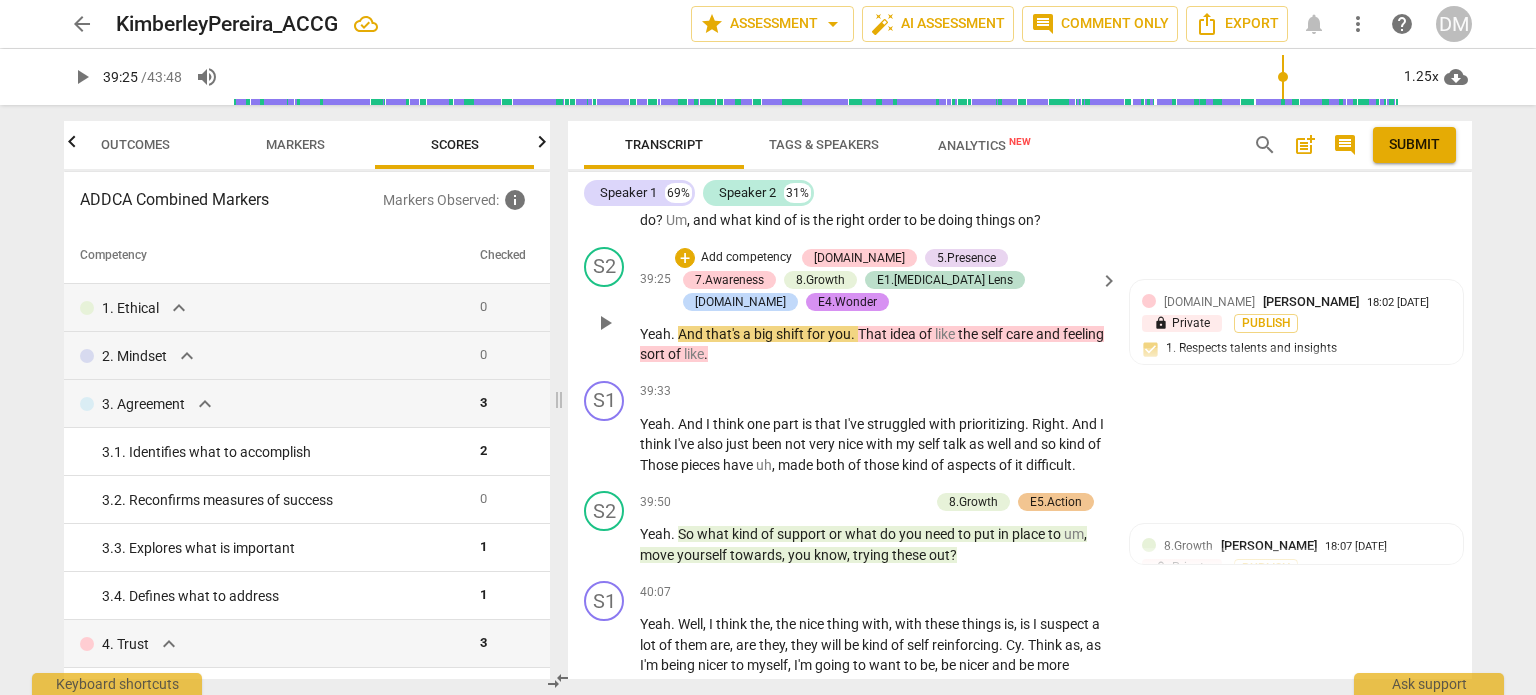 type on "2366" 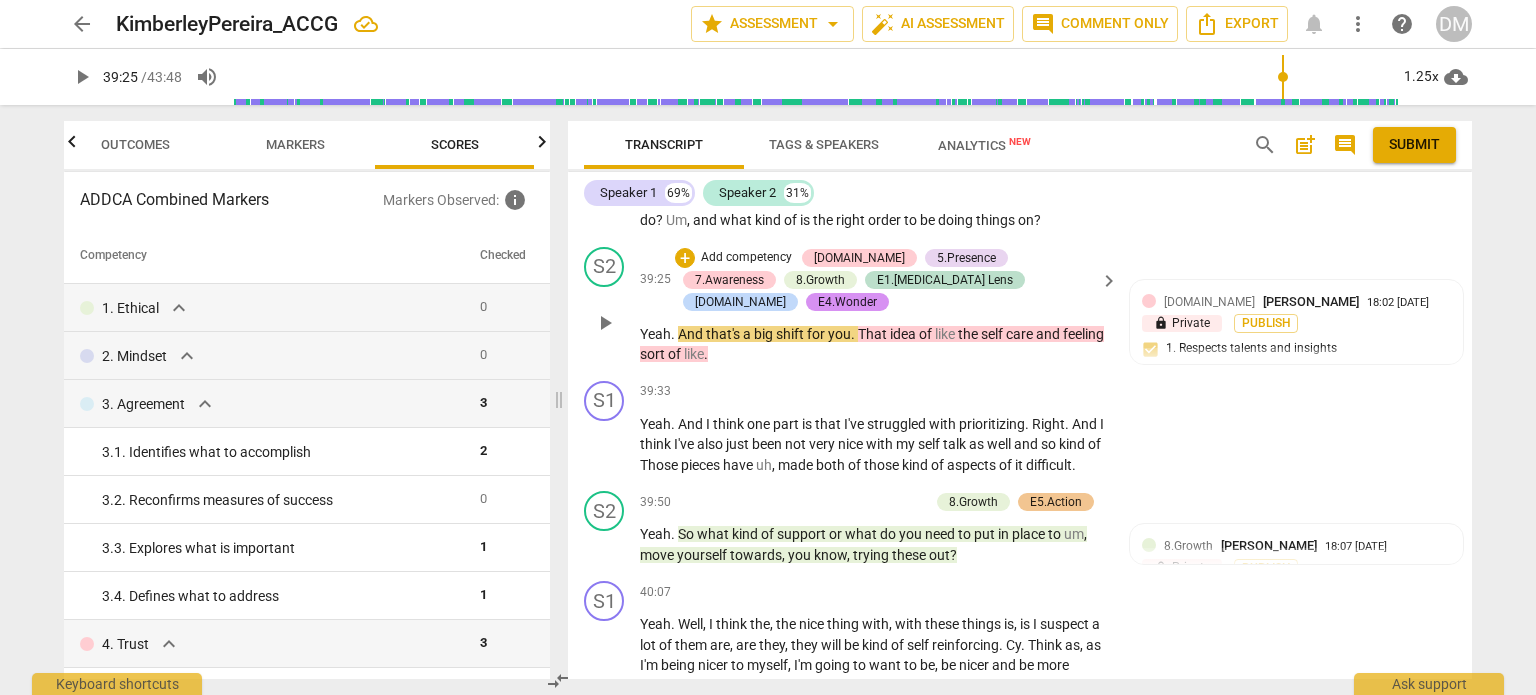 click on "S2 play_arrow pause 39:25 + Add competency 4.Trust 5.Presence 7.Awareness 8.Growth E1.ADHD Lens E2.Safety E4.Wonder keyboard_arrow_right Yeah .   And   that's   a   big   shift   for   you .   That   idea   of   like   the   self   care   and   feeling   sort   of   like . 4.Trust Diane McLean 18:02 07-10-2025 lock Private Publish 1. Respects talents and insights 5.Presence Diane McLean 18:02 07-10-2025 lock Private Publish 1. Responds to the whole person (the who) 7.Awareness Diane McLean 18:02 07-10-2025 lock Private Publish 5. Shares observations and comments without attachment 8.Growth Diane McLean 18:02 07-10-2025 lock Private Publish 8. Celebrates progress E1.ADHD Lens Diane McLean 18:03 07-10-2025 lock Private Publish 8. Discovers/acknowledges strengths and successes E2.Safety Diane McLean 18:03 07-10-2025 lock Private Publish 1. Receives the client with respect 2. Reflects all the client brings 9. Inspires hope with awareness of ADHD strengths E4.Wonder Diane McLean 18:02 07-10-2025 lock Private" at bounding box center [1020, 306] 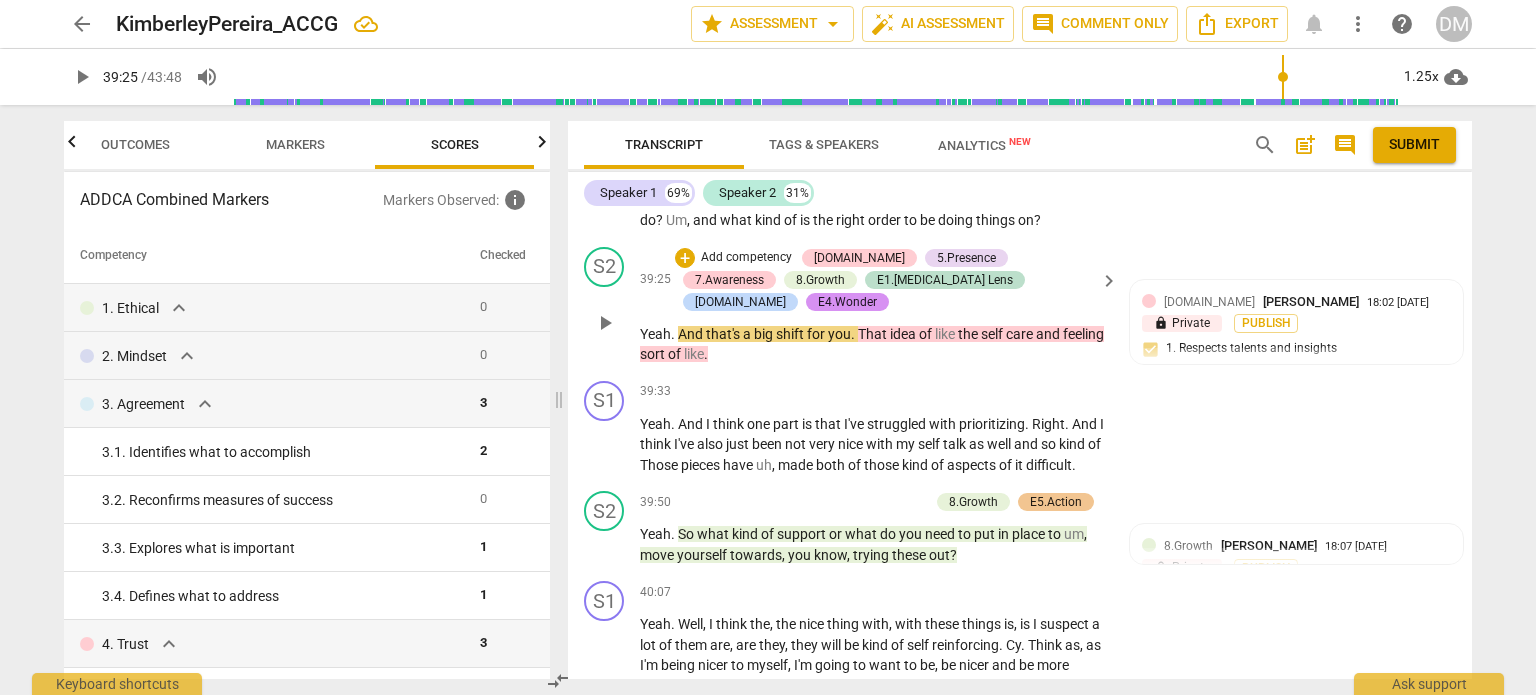click on "Yeah .   And   that's   a   big   shift   for   you .   That   idea   of   like   the   self   care   and   feeling   sort   of   like ." at bounding box center (874, 344) 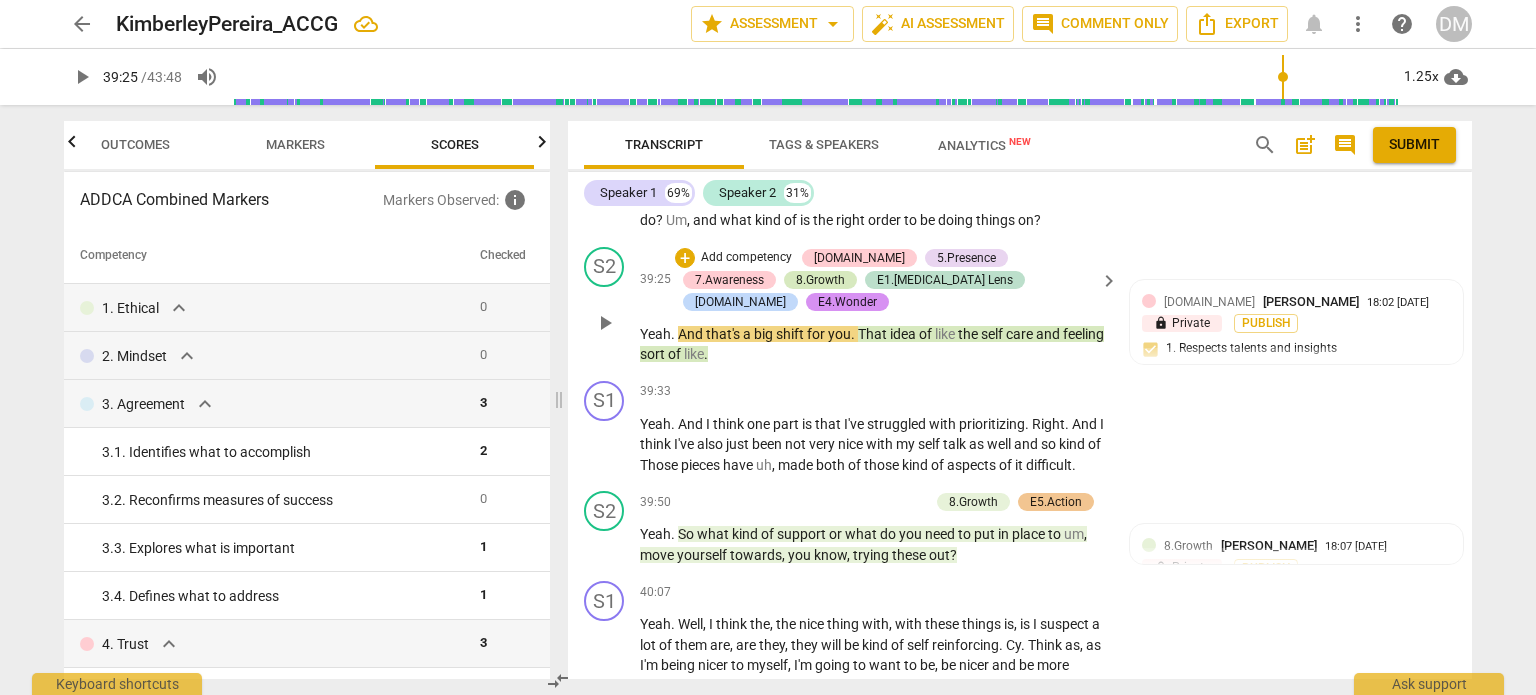 click on "8.Growth" at bounding box center (820, 280) 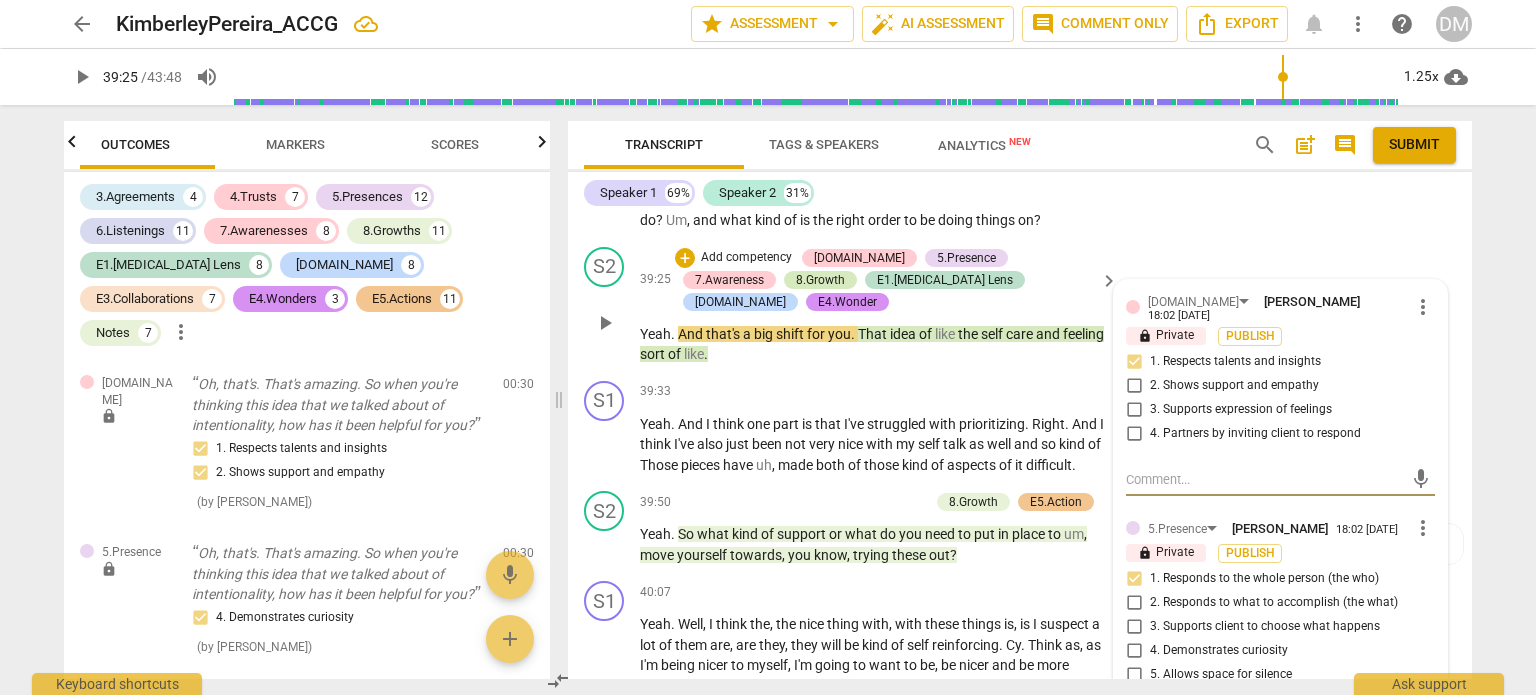 scroll, scrollTop: 6534, scrollLeft: 0, axis: vertical 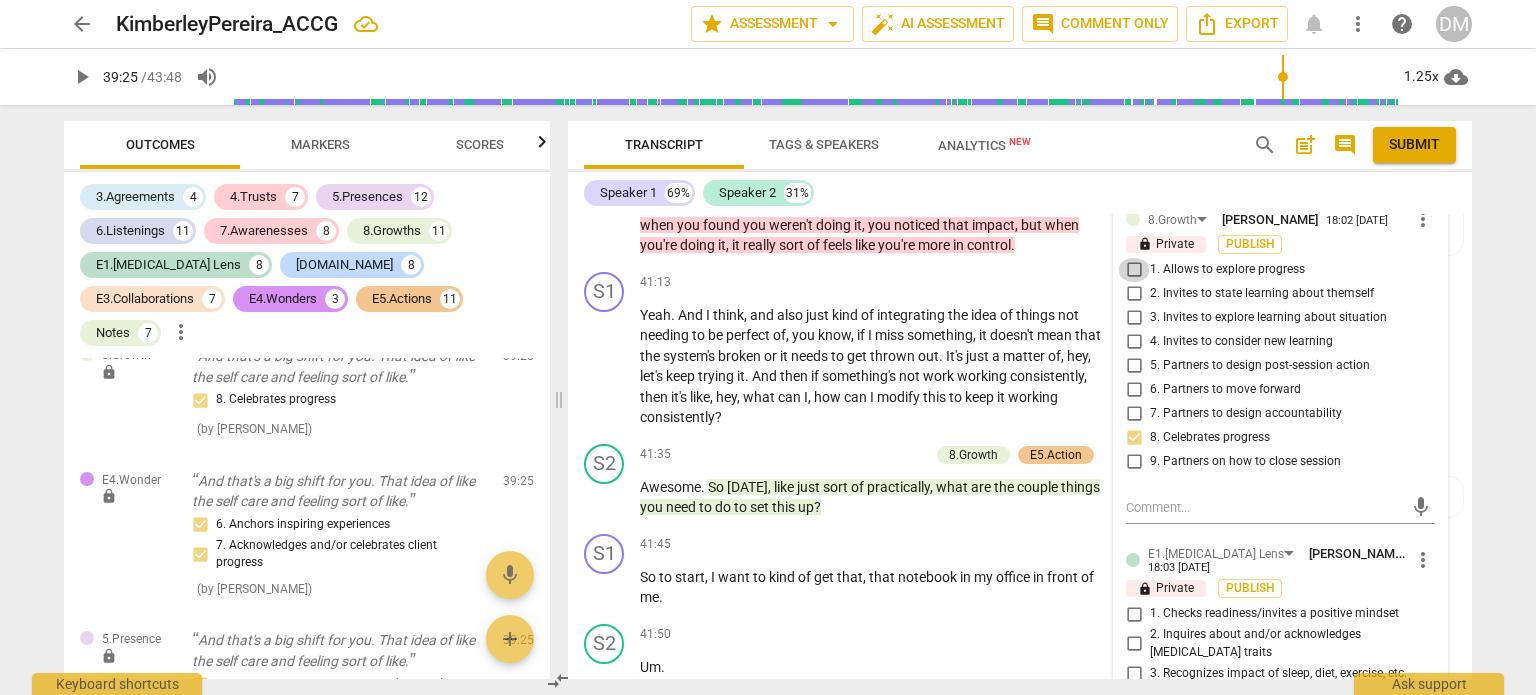 click on "1. Allows to explore progress" at bounding box center (1134, 270) 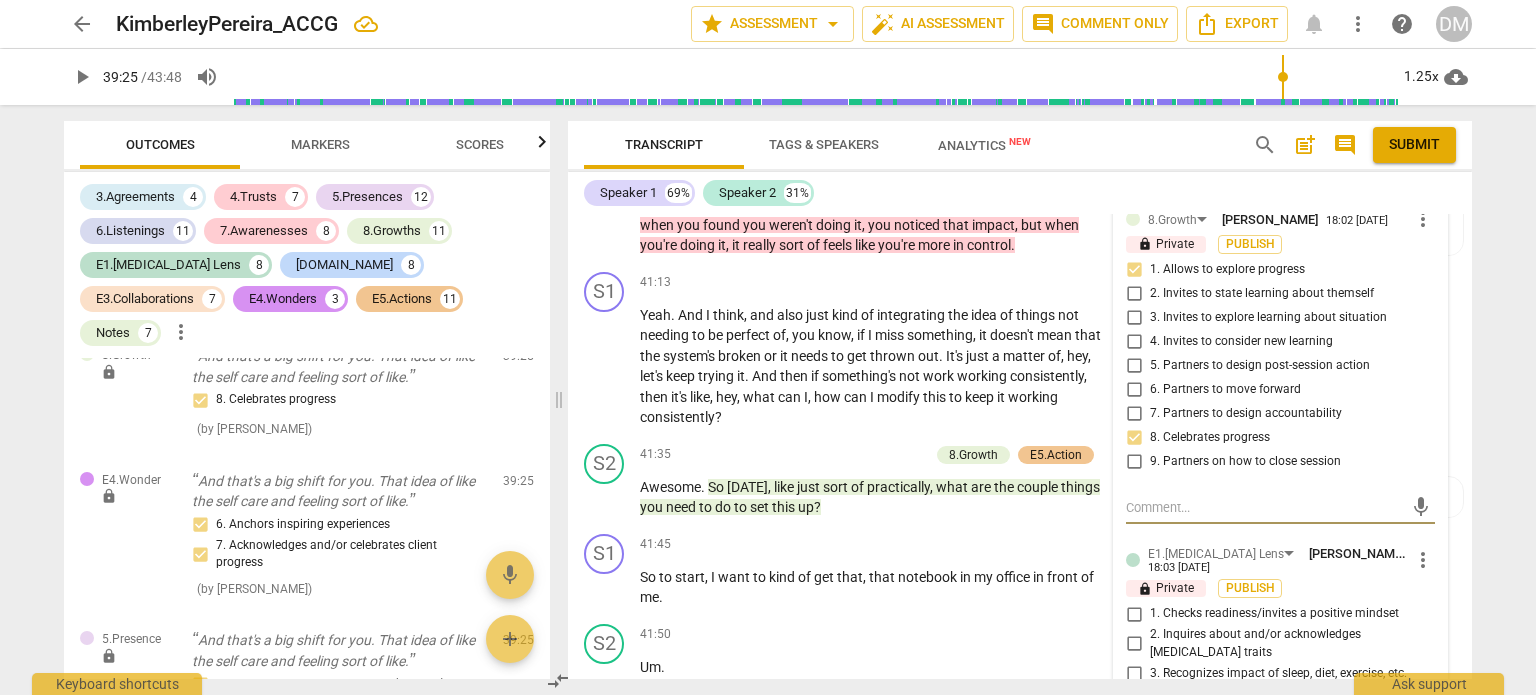 click at bounding box center (1264, 507) 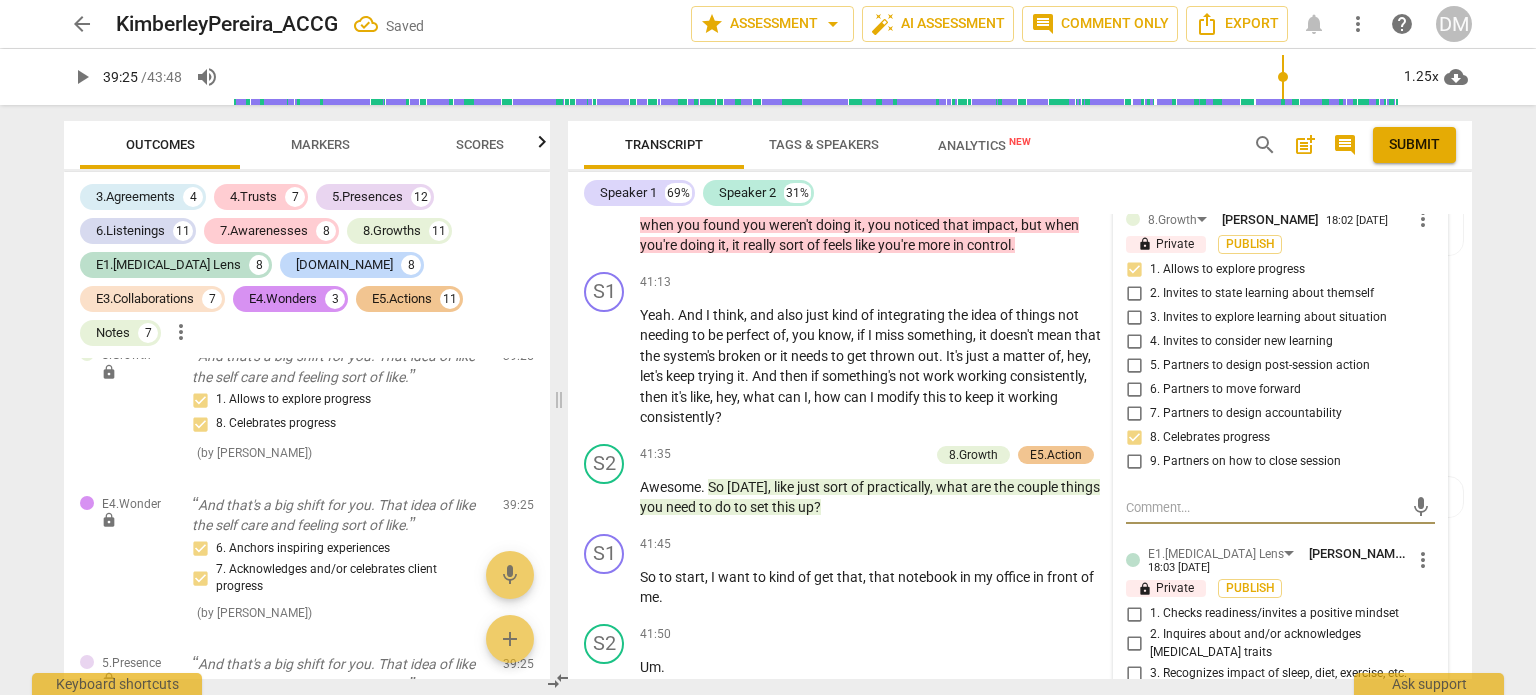 drag, startPoint x: 1166, startPoint y: 621, endPoint x: 1156, endPoint y: 626, distance: 11.18034 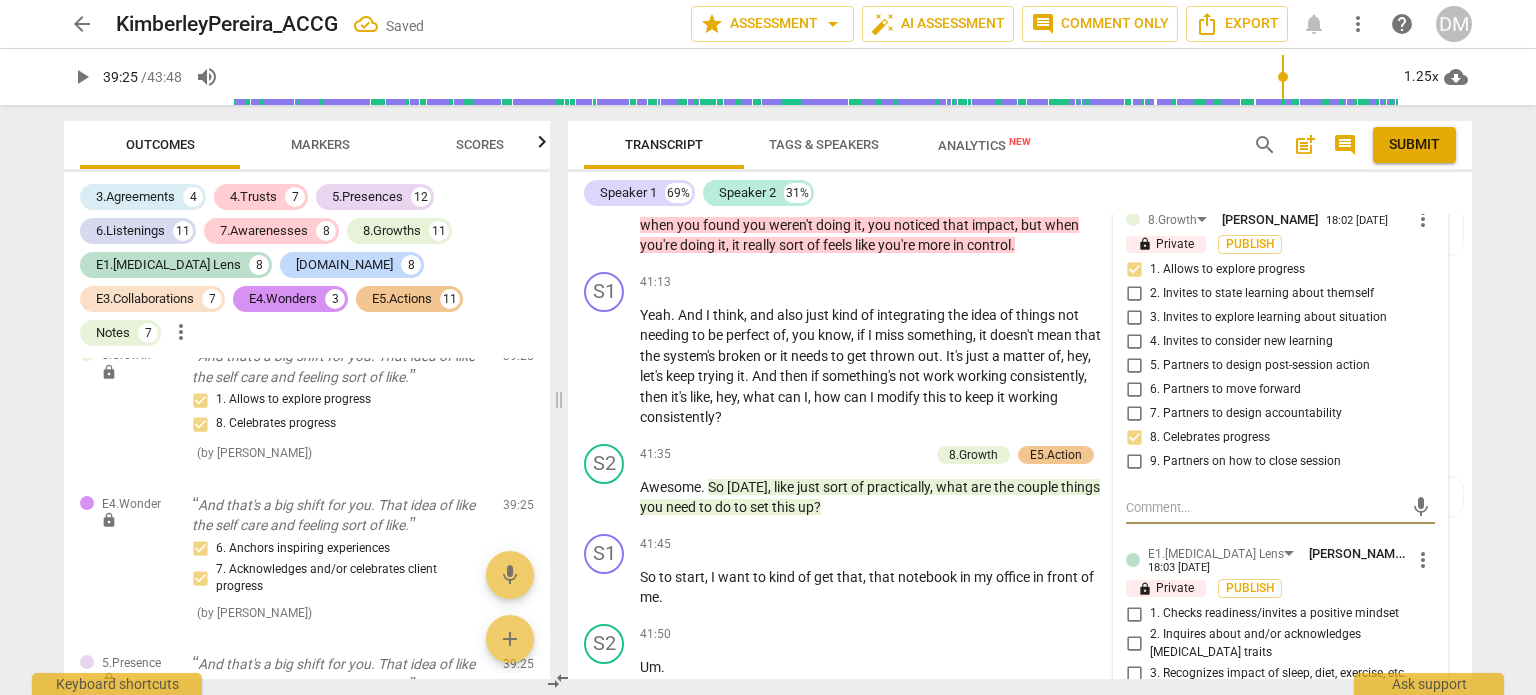 type on "T" 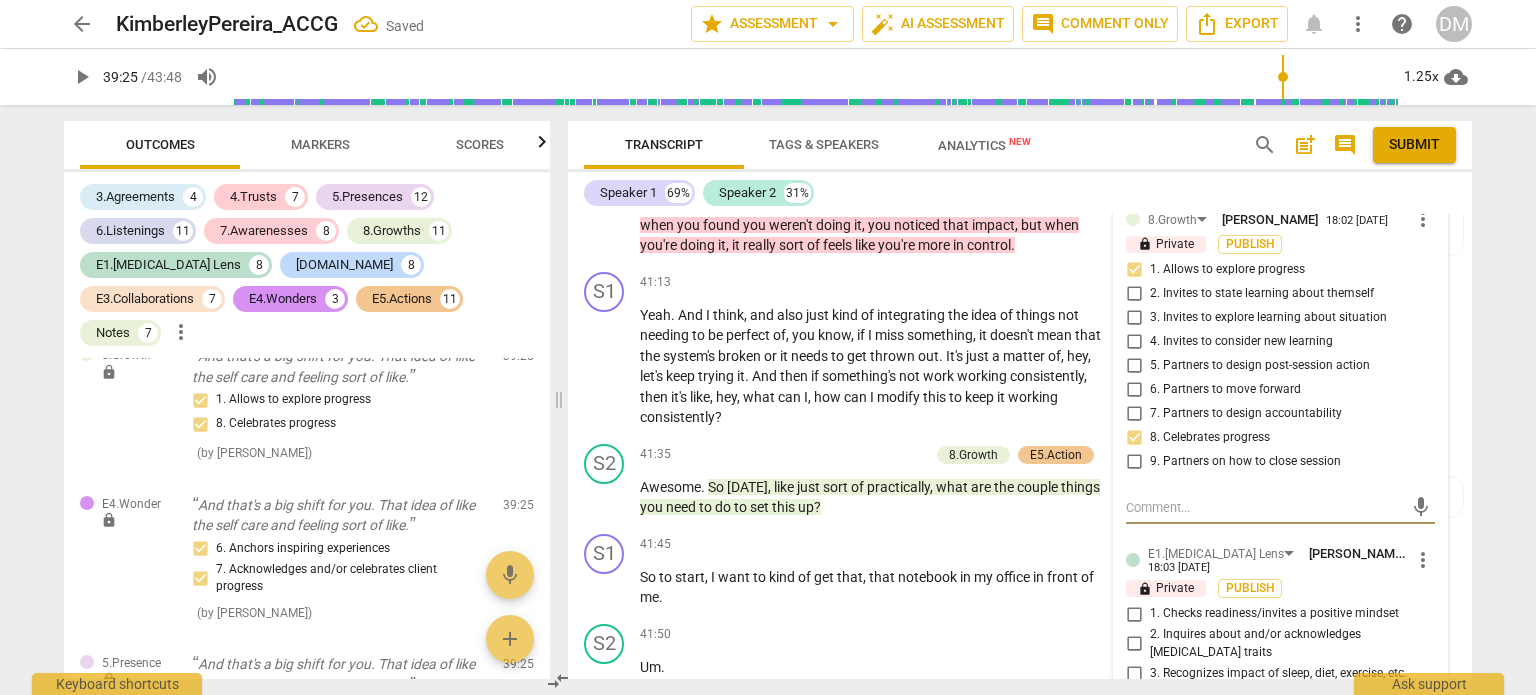 type on "T" 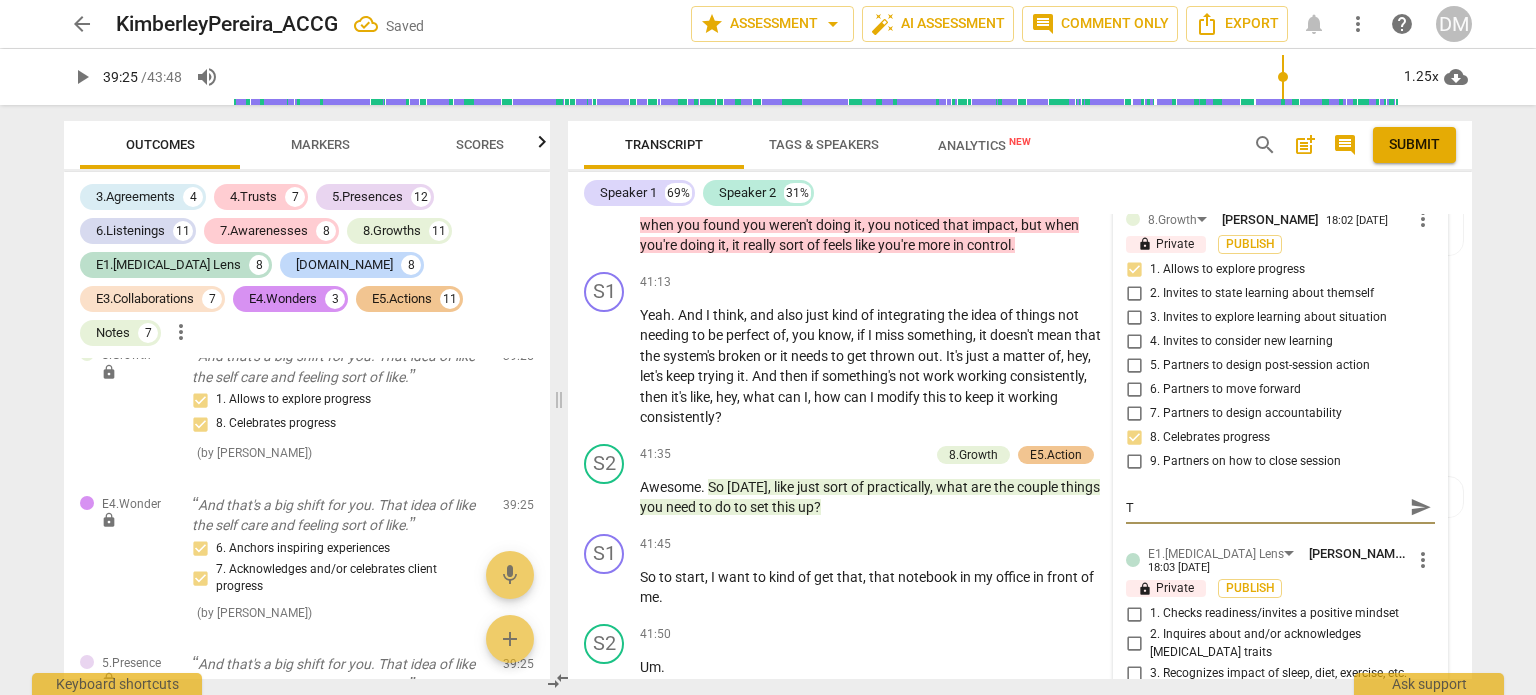 type on "Th" 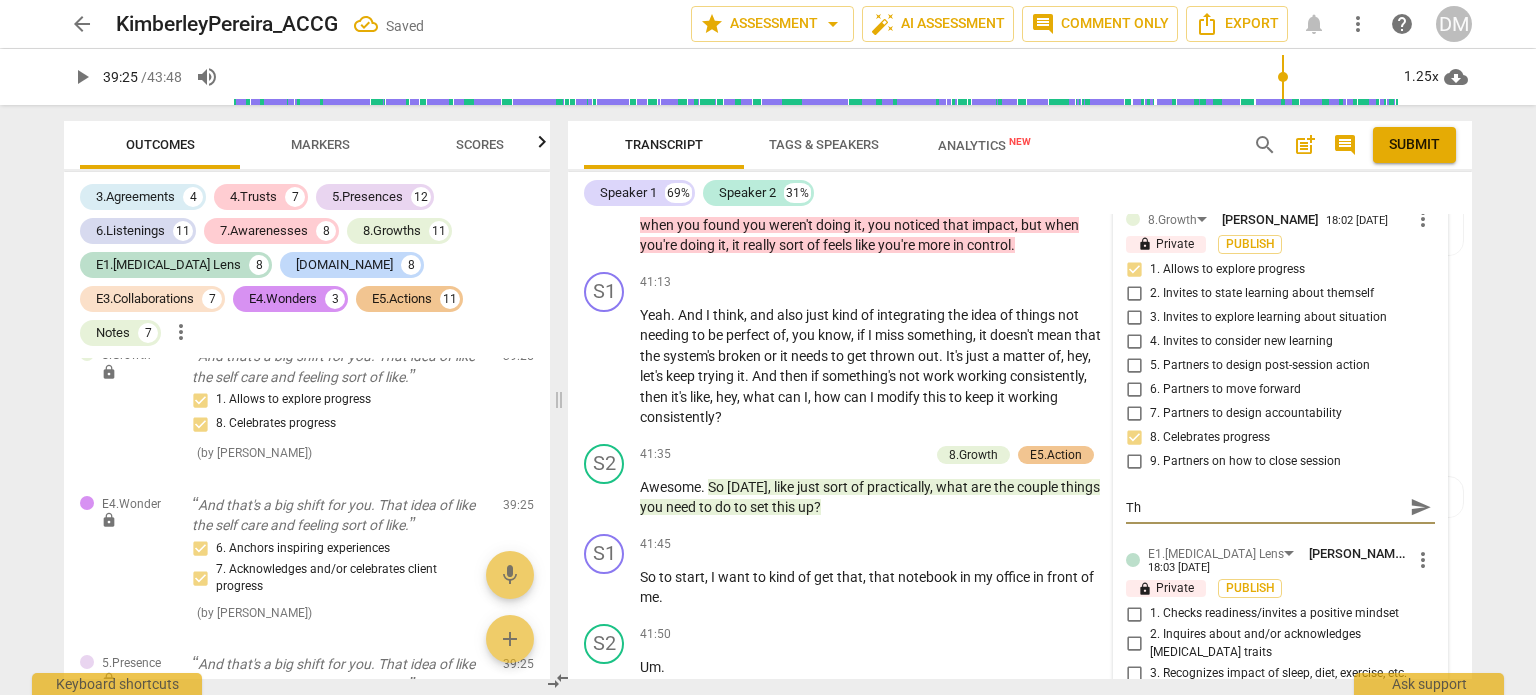 type on "The" 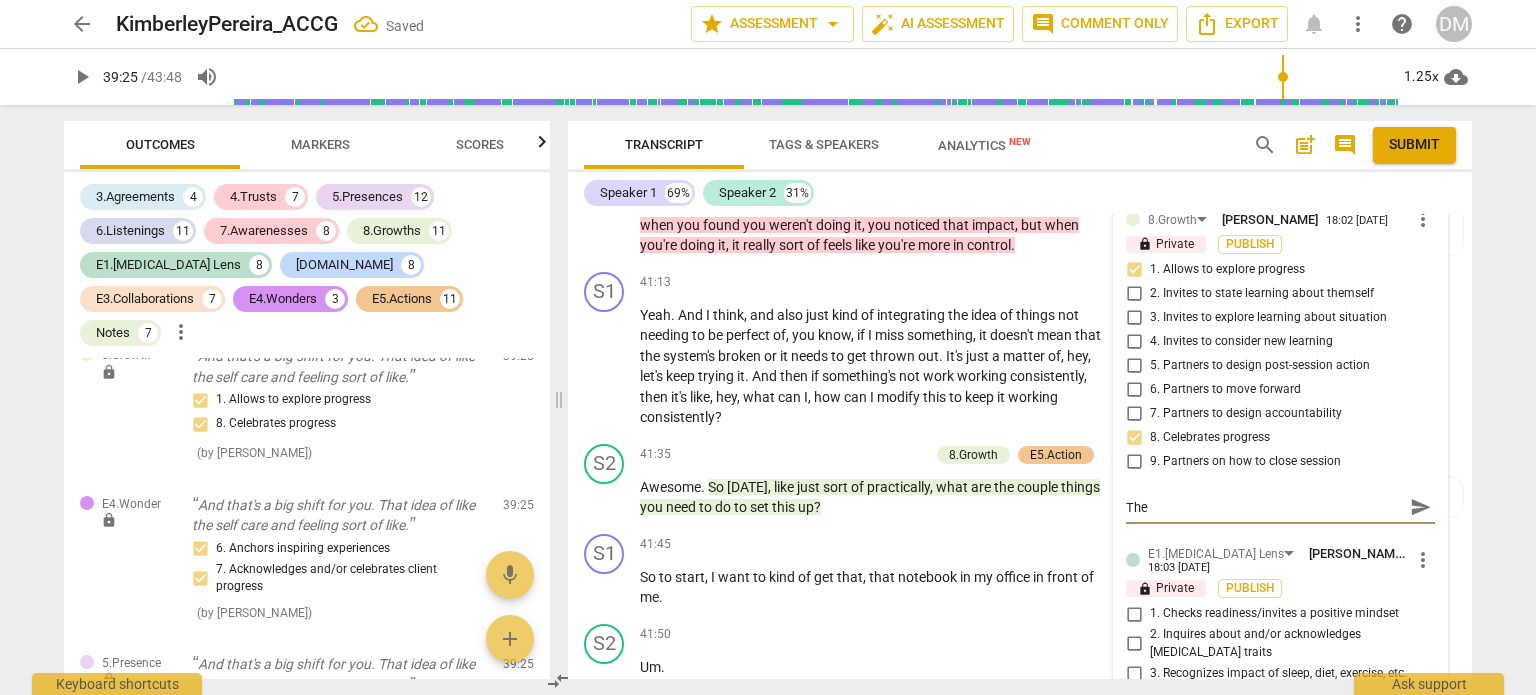 type on "The" 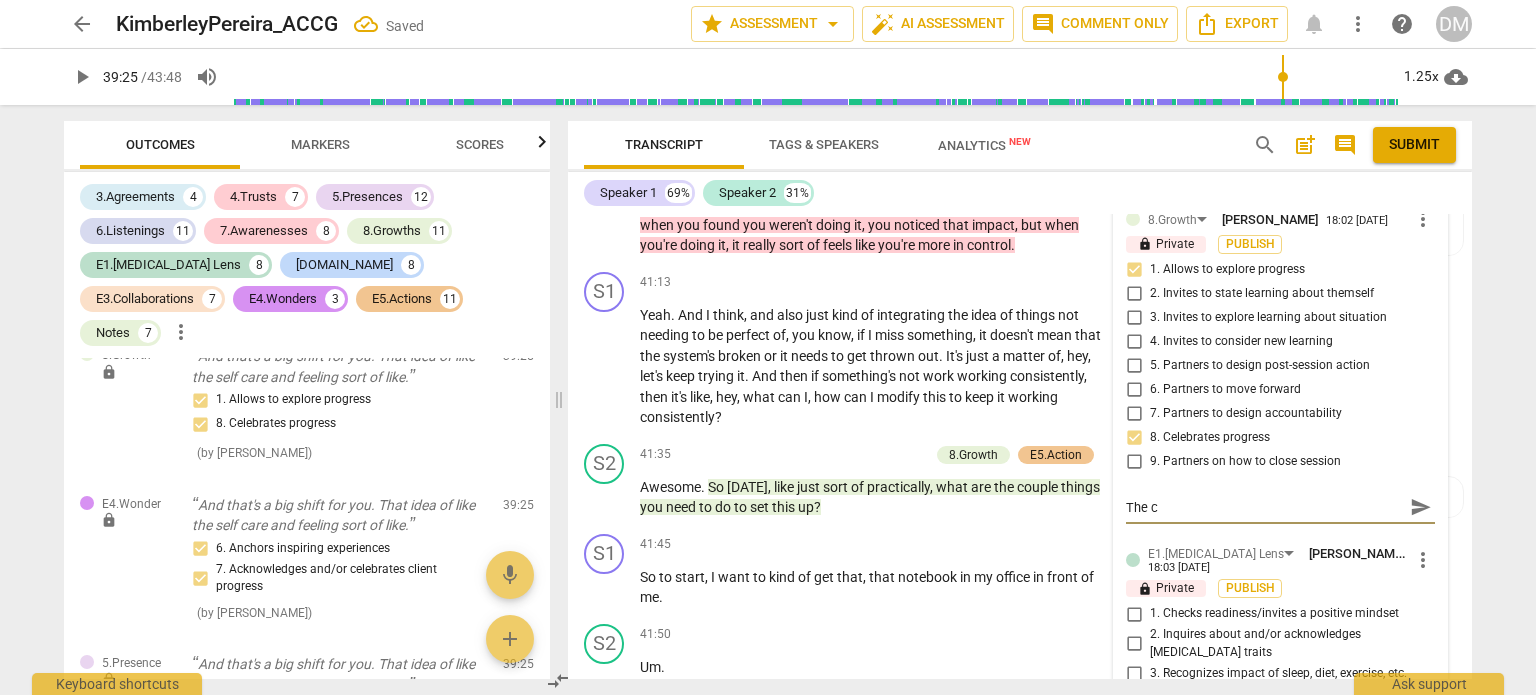 type on "The cl" 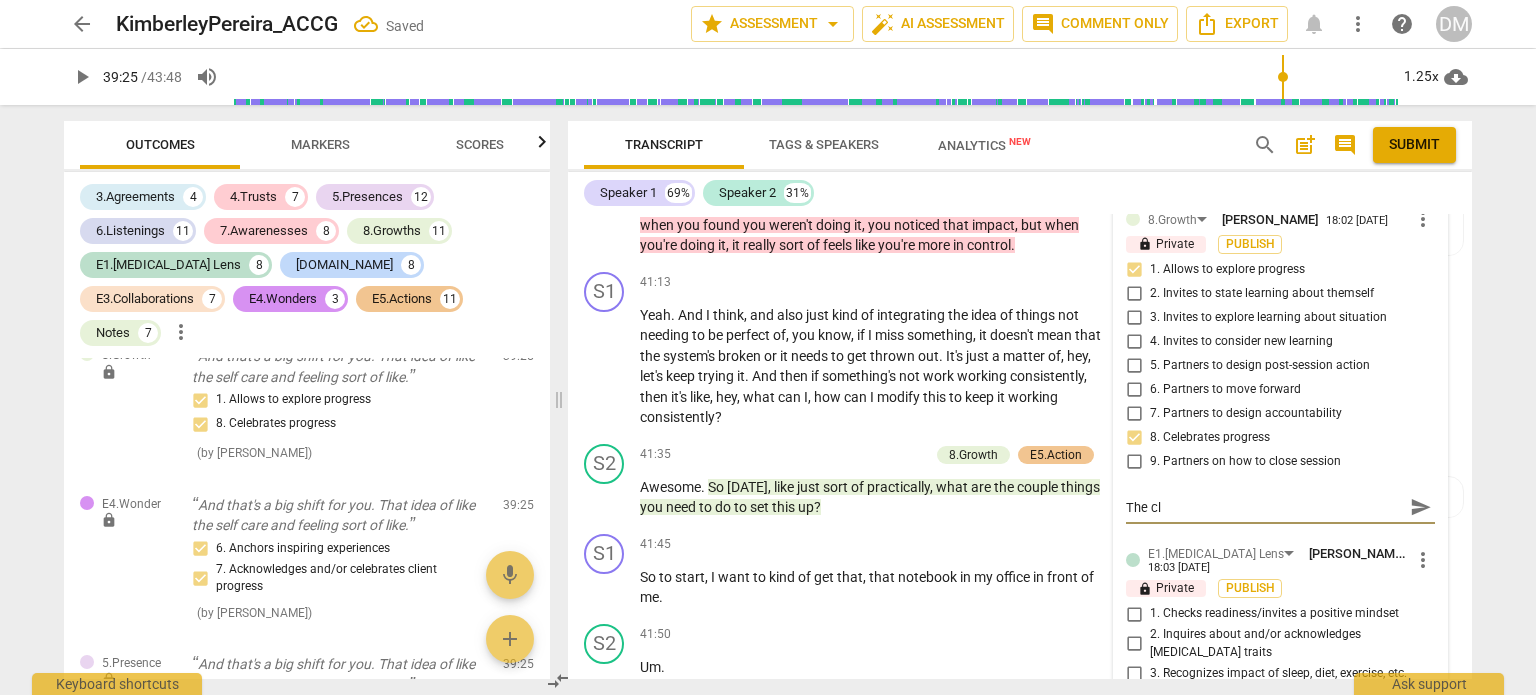 type on "The cli" 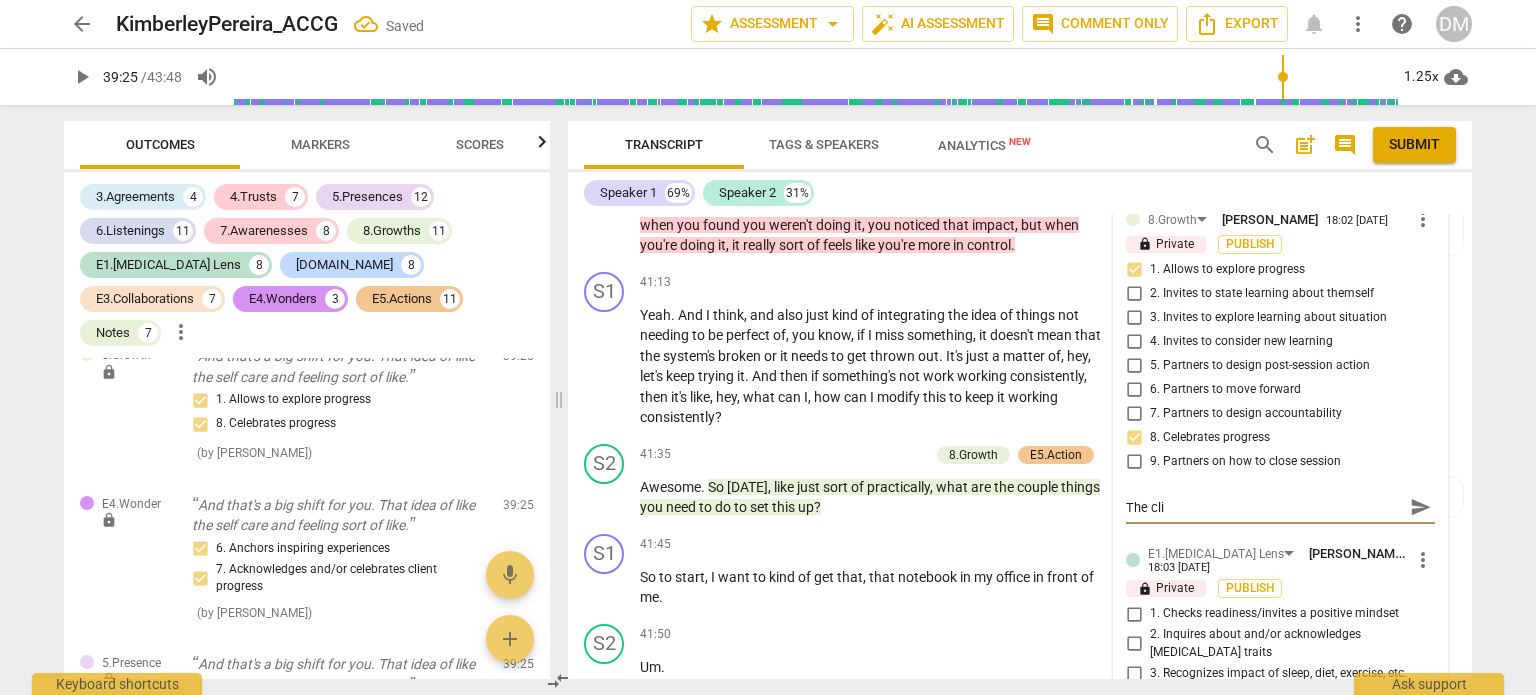 type on "The clie" 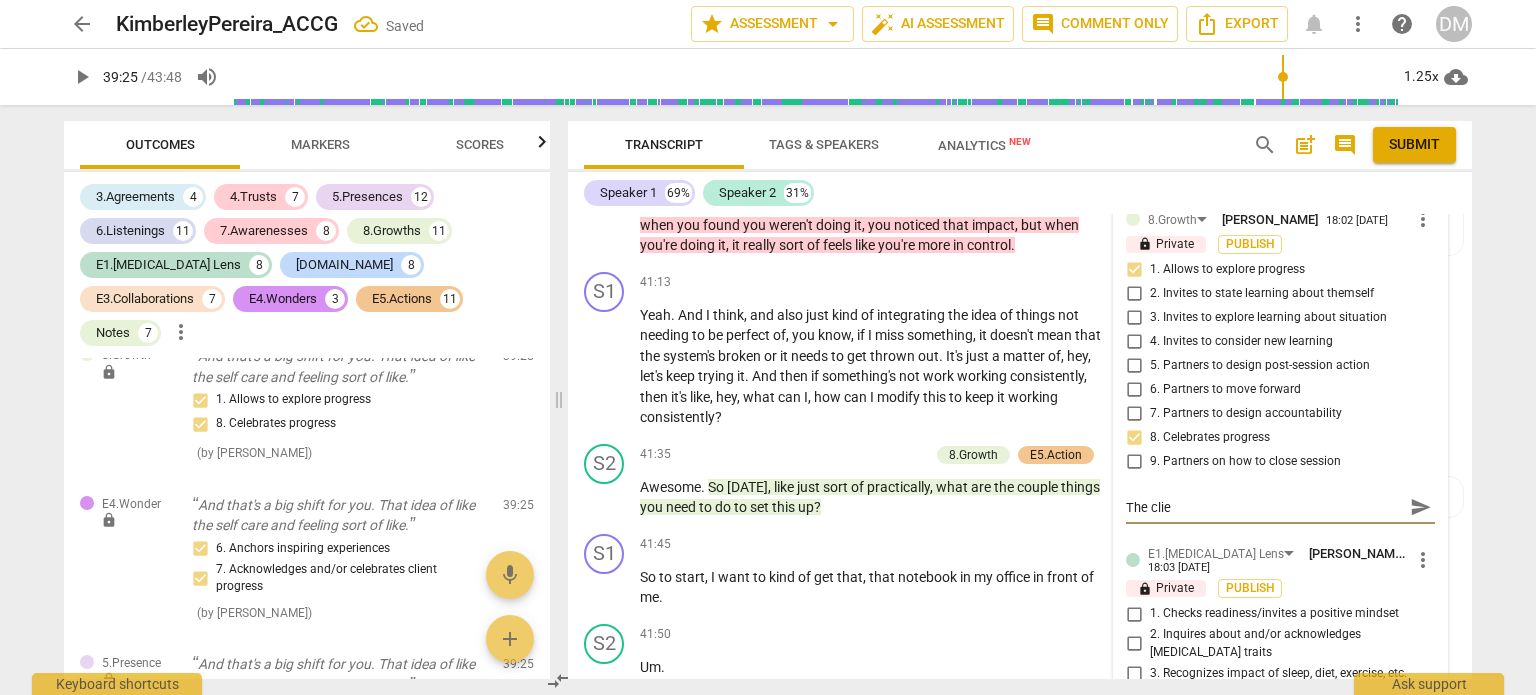 type on "The clien" 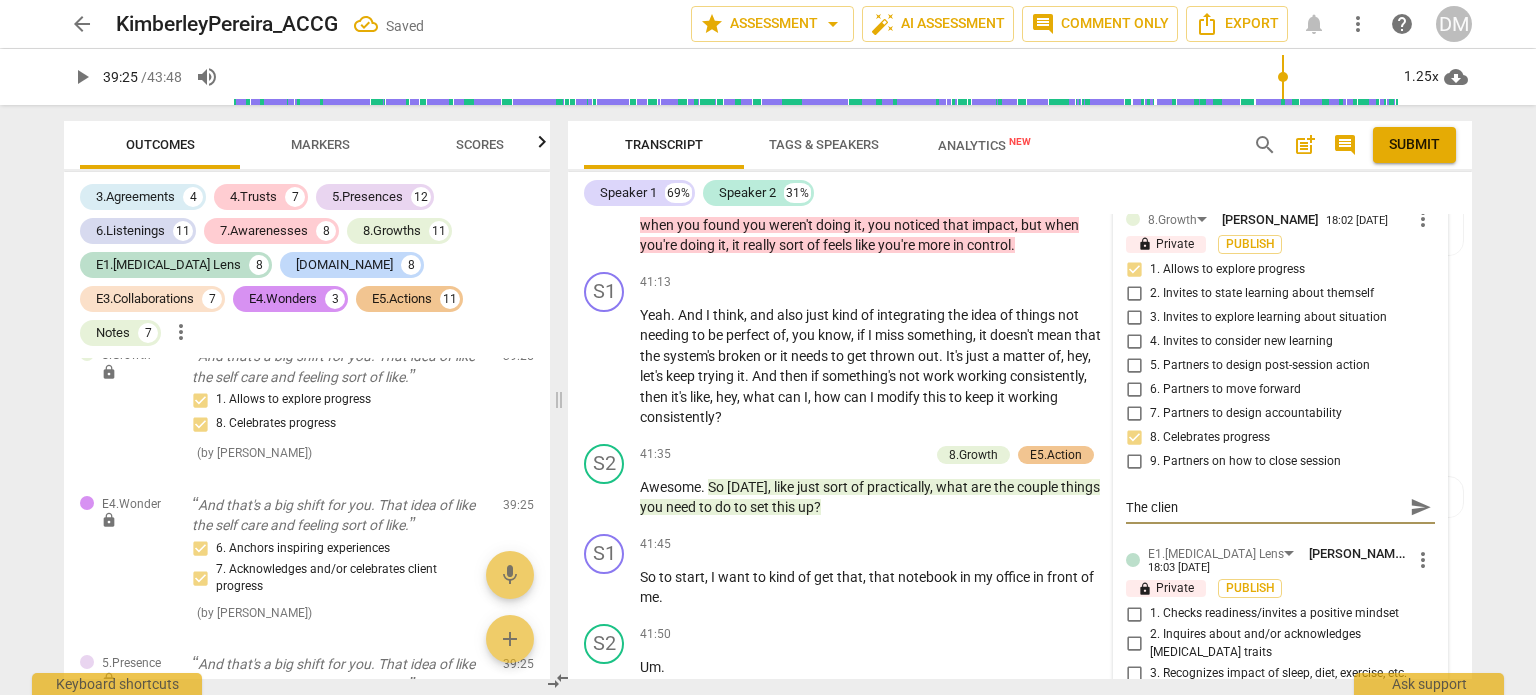 type on "The client" 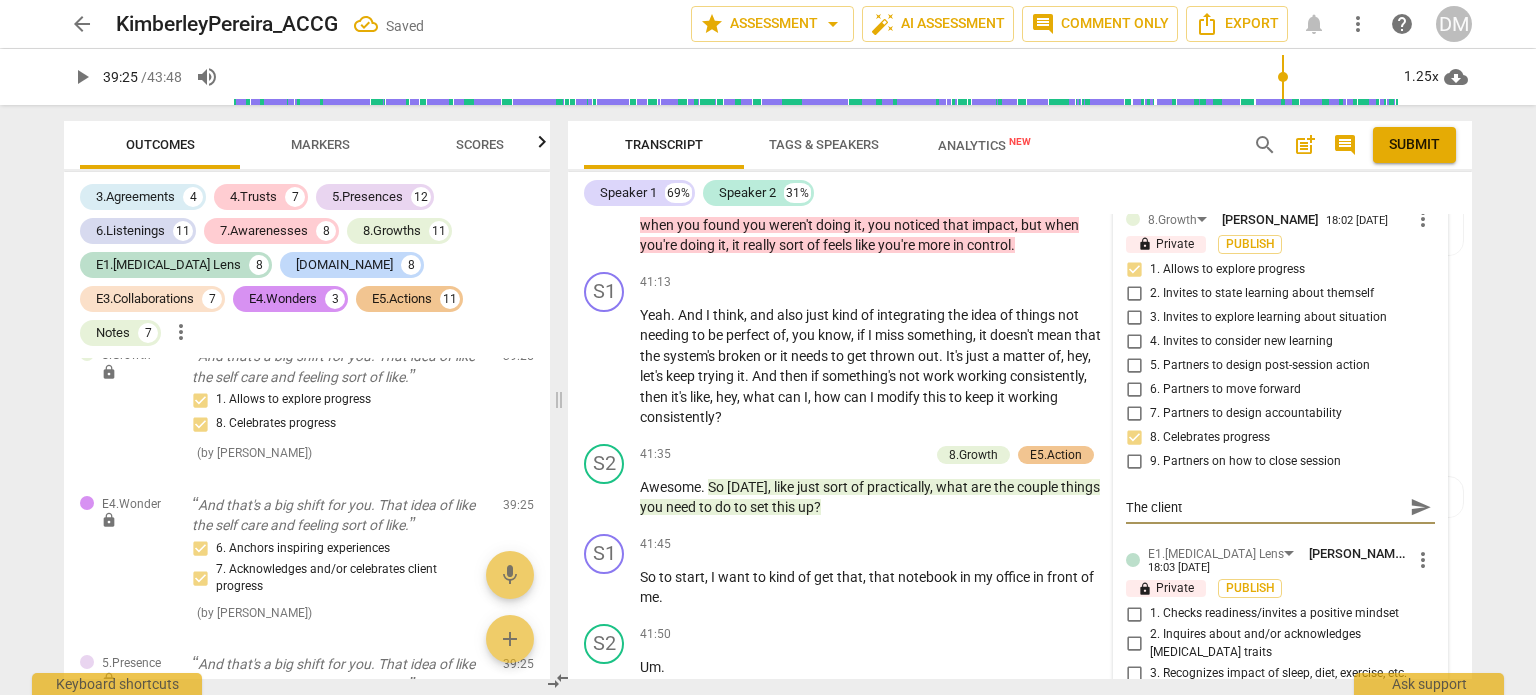 type on "The client" 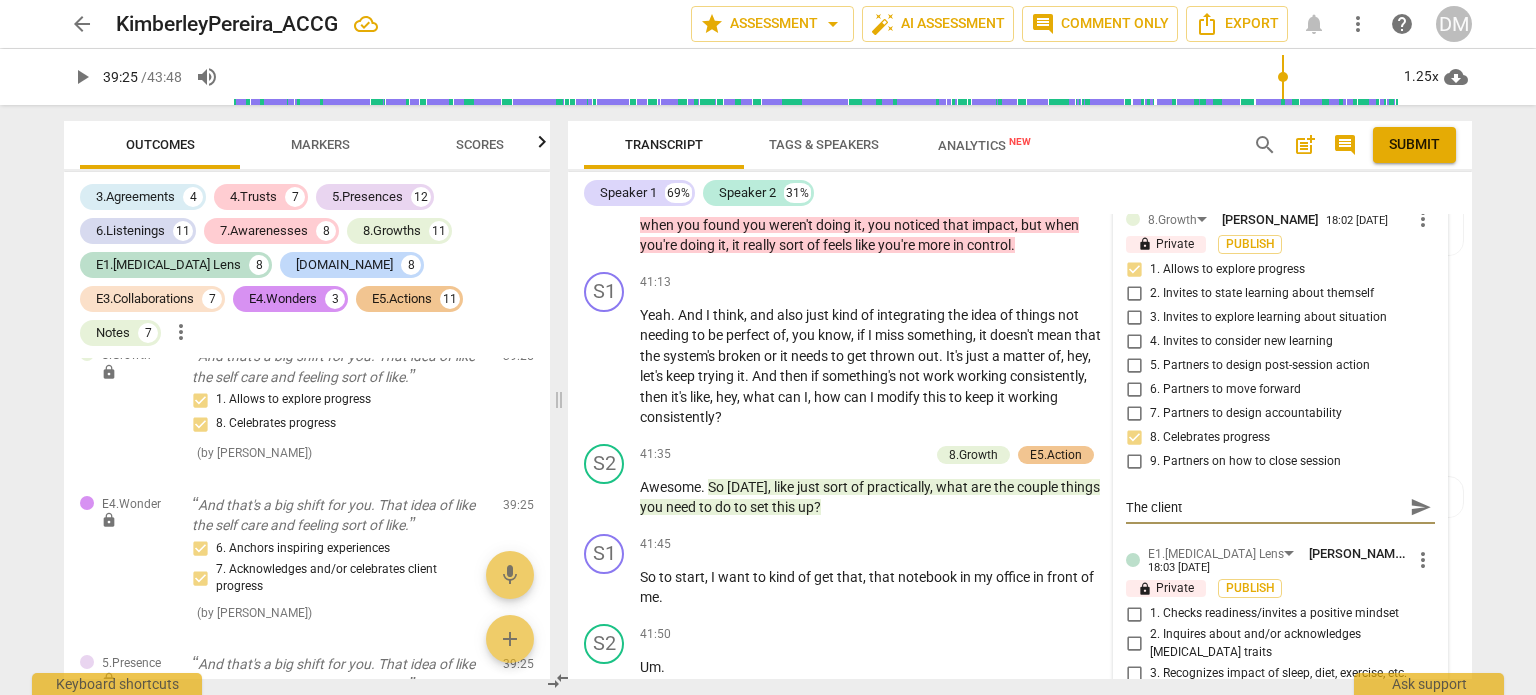 type on "The client s" 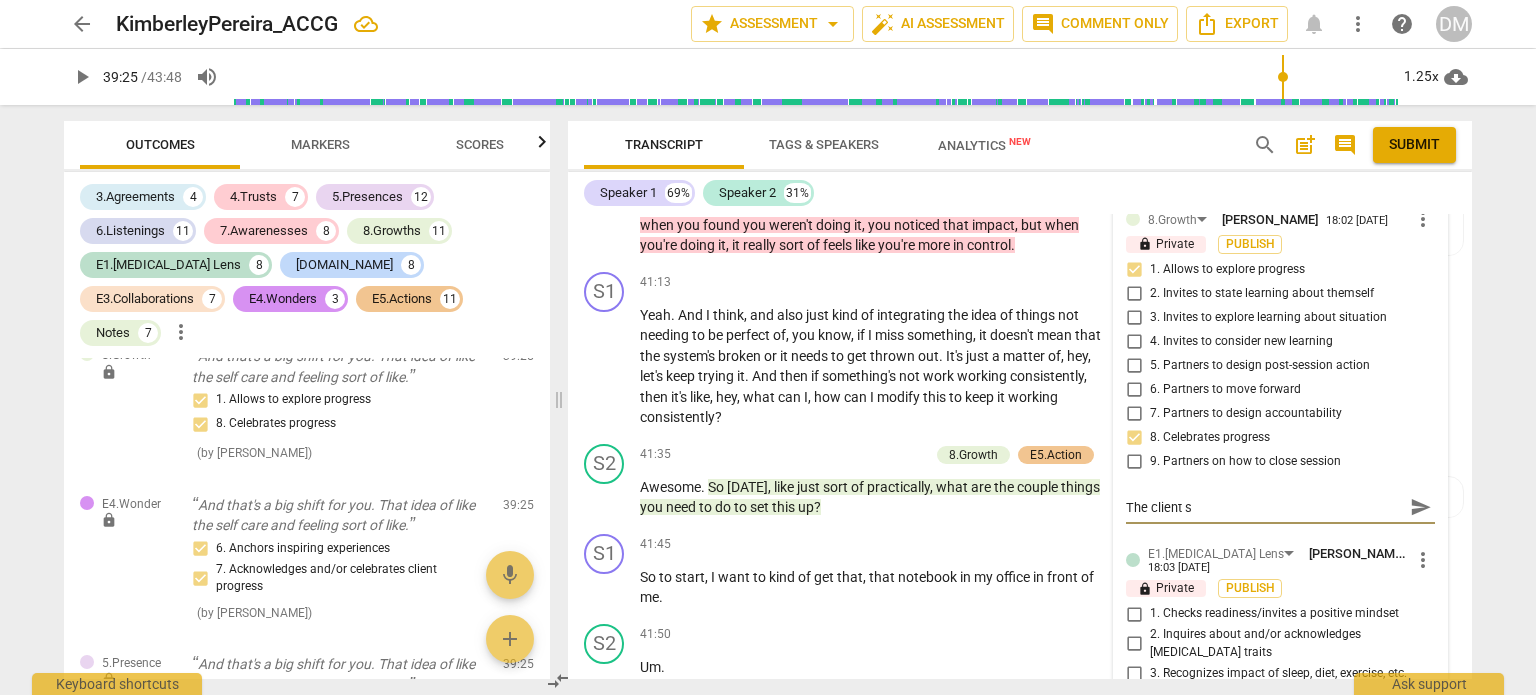type on "The client sh" 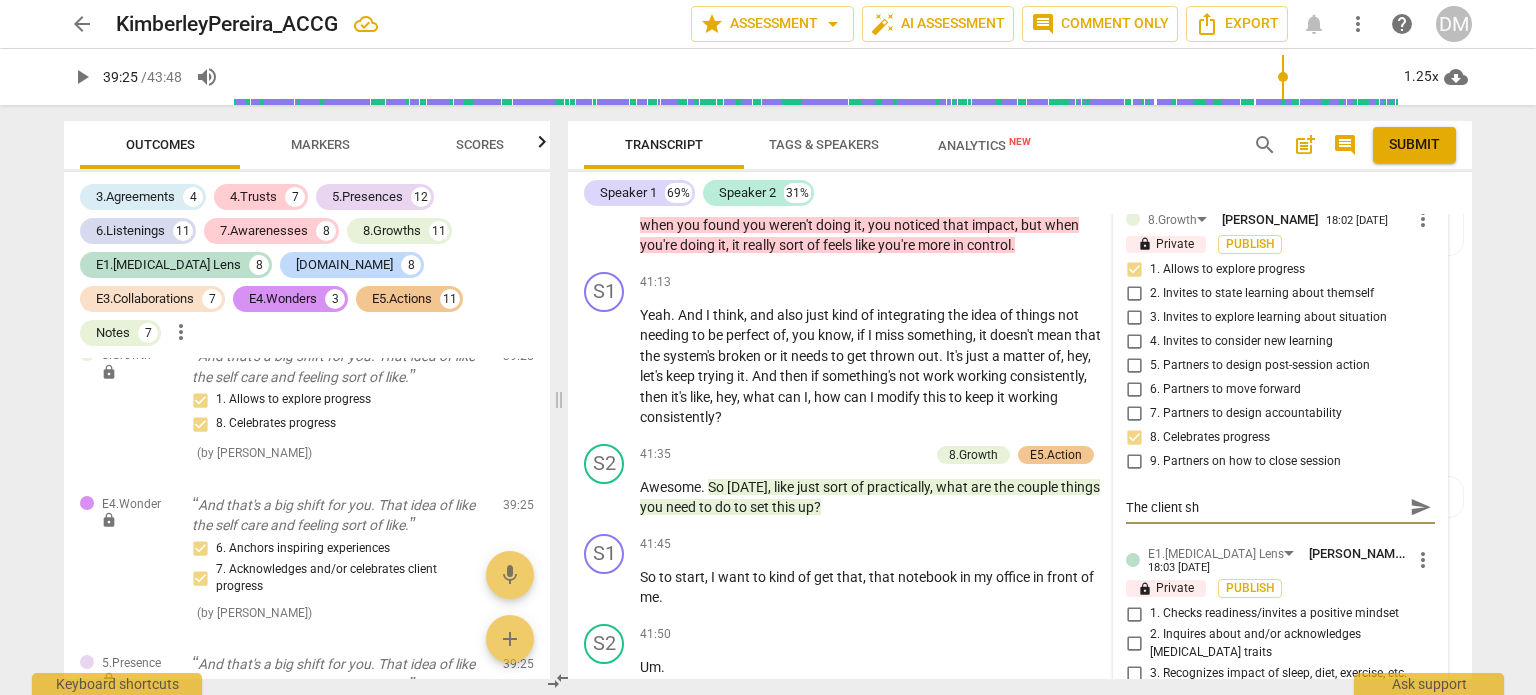 type on "The client sha" 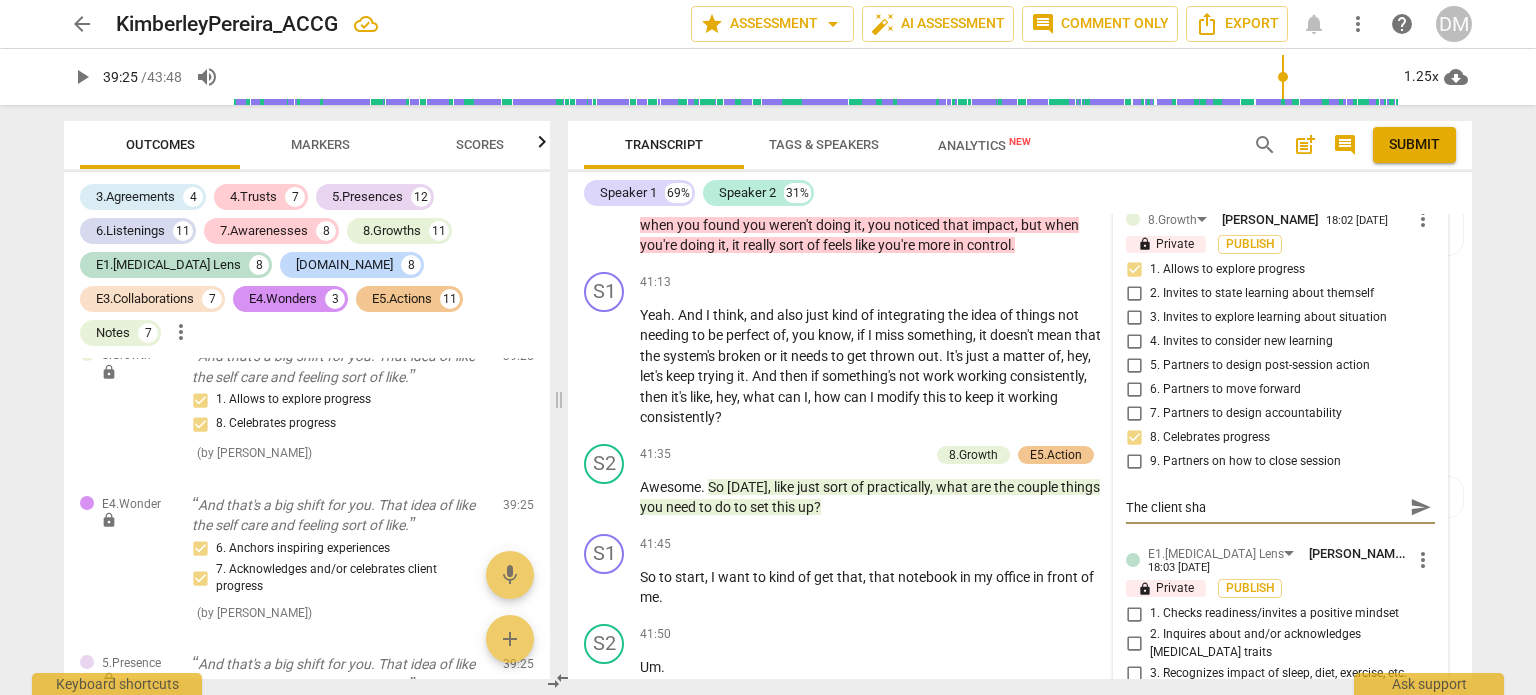 type on "The client shae" 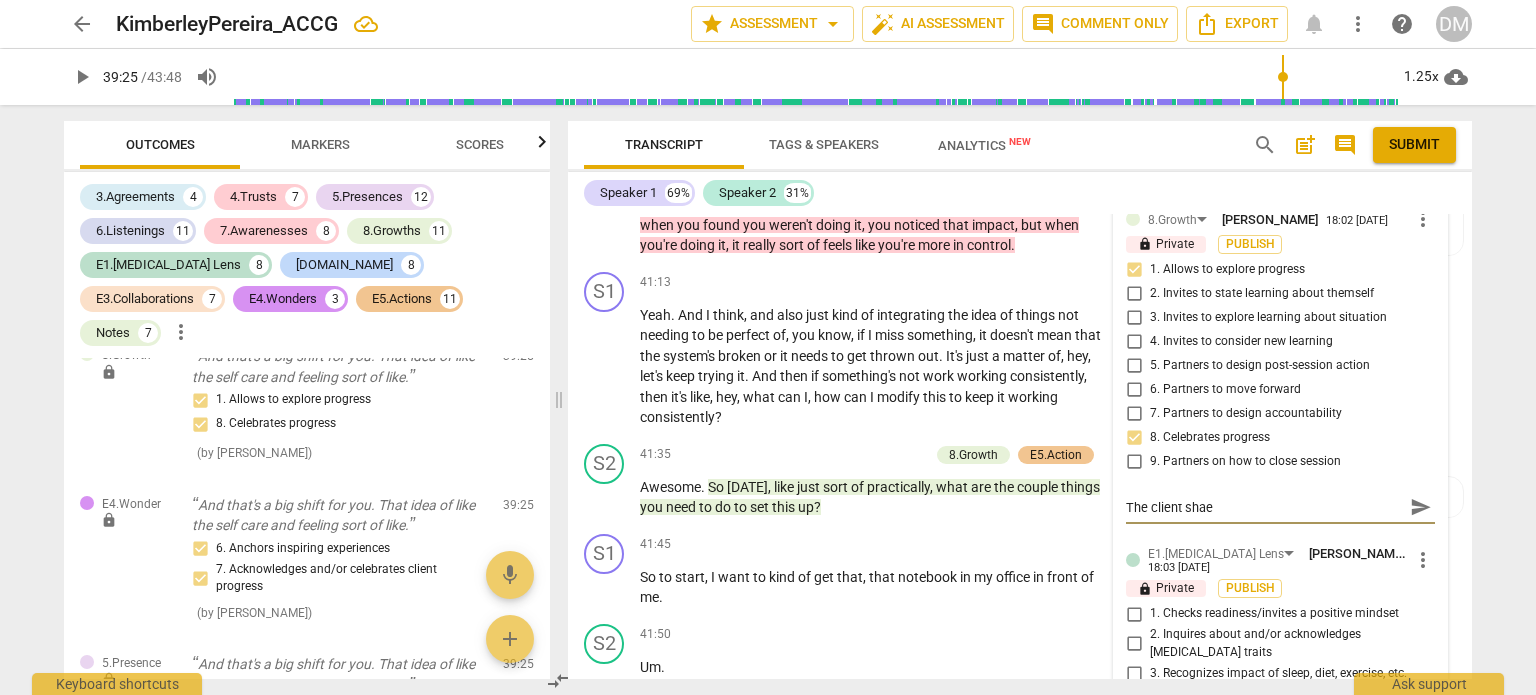 type on "The client shaer" 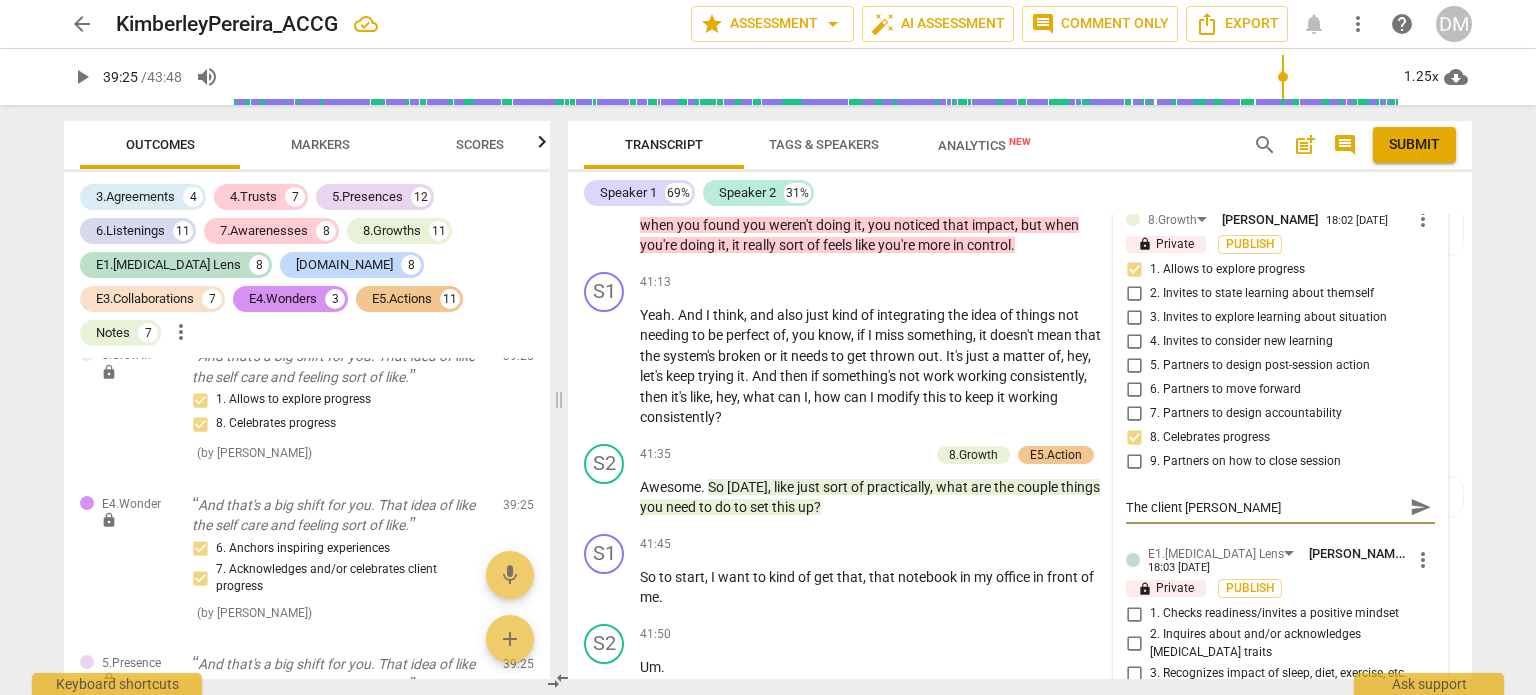 type on "The client shae" 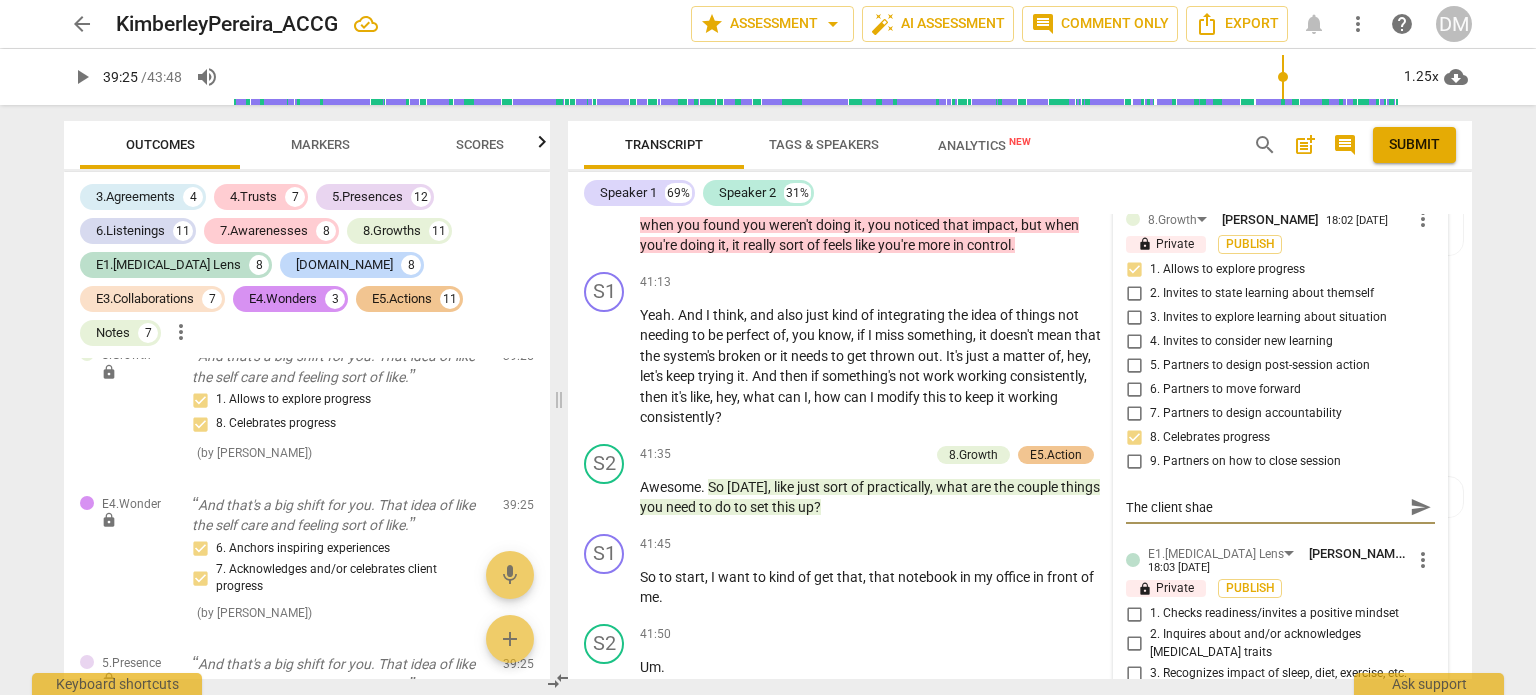 type on "The client sha" 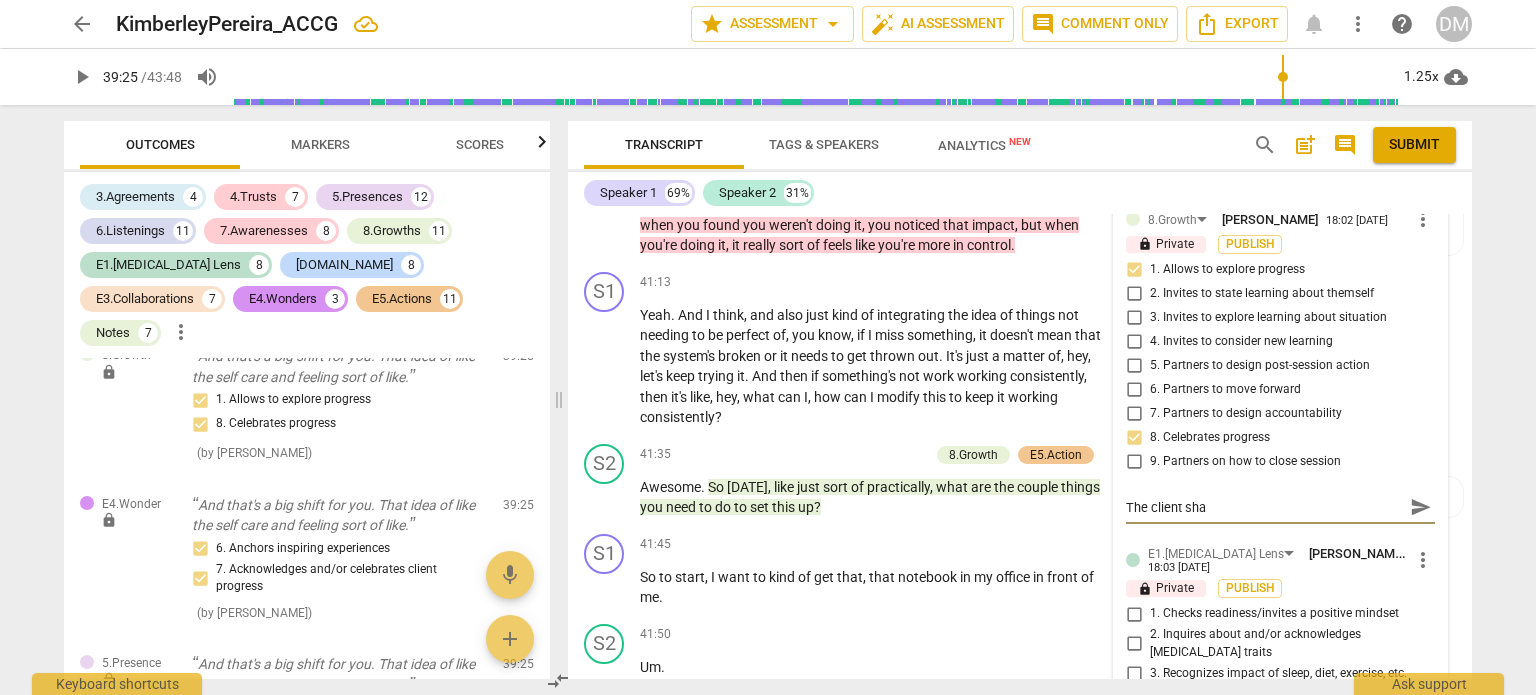 type on "The client shae" 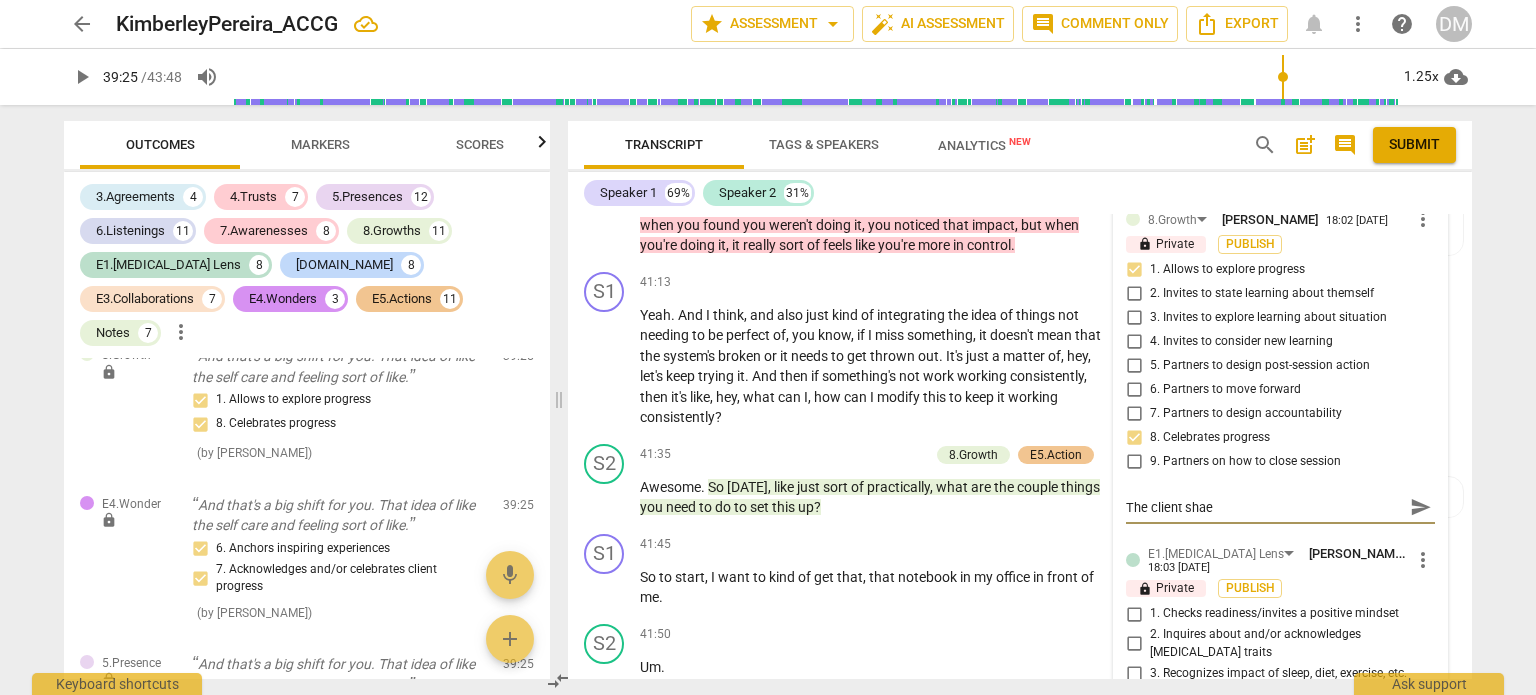 type on "The client shaed" 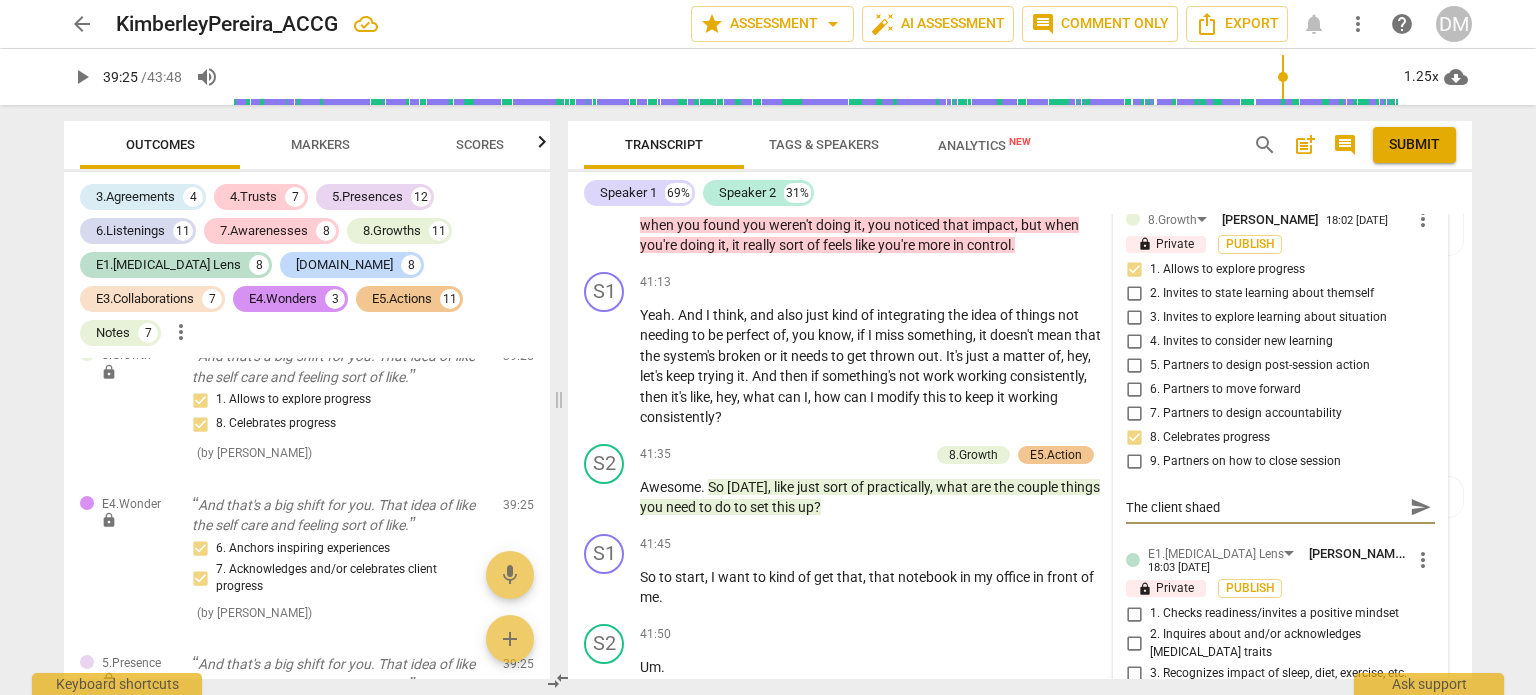 type on "The client shaed" 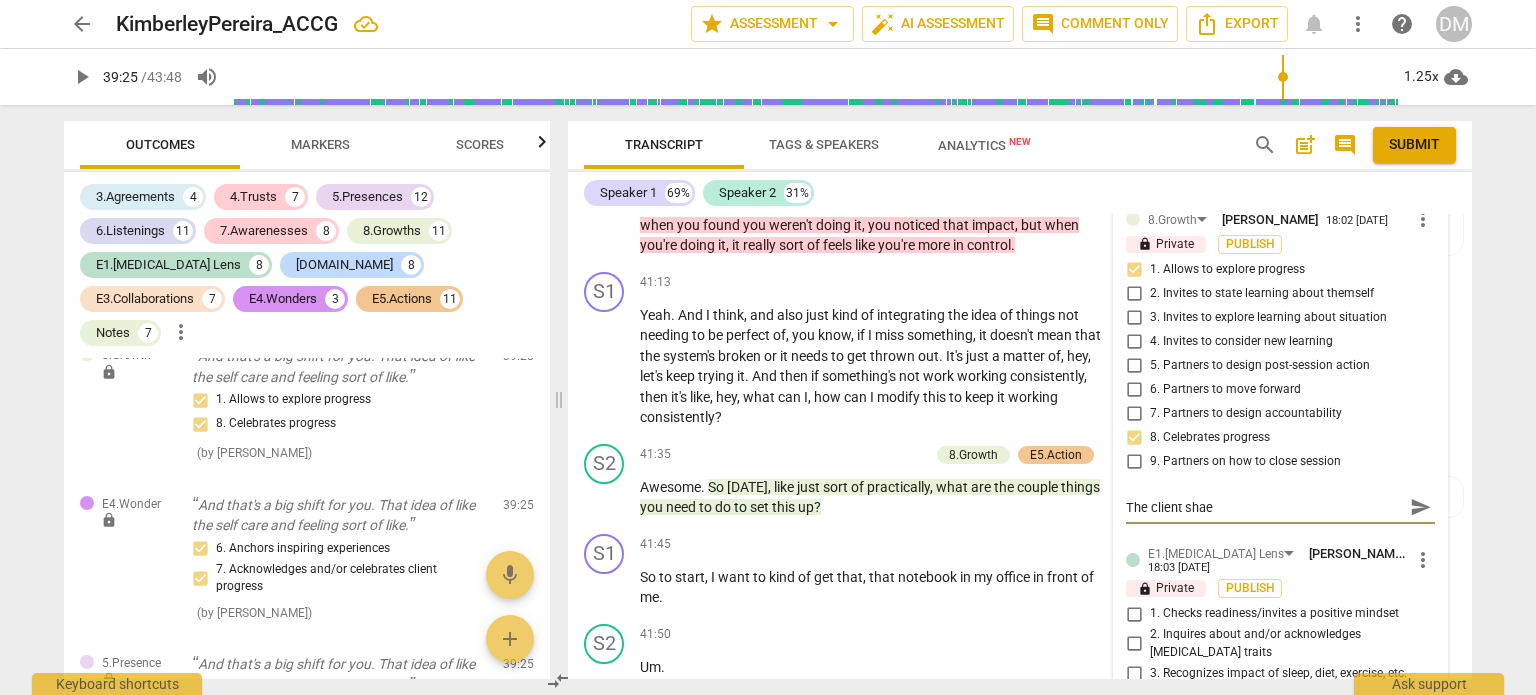 type on "The client sha" 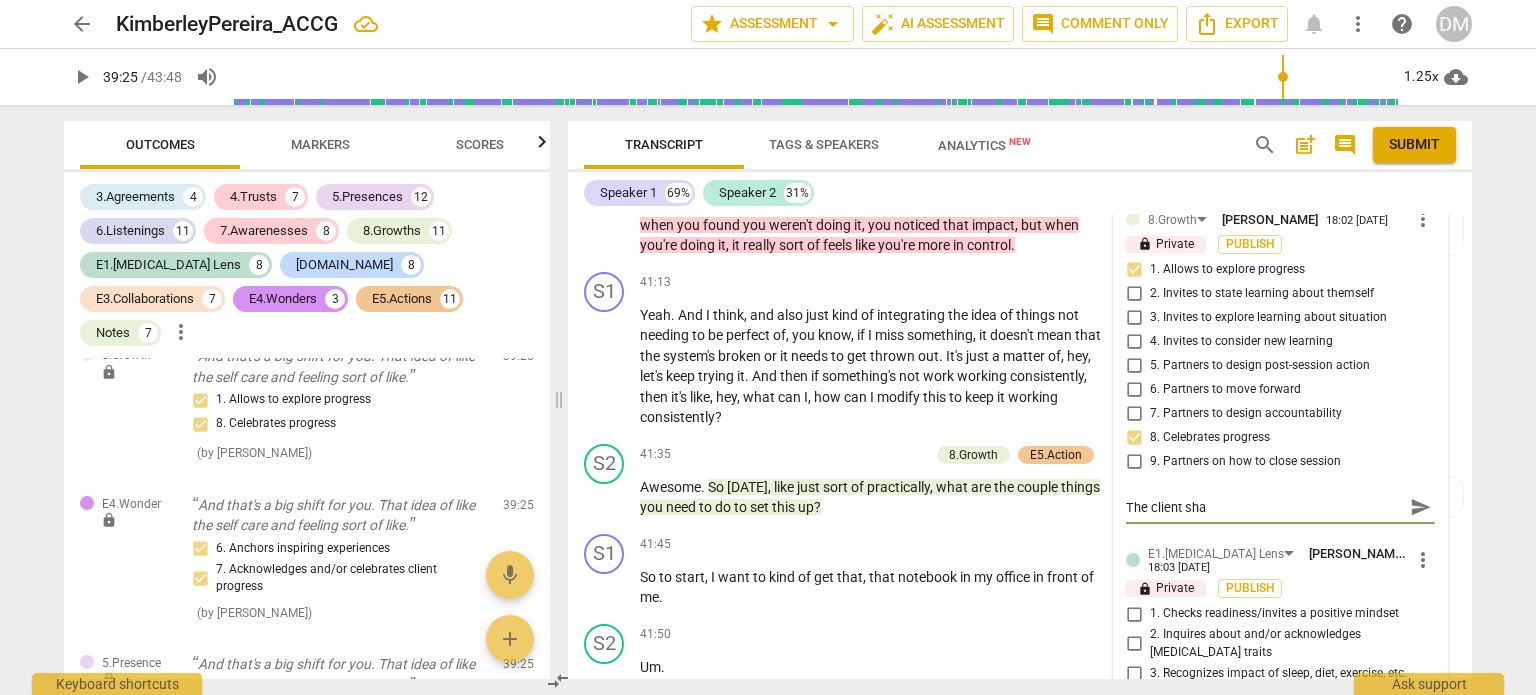 type on "The client shar" 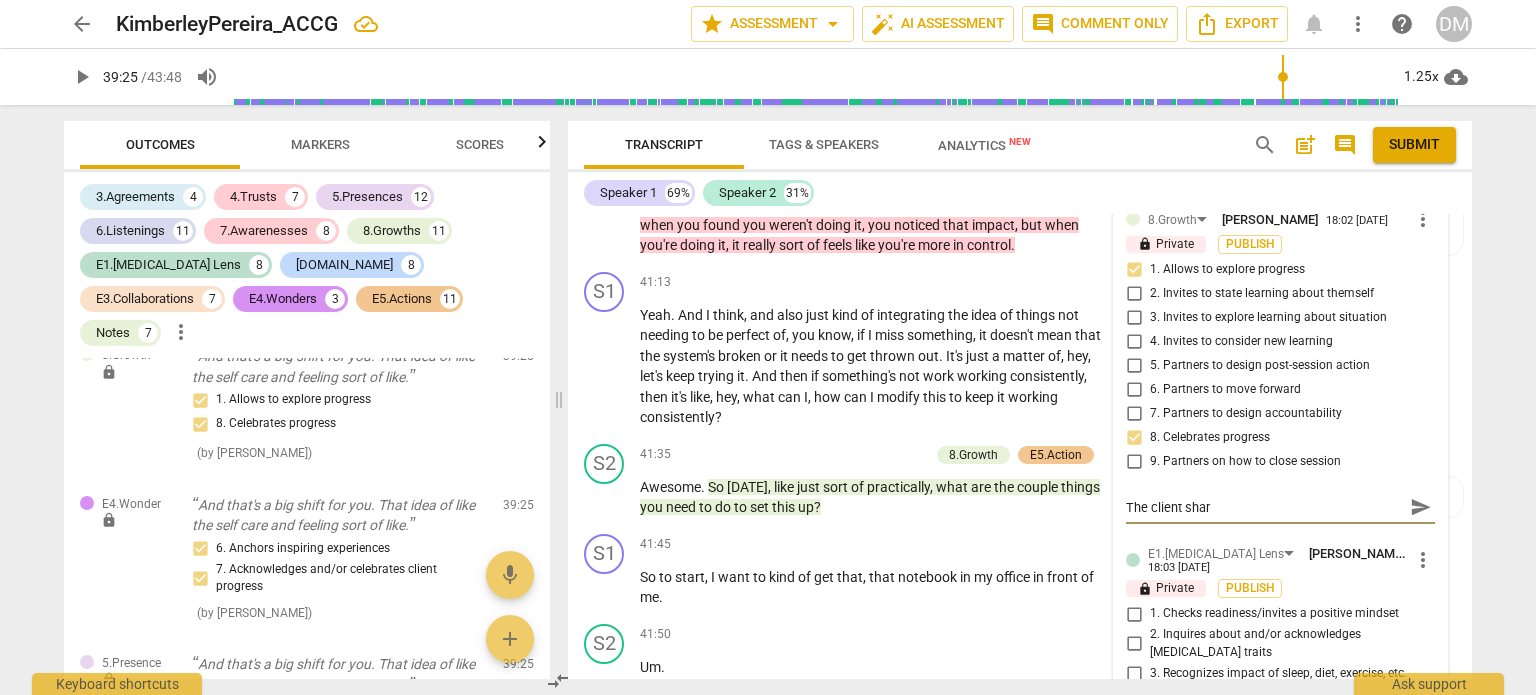 type on "The client share" 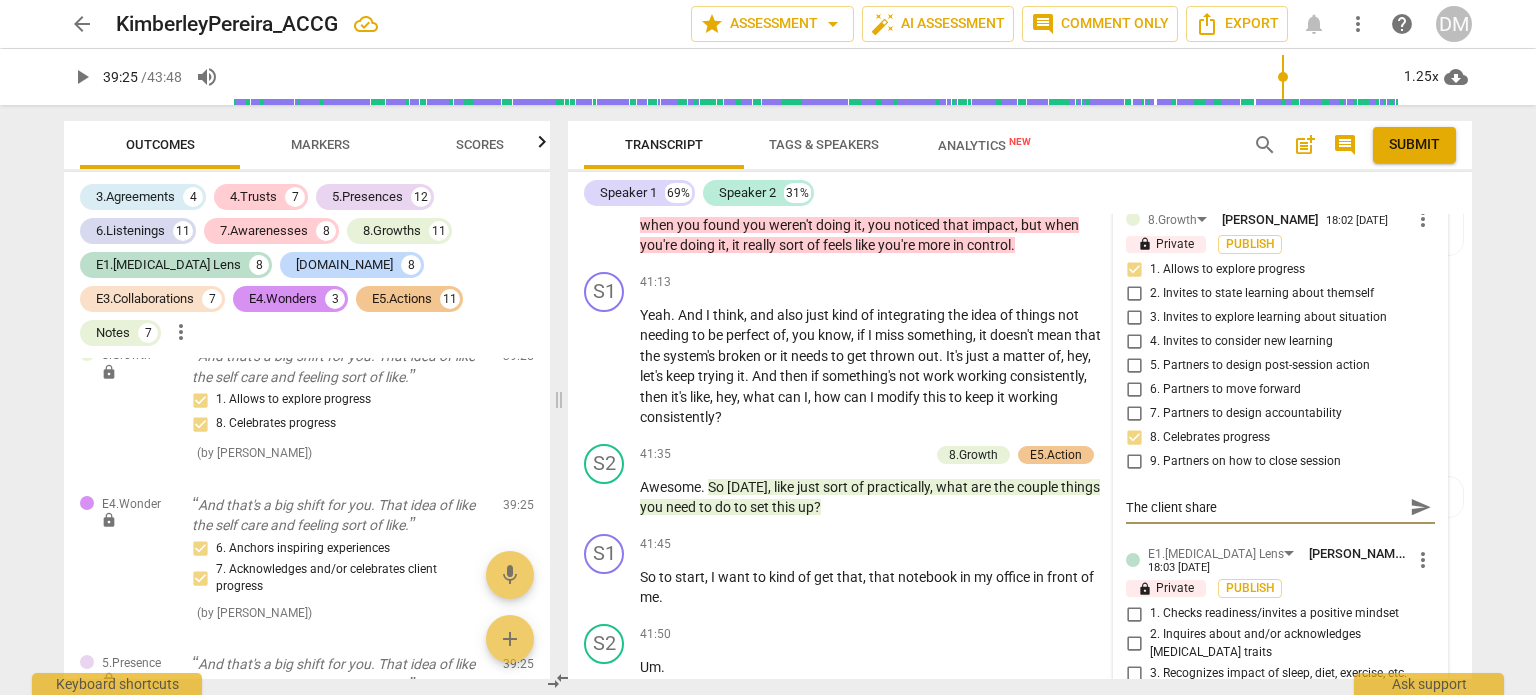 type on "The client shared" 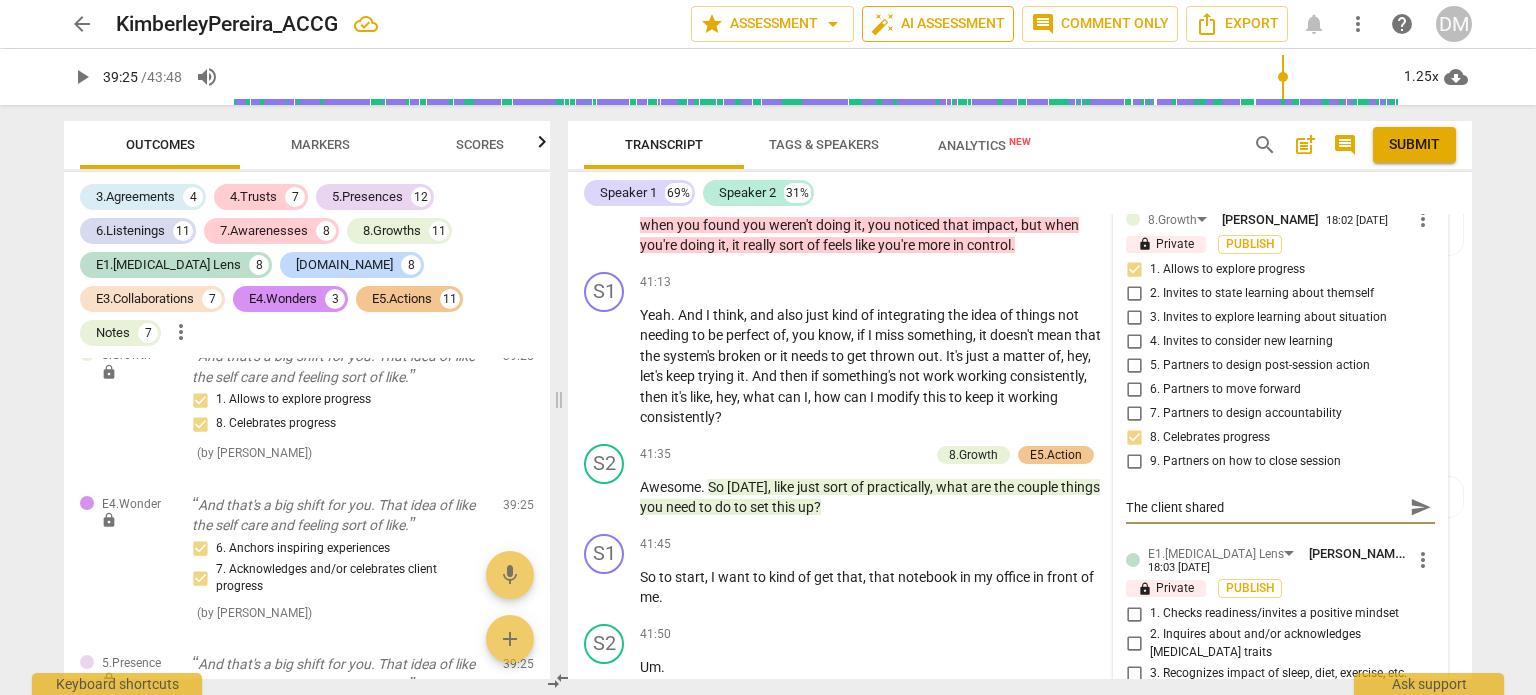 type on "The client shared" 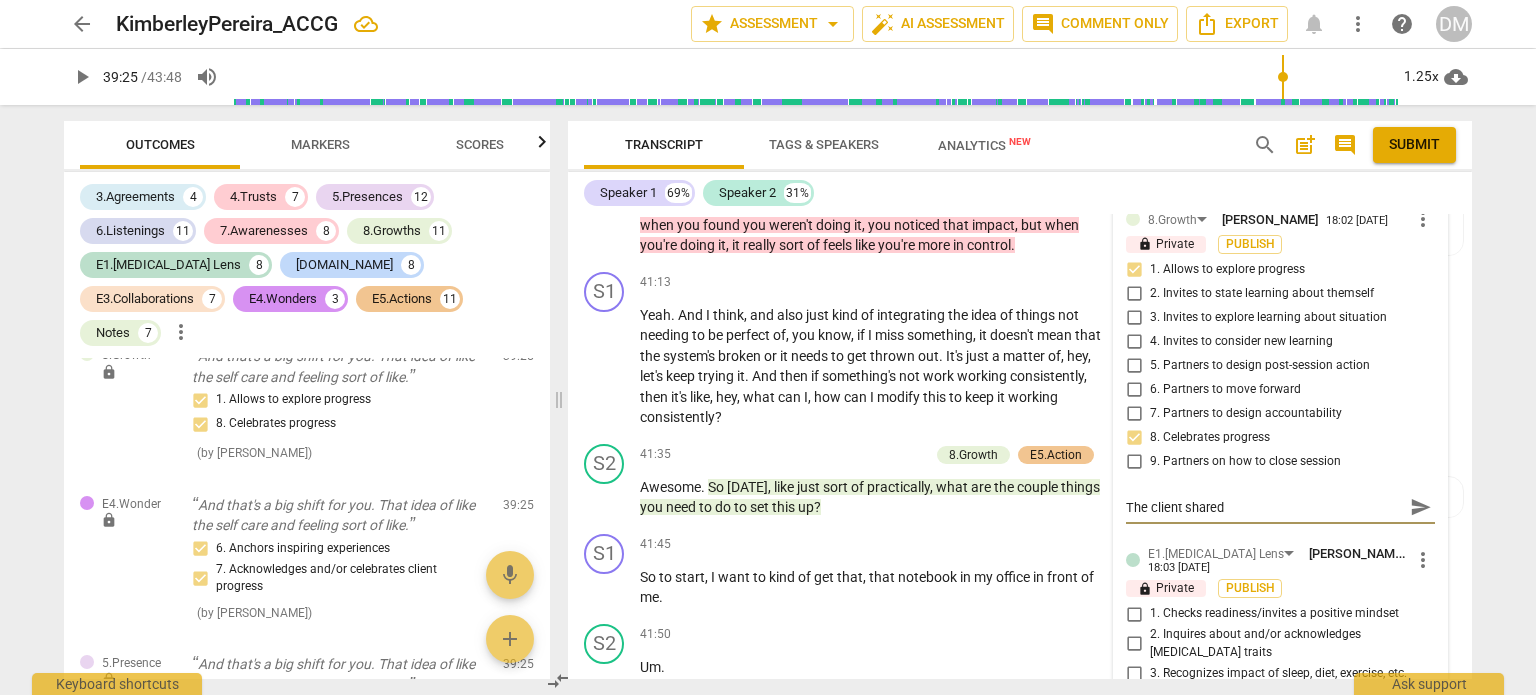 click on "The client shared" at bounding box center [1264, 507] 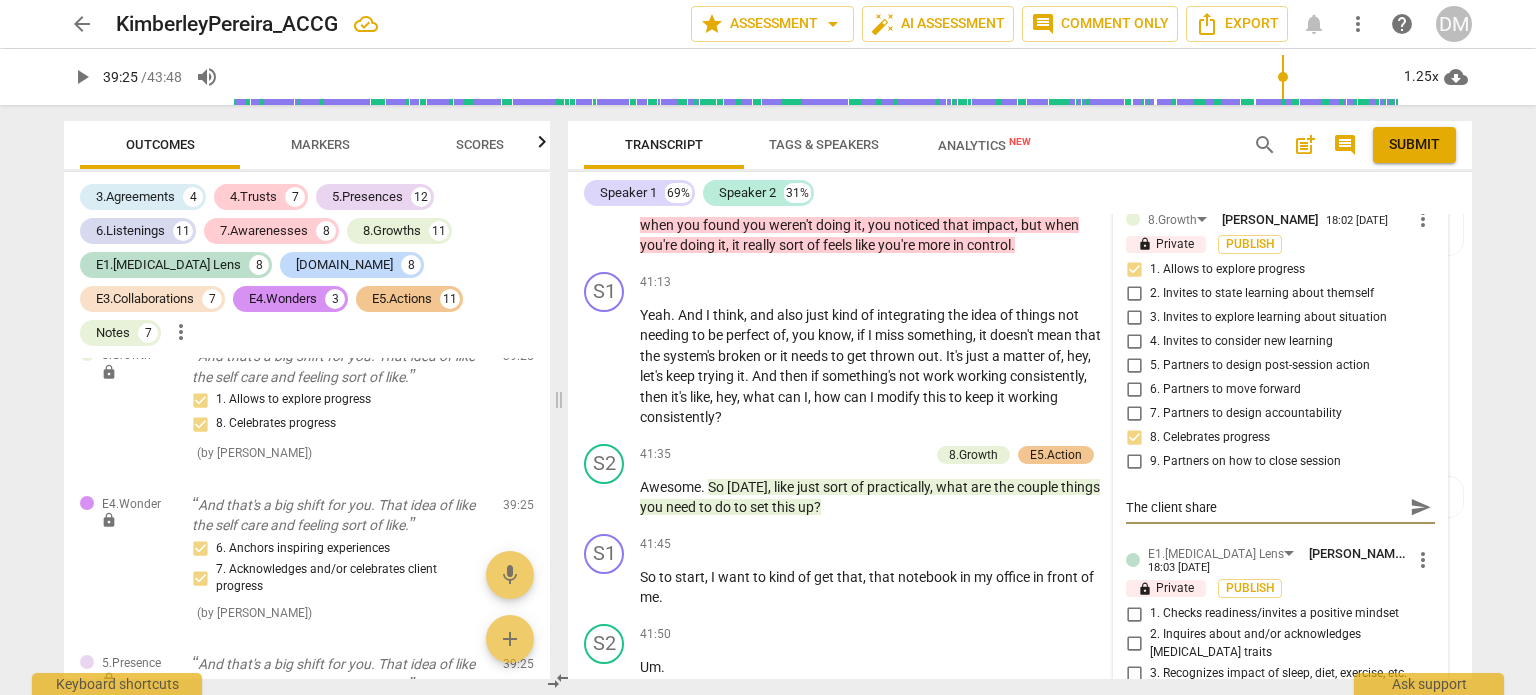 type on "The client shar" 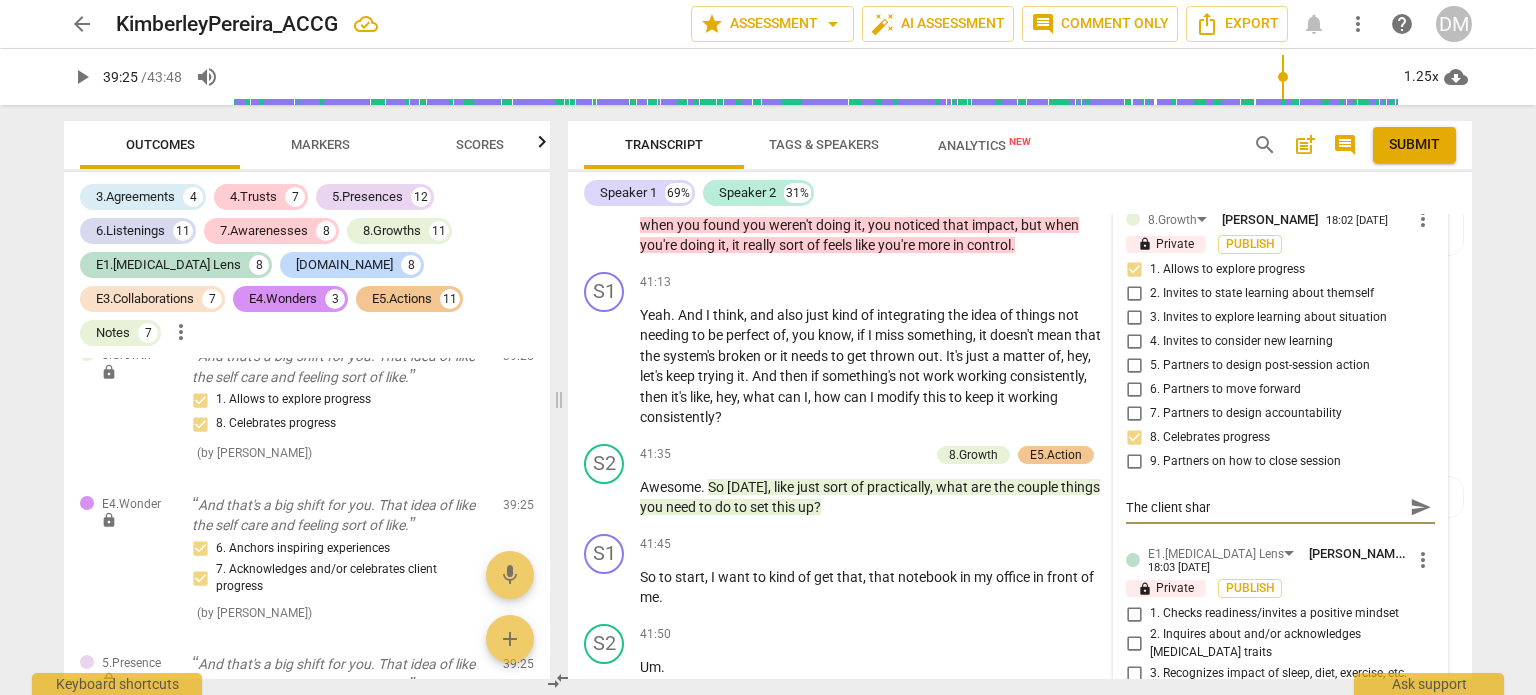 type on "The client sha" 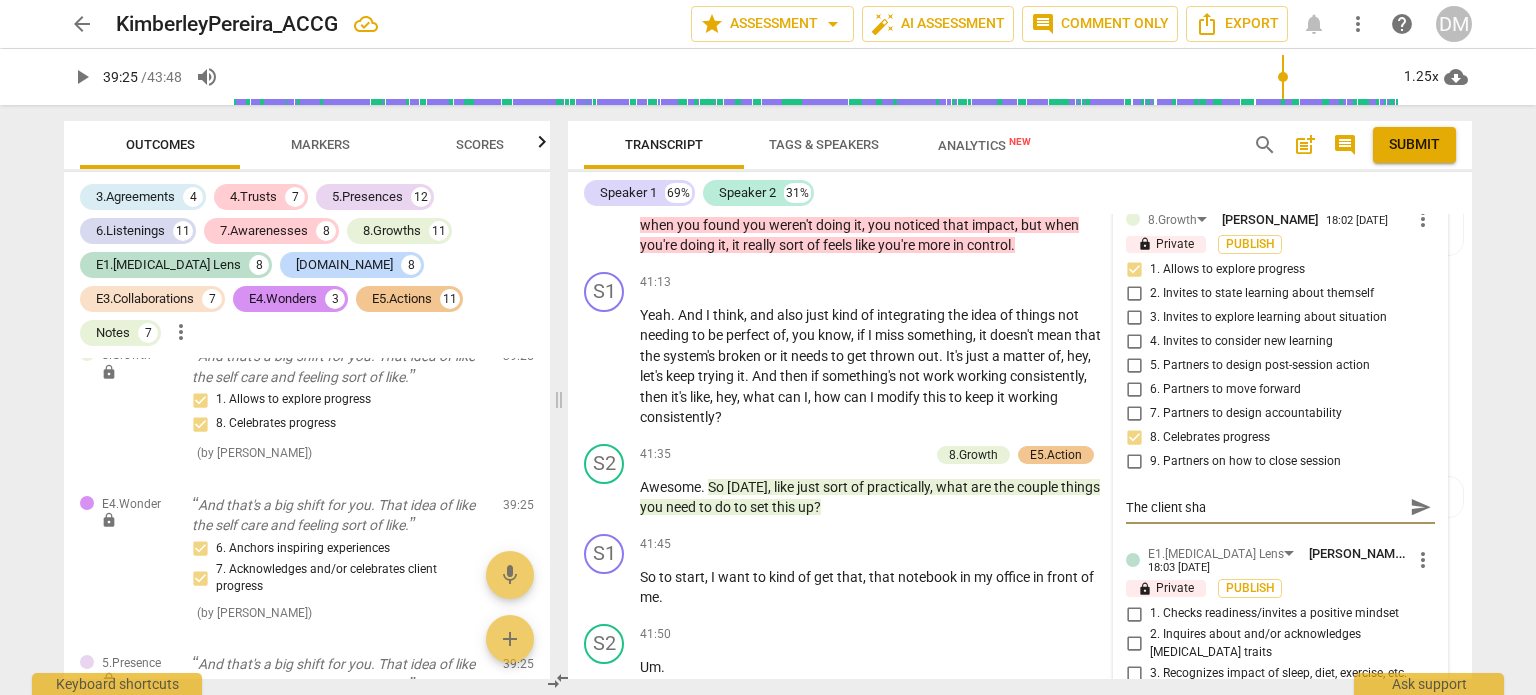 type on "The client sh" 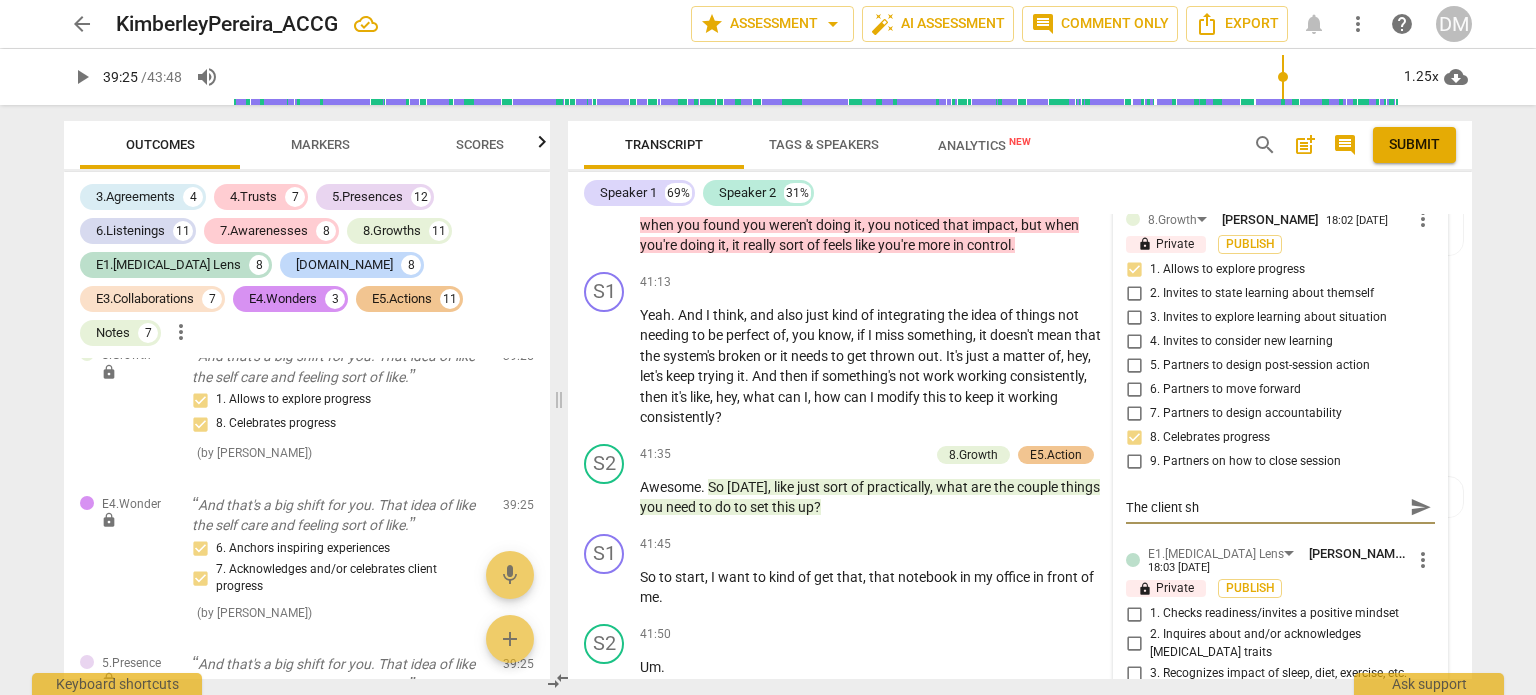 type on "The client s" 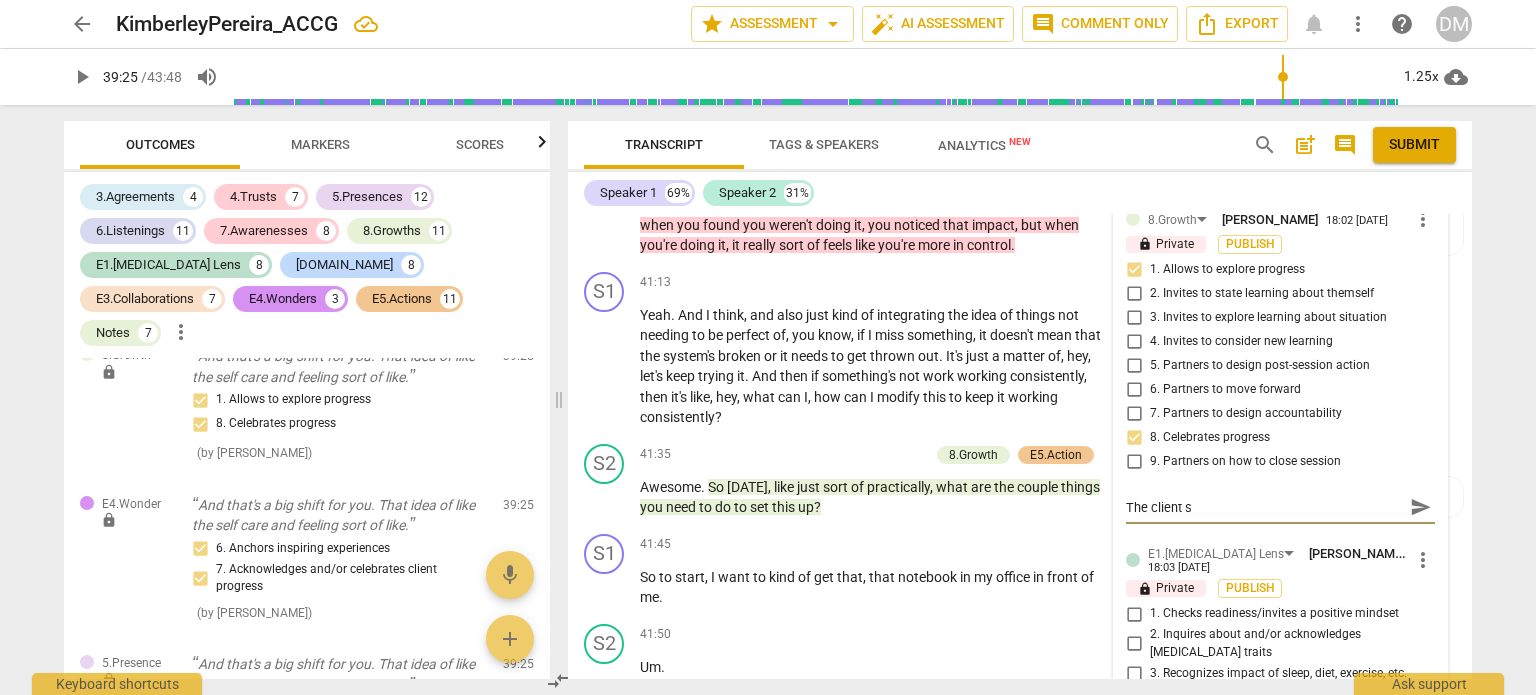 type on "The client" 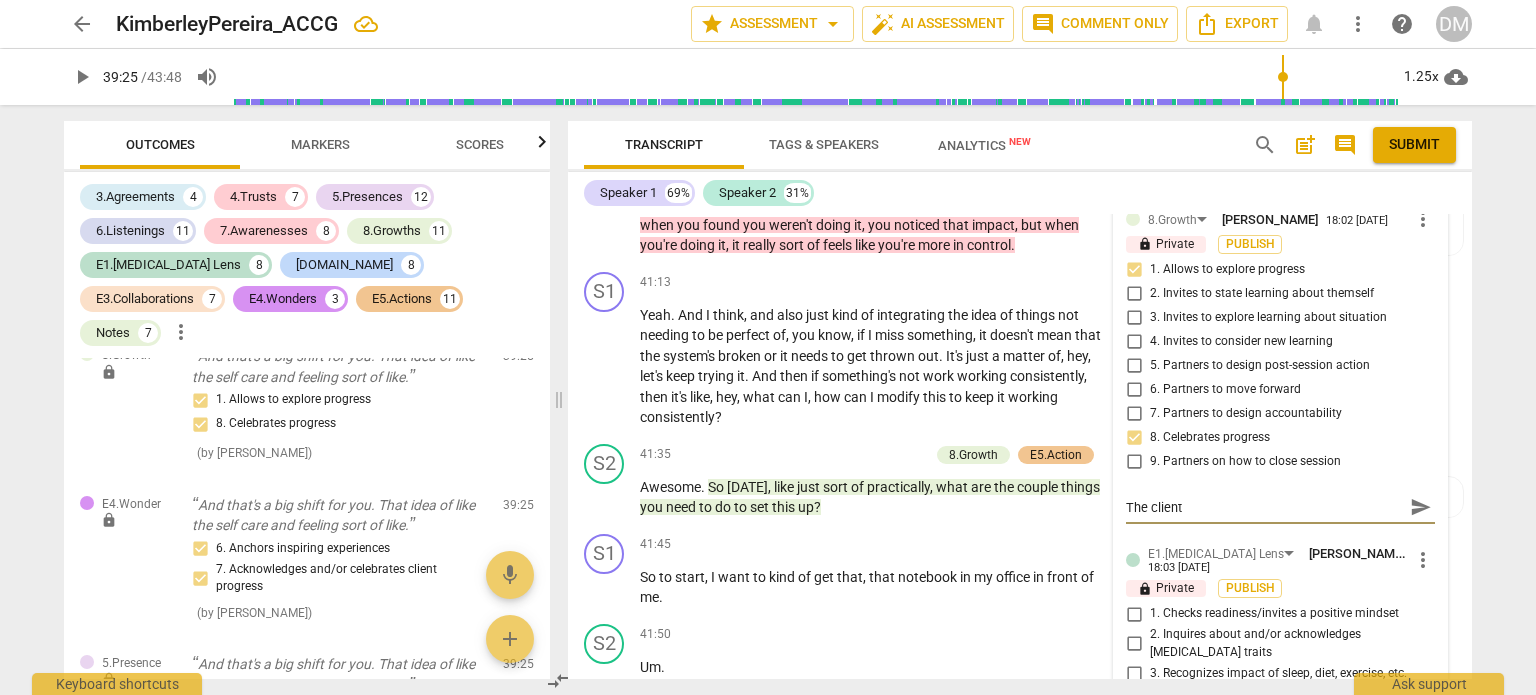 type on "The client h" 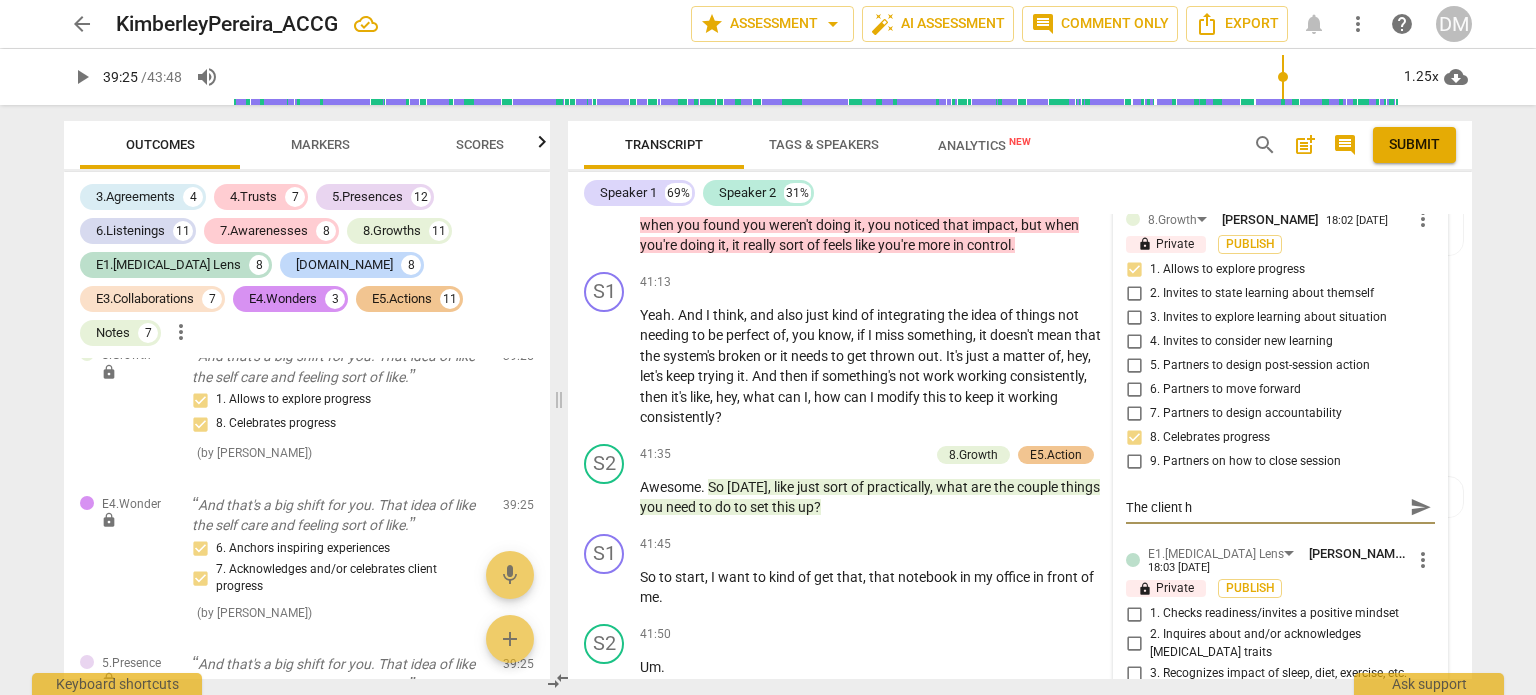 type on "The client ha" 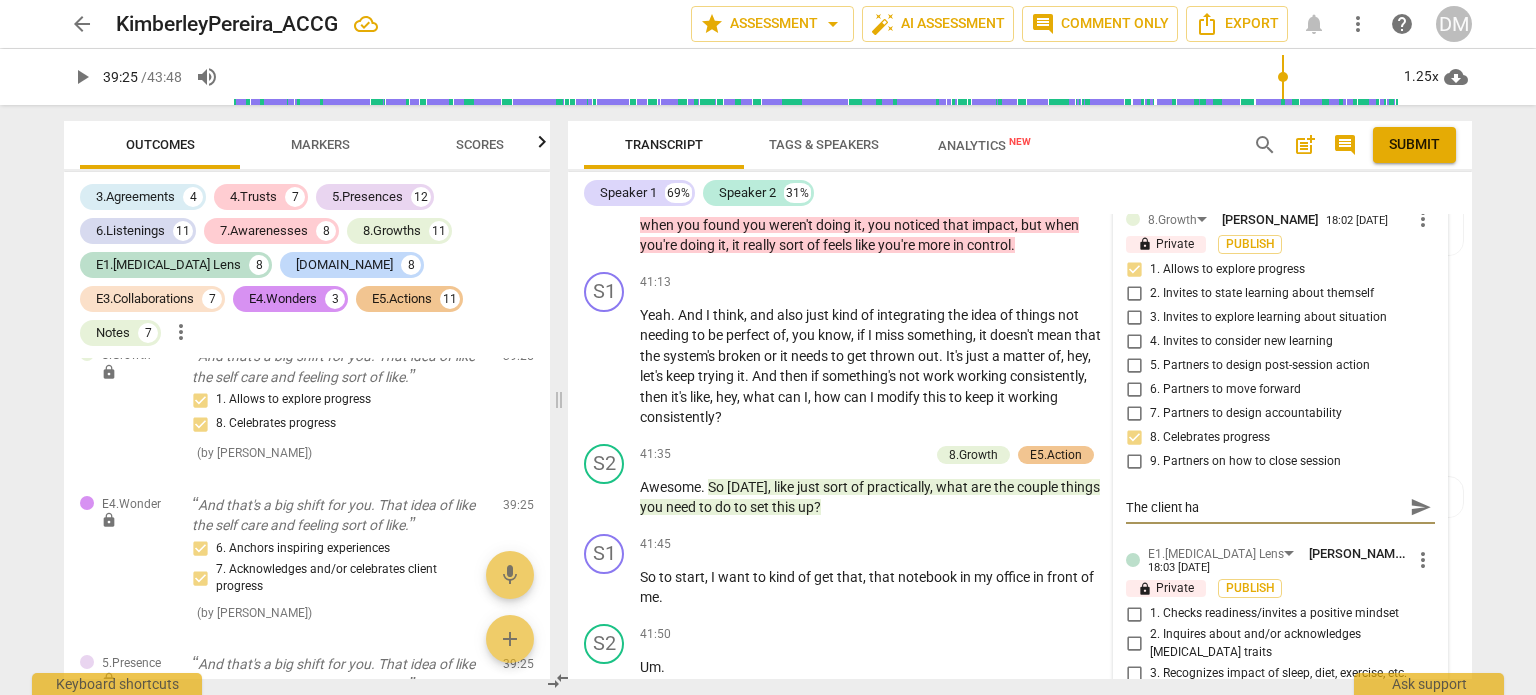 type on "The client has" 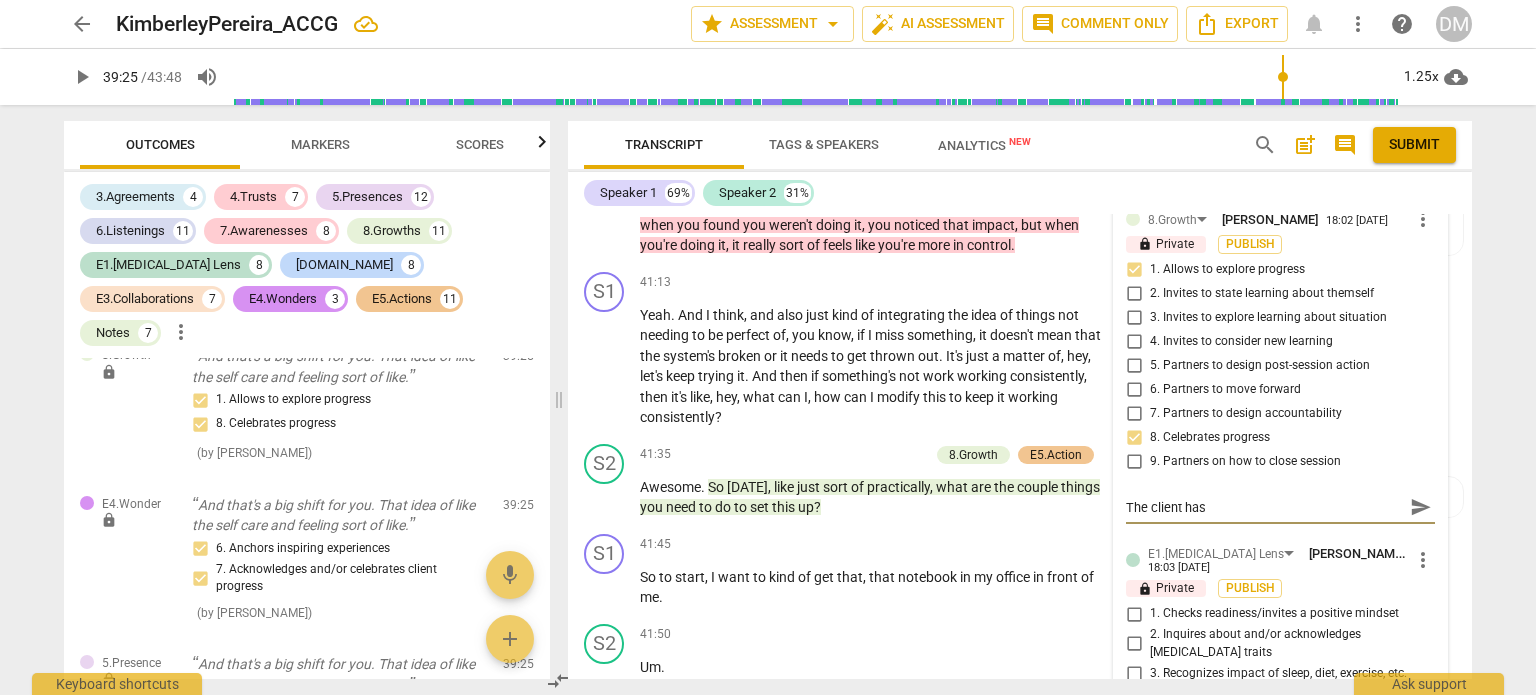 type on "The client has" 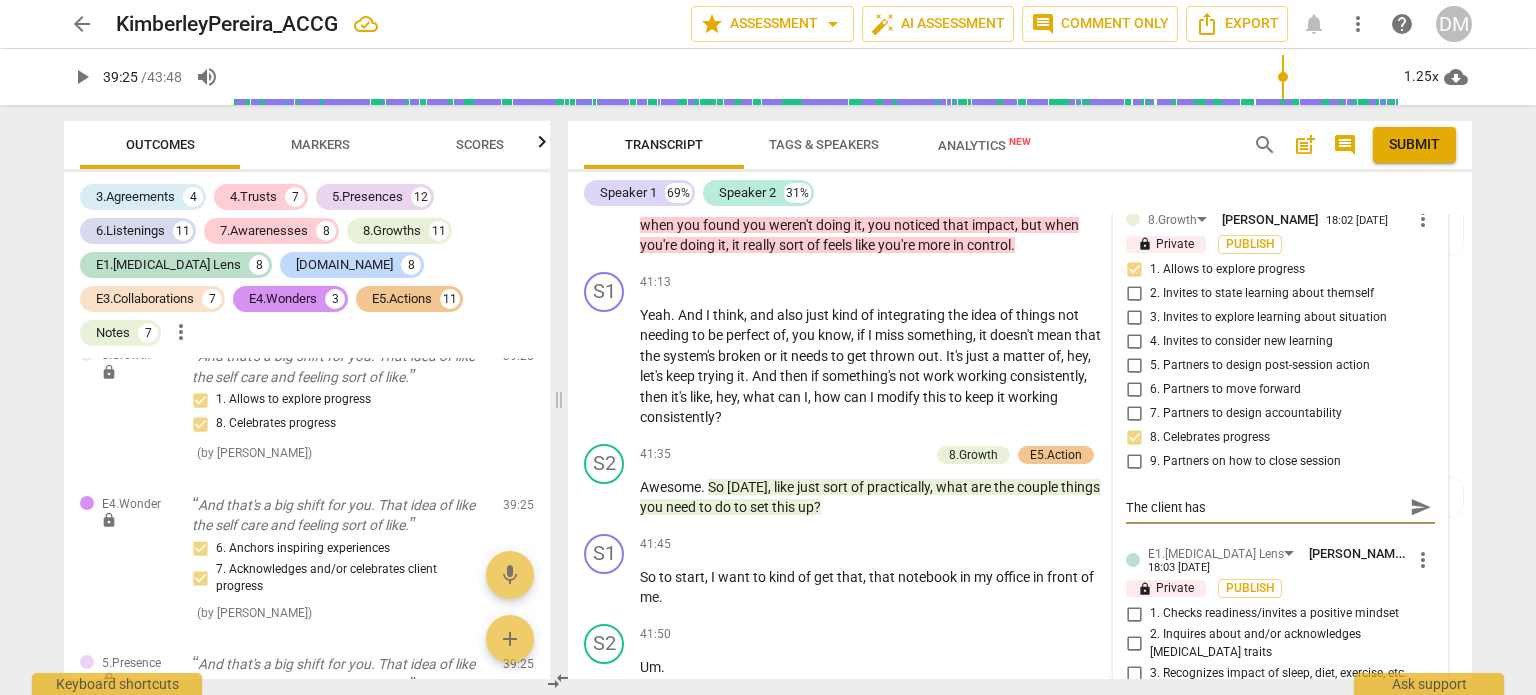 type on "The client has" 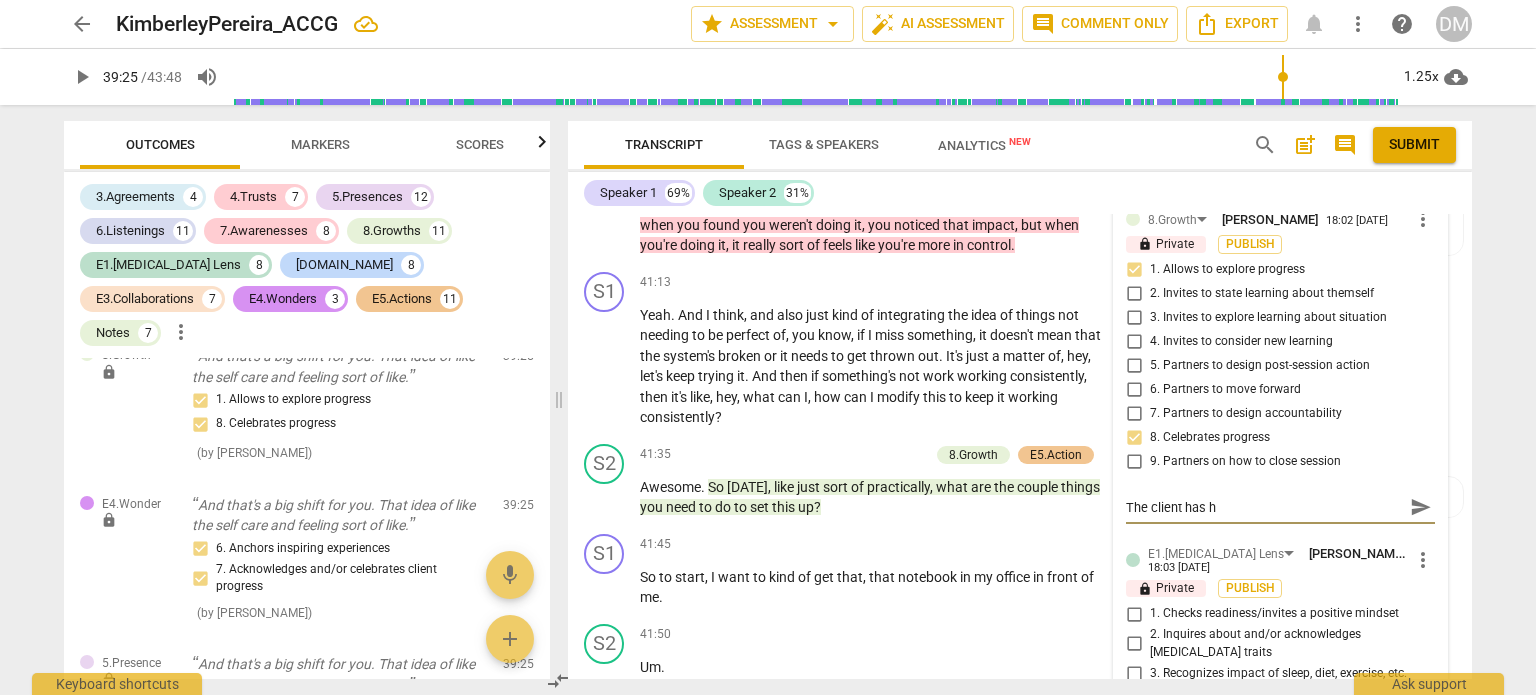 type on "The client has hs" 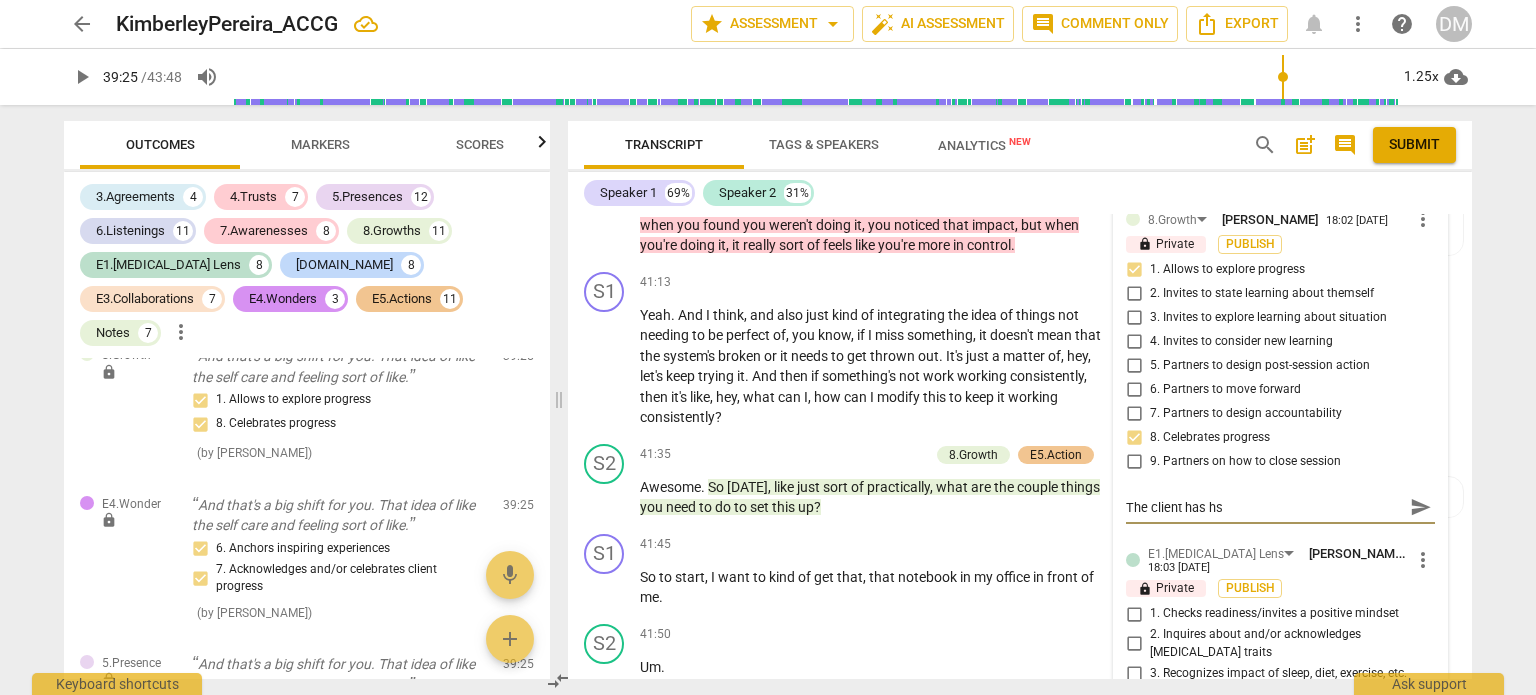 type on "The client has h" 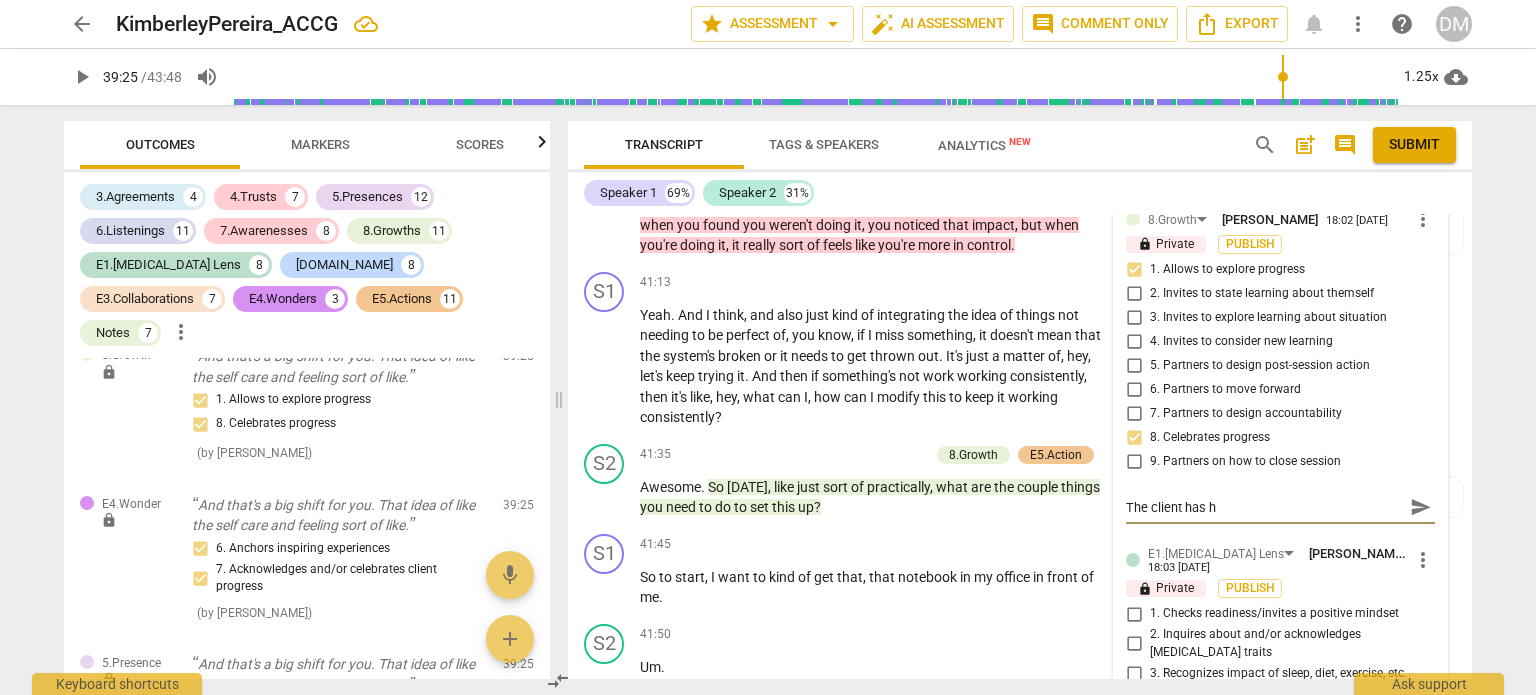 type on "The client has" 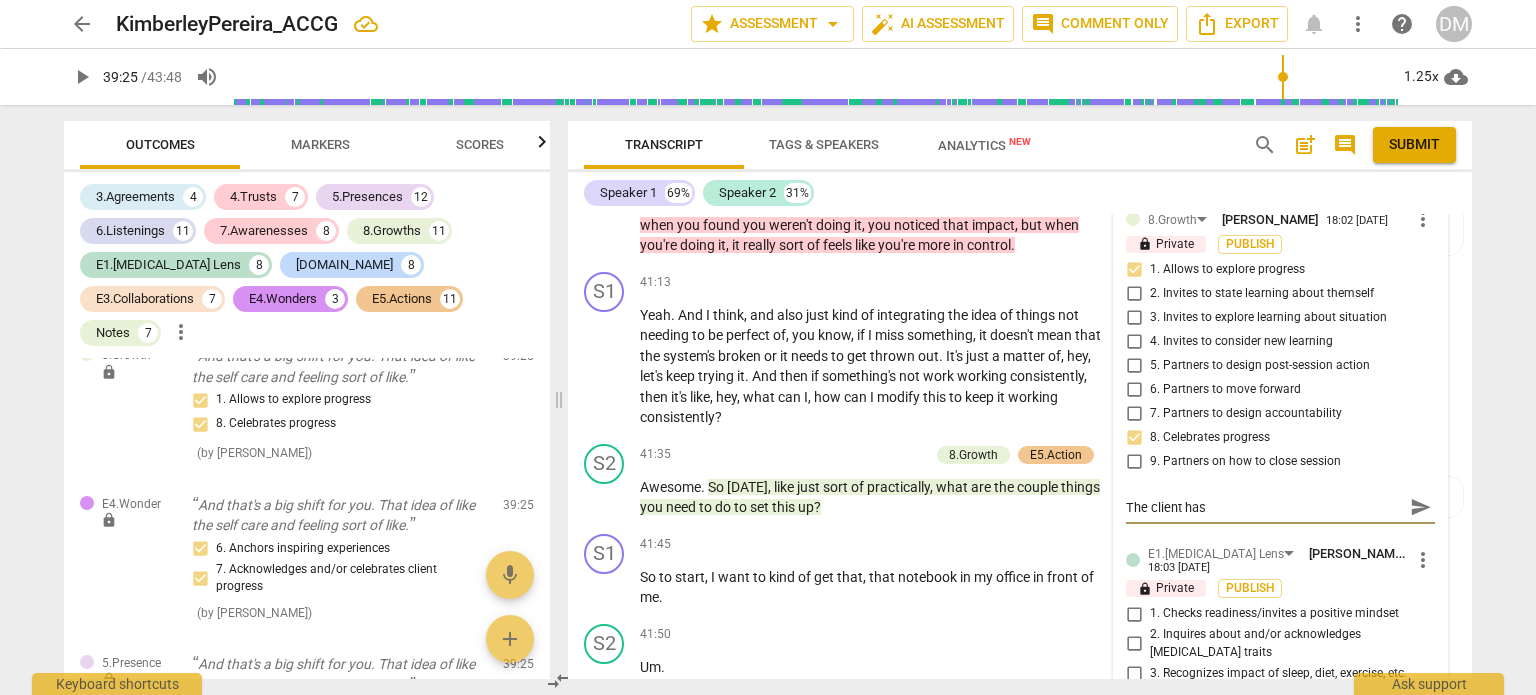 type on "The client has s" 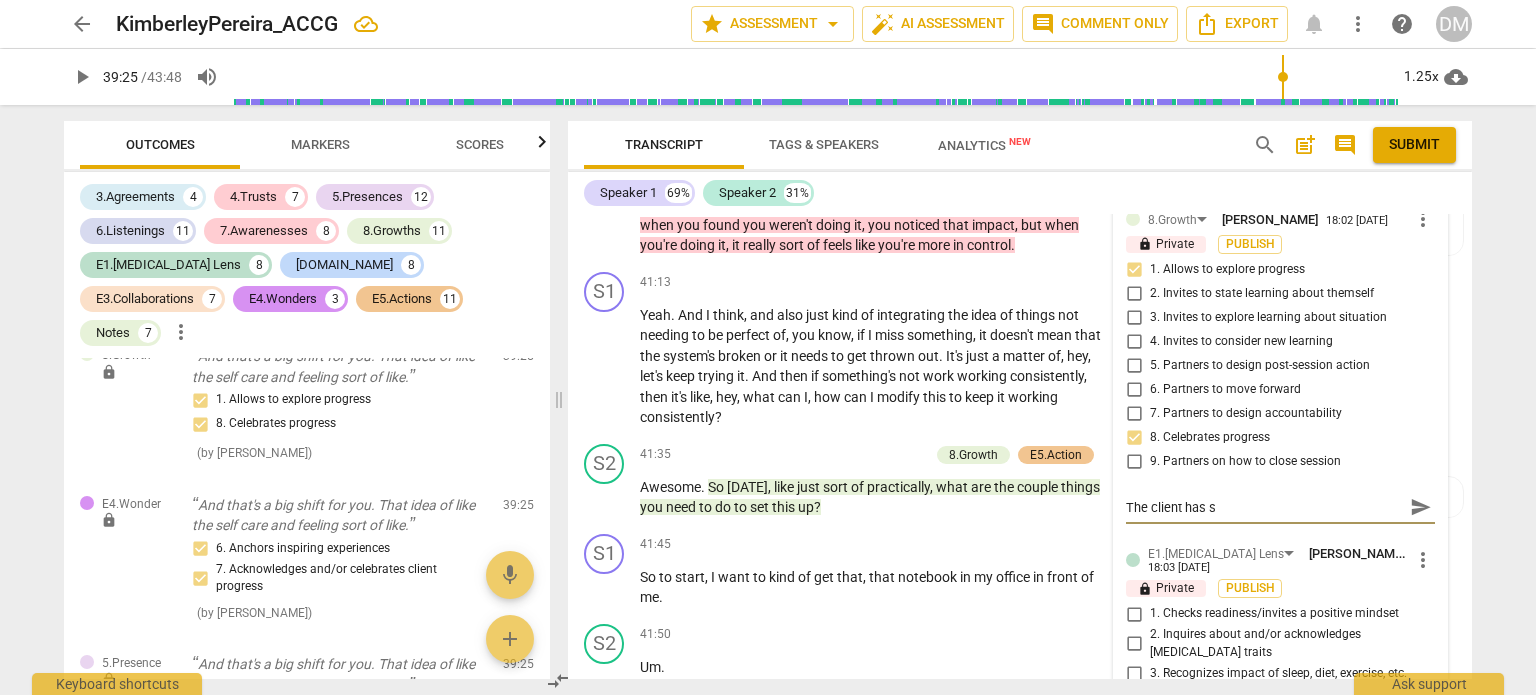 type on "The client has sh" 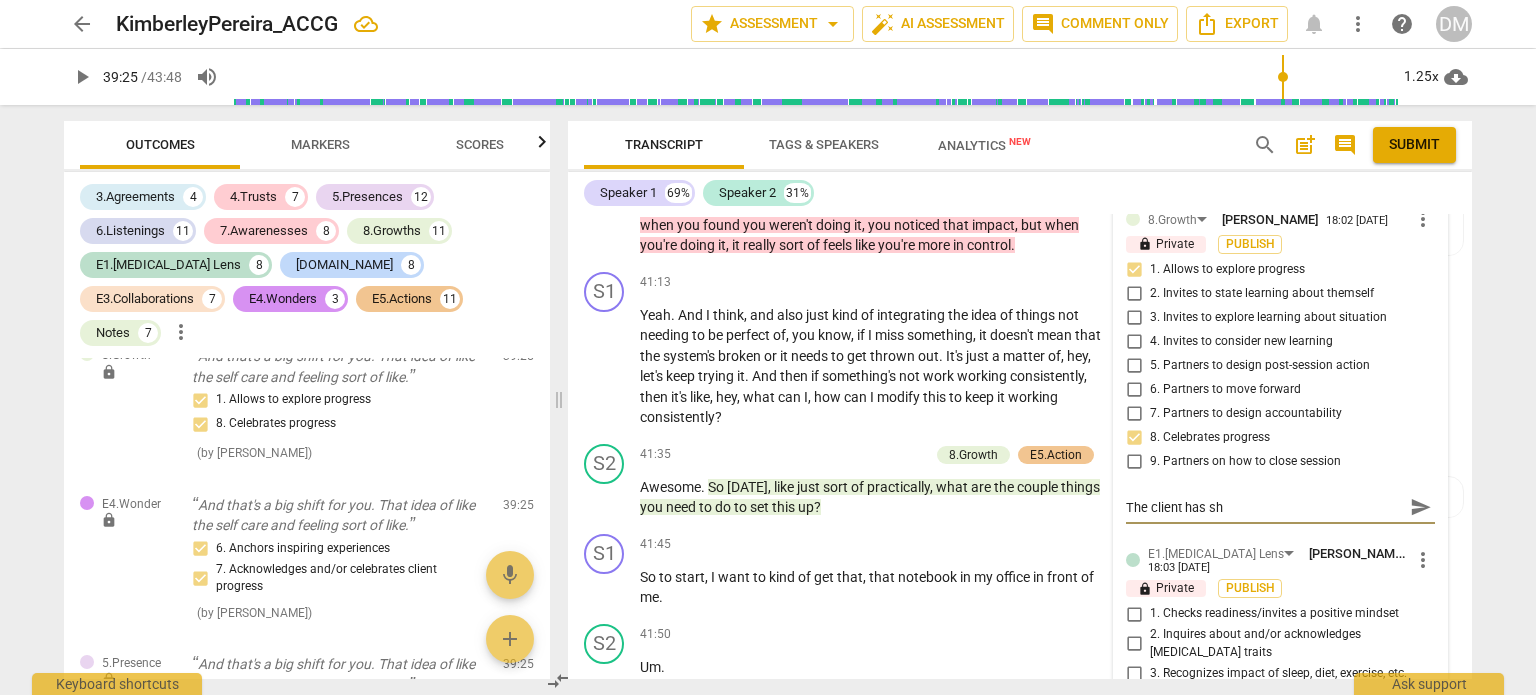 type on "The client has sha" 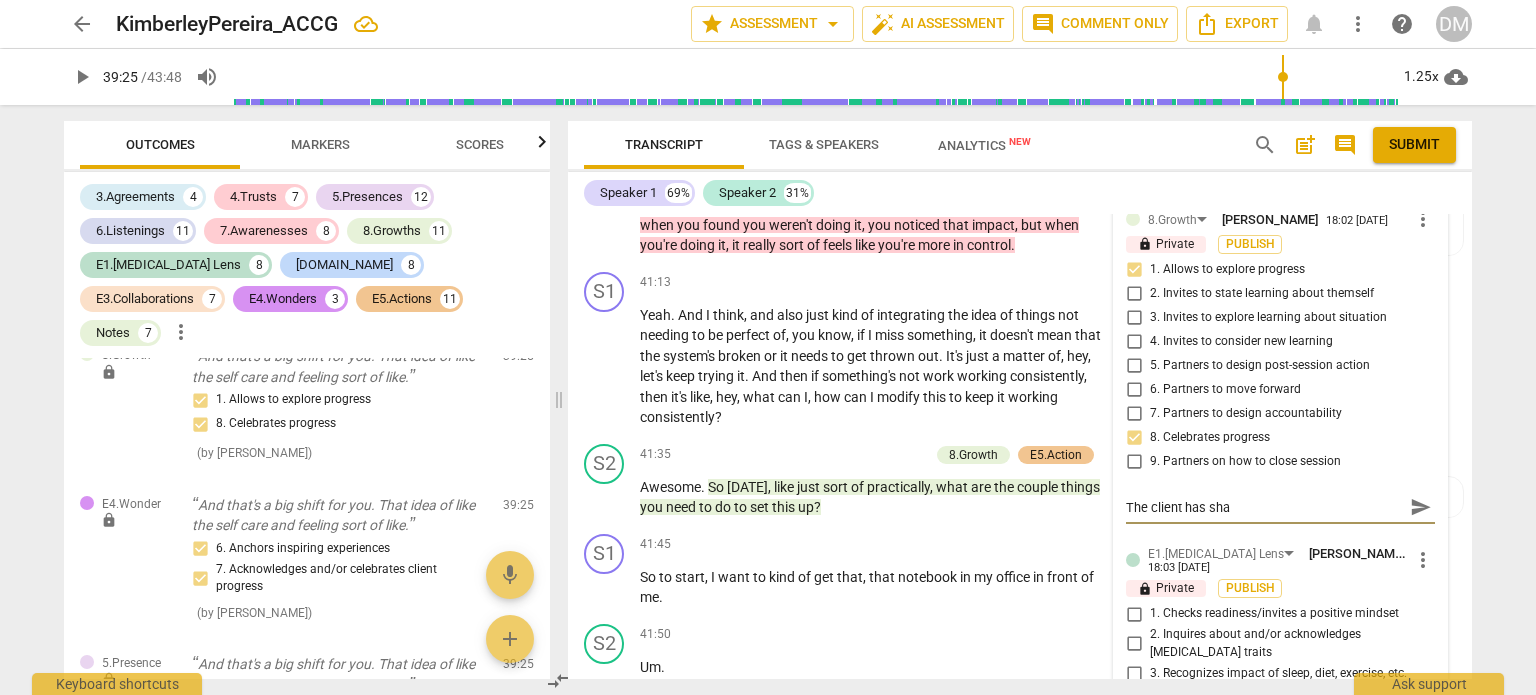 type on "The client has shar" 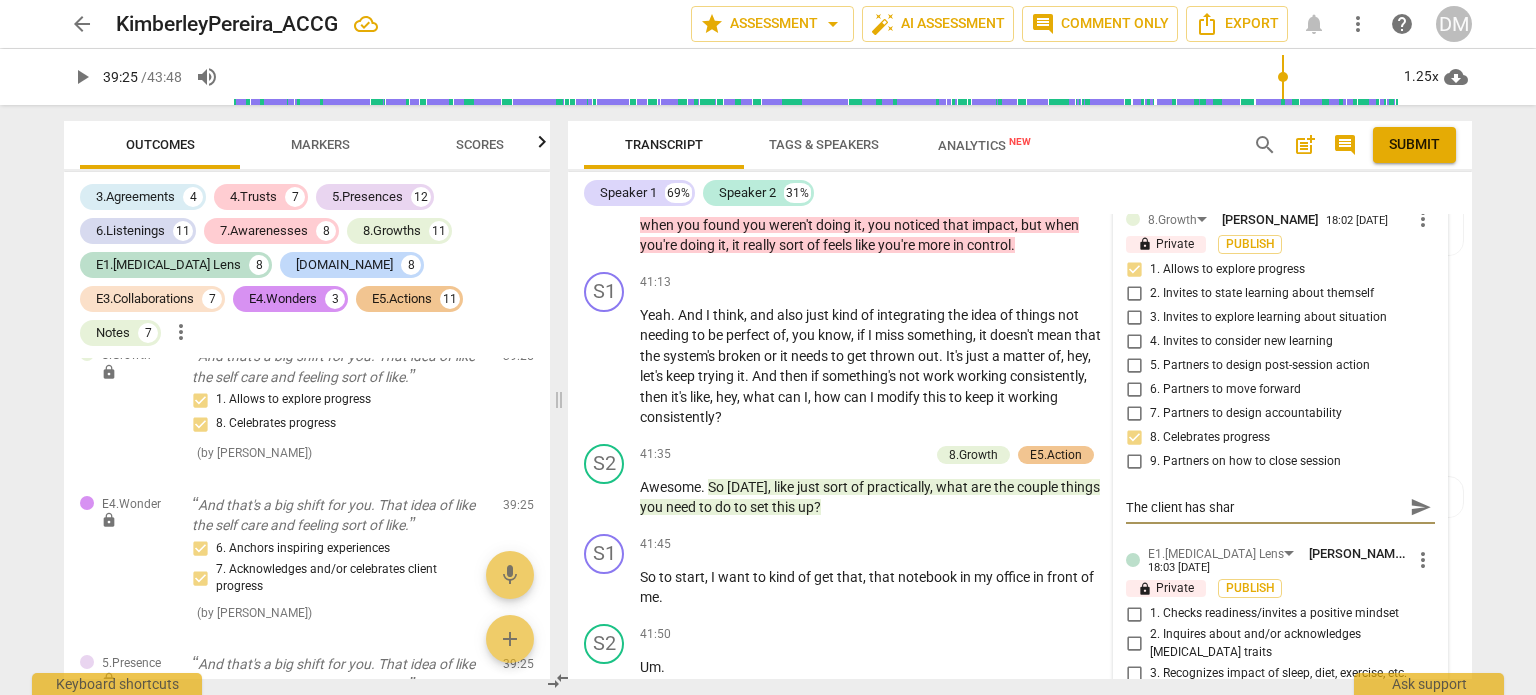 type on "The client has share" 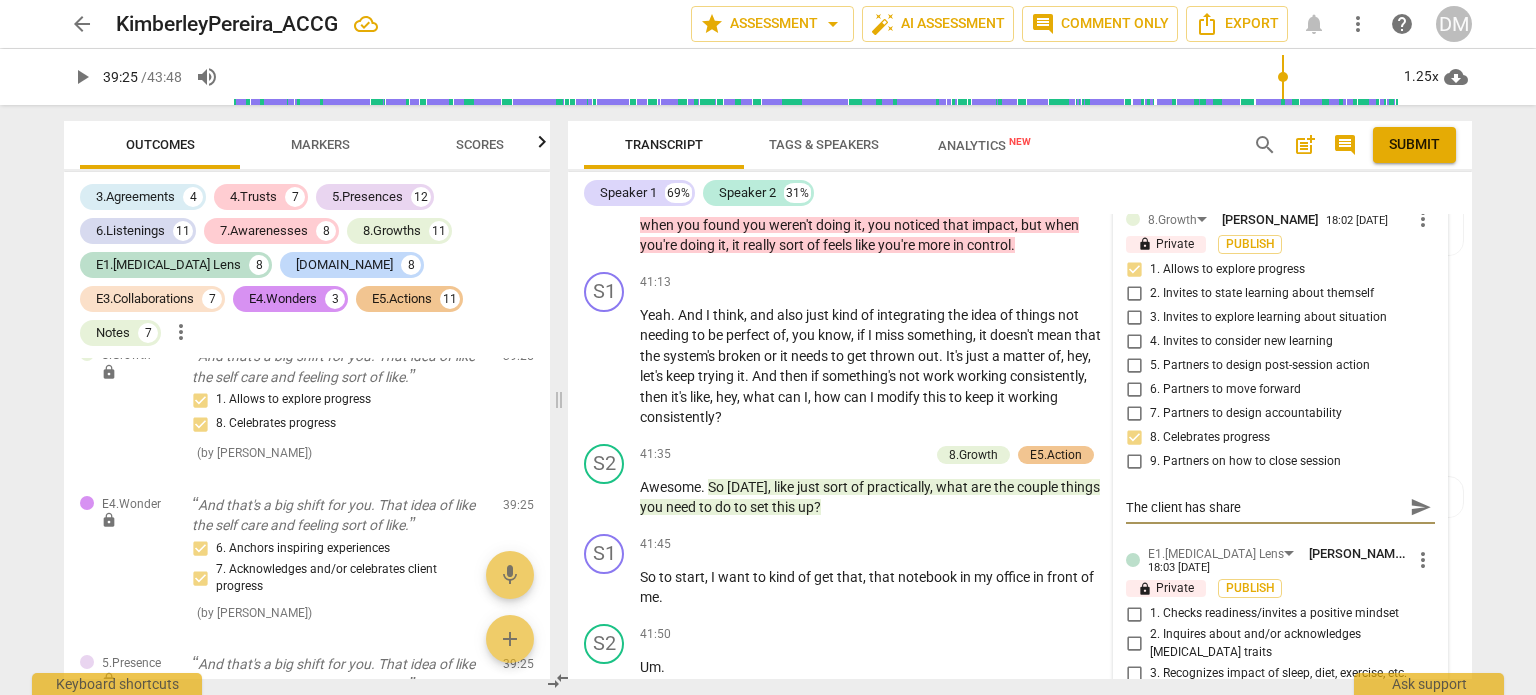 type on "The client has shared" 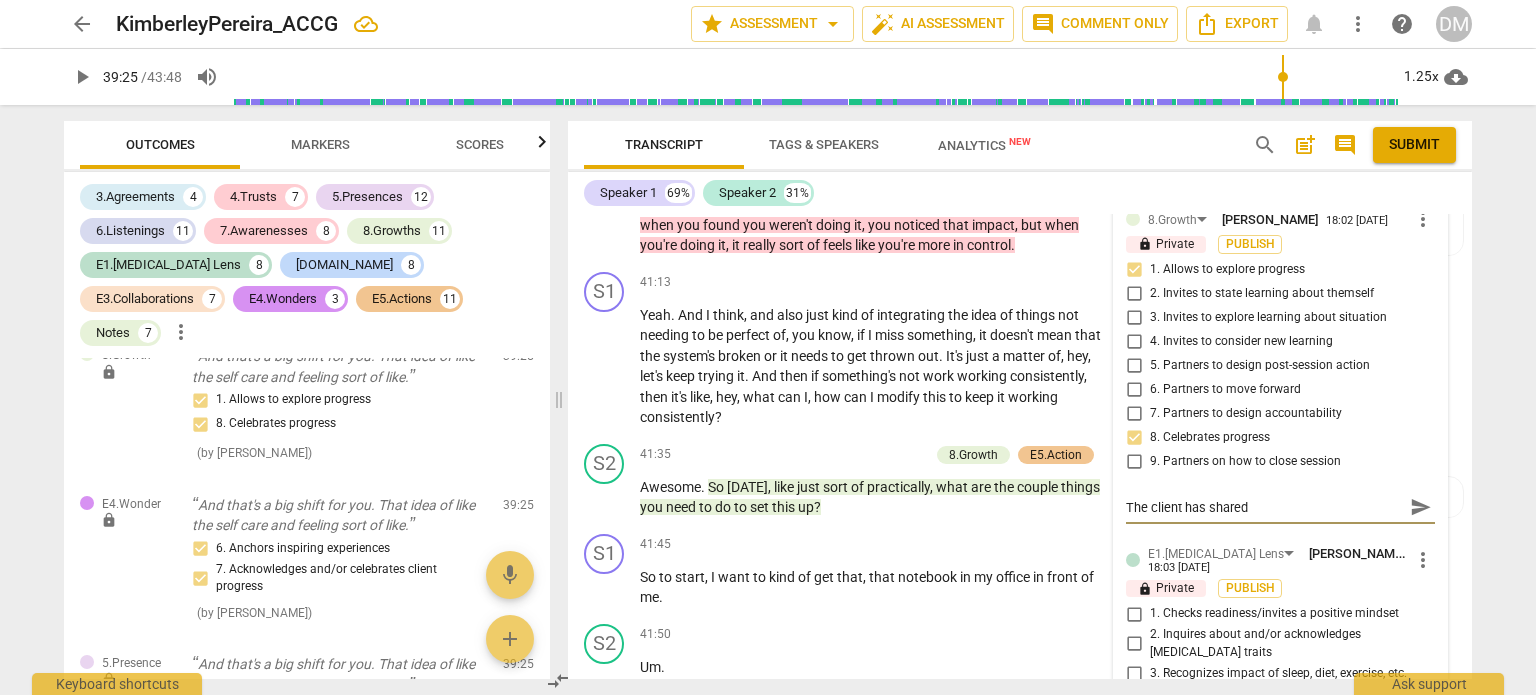 type on "The client has shared" 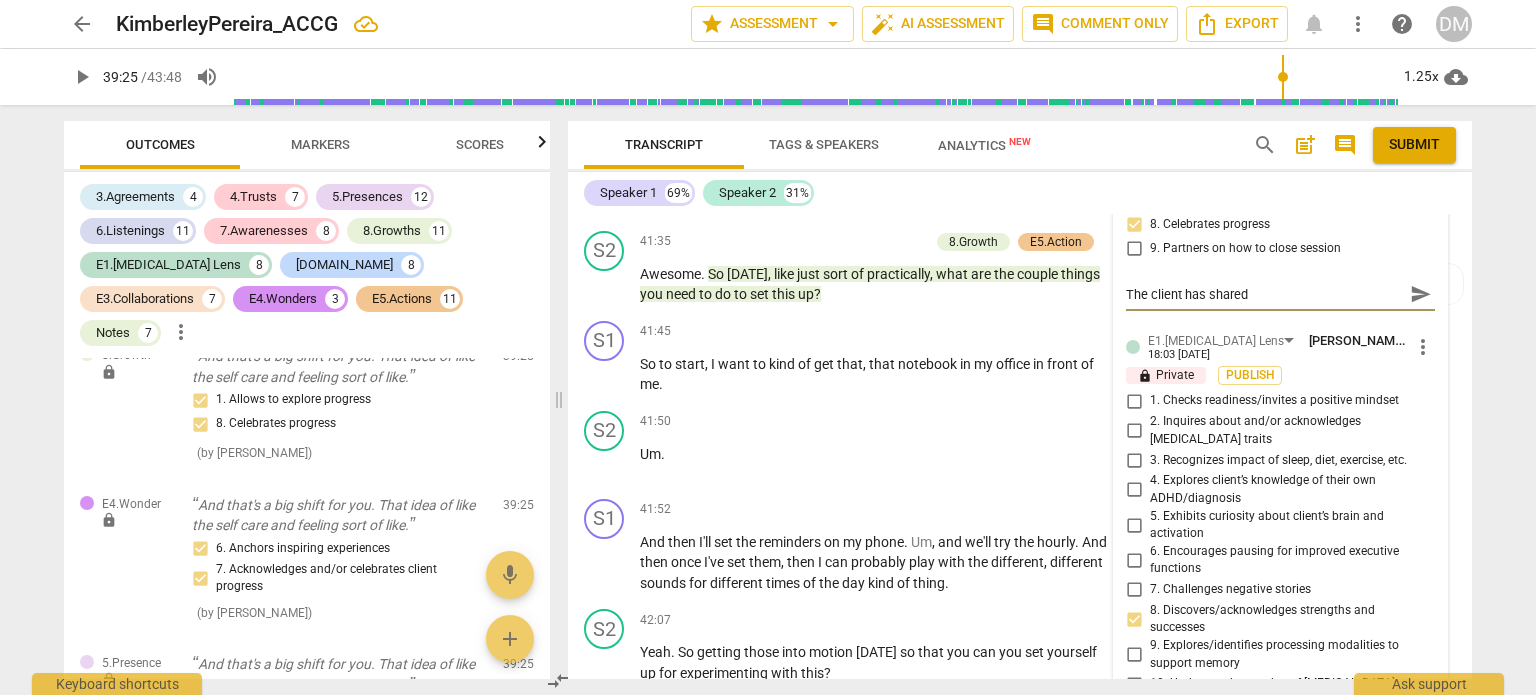 scroll, scrollTop: 18078, scrollLeft: 0, axis: vertical 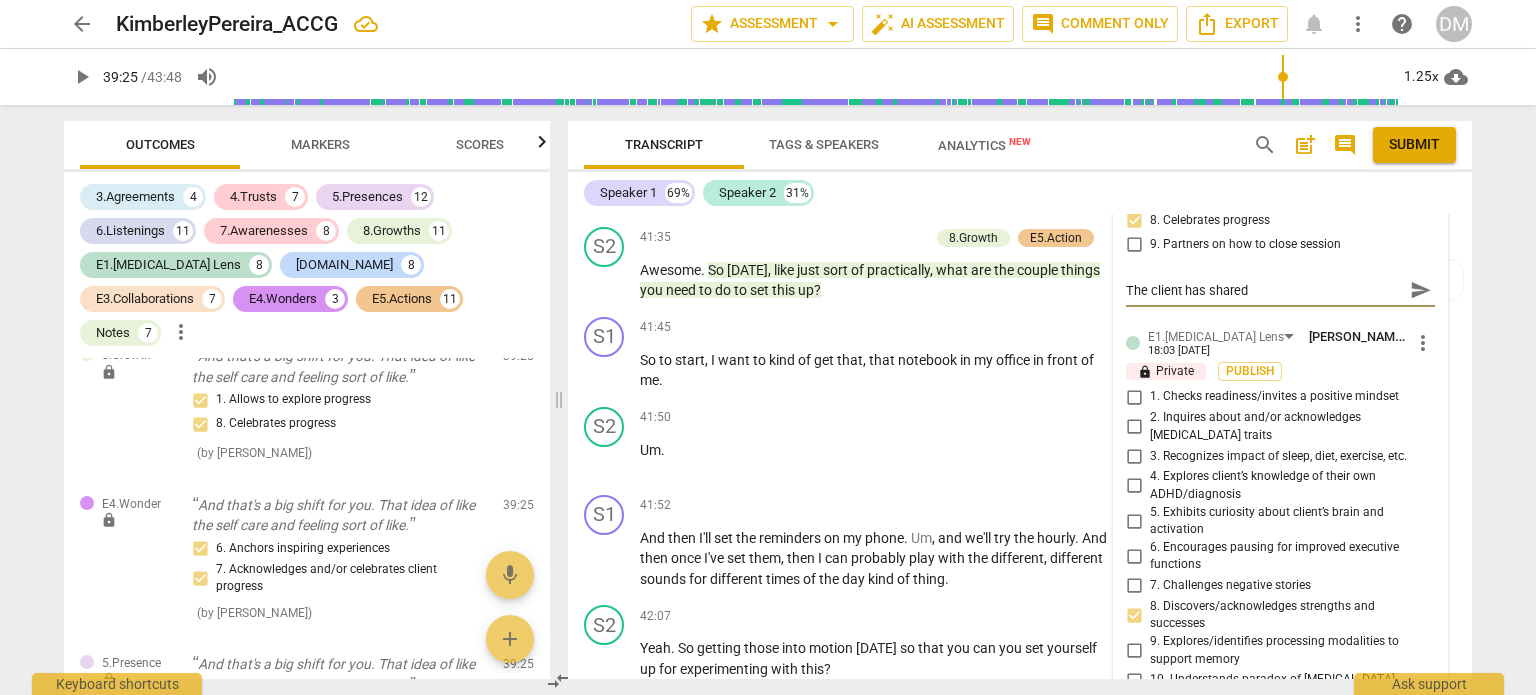 click on "The client has shared" at bounding box center (1264, 290) 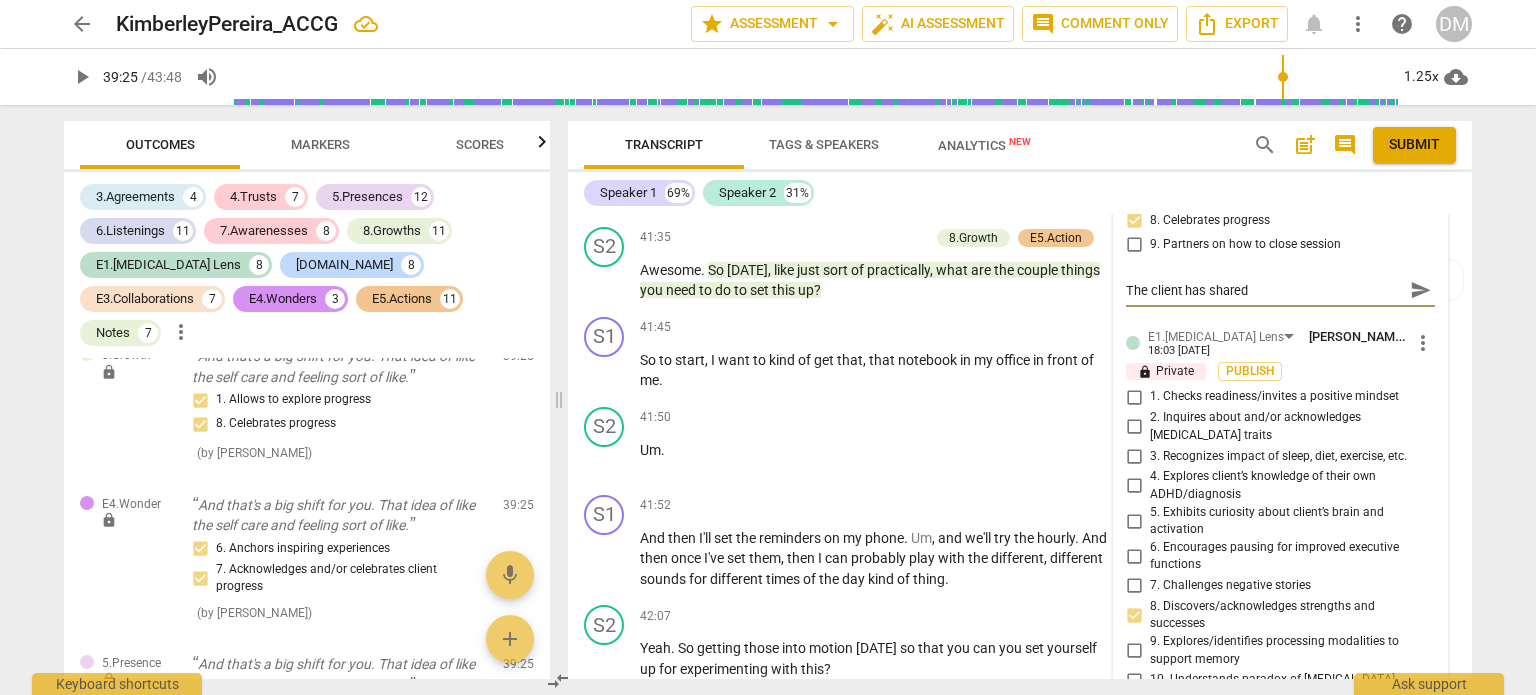 type on "The client has shared t" 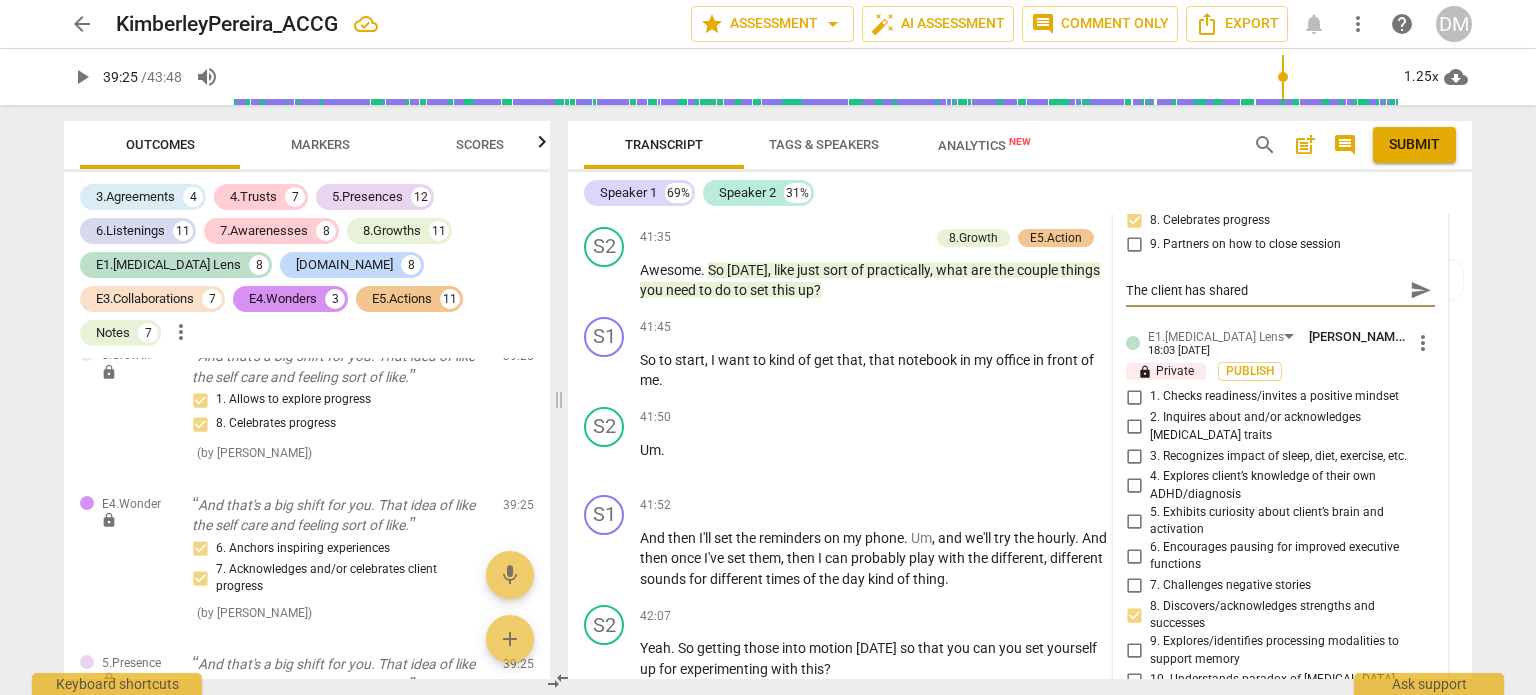 type on "The client has shared t" 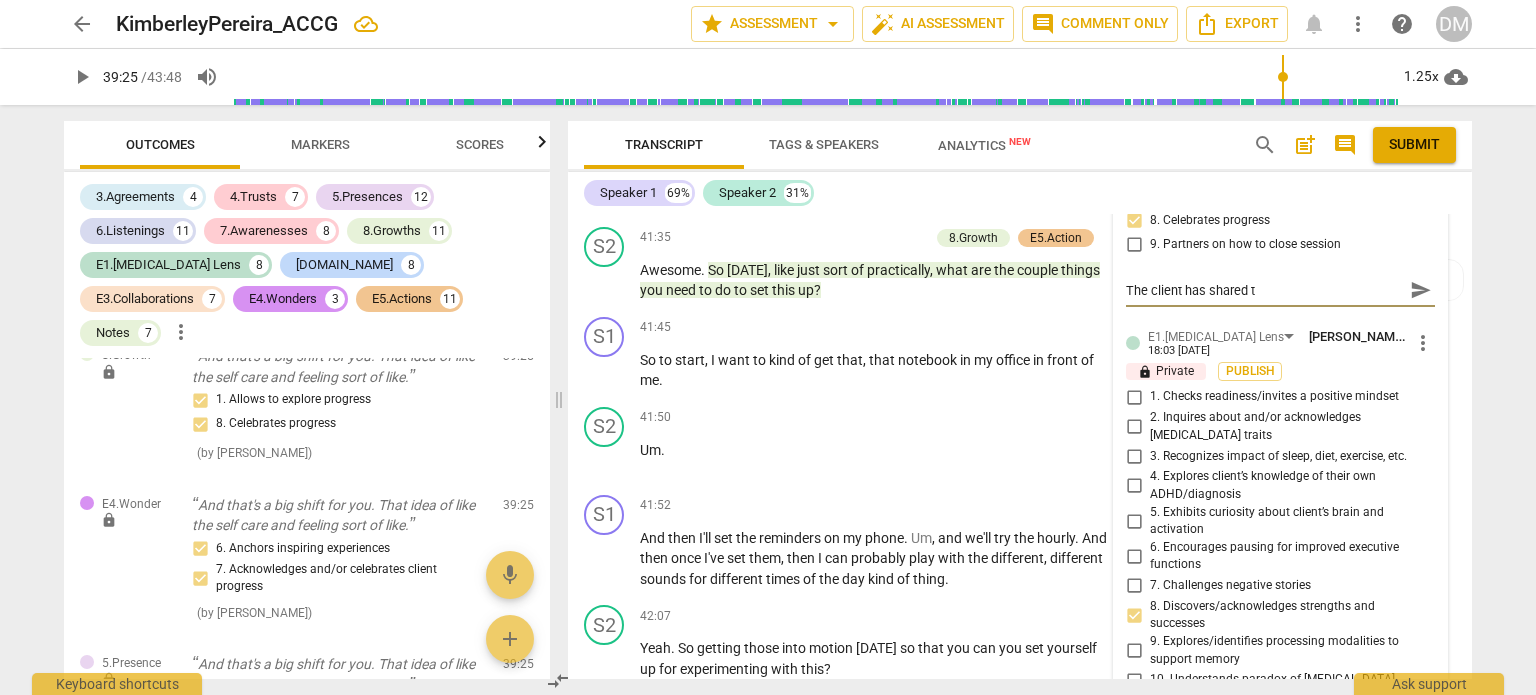 type on "The client has shared th" 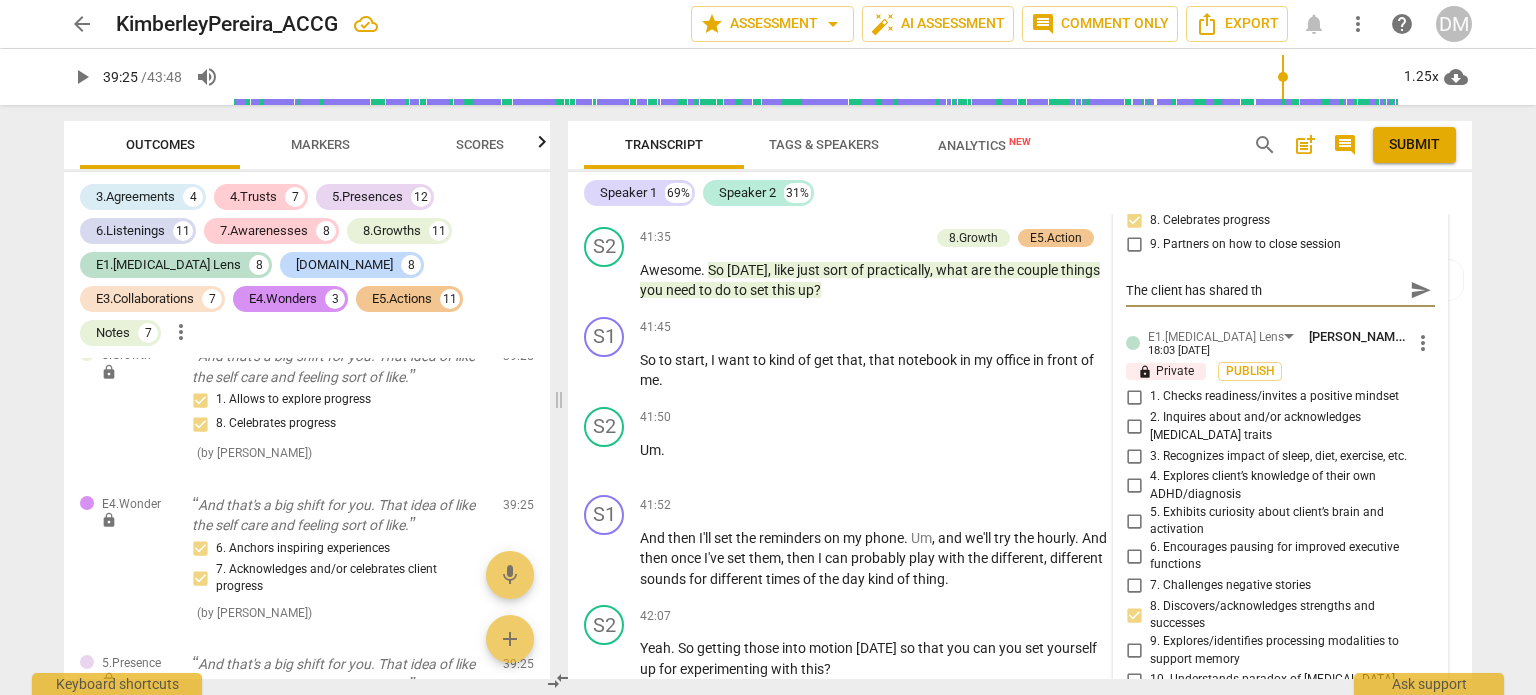 type on "The client has shared the" 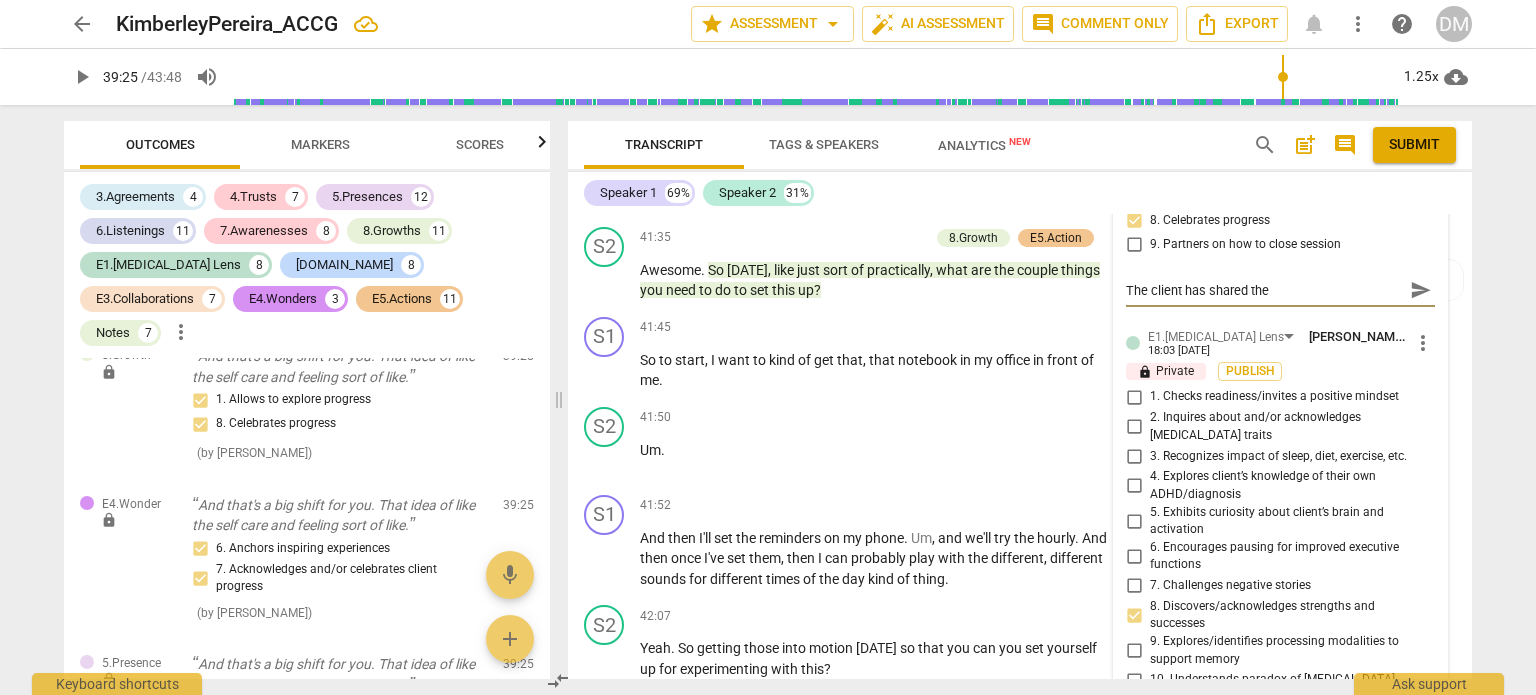 type on "The client has shared the" 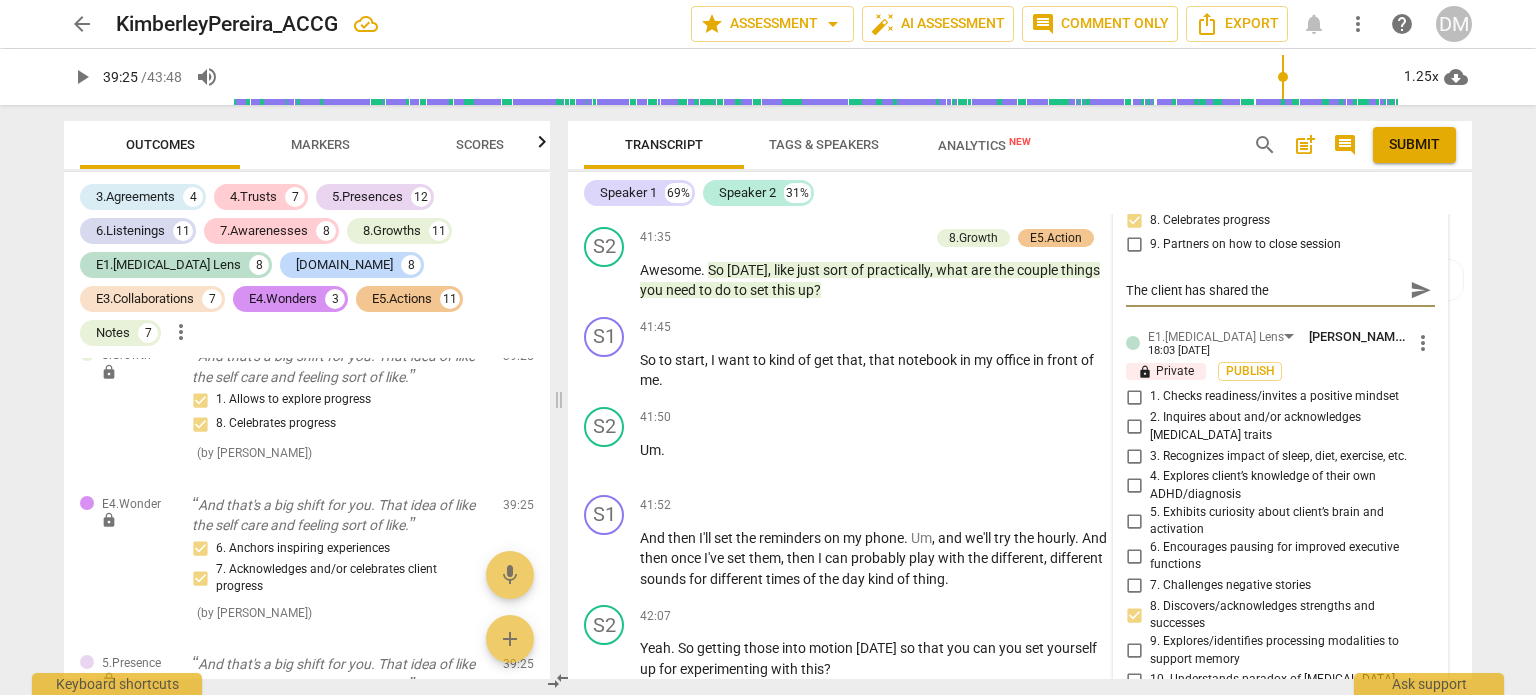 type on "The client has shared the p" 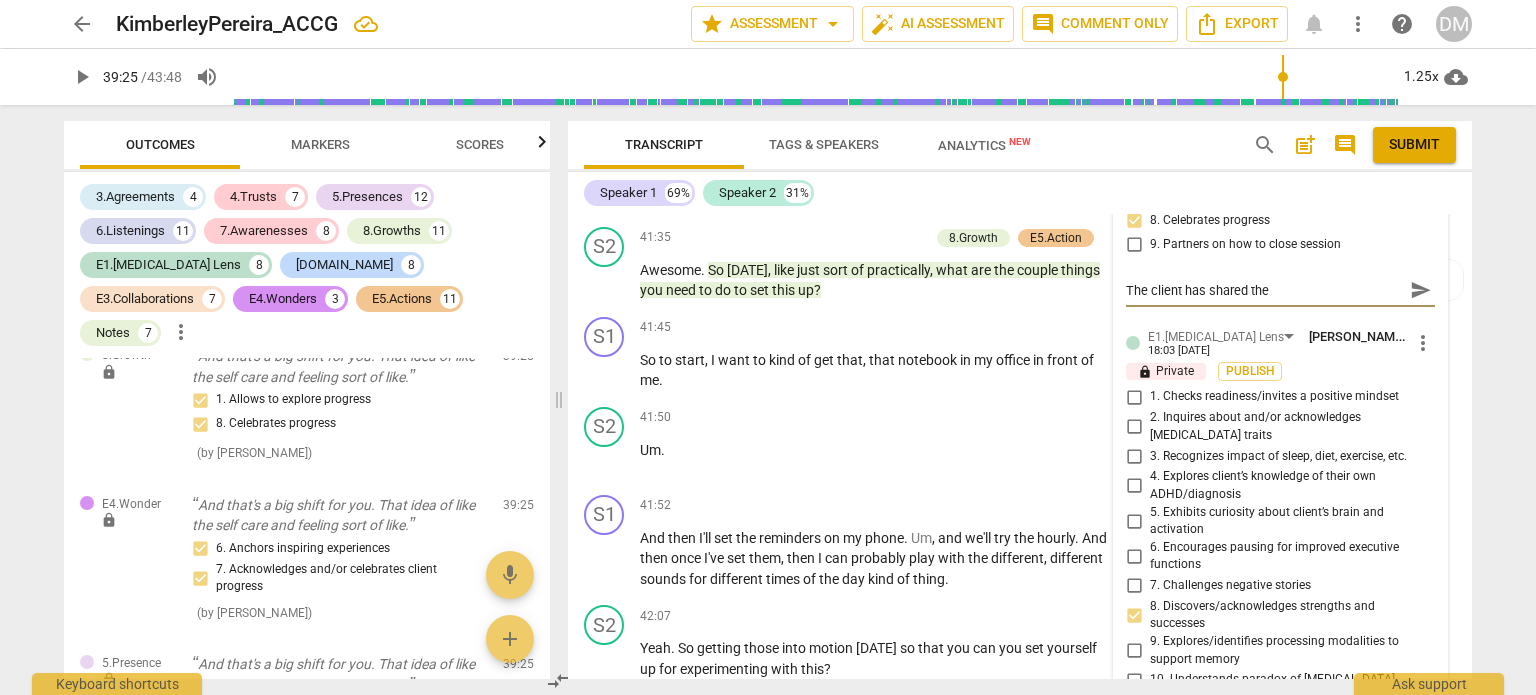 type on "The client has shared the p" 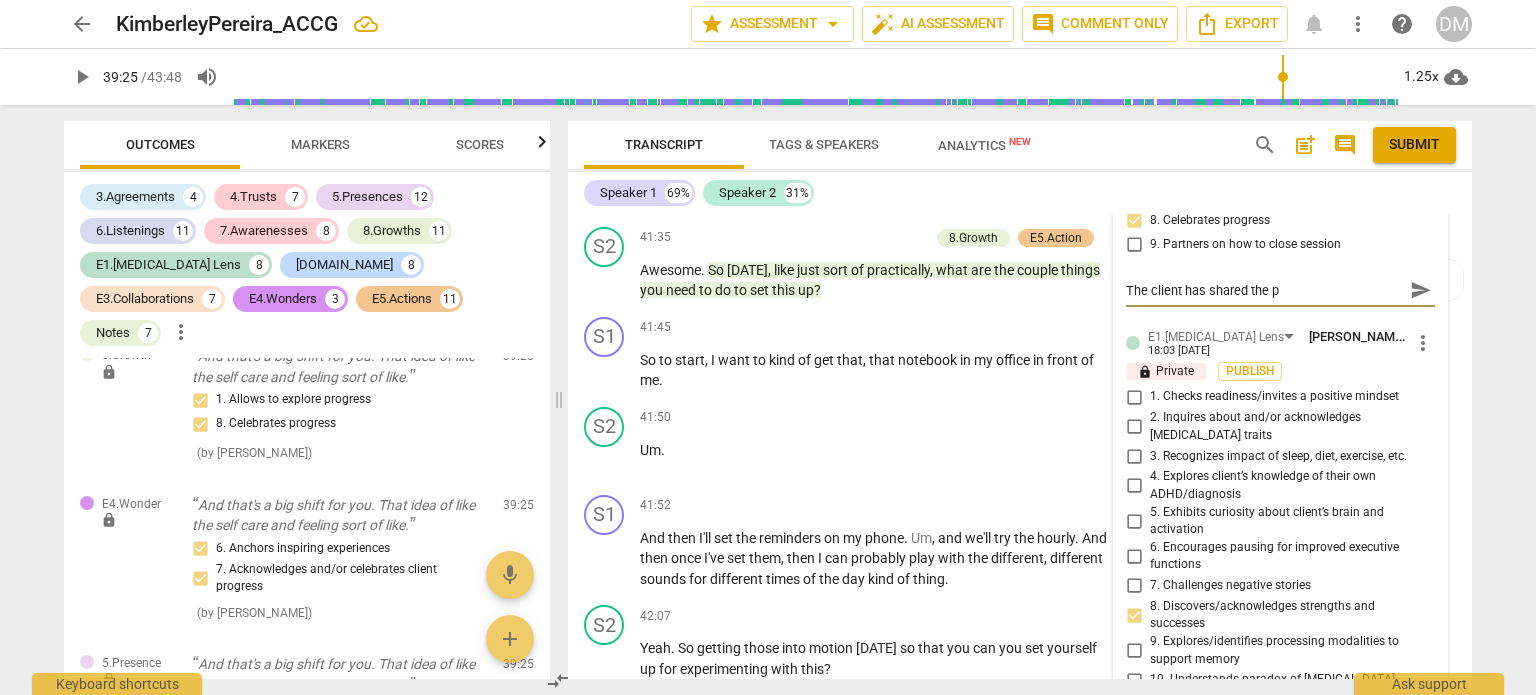 type on "The client has shared the pr" 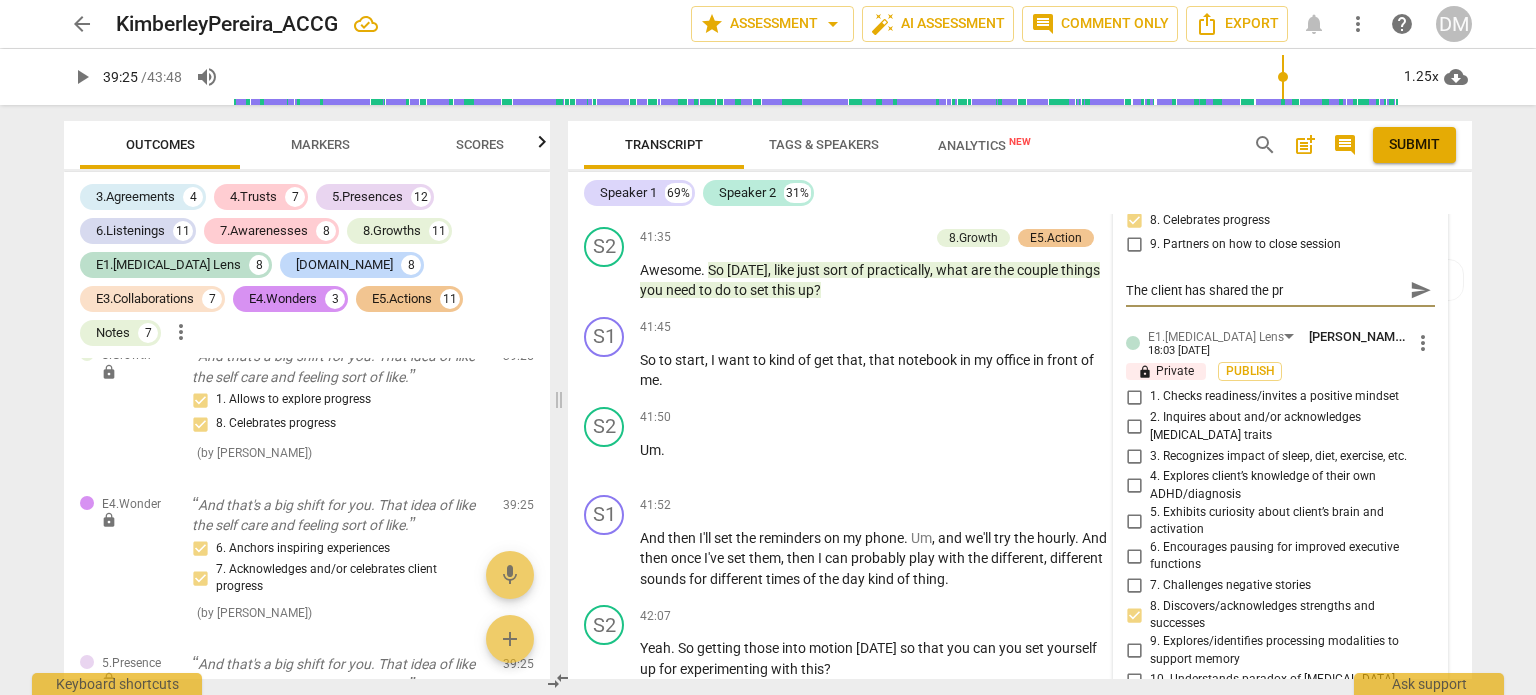 type on "The client has shared the pre" 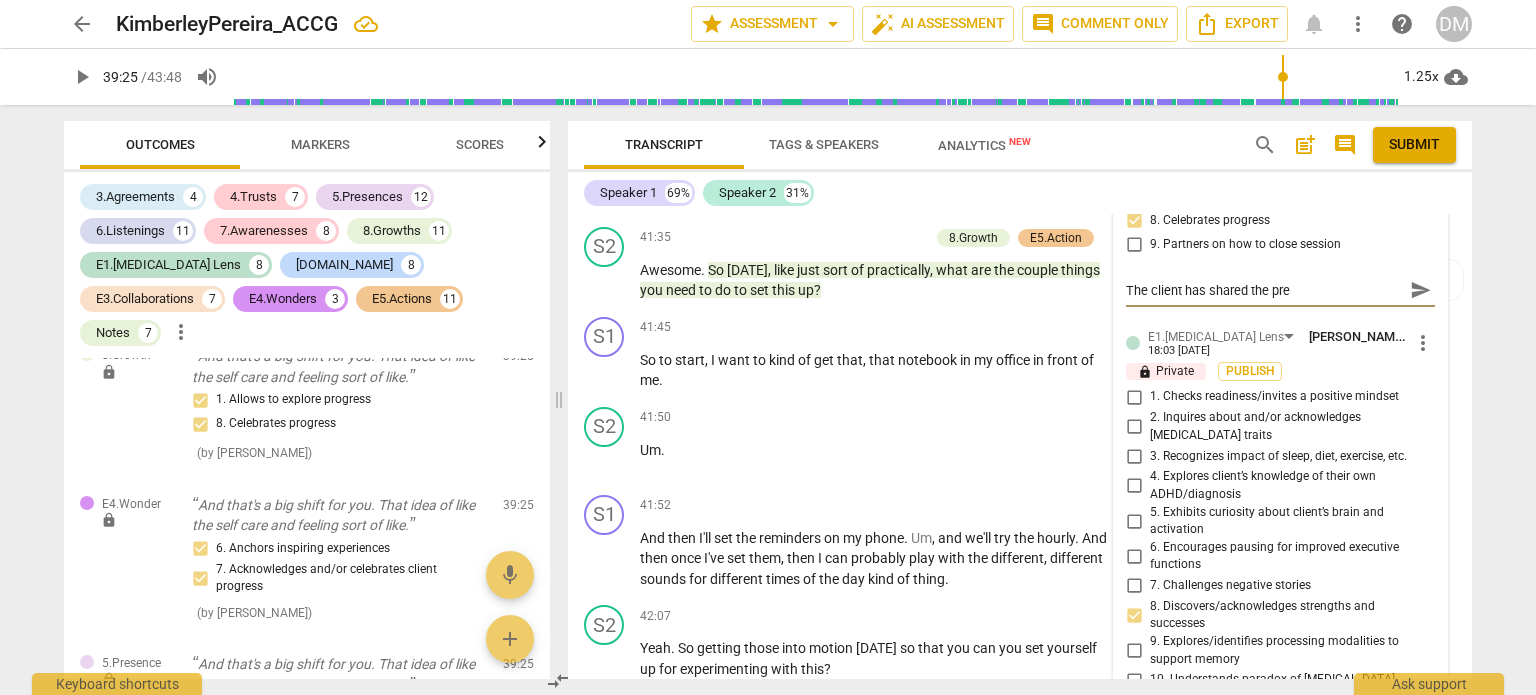 type on "The client has shared the pr" 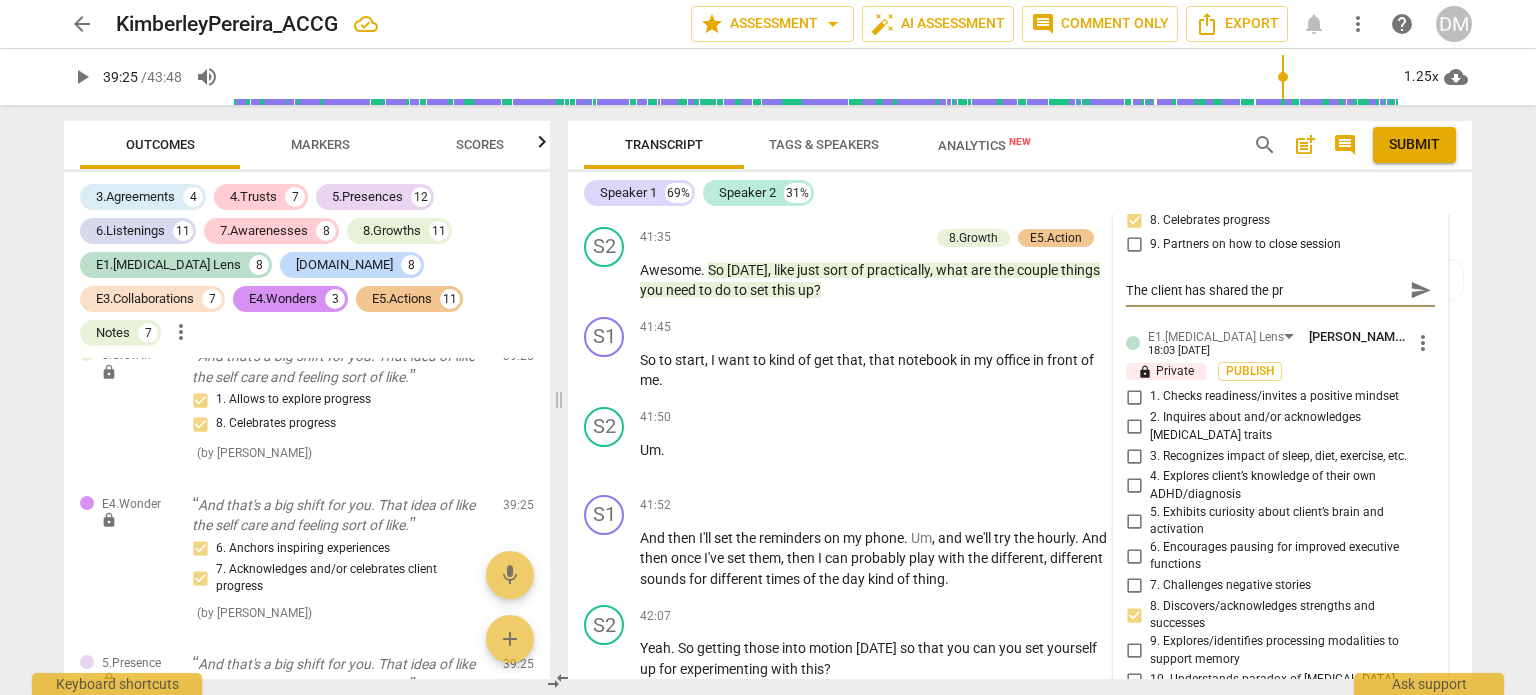 type on "The client has shared the pro" 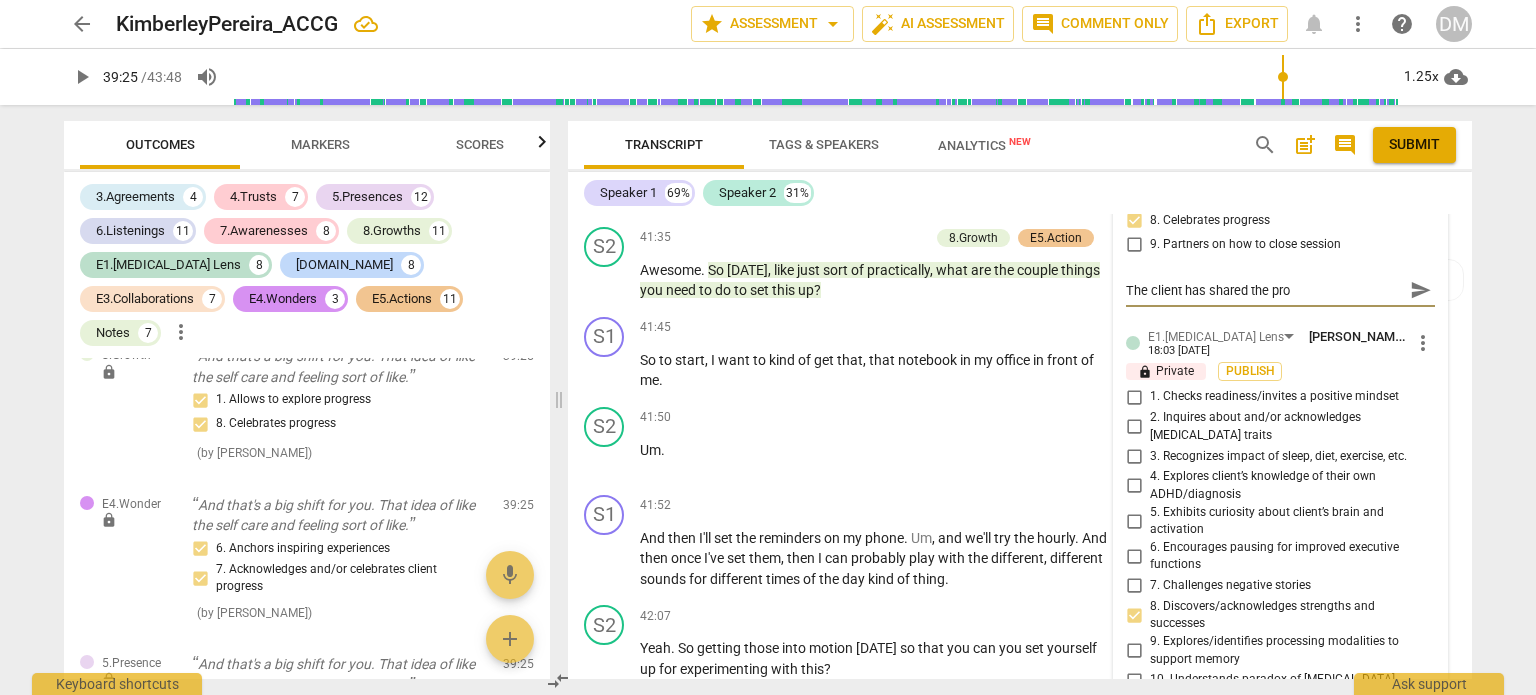 type on "The client has shared the prog" 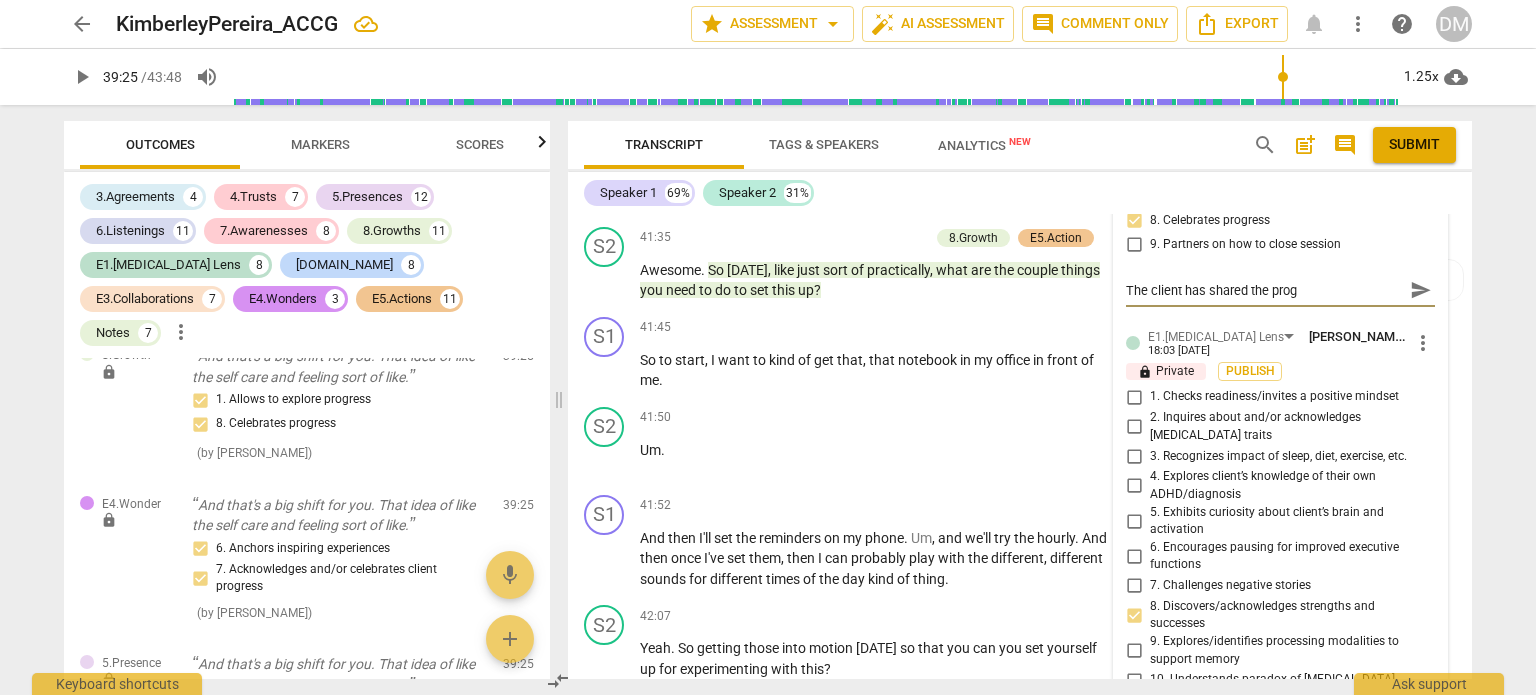 type on "The client has shared the progr" 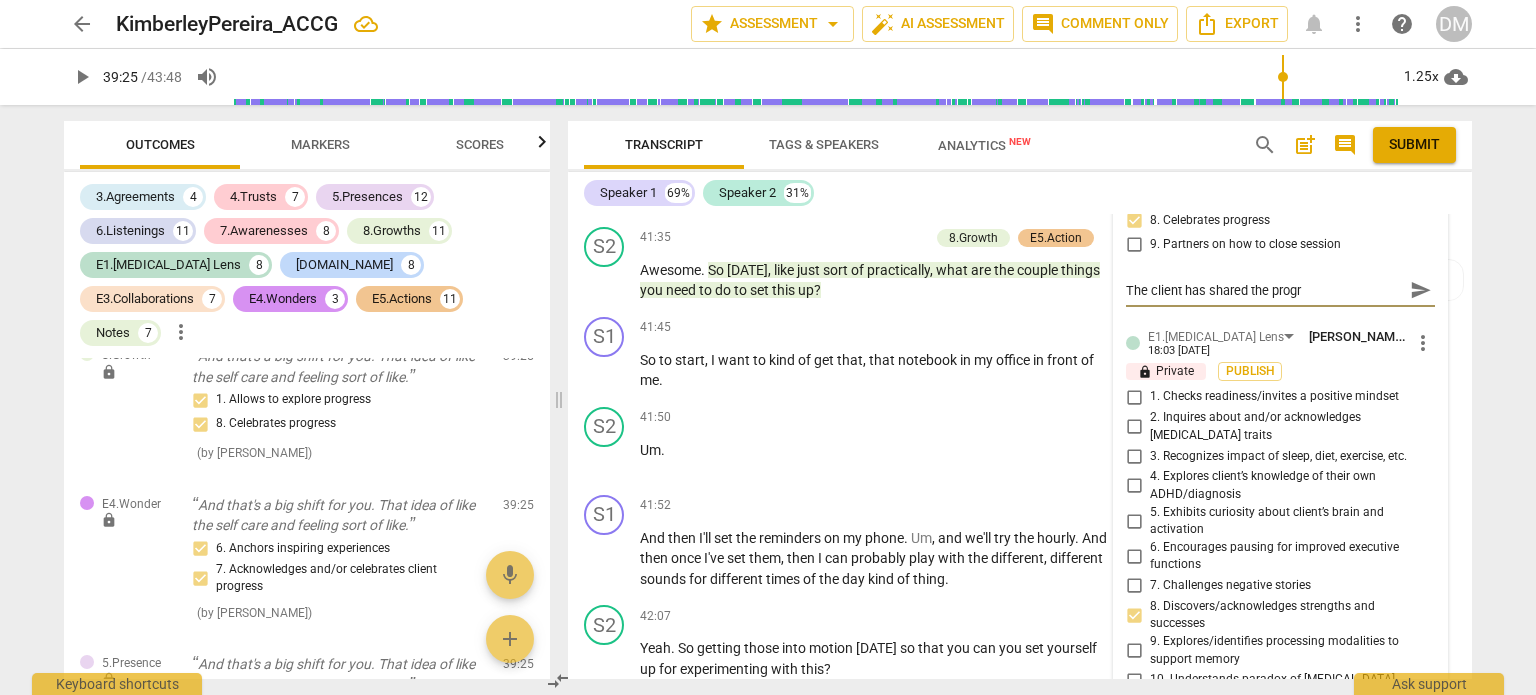 type on "The client has shared the progre" 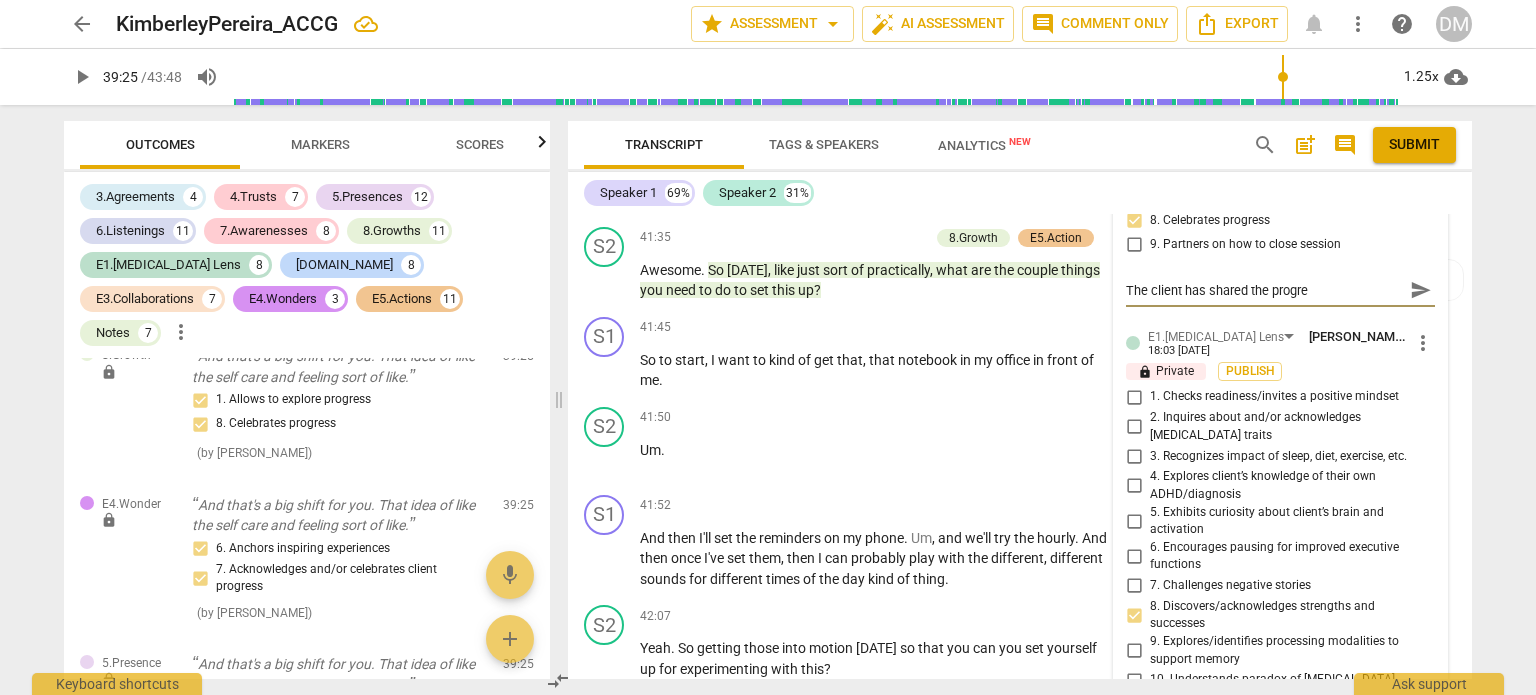 type on "The client has shared the progres" 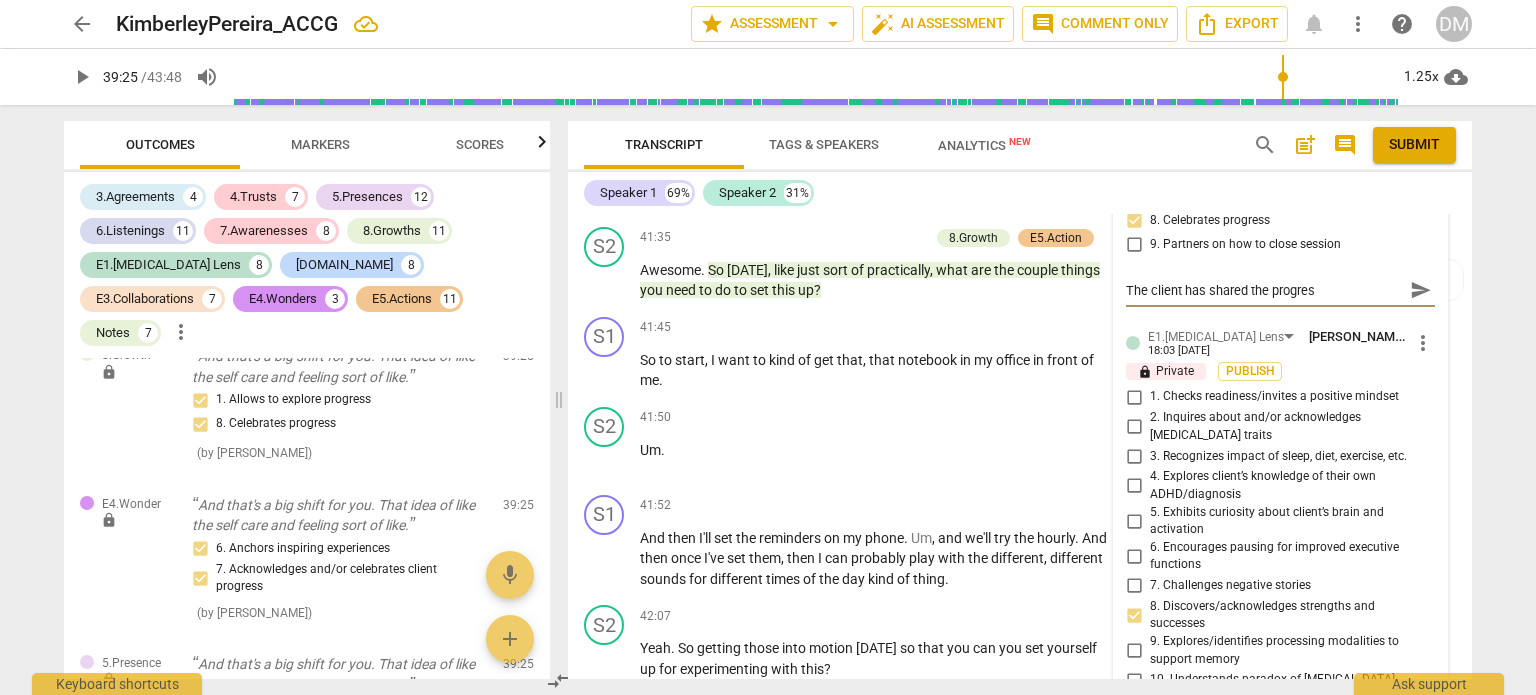 type on "The client has shared the progress" 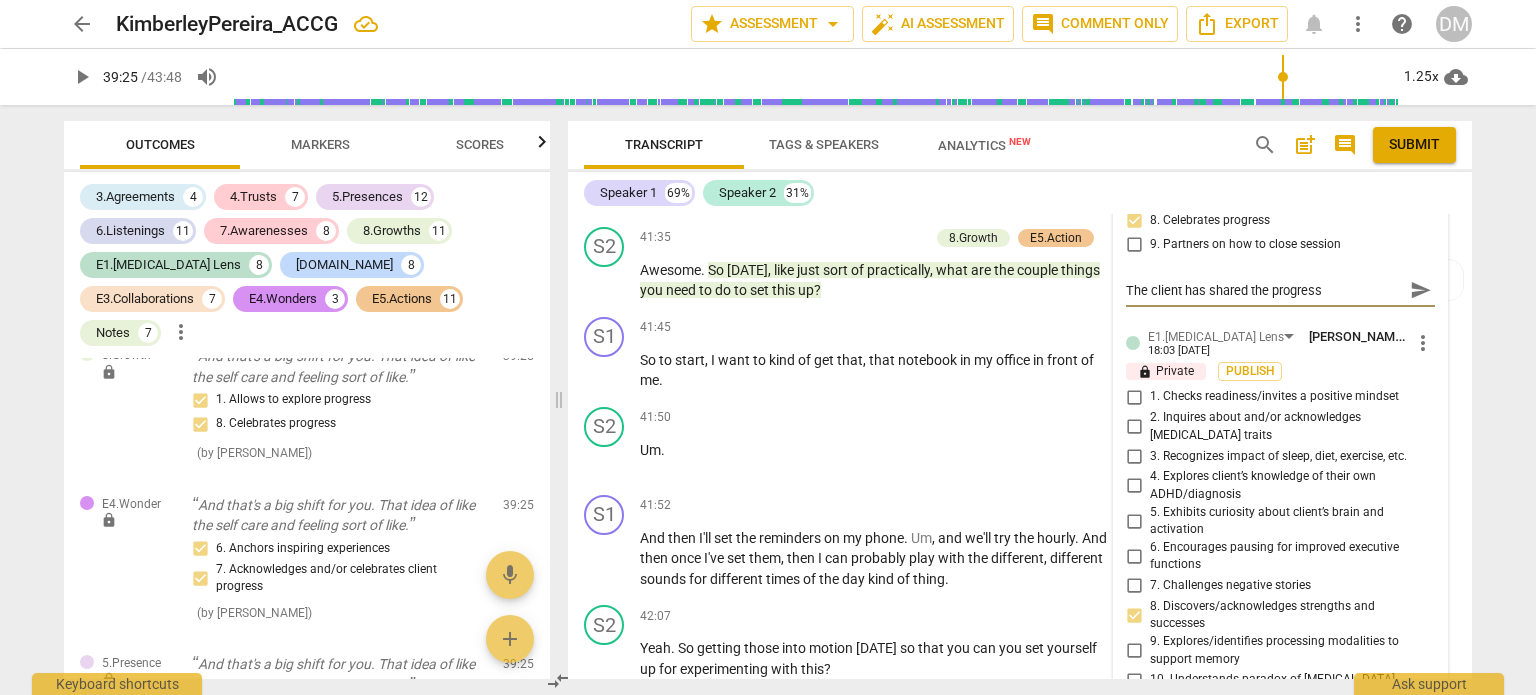 type on "The client has shared the progress" 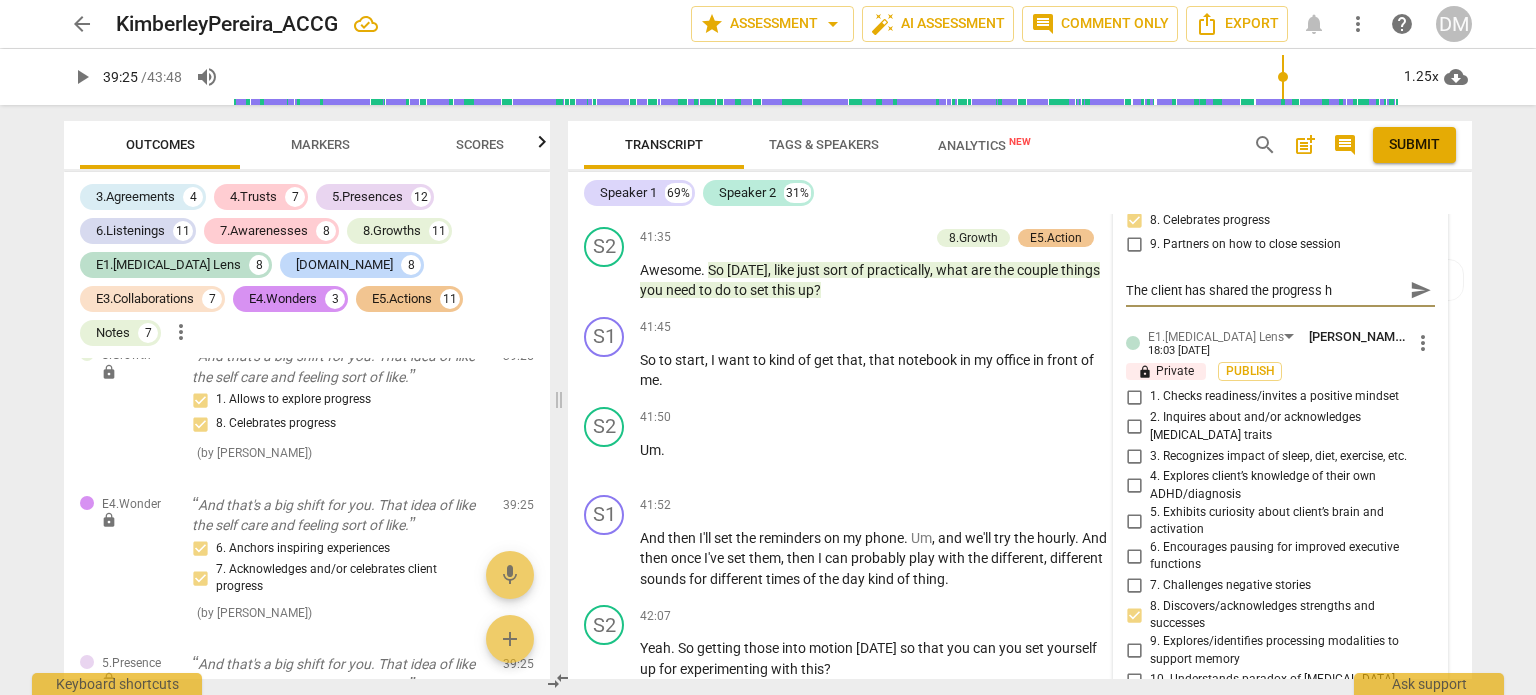 type on "The client has shared the progress he" 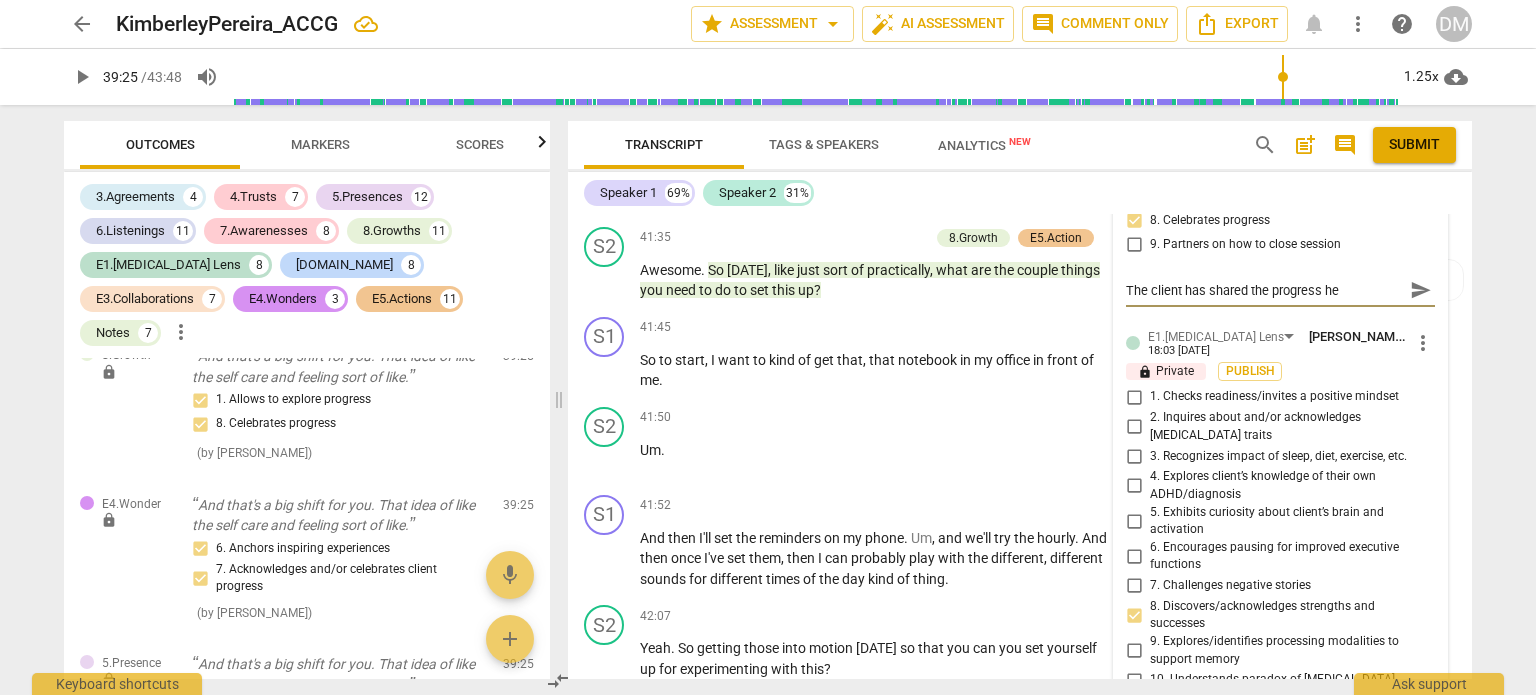 type on "The client has shared the progress he" 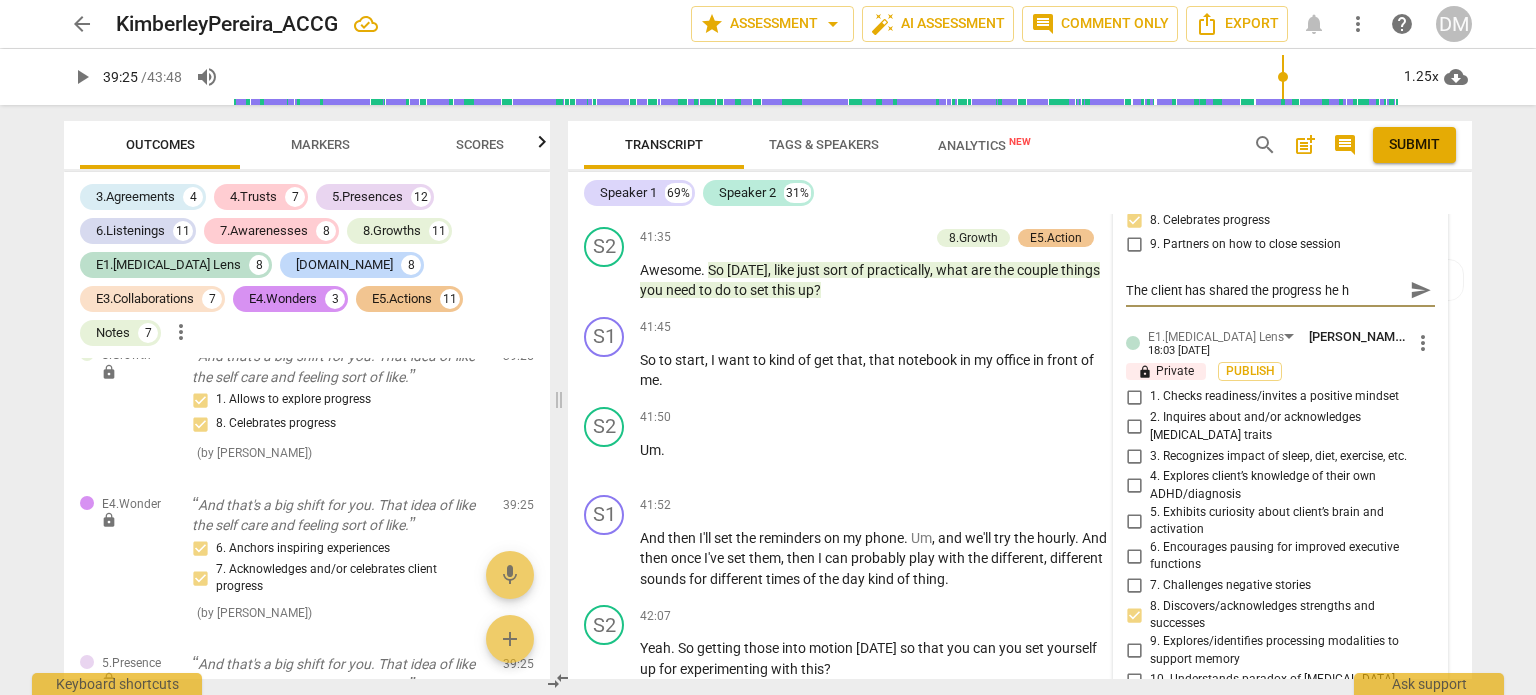 type on "The client has shared the progress he ha" 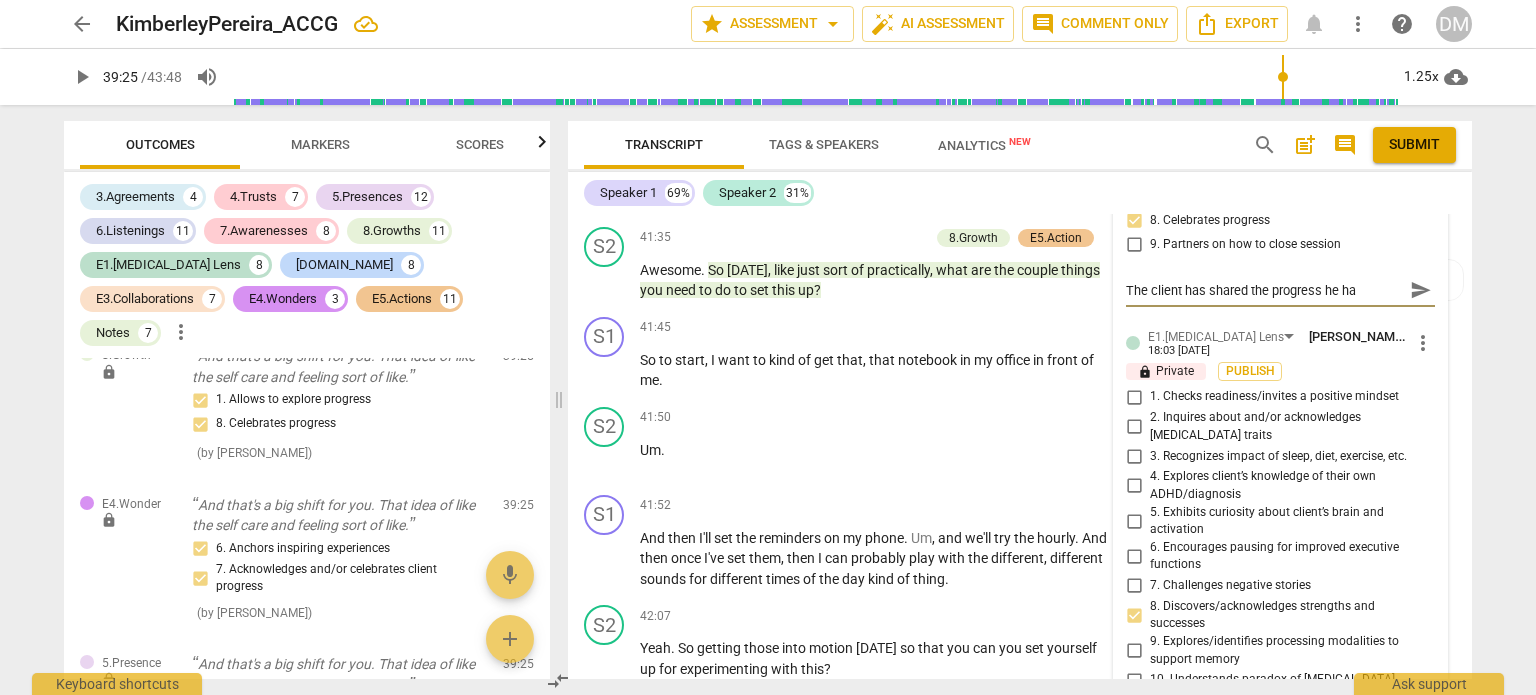 type on "The client has shared the progress he has" 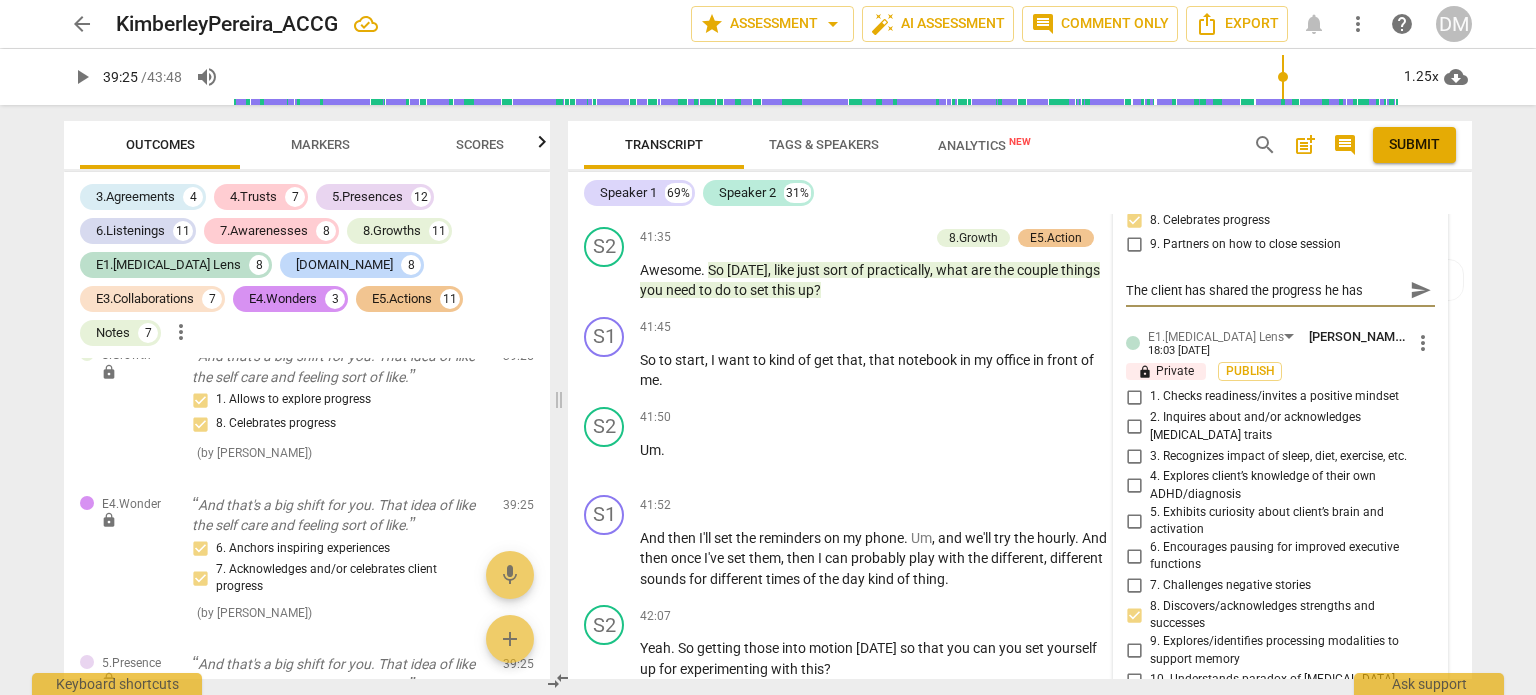 type on "The client has shared the progress he has" 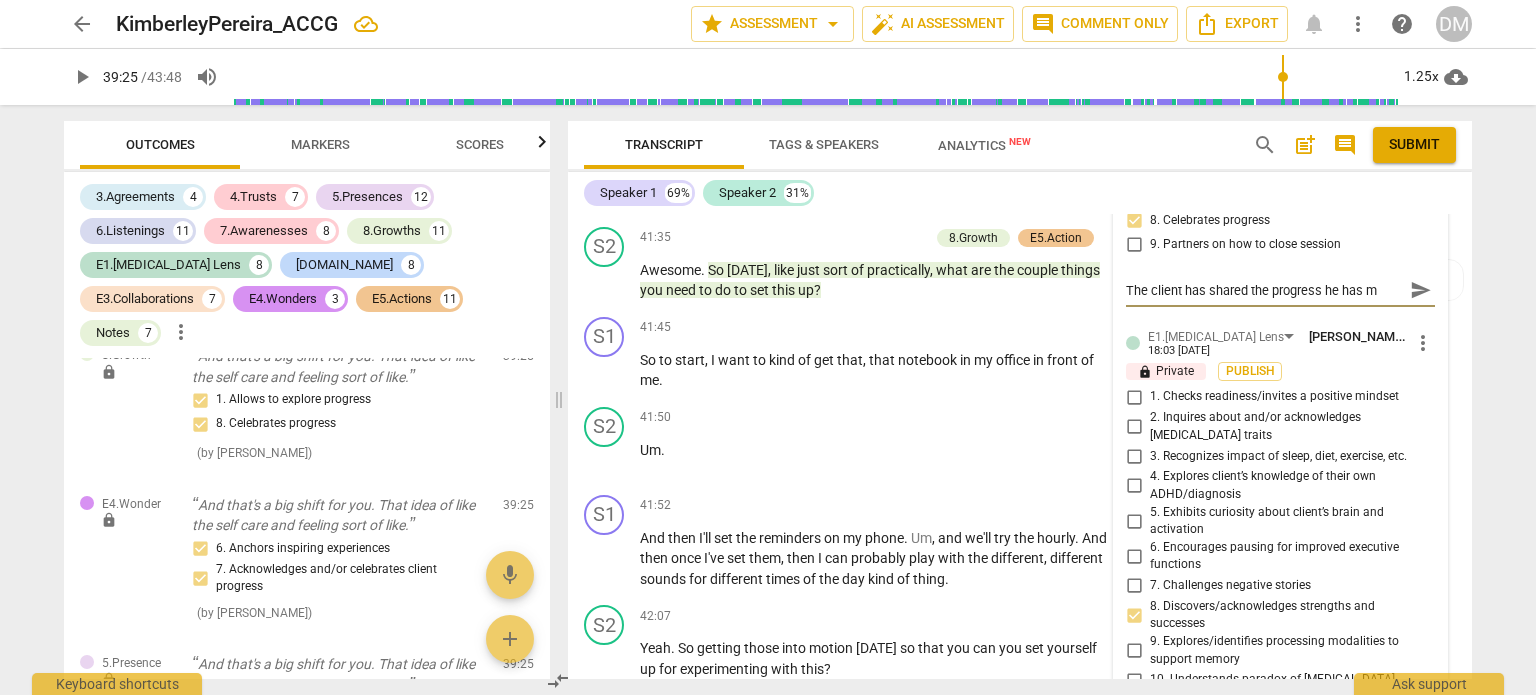 type on "The client has shared the progress he has md" 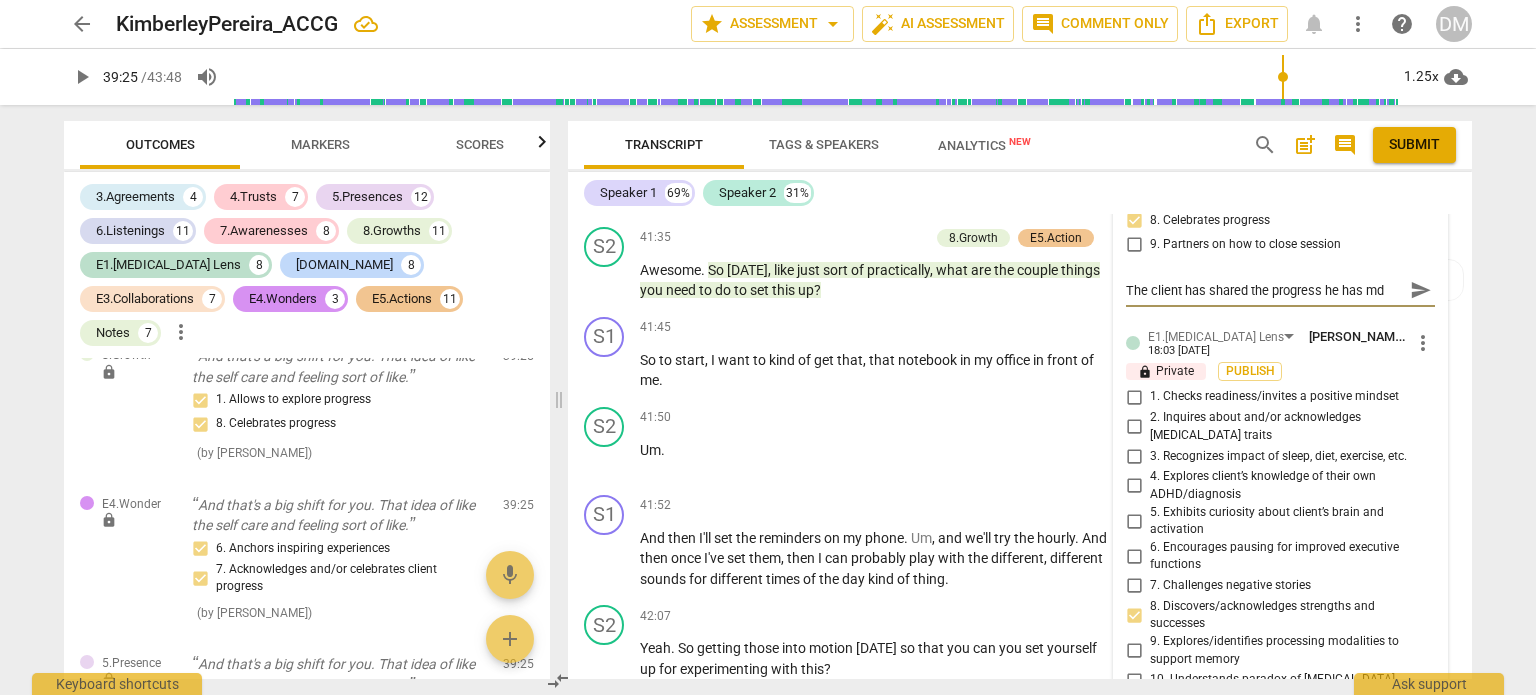 type on "The client has shared the progress he has m" 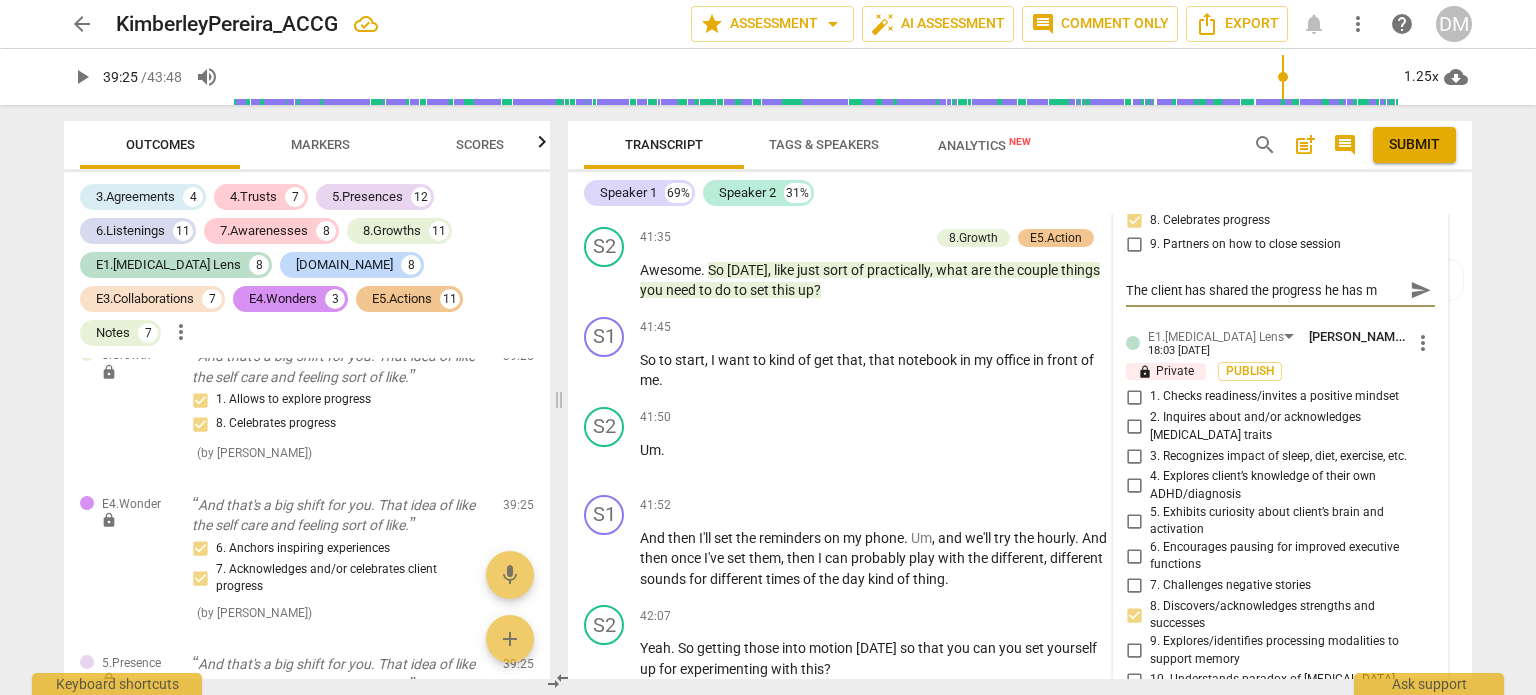 type on "The client has shared the progress he has ma" 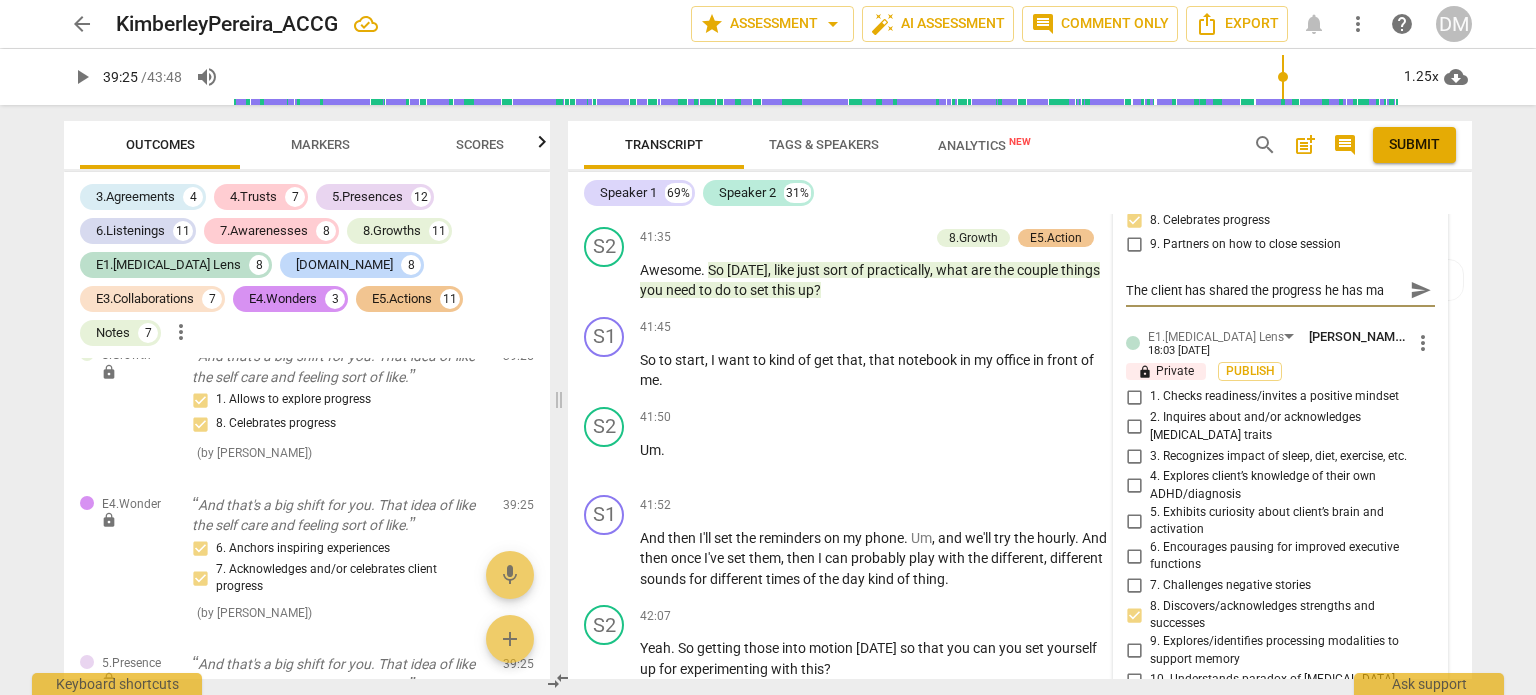 type on "The client has shared the progress he has mad" 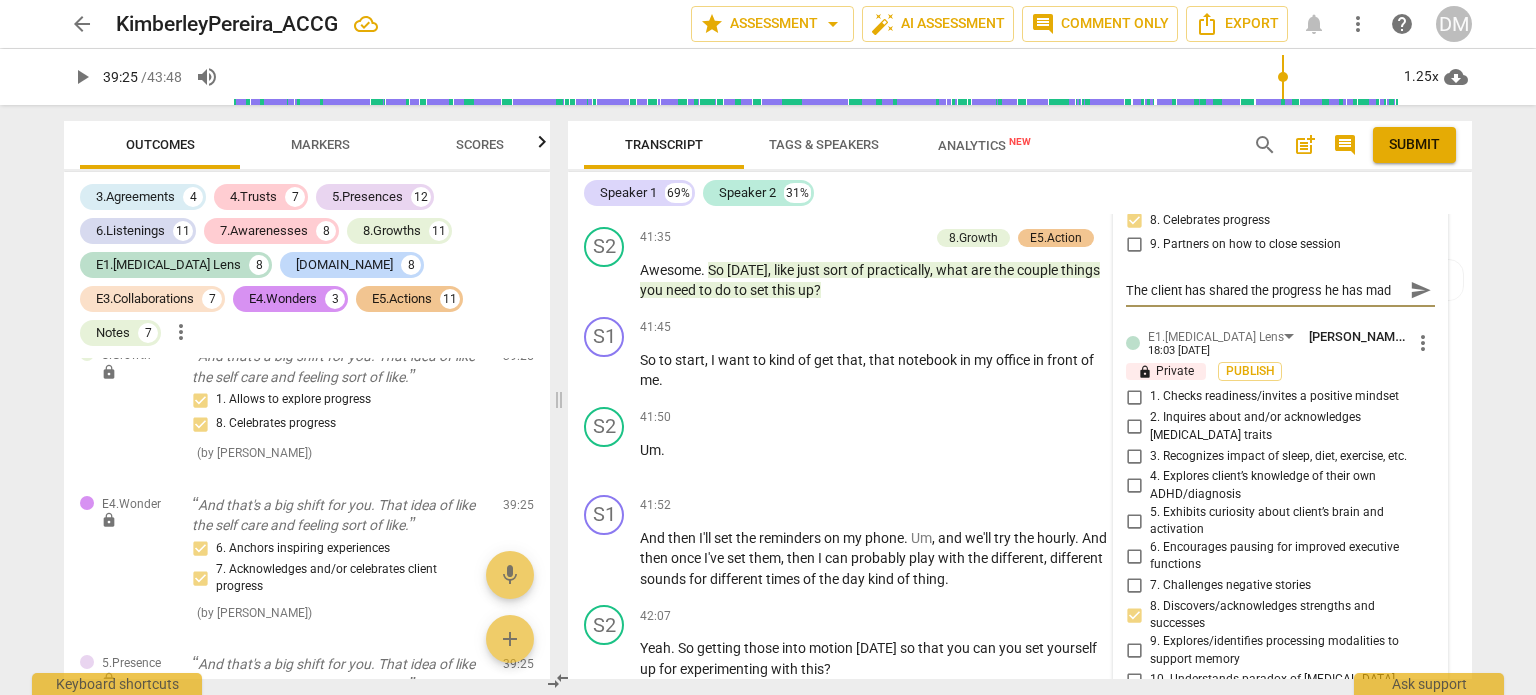 type on "The client has shared the progress he has made" 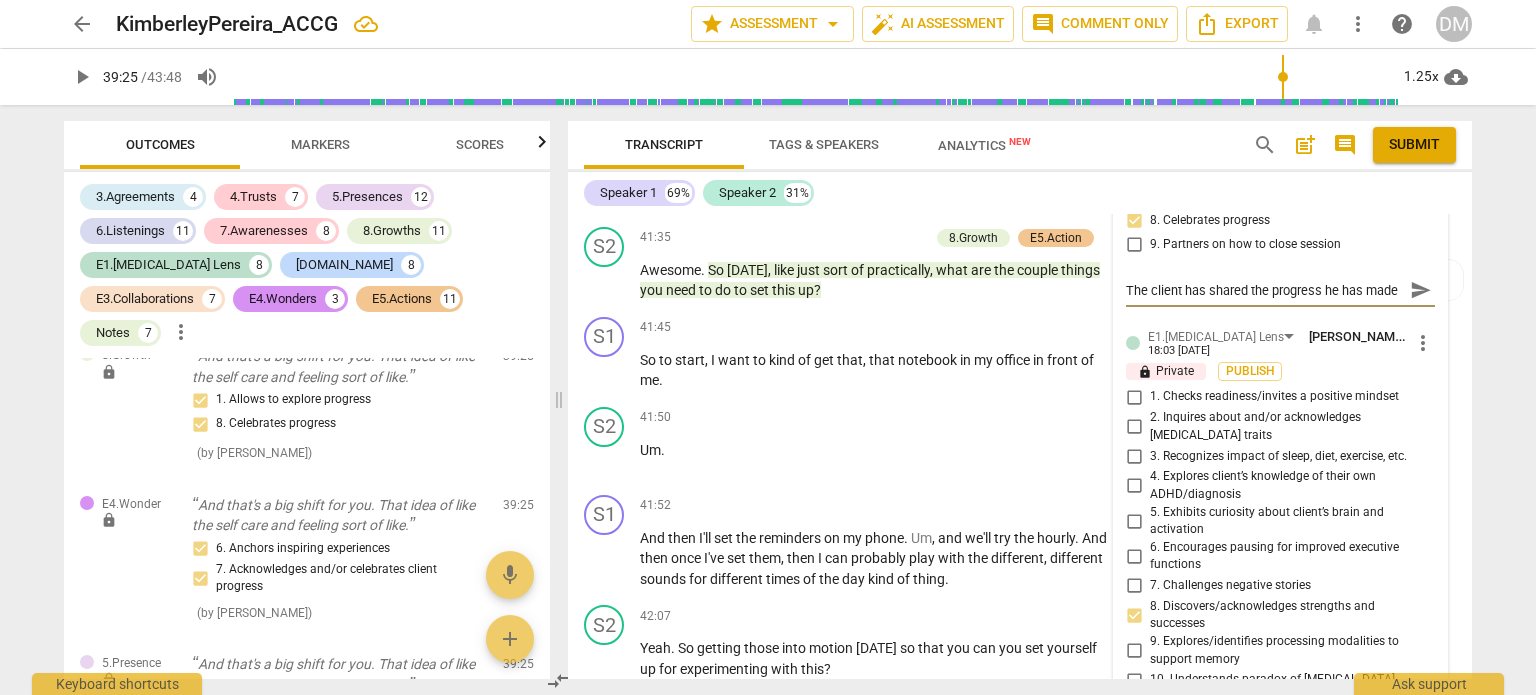 type on "The client has shared the progress he has made" 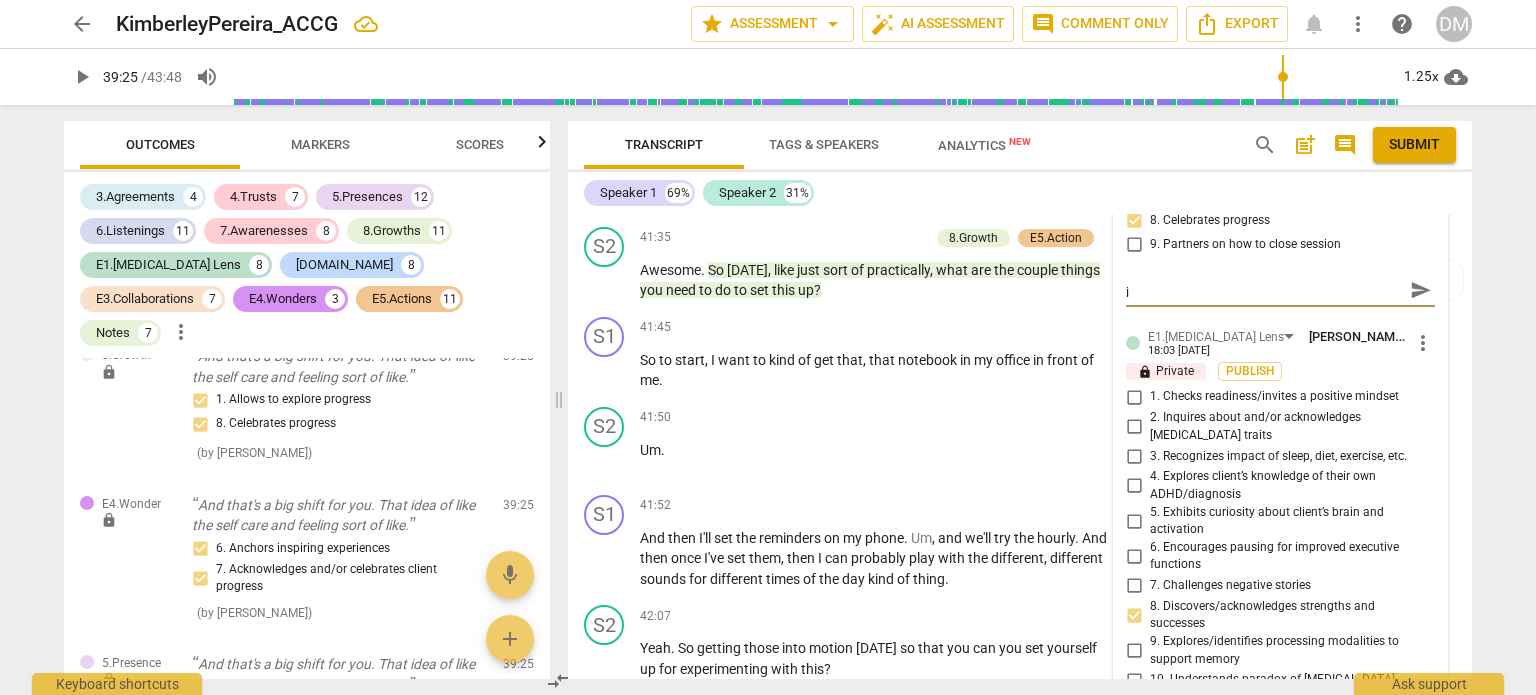 type on "The client has shared the progress he has made in" 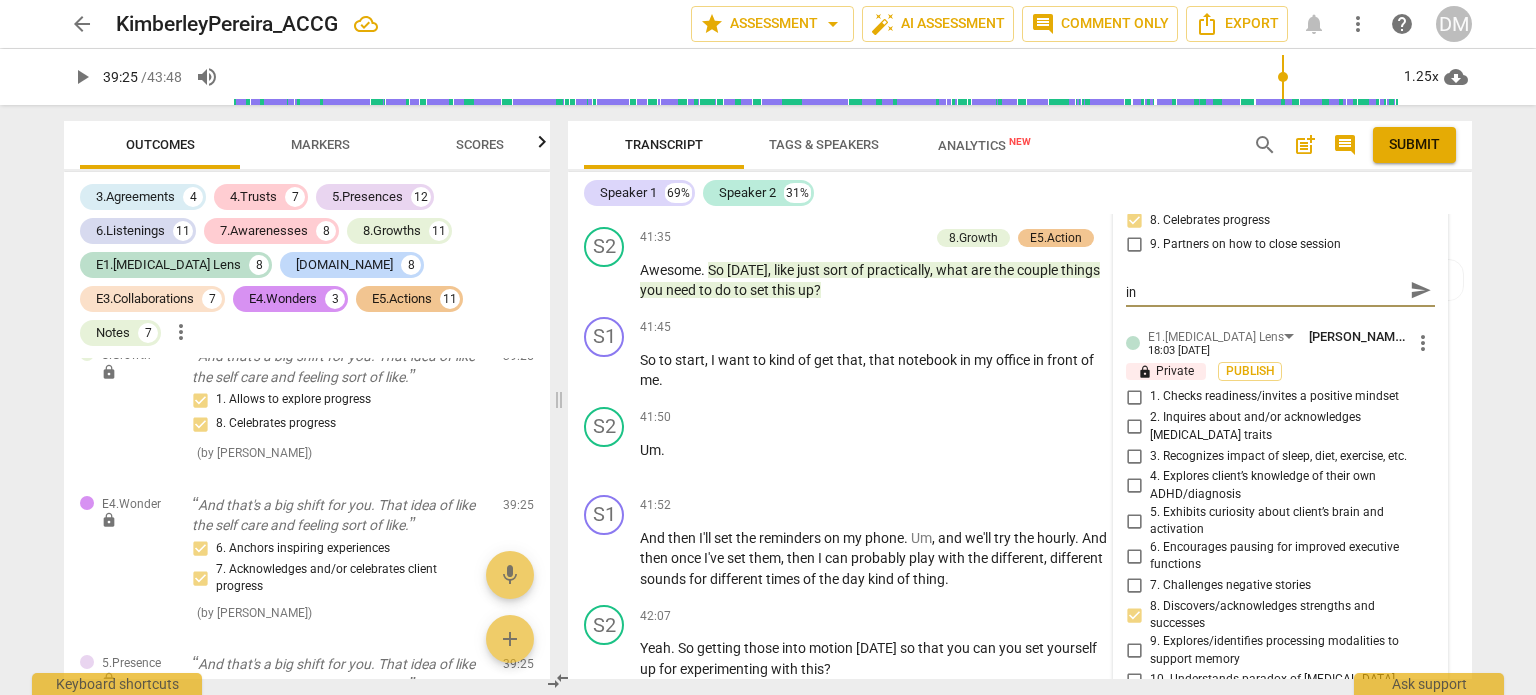 type on "The client has shared the progress he has made in" 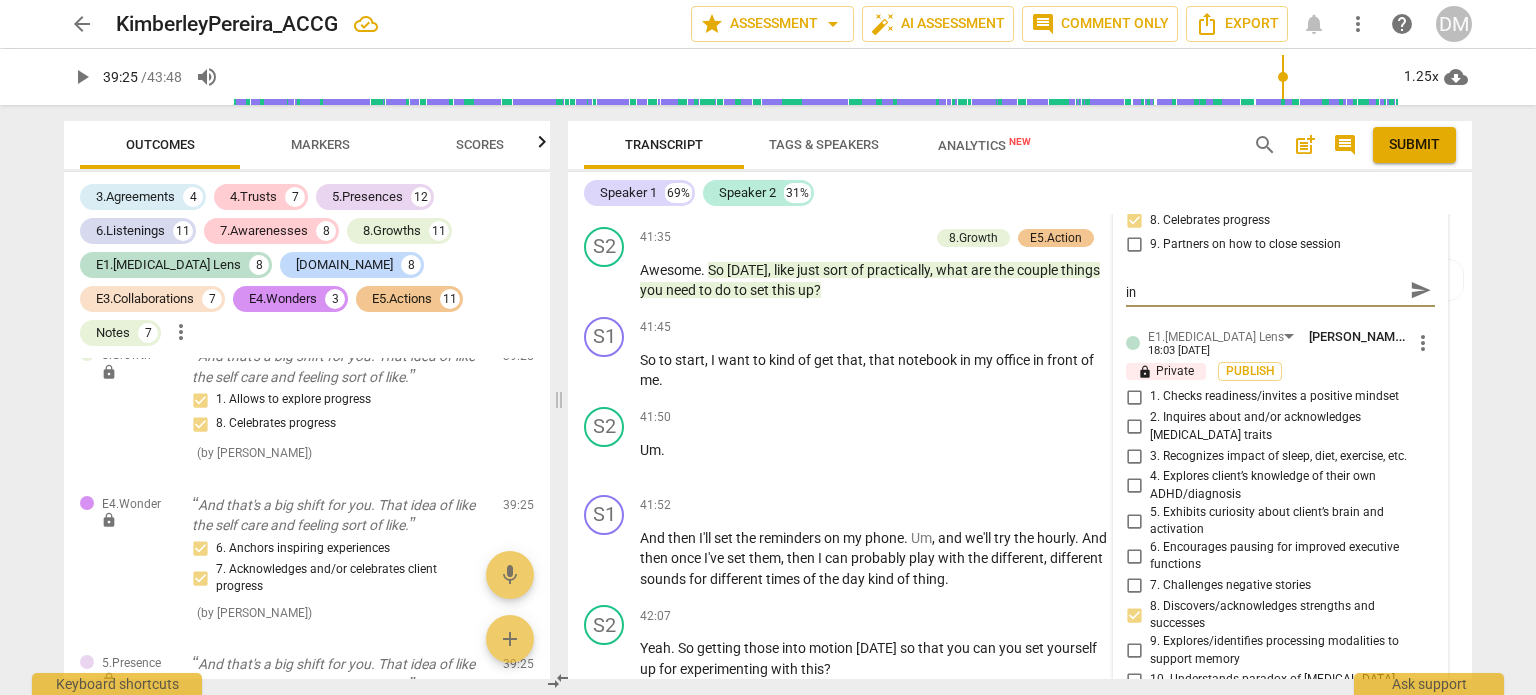 type on "The client has shared the progress he has made in f" 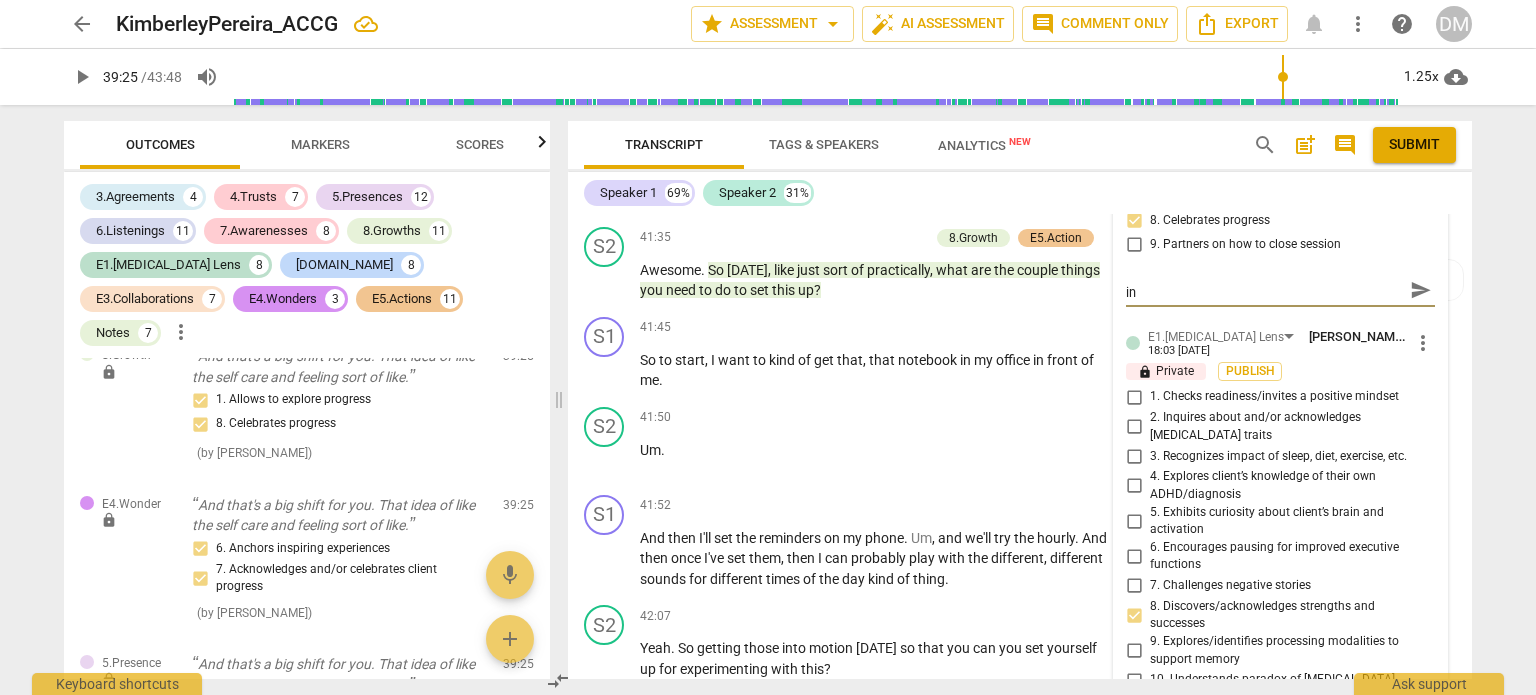 type on "The client has shared the progress he has made in f" 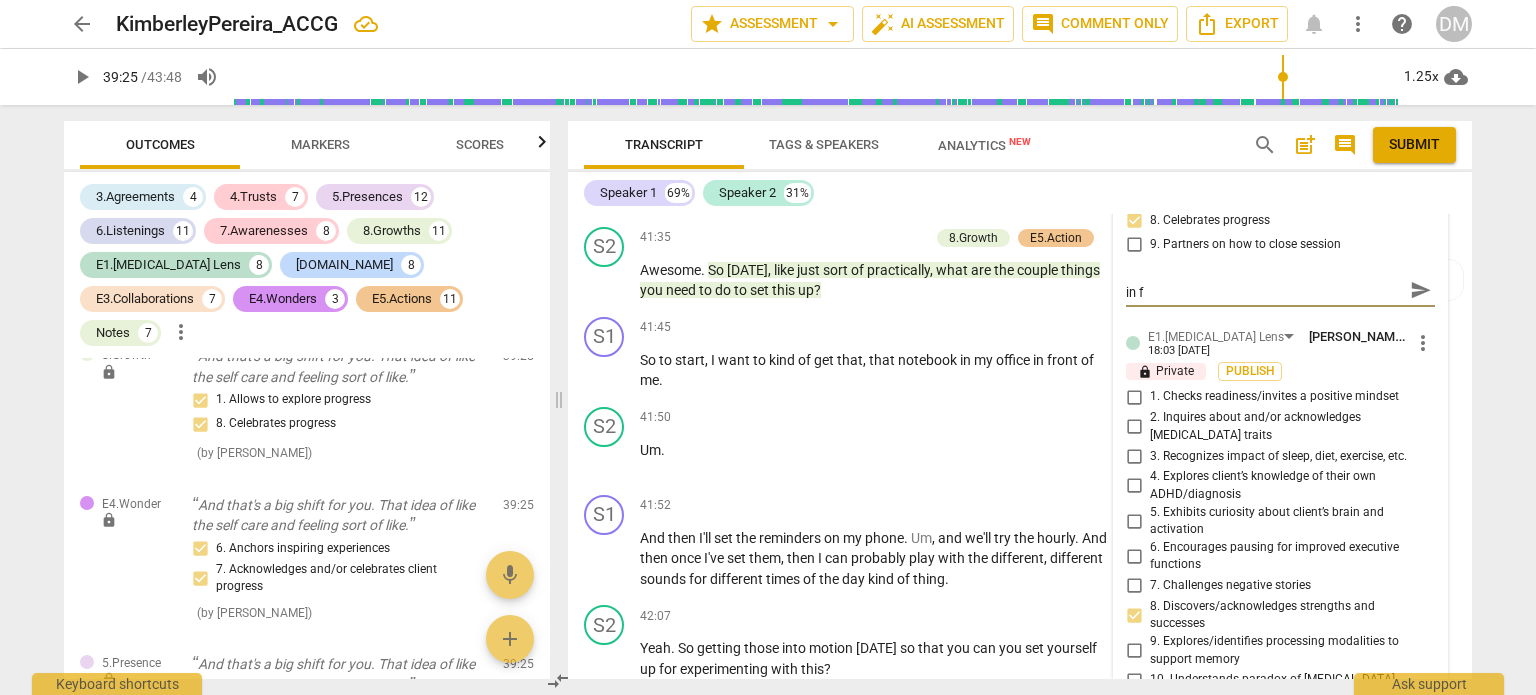 type on "The client has shared the progress he has made in fi" 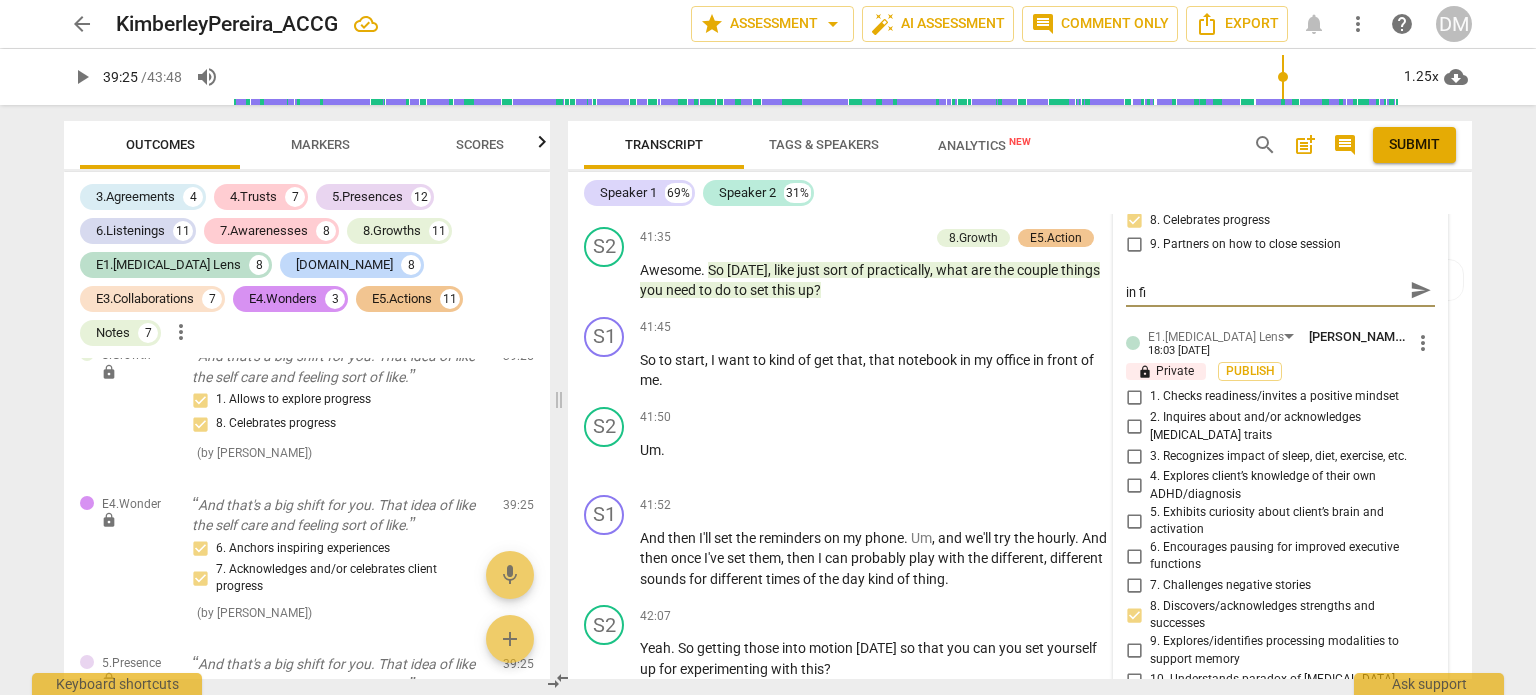 type on "The client has shared the progress he has made in fin" 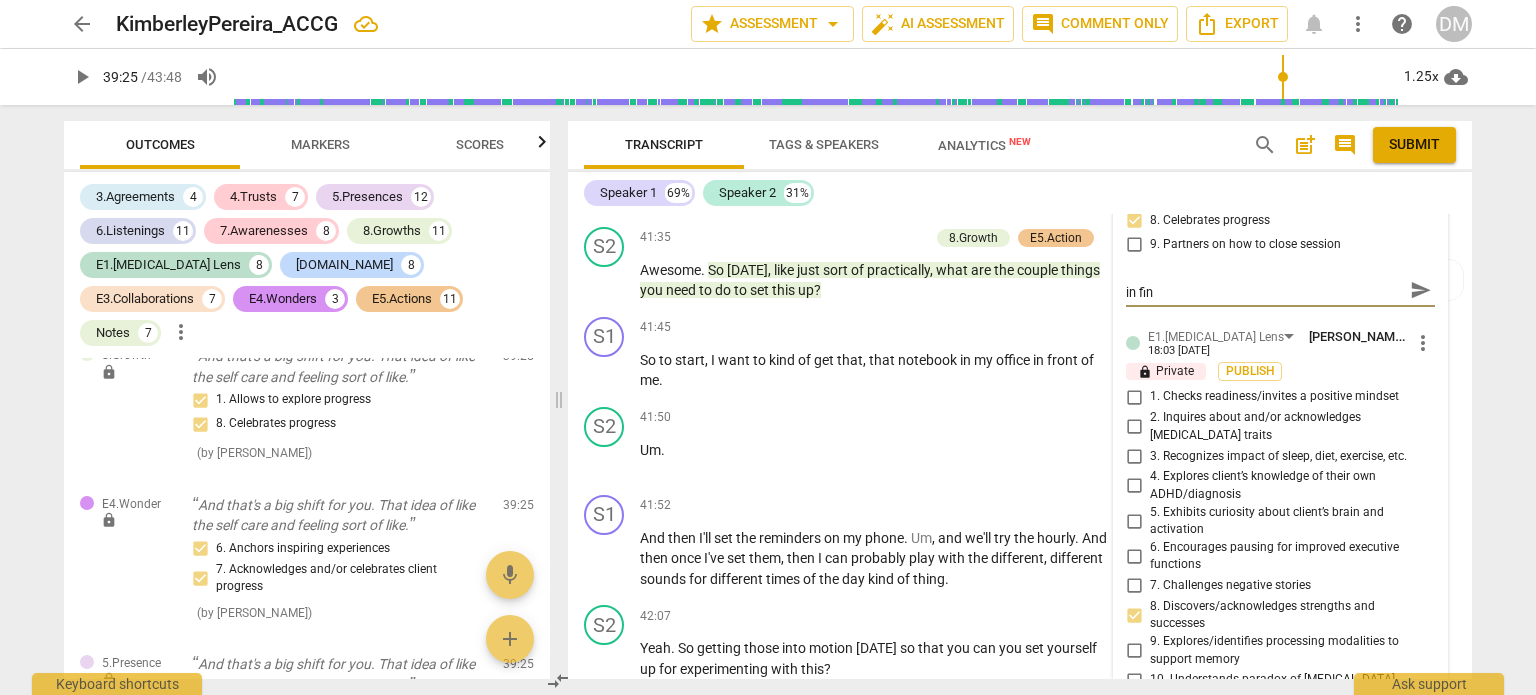 type on "The client has shared the progress he has made in find" 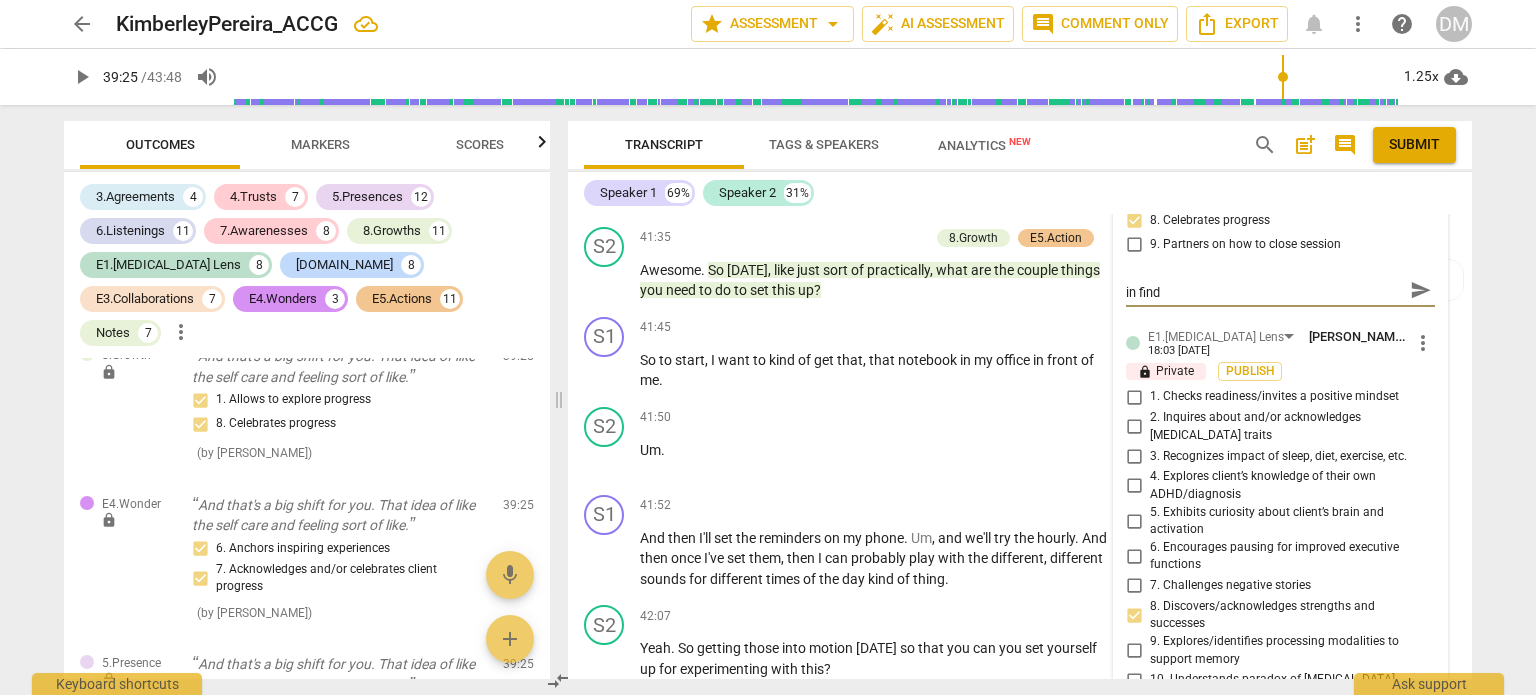 scroll, scrollTop: 0, scrollLeft: 0, axis: both 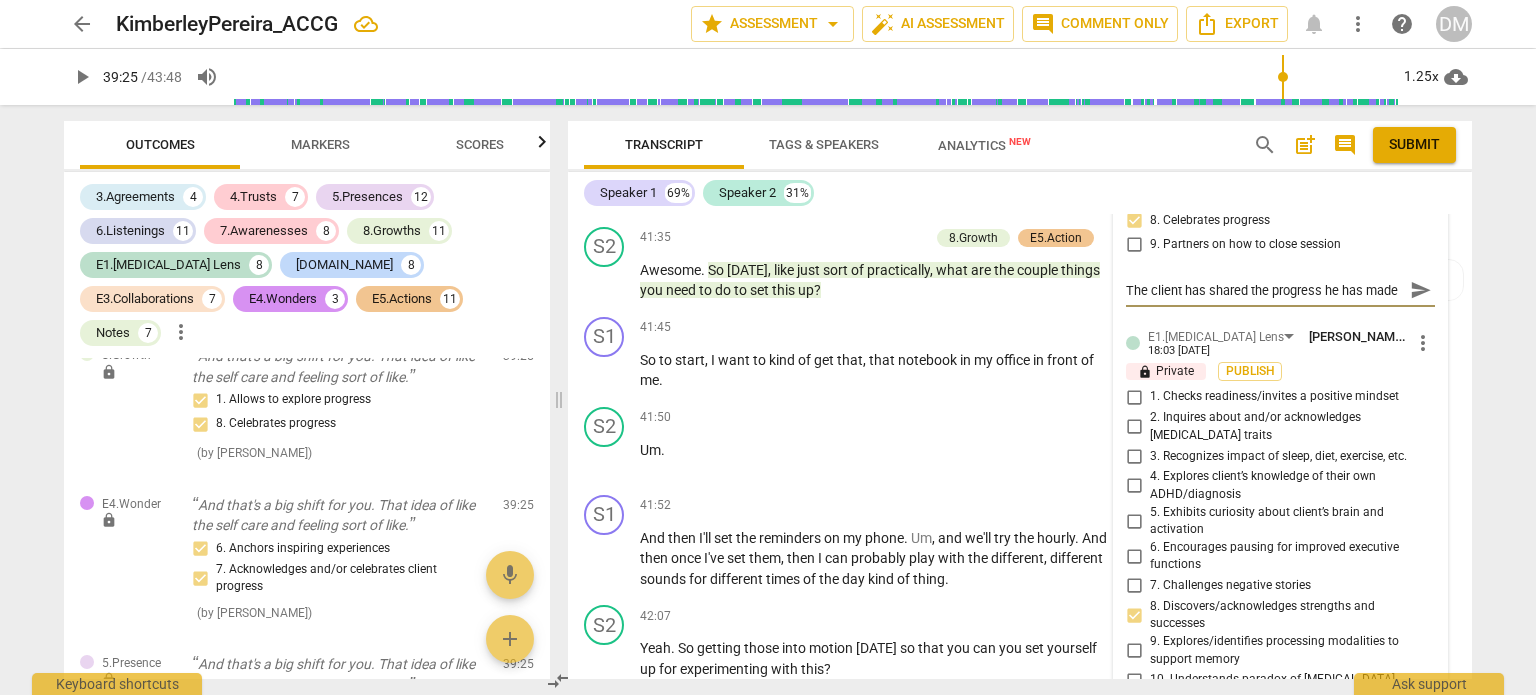 type on "The client has shared the progress he has made in findi" 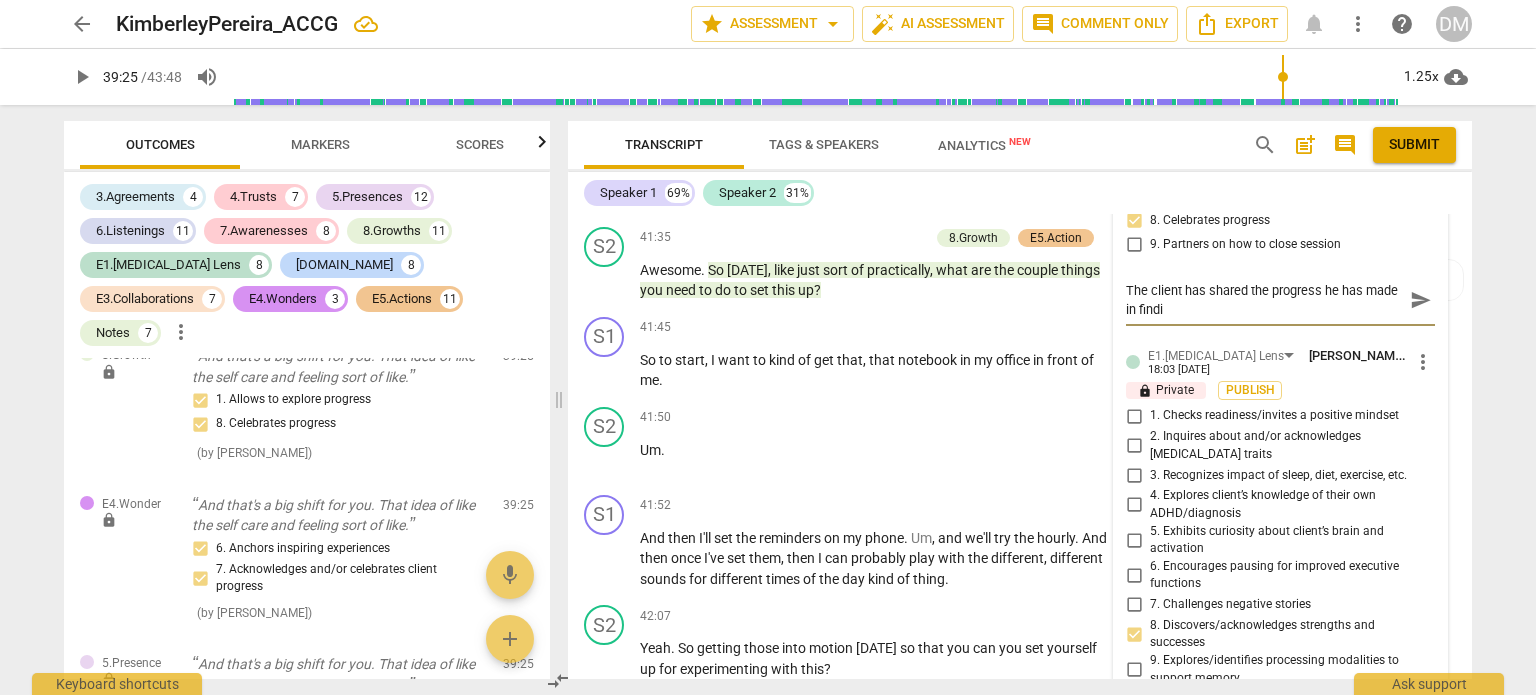 type on "The client has shared the progress he has made in findin" 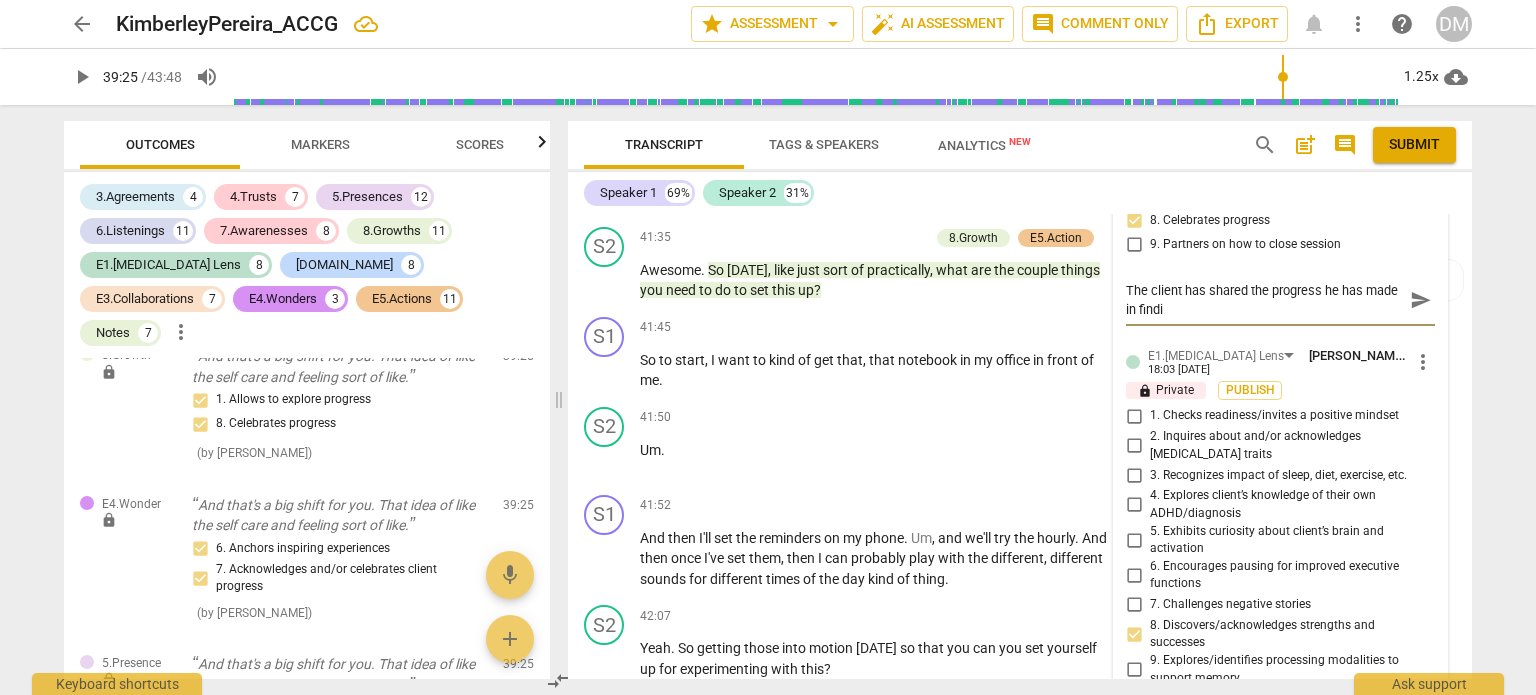 type on "The client has shared the progress he has made in findin" 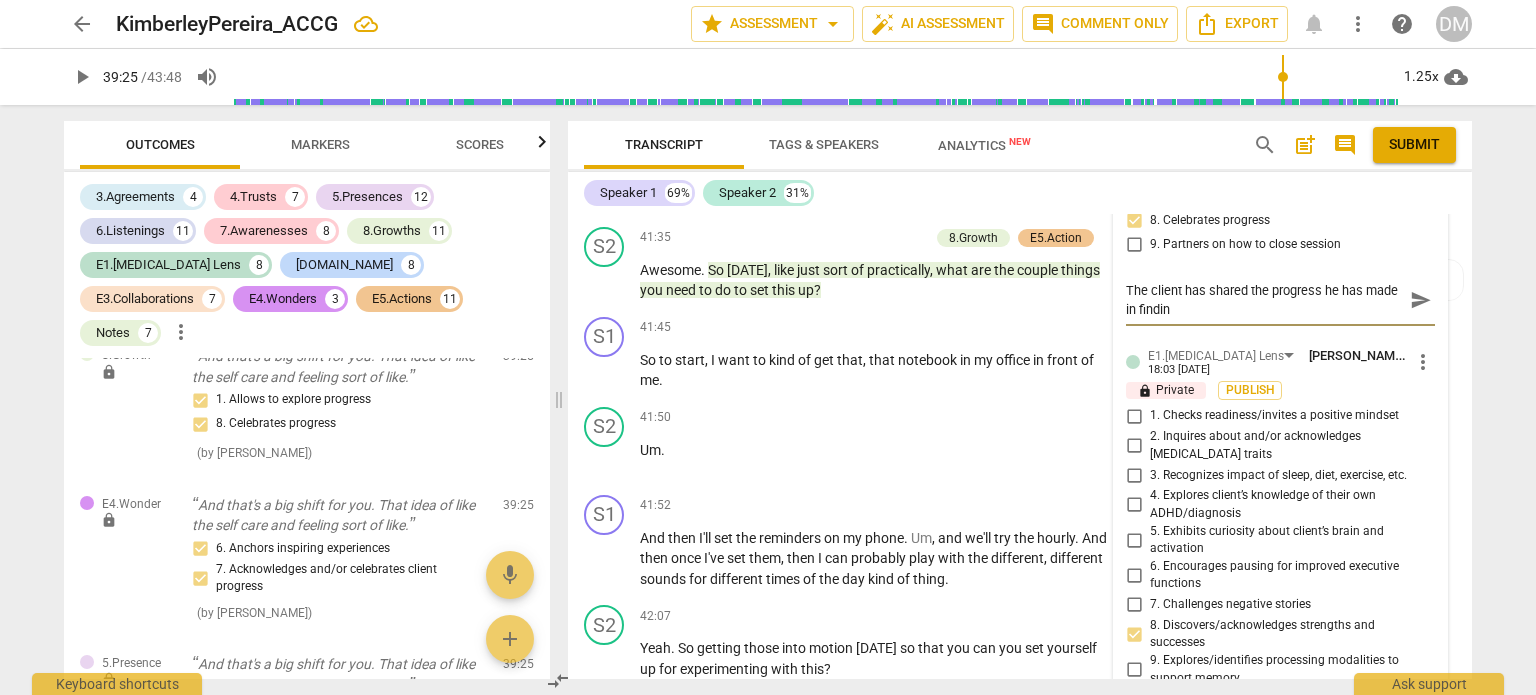 type on "The client has shared the progress he has made in findi" 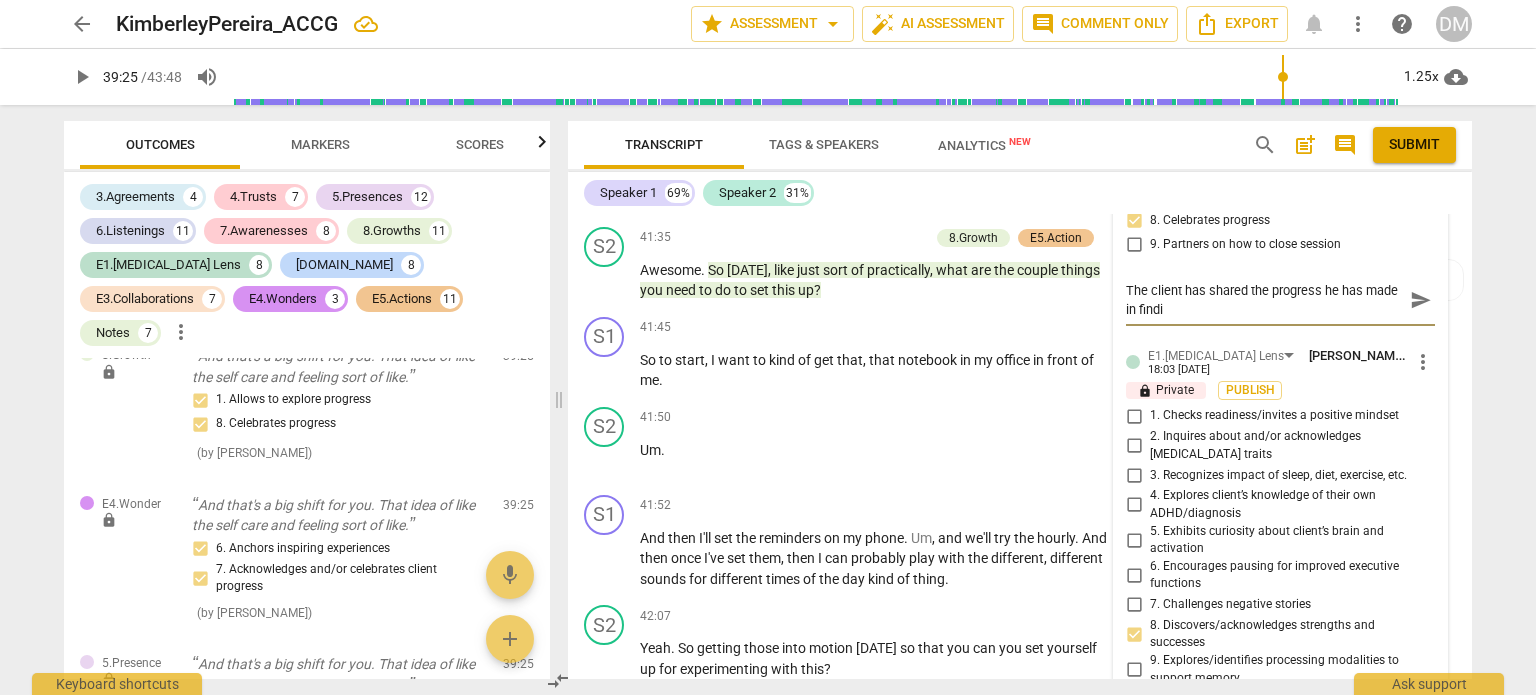 type on "The client has shared the progress he has made in findin" 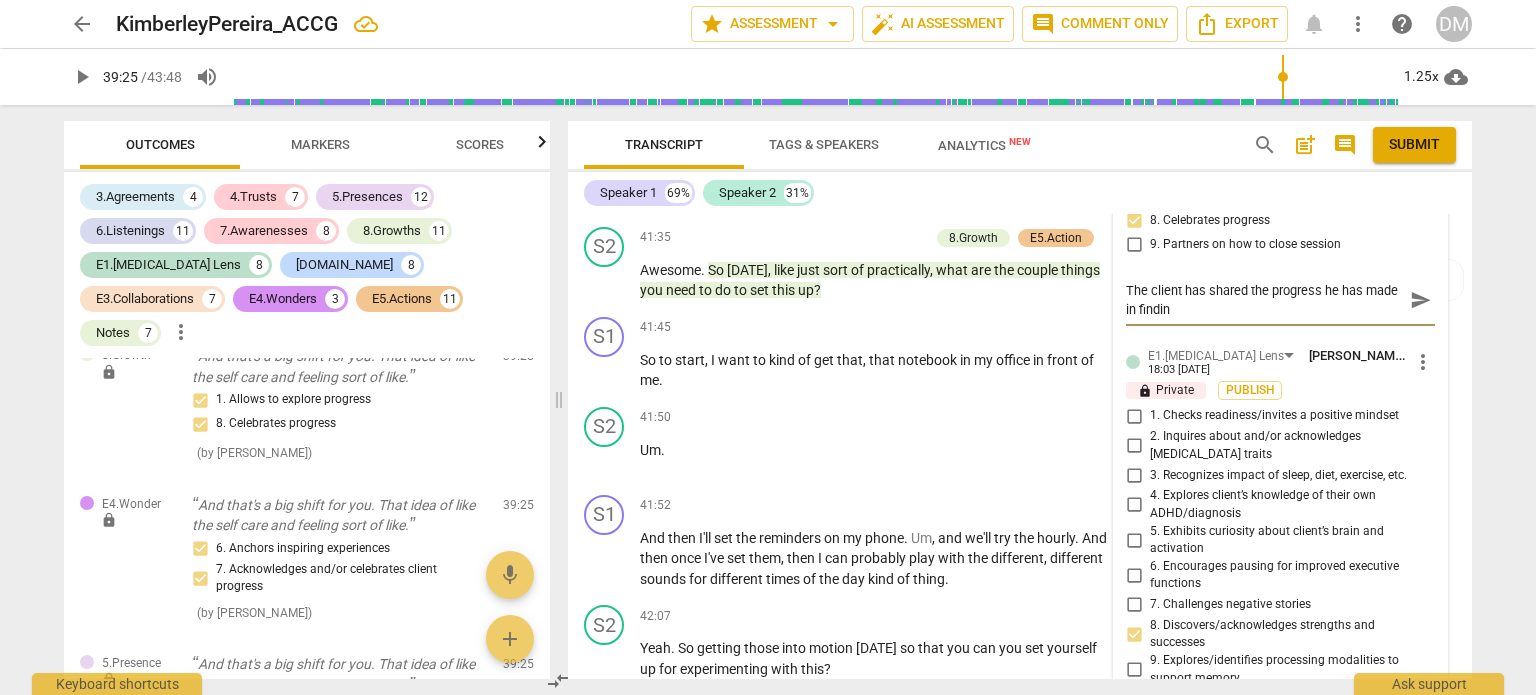 type on "The client has shared the progress he has made in finding" 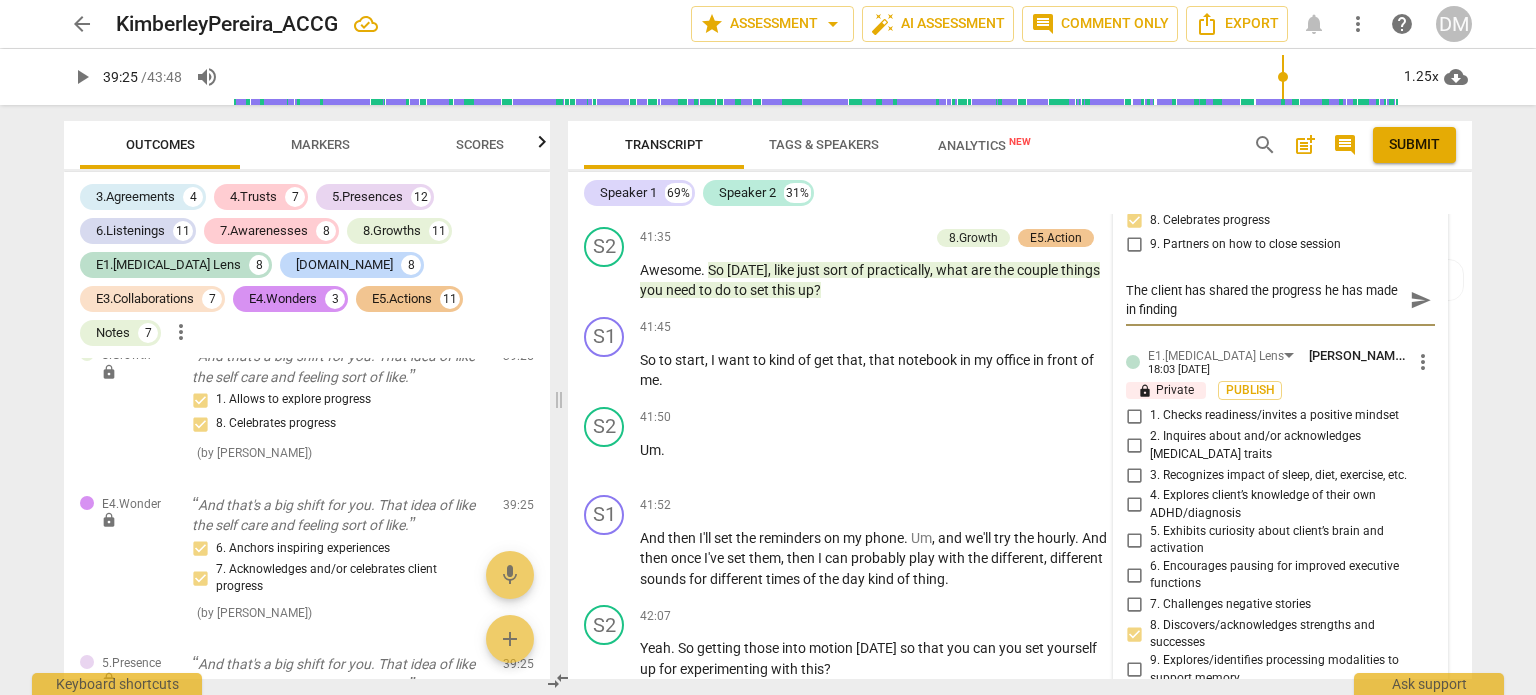 type on "The client has shared the progress he has made in finding" 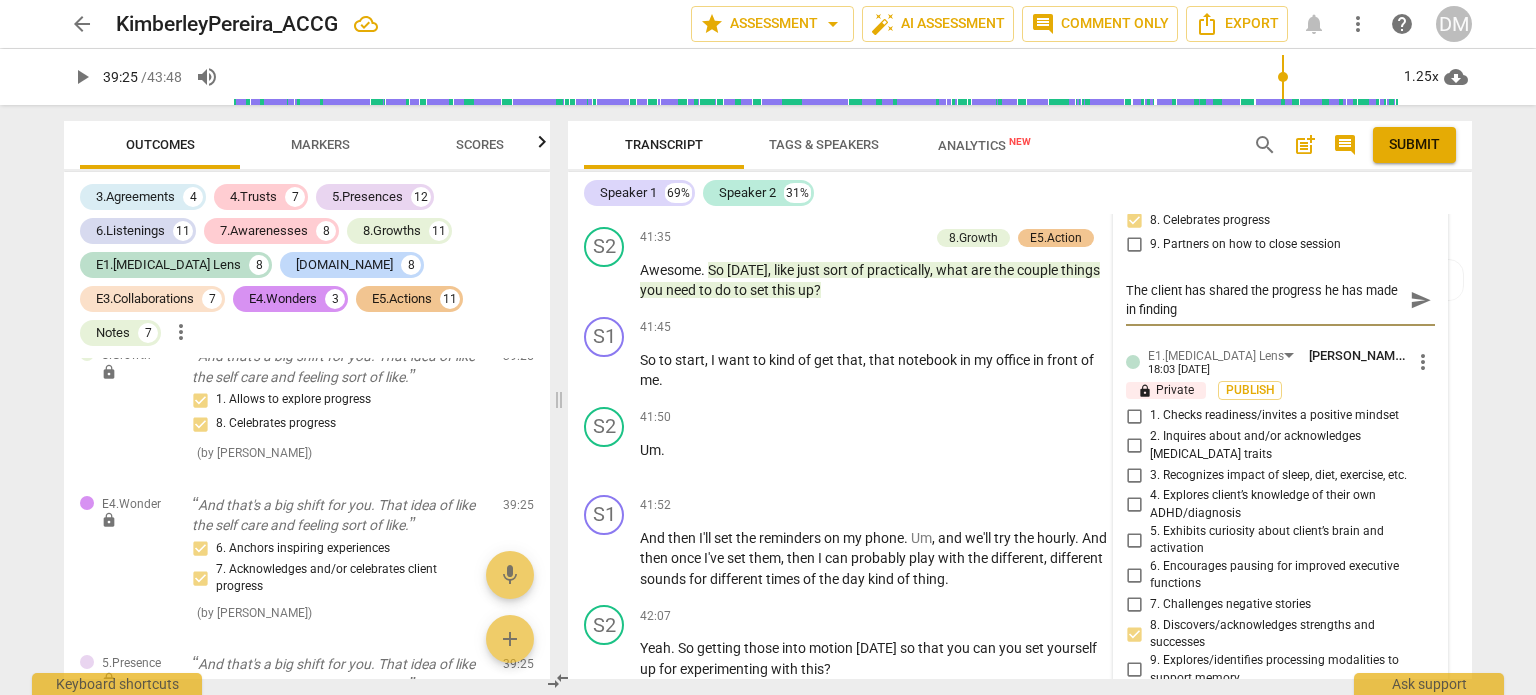 type on "The client has shared the progress he has made in finding" 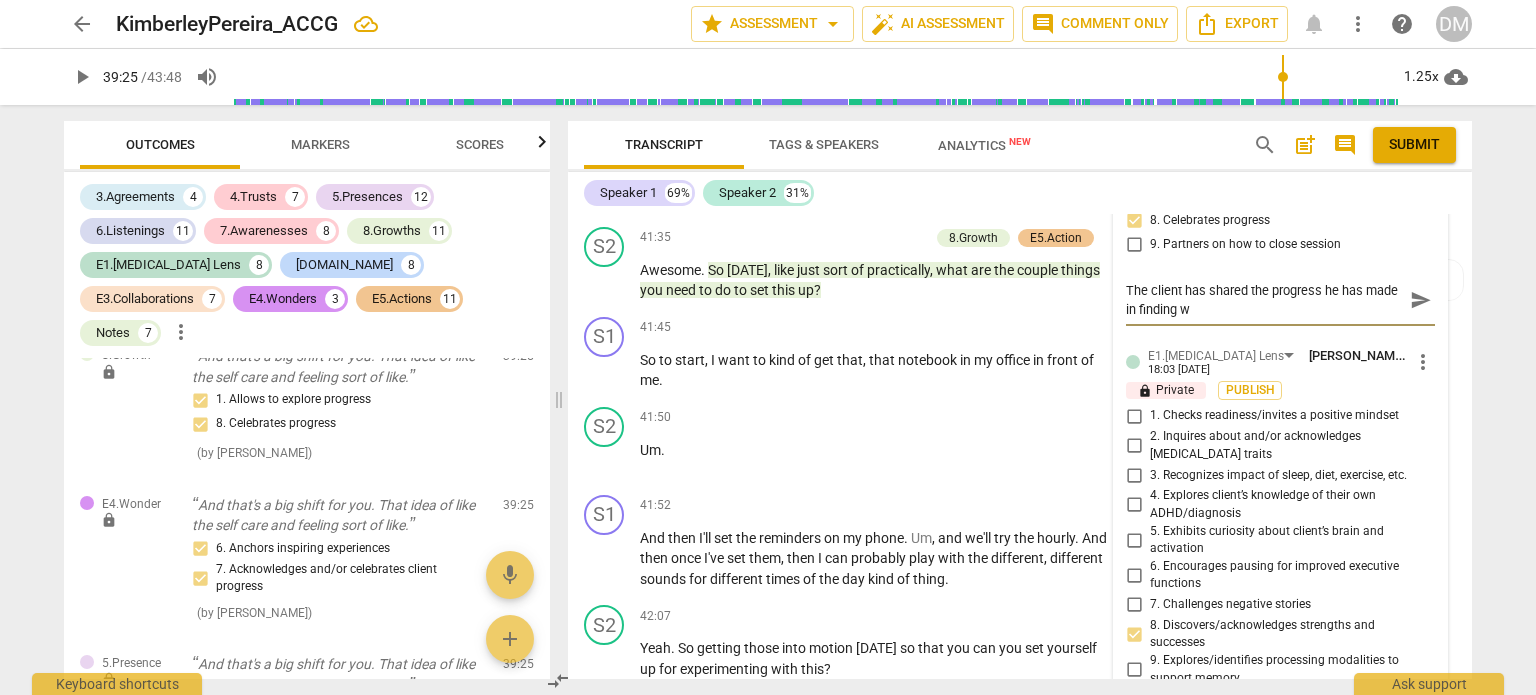 type on "The client has shared the progress he has made in finding wa" 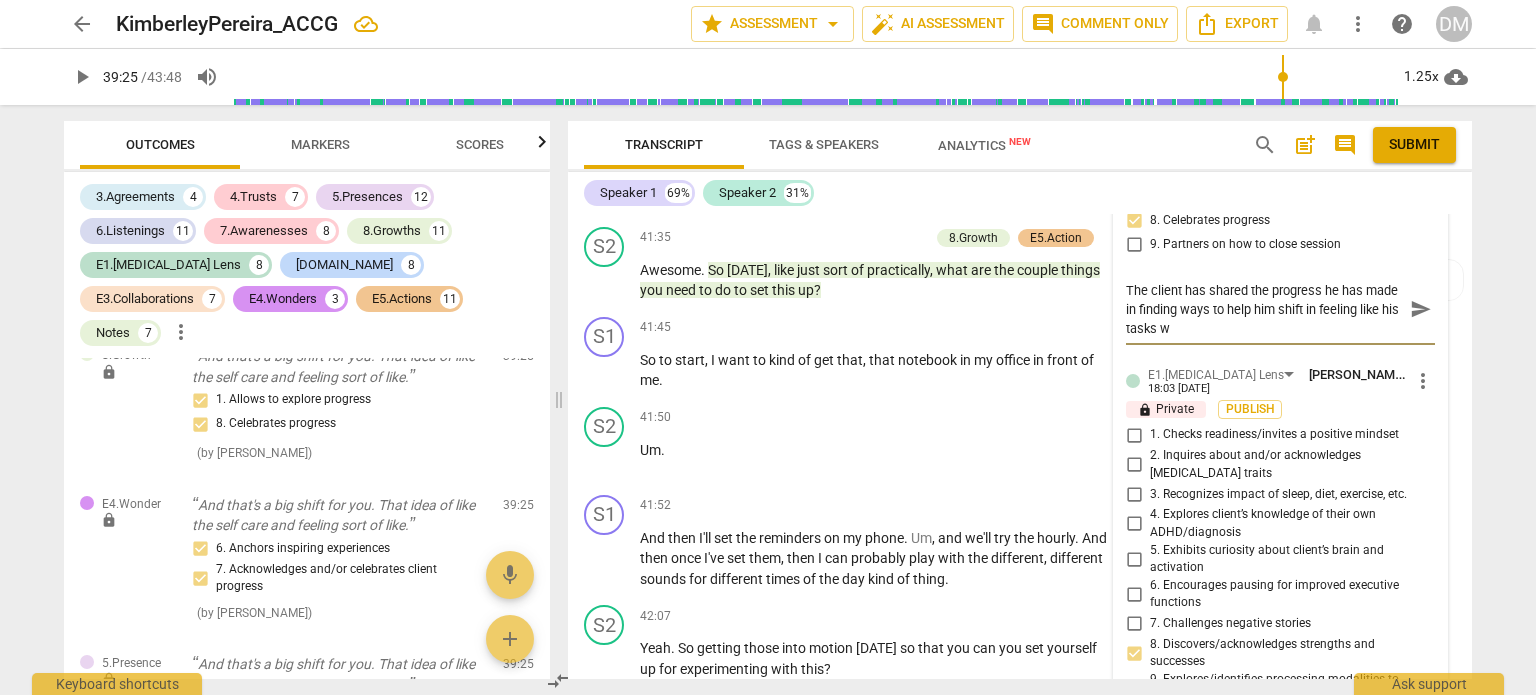 scroll, scrollTop: 0, scrollLeft: 0, axis: both 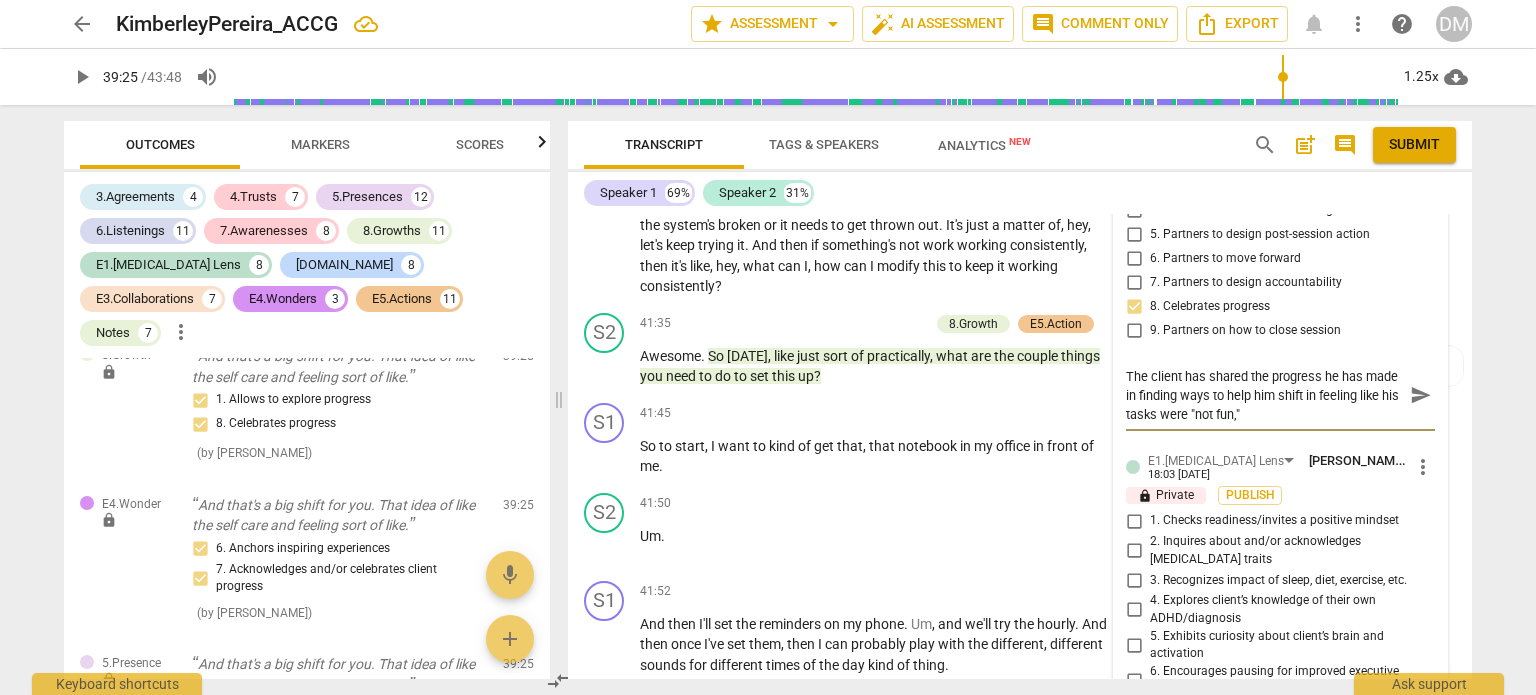 click on "The client has shared the progress he has made in finding ways to help him shift in feeling like his tasks were "not fun,"" at bounding box center (1264, 395) 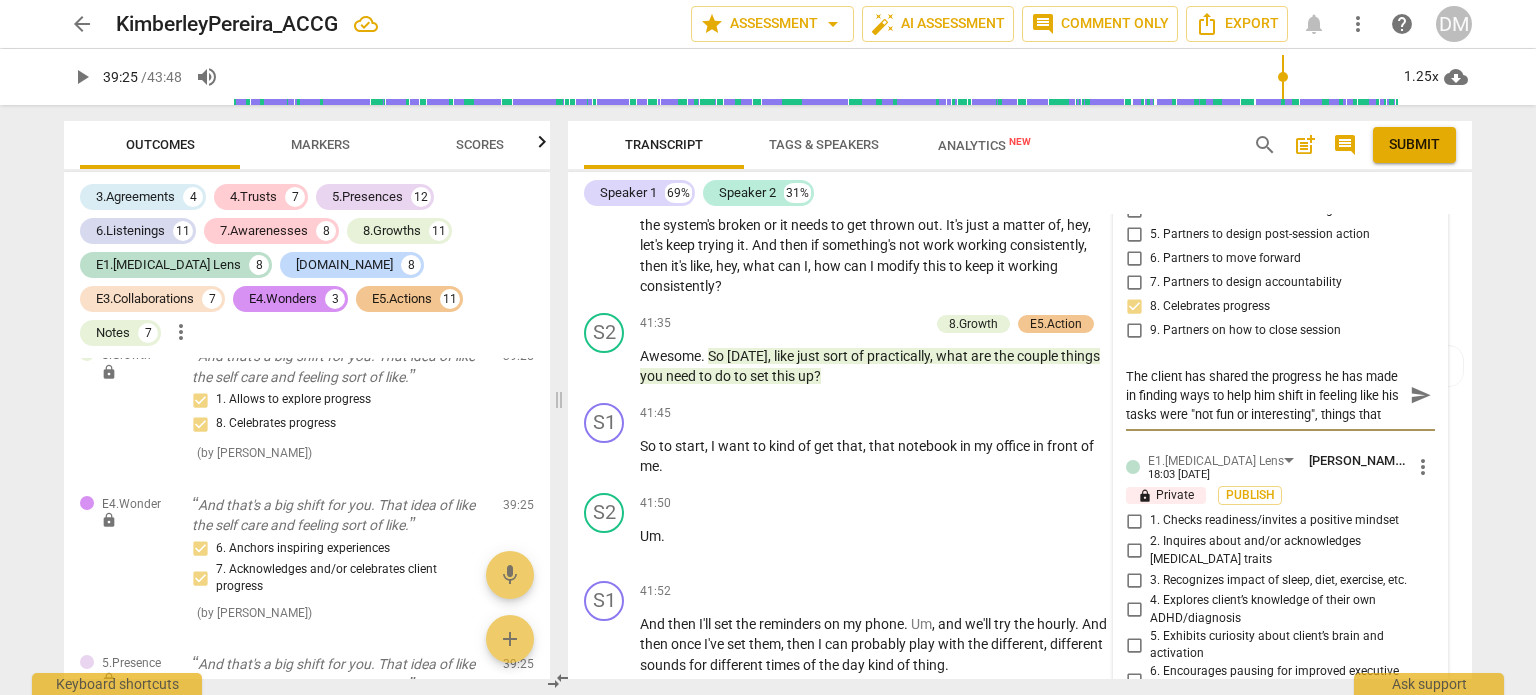 scroll, scrollTop: 16, scrollLeft: 0, axis: vertical 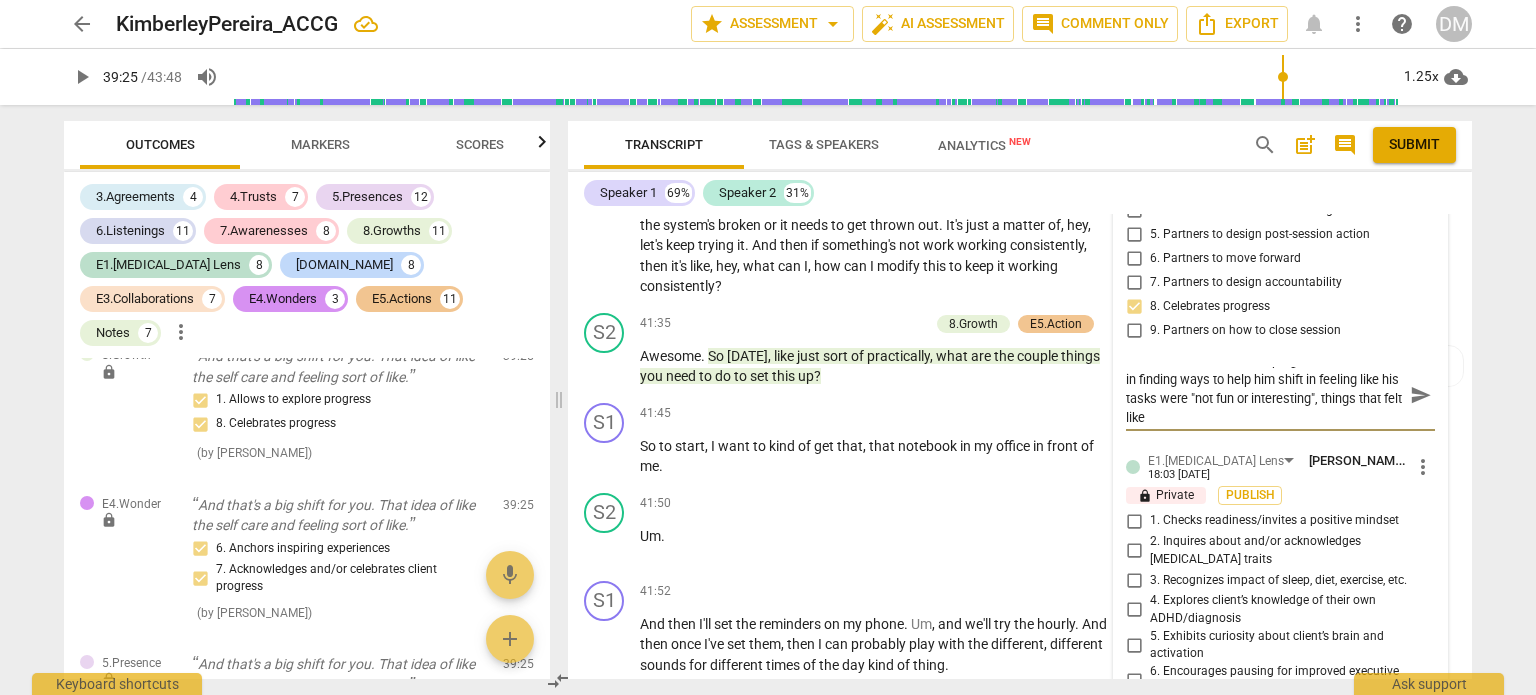 click on "The client has shared the progress he has made in finding ways to help him shift in feeling like his tasks were "not fun or interesting", things that felt like" at bounding box center (1264, 395) 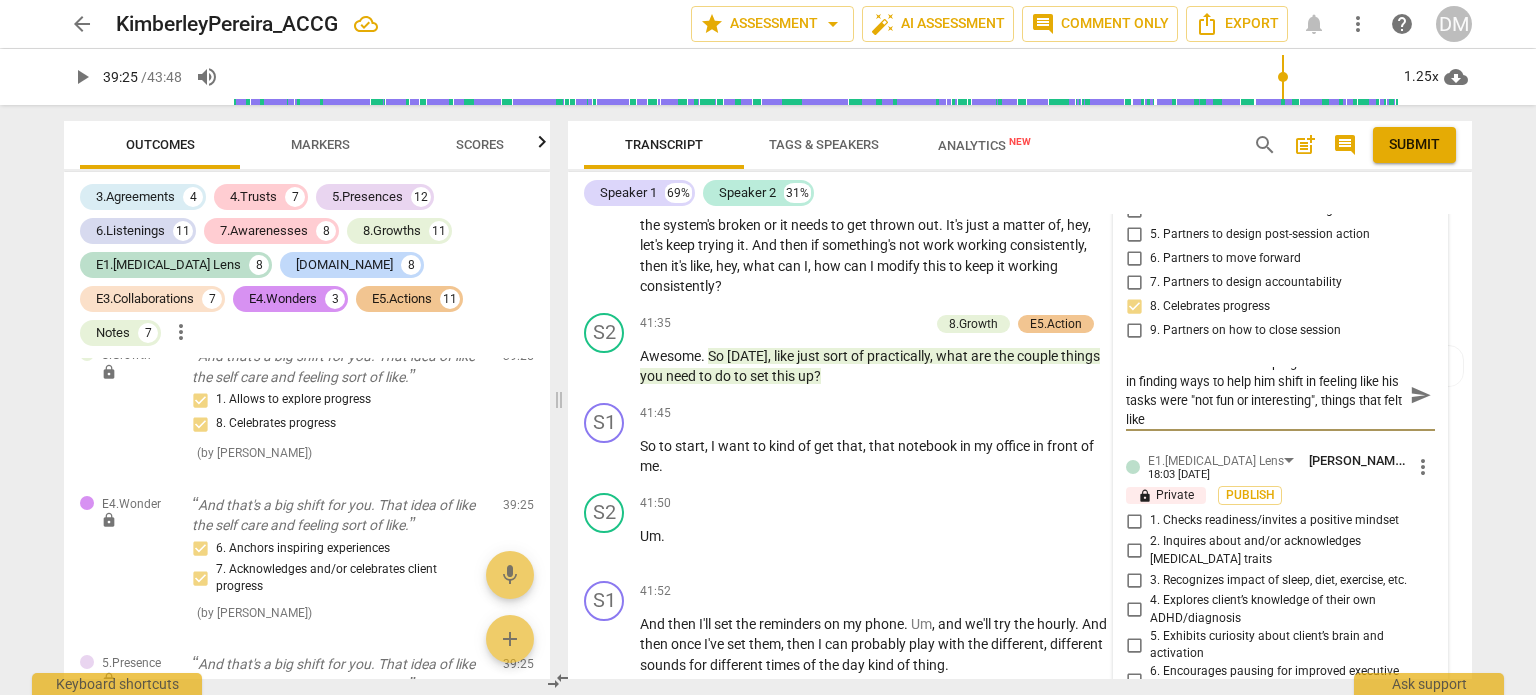drag, startPoint x: 1341, startPoint y: 493, endPoint x: 1266, endPoint y: 515, distance: 78.160095 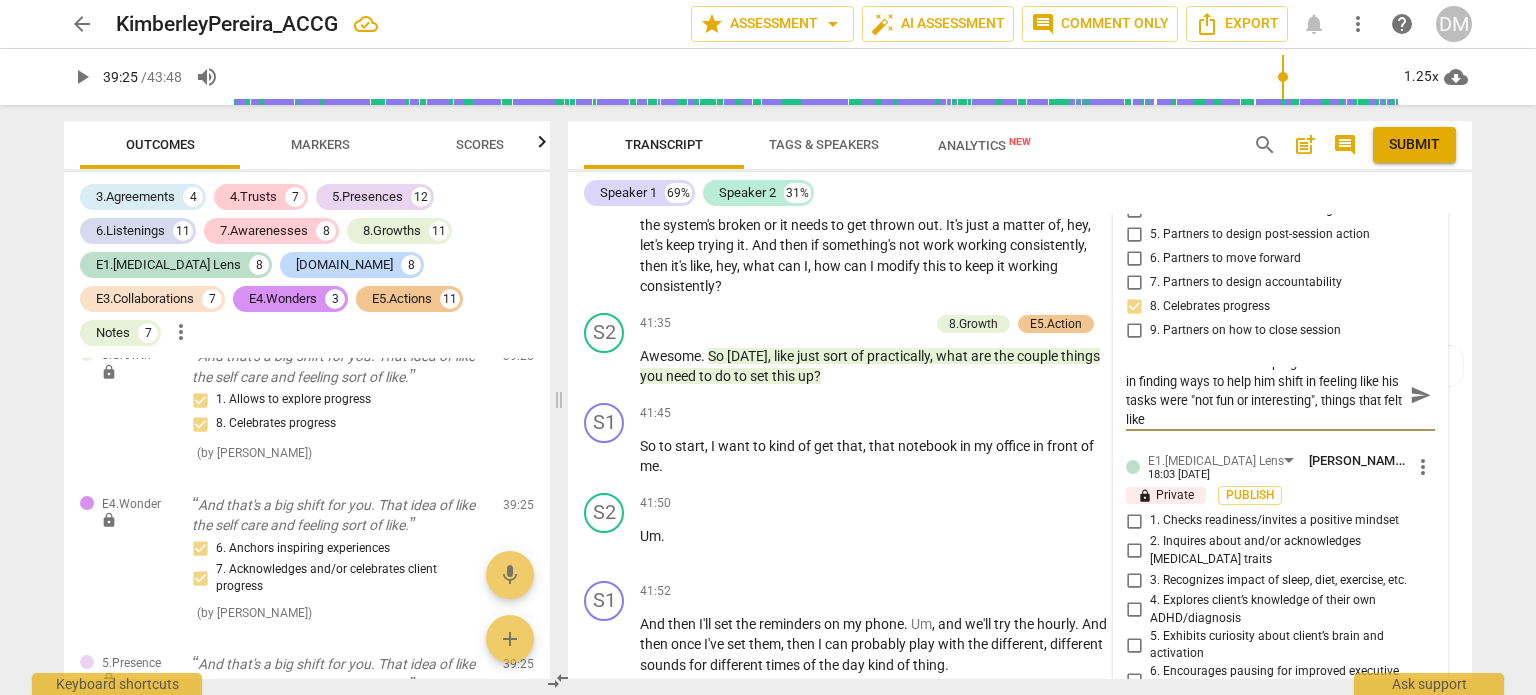 click on "The client has shared the progress he has made in finding ways to help him shift in feeling like his tasks were "not fun or interesting", things that felt like" at bounding box center [1264, 395] 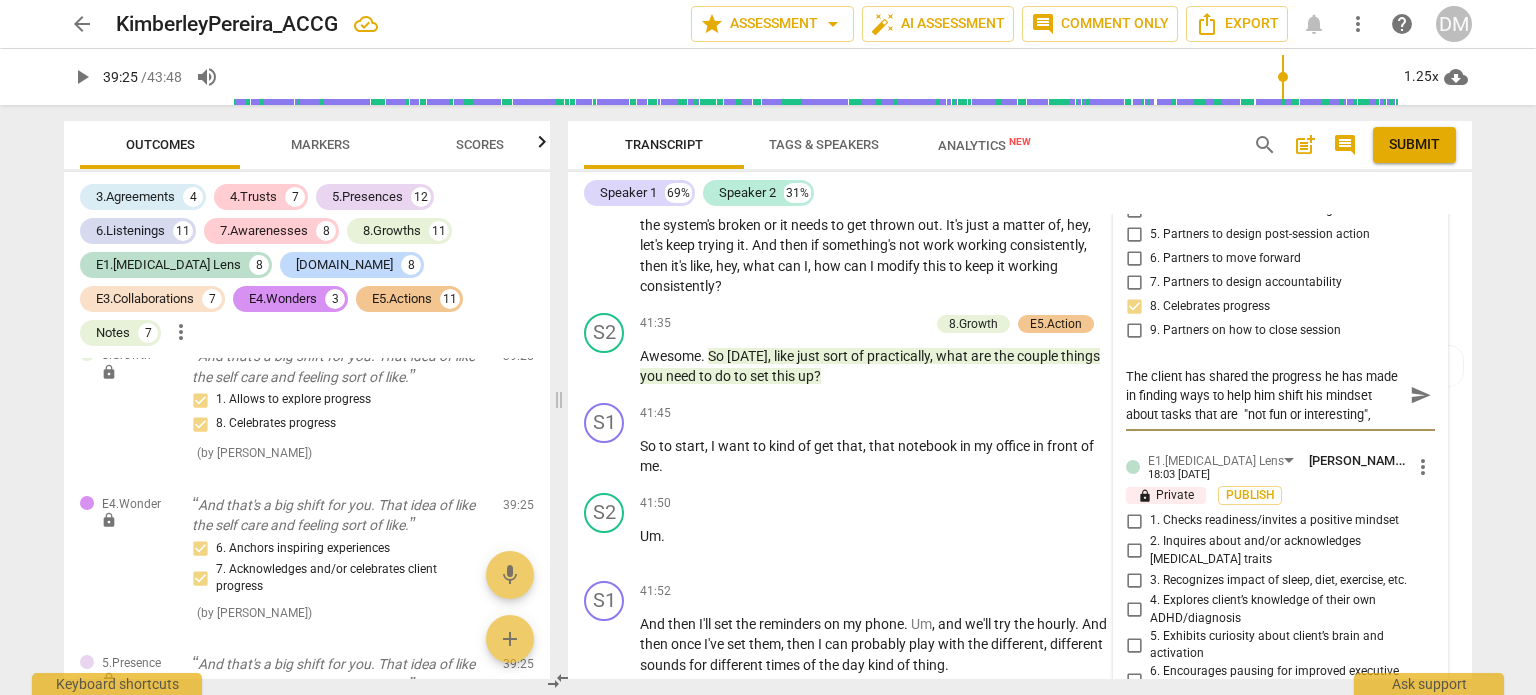 scroll, scrollTop: 19, scrollLeft: 0, axis: vertical 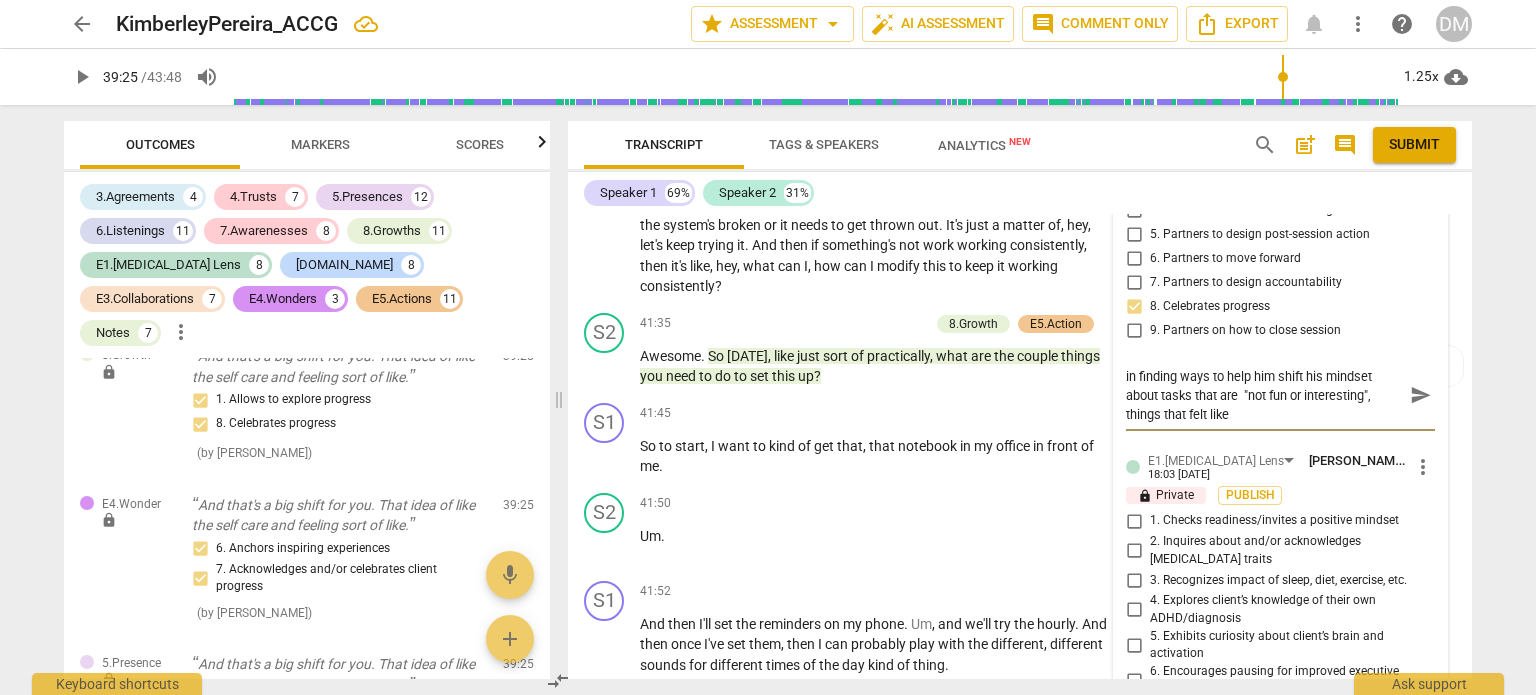 drag, startPoint x: 1302, startPoint y: 535, endPoint x: 1196, endPoint y: 537, distance: 106.01887 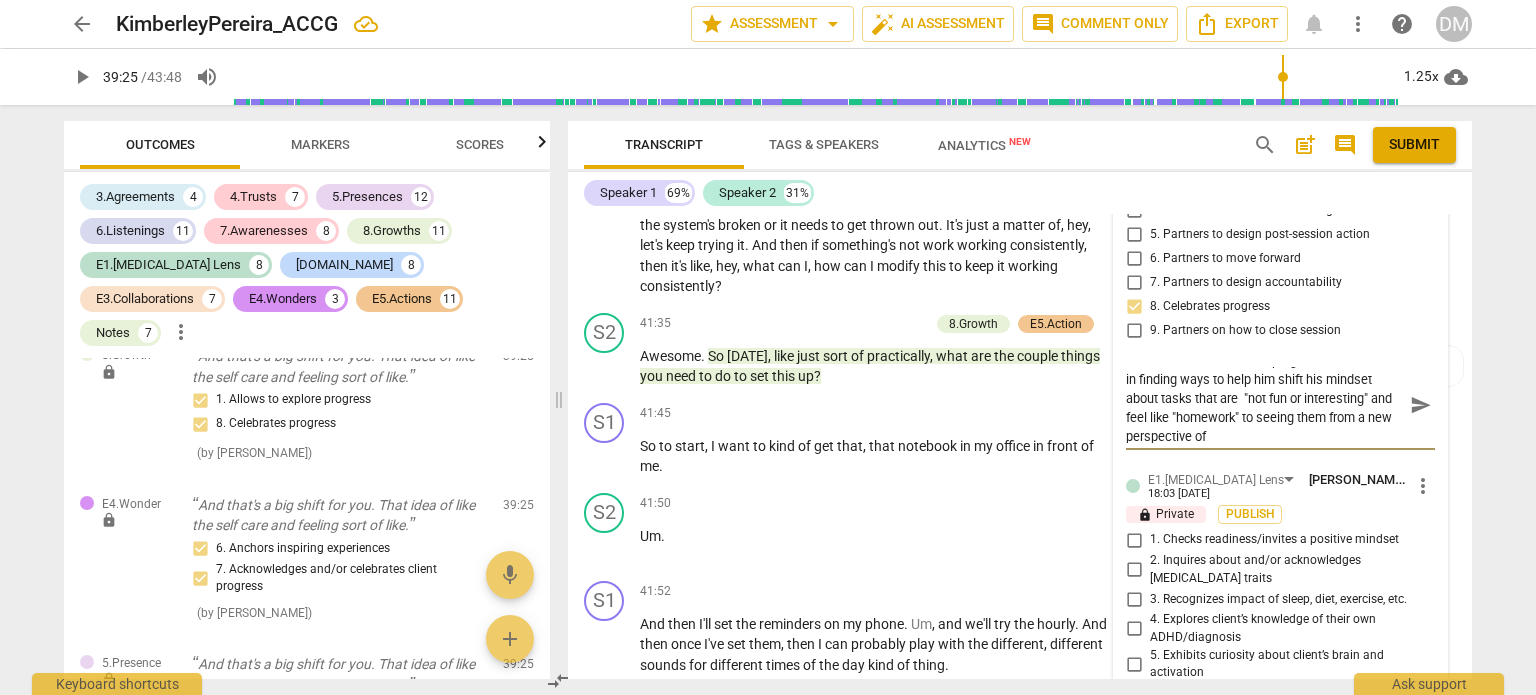scroll, scrollTop: 0, scrollLeft: 0, axis: both 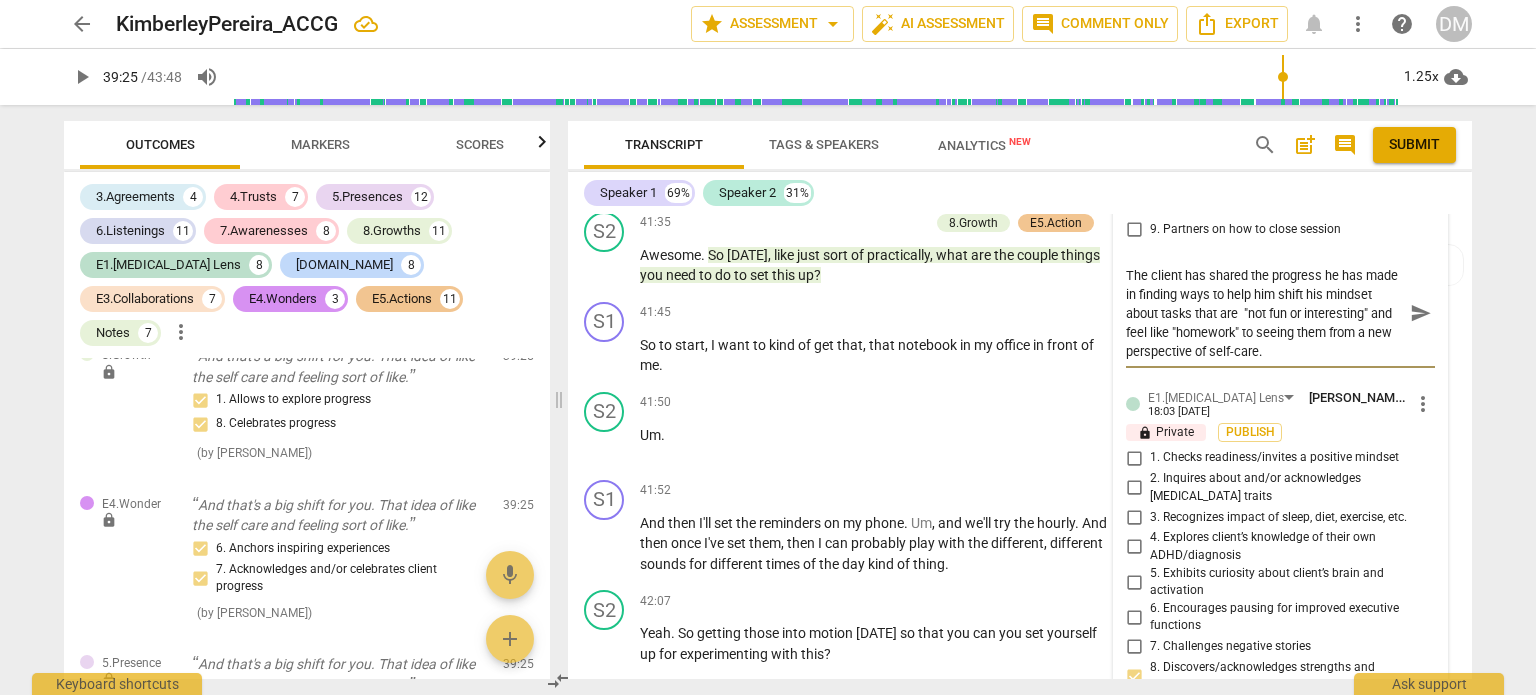 click on "The client has shared the progress he has made in finding ways to help him shift his mindset about tasks that are  "not fun or interesting" and feel like "homework" to seeing them from a new perspective of self-care." at bounding box center (1264, 313) 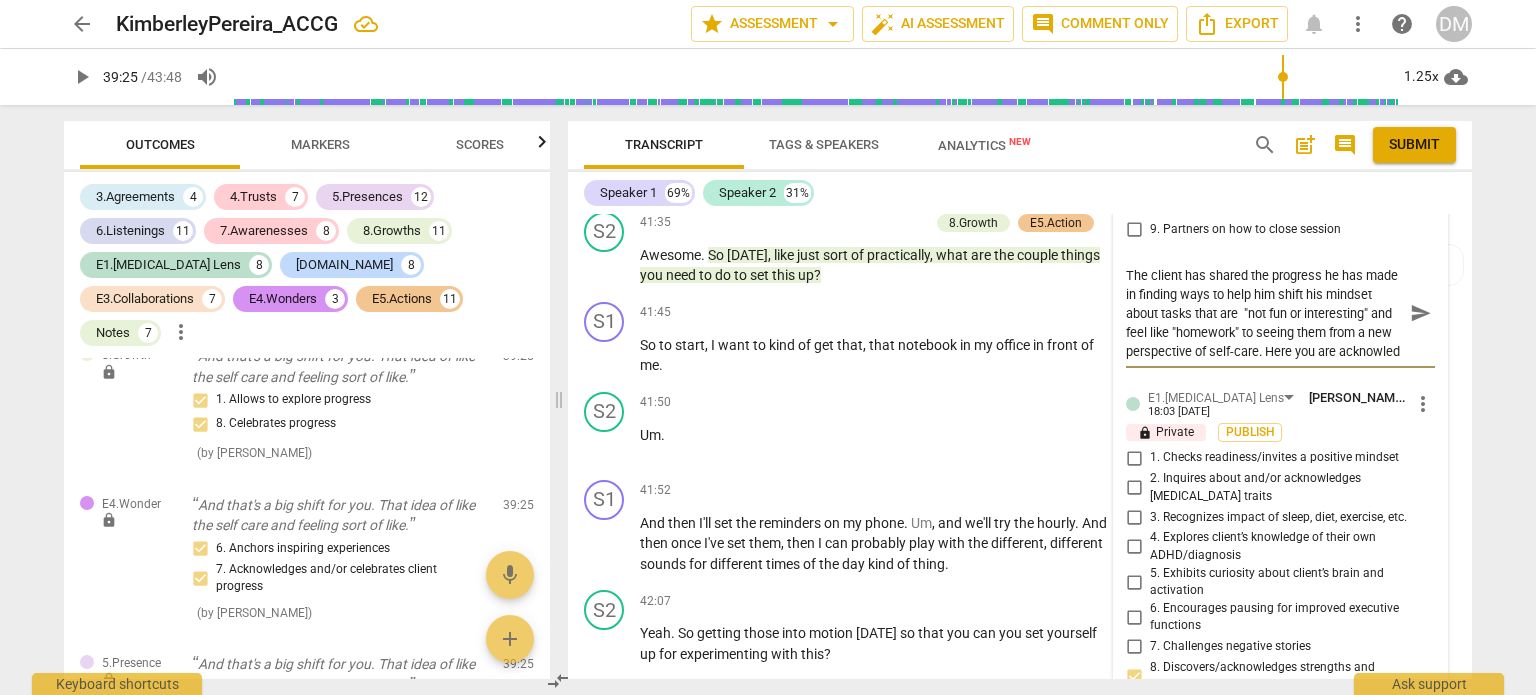 scroll, scrollTop: 17, scrollLeft: 0, axis: vertical 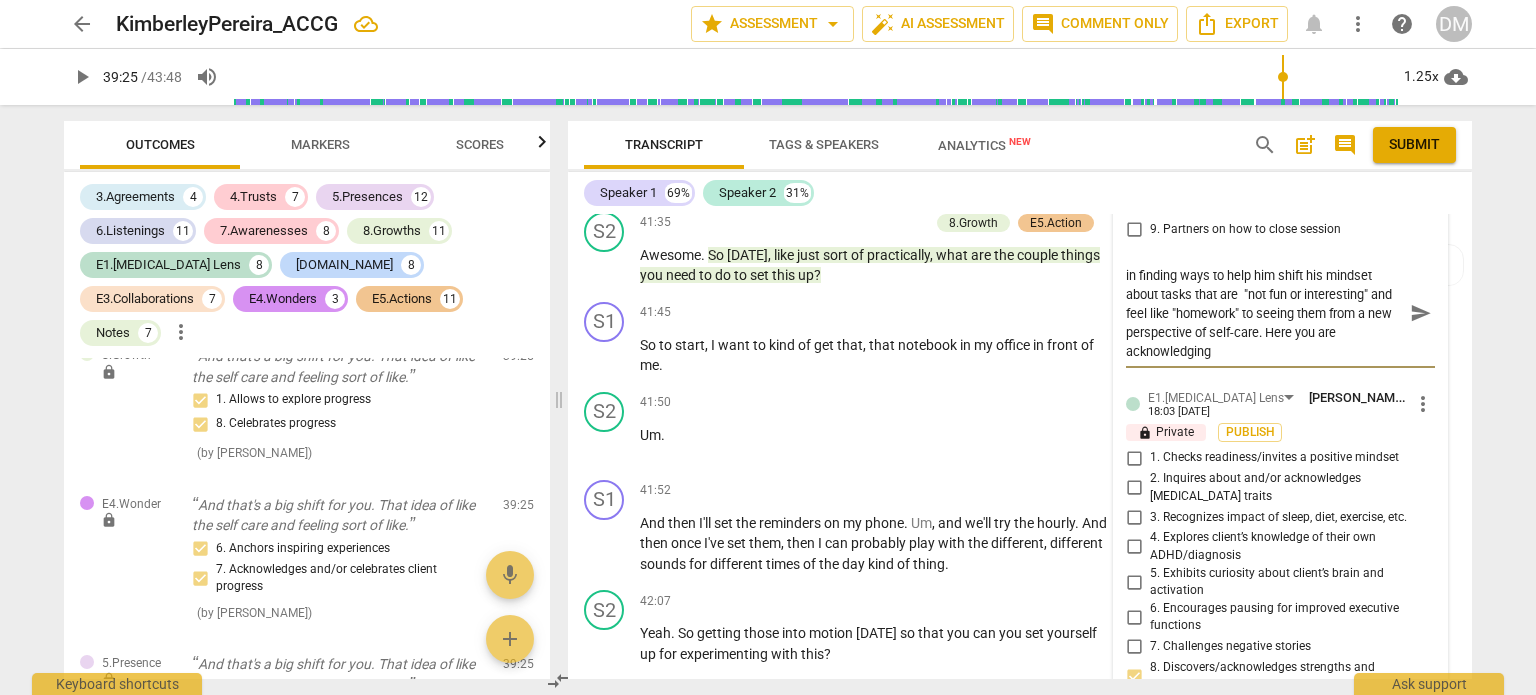 drag, startPoint x: 1270, startPoint y: 467, endPoint x: 1171, endPoint y: 471, distance: 99.08077 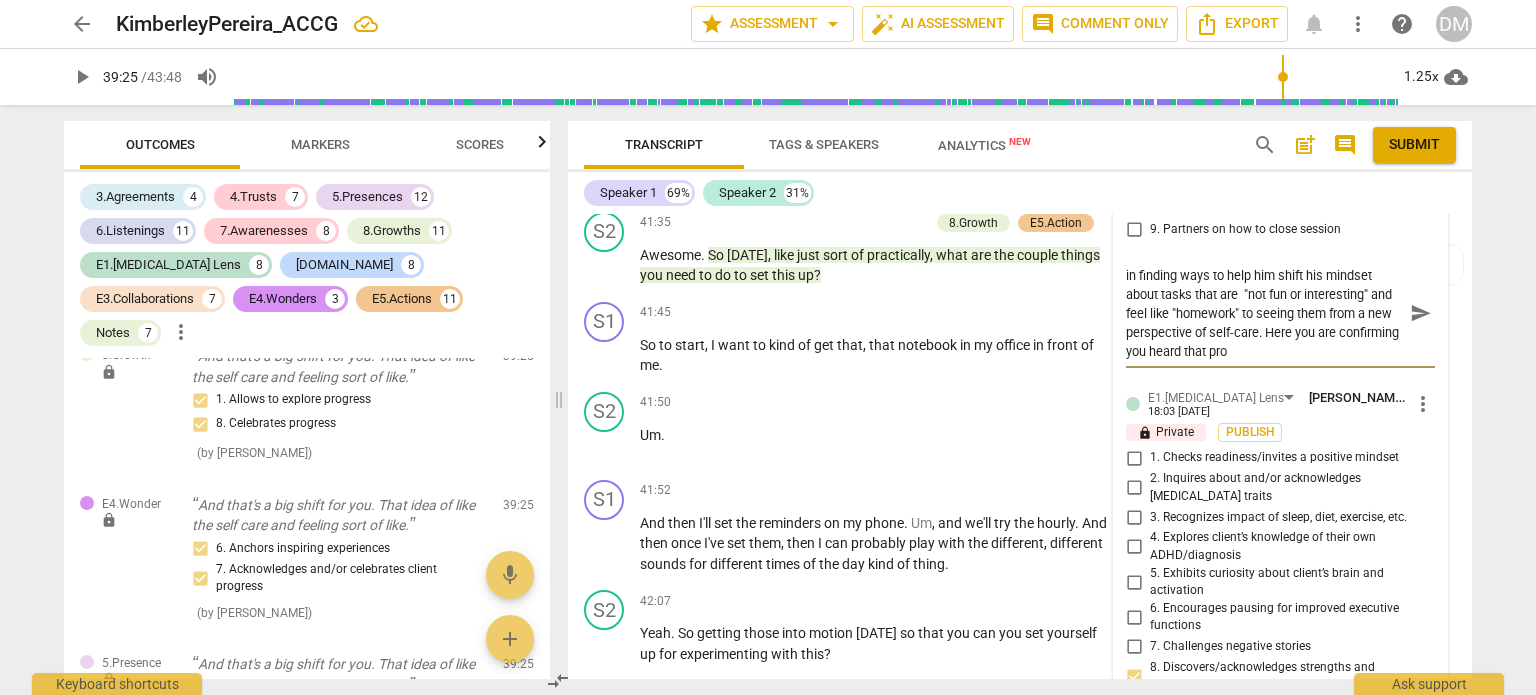 scroll, scrollTop: 0, scrollLeft: 0, axis: both 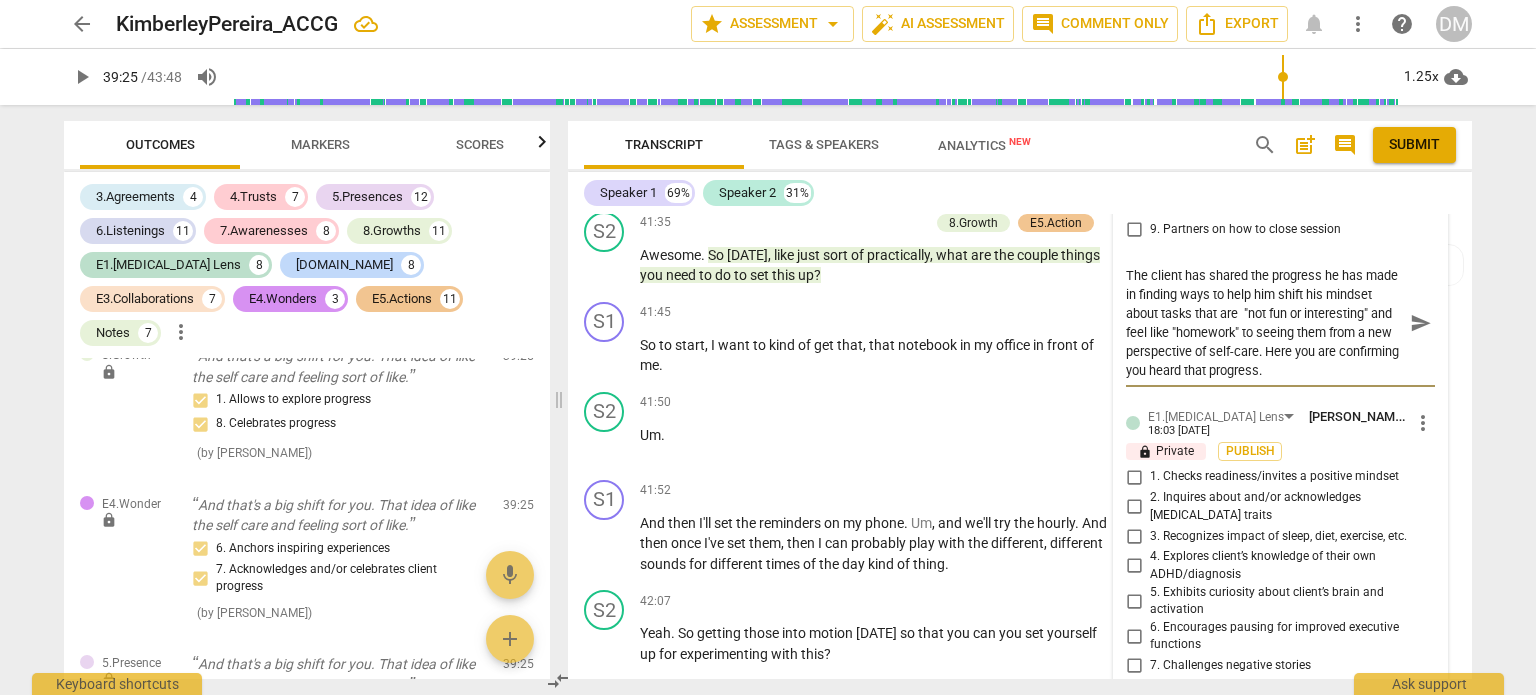click on "send" at bounding box center [1421, 323] 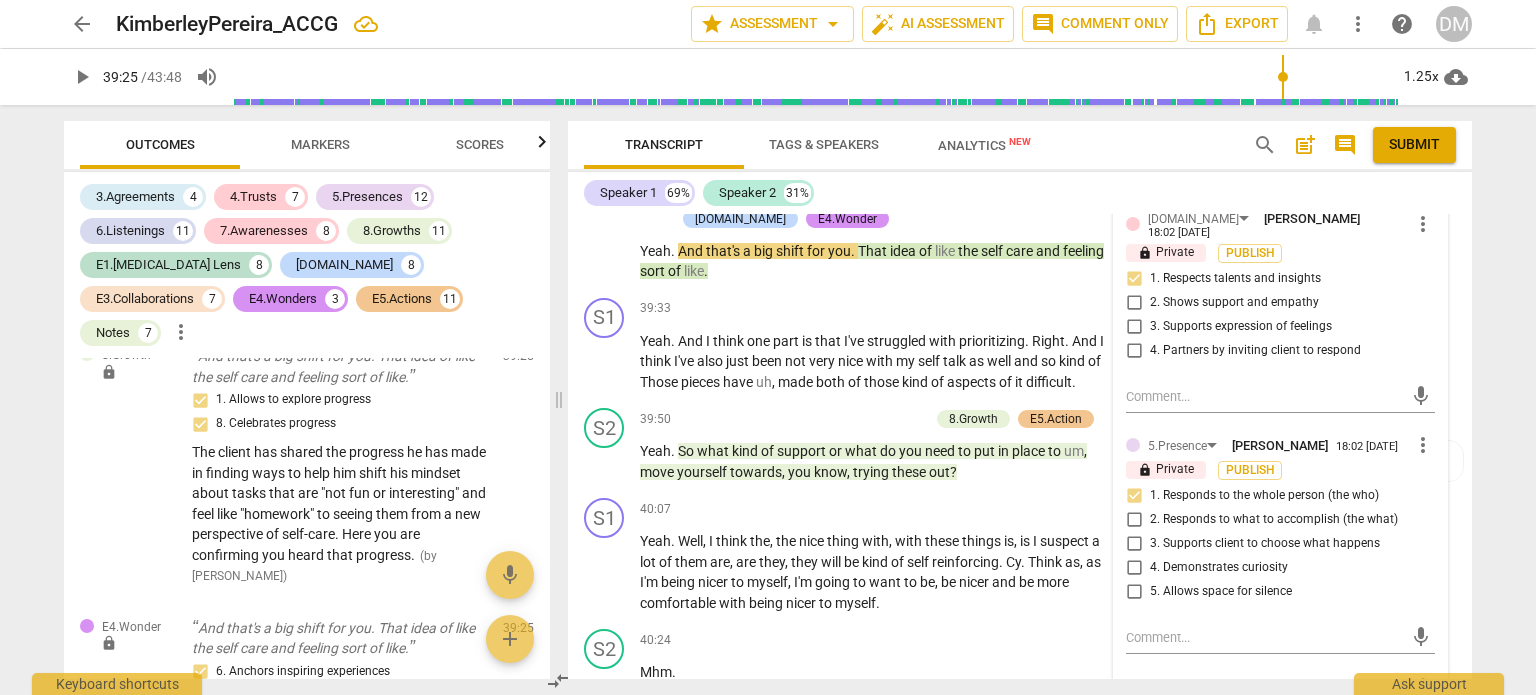 scroll, scrollTop: 17071, scrollLeft: 0, axis: vertical 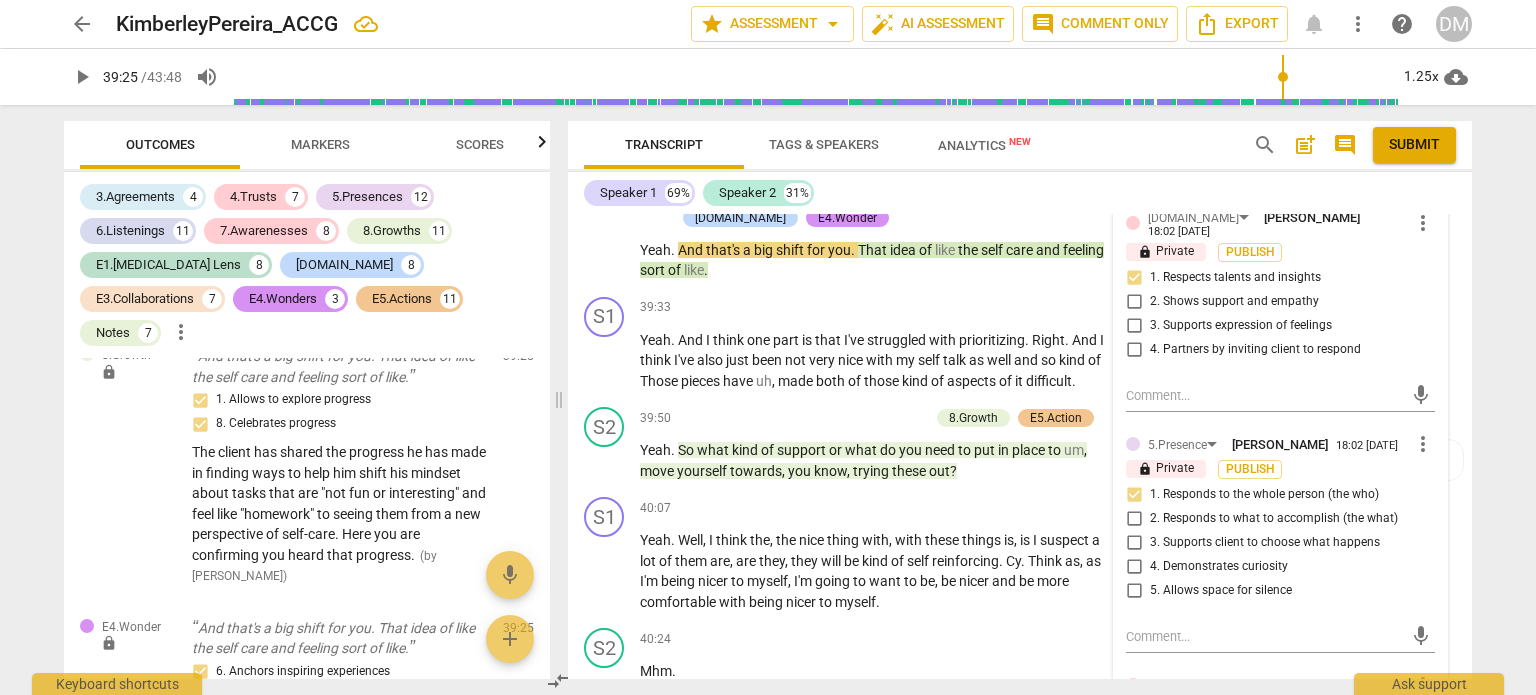 click on "39:33 + Add competency keyboard_arrow_right" at bounding box center [880, 308] 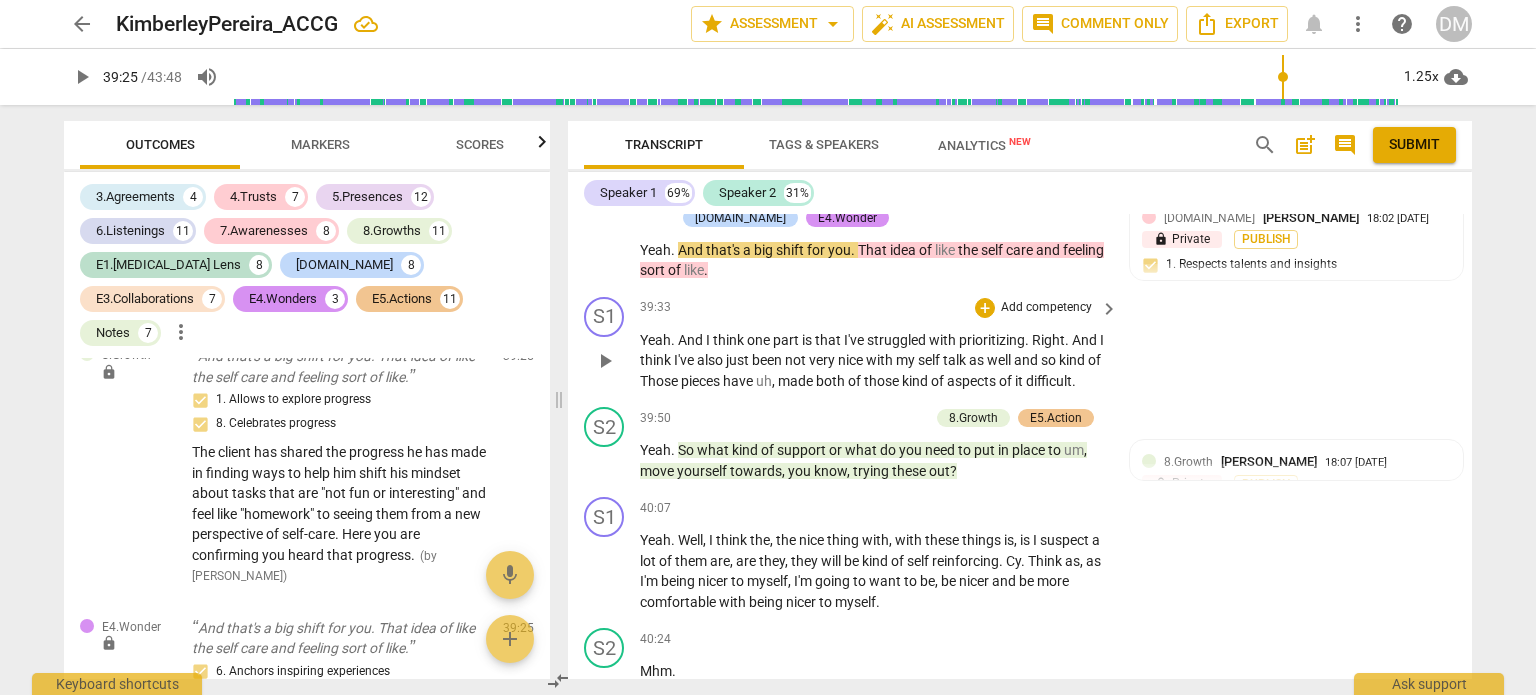 click on "Yeah" at bounding box center (655, 340) 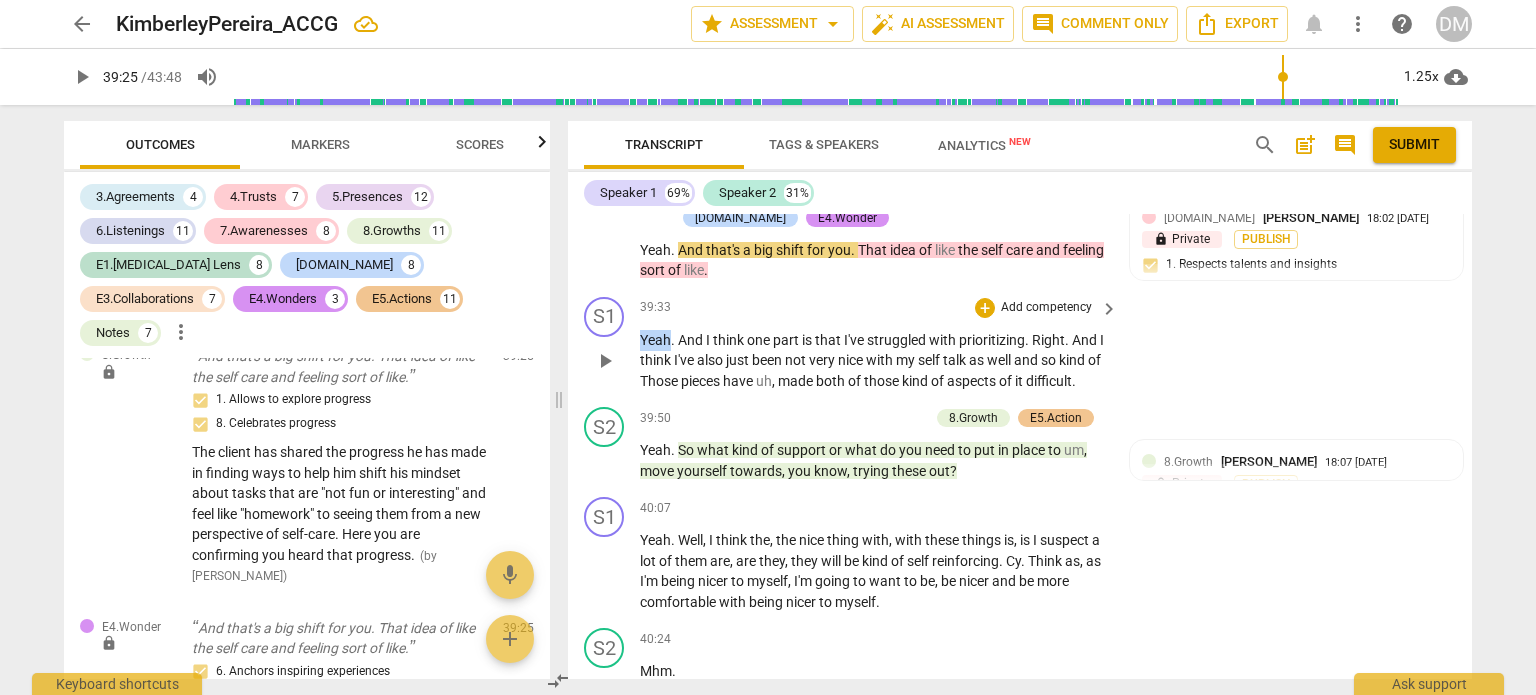 click on "Yeah" at bounding box center (655, 340) 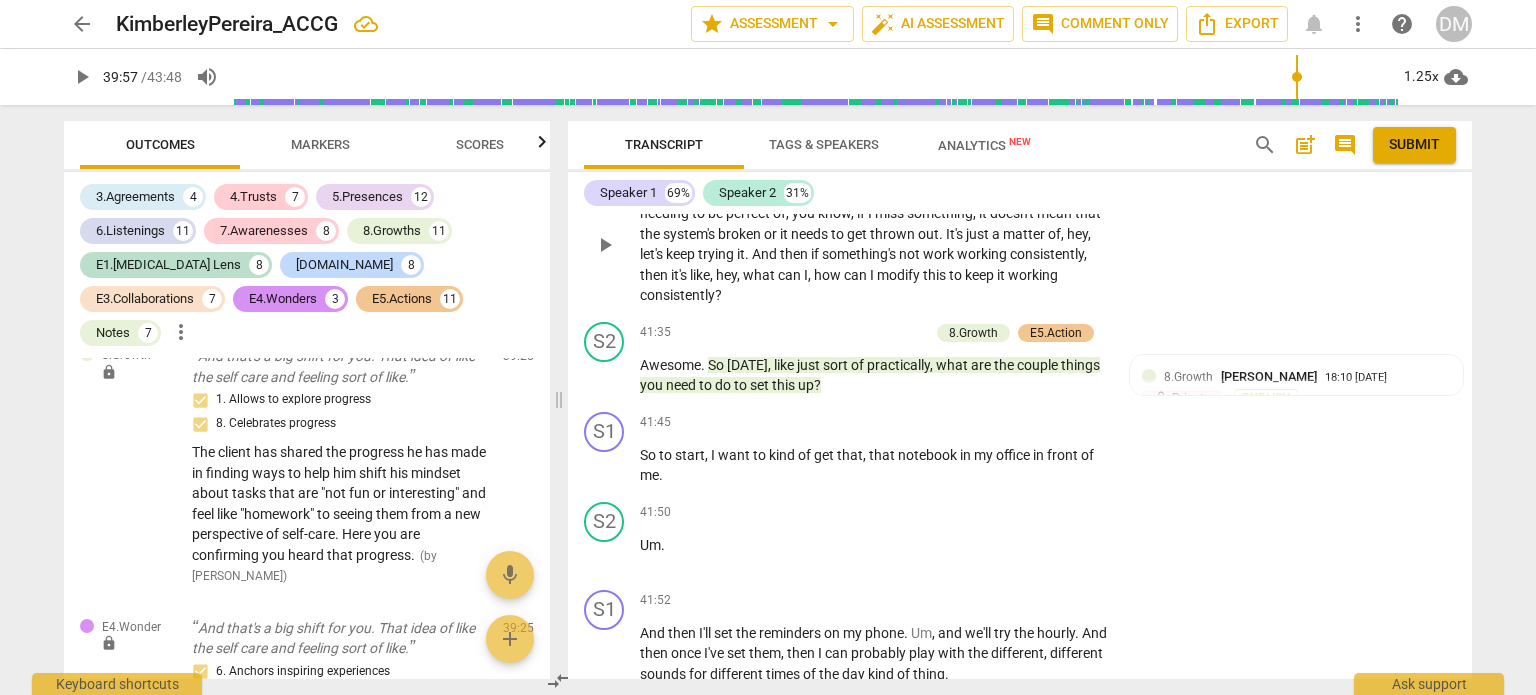 scroll, scrollTop: 18013, scrollLeft: 0, axis: vertical 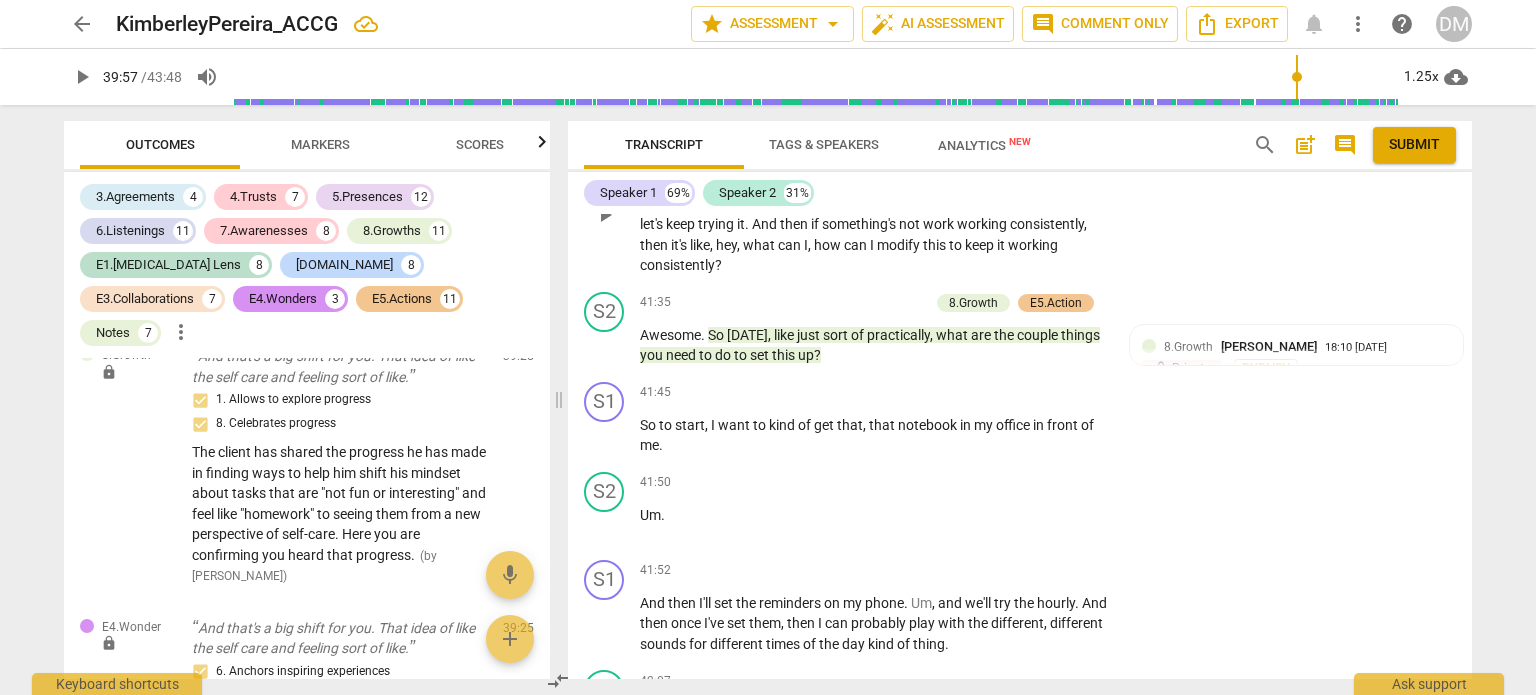 click on "Yeah .   And   I   think ,   and   also   just   kind   of   integrating   the   idea   of   things   not   needing   to   be   perfect   of ,   you   know ,   if   I   miss   something ,   it   doesn't   mean   that   the   system's   broken   or   it   needs   to   get   thrown   out .   It's   just   a   matter   of ,   hey ,   let's   keep   trying   it .   And   then   if   something's   not   work   working   consistently ,   then   it's   like ,   hey ,   what   can   I ,   how   can   I   modify   this   to   keep   it   working   consistently ?" at bounding box center (874, 214) 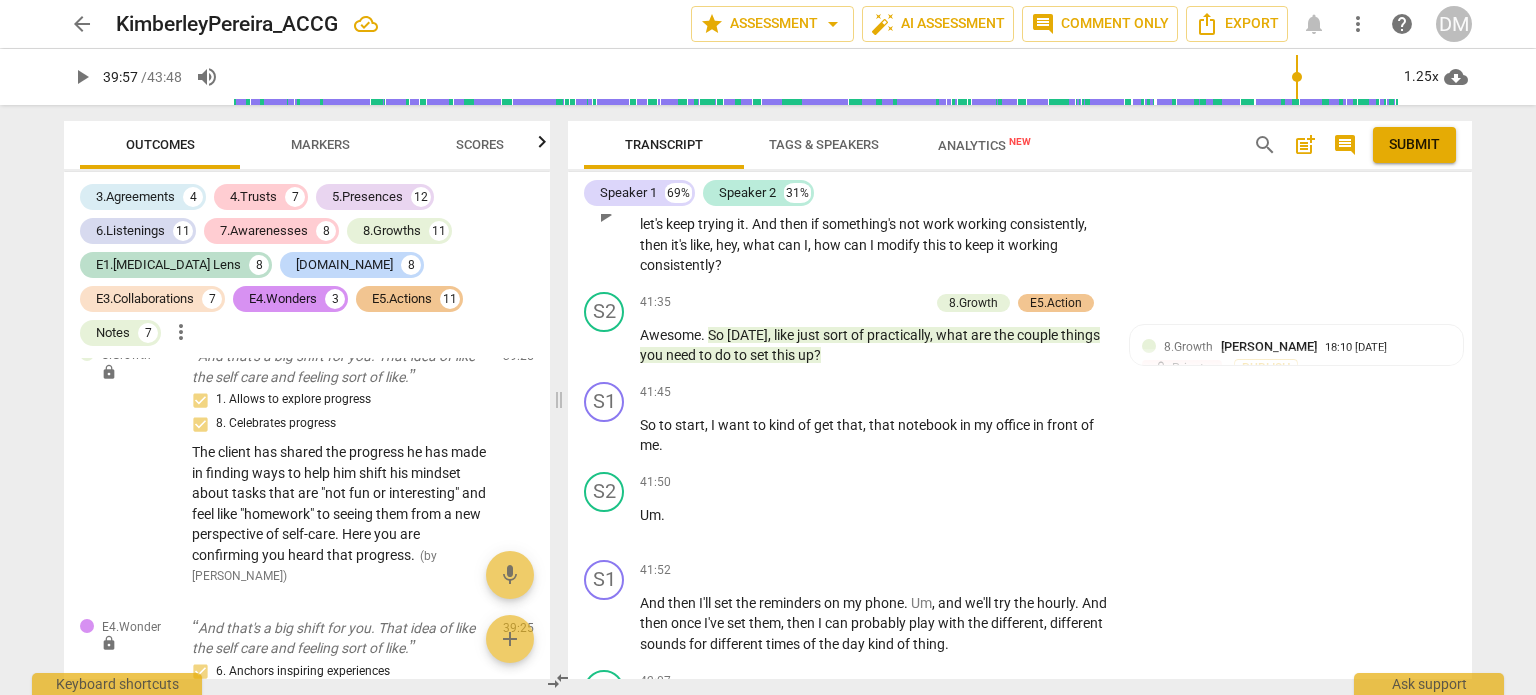 click on "+" at bounding box center (985, 131) 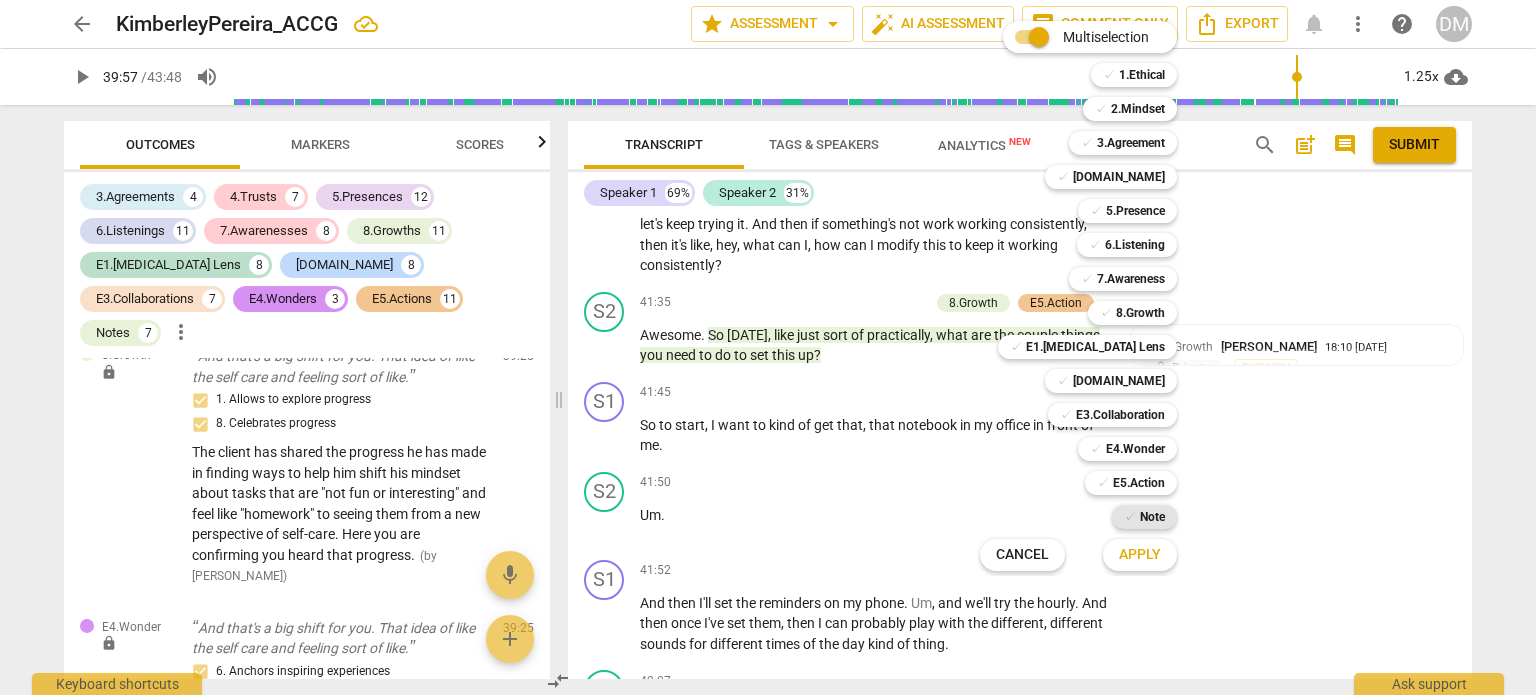 click on "Note" at bounding box center [1152, 517] 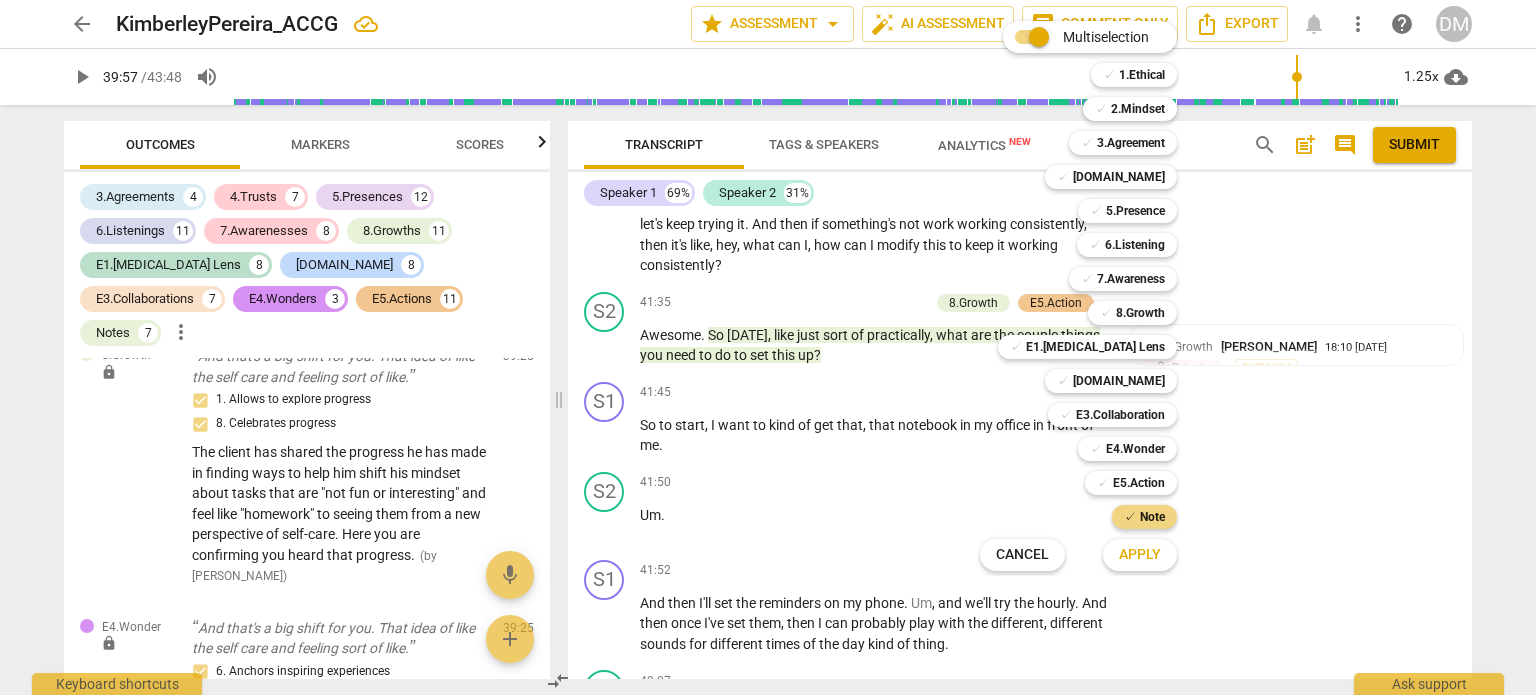 click on "Apply" at bounding box center (1140, 555) 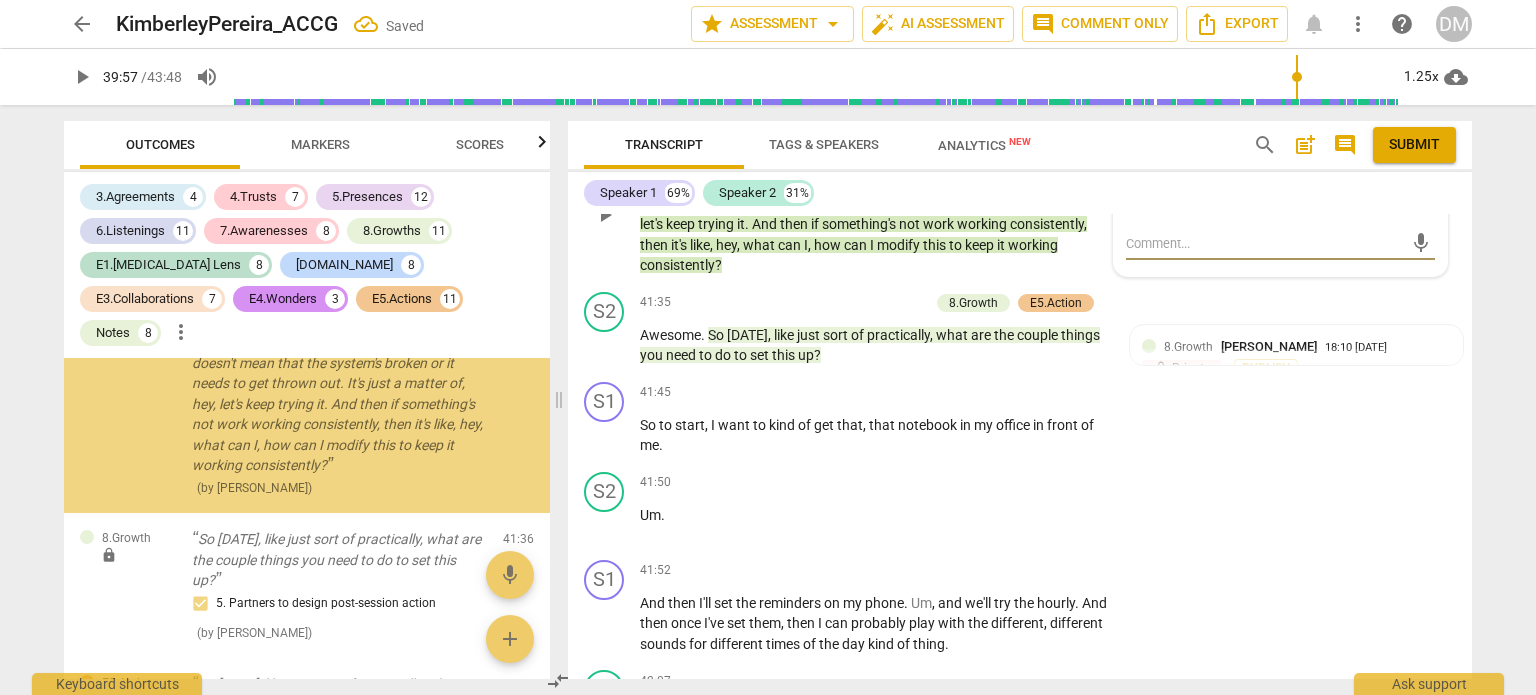 scroll, scrollTop: 17211, scrollLeft: 0, axis: vertical 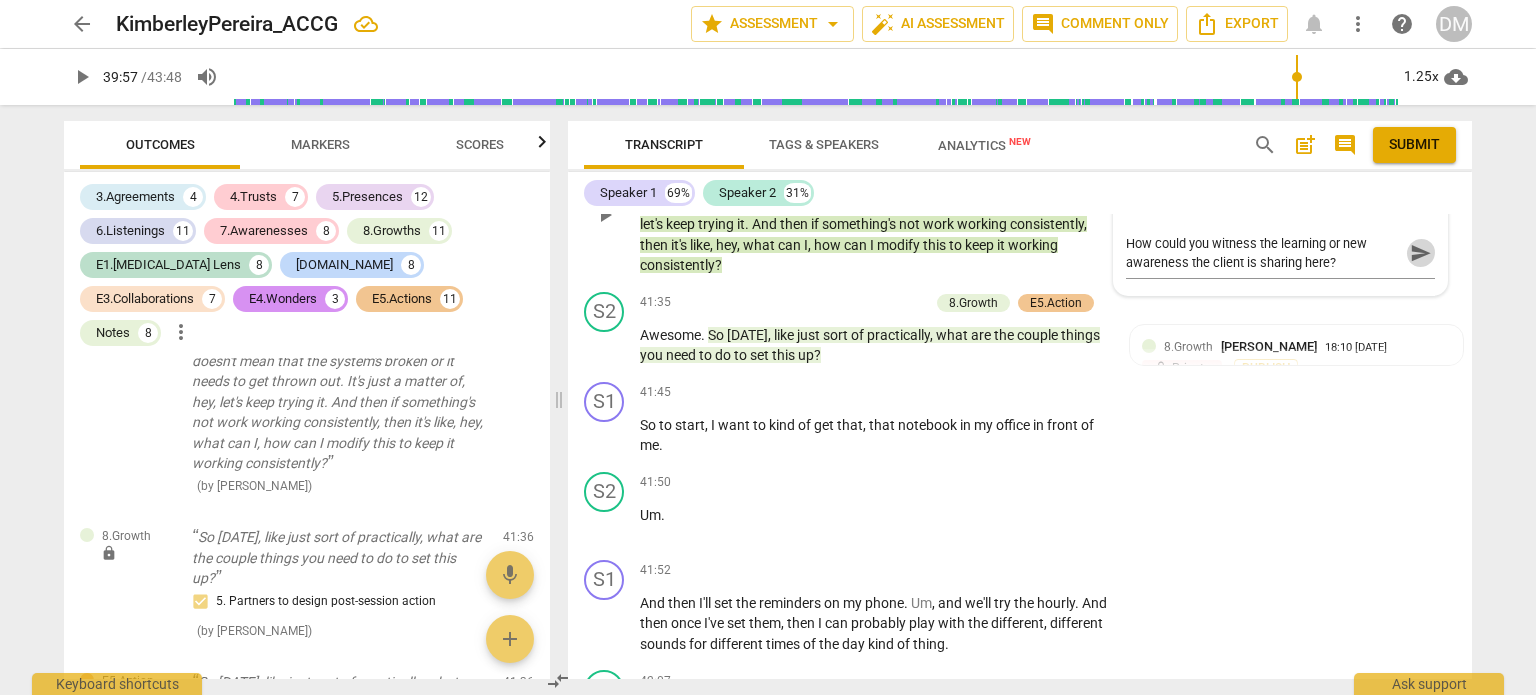 drag, startPoint x: 1412, startPoint y: 336, endPoint x: 1420, endPoint y: 311, distance: 26.24881 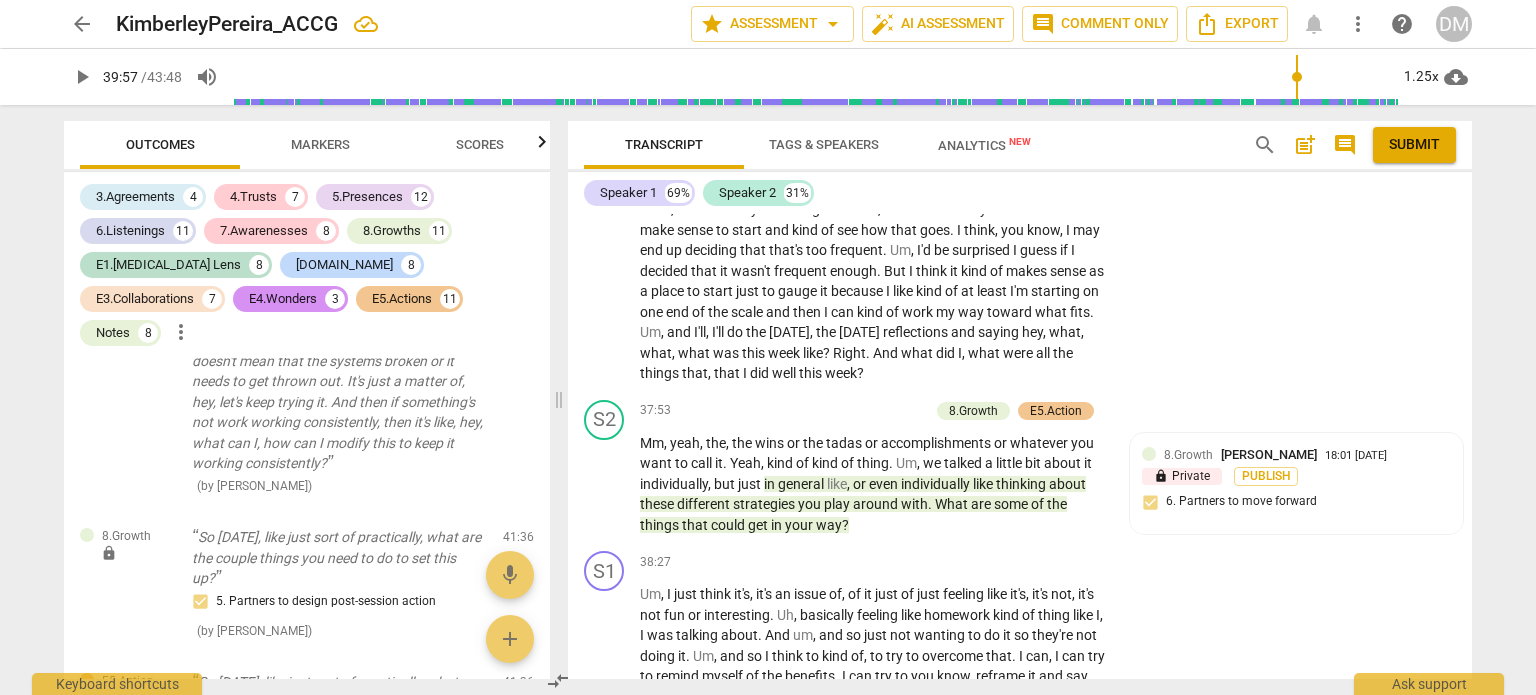 scroll, scrollTop: 16447, scrollLeft: 0, axis: vertical 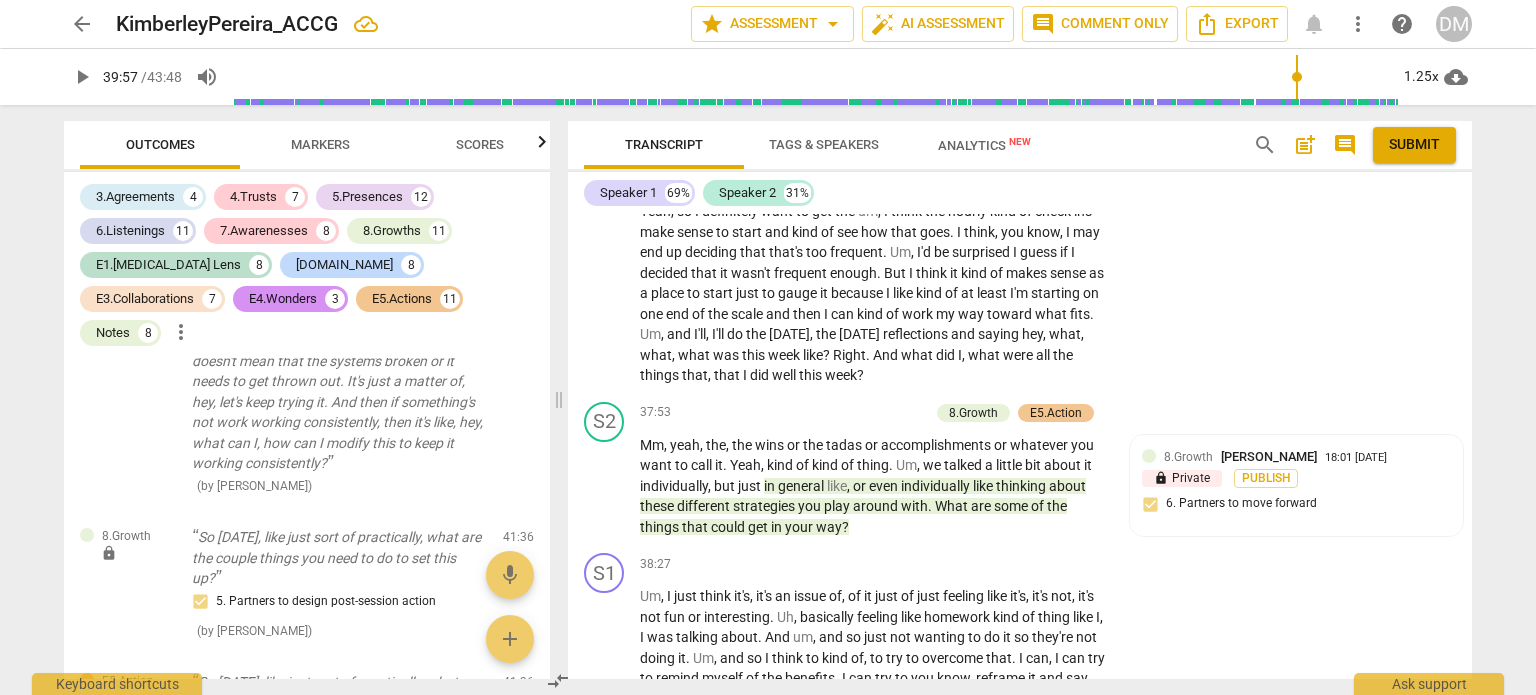 click on "Yeah ,   so   I   definitely   want   to   get   the   um ,   I   think   the   hourly   kind   of   check   ins   make   sense   to   start   and   kind   of   see   how   that   goes .   I   think ,   you   know ,   I   may   end   up   deciding   that   that's   too   frequent .   Um ,   I'd   be   surprised   I   guess   if   I   decided   that   it   wasn't   frequent   enough .   But   I   think   it   kind   of   makes   sense   as   a   place   to   start   just   to   gauge   it   because   I   like   kind   of   at   least   I'm   starting   on   one   end   of   the   scale   and   then   I   can   kind   of   work   my   way   toward   what   fits .   Um ,   and   I'll ,   I'll   do   the   Friday ,   the   Friday   reflections   and   saying   hey ,   what ,   what ,   what   was   this   week   like ?   Right .   And   what   did   I ,   what   were   all   the   things   that ,   that   I   did   well   this   week ?" at bounding box center [874, 293] 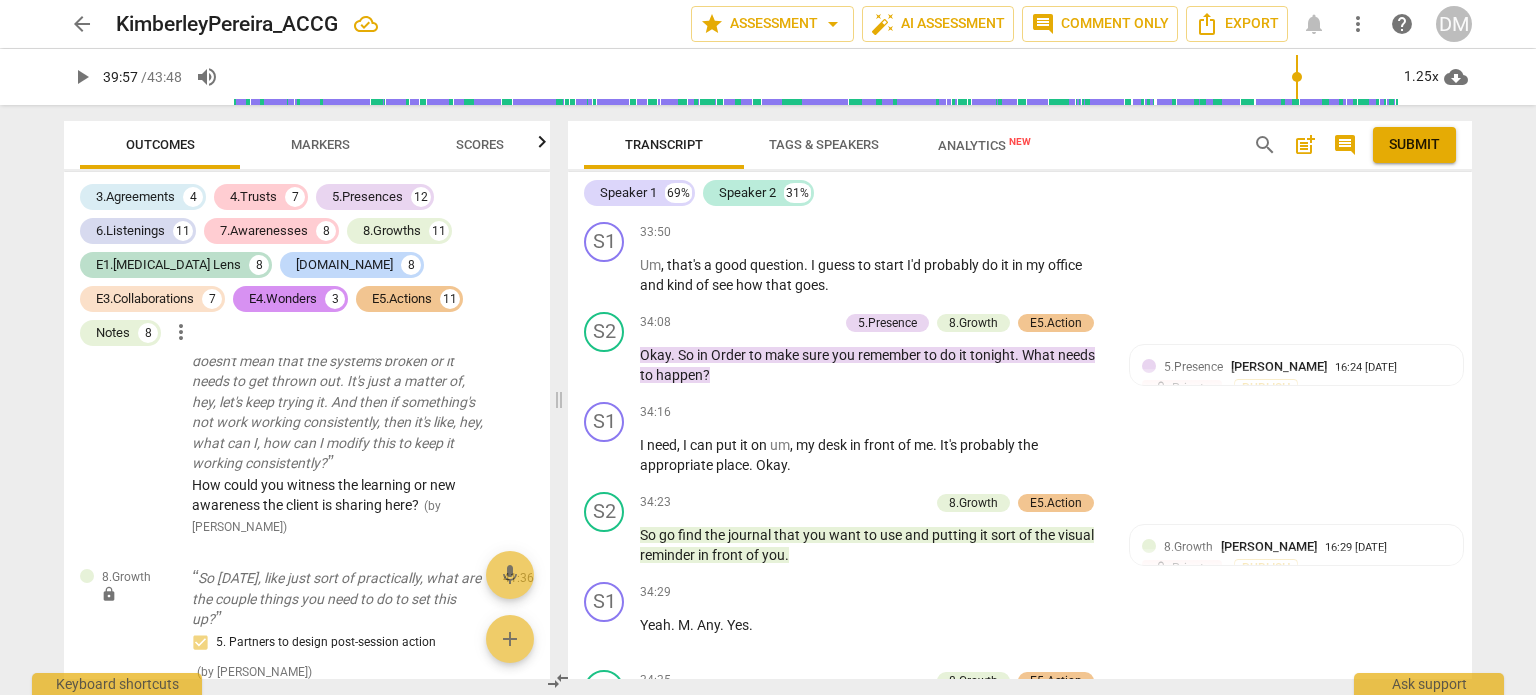 scroll, scrollTop: 14547, scrollLeft: 0, axis: vertical 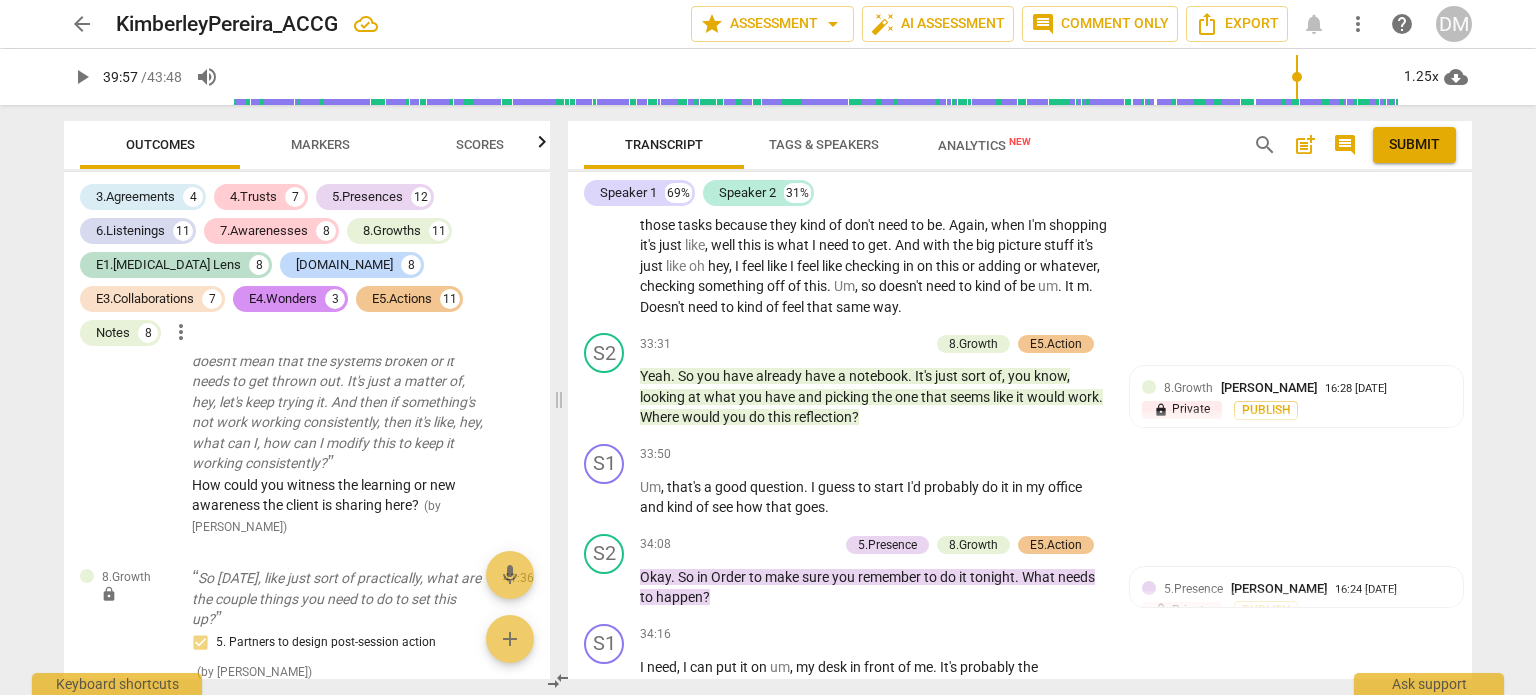 click on "Scores" at bounding box center (480, 144) 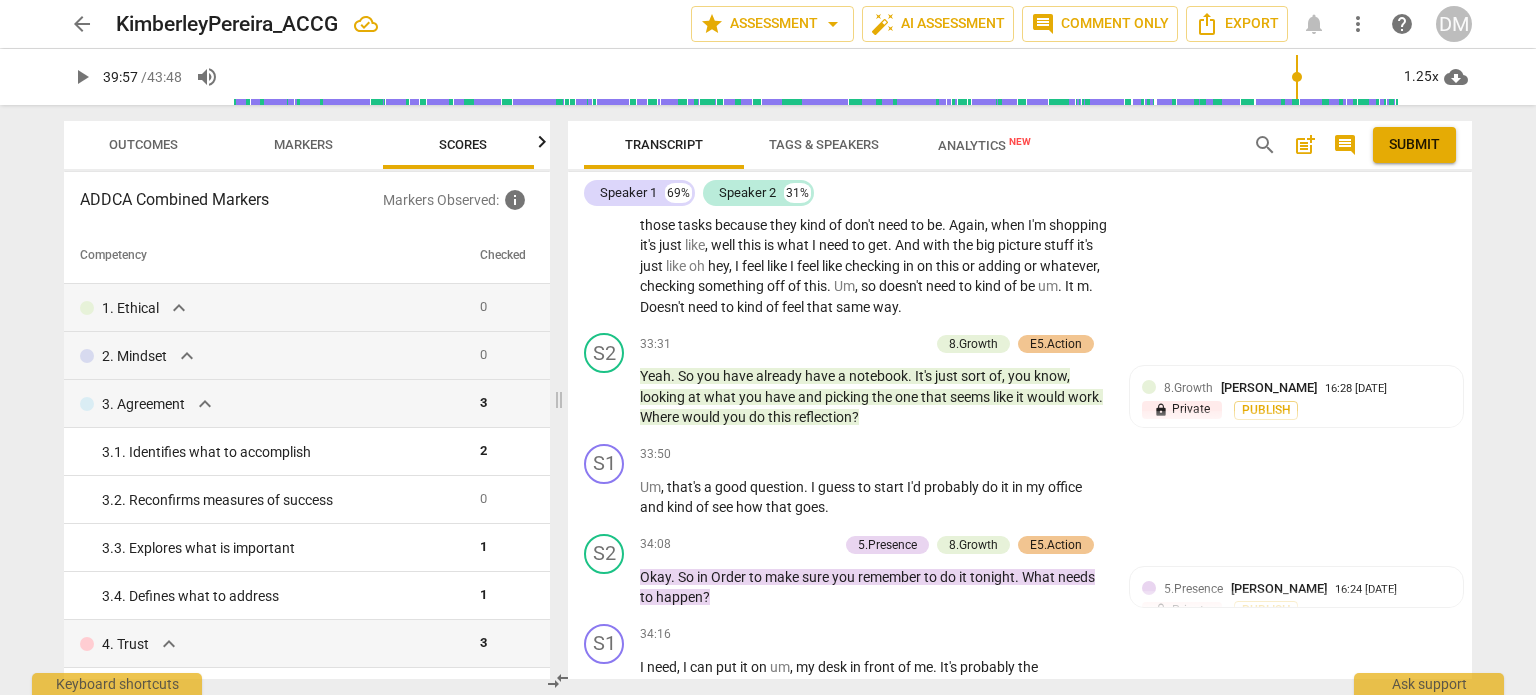 scroll, scrollTop: 0, scrollLeft: 25, axis: horizontal 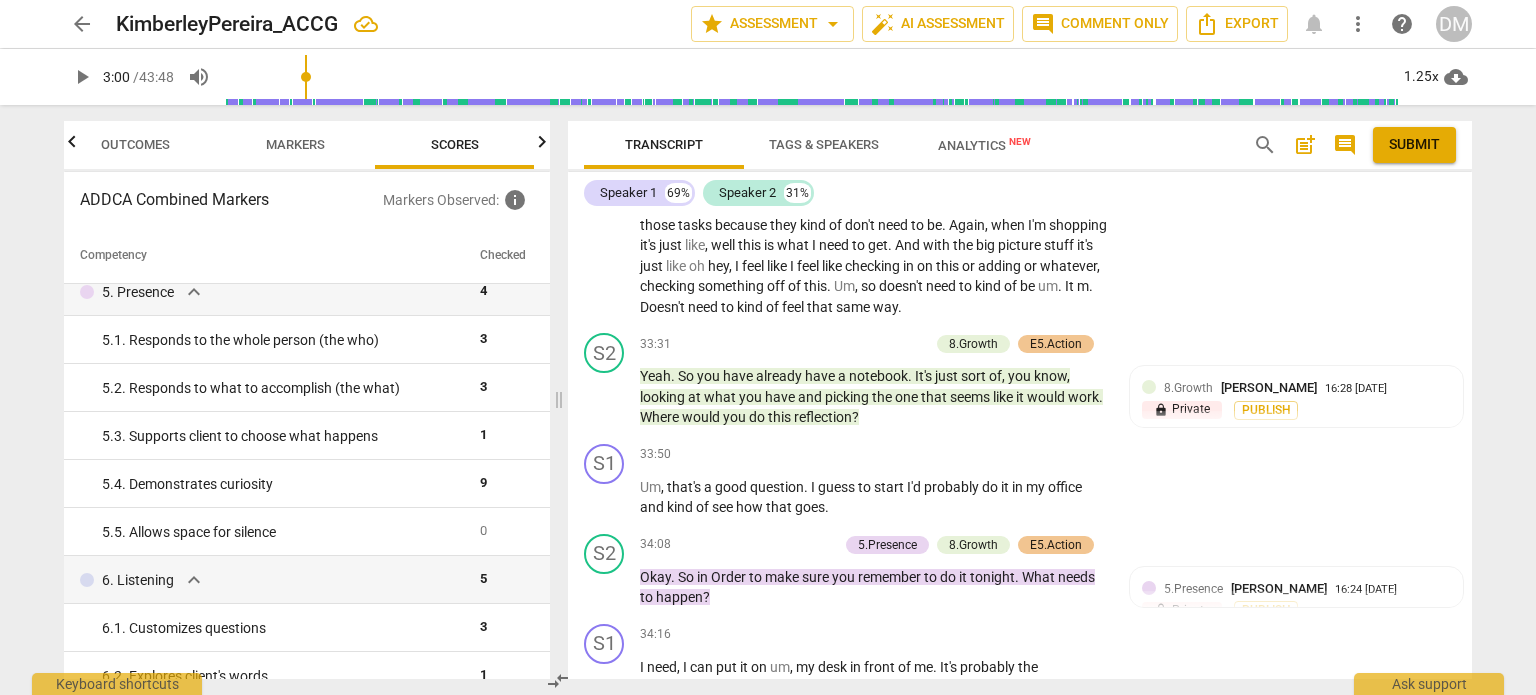 click at bounding box center [811, 77] 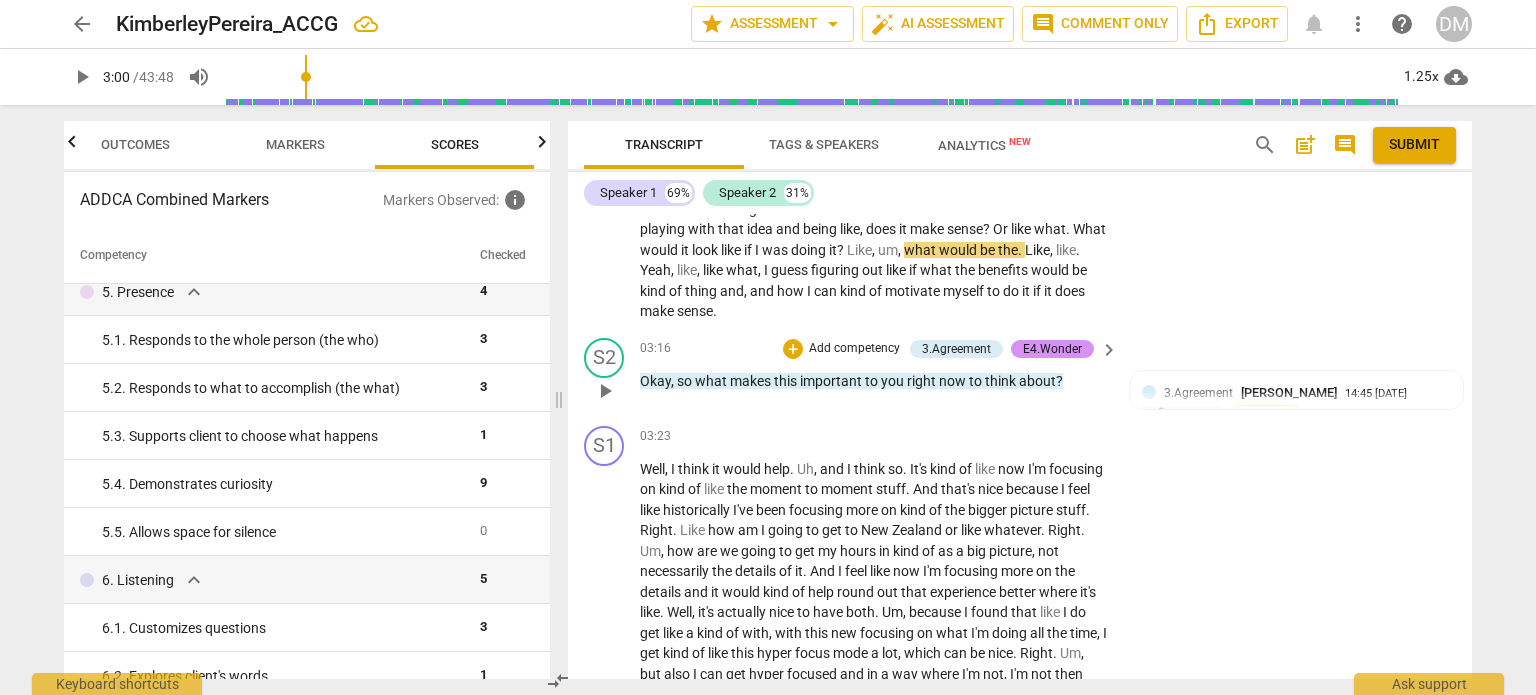 click on "play_arrow" at bounding box center (605, 391) 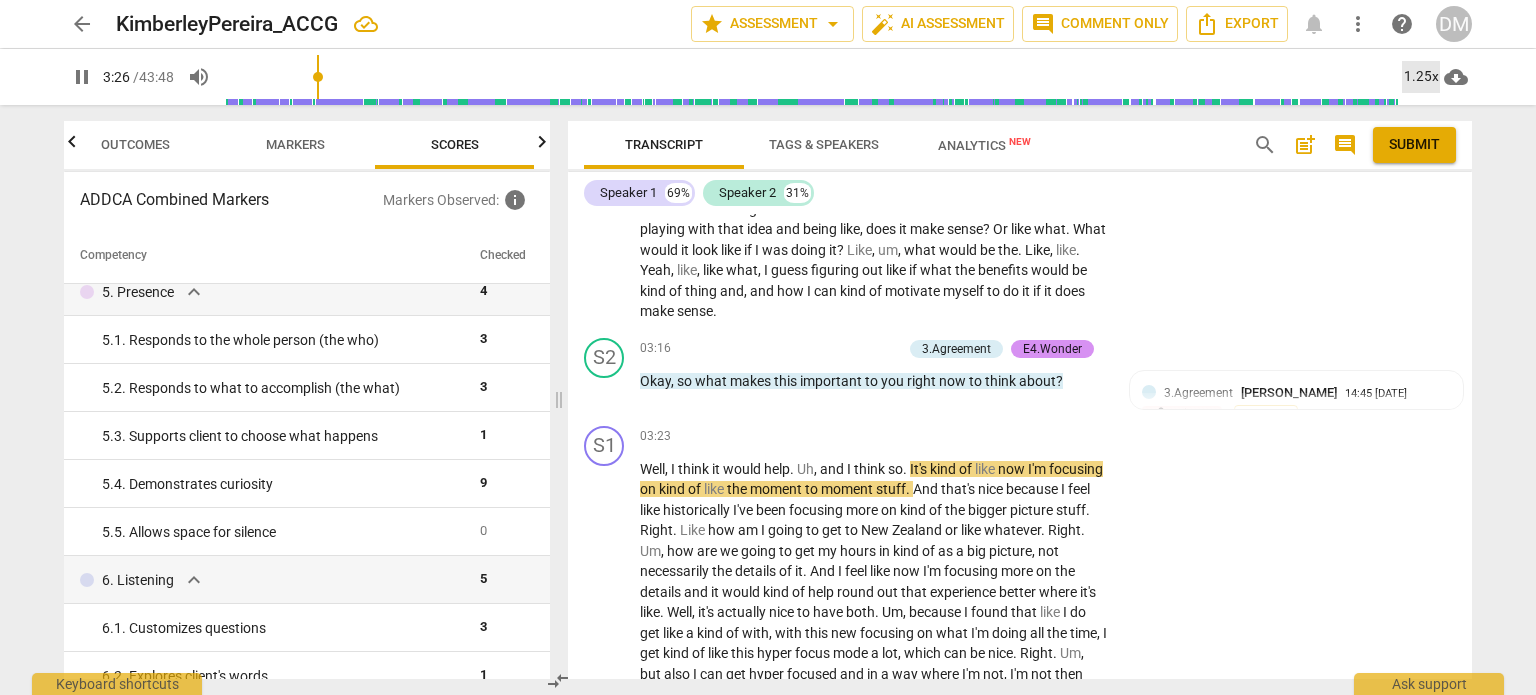 click on "1.25x" at bounding box center (1421, 77) 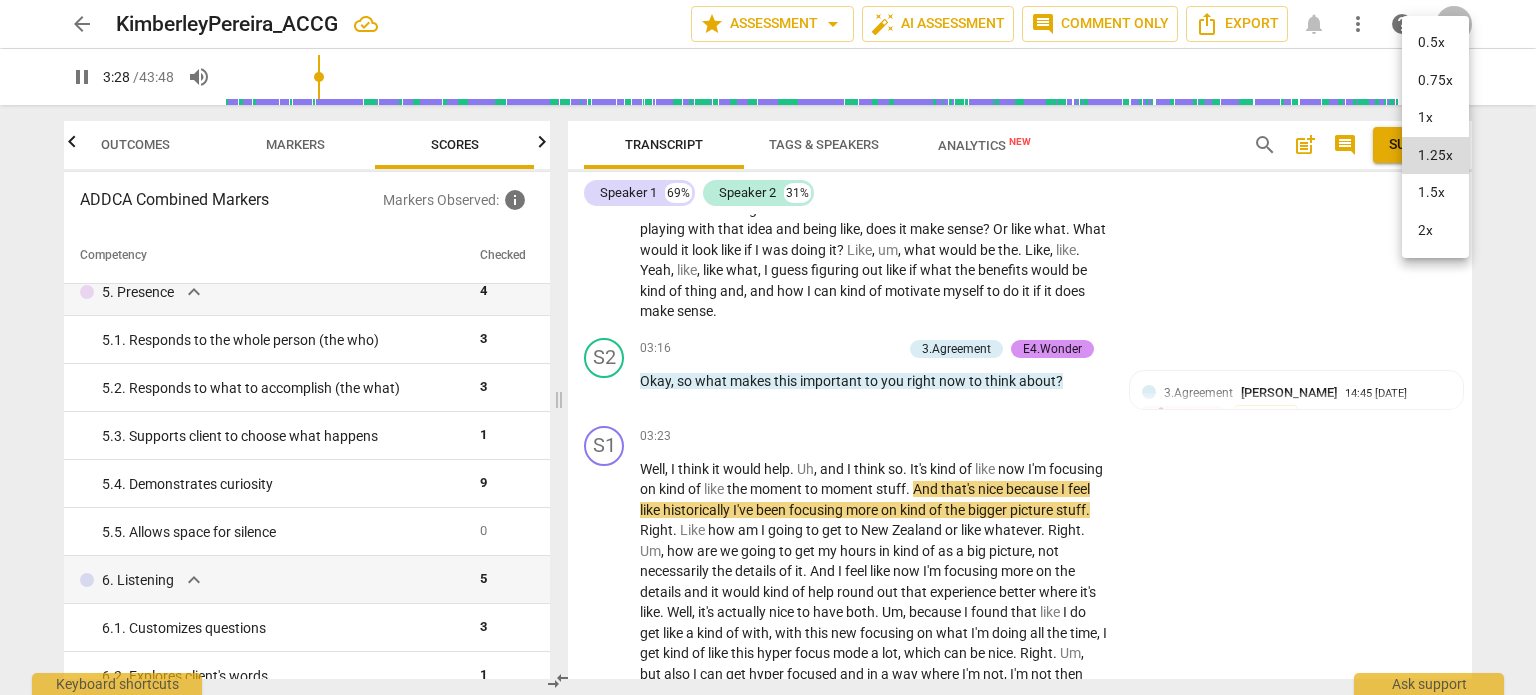 click on "1x" at bounding box center [1435, 118] 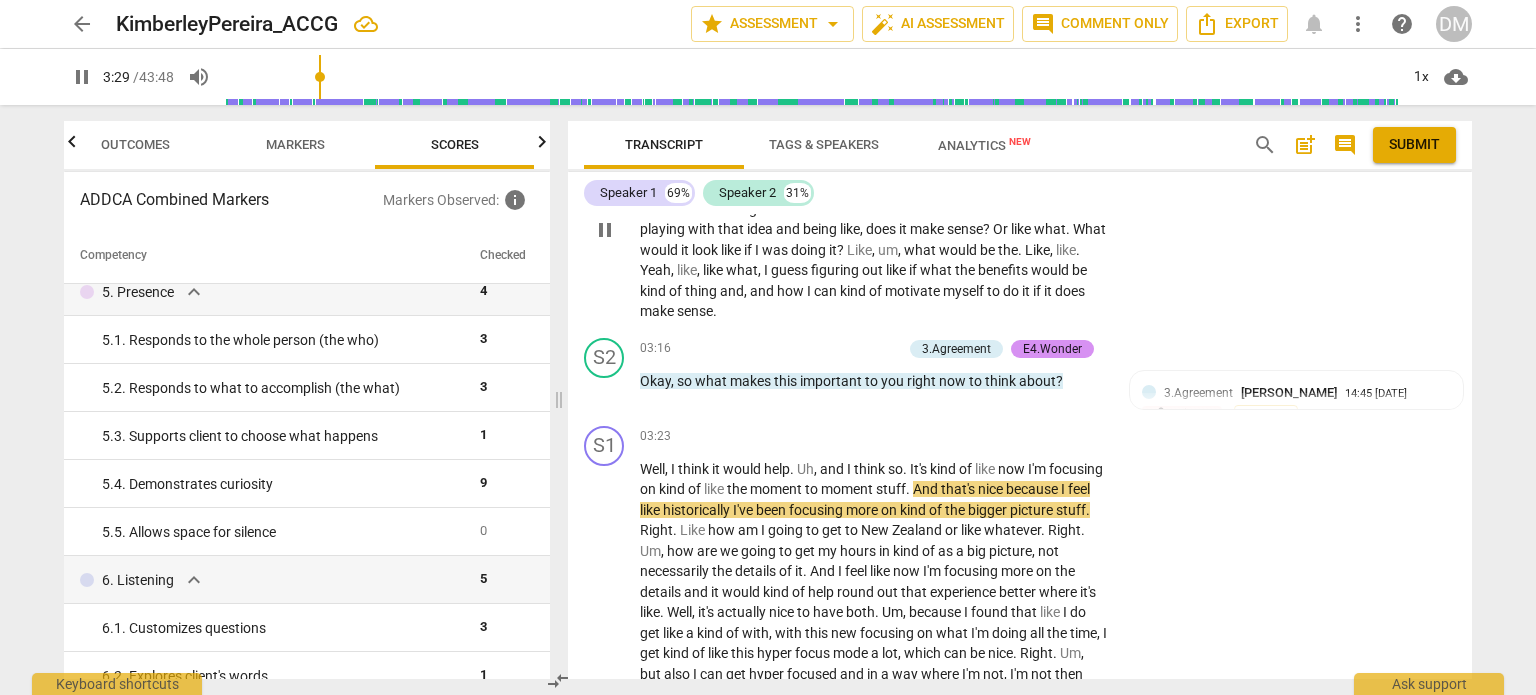 click on "kind" at bounding box center (654, 291) 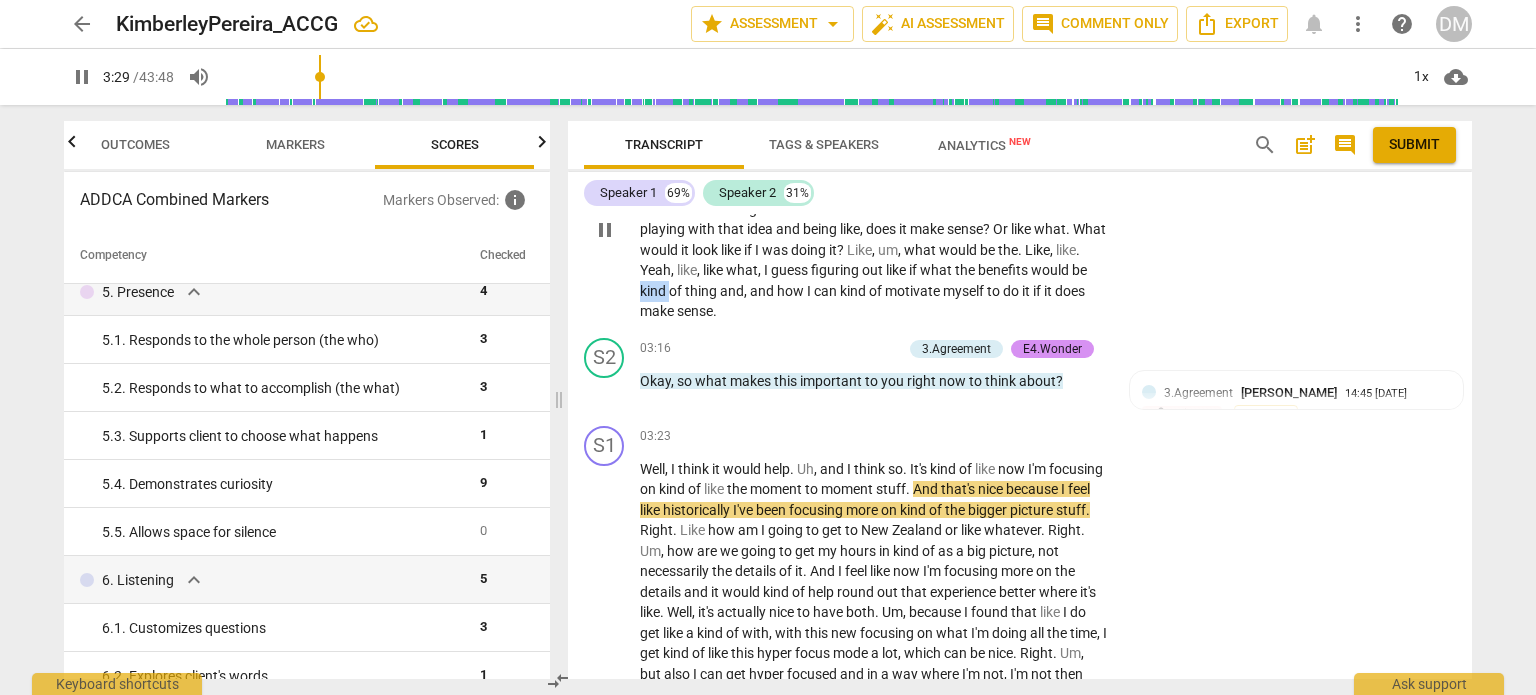 click on "kind" at bounding box center [654, 291] 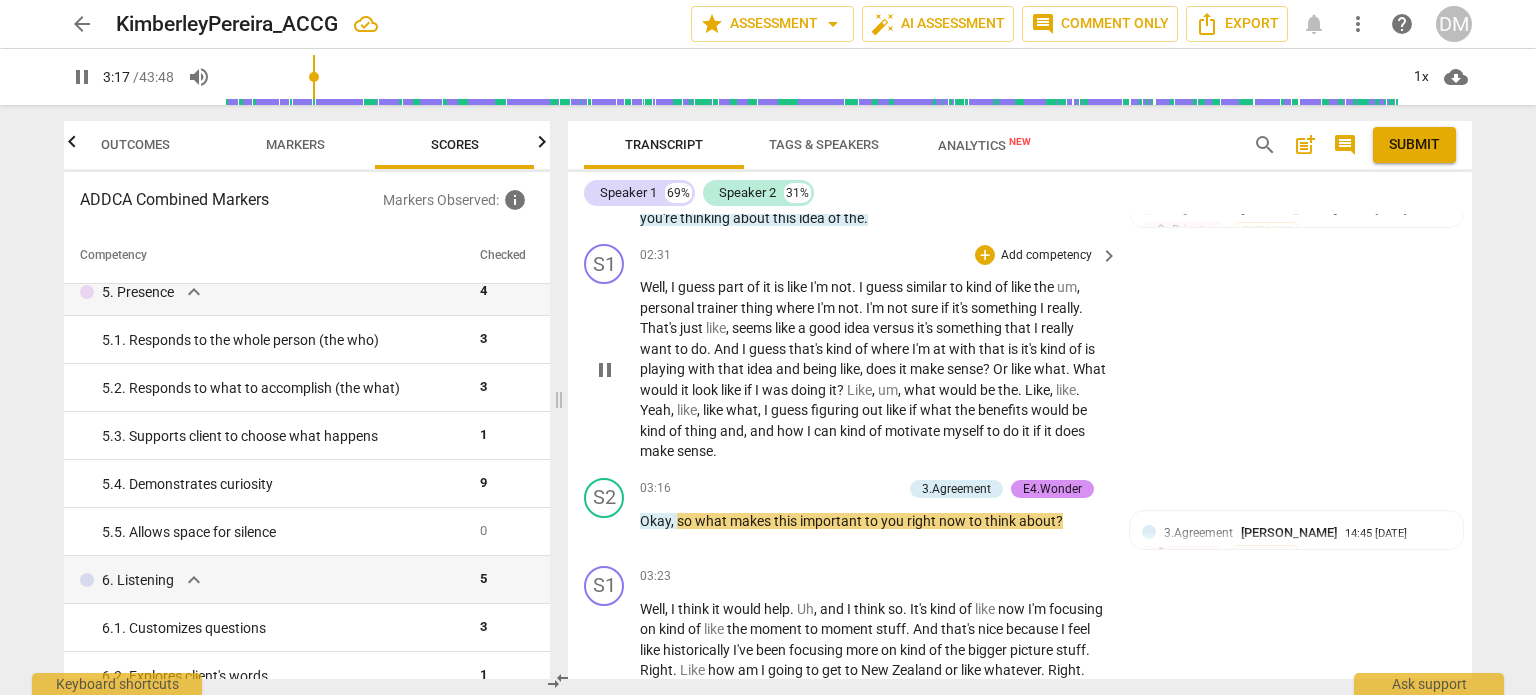 scroll, scrollTop: 1614, scrollLeft: 0, axis: vertical 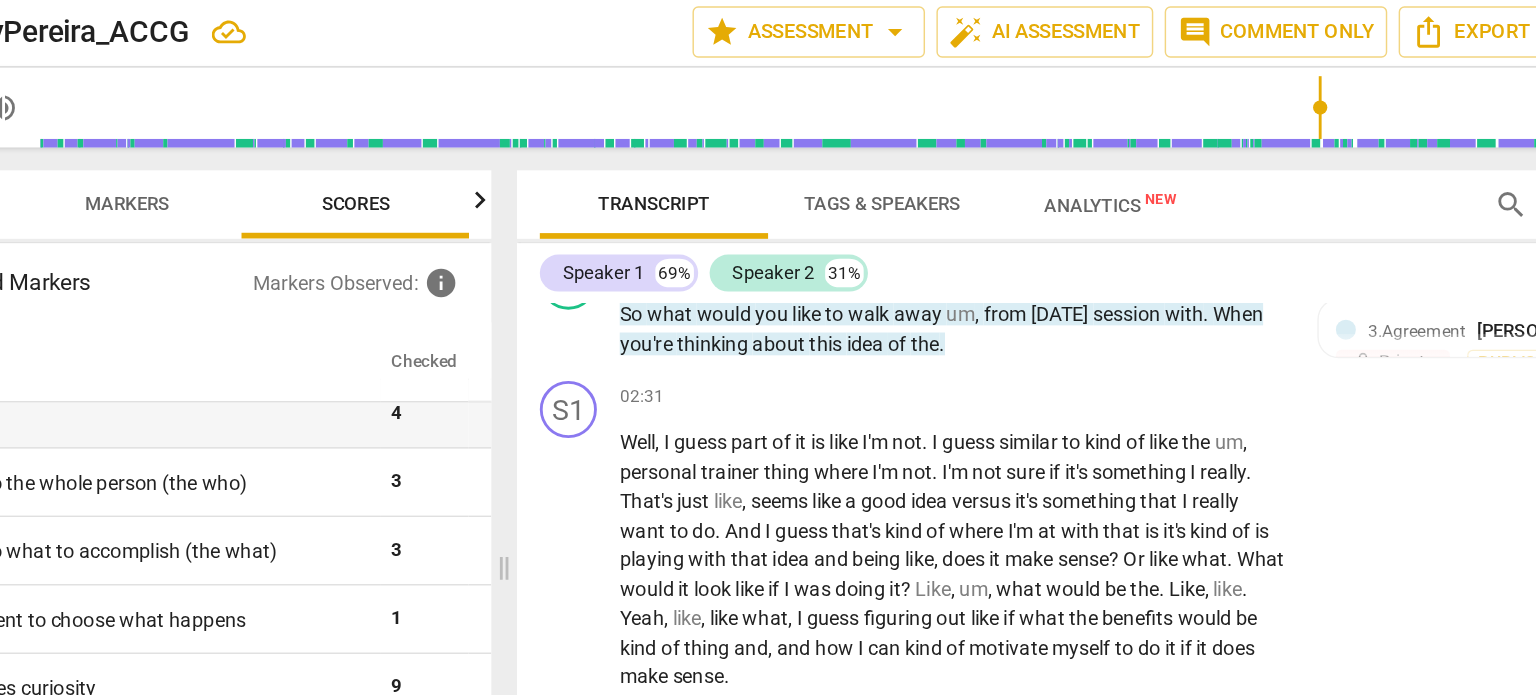 click at bounding box center (815, 77) 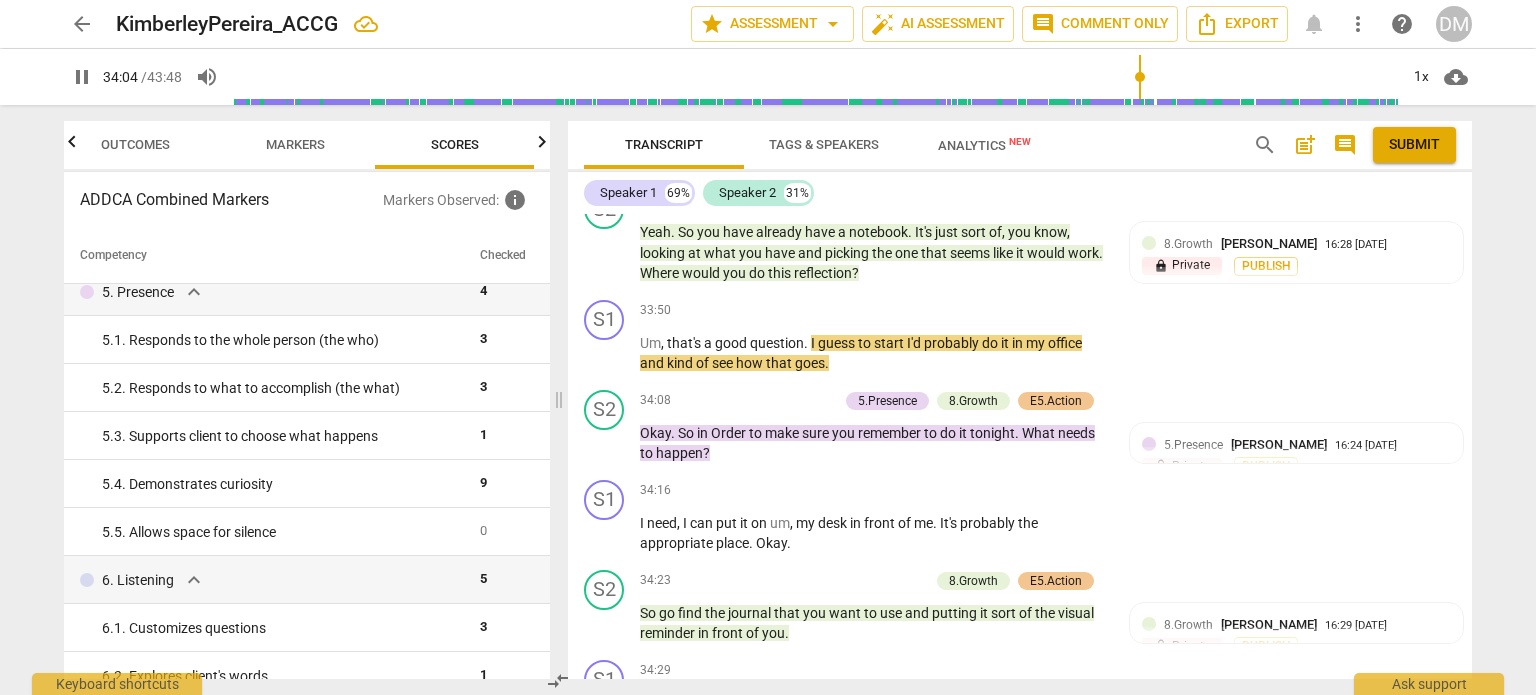 scroll, scrollTop: 14690, scrollLeft: 0, axis: vertical 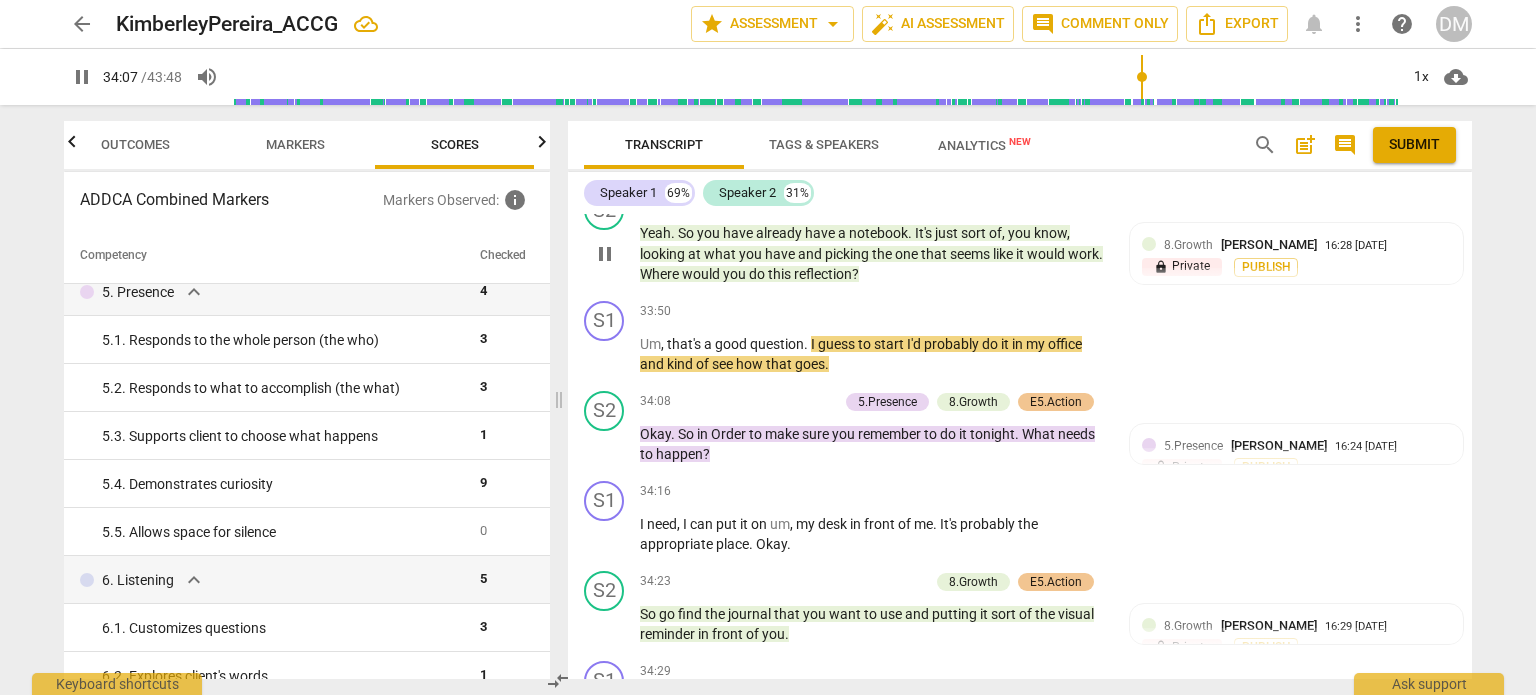 click on "Yeah .   So   you   have   already   have   a   notebook .   It's   just   sort   of ,   you   know ,   looking   at   what   you   have   and   picking   the   one   that   seems   like   it   would   work .   Where   would   you   do   this   reflection ?" at bounding box center (874, 254) 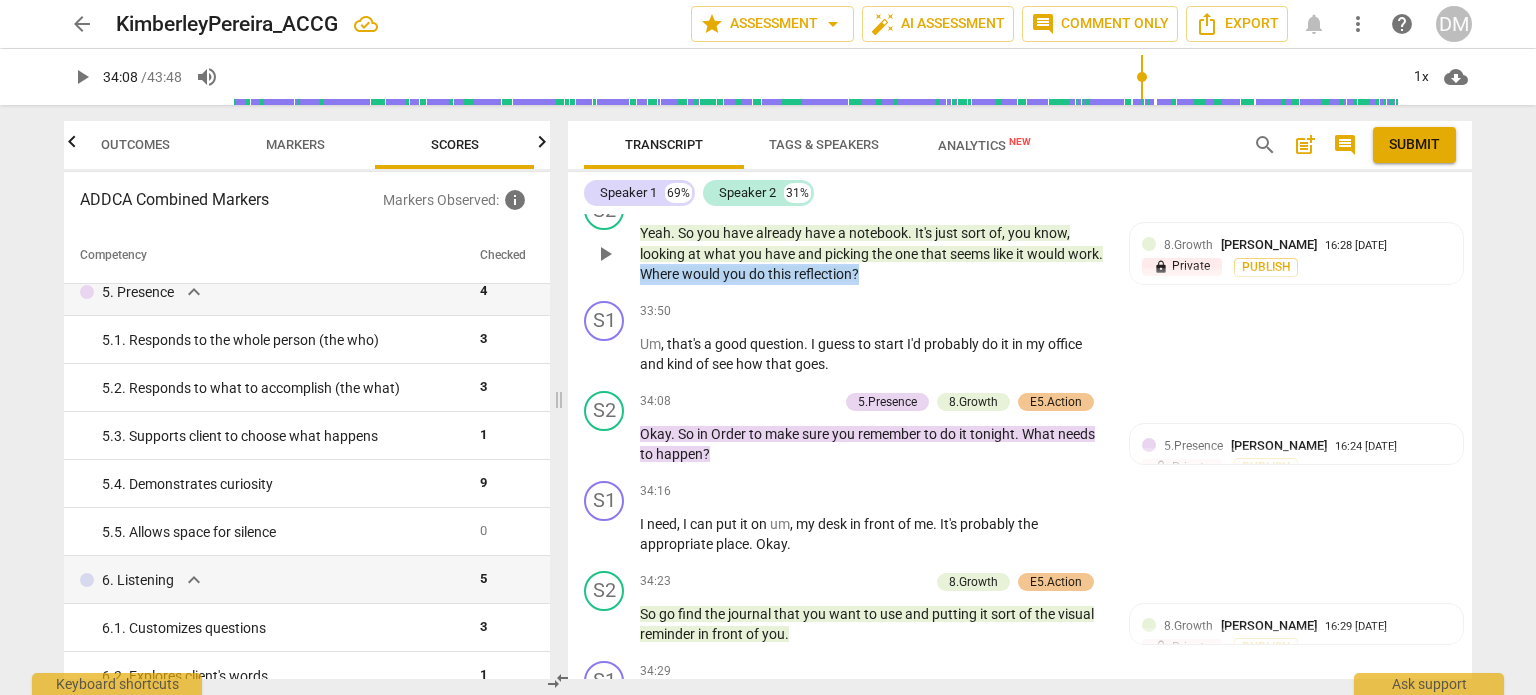 drag, startPoint x: 679, startPoint y: 365, endPoint x: 912, endPoint y: 374, distance: 233.17375 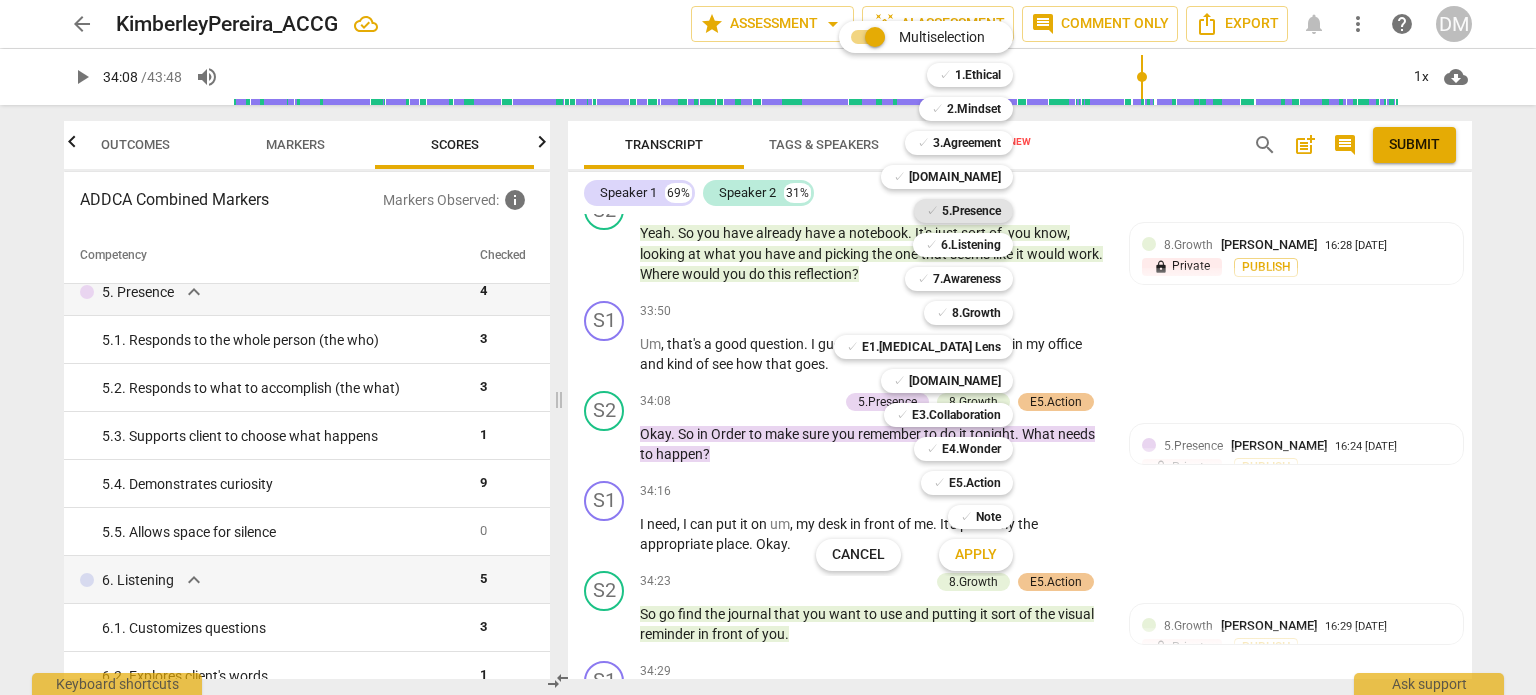 click on "5.Presence" at bounding box center (971, 211) 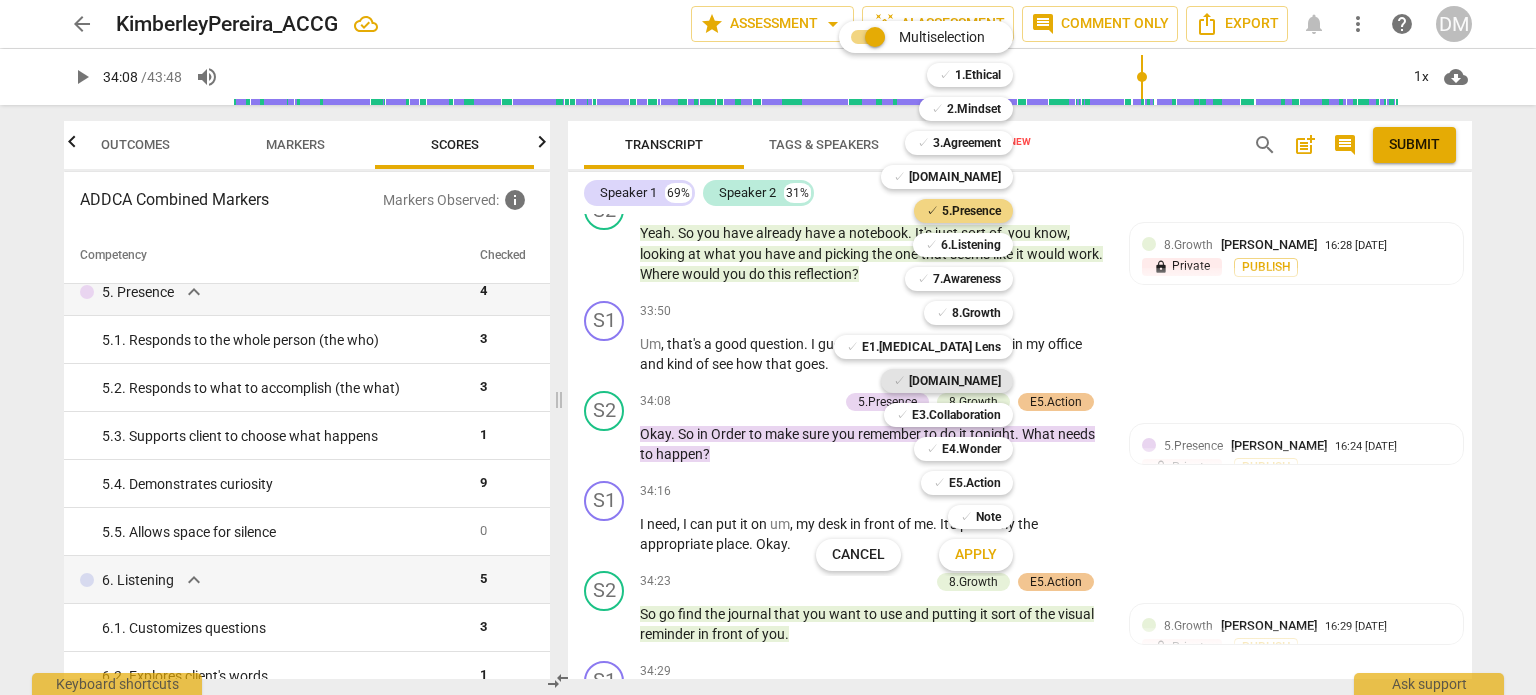 click on "[DOMAIN_NAME]" at bounding box center (955, 381) 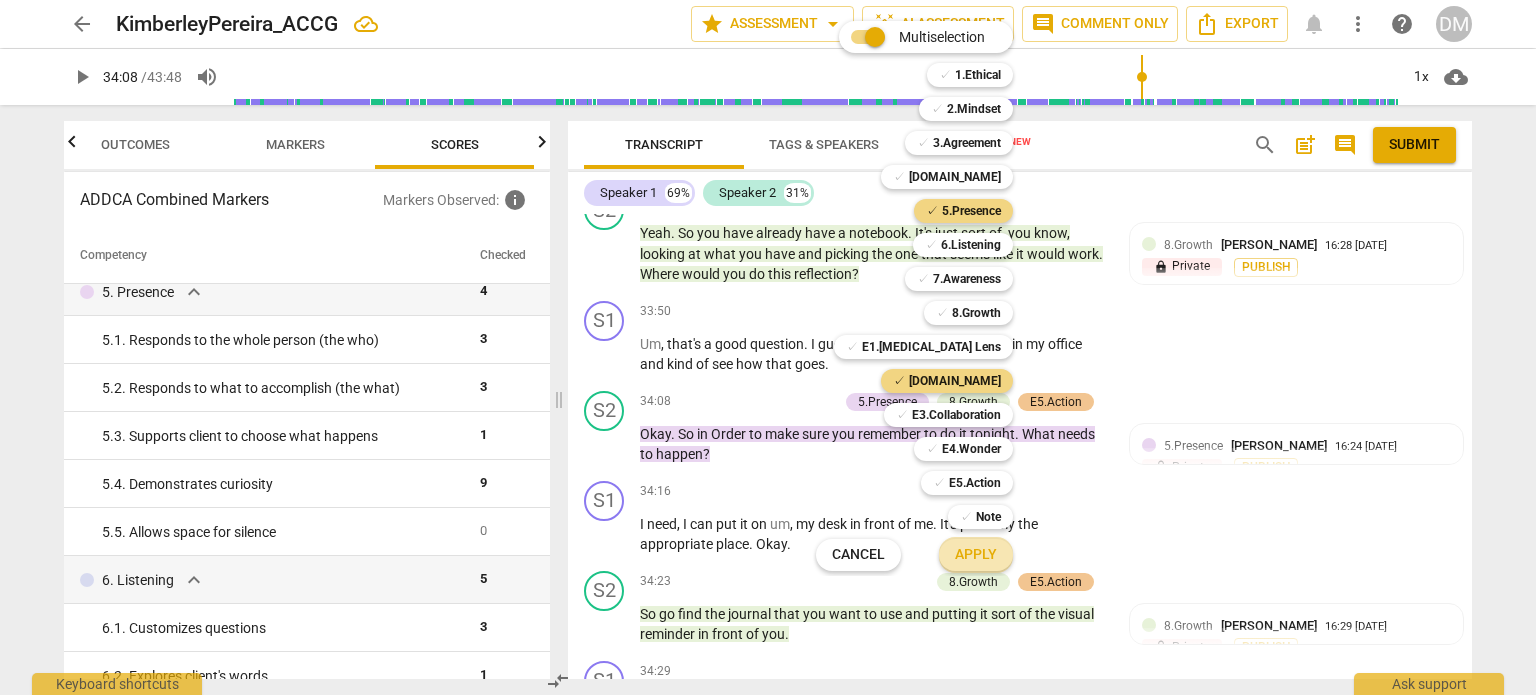 click on "Apply" at bounding box center (976, 555) 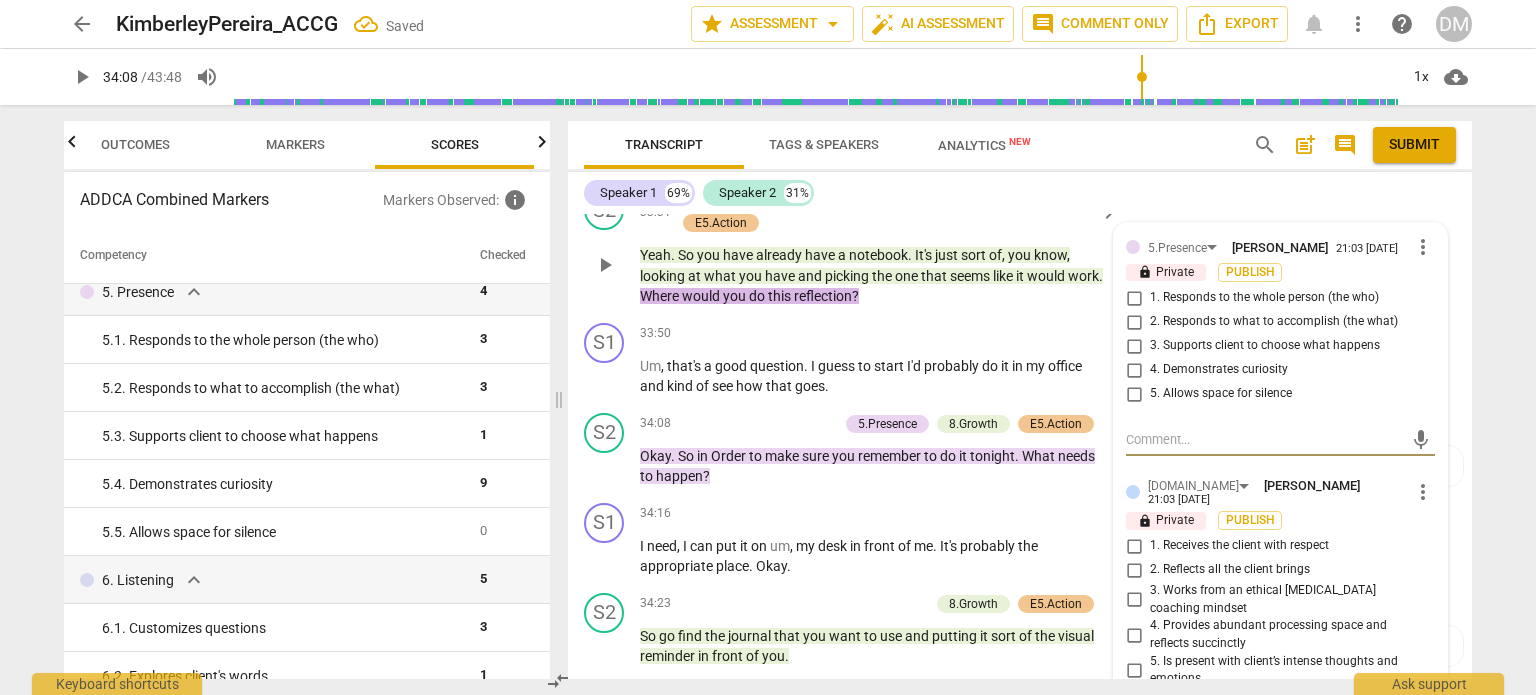 click on "5. Allows space for silence" at bounding box center [1134, 394] 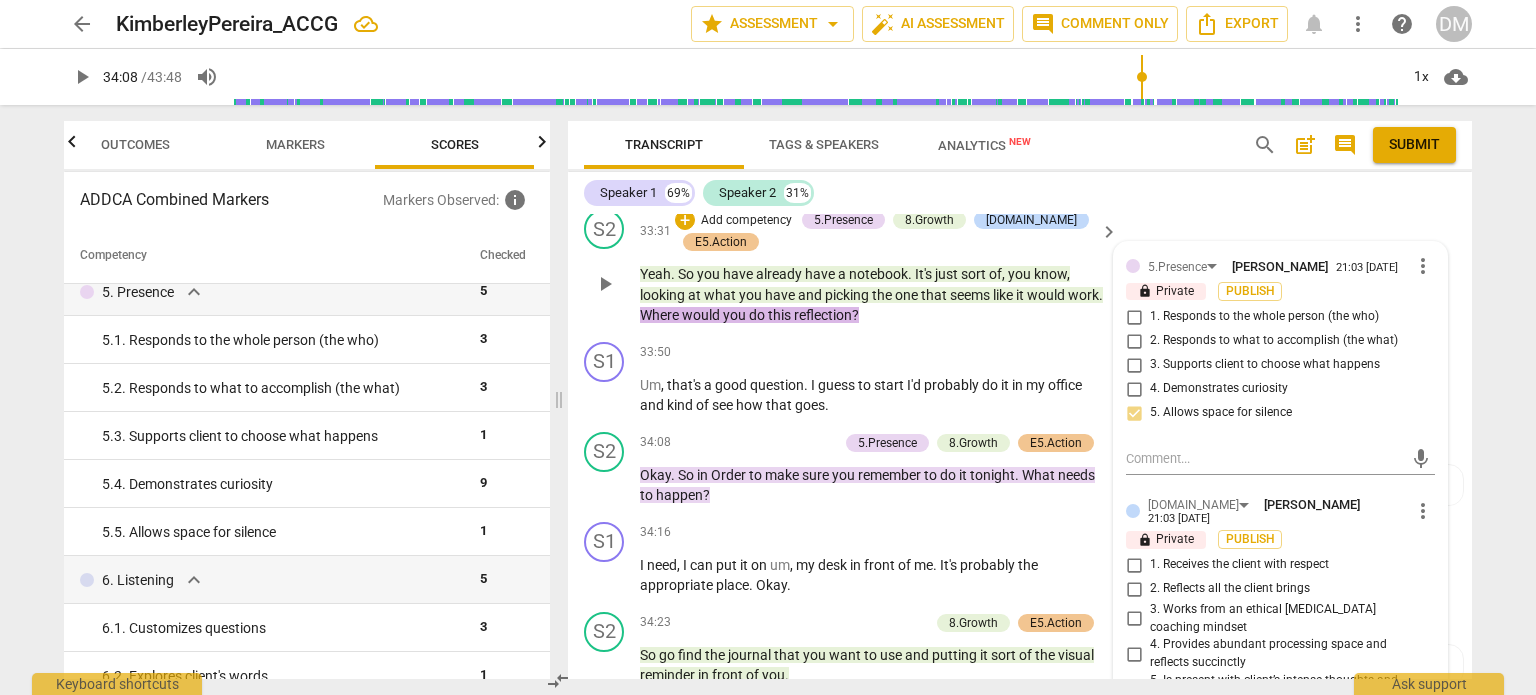 scroll, scrollTop: 14673, scrollLeft: 0, axis: vertical 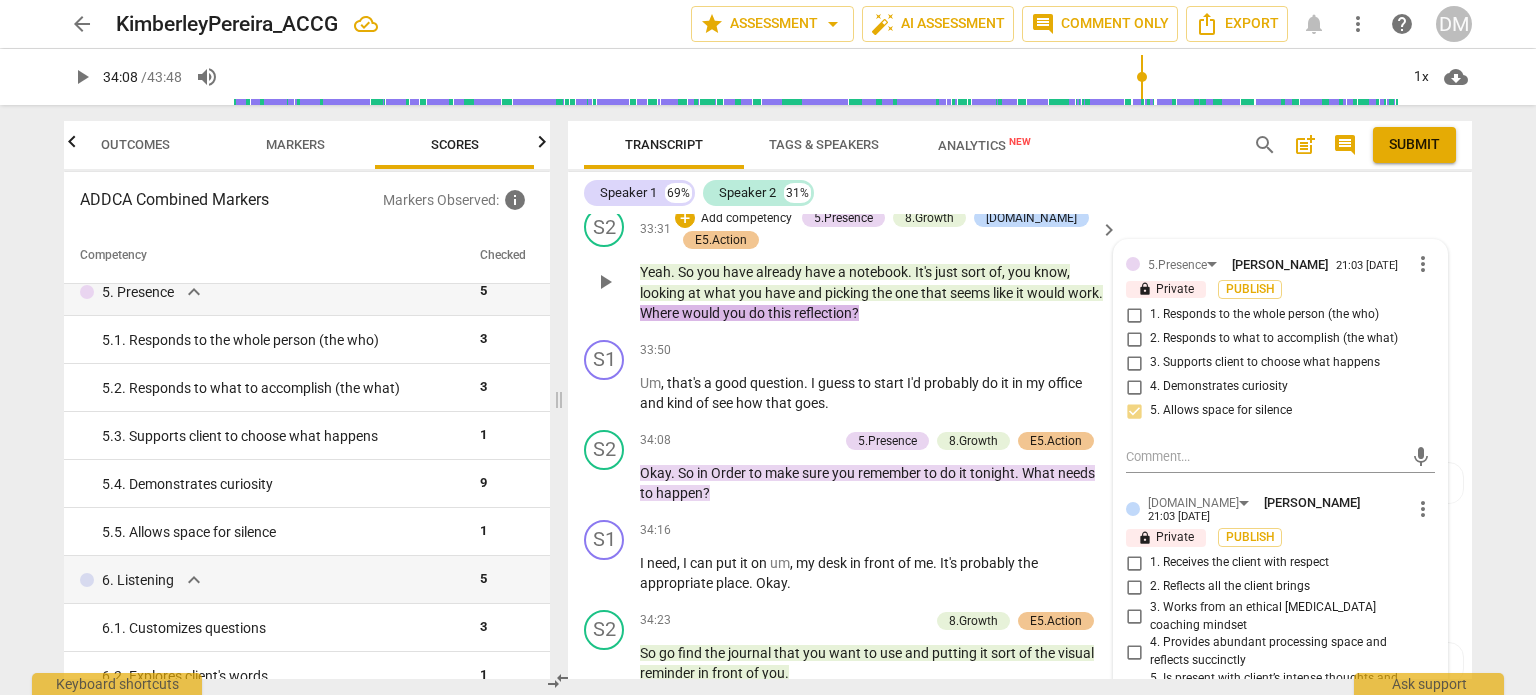 click on "2. Responds to what to accomplish (the what)" at bounding box center (1134, 339) 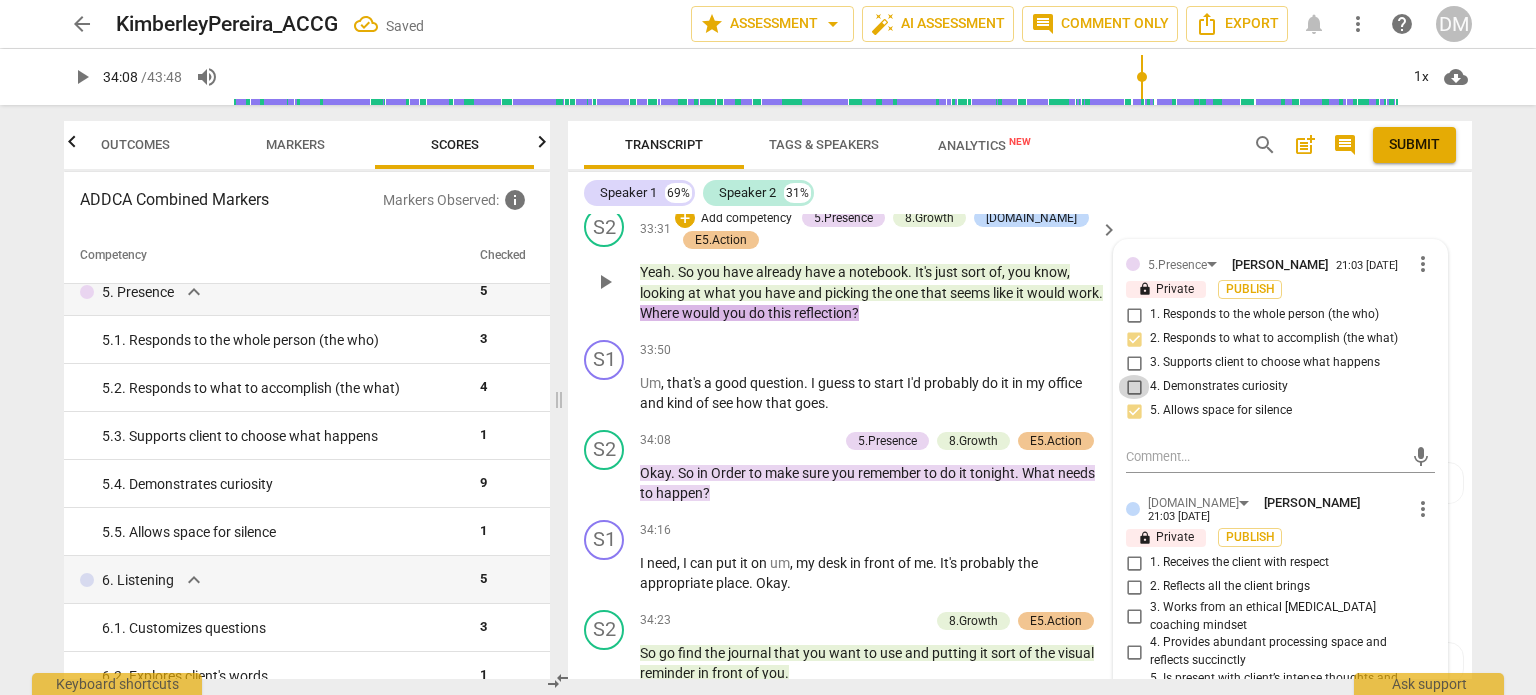 click on "4. Demonstrates curiosity" at bounding box center [1134, 387] 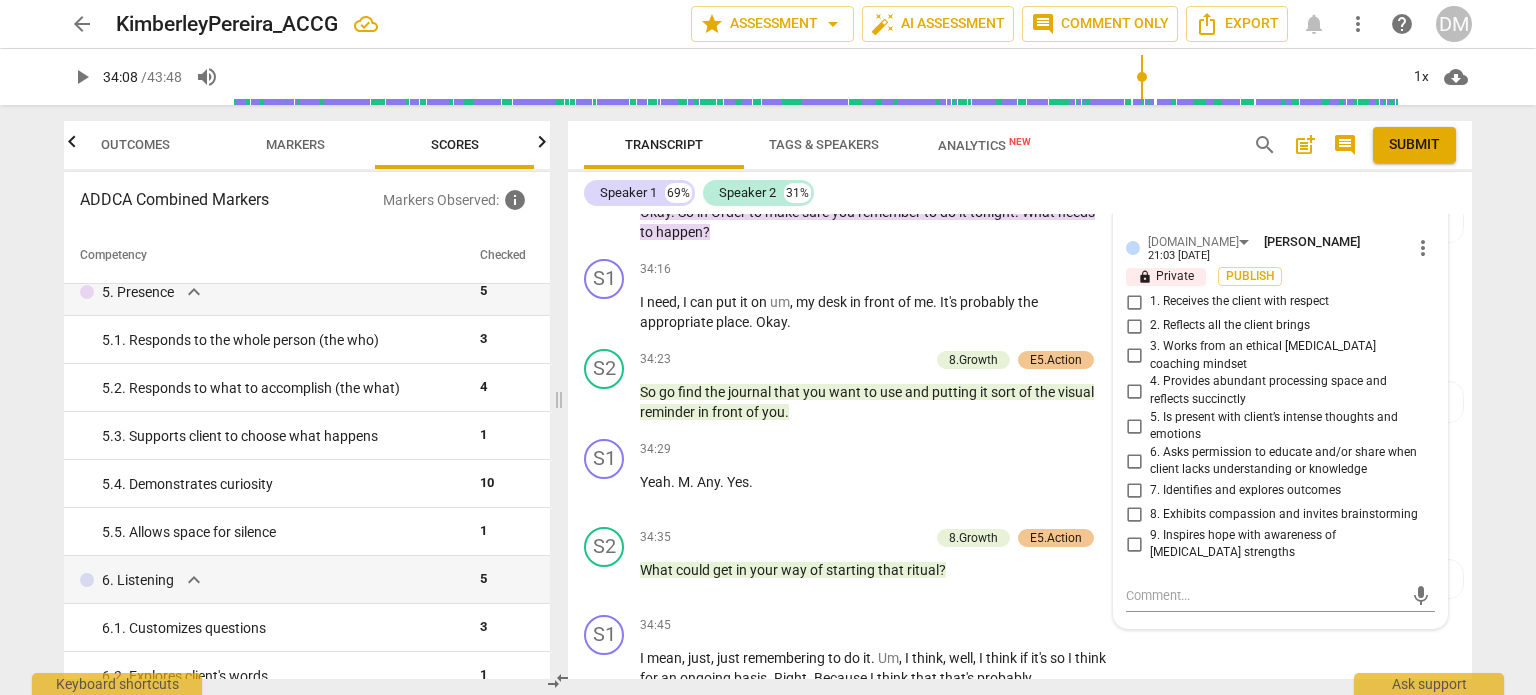 scroll, scrollTop: 14935, scrollLeft: 0, axis: vertical 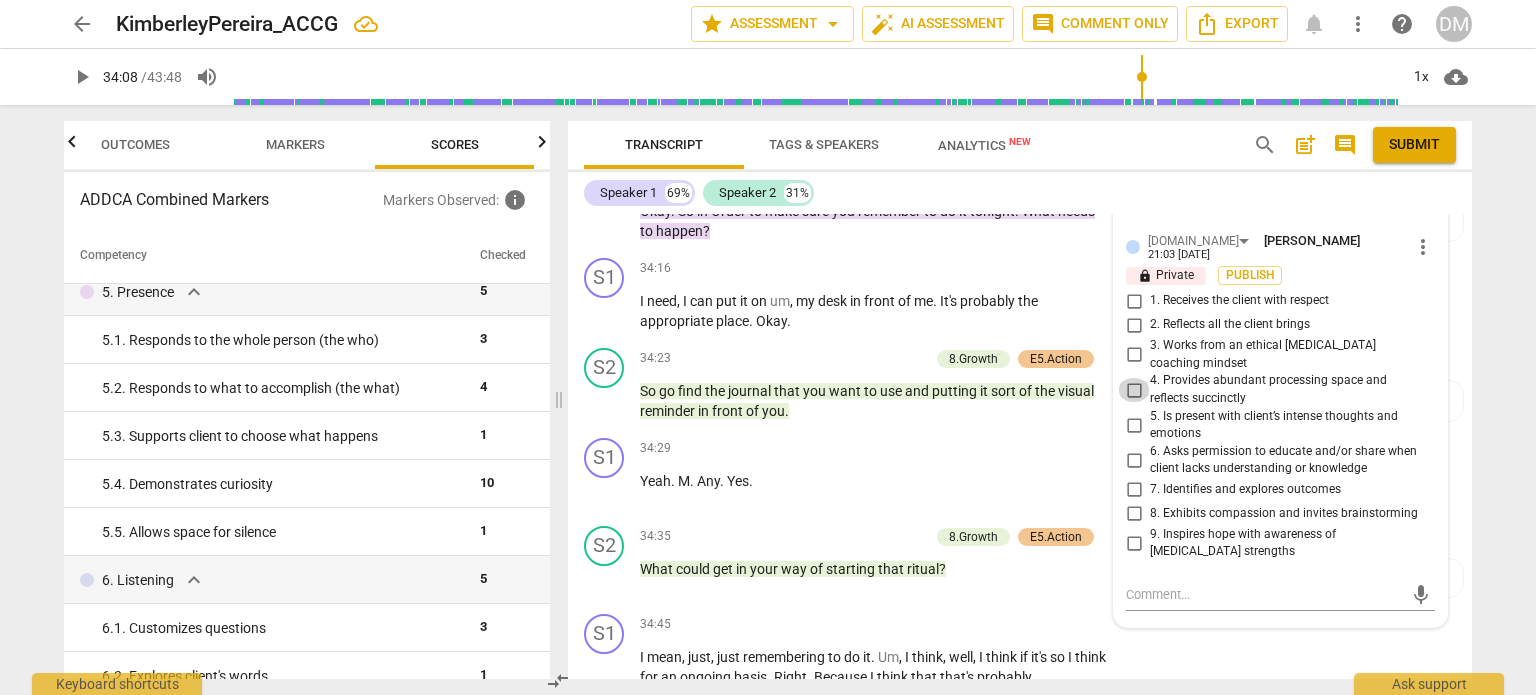 click on "4. Provides abundant processing space and reflects succinctly" at bounding box center [1134, 390] 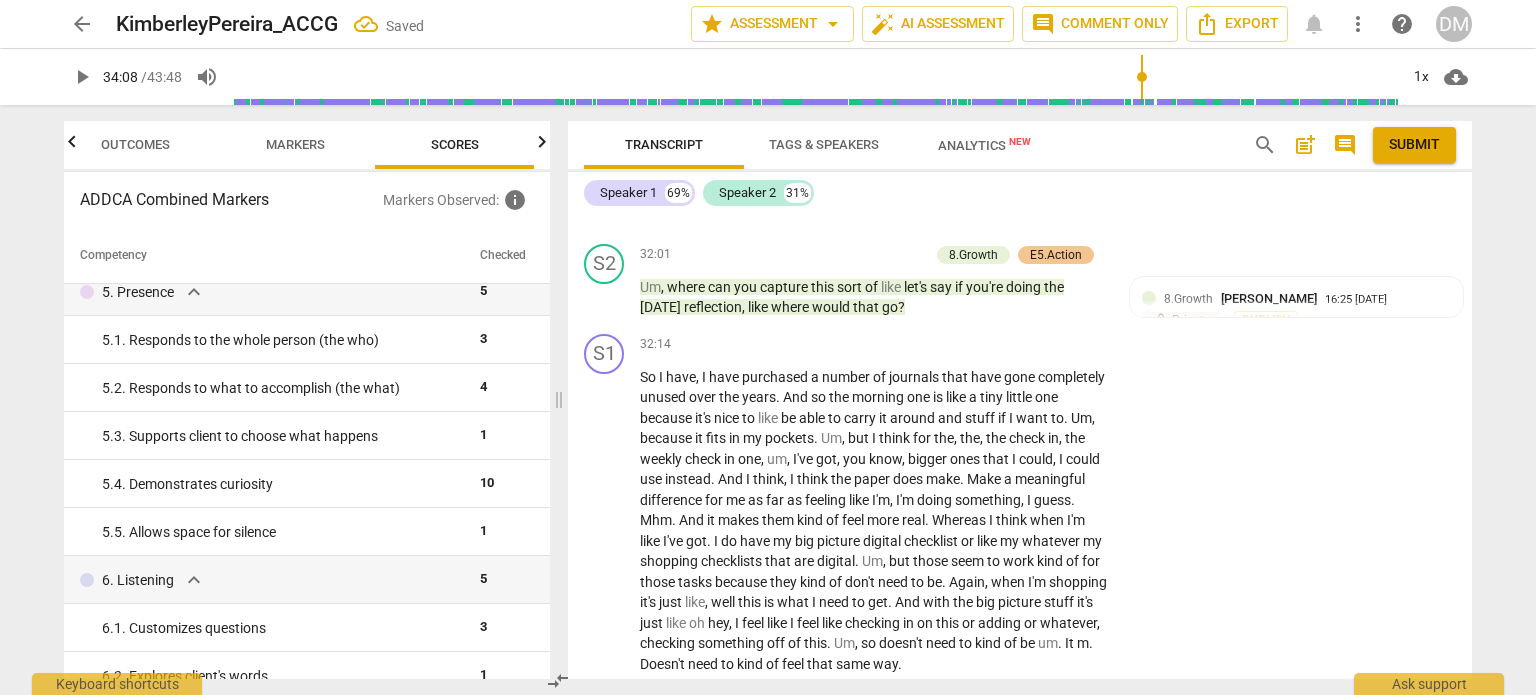 scroll, scrollTop: 14191, scrollLeft: 0, axis: vertical 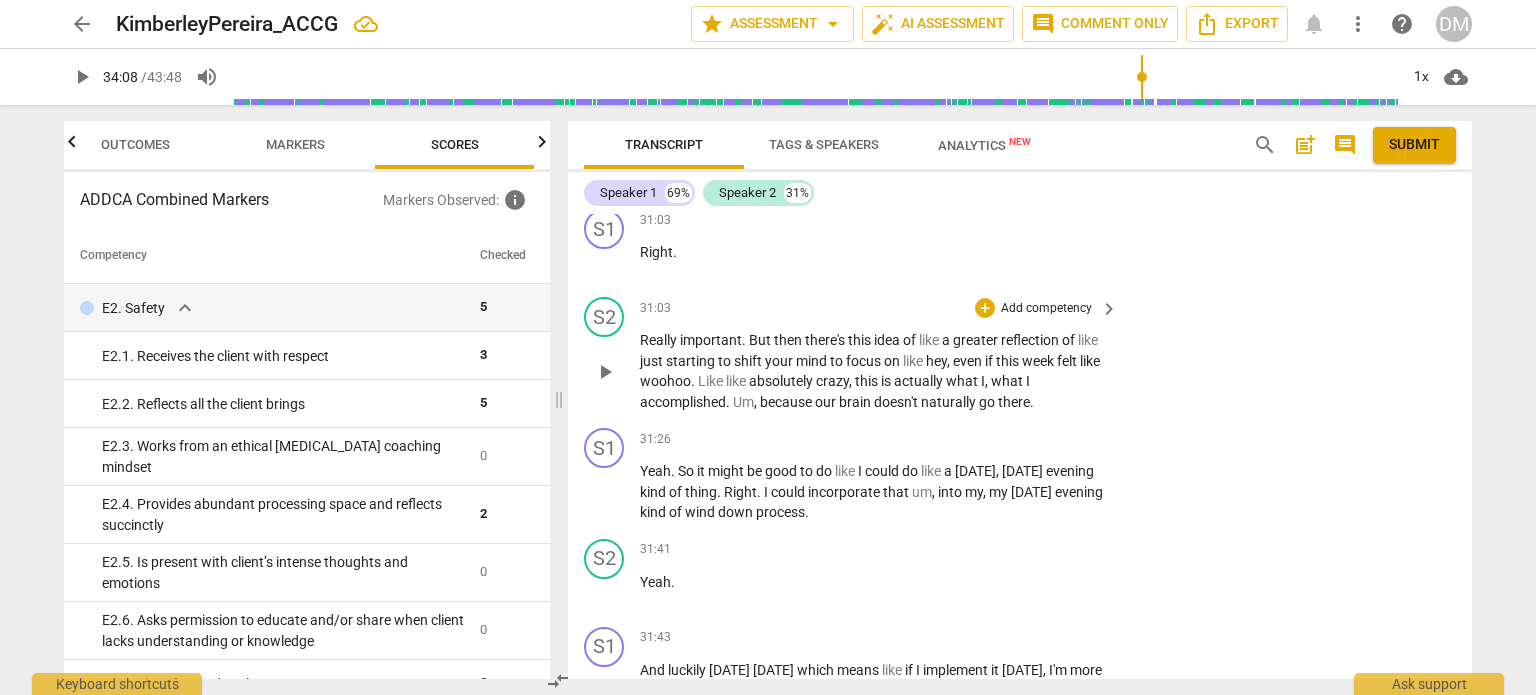 click on "Really" at bounding box center [660, 340] 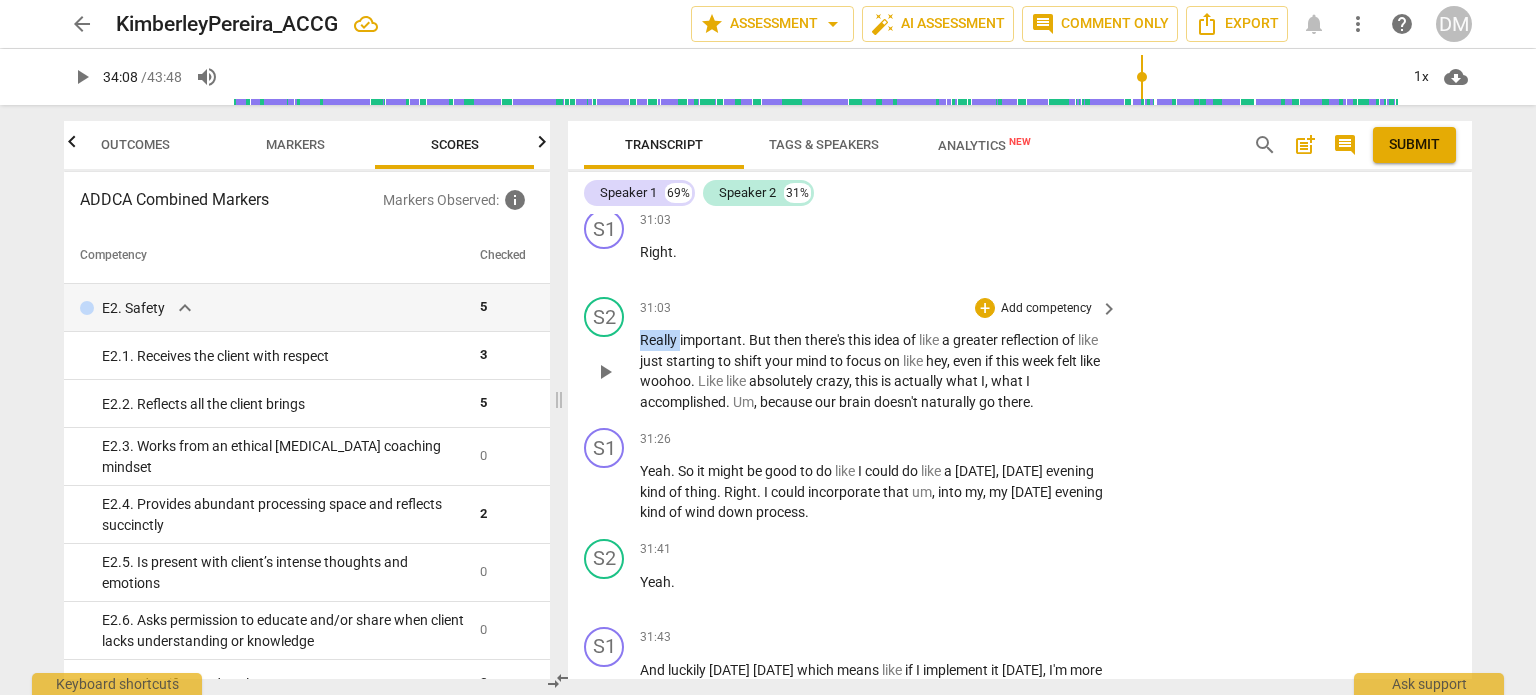 click on "Really" at bounding box center (660, 340) 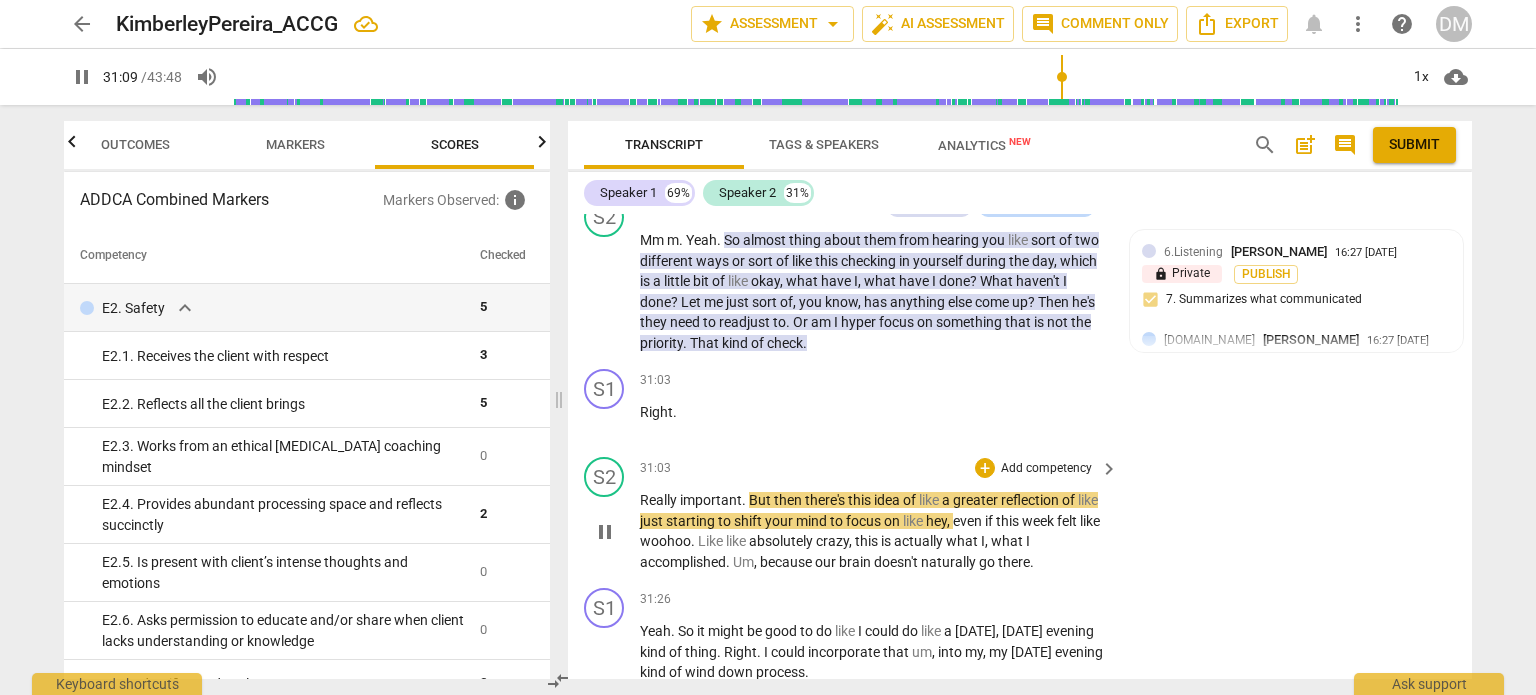 scroll, scrollTop: 13216, scrollLeft: 0, axis: vertical 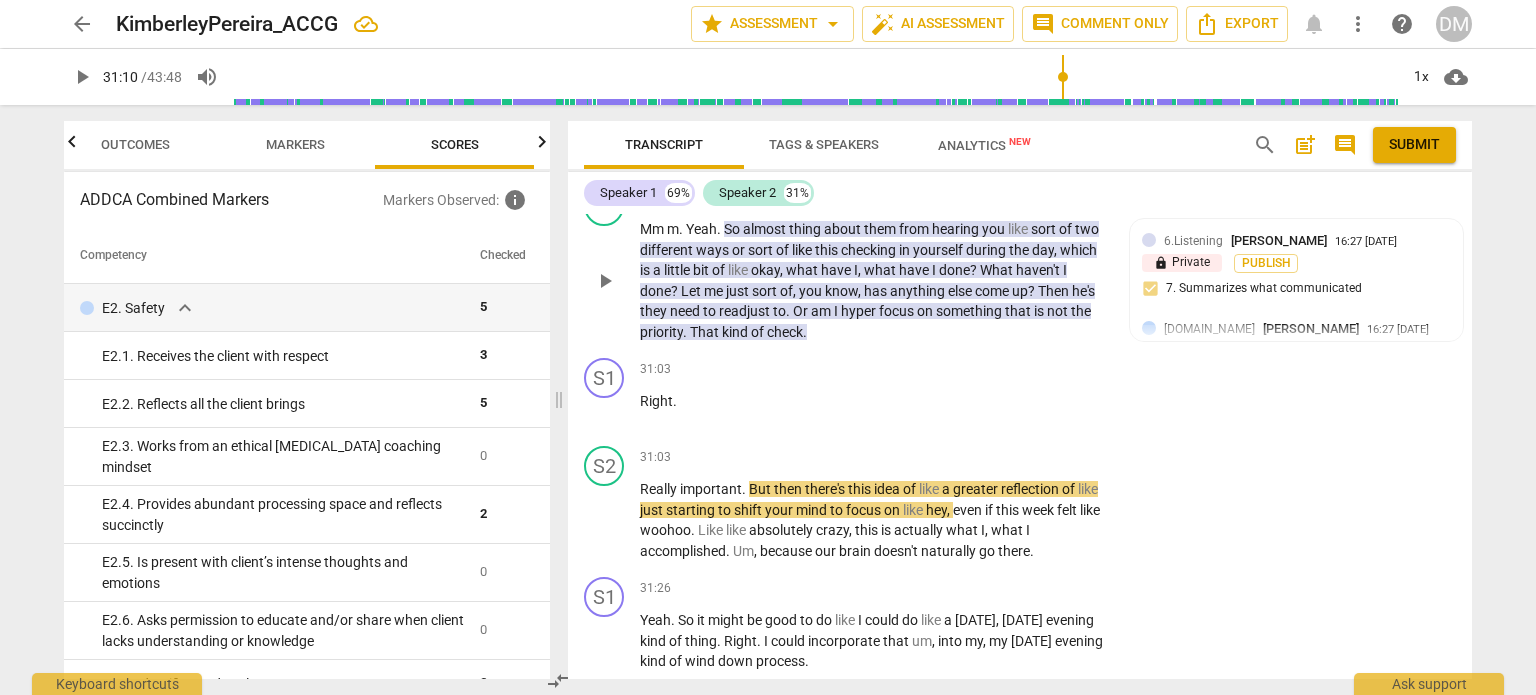 click on "Yeah" at bounding box center (701, 229) 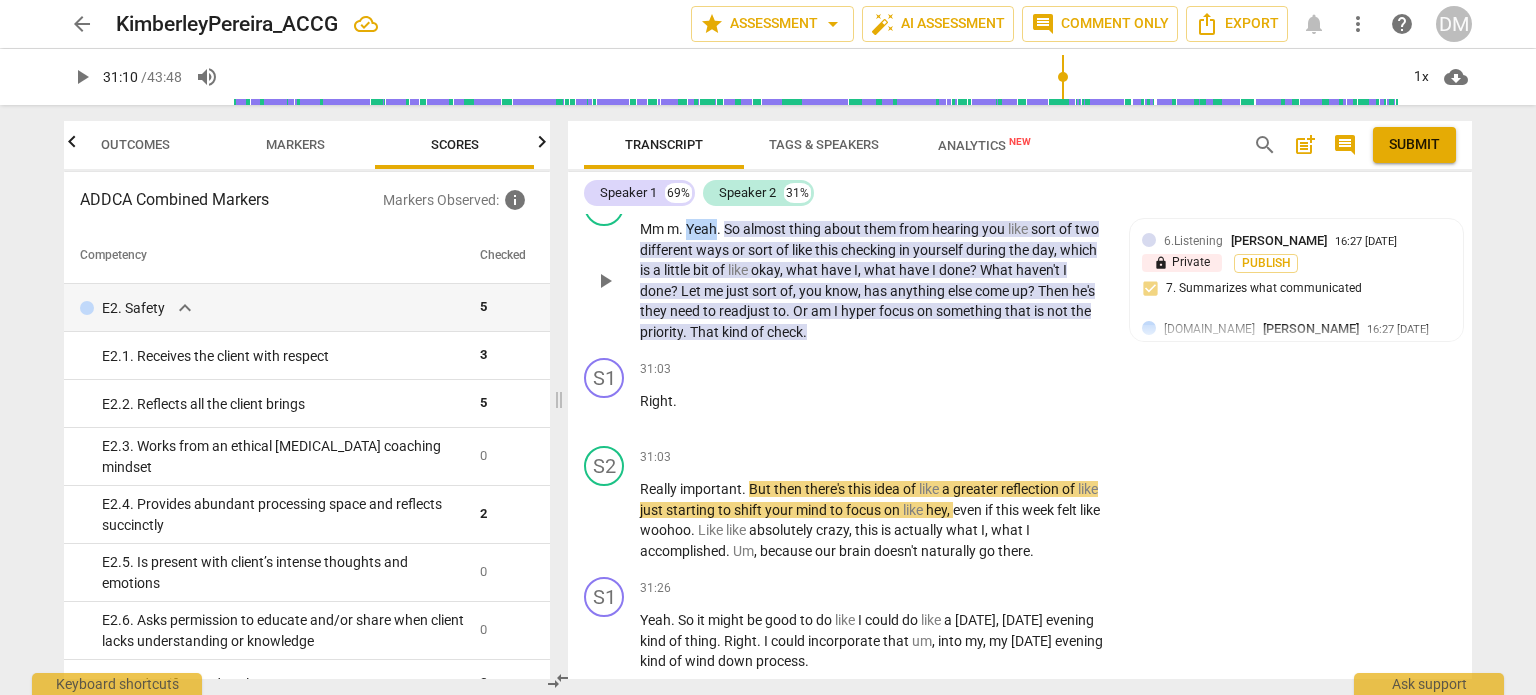 click on "Yeah" at bounding box center (701, 229) 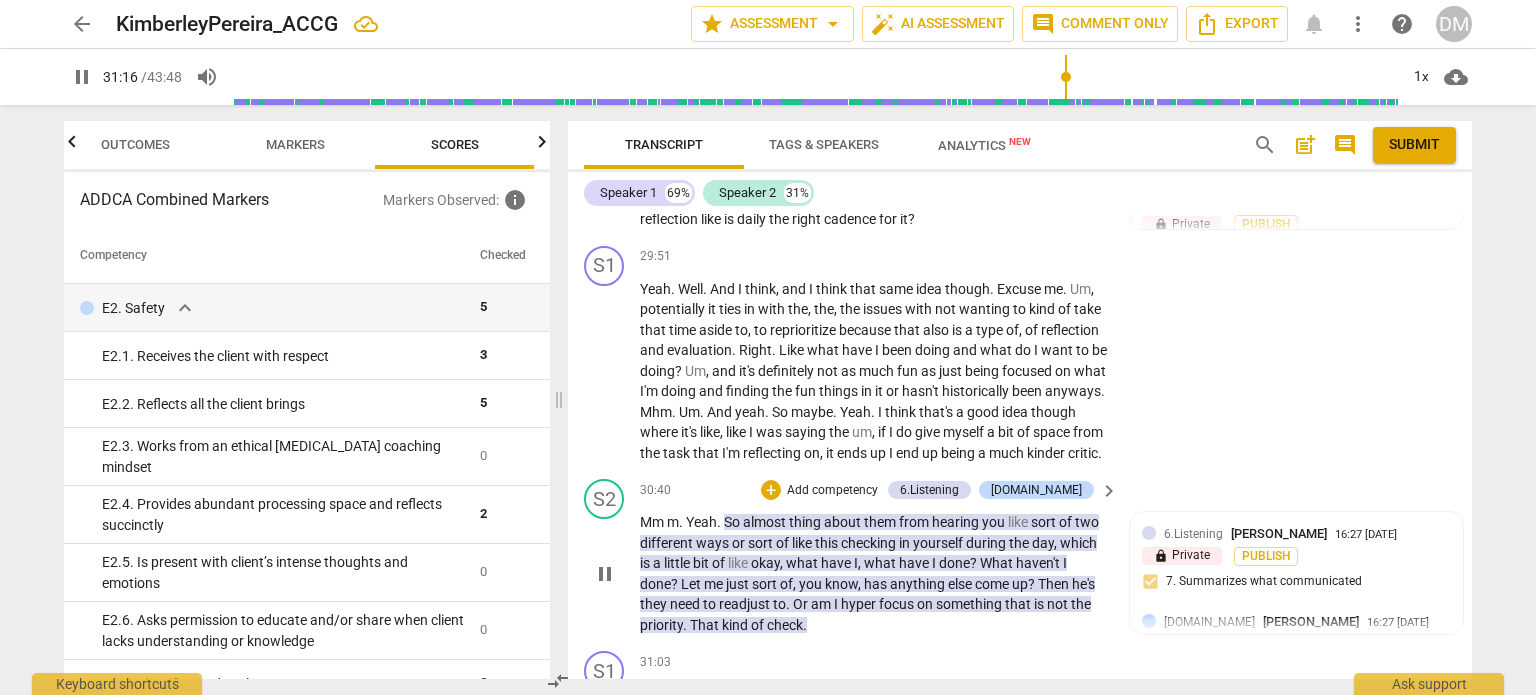 scroll, scrollTop: 12920, scrollLeft: 0, axis: vertical 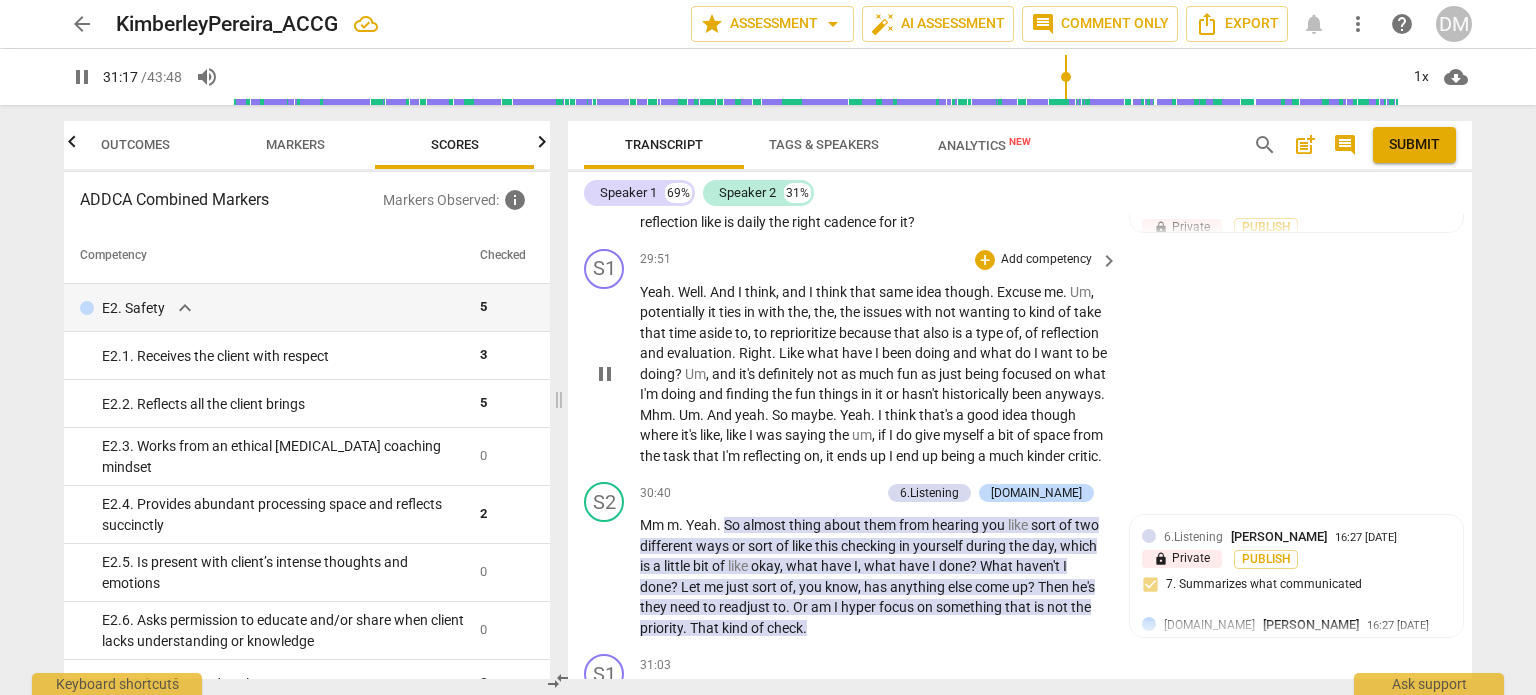 click on "Well" at bounding box center [690, 292] 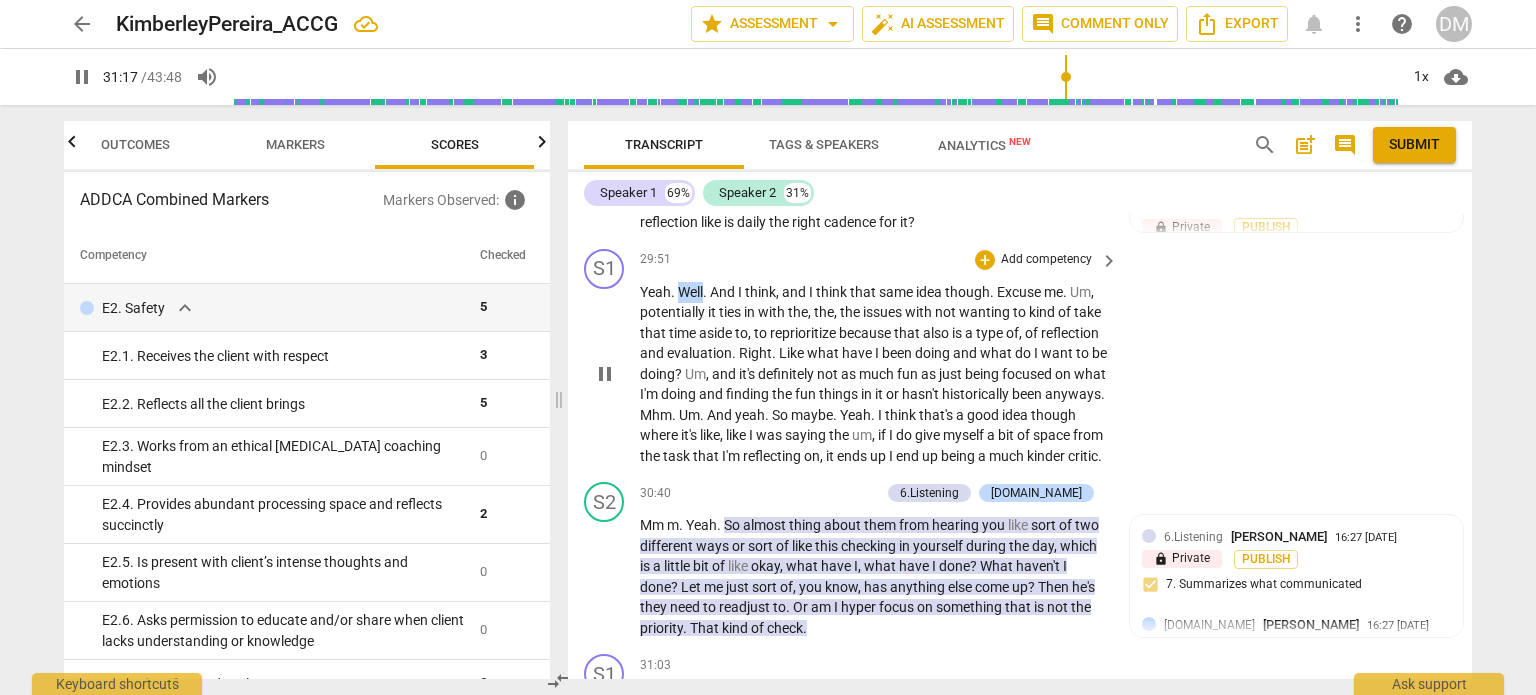 click on "Well" at bounding box center [690, 292] 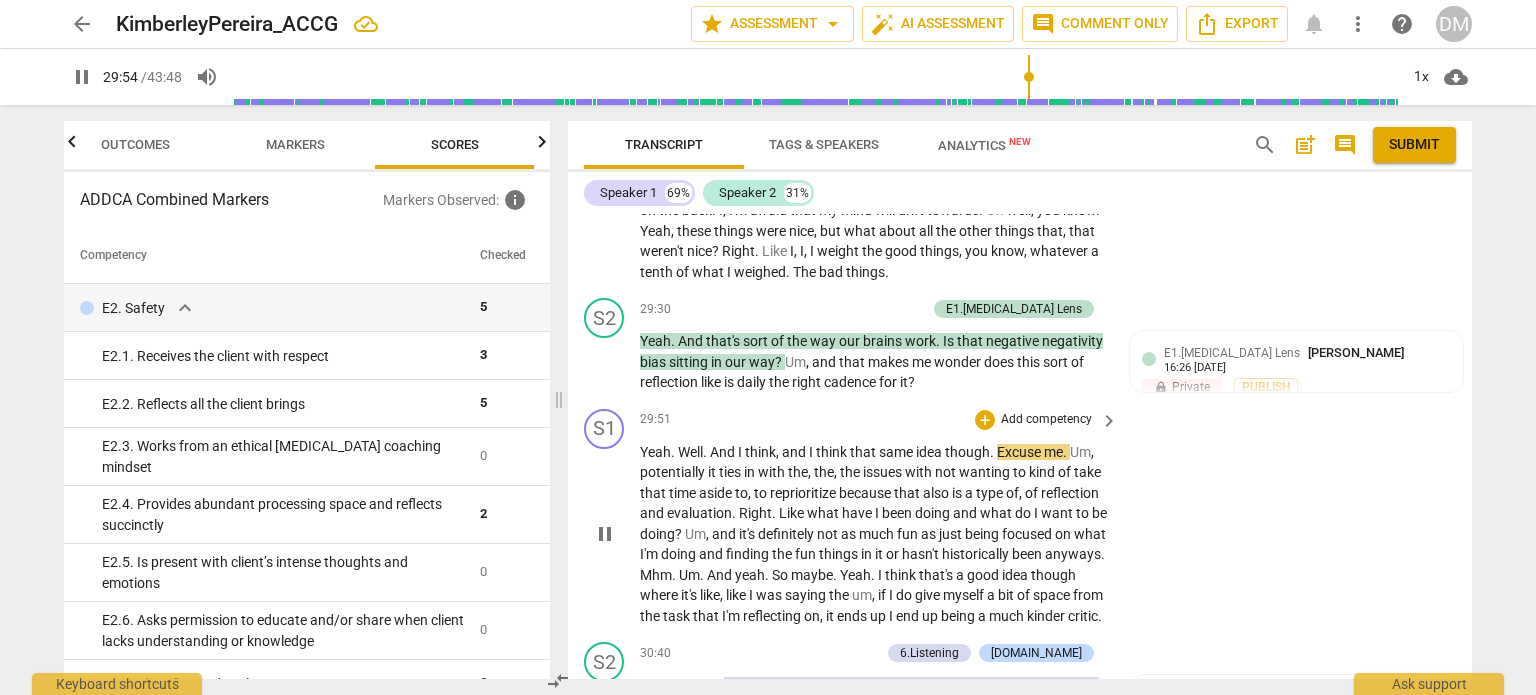 scroll, scrollTop: 12761, scrollLeft: 0, axis: vertical 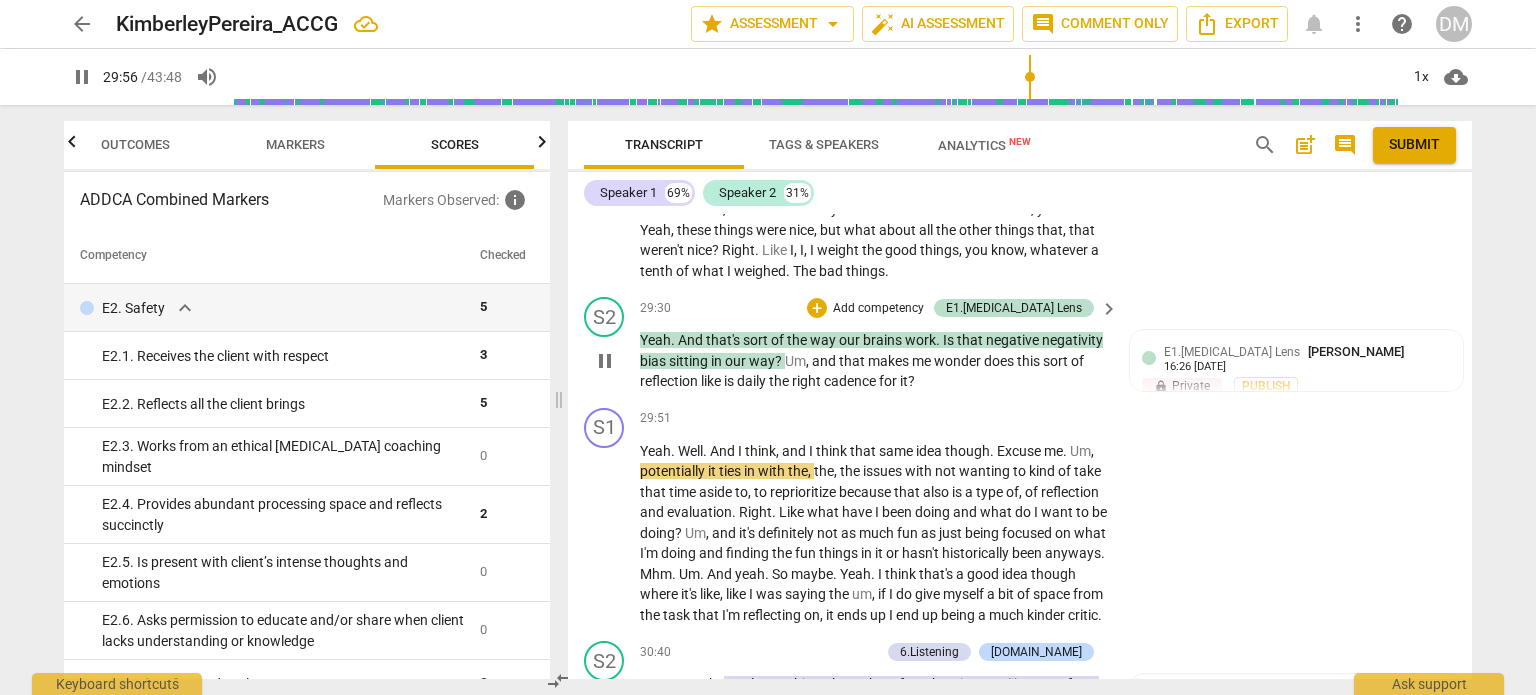 click on "Yeah" at bounding box center [655, 340] 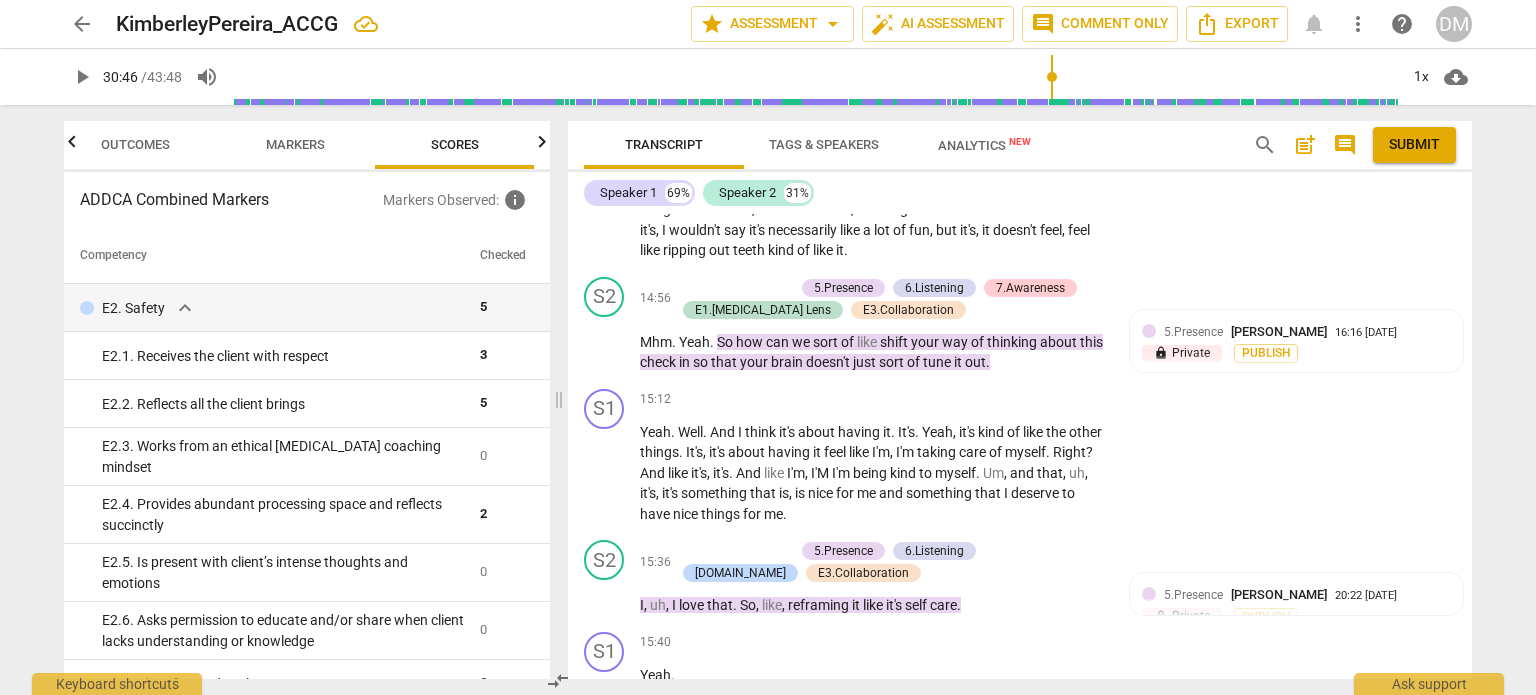 scroll, scrollTop: 6648, scrollLeft: 0, axis: vertical 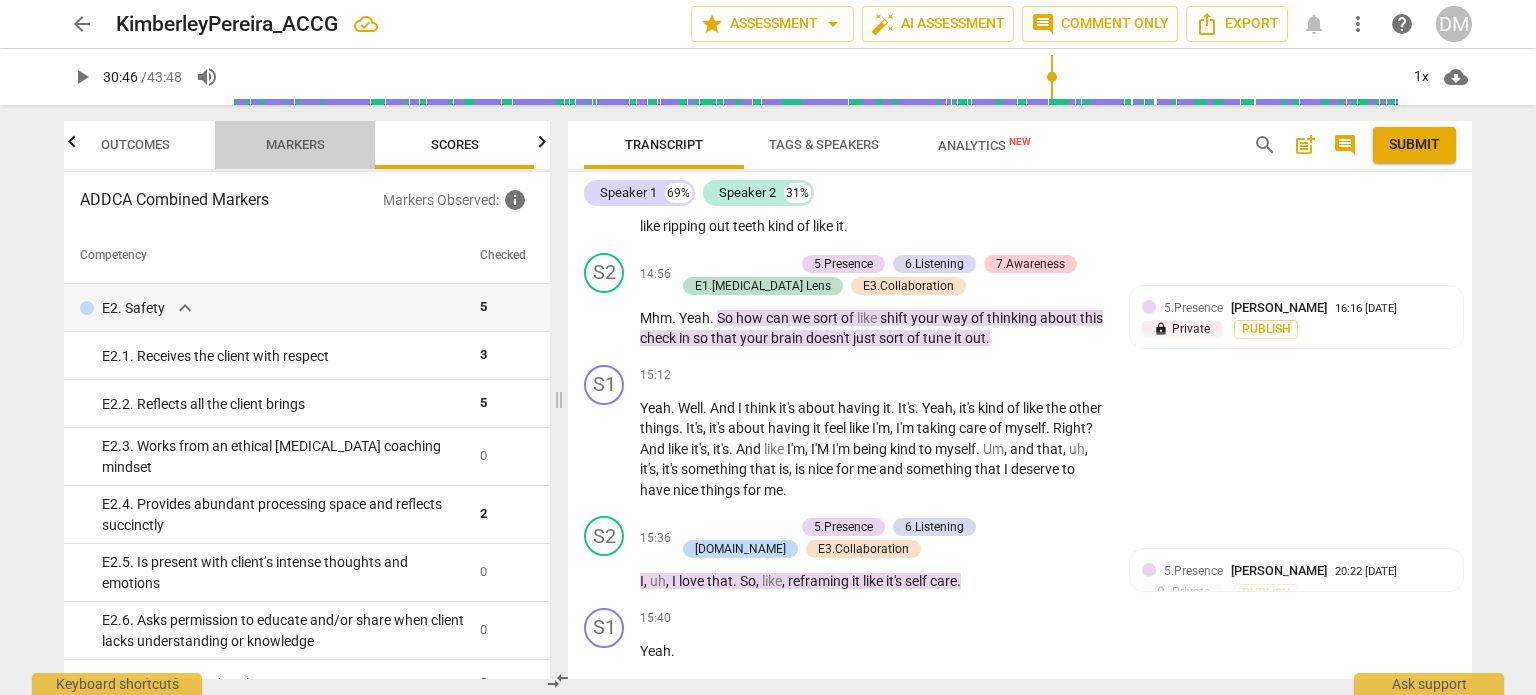 click on "Markers" at bounding box center (295, 144) 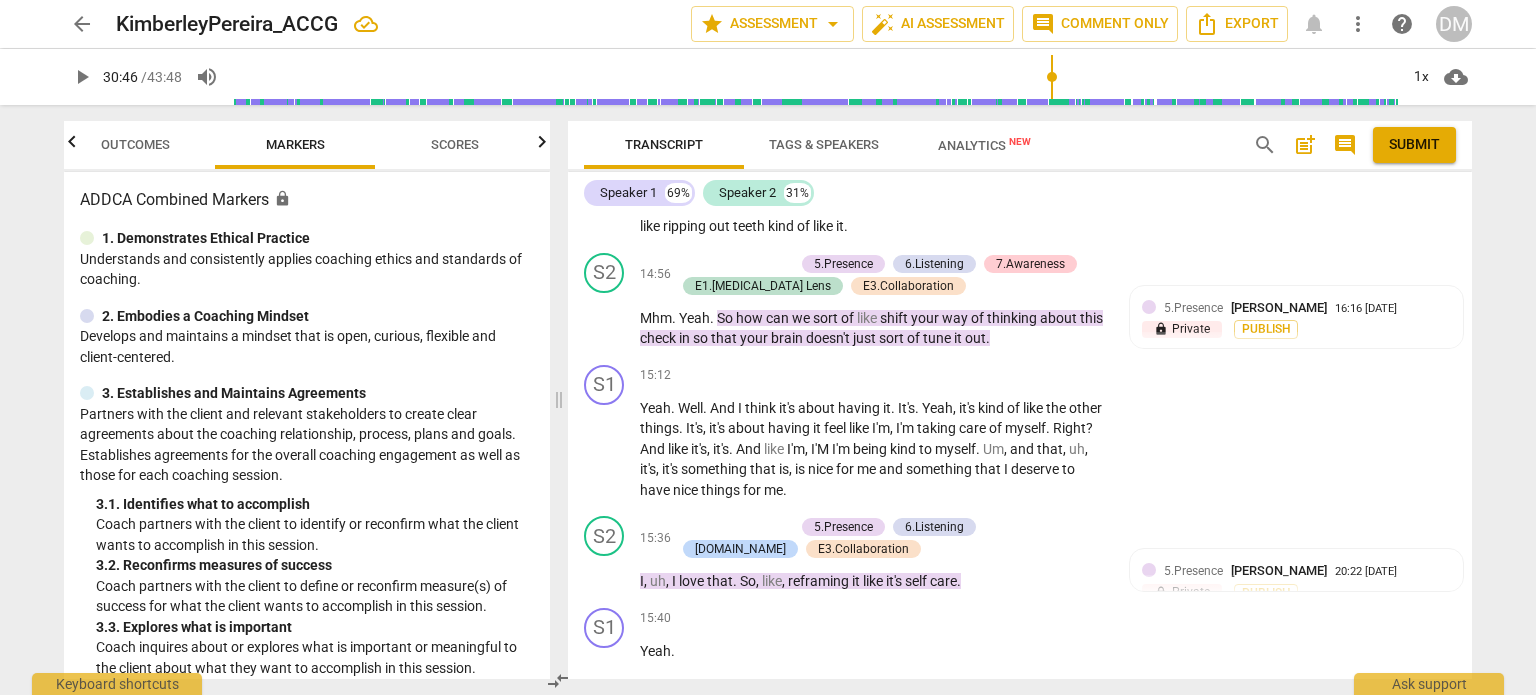 click on "Outcomes" at bounding box center [135, 144] 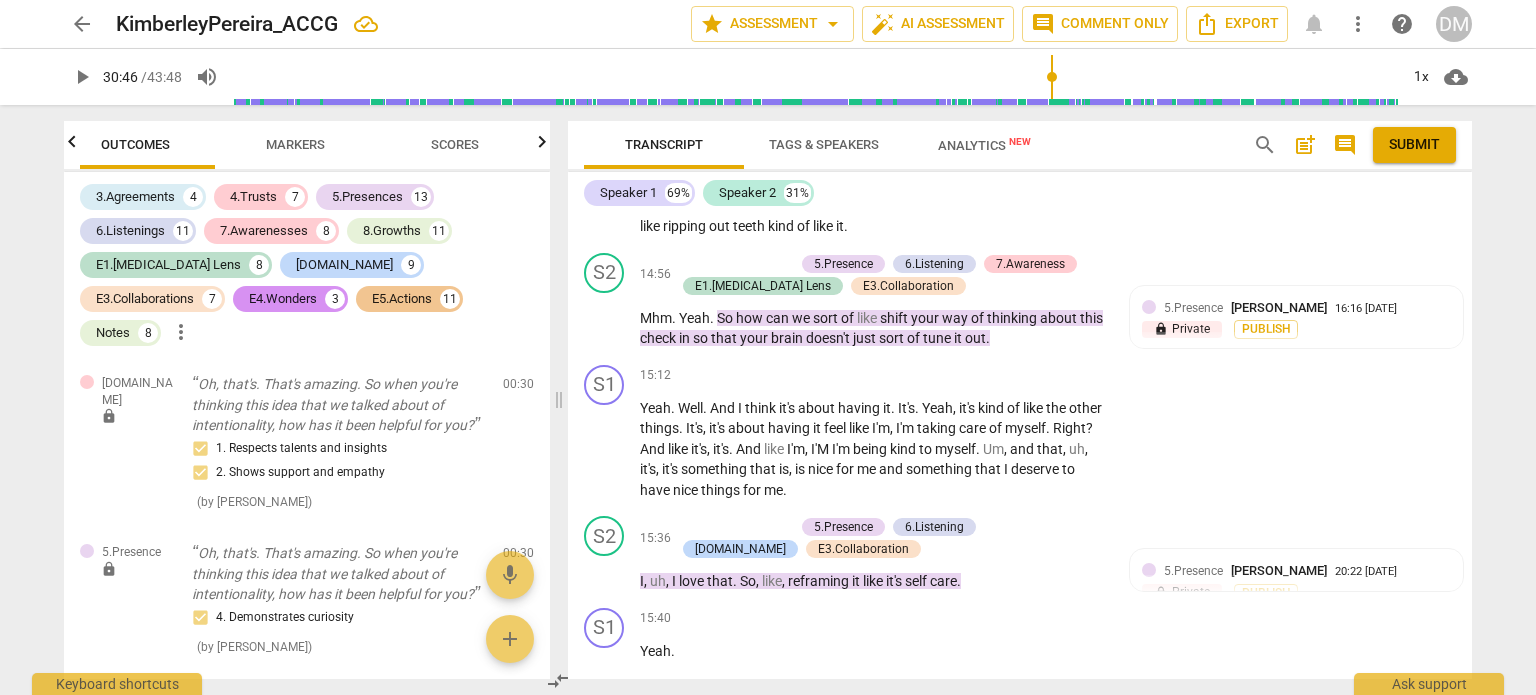scroll, scrollTop: 0, scrollLeft: 0, axis: both 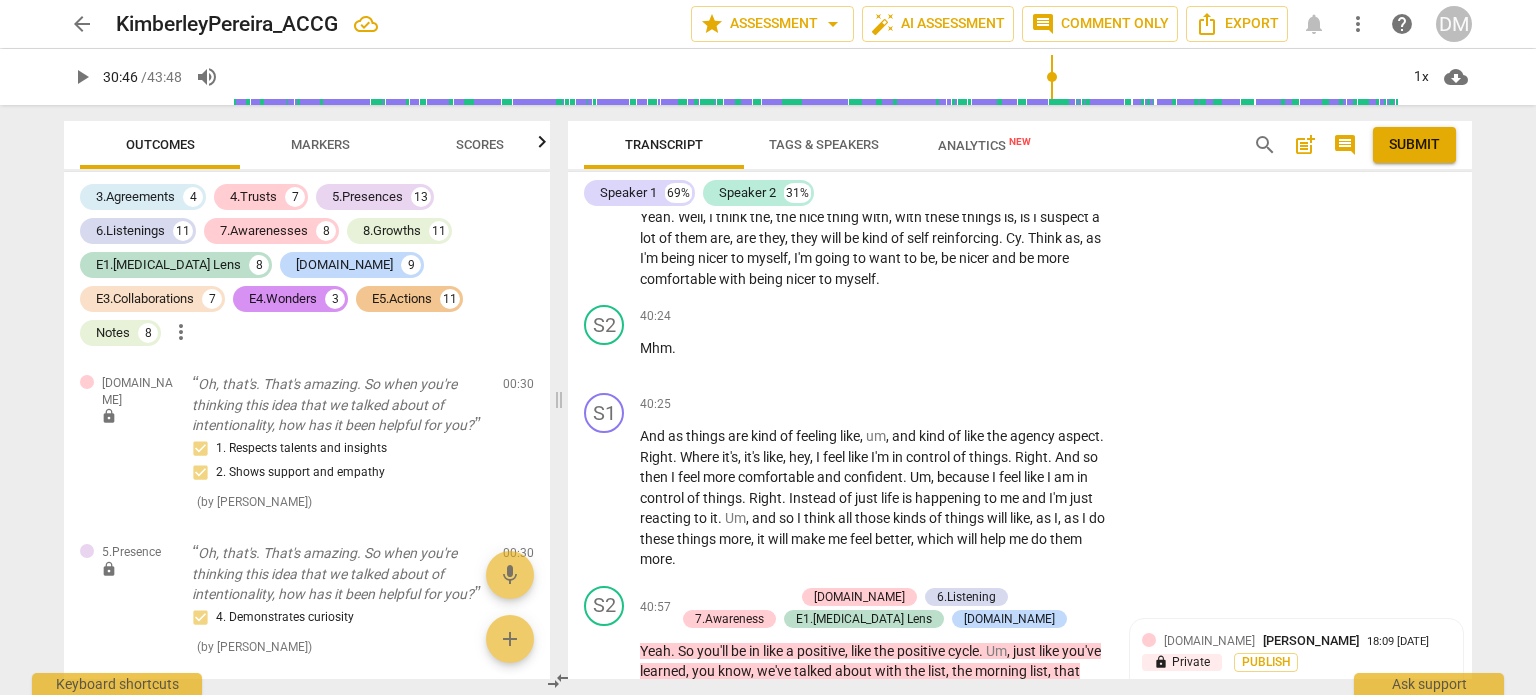 click on "arrow_back" at bounding box center [82, 24] 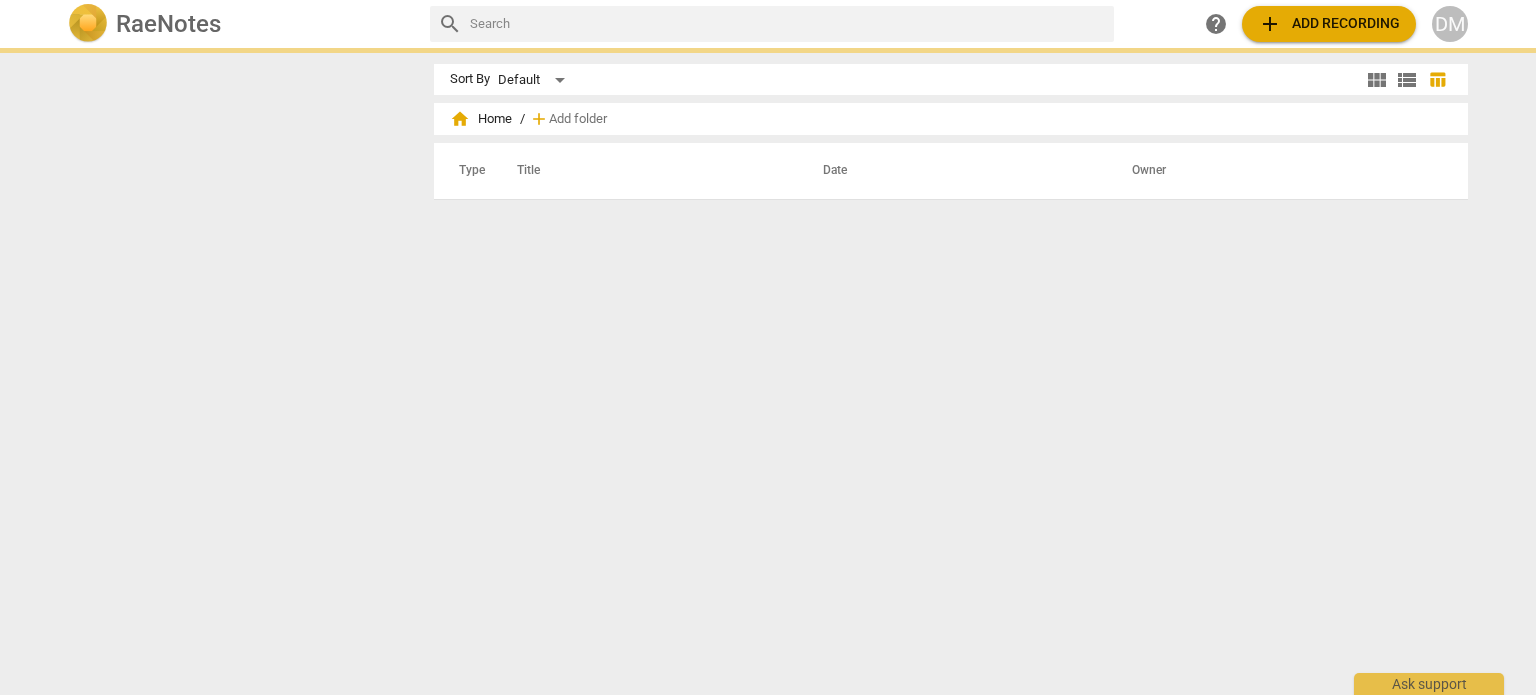 scroll, scrollTop: 0, scrollLeft: 0, axis: both 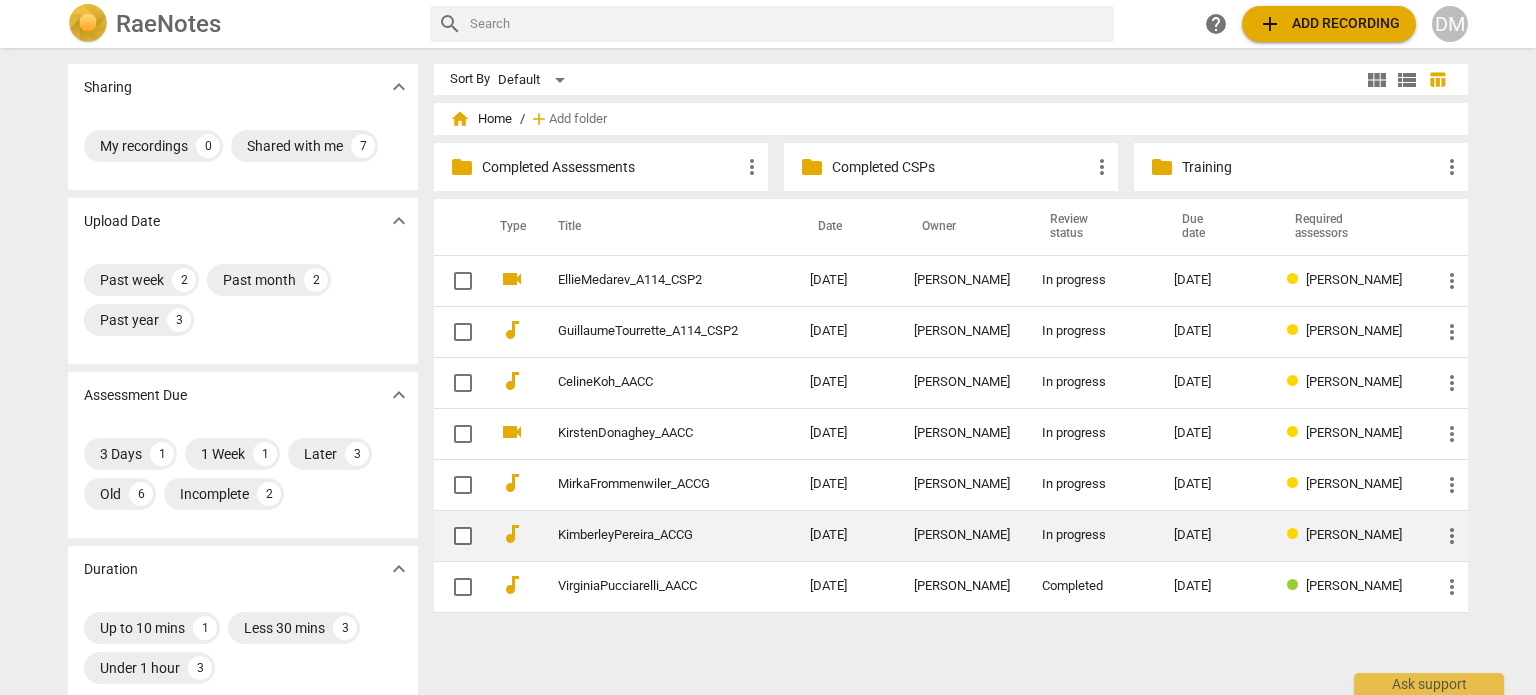 click on "KimberleyPereira_ACCG" at bounding box center [648, 535] 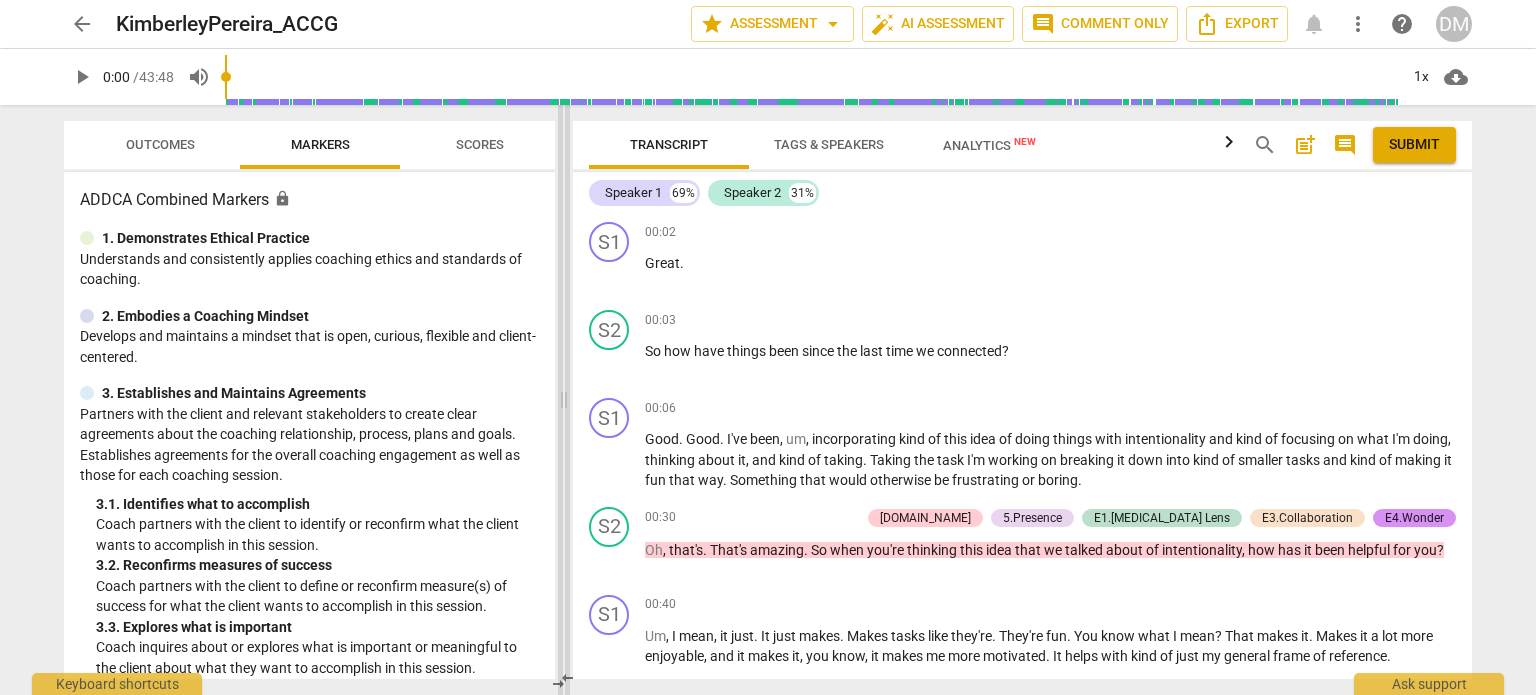 drag, startPoint x: 765, startPoint y: 399, endPoint x: 560, endPoint y: 424, distance: 206.51877 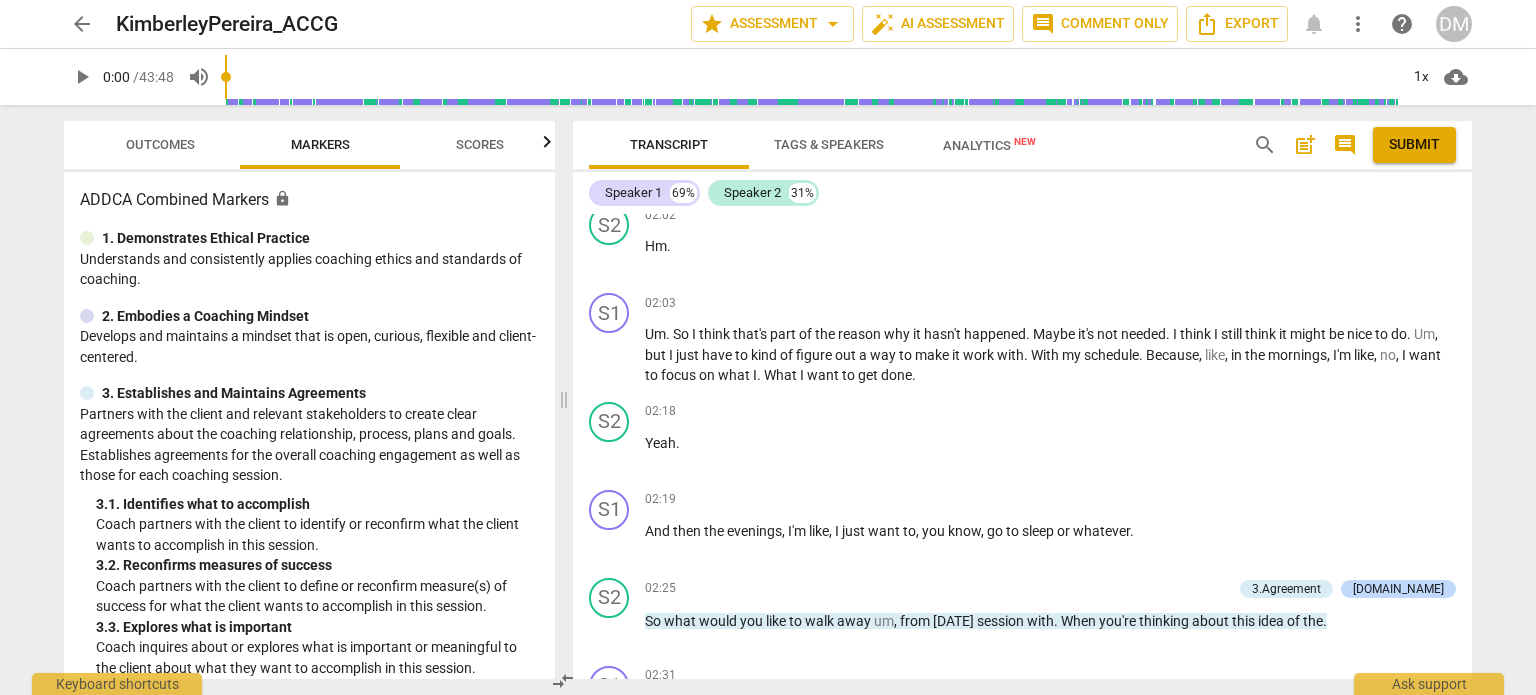 scroll, scrollTop: 932, scrollLeft: 0, axis: vertical 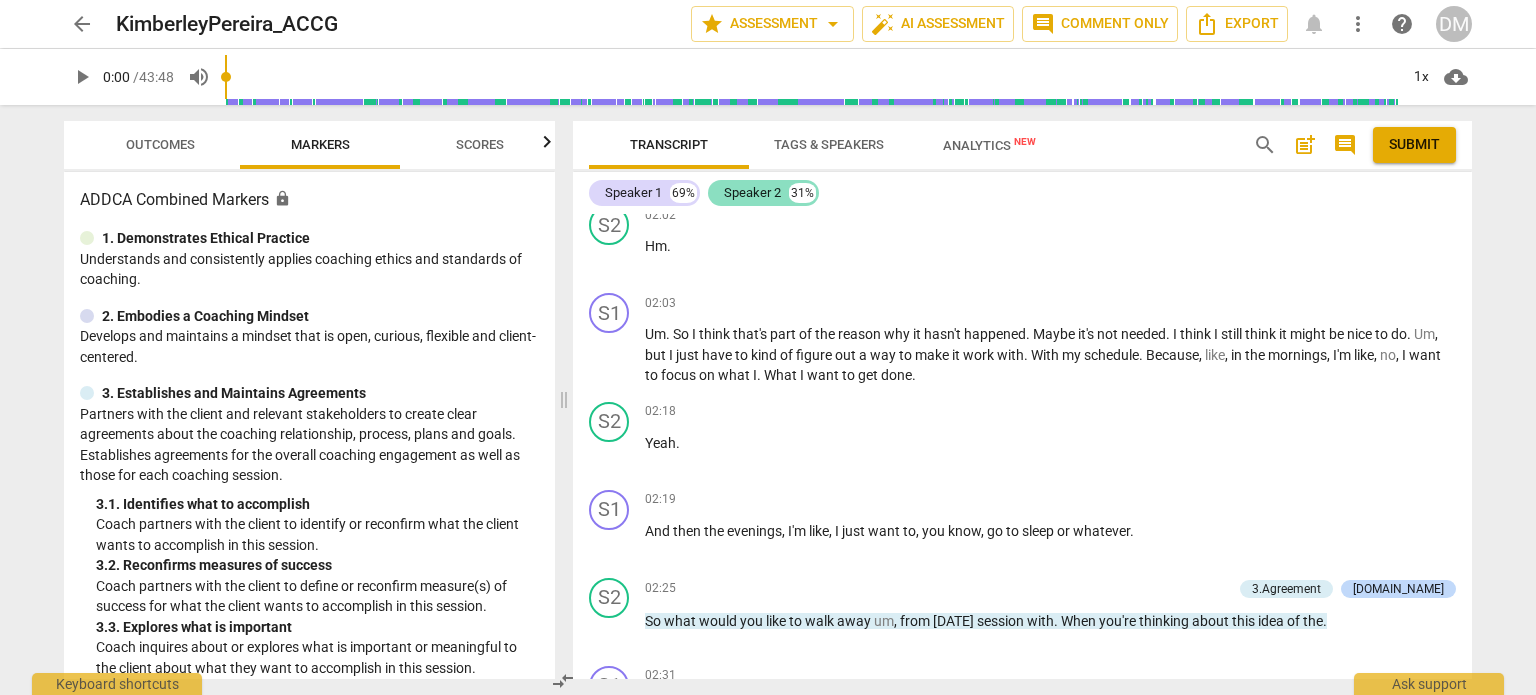 click on "Speaker 2" at bounding box center (752, 193) 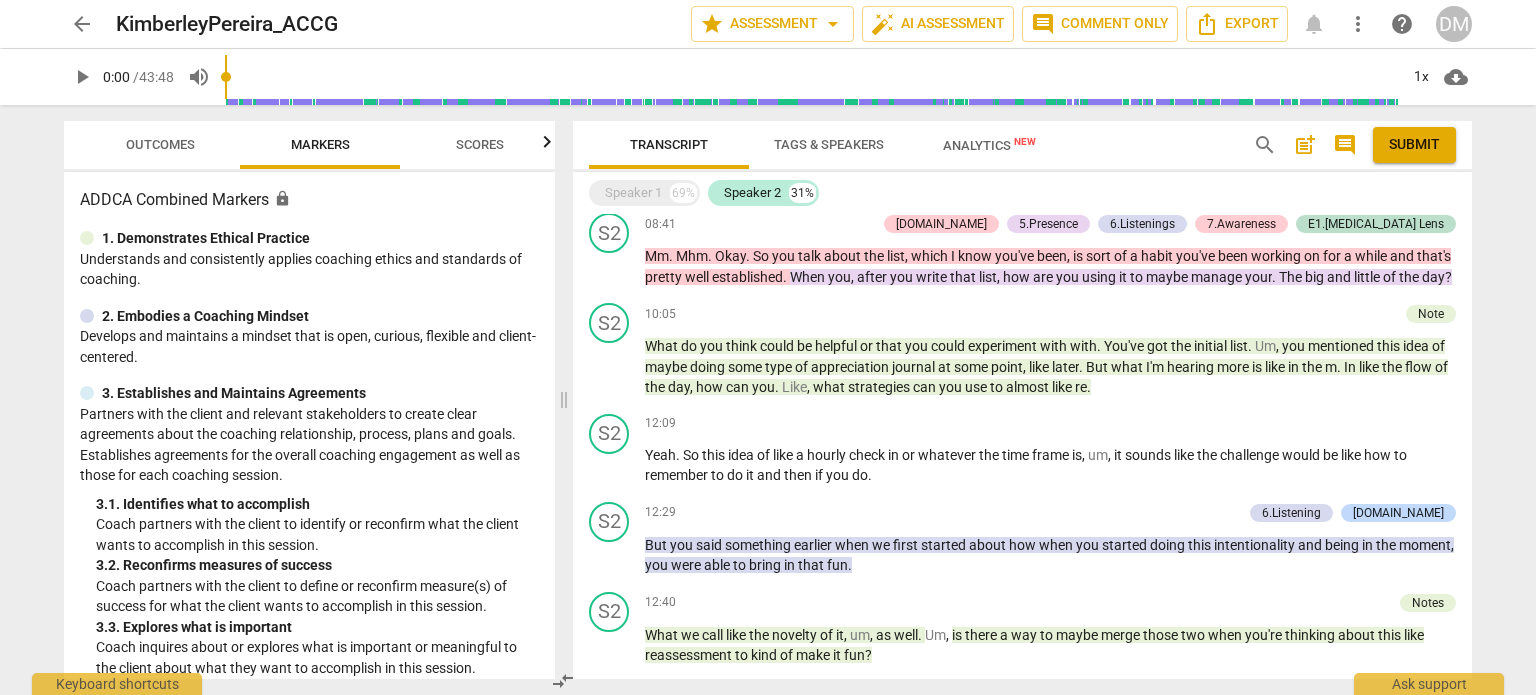 scroll, scrollTop: 1288, scrollLeft: 0, axis: vertical 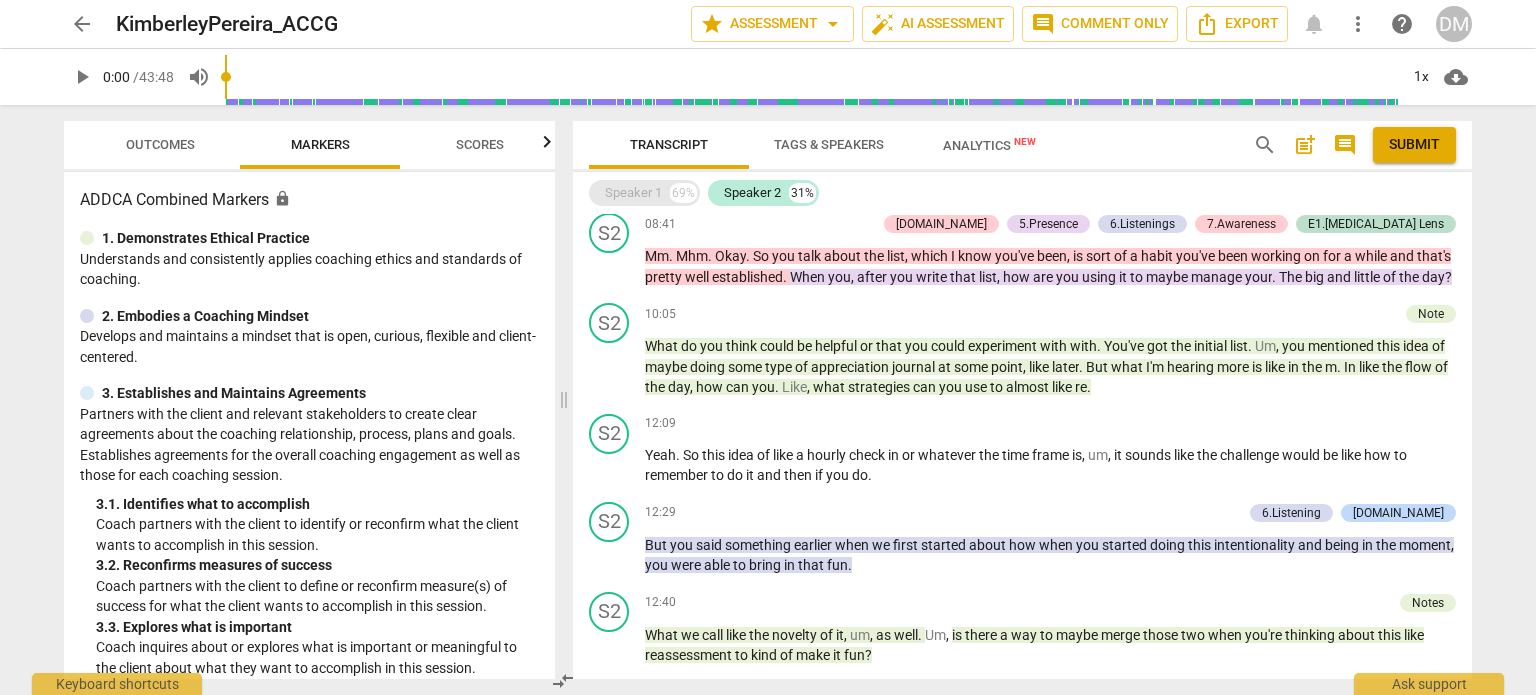 click on "Speaker 1" at bounding box center (633, 193) 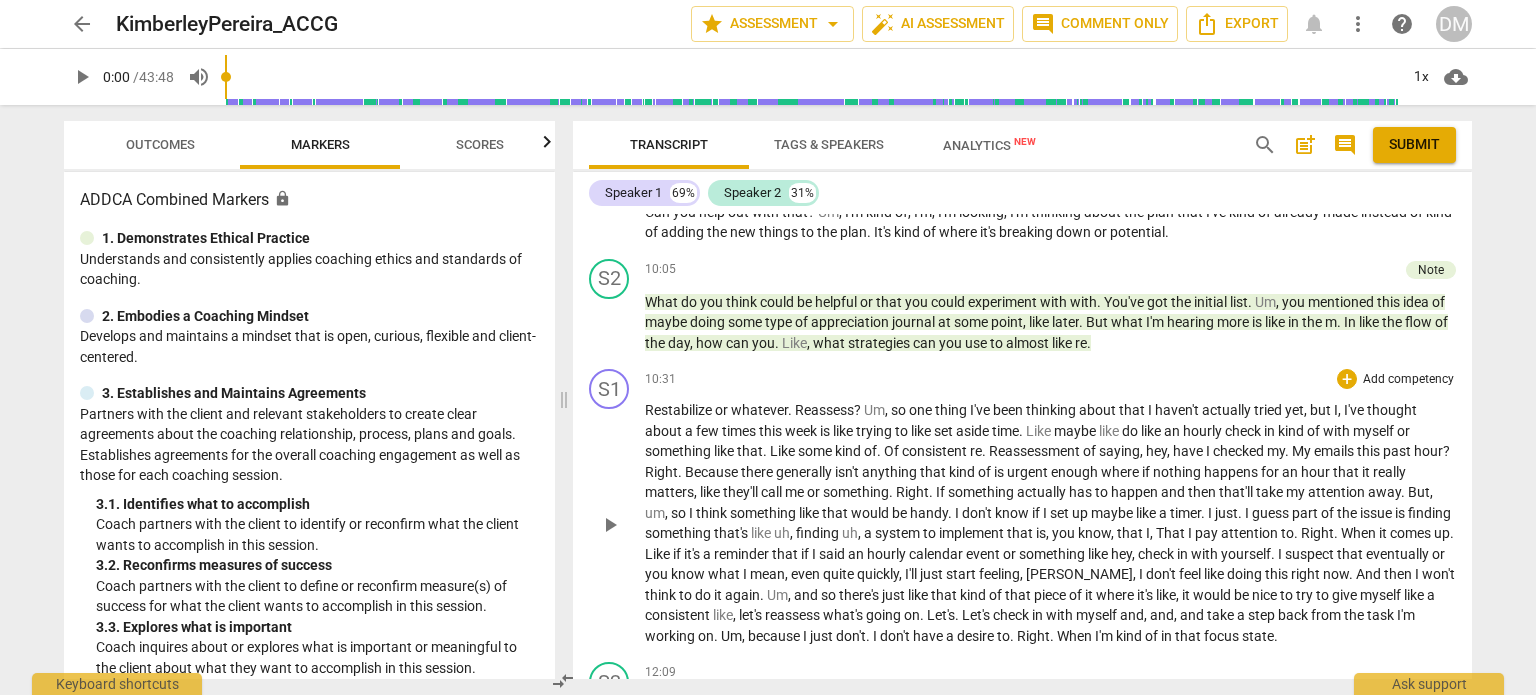 scroll, scrollTop: 3498, scrollLeft: 0, axis: vertical 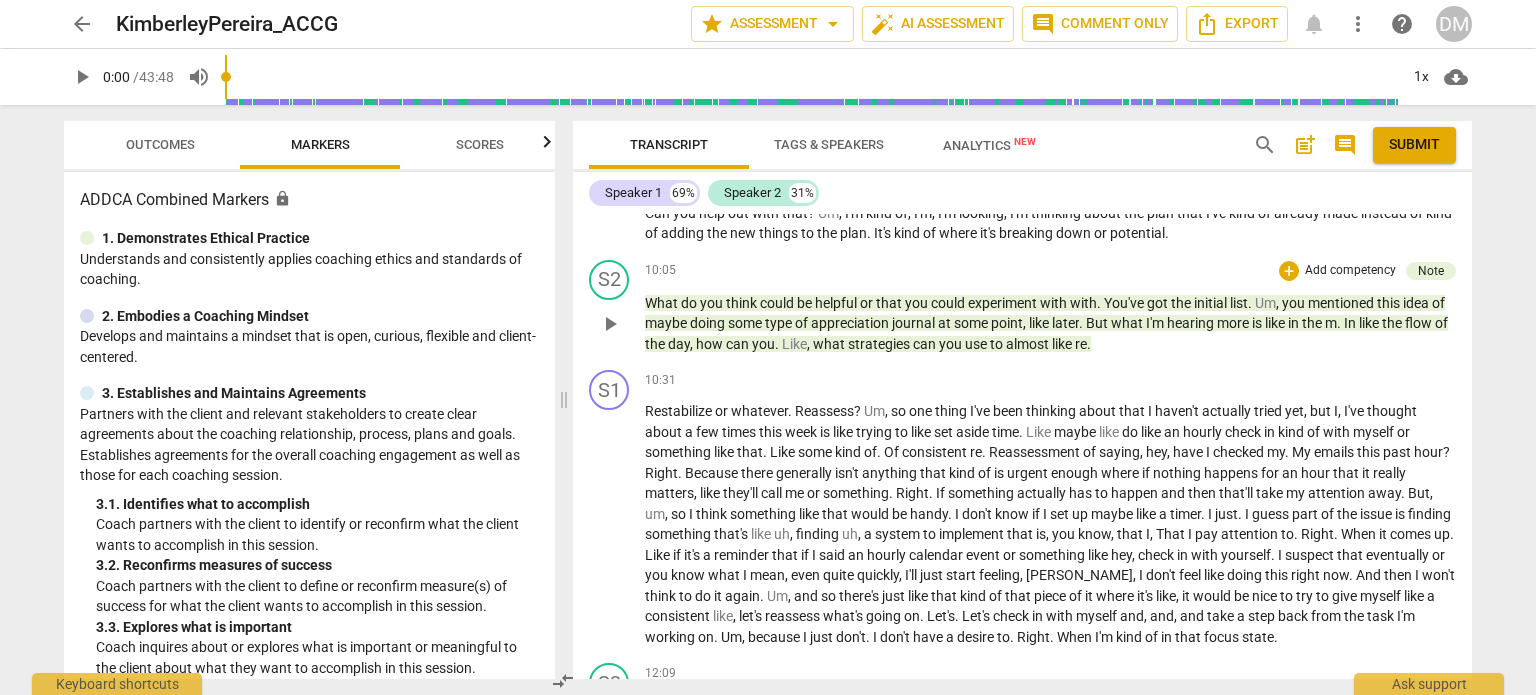 click on "What" at bounding box center [663, 303] 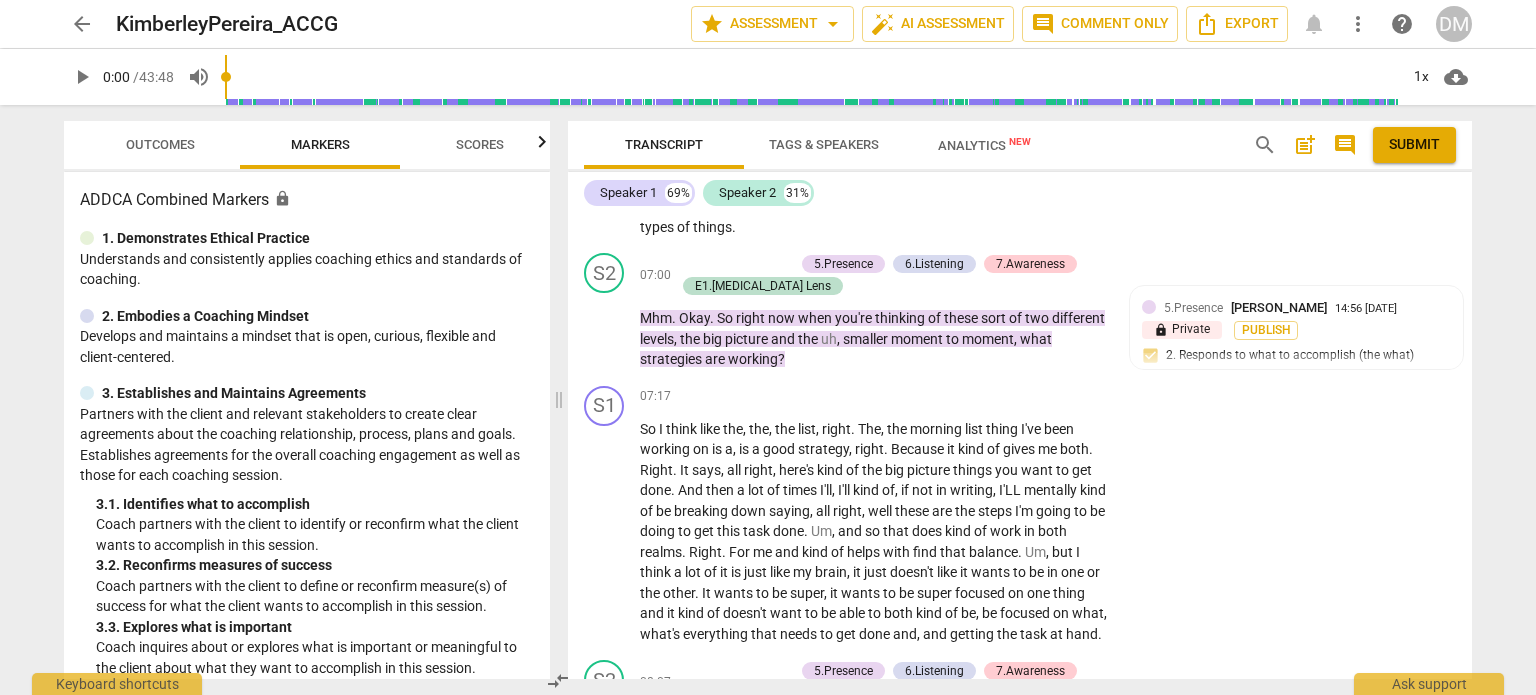 scroll, scrollTop: 4504, scrollLeft: 0, axis: vertical 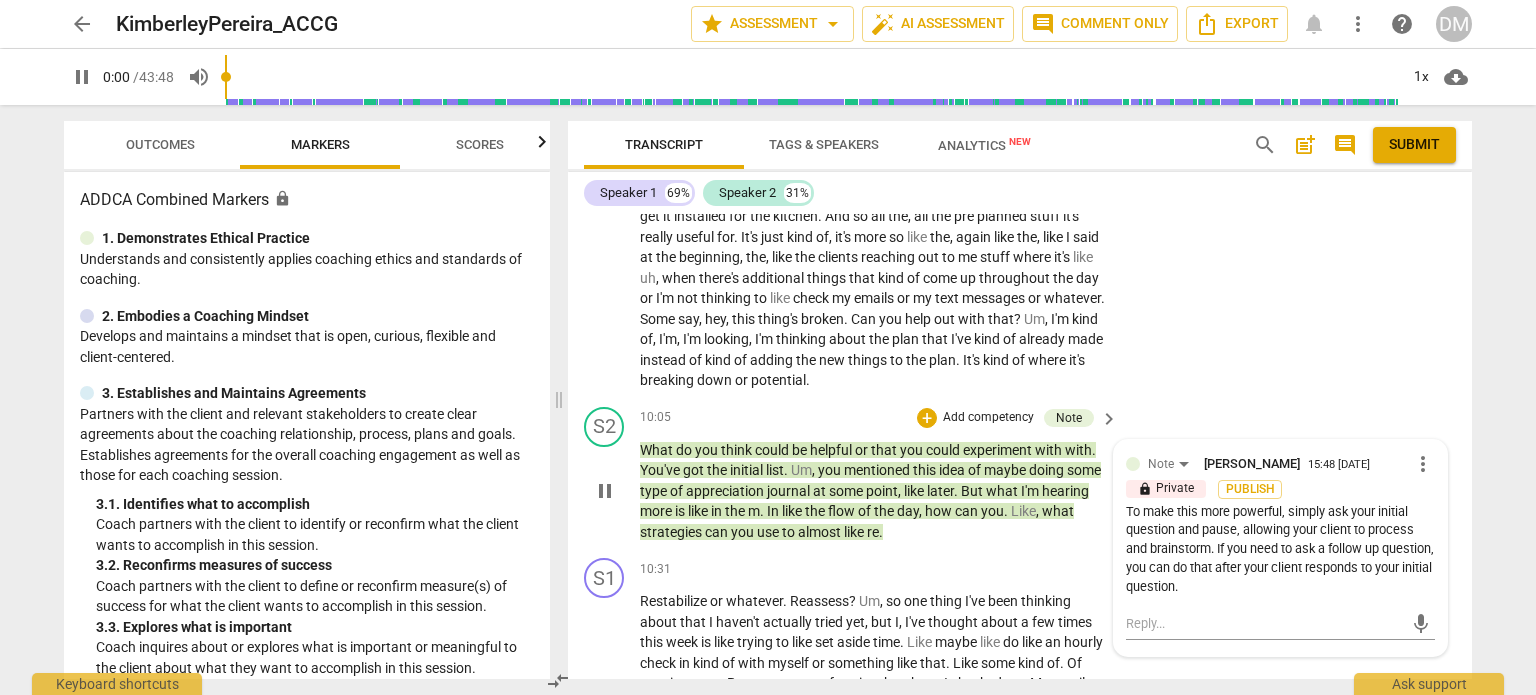click on "What" at bounding box center (658, 450) 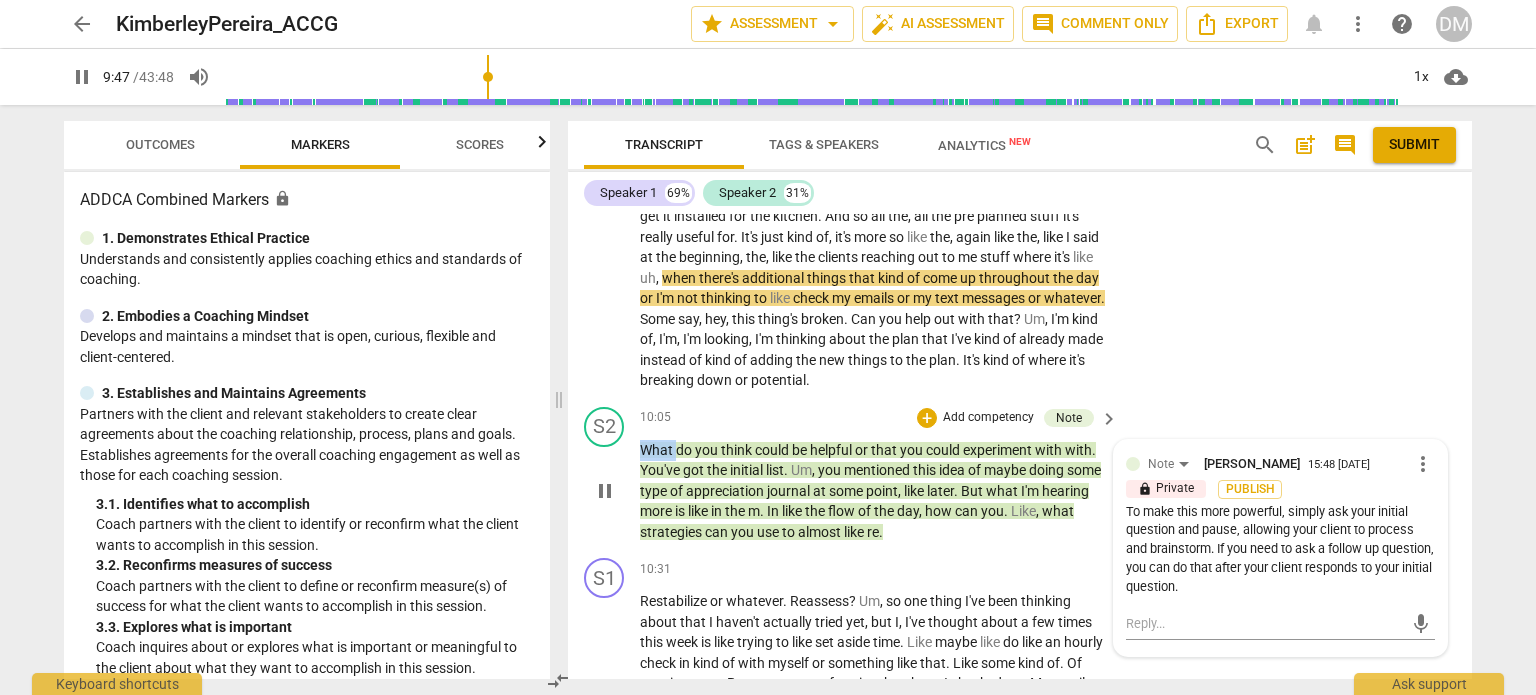 click on "What" at bounding box center [658, 450] 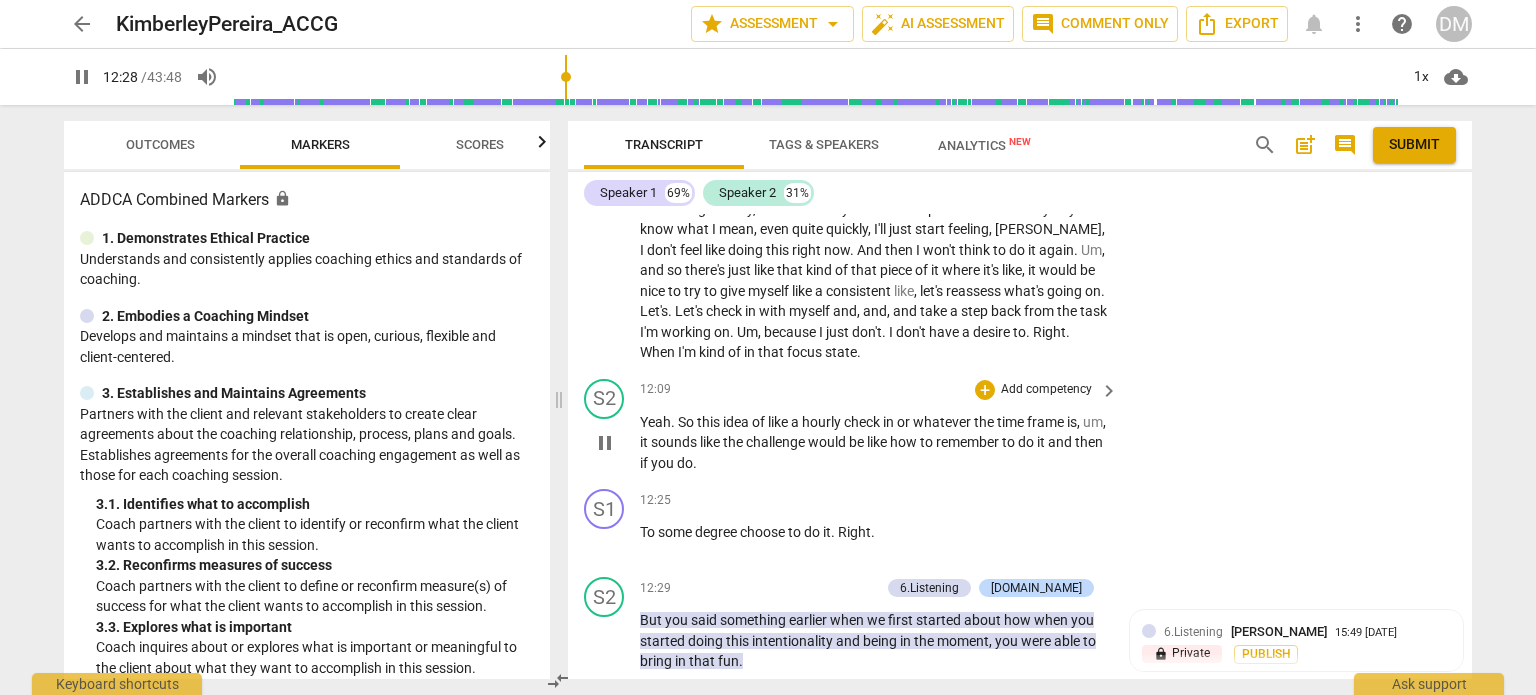 scroll, scrollTop: 5168, scrollLeft: 0, axis: vertical 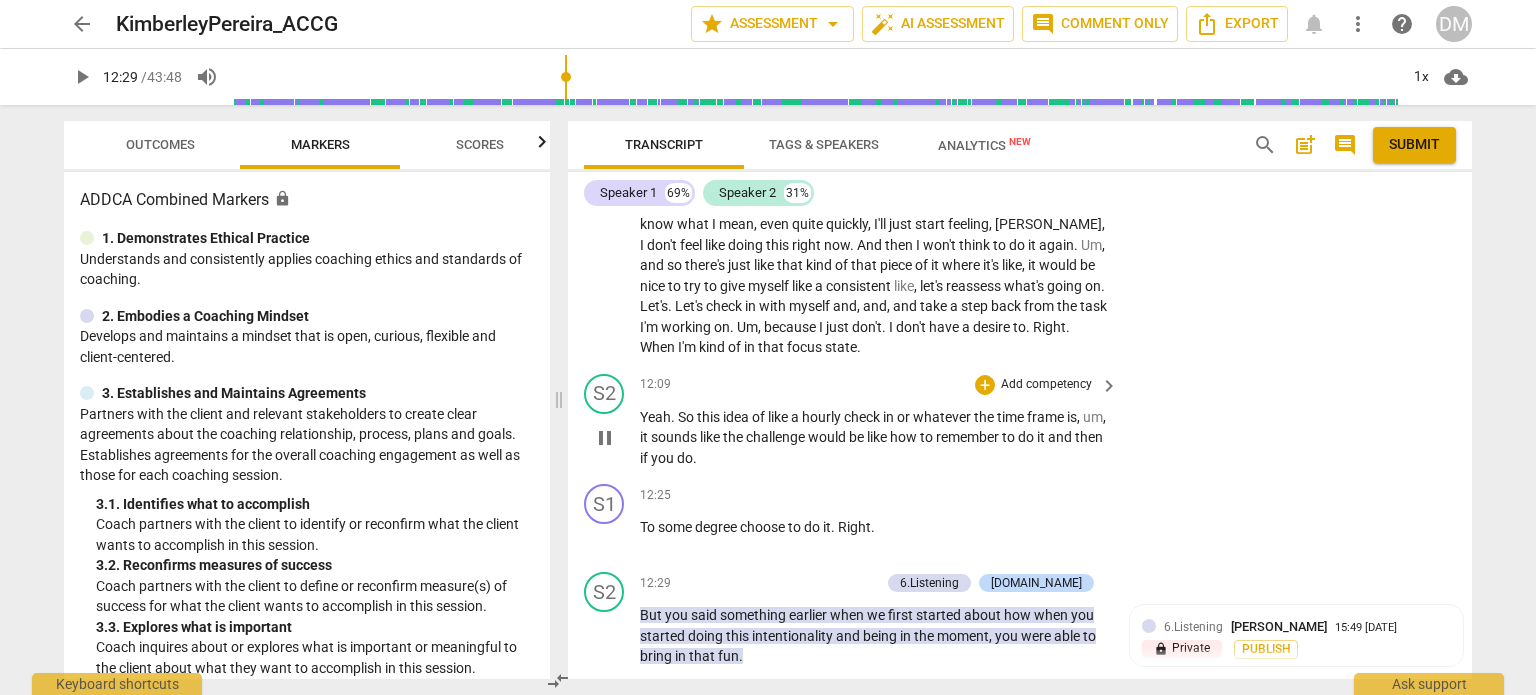 type on "750" 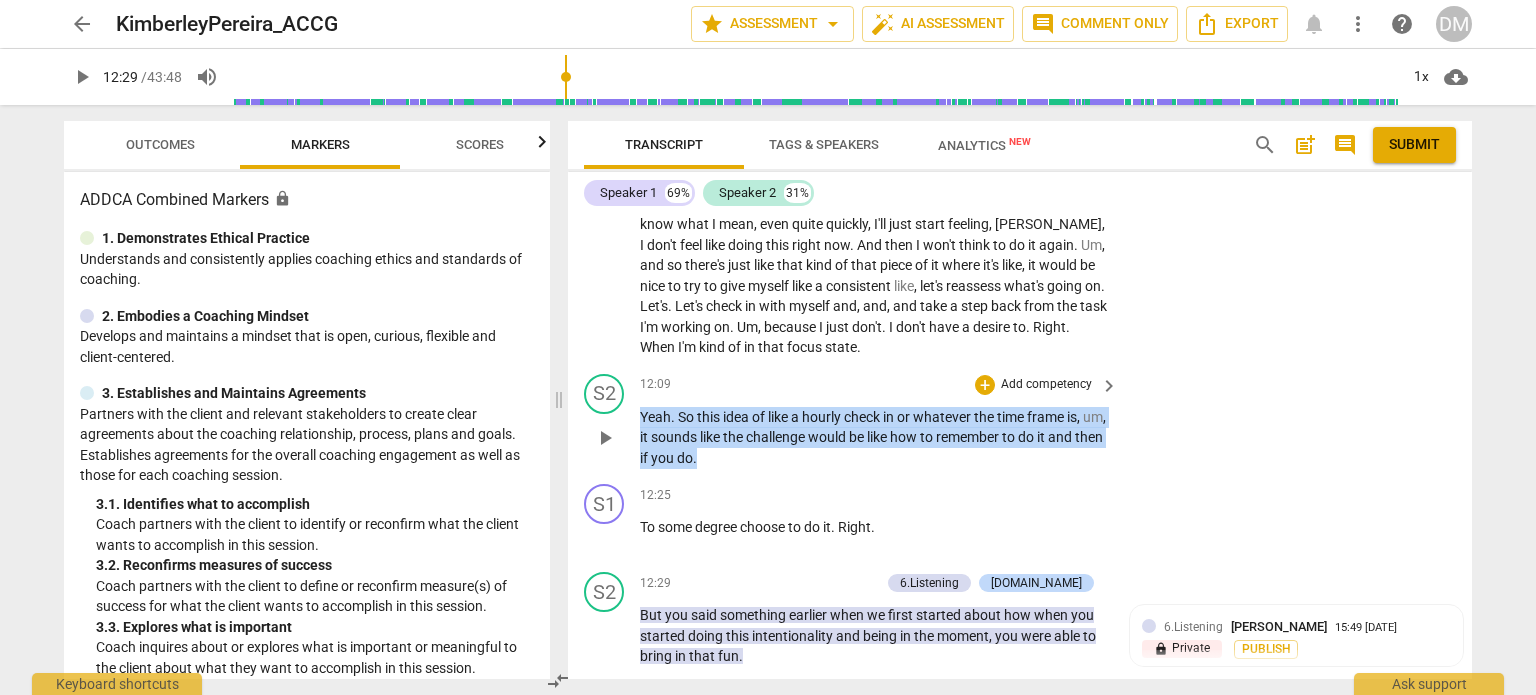 drag, startPoint x: 766, startPoint y: 438, endPoint x: 640, endPoint y: 394, distance: 133.46161 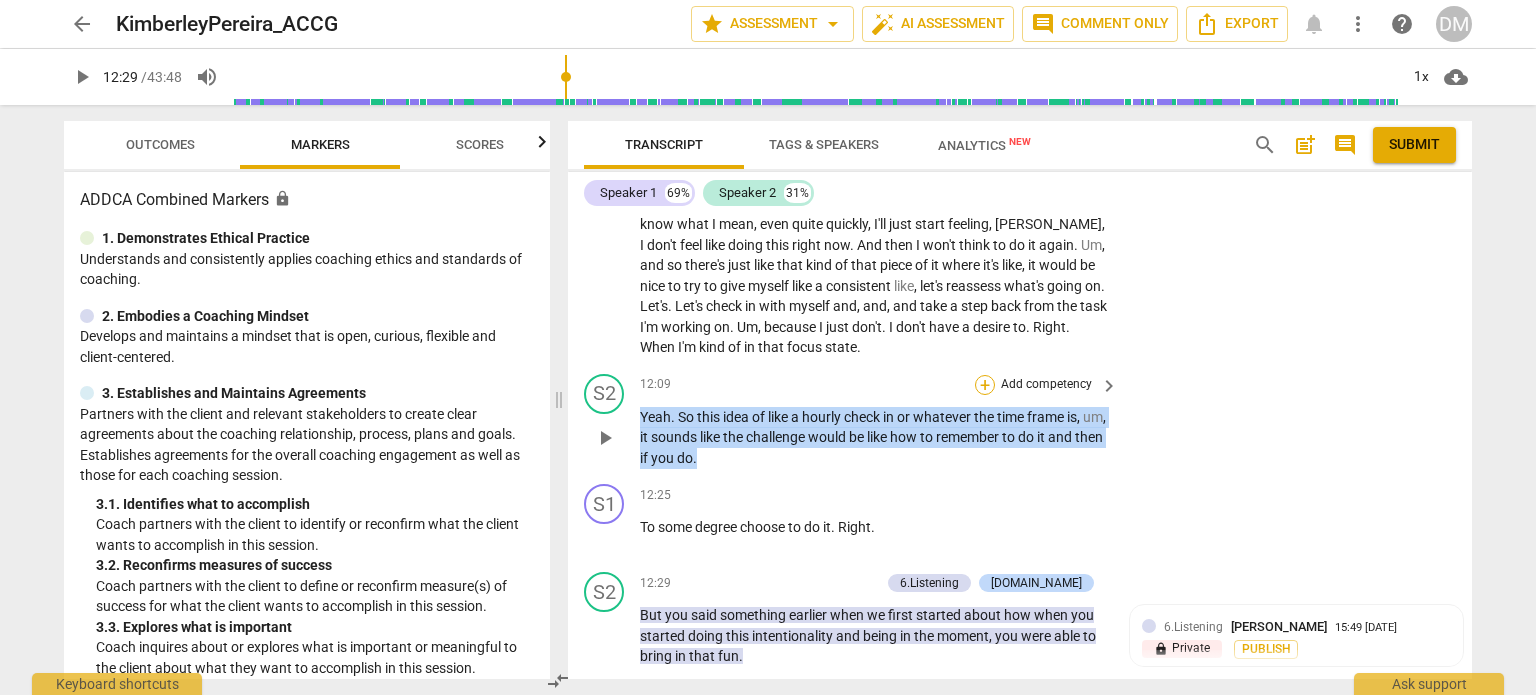 click on "+" at bounding box center [985, 385] 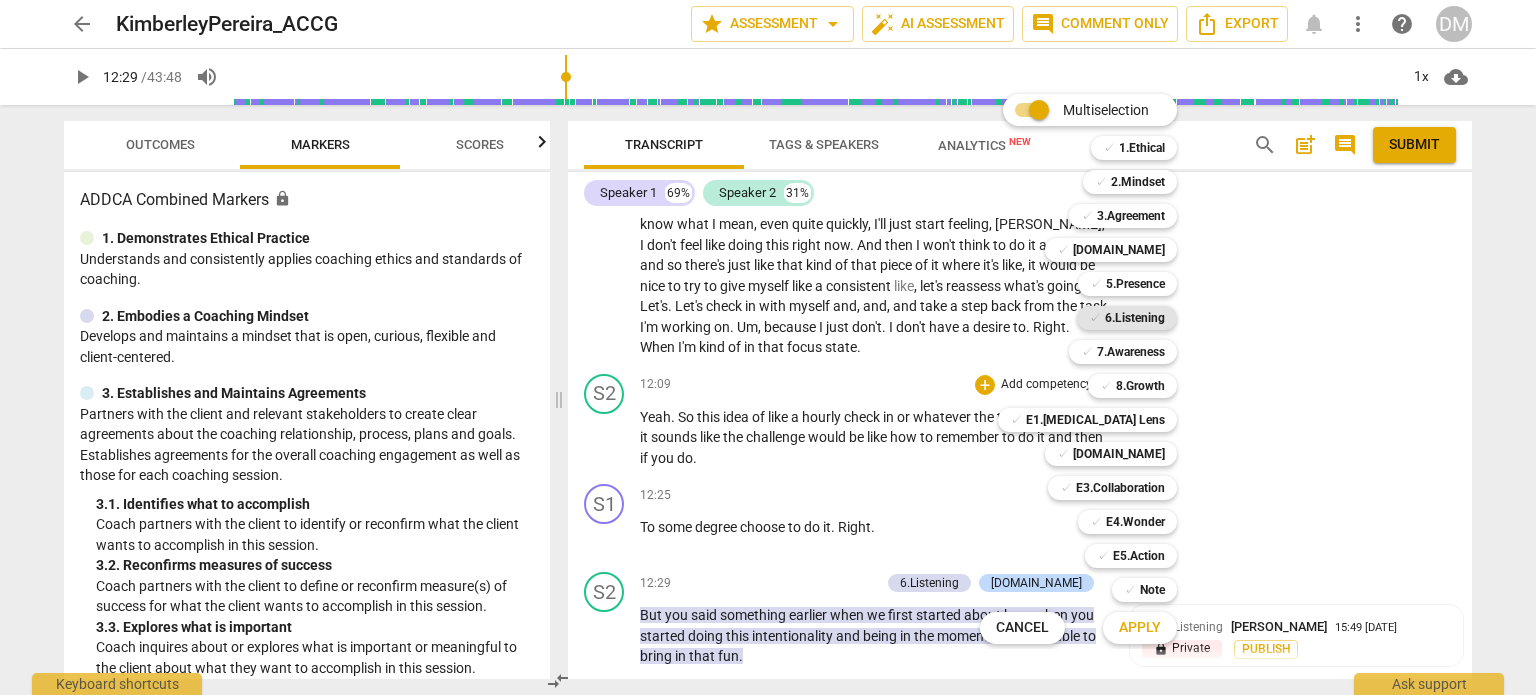 click on "✓ 6.Listening" at bounding box center [1127, 318] 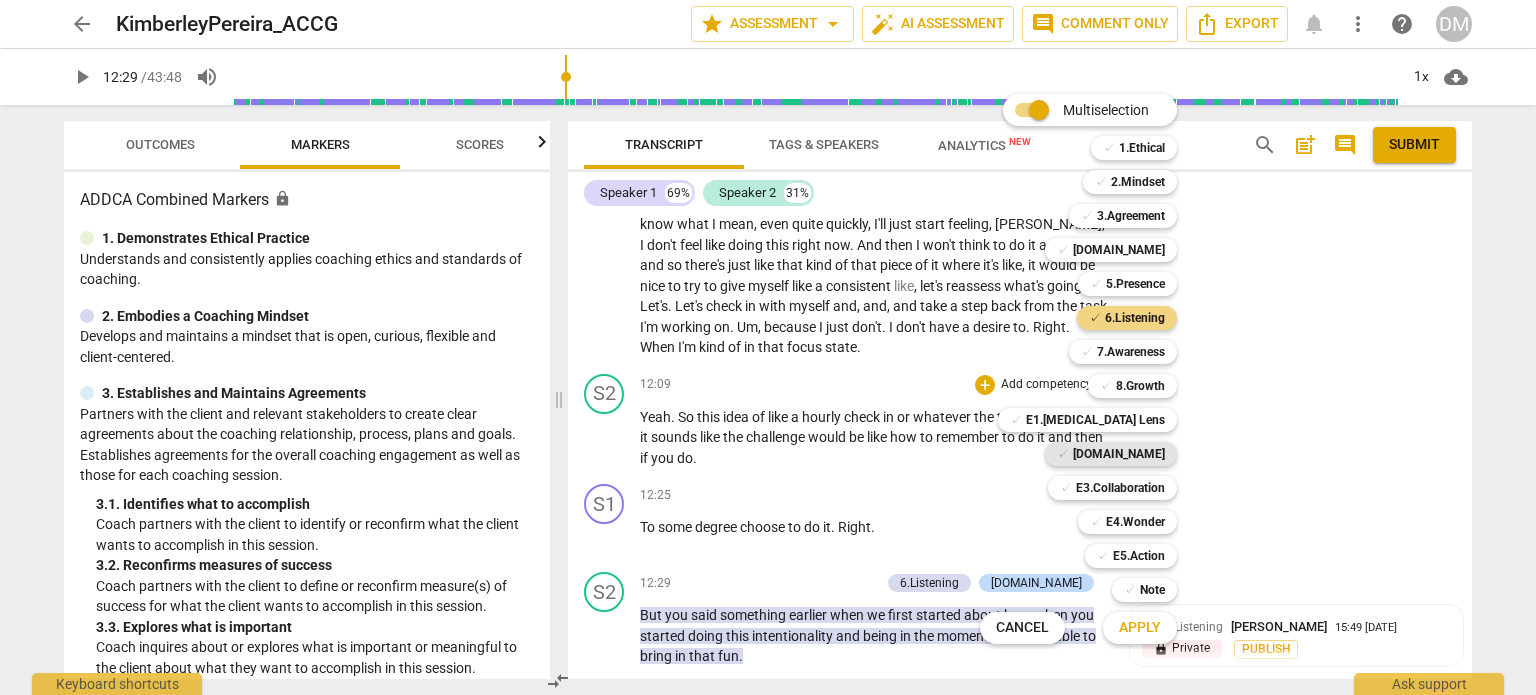 click on "[DOMAIN_NAME]" at bounding box center (1119, 454) 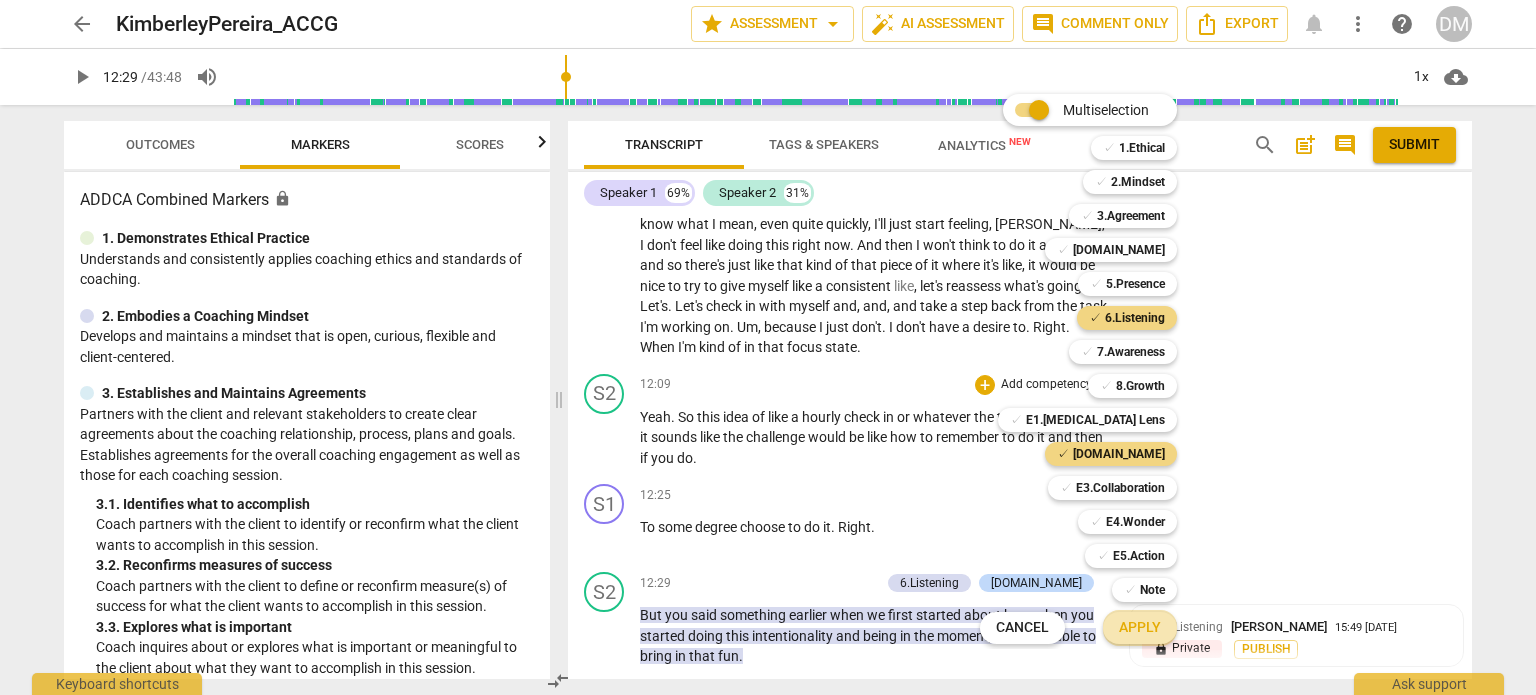 click on "Apply" at bounding box center (1140, 628) 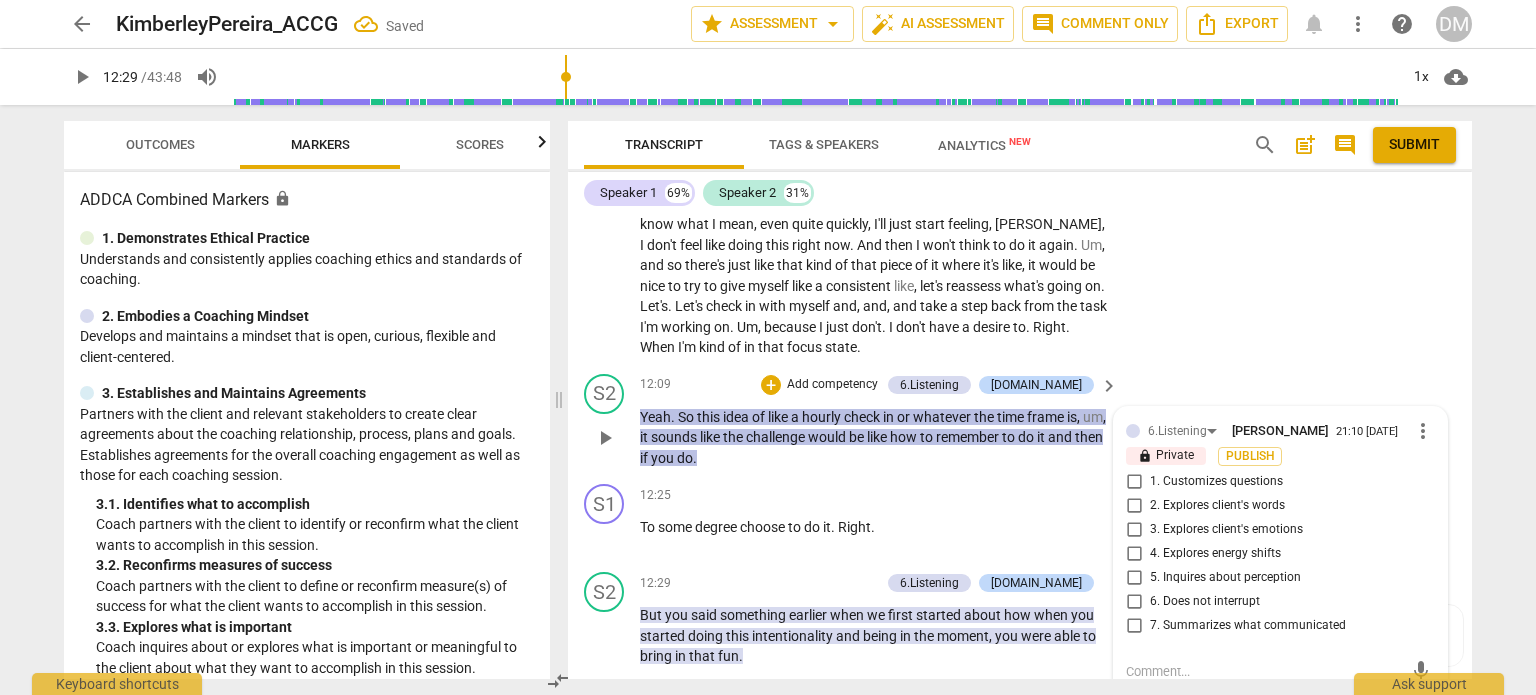click on "7. Summarizes what communicated" at bounding box center [1134, 626] 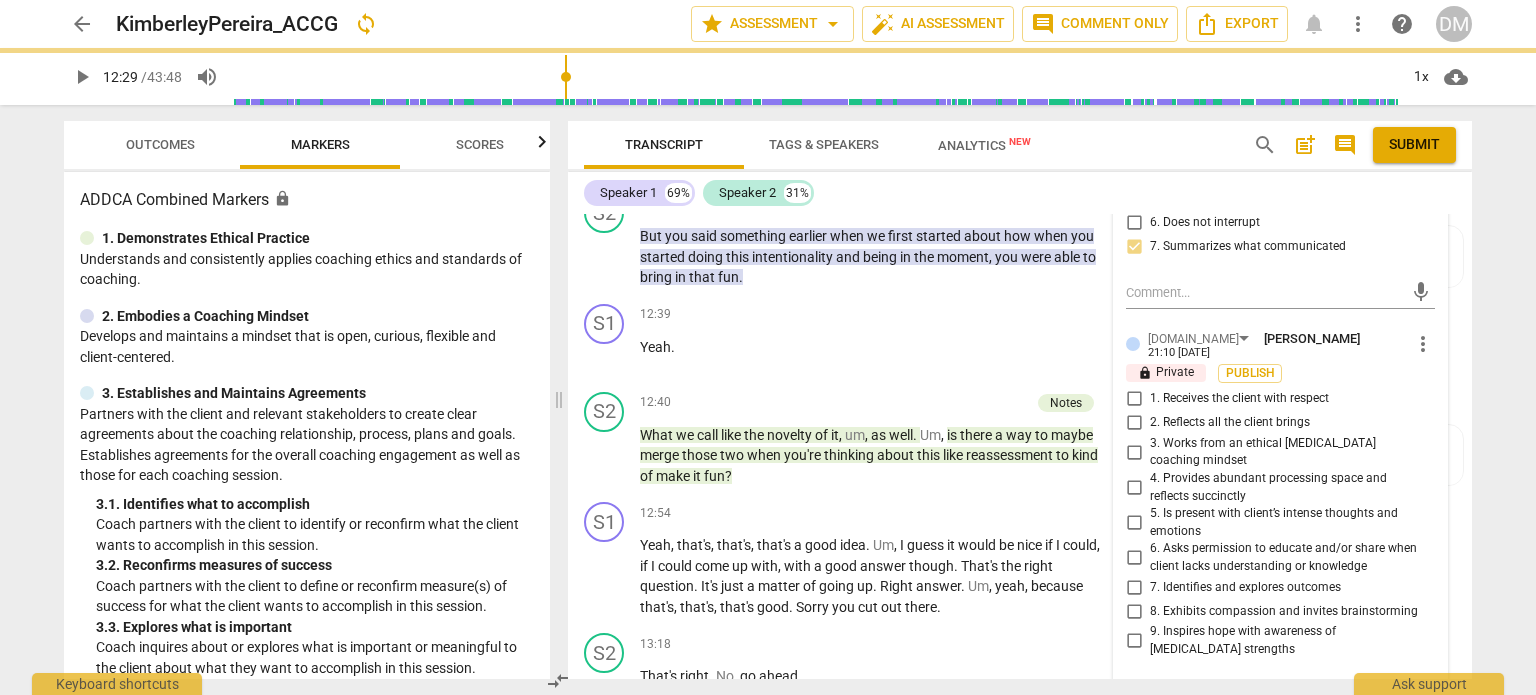 scroll, scrollTop: 5548, scrollLeft: 0, axis: vertical 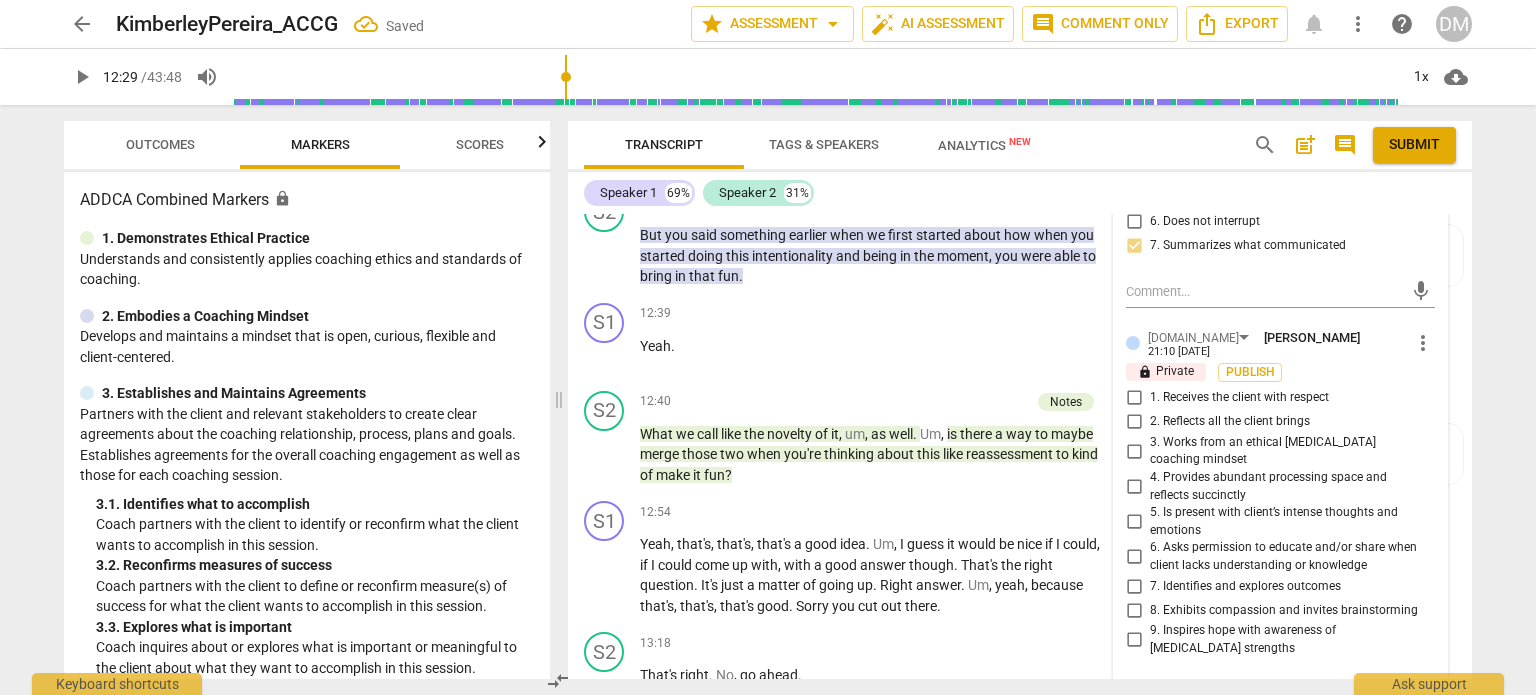 click on "4. Provides abundant processing space and reflects succinctly" at bounding box center (1134, 487) 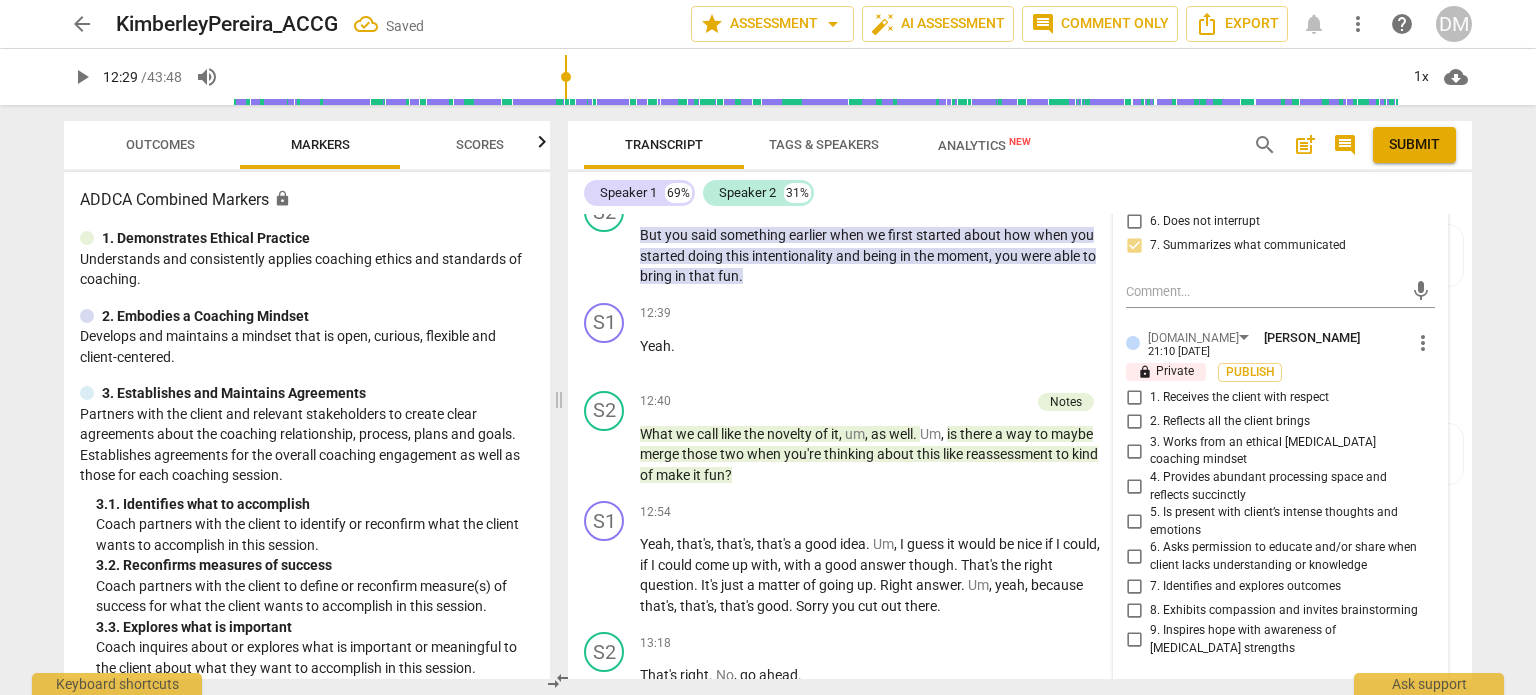 checkbox on "true" 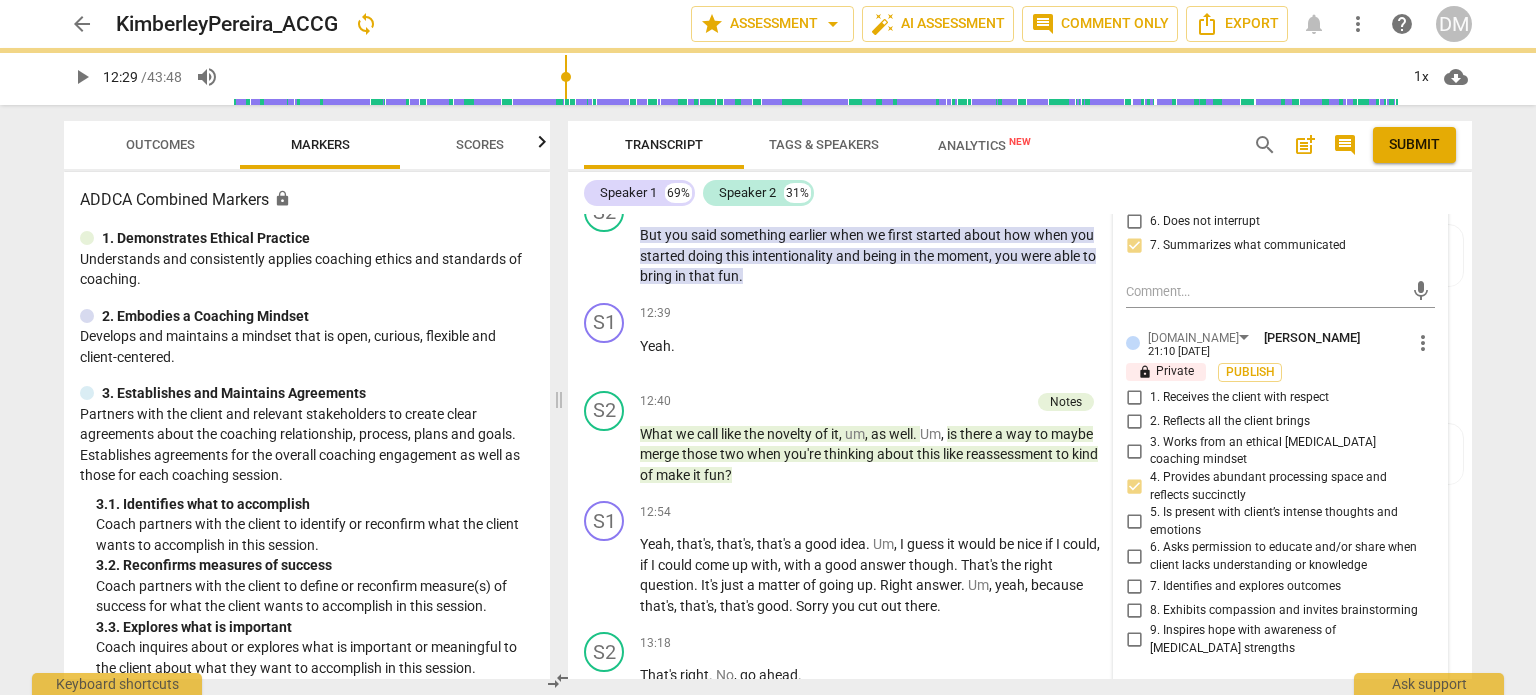 click on "2. Reflects all the client brings" at bounding box center [1134, 422] 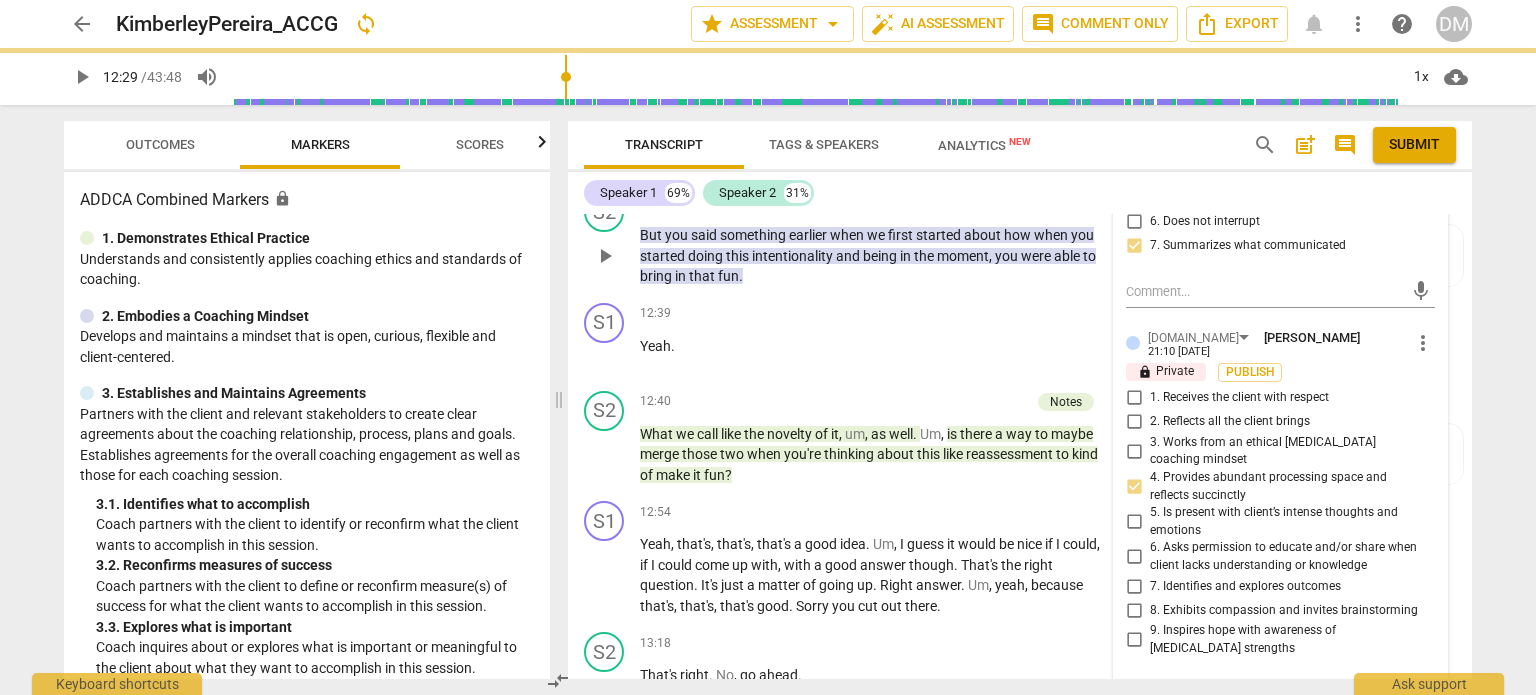 scroll, scrollTop: 5719, scrollLeft: 0, axis: vertical 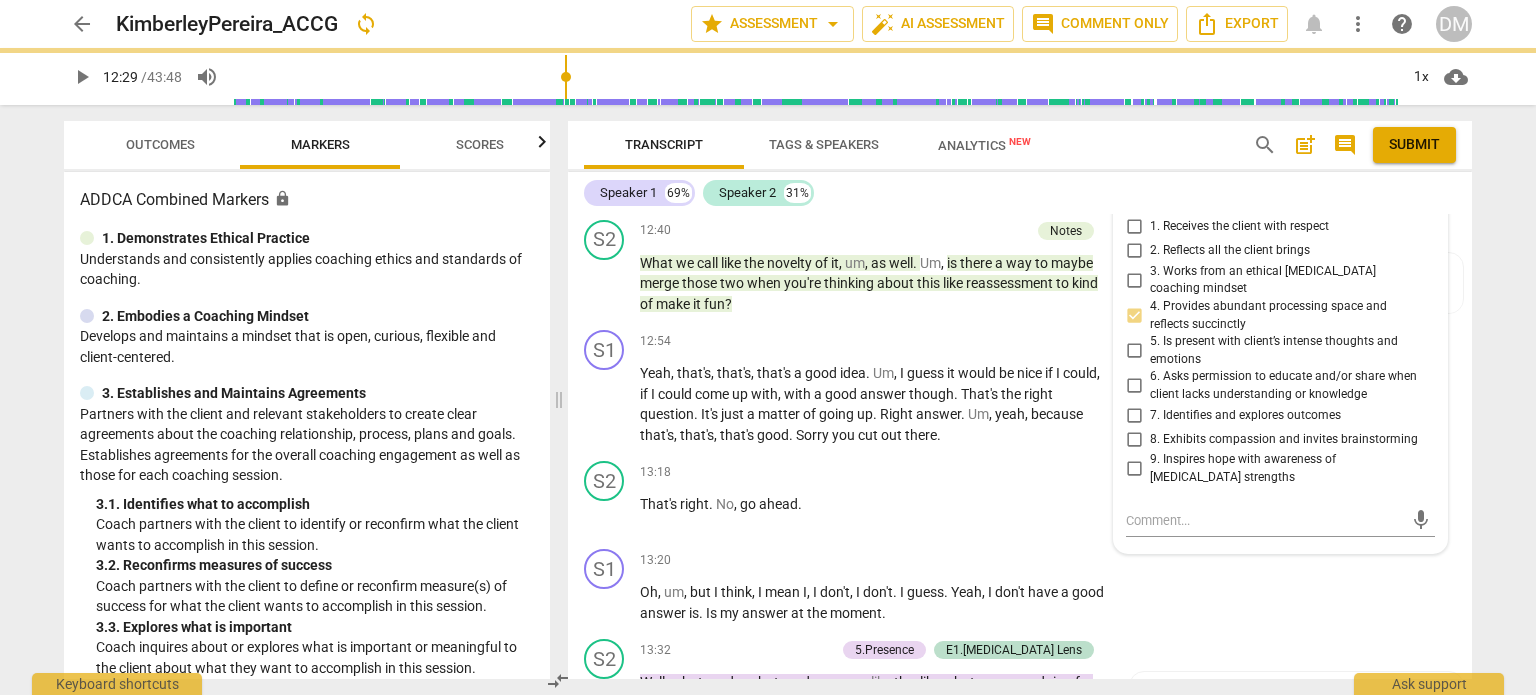 checkbox on "true" 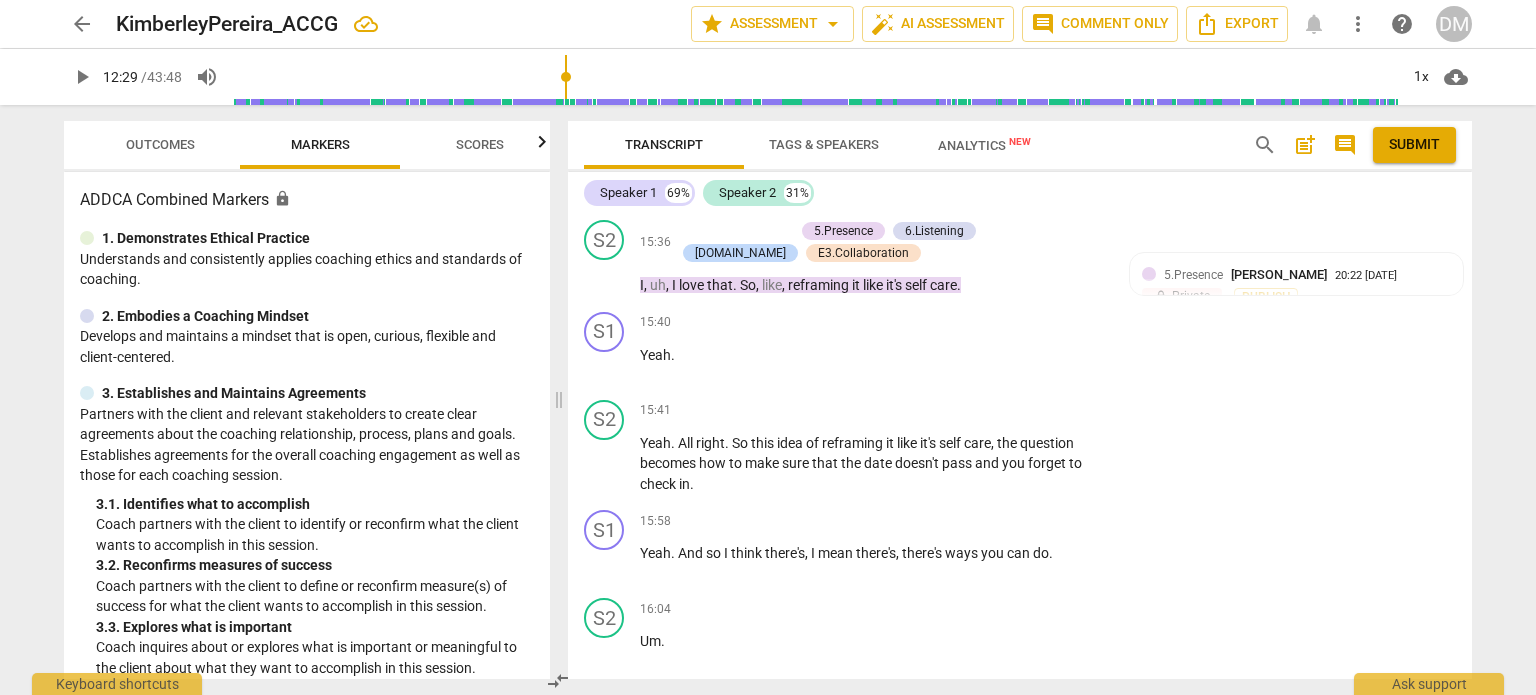 scroll, scrollTop: 6915, scrollLeft: 0, axis: vertical 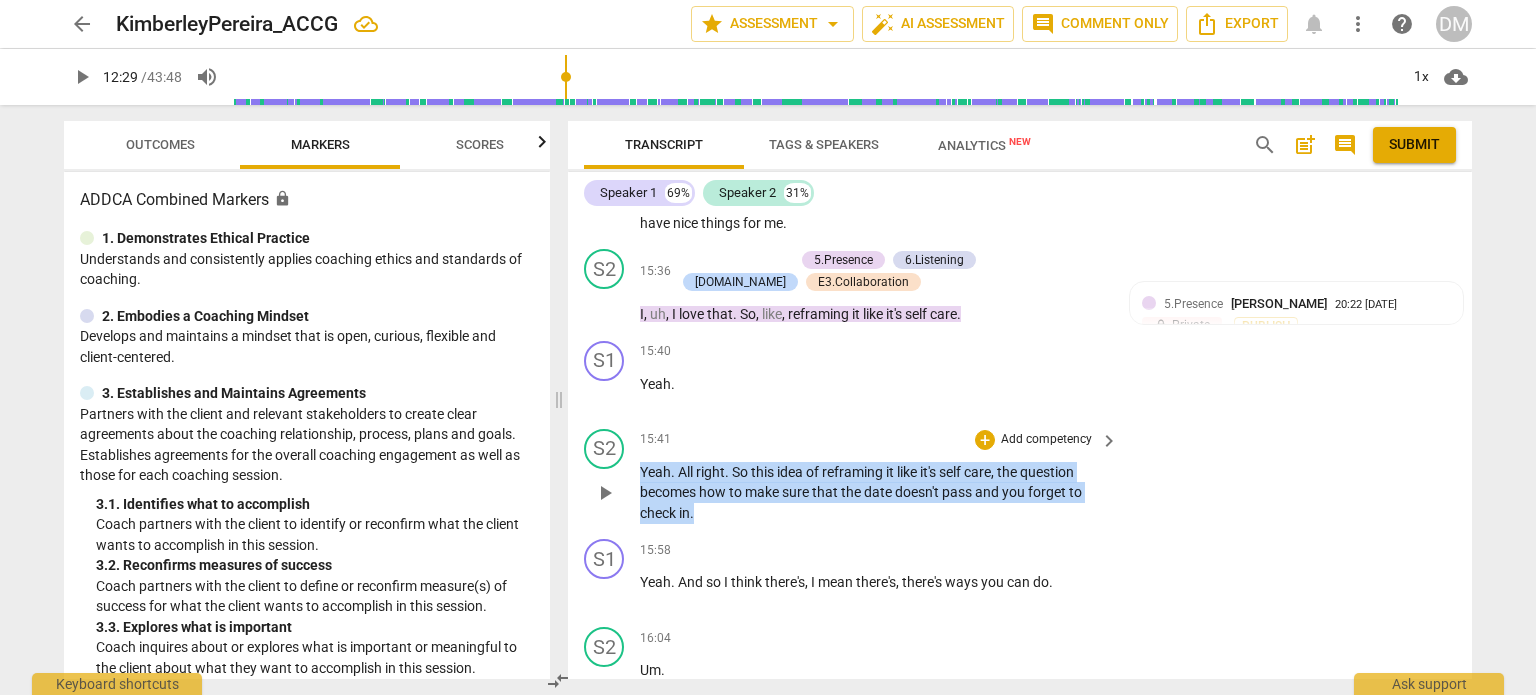 drag, startPoint x: 638, startPoint y: 451, endPoint x: 701, endPoint y: 490, distance: 74.094536 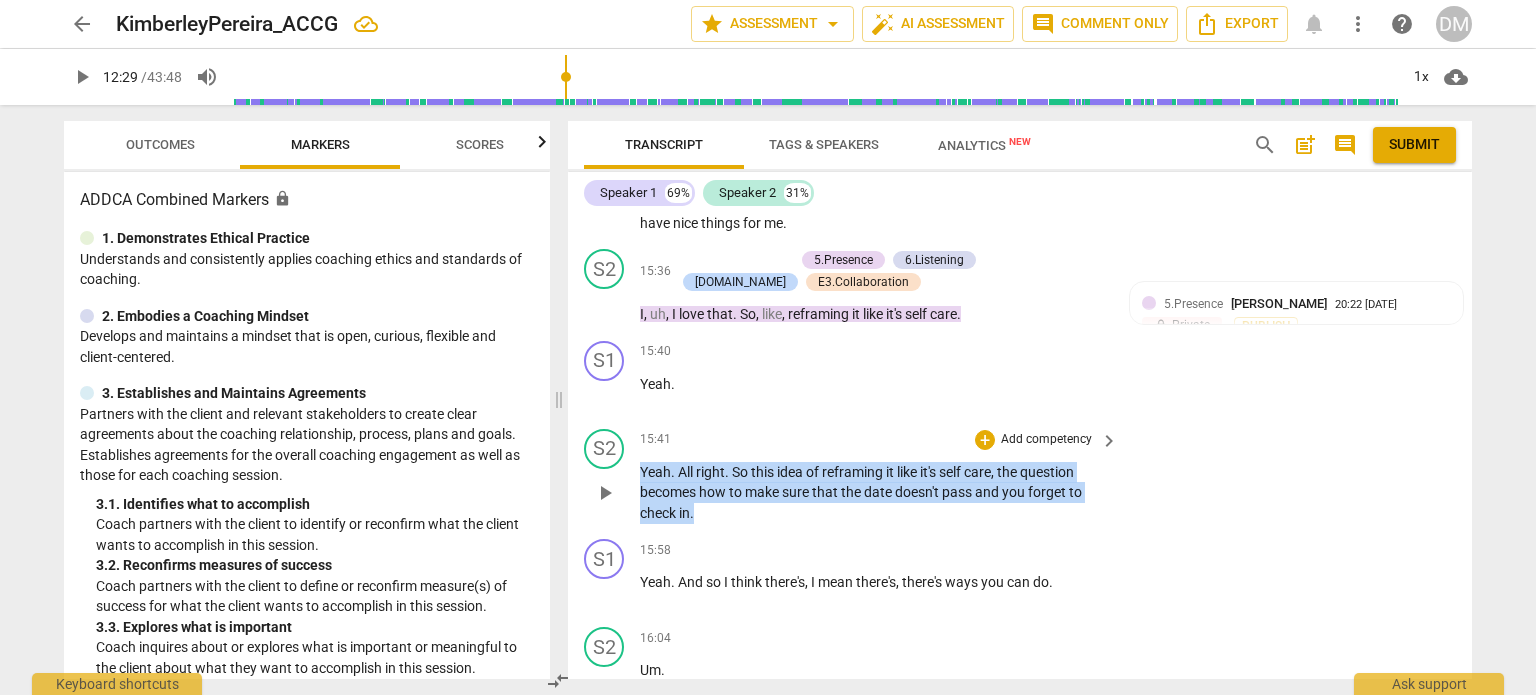 click on "S2 play_arrow pause 15:41 + Add competency keyboard_arrow_right Yeah .   All   right .   So   this   idea   of   reframing   it   like   it's   self   care ,   the   question   becomes   how   to   make   sure   that   the   date   doesn't   pass   and   you   forget   to   check   in ." at bounding box center (1020, 476) 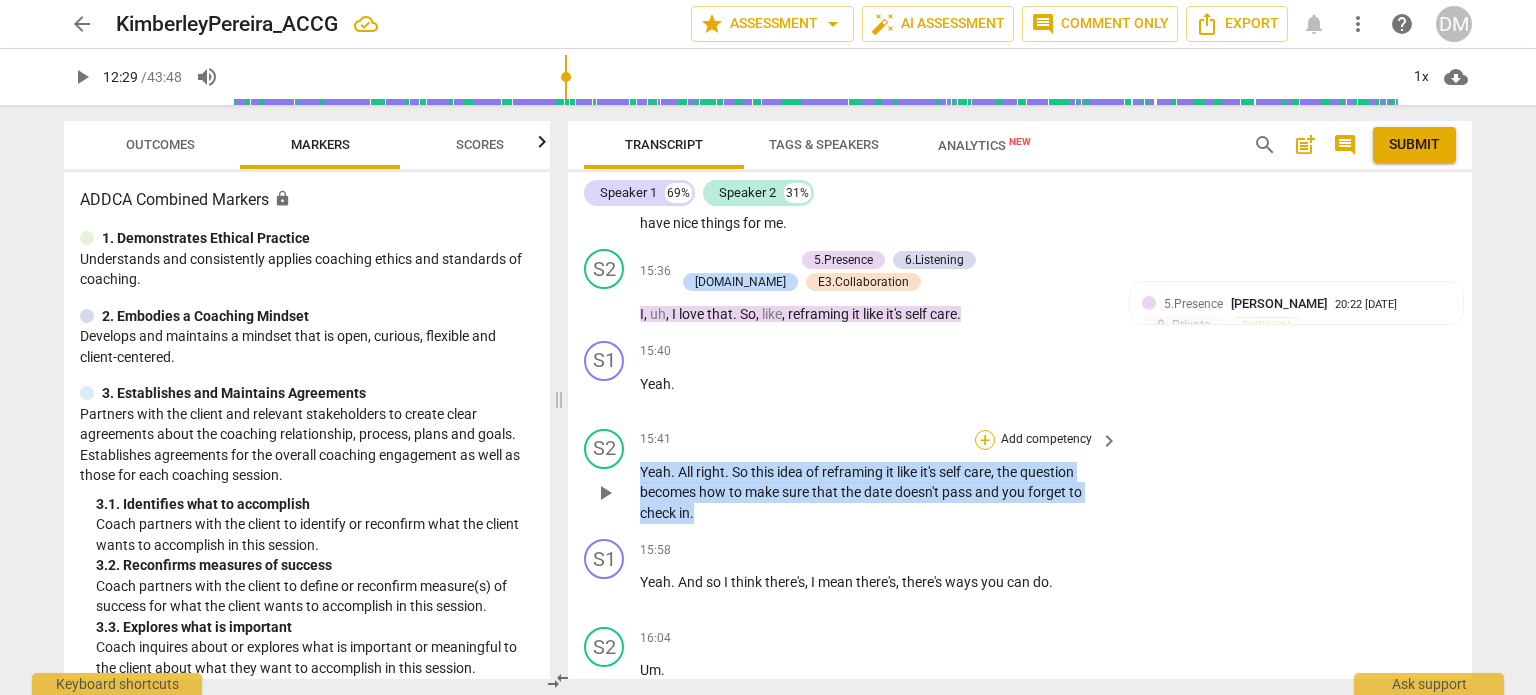 click on "+" at bounding box center (985, 440) 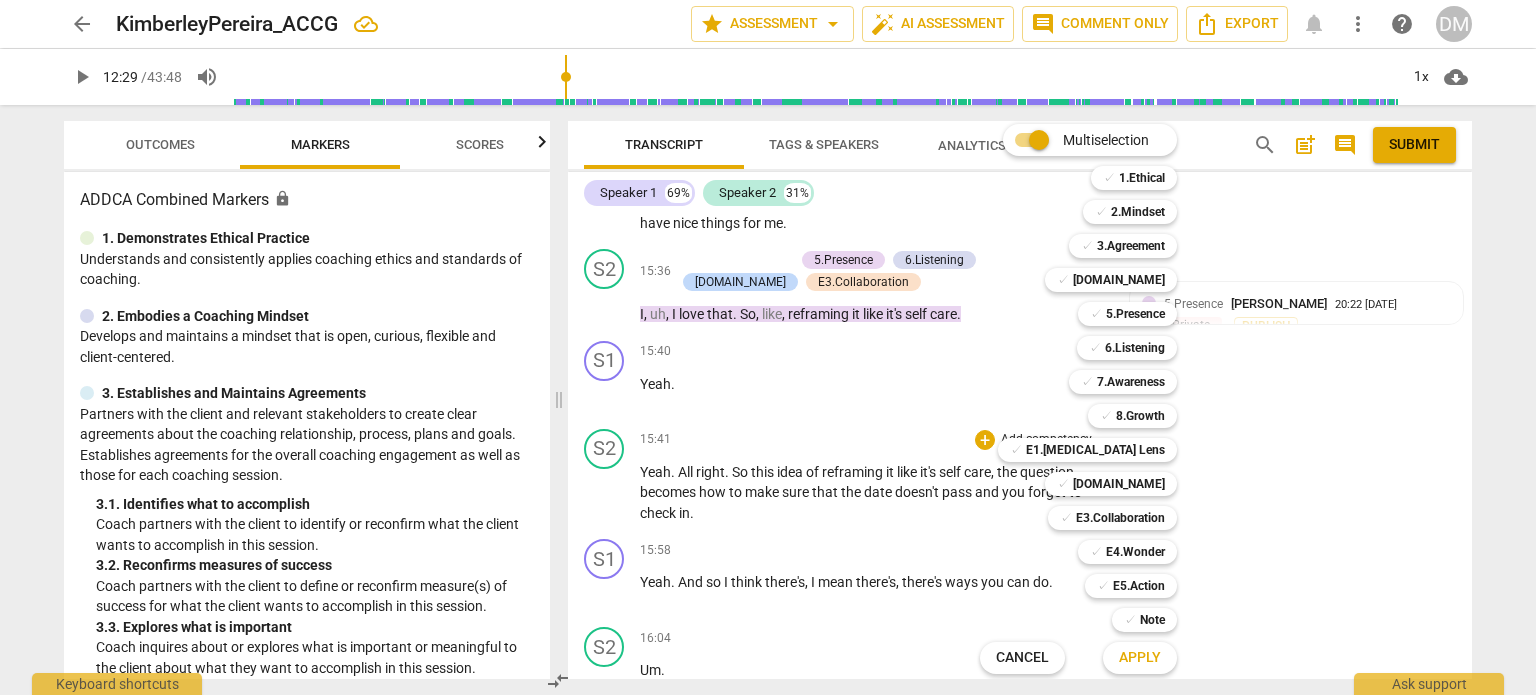 click at bounding box center (768, 347) 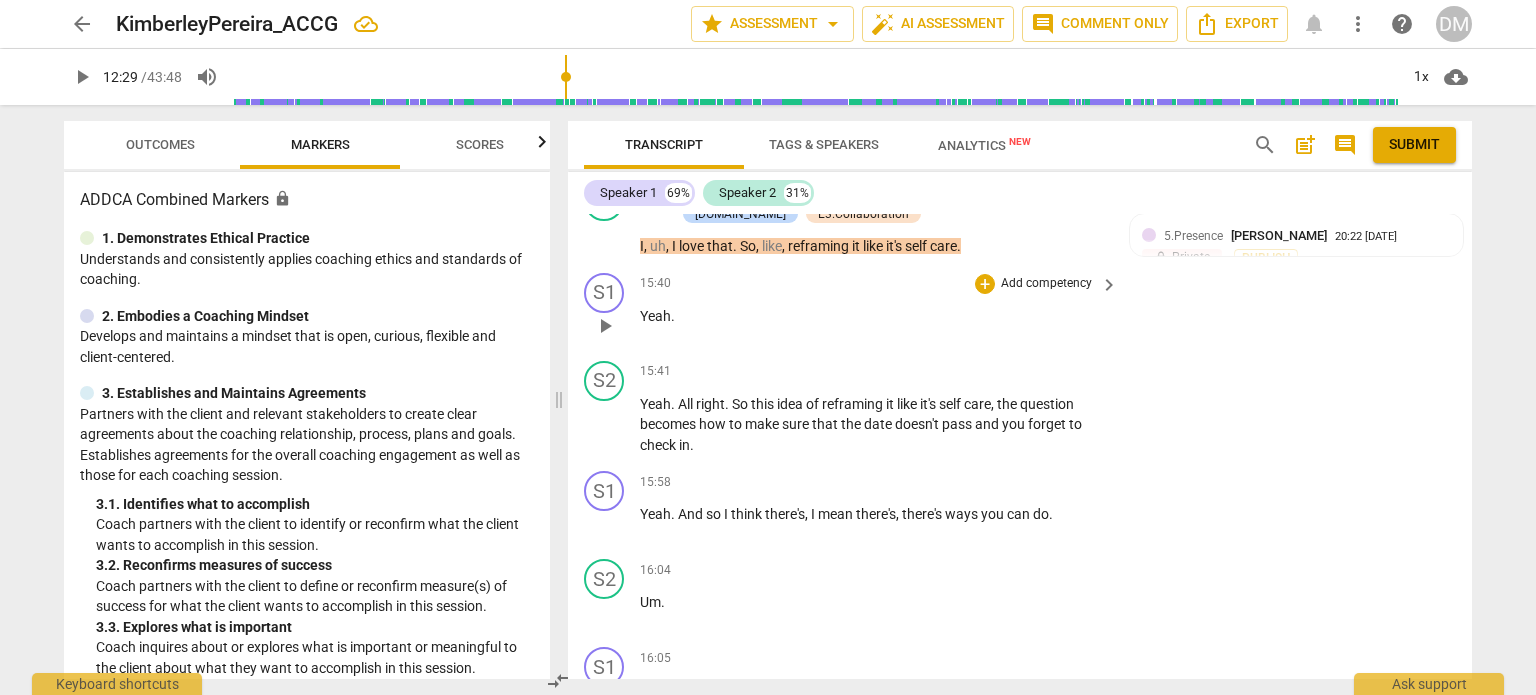 scroll, scrollTop: 6991, scrollLeft: 0, axis: vertical 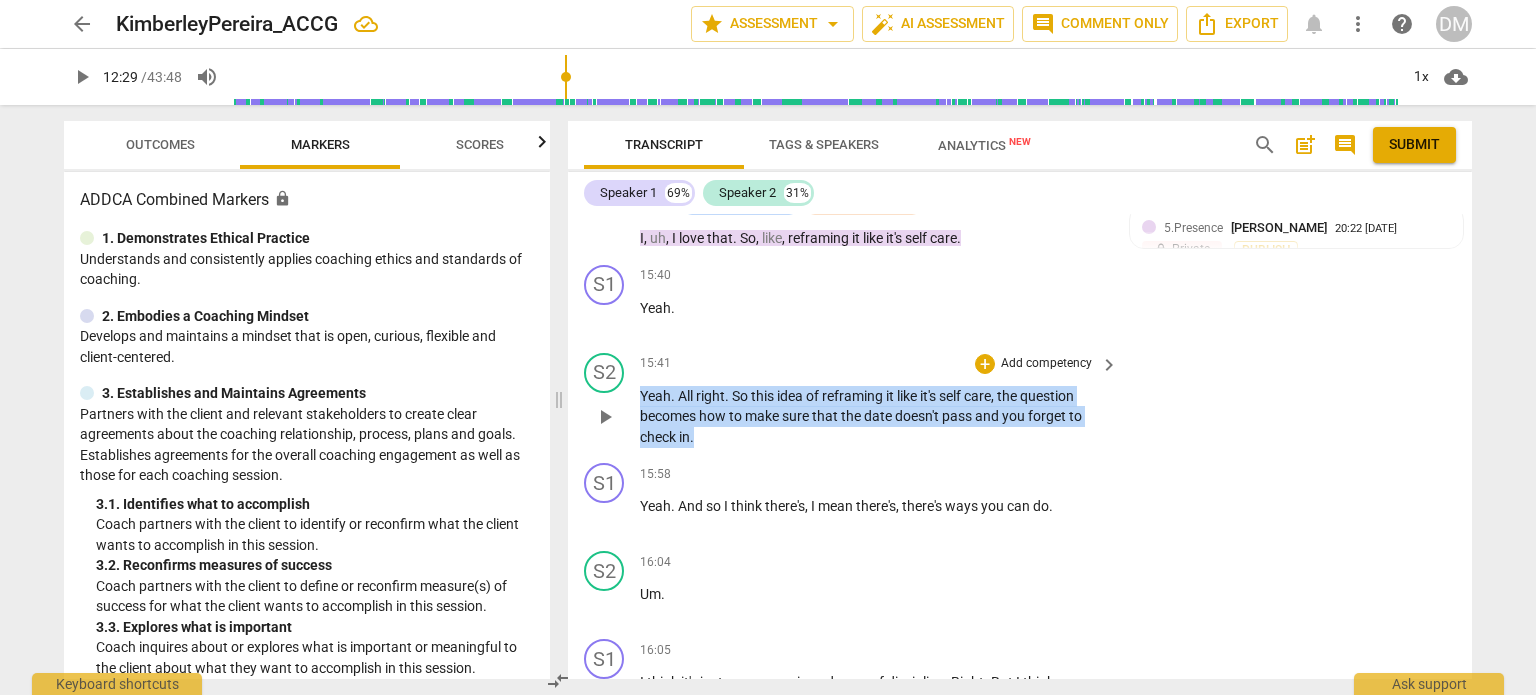 drag, startPoint x: 636, startPoint y: 371, endPoint x: 715, endPoint y: 430, distance: 98.600204 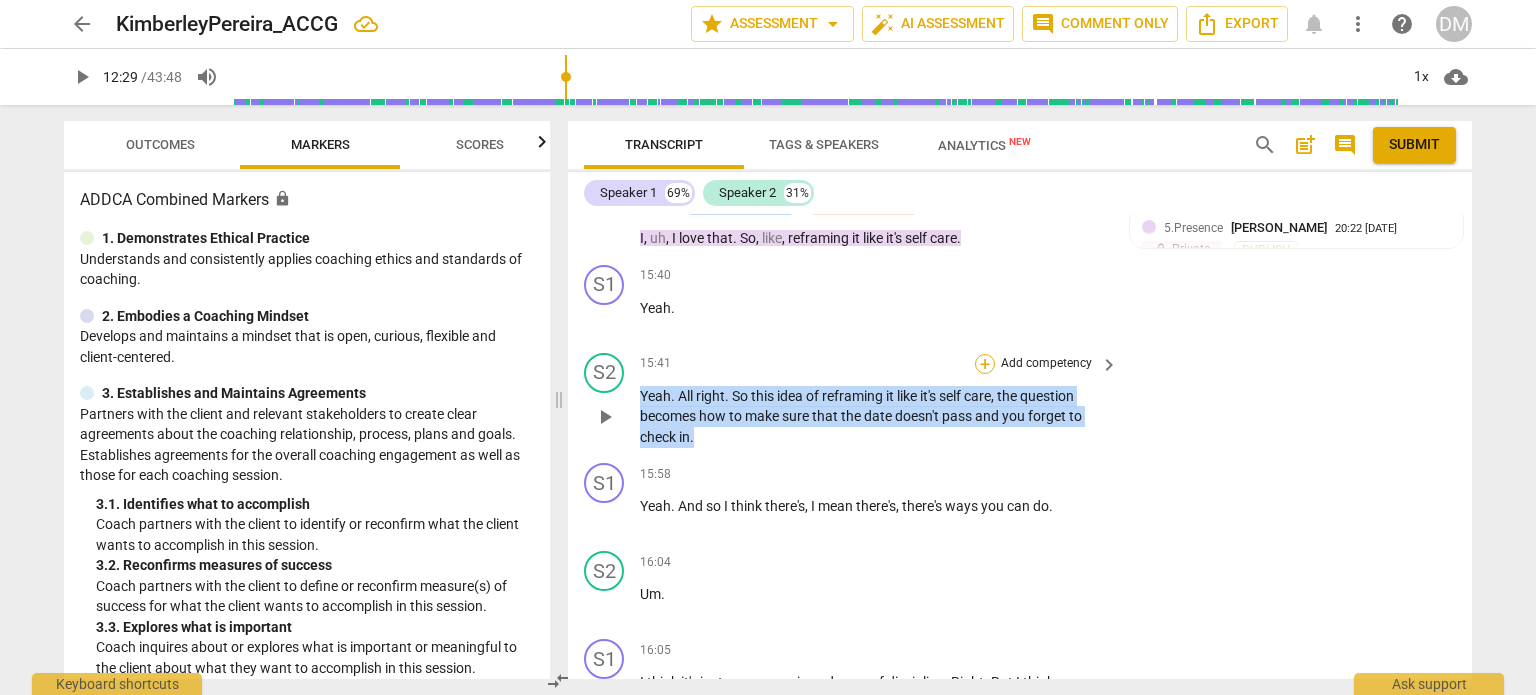 click on "+" at bounding box center [985, 364] 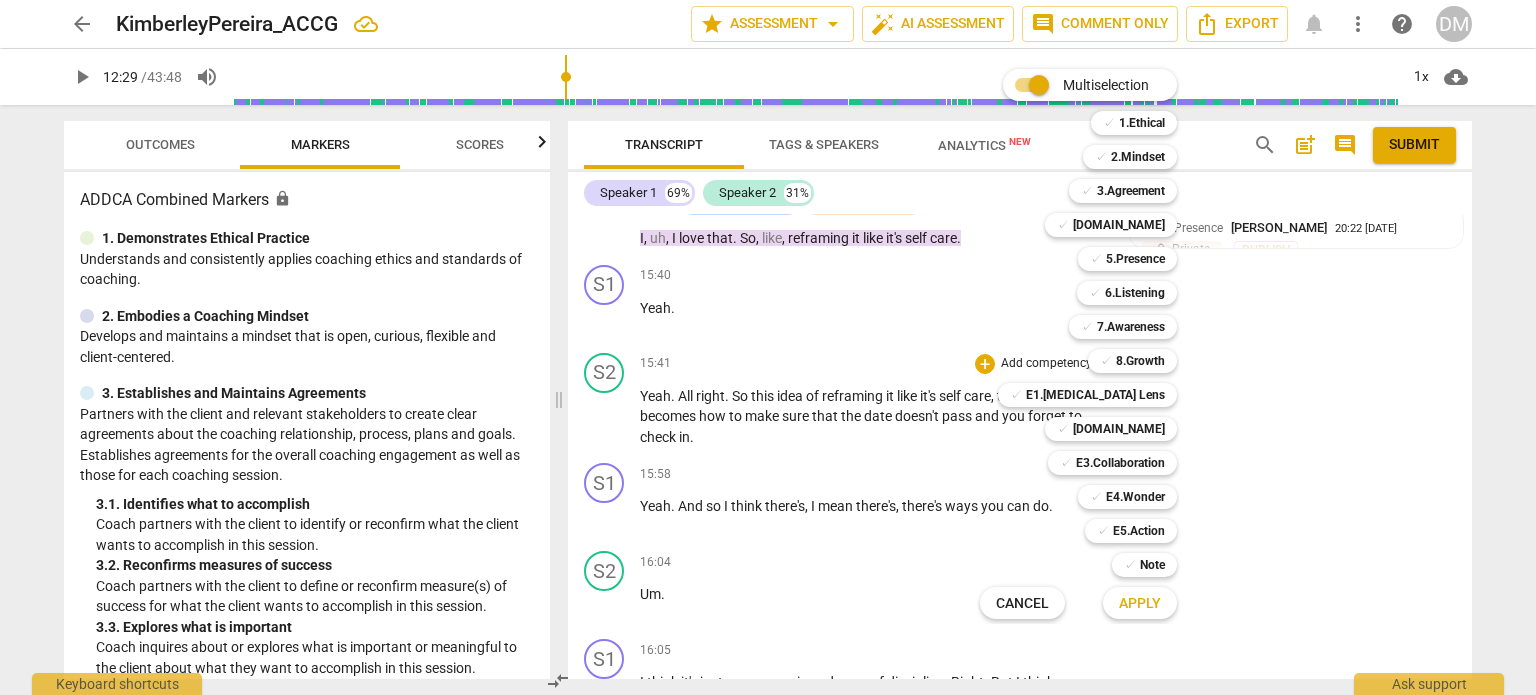 click at bounding box center [768, 347] 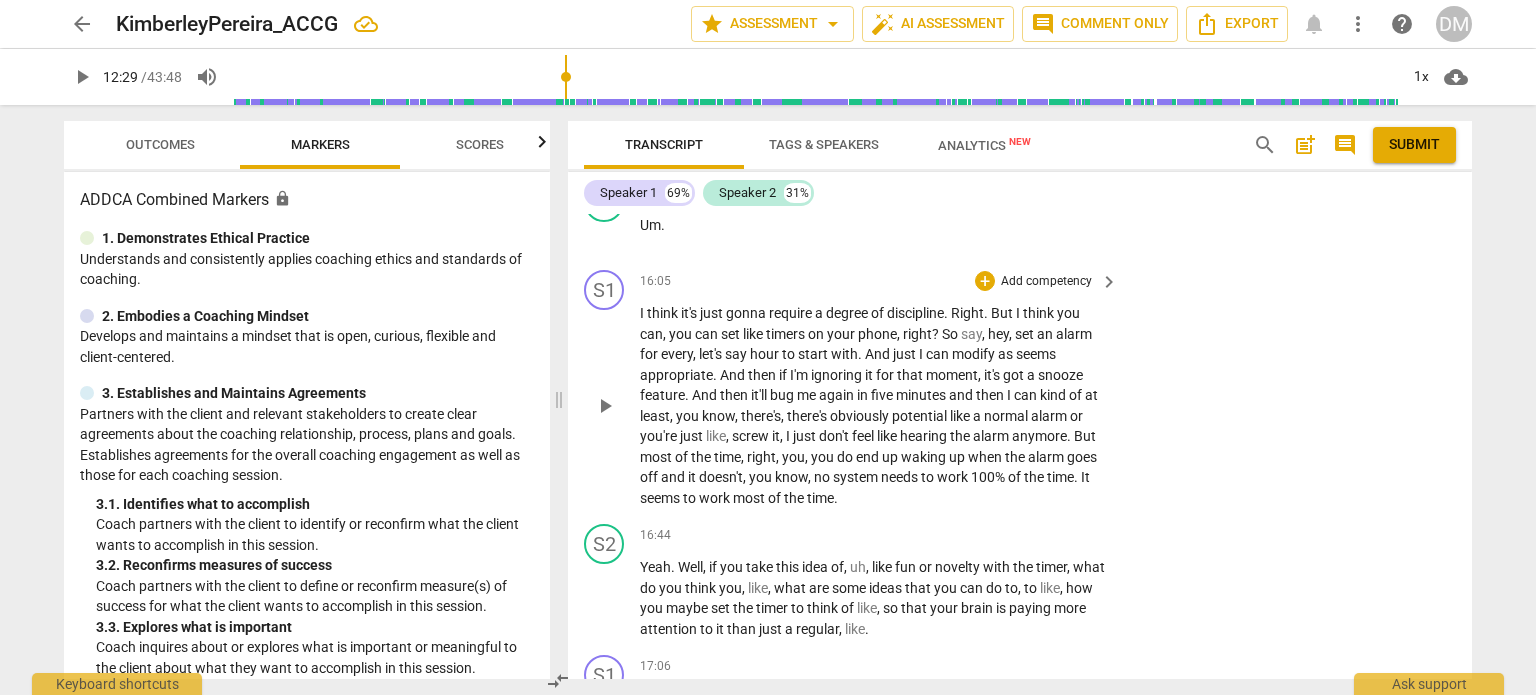 scroll, scrollTop: 7355, scrollLeft: 0, axis: vertical 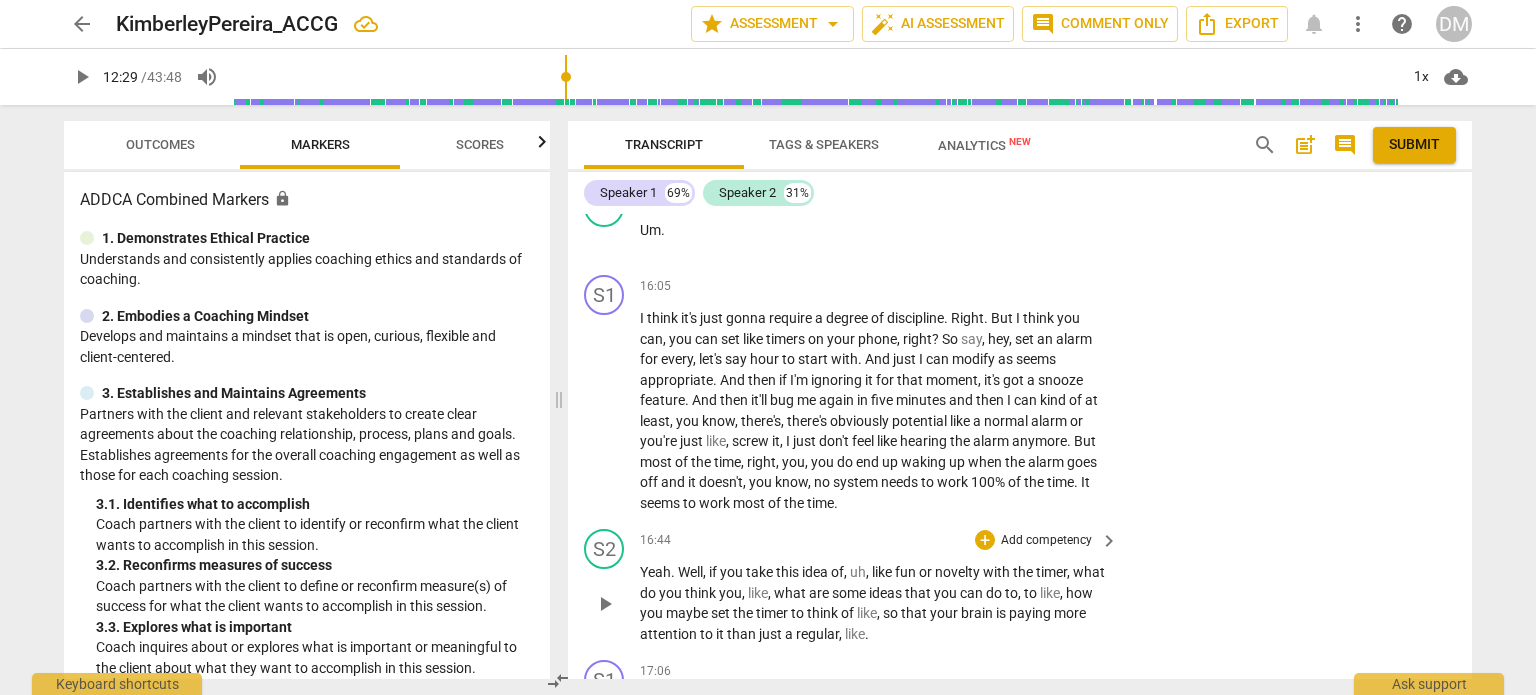 click on "Yeah" at bounding box center [655, 572] 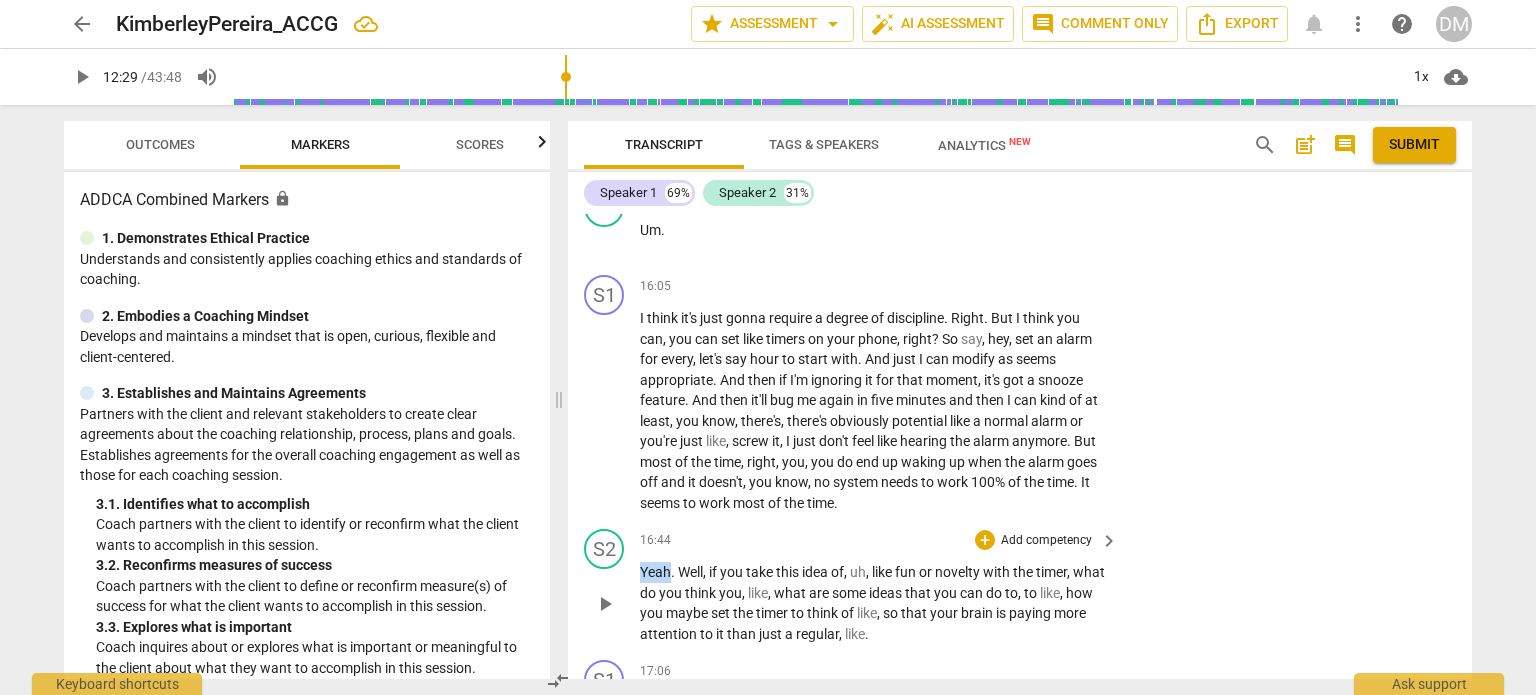click on "Yeah" at bounding box center (655, 572) 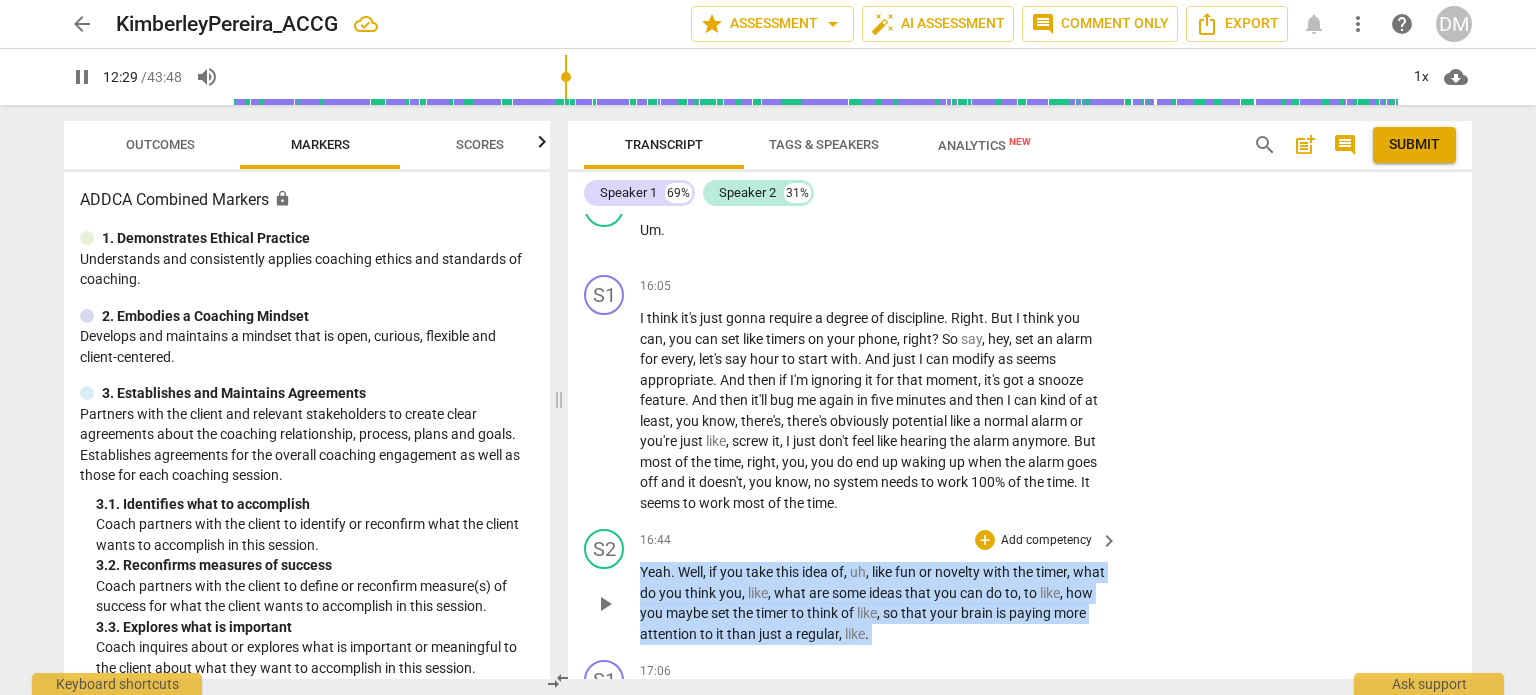 click on "Yeah" at bounding box center [655, 572] 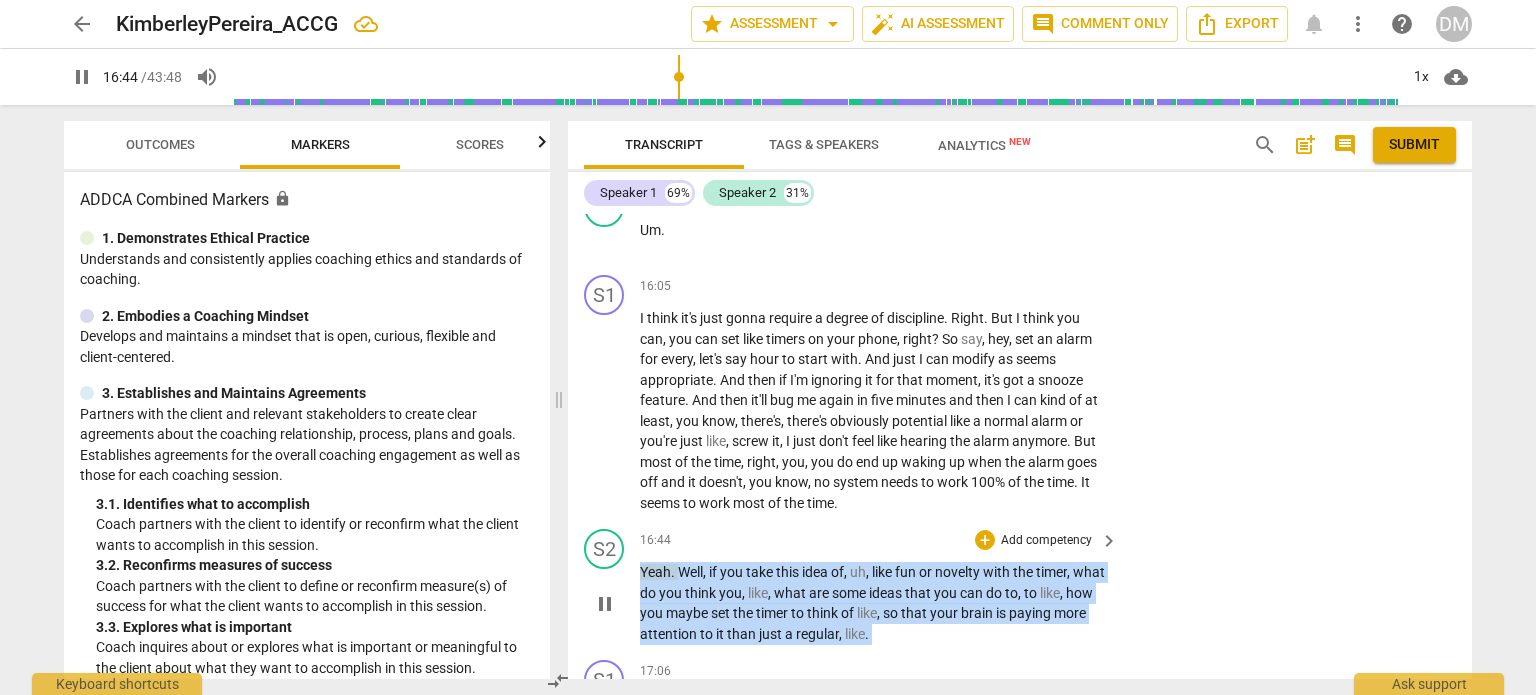 click on "Yeah" at bounding box center [655, 572] 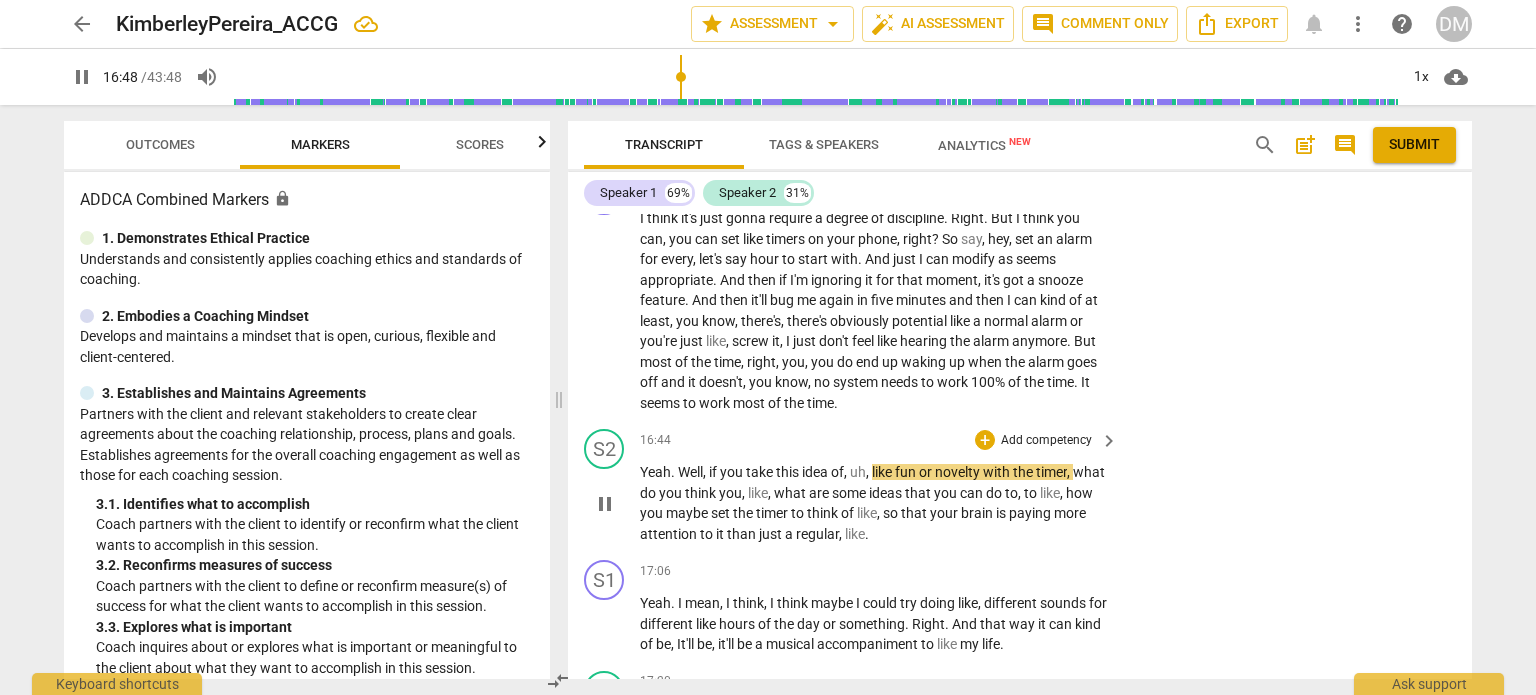scroll, scrollTop: 7456, scrollLeft: 0, axis: vertical 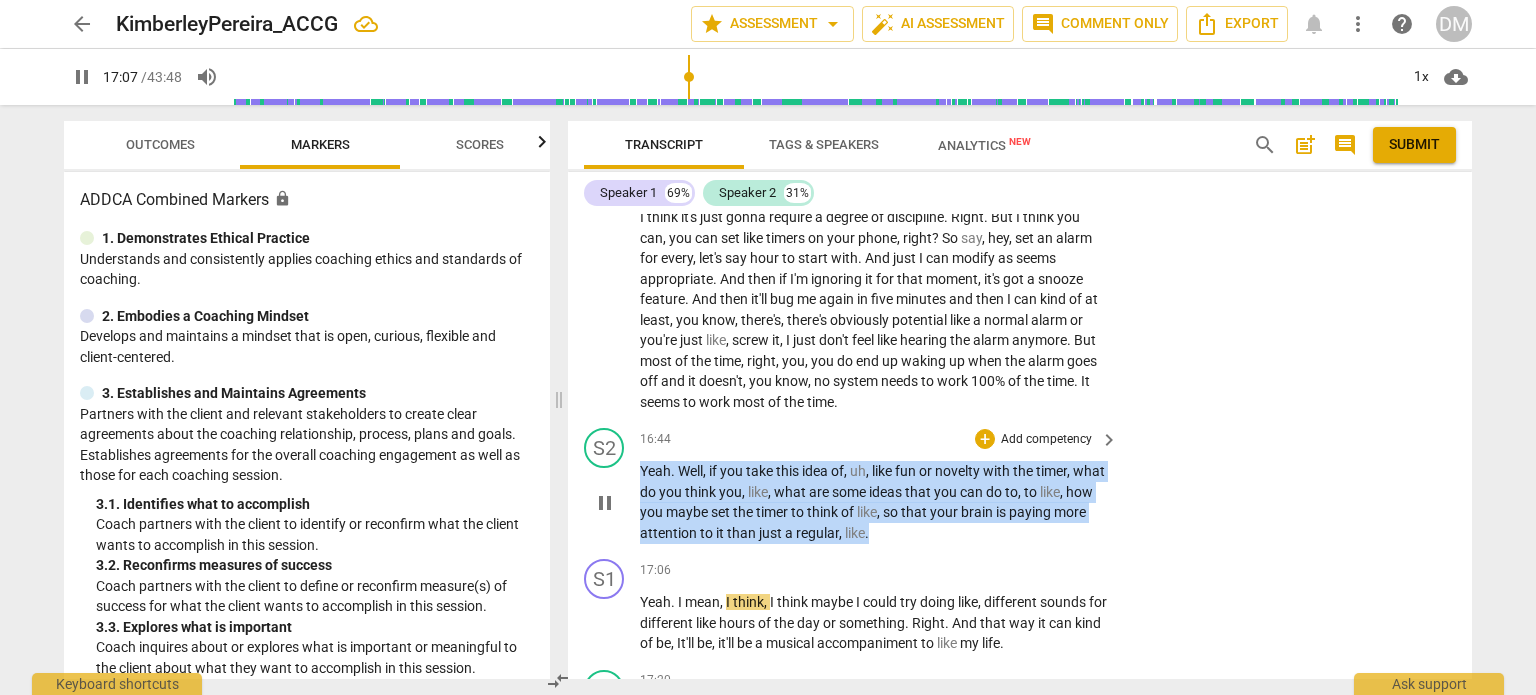 drag, startPoint x: 922, startPoint y: 504, endPoint x: 640, endPoint y: 451, distance: 286.9373 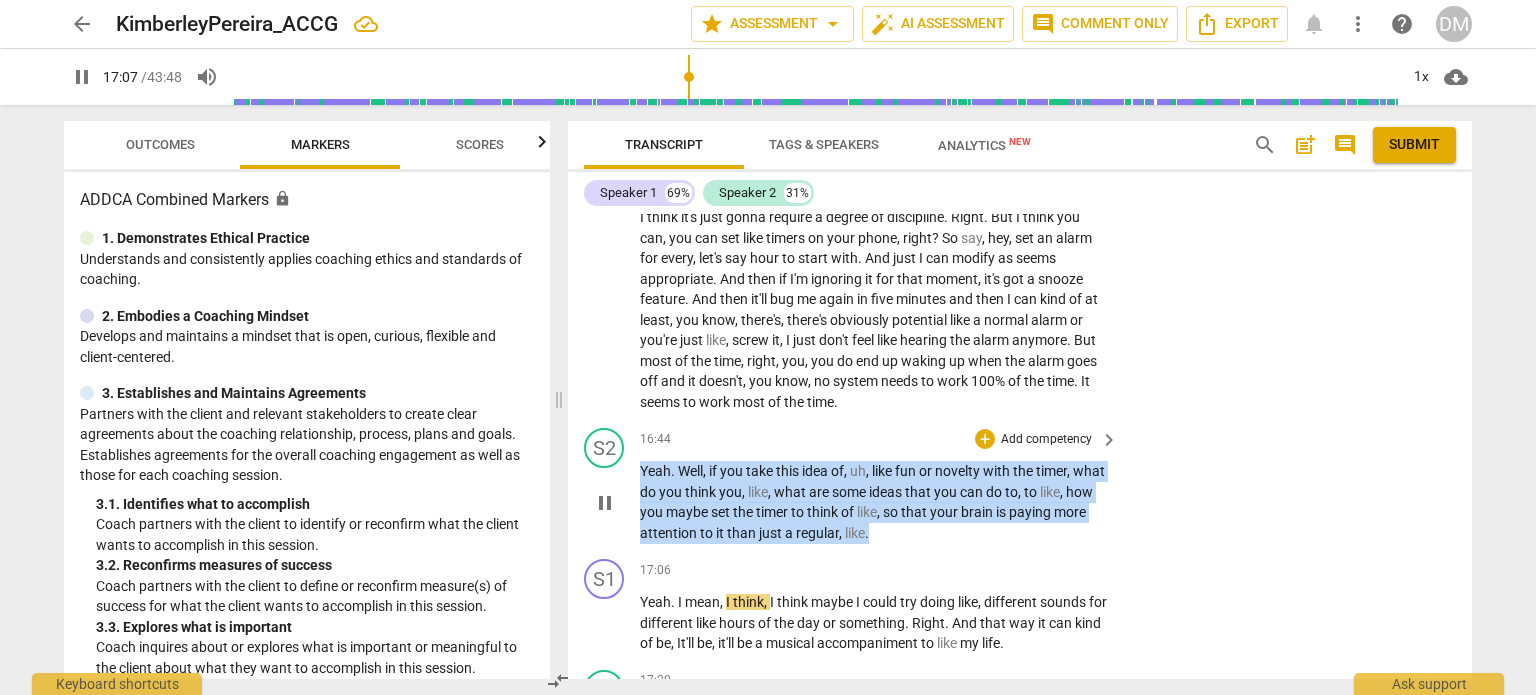 click on "Yeah .   Well ,   if   you   take   this   idea   of ,   uh ,   like   fun   or   novelty   with   the   timer ,   what   do   you   think   you ,   like ,   what   are   some   ideas   that   you   can   do   to ,   to   like ,   how   you   maybe   set   the   timer   to   think   of   like ,   so   that   your   brain   is   paying   more   attention   to   it   than   just   a   regular ,   like ." at bounding box center [874, 502] 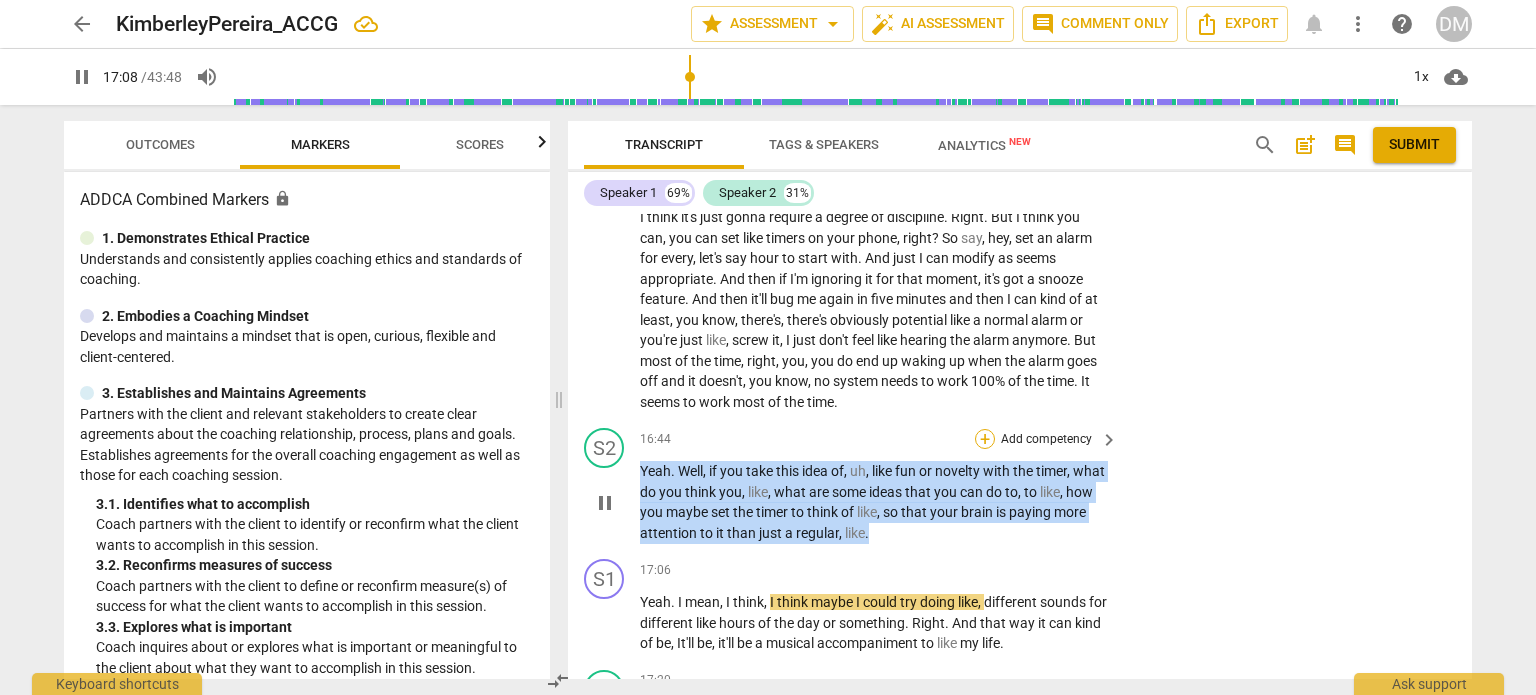 click on "+" at bounding box center (985, 439) 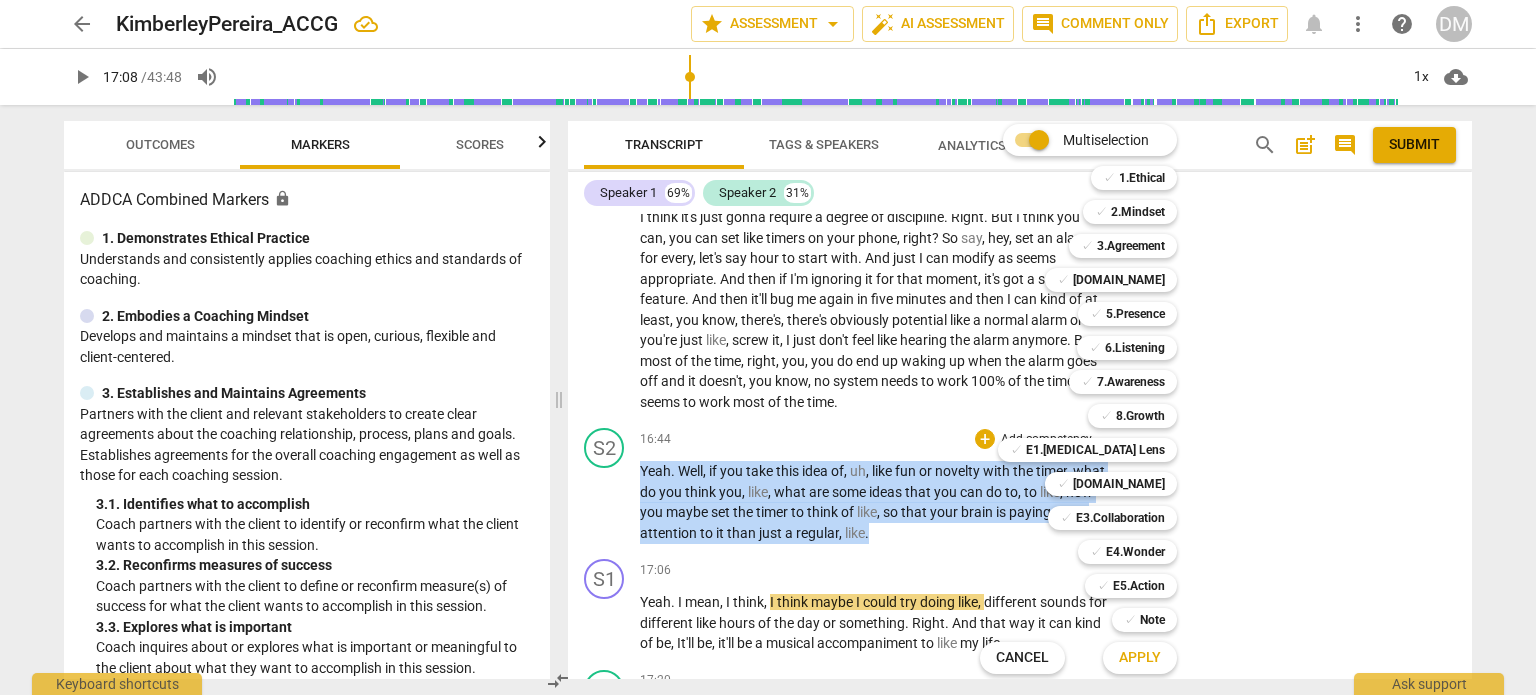 type on "1029" 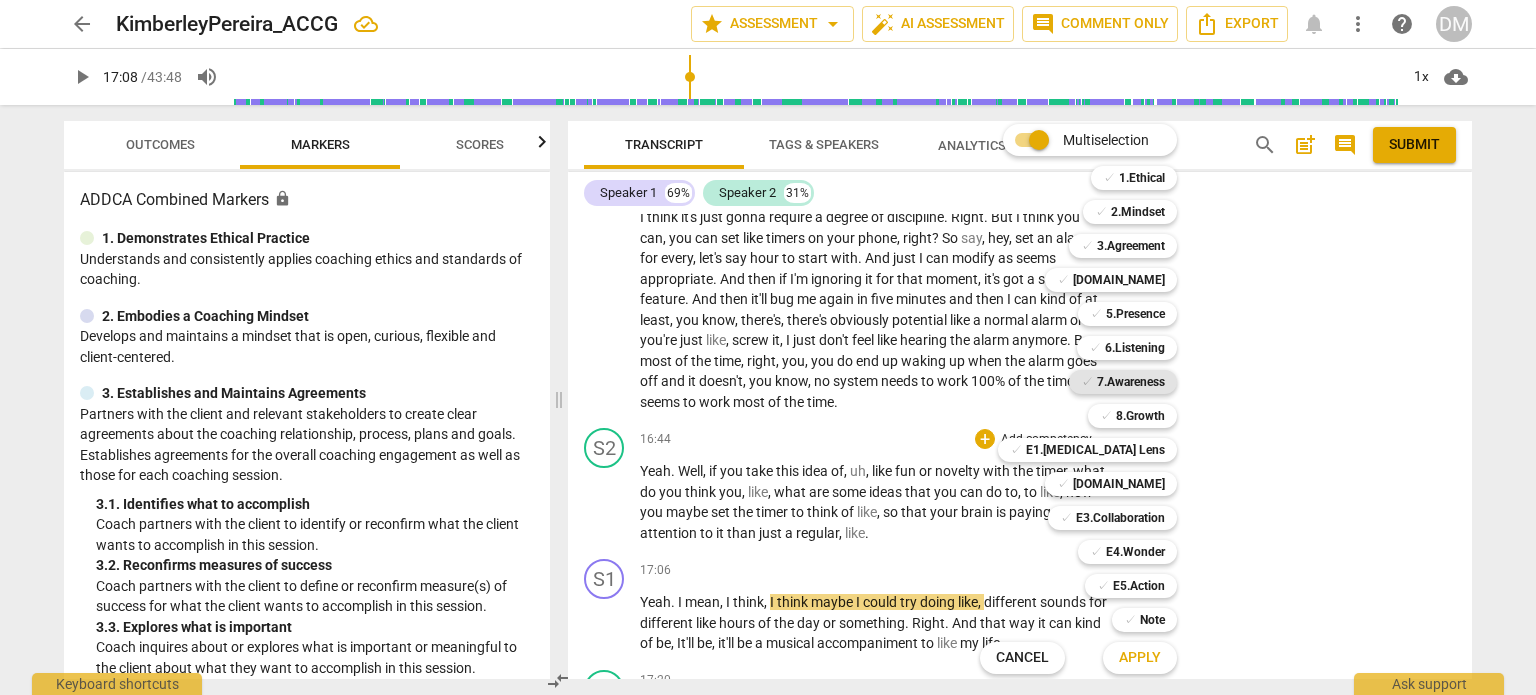 click on "7.Awareness" at bounding box center (1131, 382) 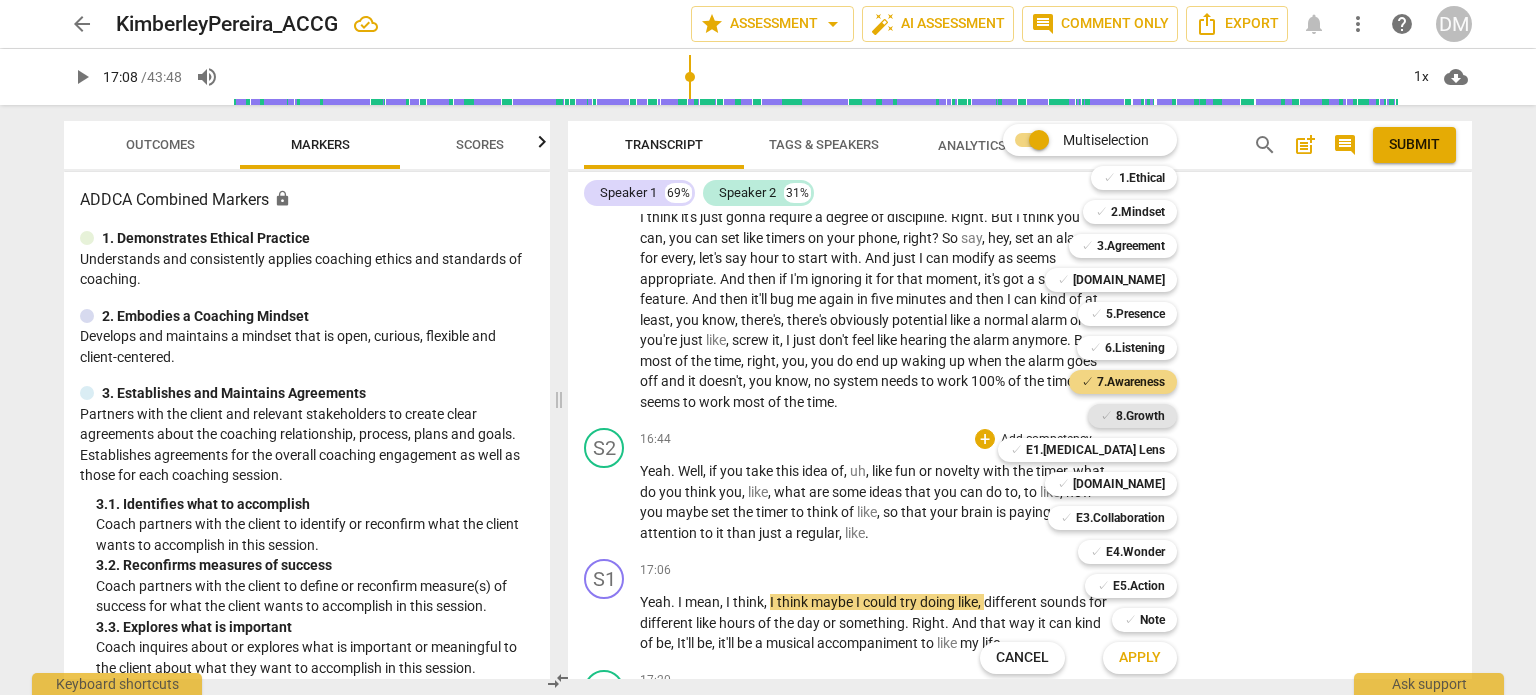 click on "8.Growth" at bounding box center [1140, 416] 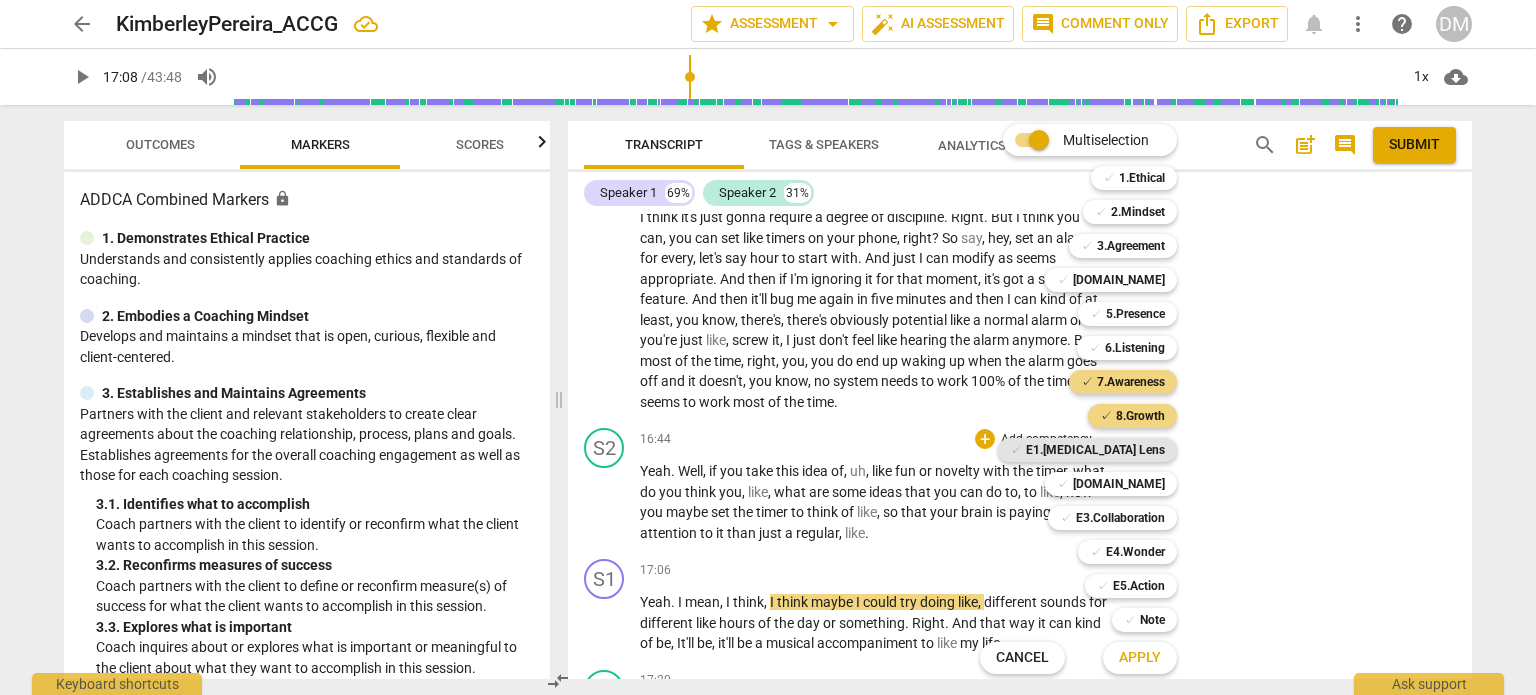click on "E1.[MEDICAL_DATA] Lens" at bounding box center (1095, 450) 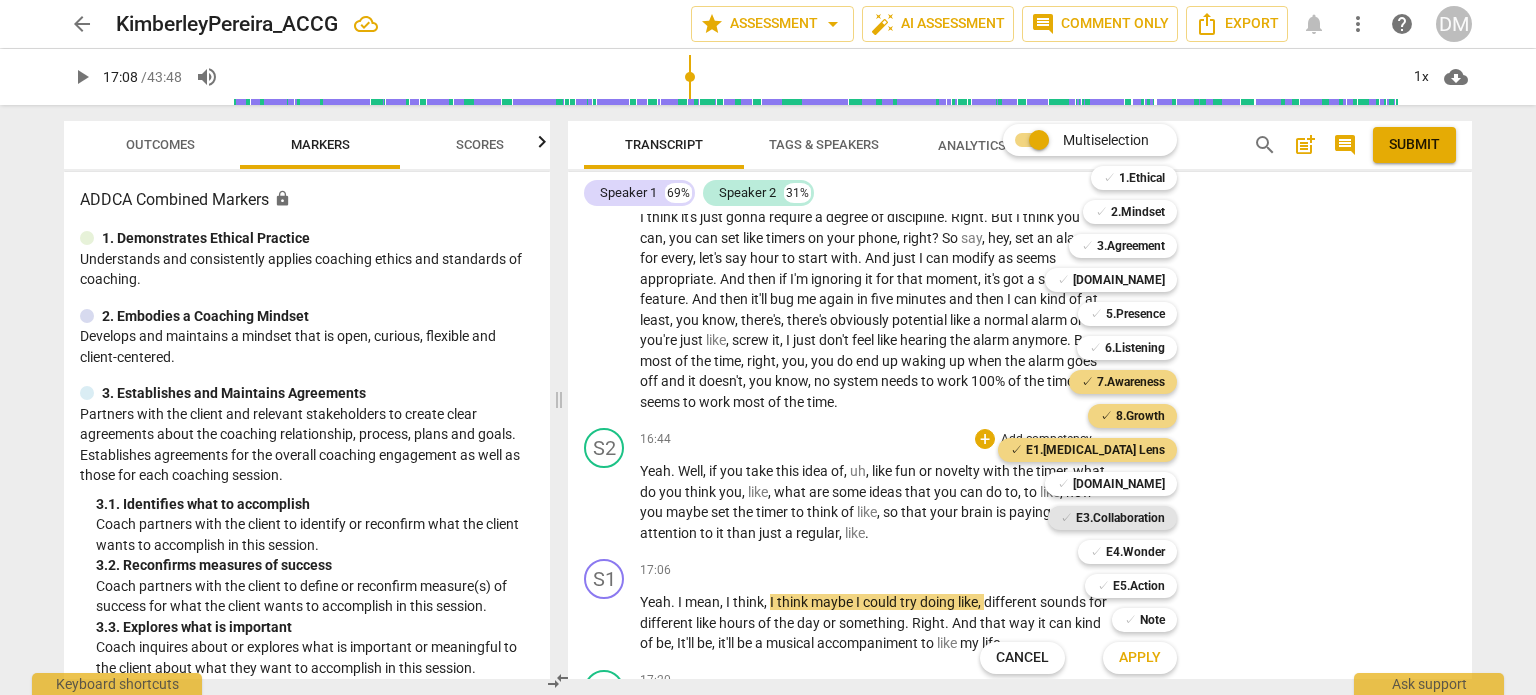 click on "E3.Collaboration" at bounding box center (1120, 518) 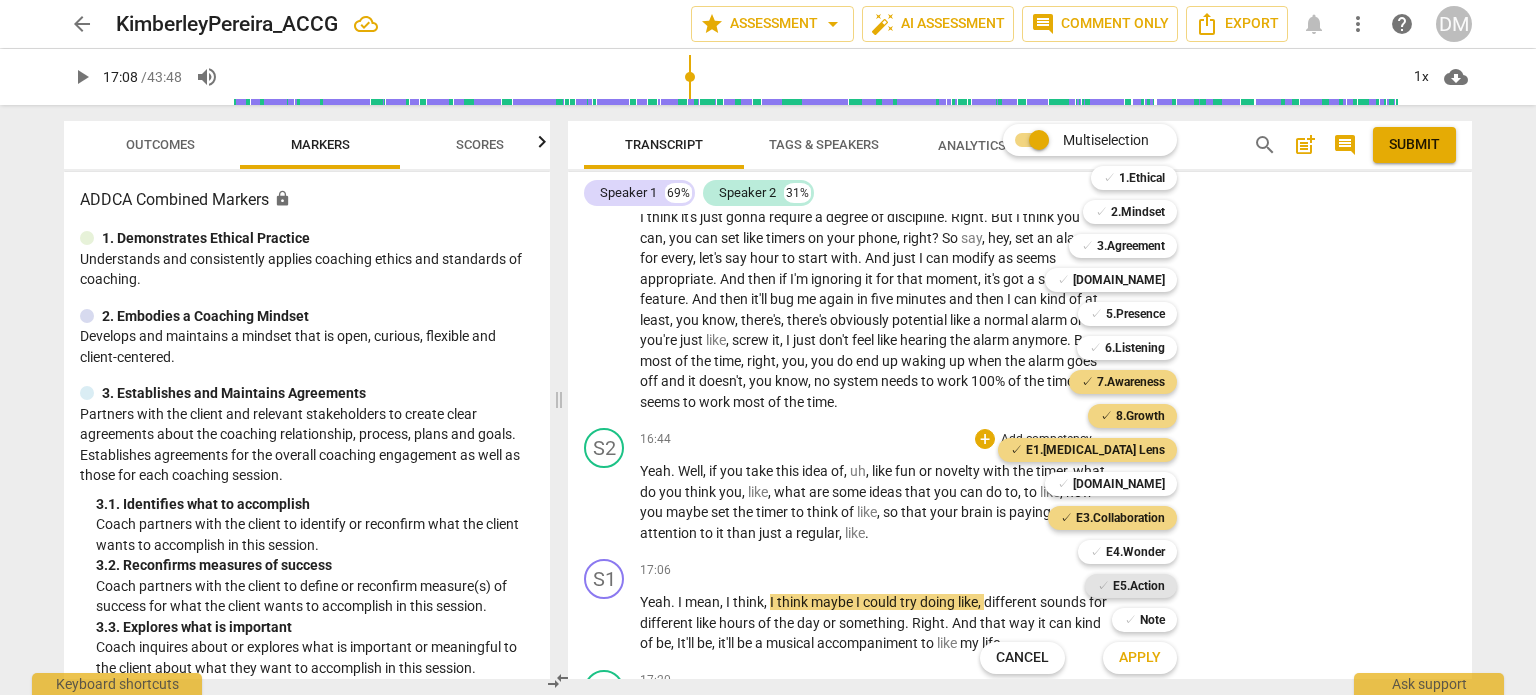 click on "E5.Action" at bounding box center [1139, 586] 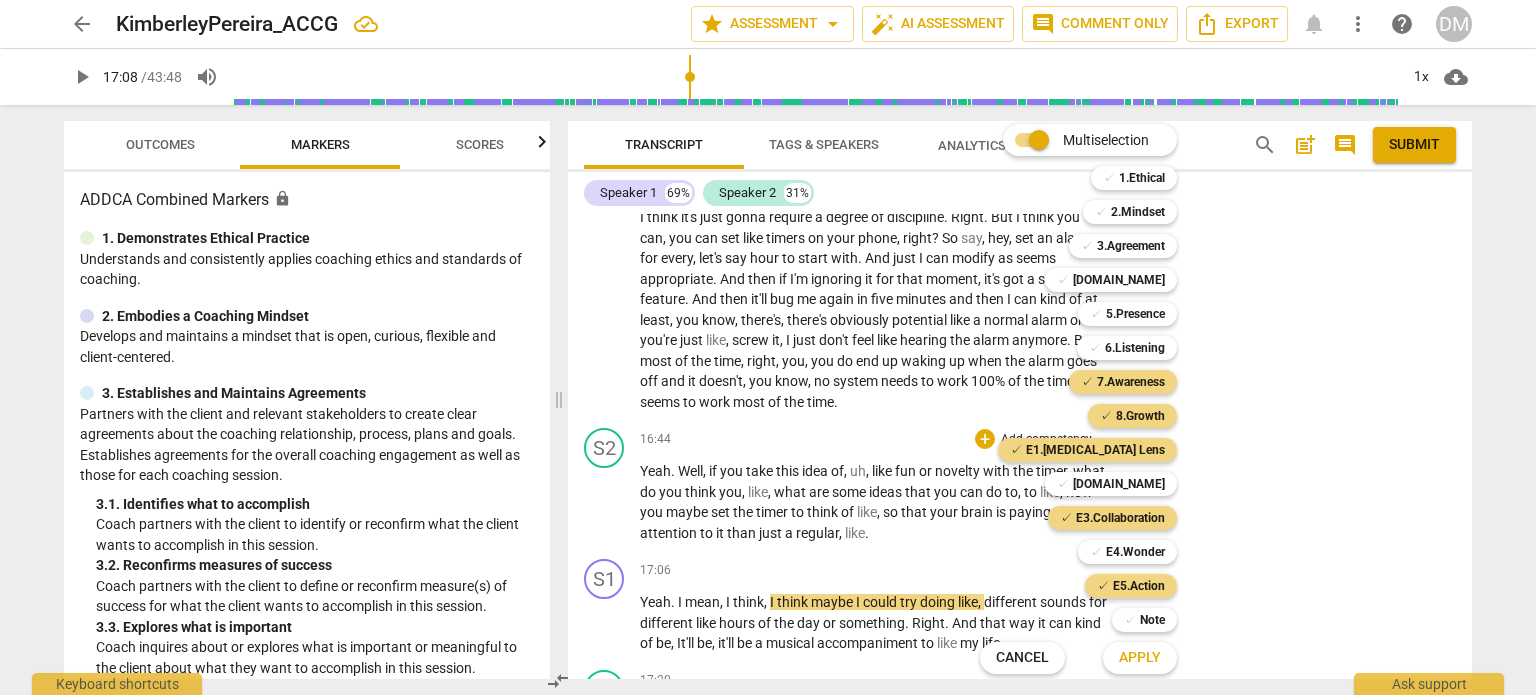 click on "Apply" at bounding box center (1140, 658) 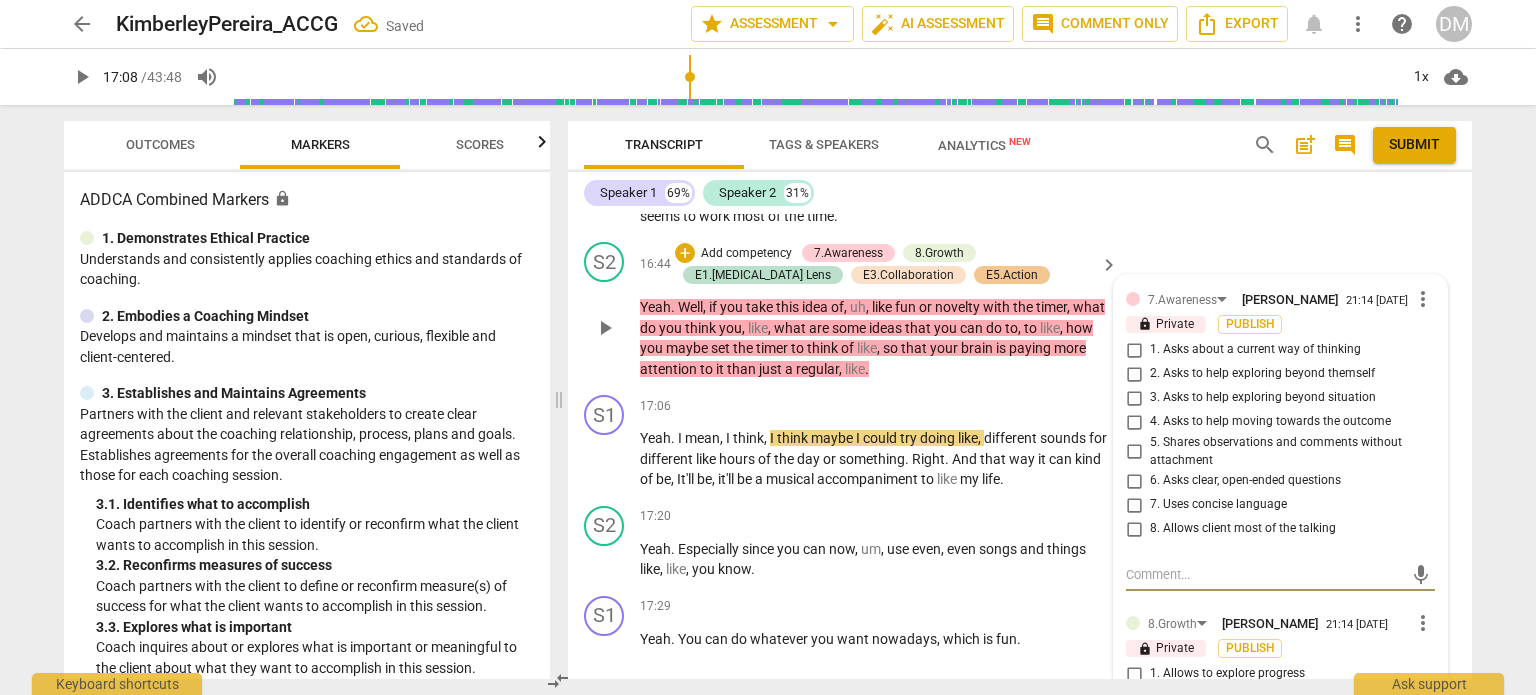 scroll, scrollTop: 7643, scrollLeft: 0, axis: vertical 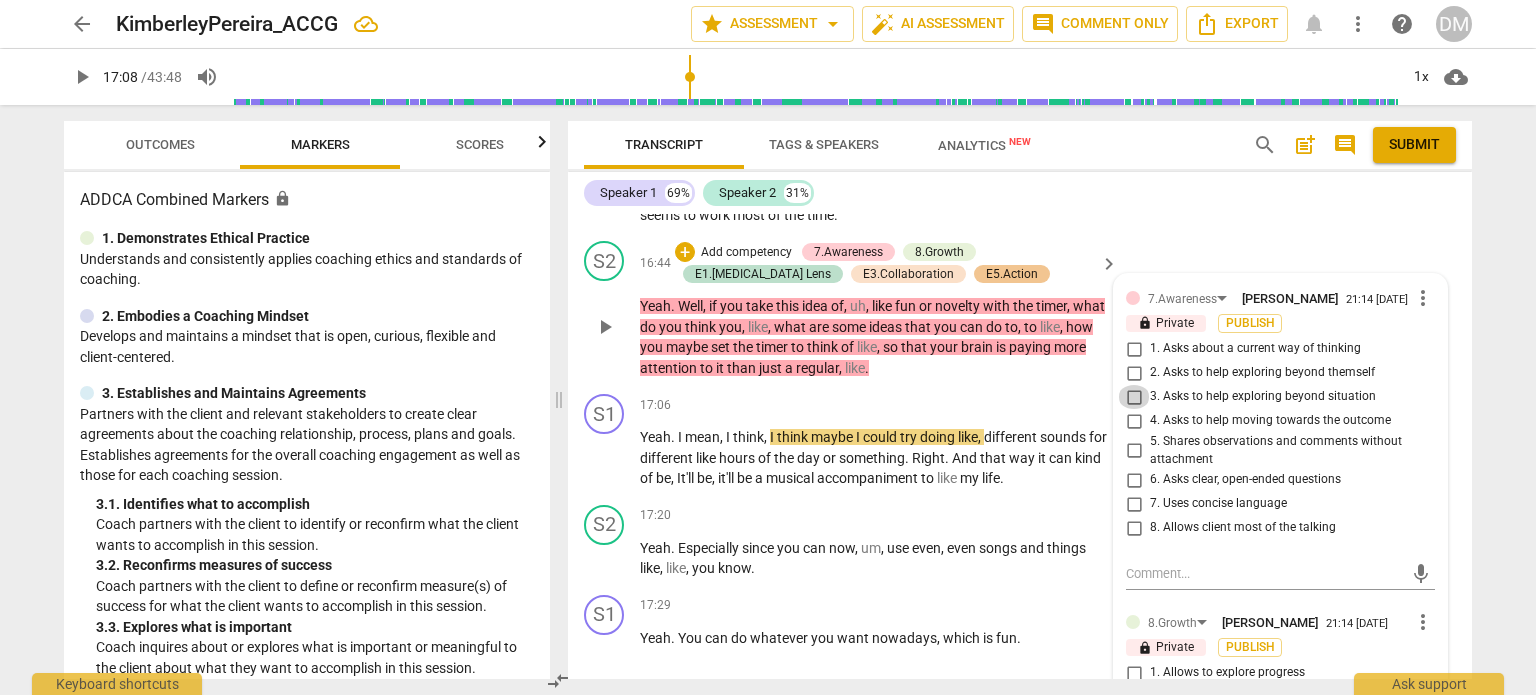 click on "3. Asks to help exploring beyond situation" at bounding box center [1134, 397] 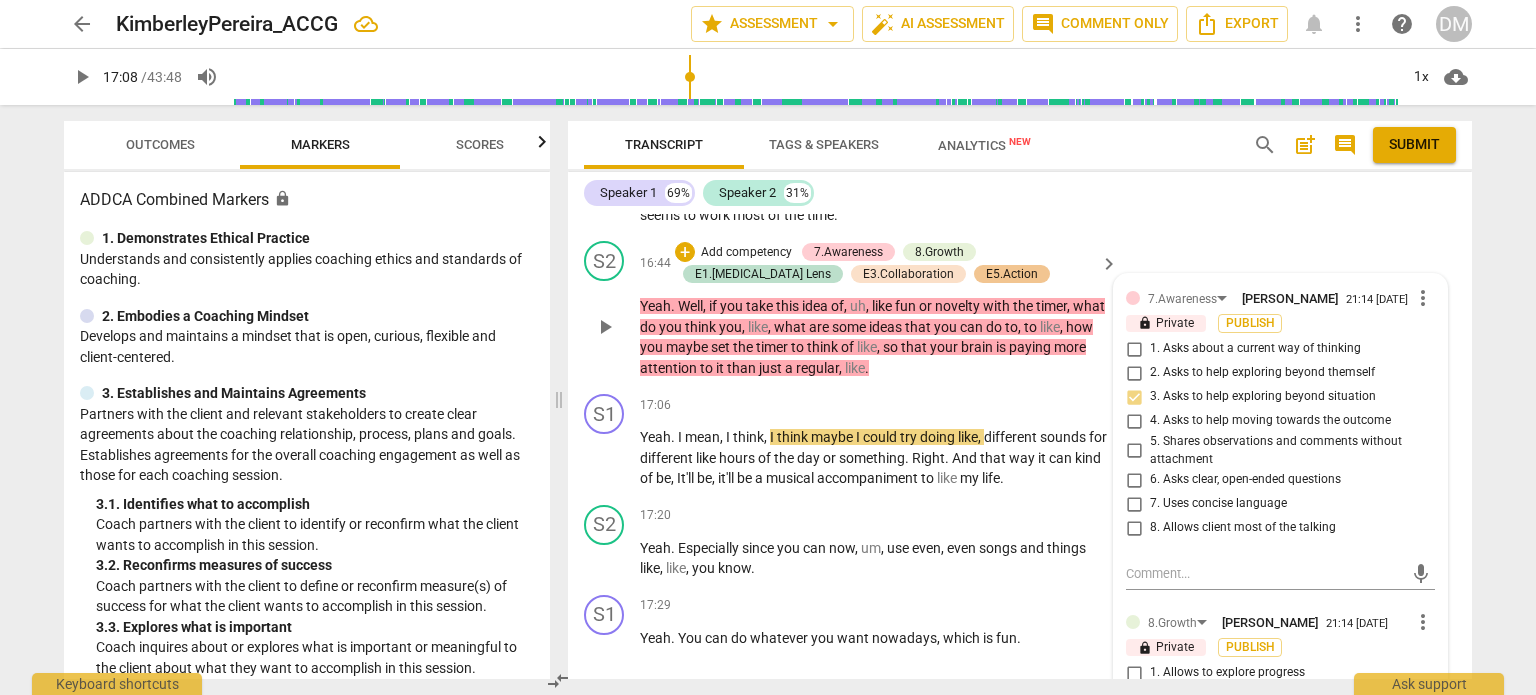 click on "4. Asks to help moving towards the outcome" at bounding box center [1134, 421] 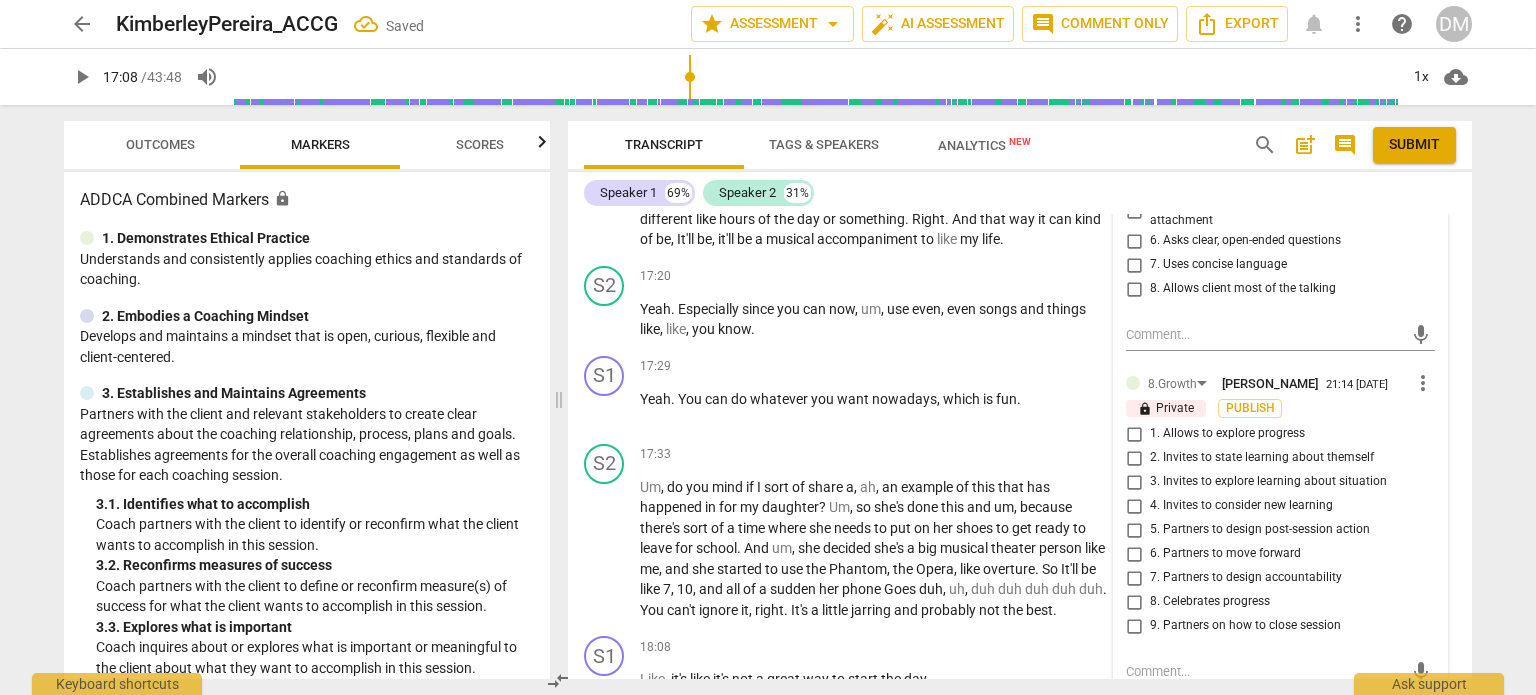 scroll, scrollTop: 7884, scrollLeft: 0, axis: vertical 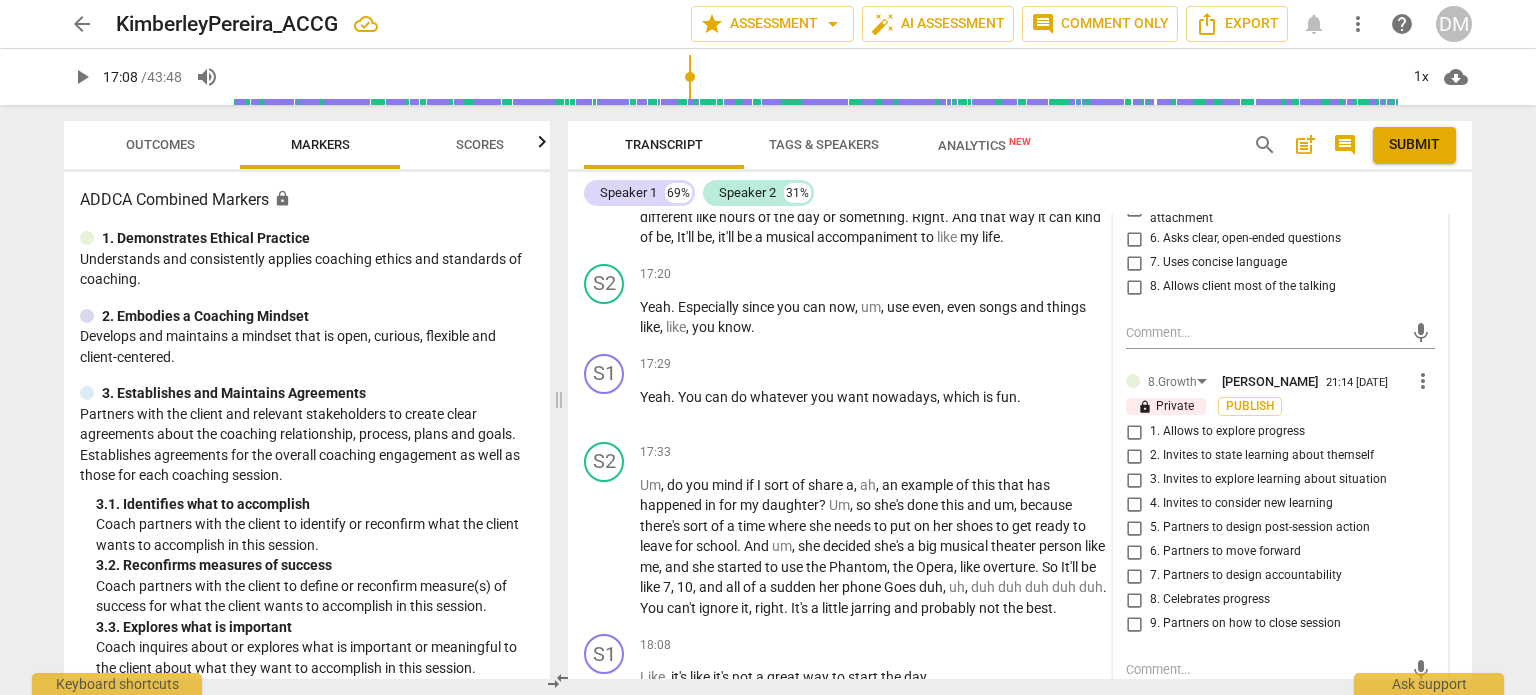click on "5. Partners to design post-session action" at bounding box center (1134, 528) 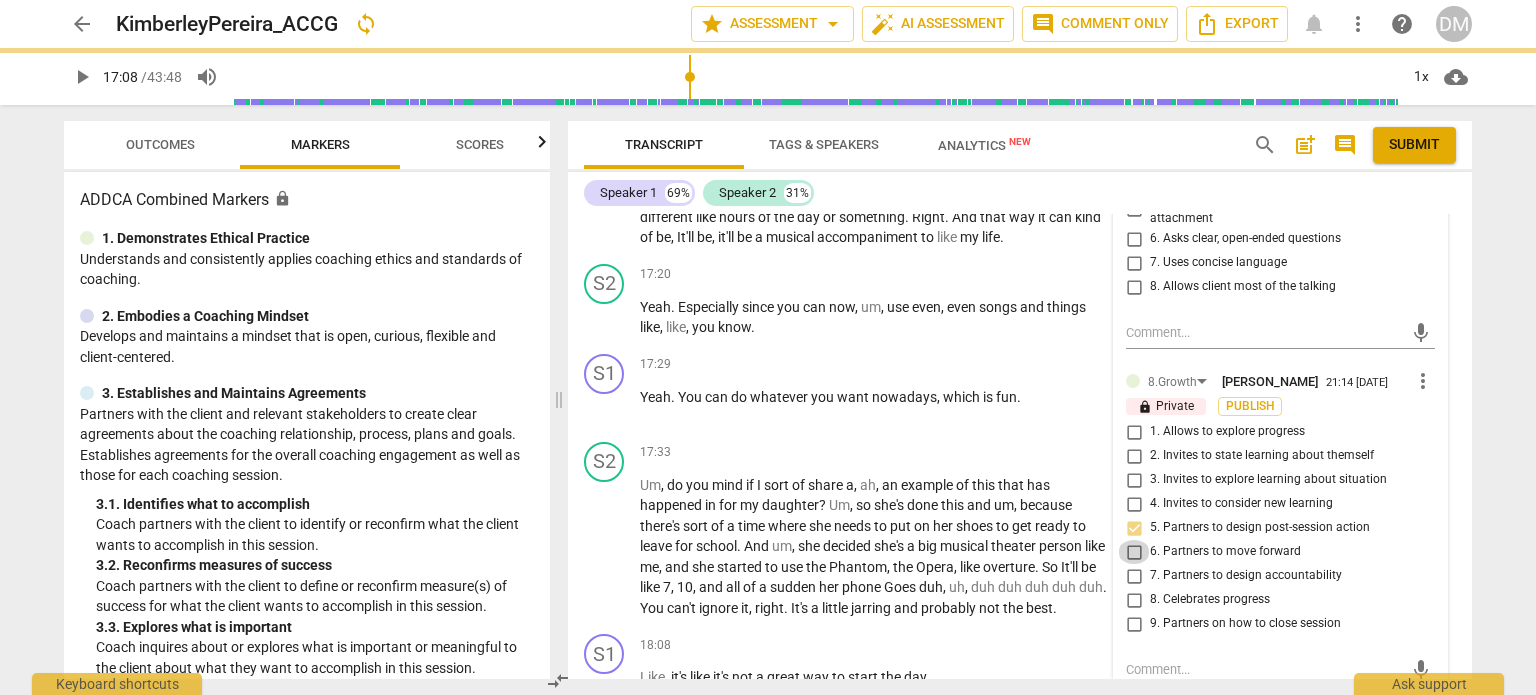 click on "6. Partners to move forward" at bounding box center [1134, 552] 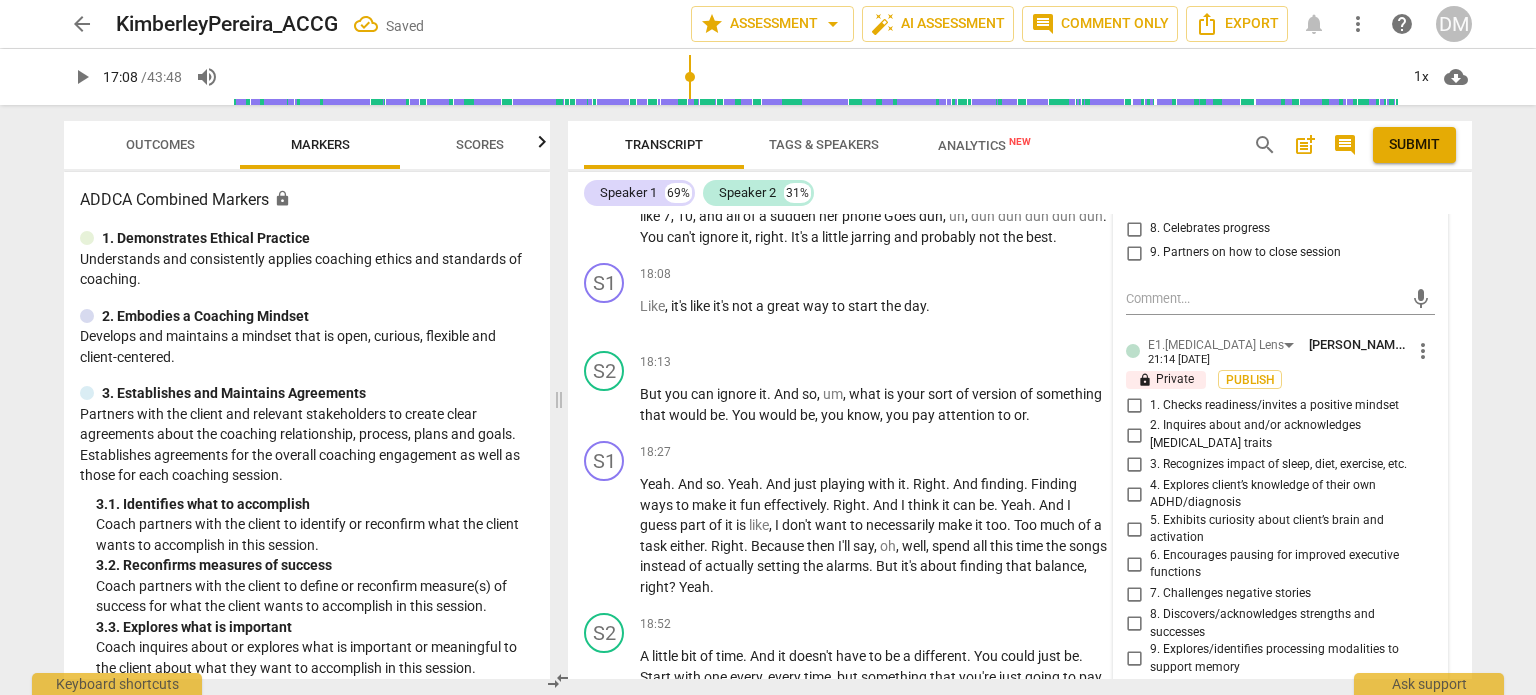 scroll, scrollTop: 8272, scrollLeft: 0, axis: vertical 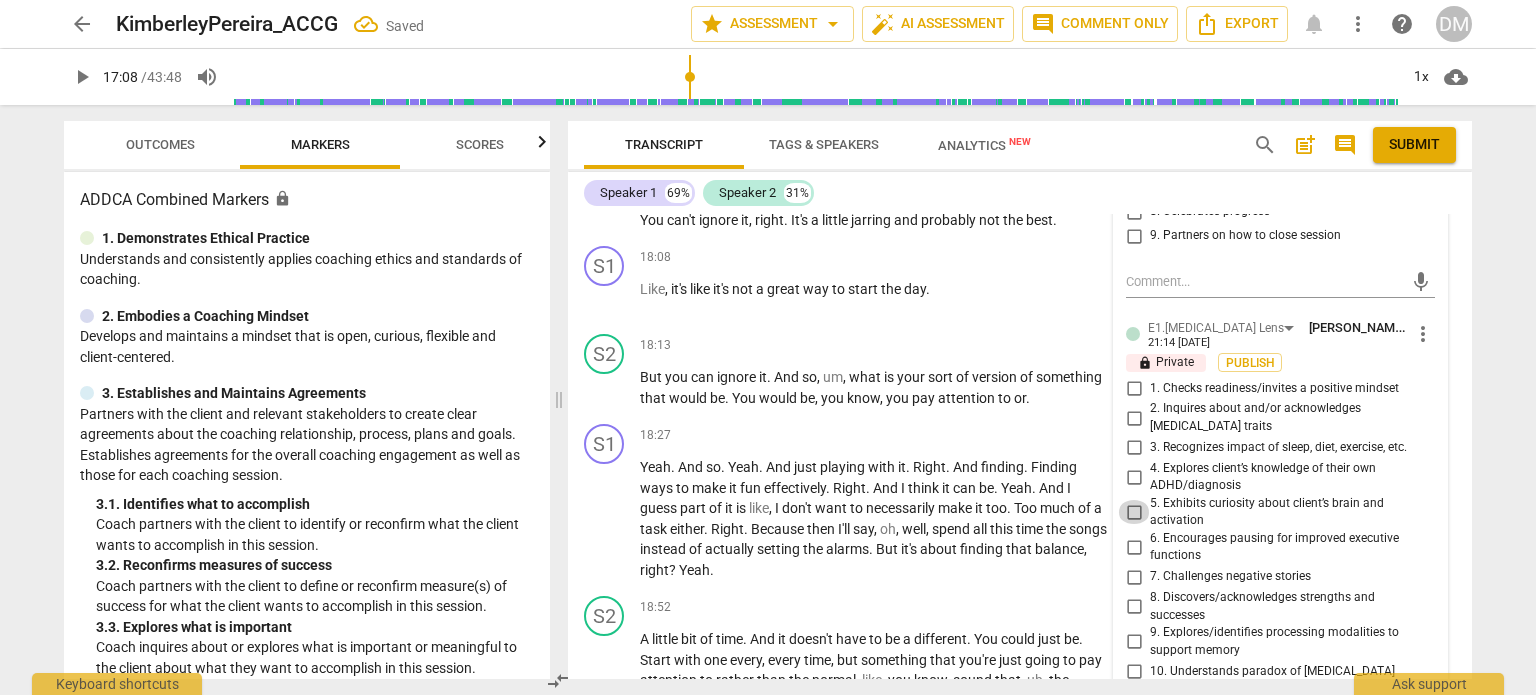 click on "5. Exhibits curiosity about client’s brain and activation" at bounding box center (1134, 512) 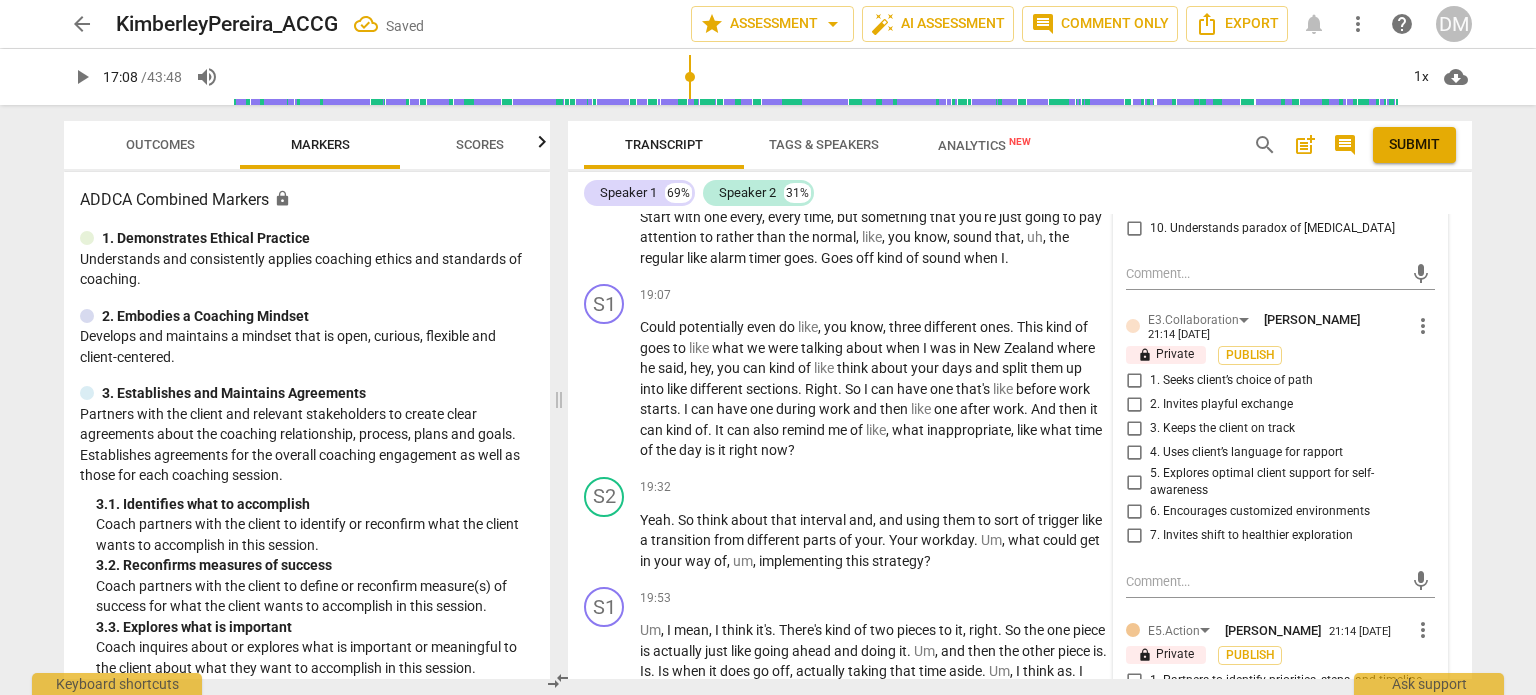 scroll, scrollTop: 8716, scrollLeft: 0, axis: vertical 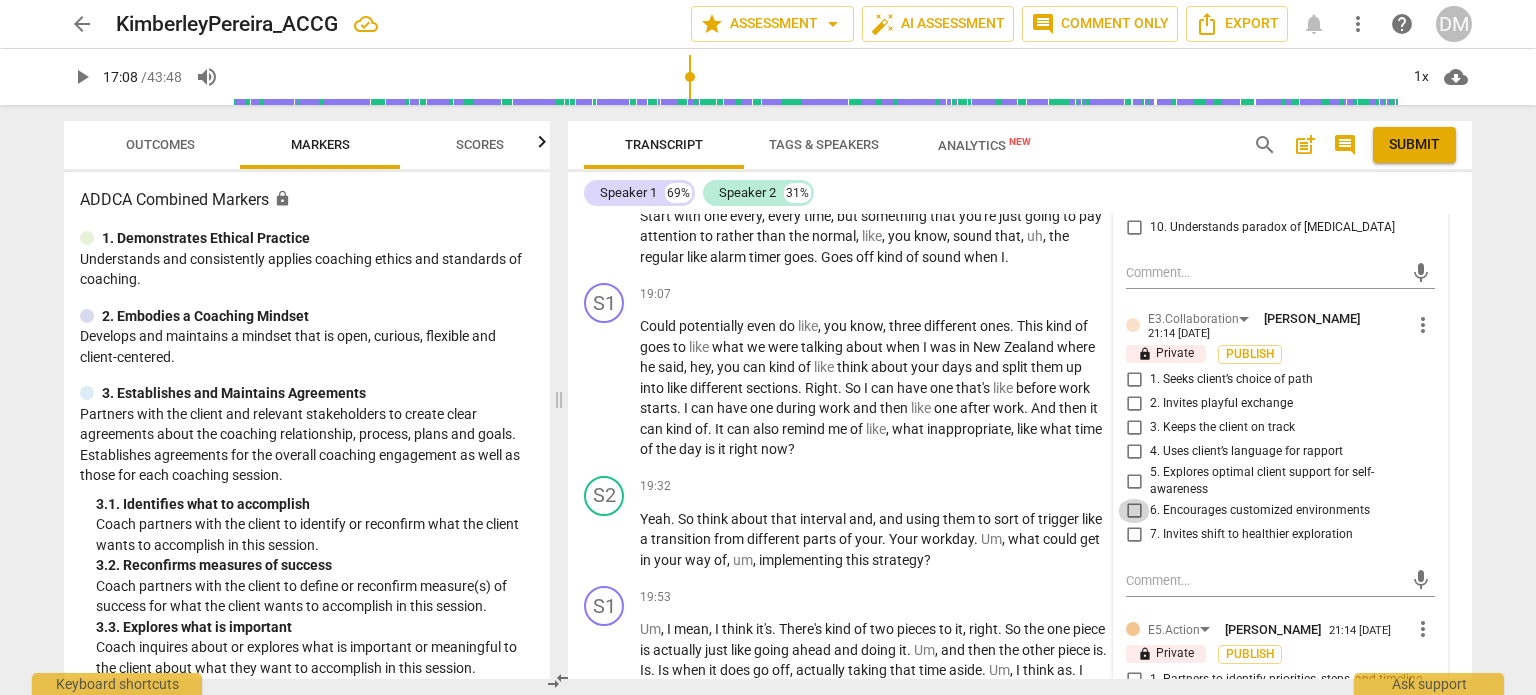 click on "6. Encourages customized environments" at bounding box center [1134, 511] 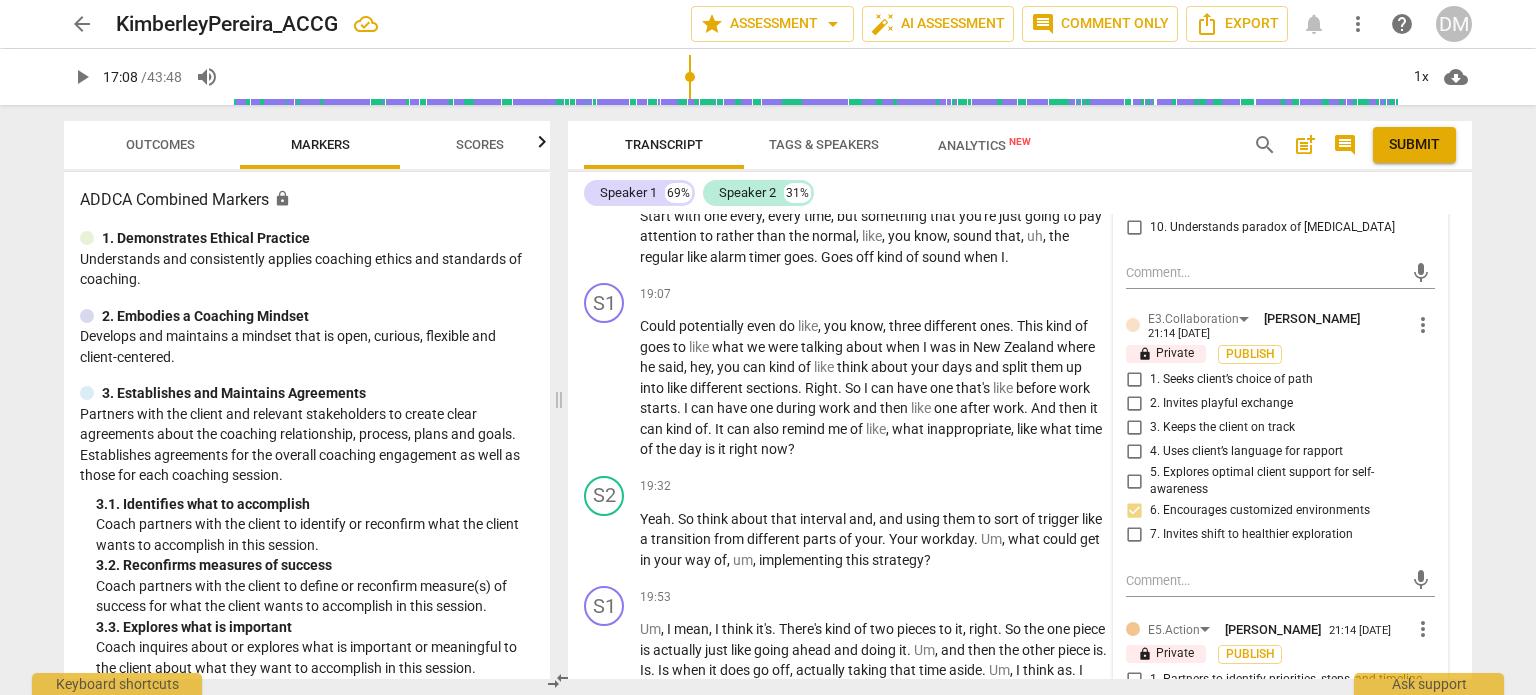 click on "5. Explores optimal client support for self-awareness" at bounding box center (1134, 481) 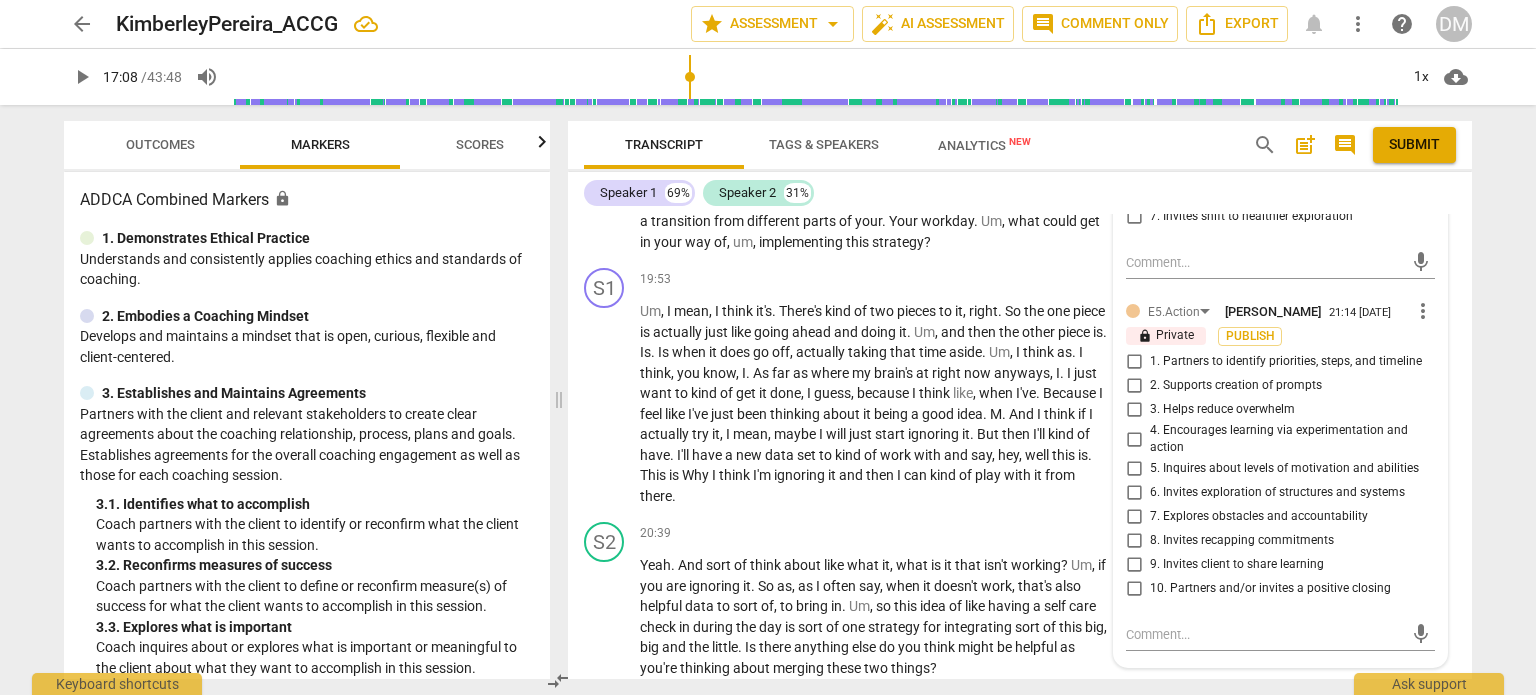 scroll, scrollTop: 9038, scrollLeft: 0, axis: vertical 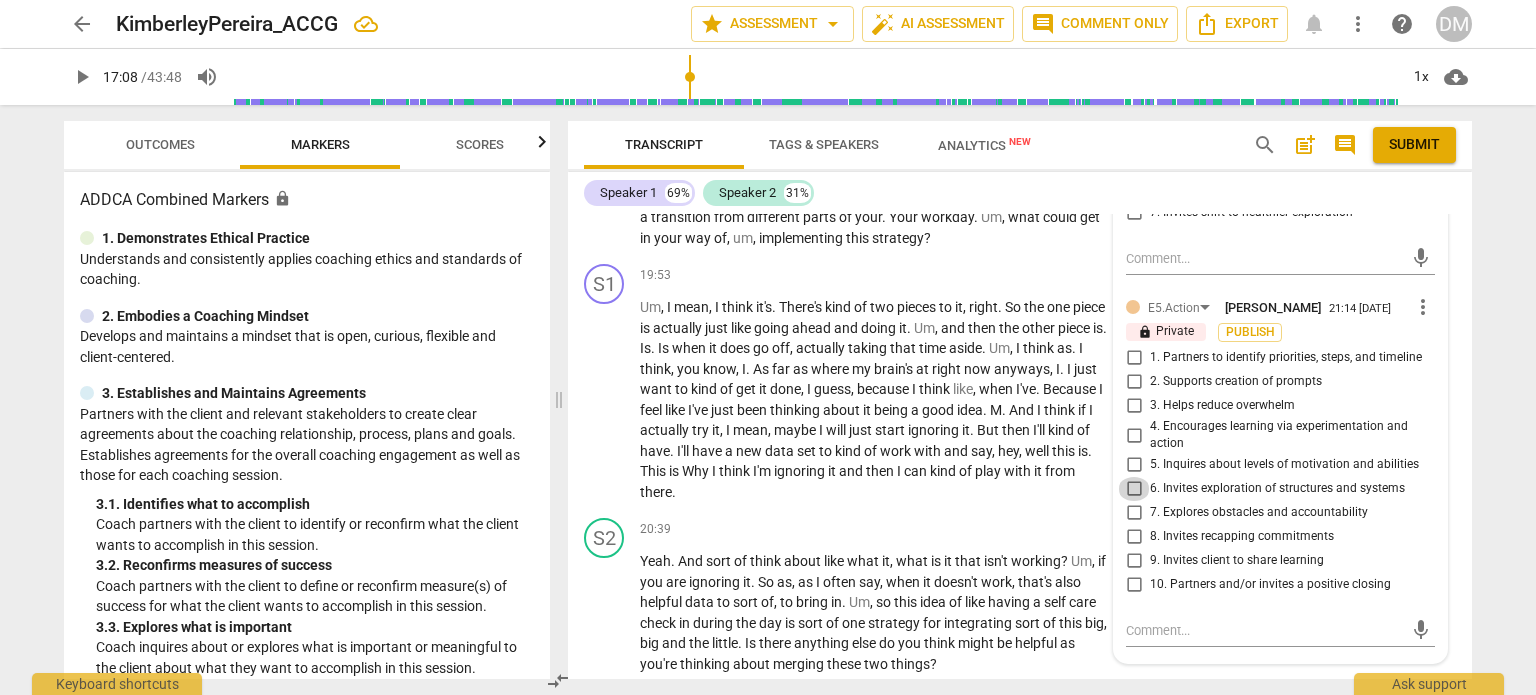 click on "6. Invites exploration of structures and systems" at bounding box center (1134, 489) 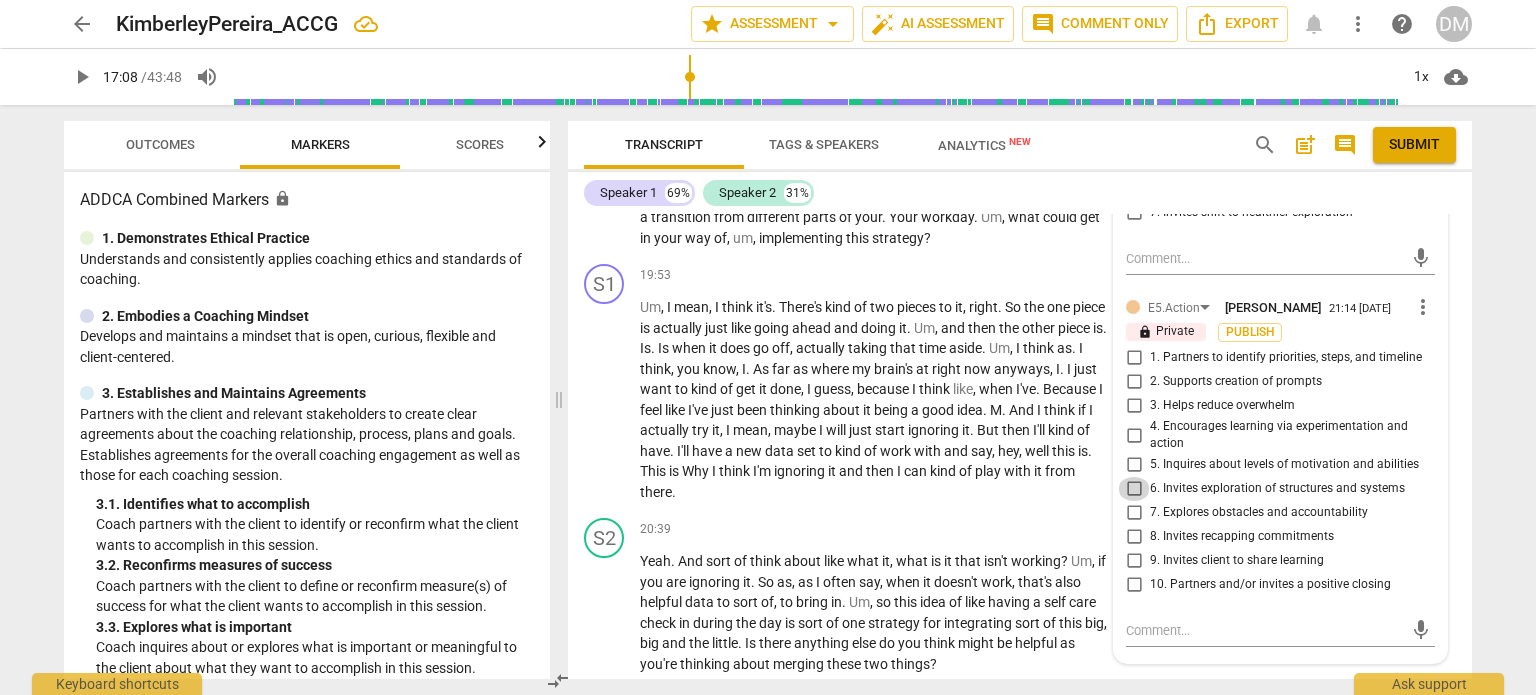 checkbox on "true" 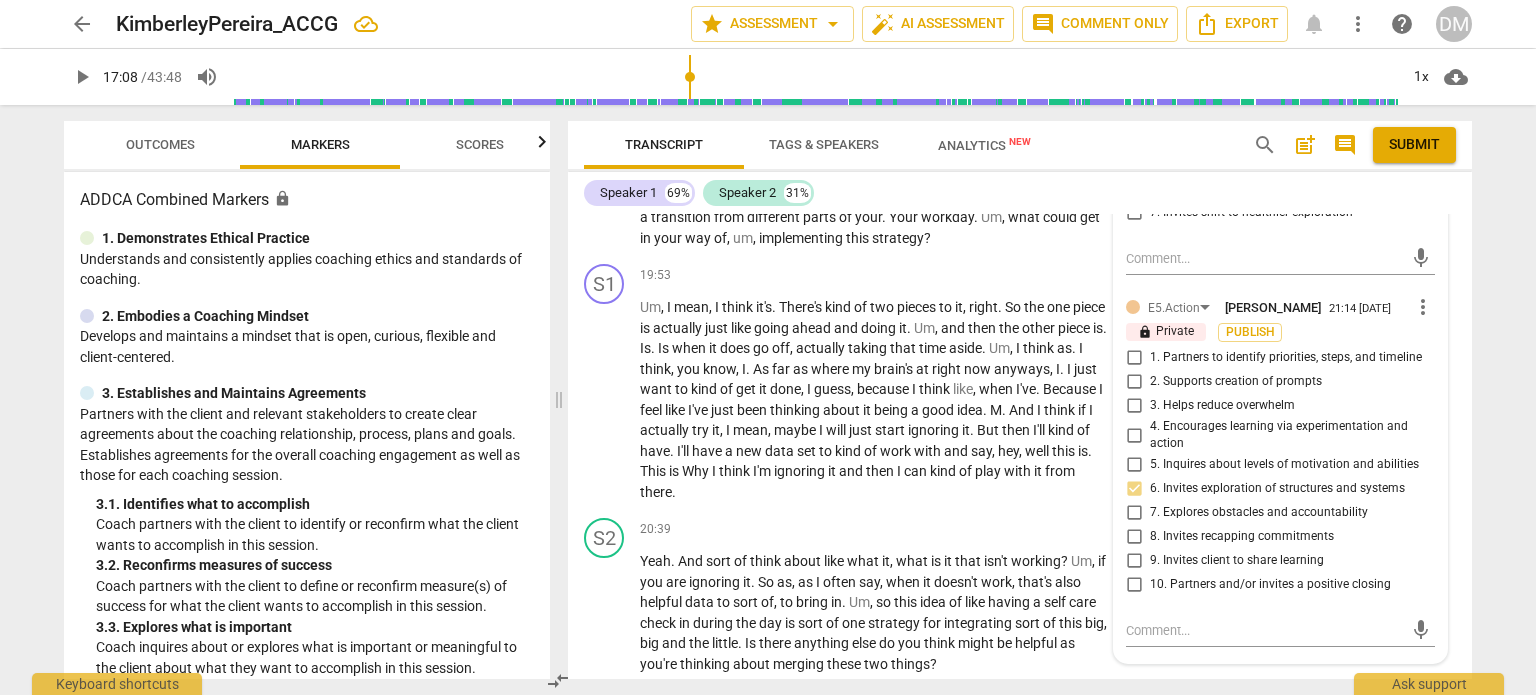click on "1. Partners to identify priorities, steps, and timeline" at bounding box center (1134, 358) 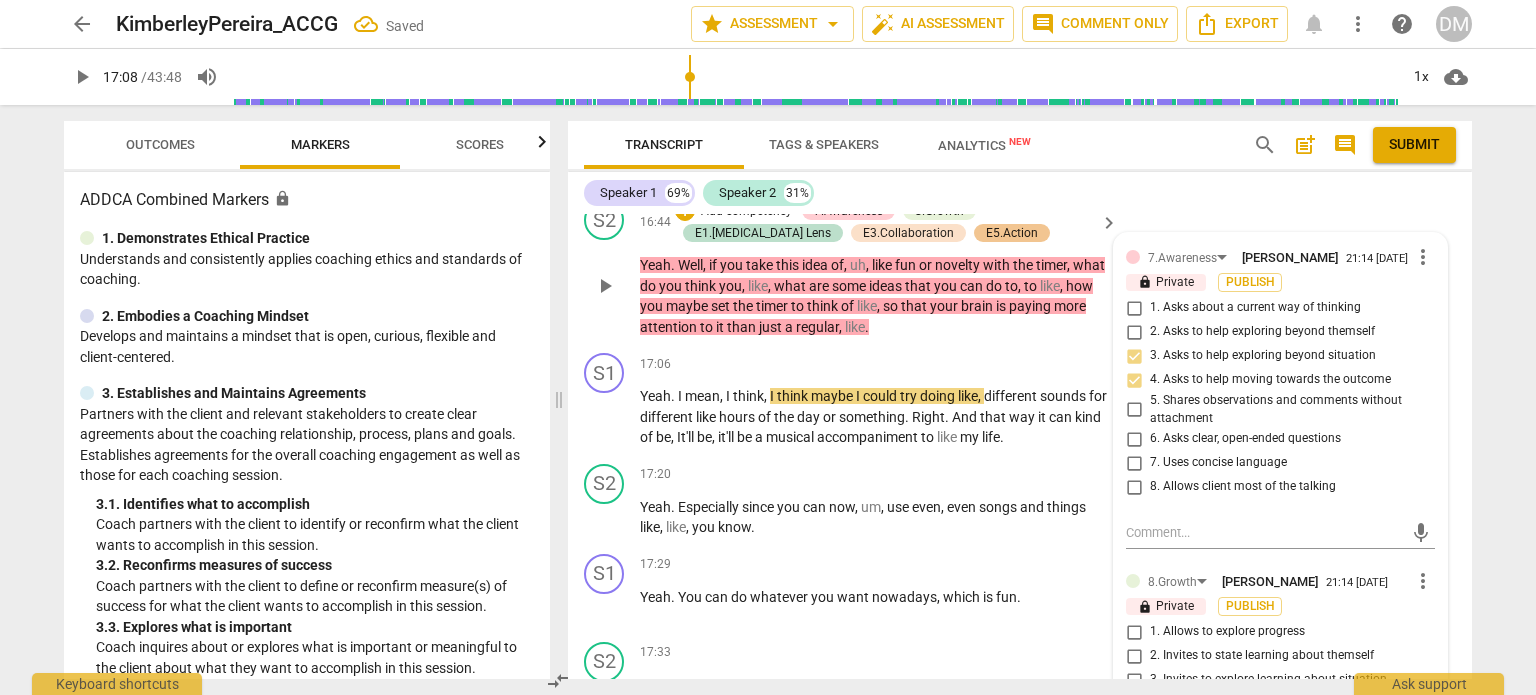 scroll, scrollTop: 7683, scrollLeft: 0, axis: vertical 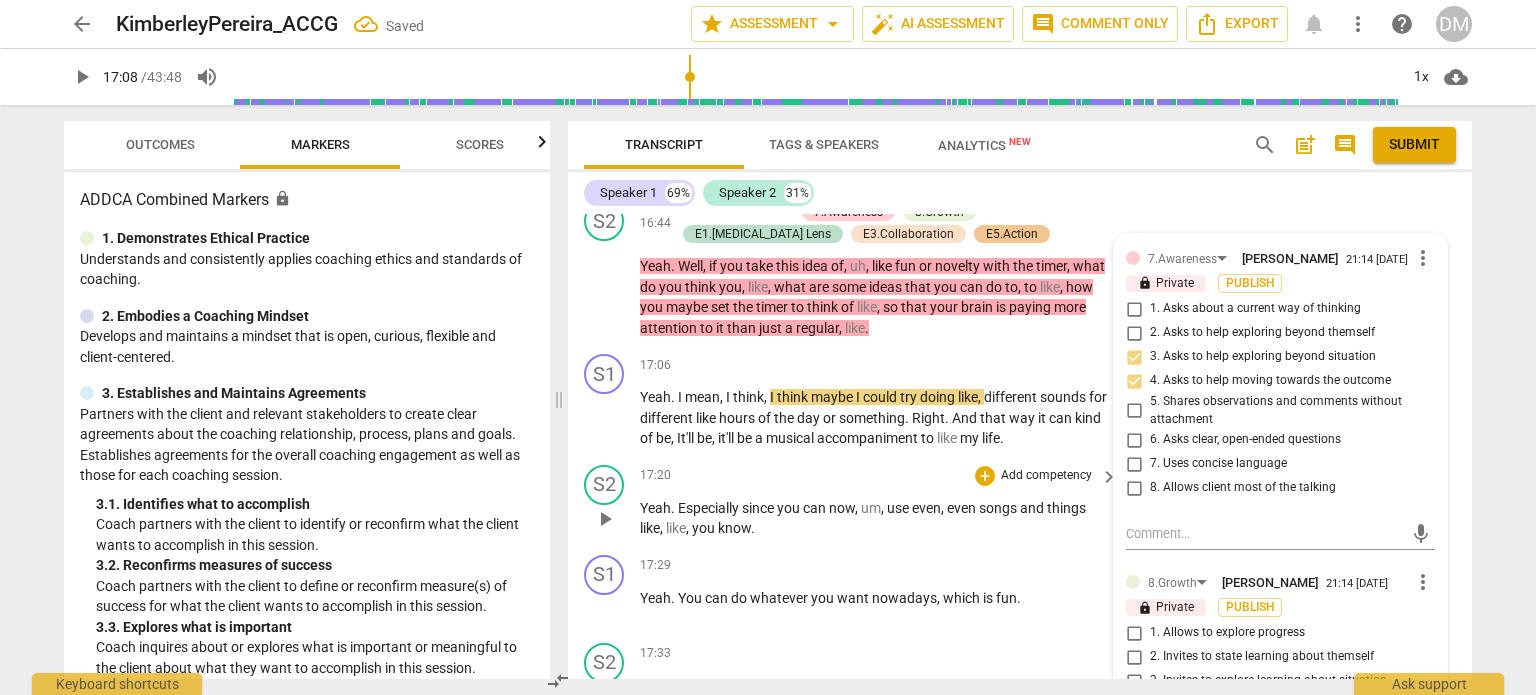 click on "Yeah .   Especially   since   you   can   now ,   um ,   use   even ,   even   songs   and   things   like ,   like ,   you   know ." at bounding box center [874, 518] 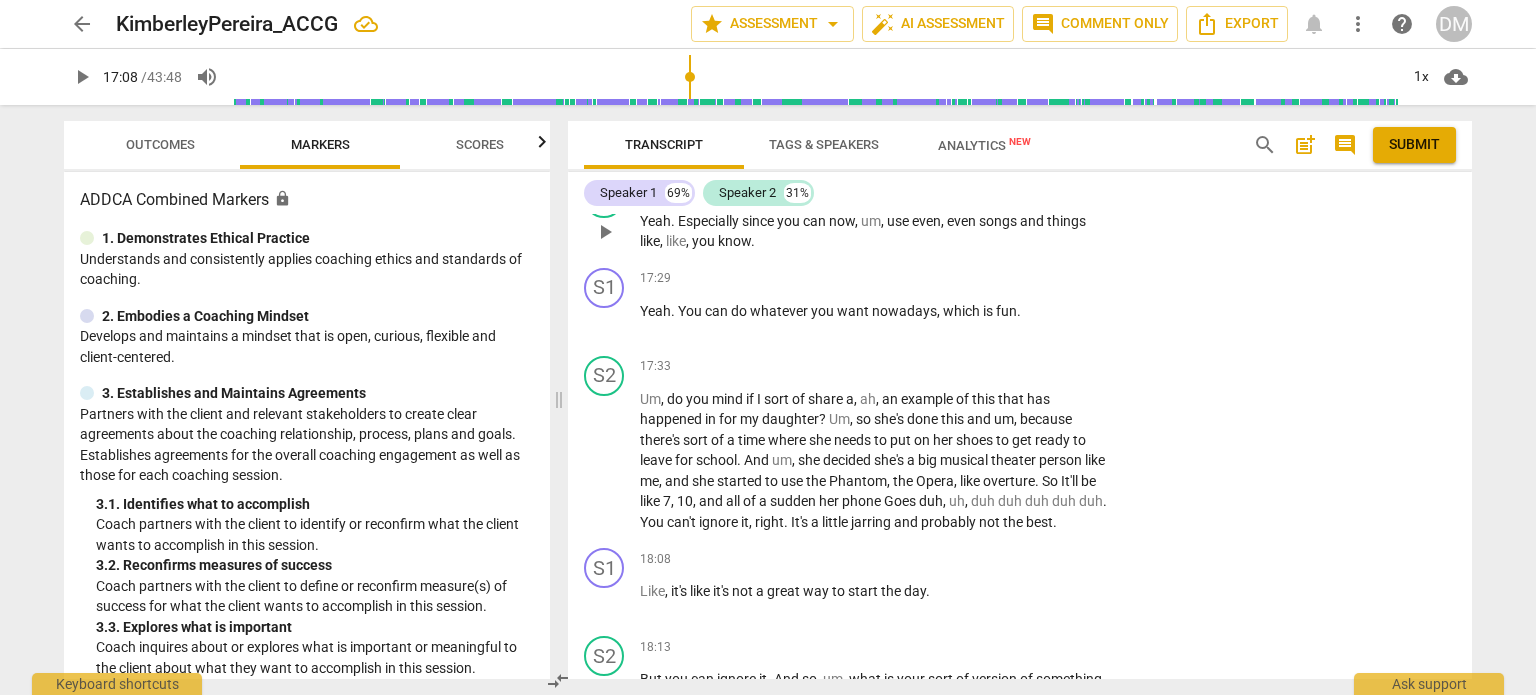 scroll, scrollTop: 7971, scrollLeft: 0, axis: vertical 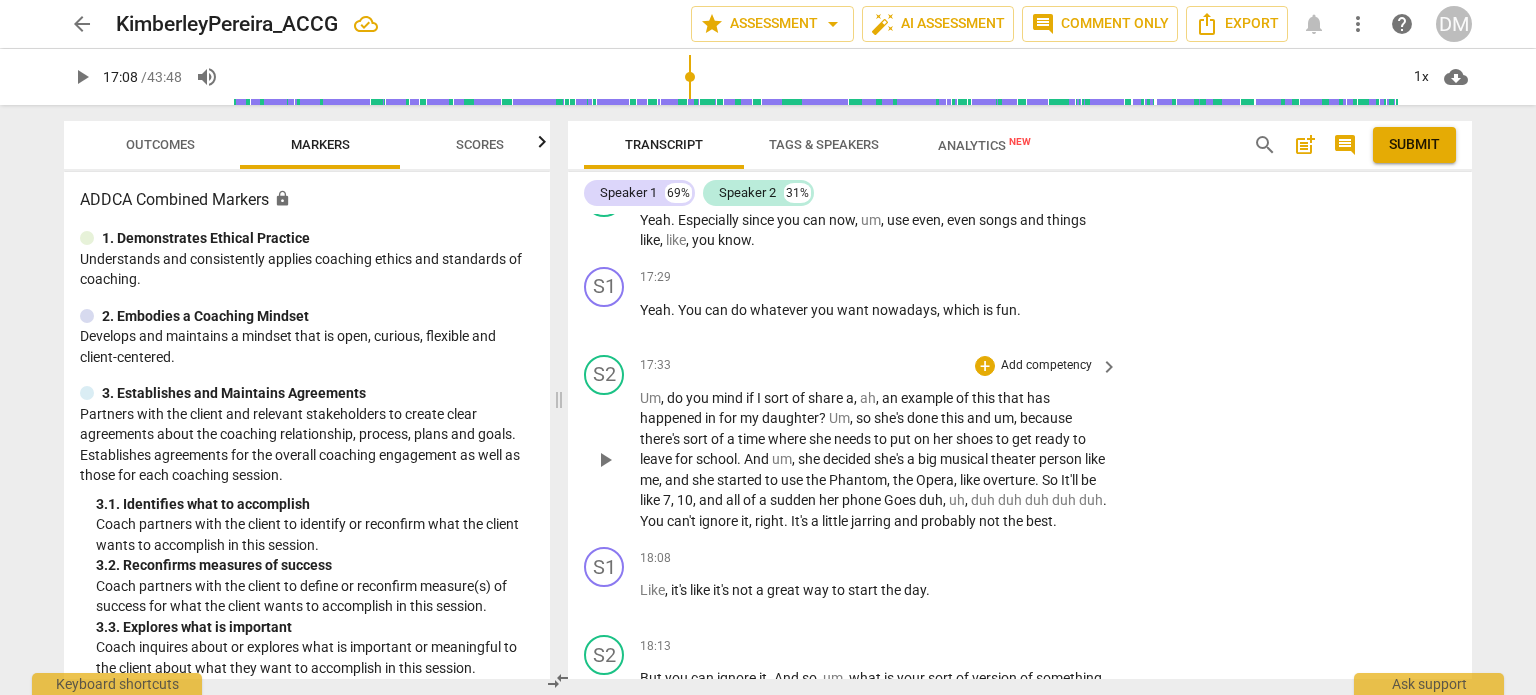 click on "Um ,   do   you   mind   if   I   sort   of   share   a ,   ah ,   an   example   of   this   that   has   happened   in   for   my   daughter ?   Um ,   so   she's   done   this   and   um ,   because   there's   sort   of   a   time   where   she   needs   to   put   on   her   shoes   to   get   ready   to   leave   for   school .   And   um ,   she   decided   she's   a   big   musical   theater   person   like   me ,   and   she   started   to   use   the   Phantom ,   the   Opera ,   like   overture .   So   It'll   be   like   7 ,   10 ,   and   all   of   a   sudden   her   phone   Goes   duh ,   uh ,   duh   duh   duh   duh   duh .   You   can't   ignore   it ,   right .   It's   a   little   jarring   and   probably   not   the   best ." at bounding box center (874, 460) 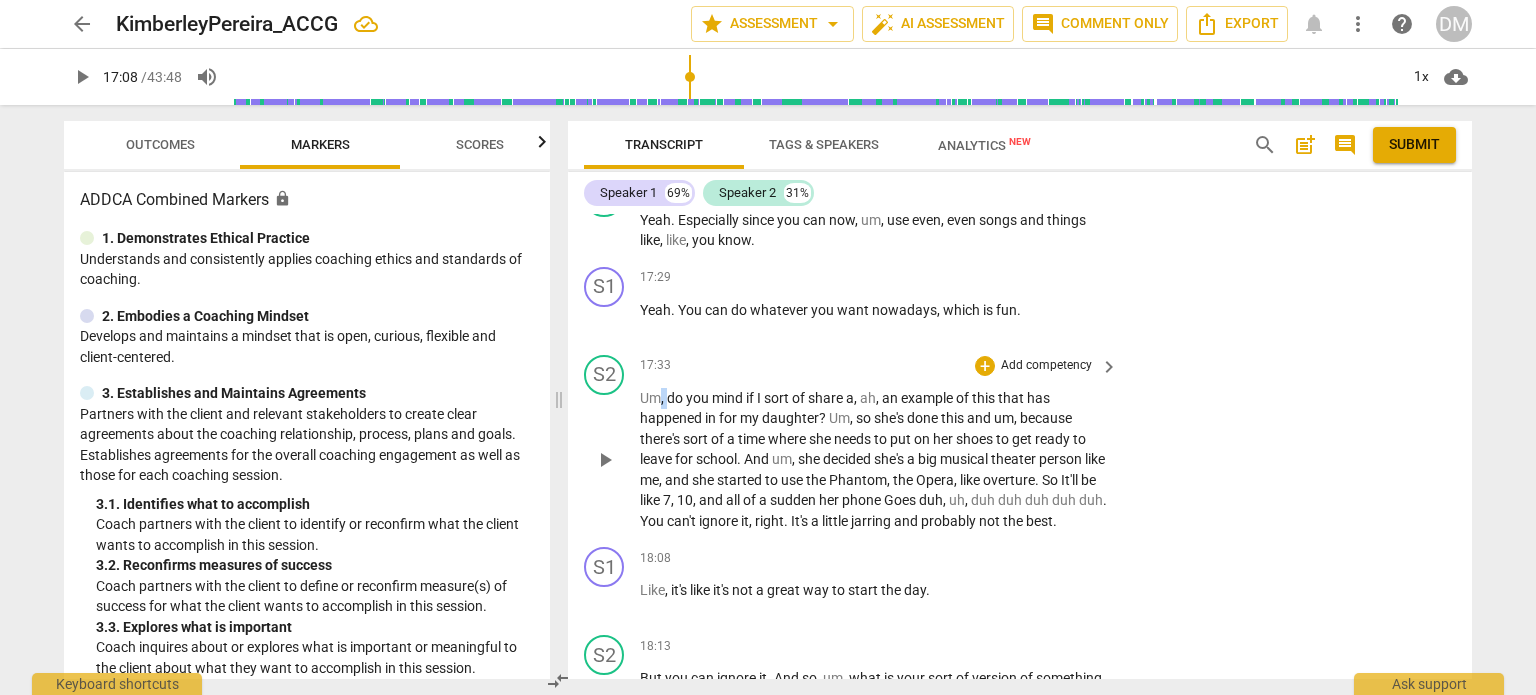 click on "Um ,   do   you   mind   if   I   sort   of   share   a ,   ah ,   an   example   of   this   that   has   happened   in   for   my   daughter ?   Um ,   so   she's   done   this   and   um ,   because   there's   sort   of   a   time   where   she   needs   to   put   on   her   shoes   to   get   ready   to   leave   for   school .   And   um ,   she   decided   she's   a   big   musical   theater   person   like   me ,   and   she   started   to   use   the   Phantom ,   the   Opera ,   like   overture .   So   It'll   be   like   7 ,   10 ,   and   all   of   a   sudden   her   phone   Goes   duh ,   uh ,   duh   duh   duh   duh   duh .   You   can't   ignore   it ,   right .   It's   a   little   jarring   and   probably   not   the   best ." at bounding box center [874, 460] 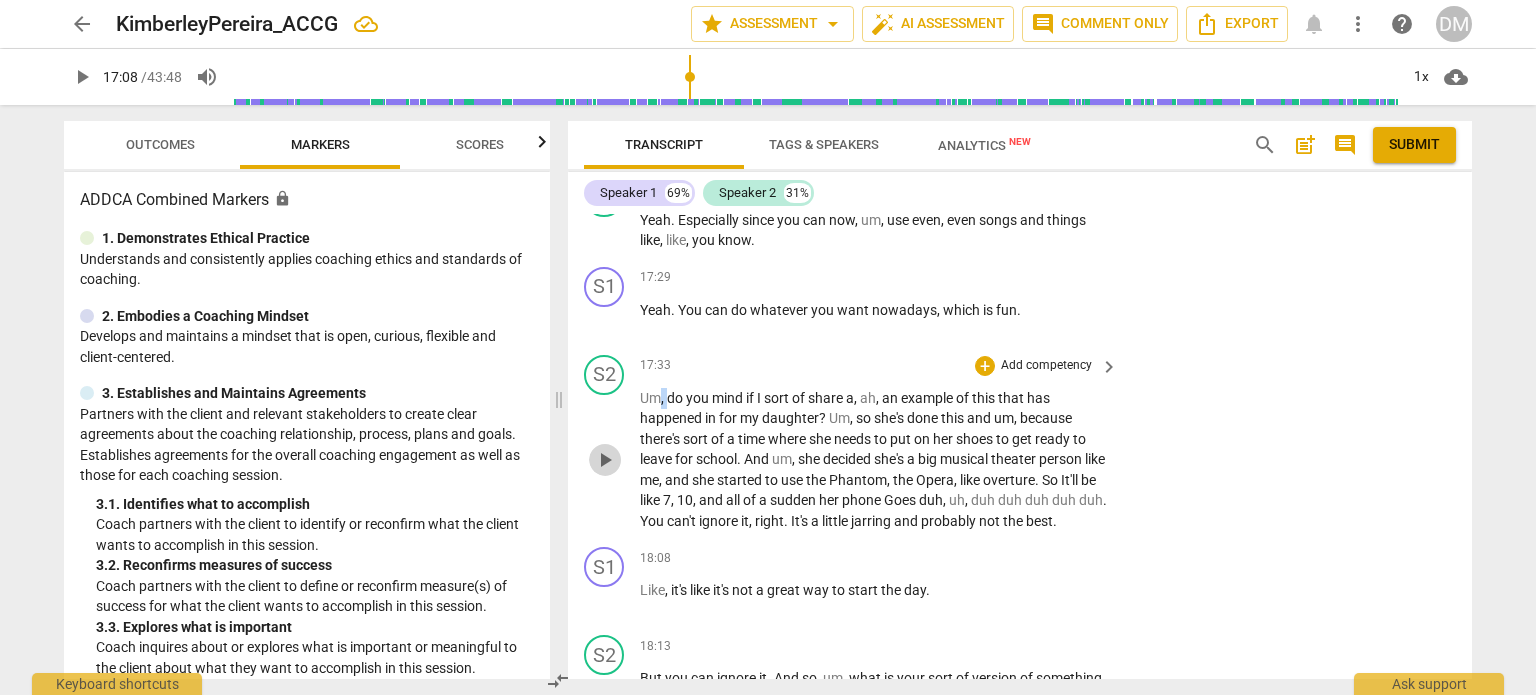 click on "play_arrow" at bounding box center (605, 460) 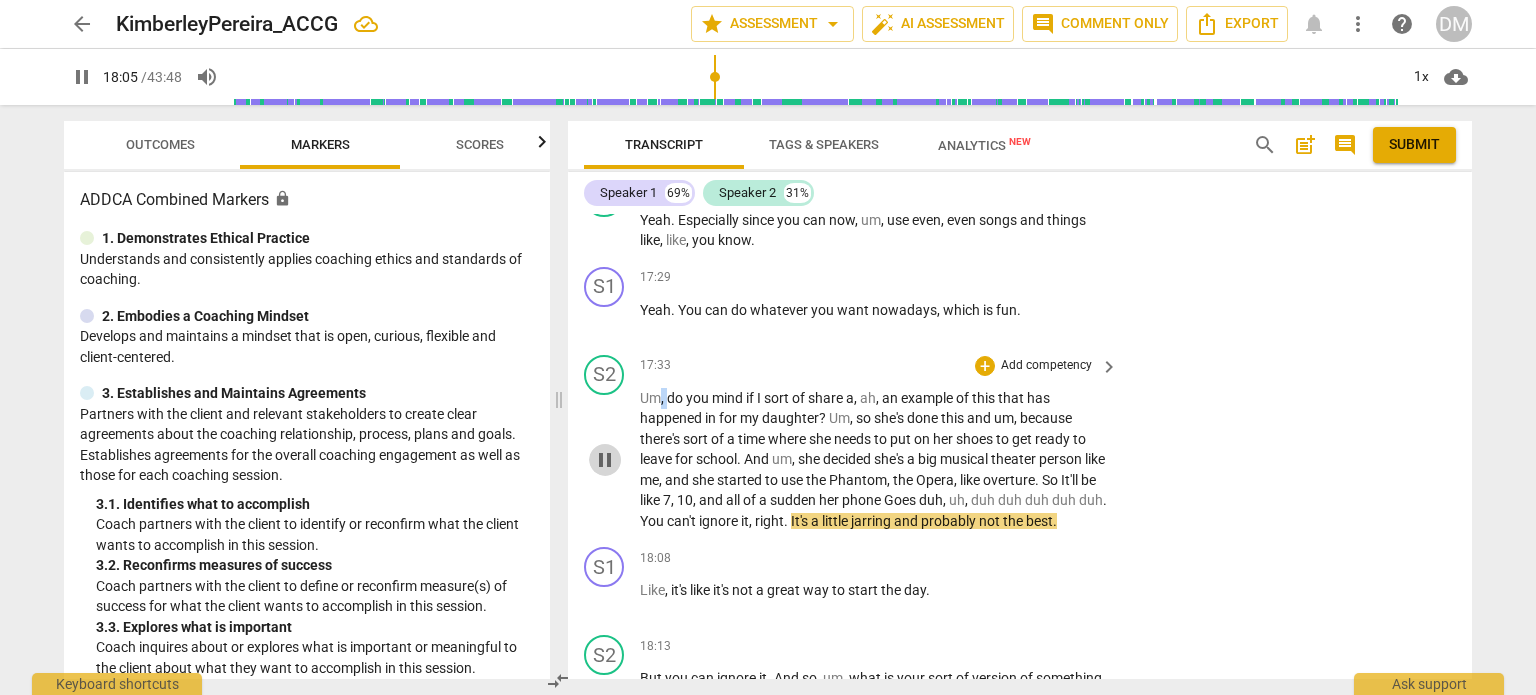 click on "pause" at bounding box center (605, 460) 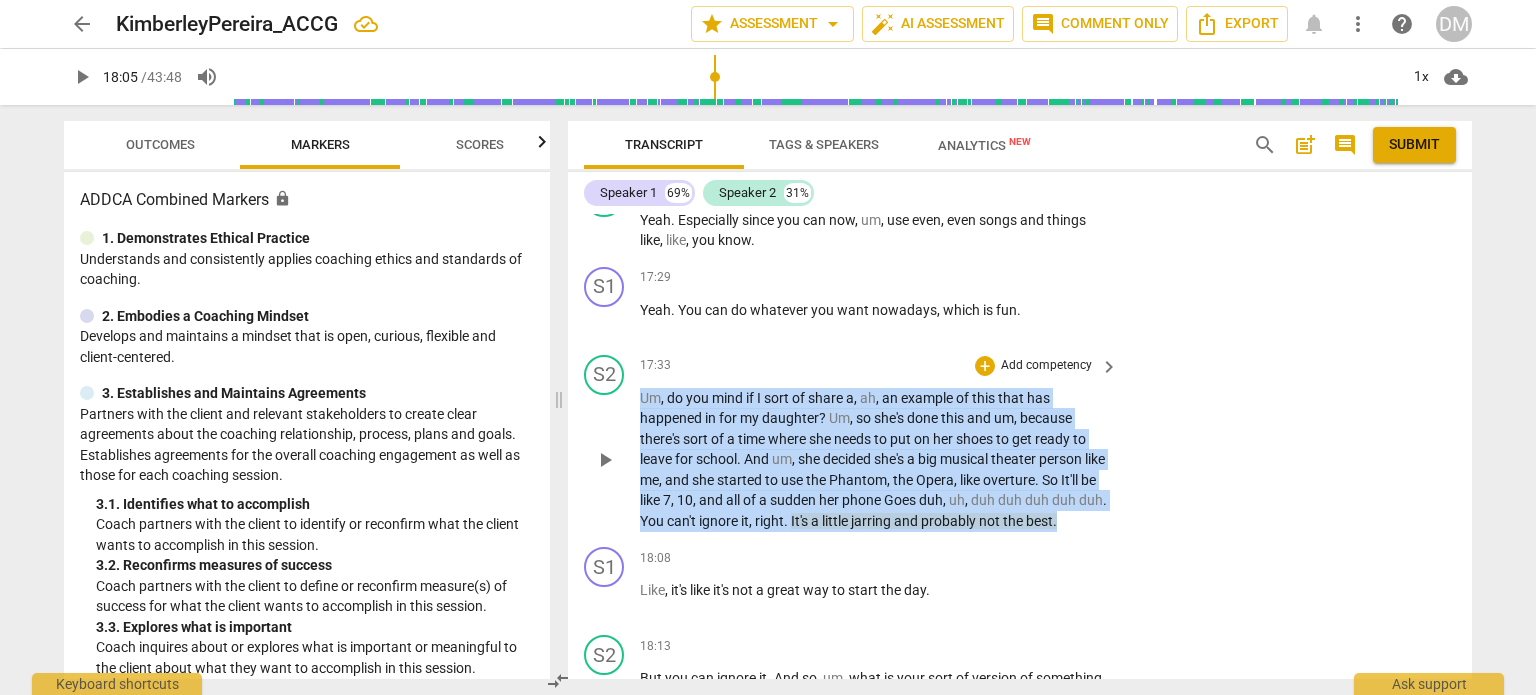 drag, startPoint x: 640, startPoint y: 378, endPoint x: 721, endPoint y: 526, distance: 168.71574 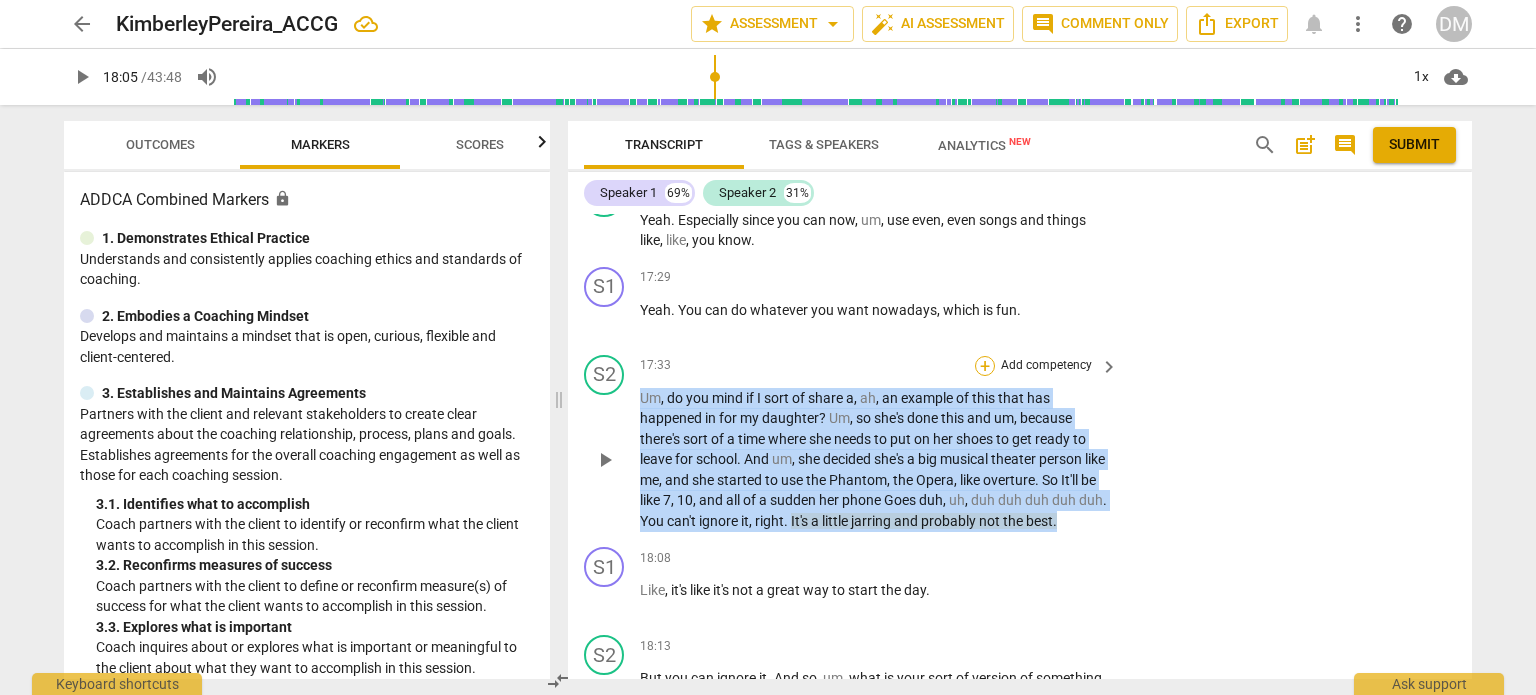 click on "+" at bounding box center [985, 366] 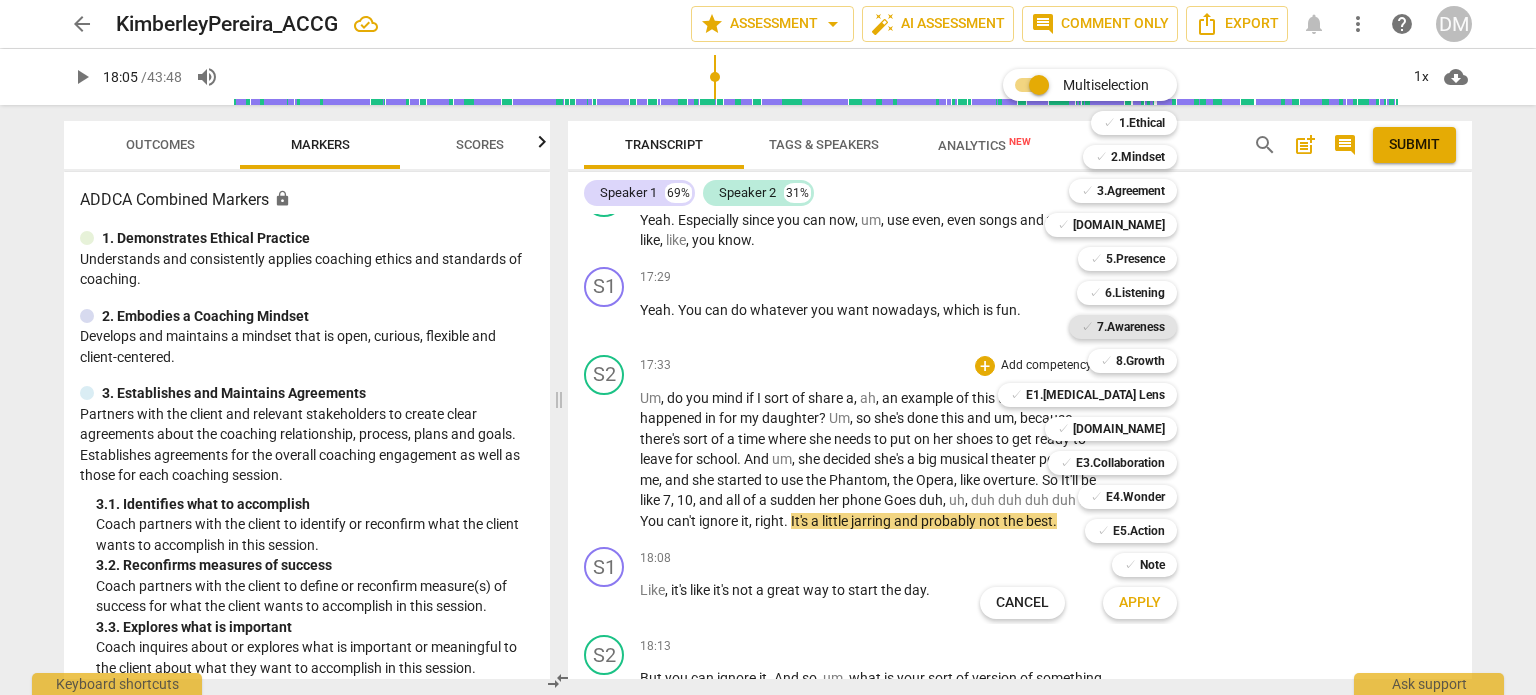 click on "7.Awareness" at bounding box center (1131, 327) 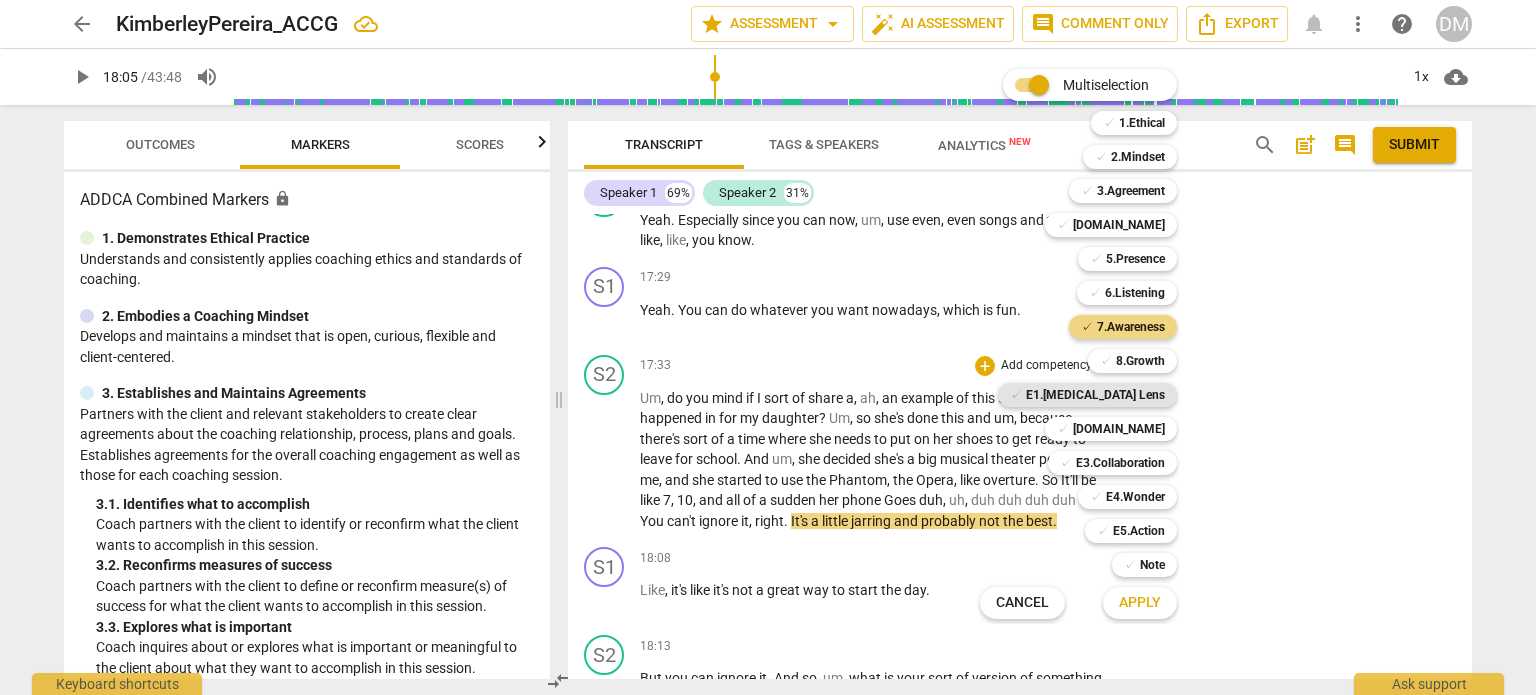 click on "E1.[MEDICAL_DATA] Lens" at bounding box center (1095, 395) 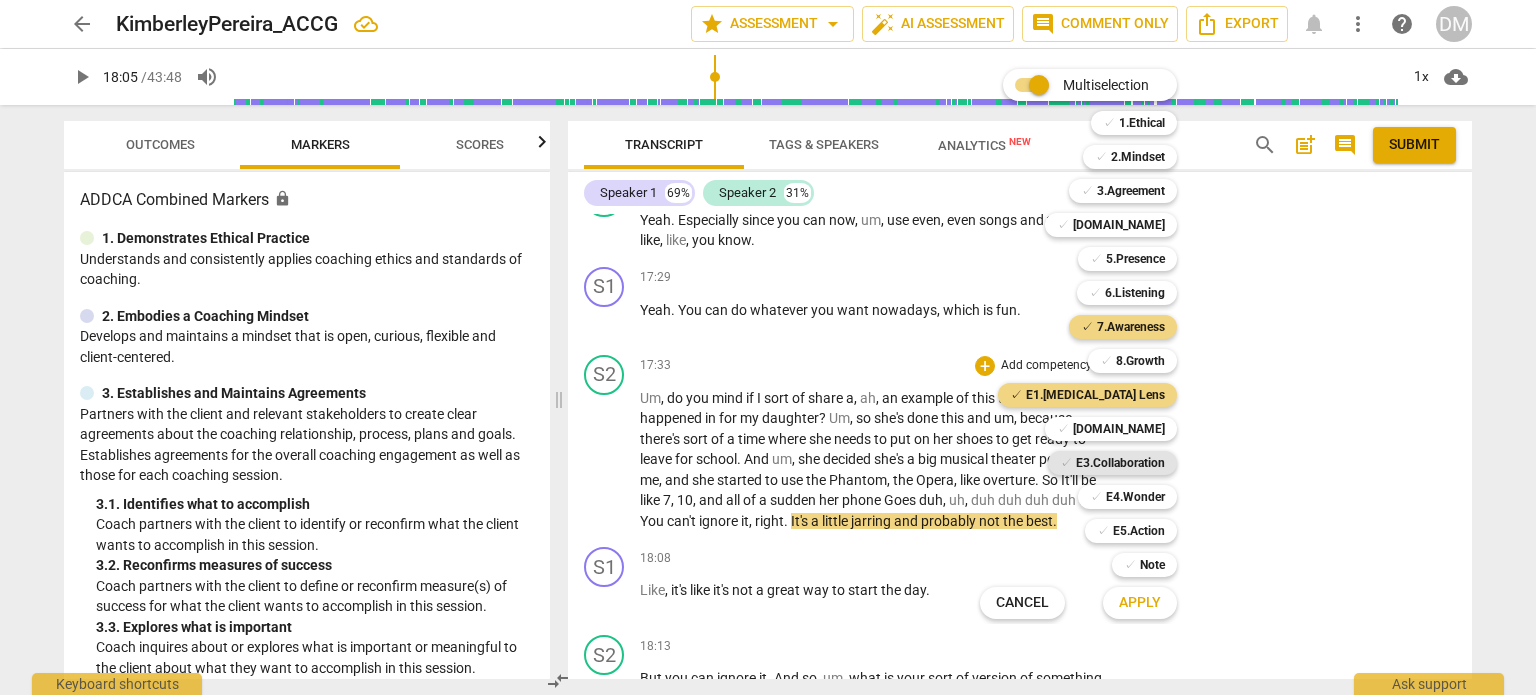click on "E3.Collaboration" at bounding box center (1120, 463) 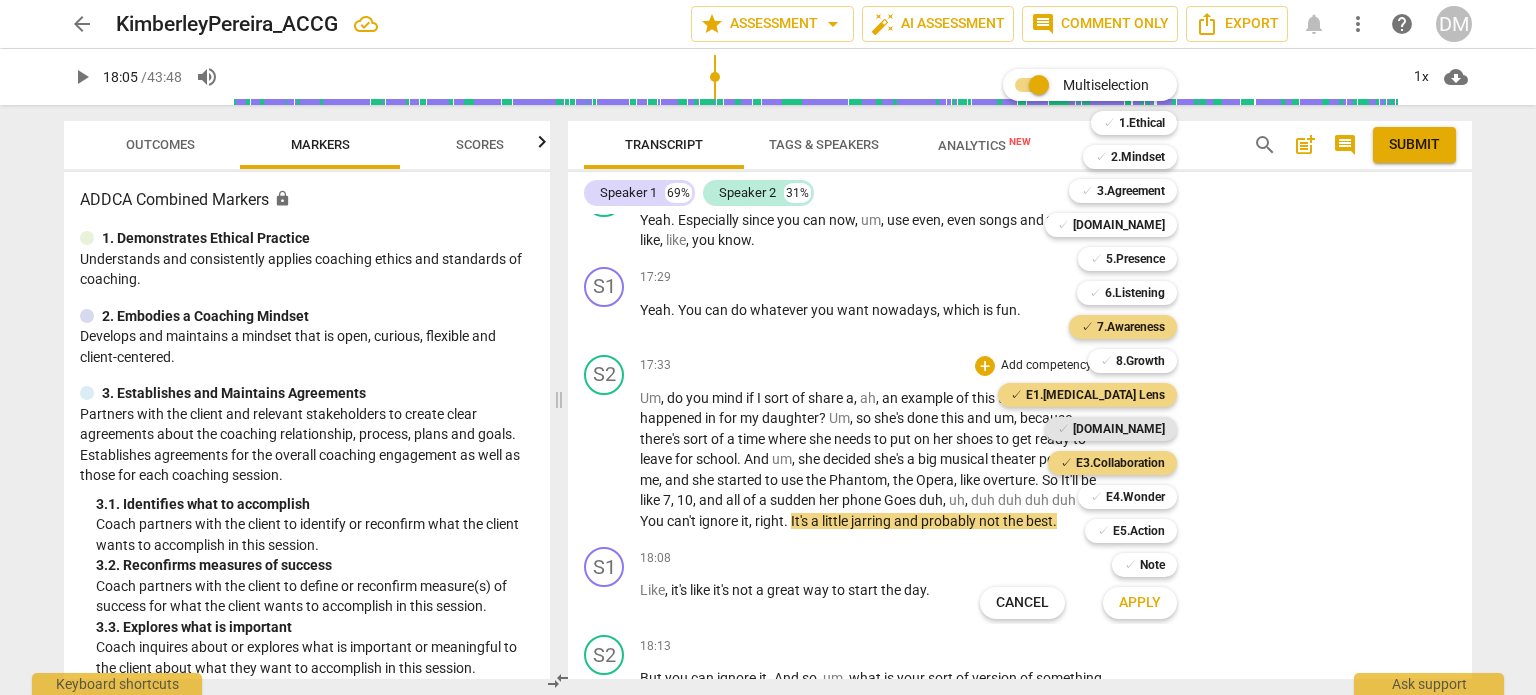 click on "[DOMAIN_NAME]" at bounding box center [1119, 429] 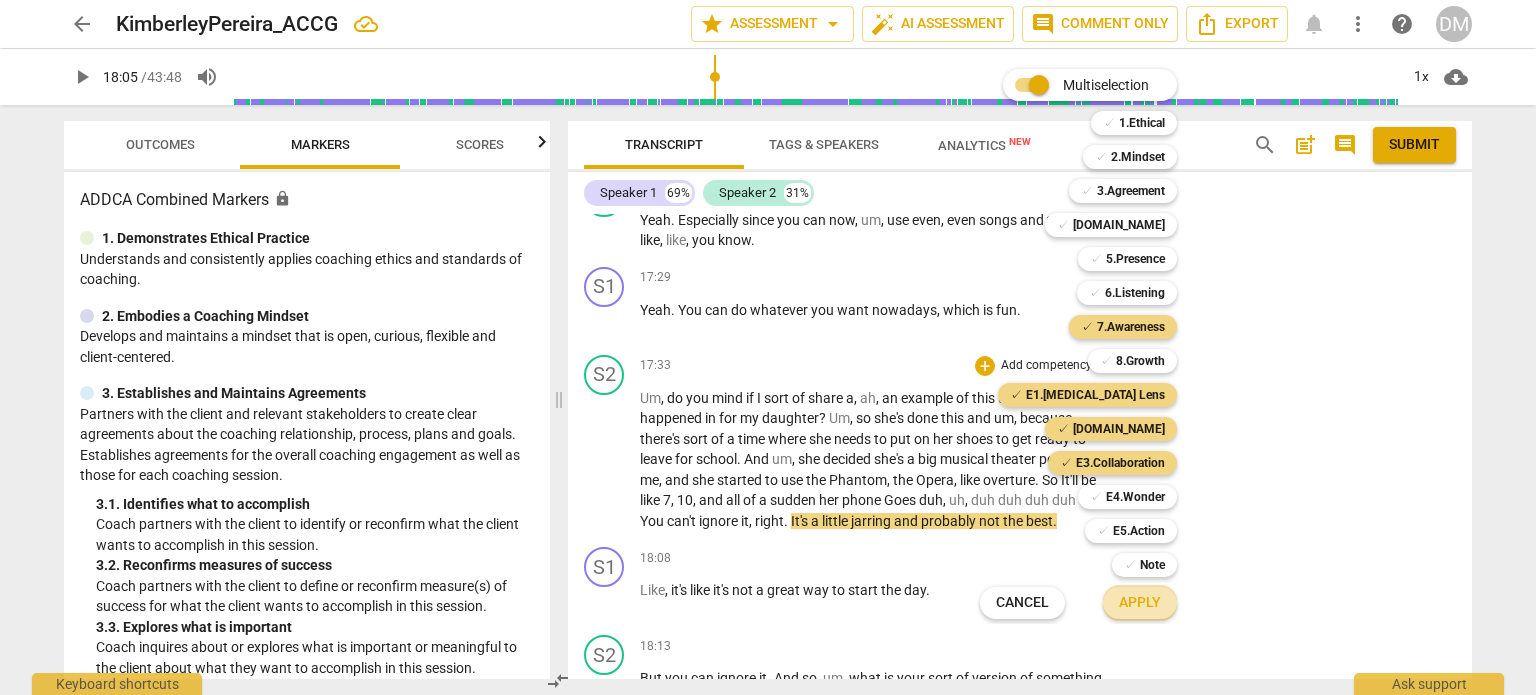 click on "Apply" at bounding box center (1140, 603) 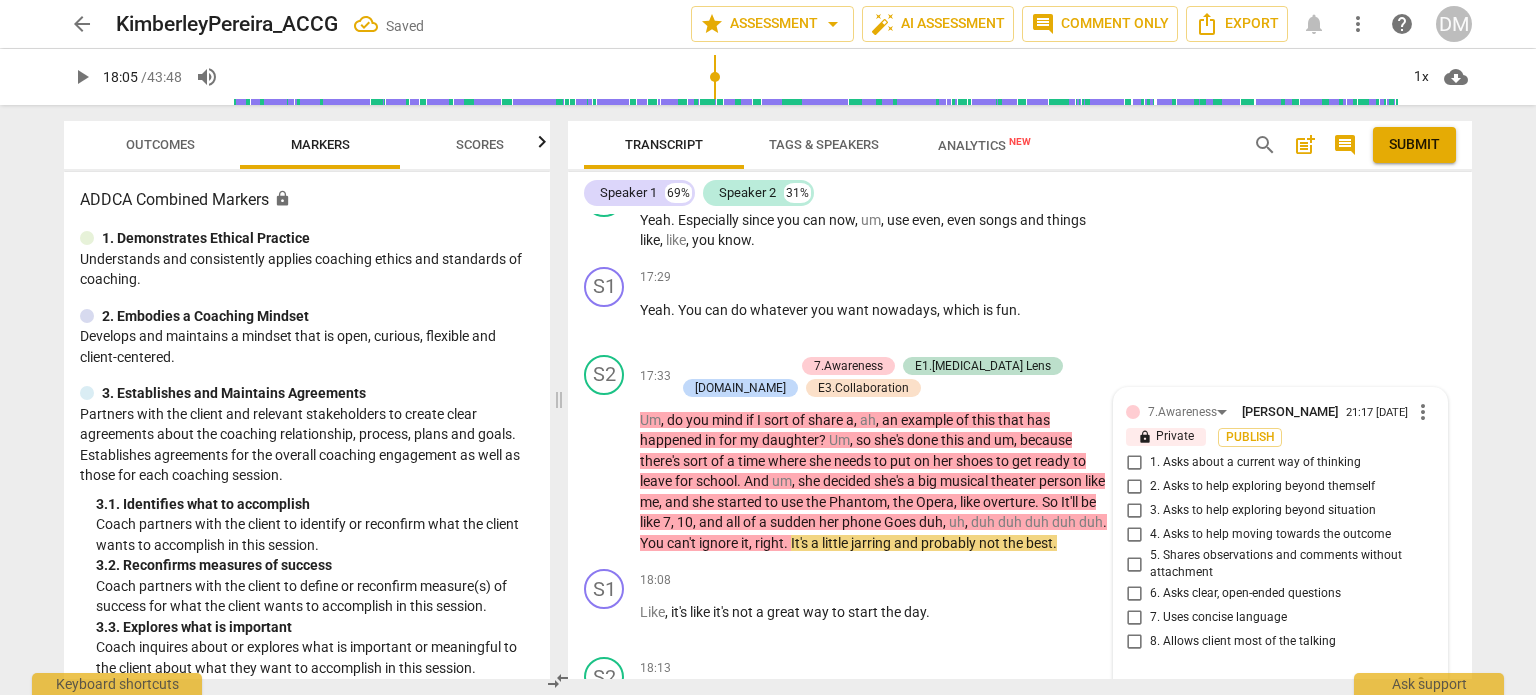 scroll, scrollTop: 7972, scrollLeft: 0, axis: vertical 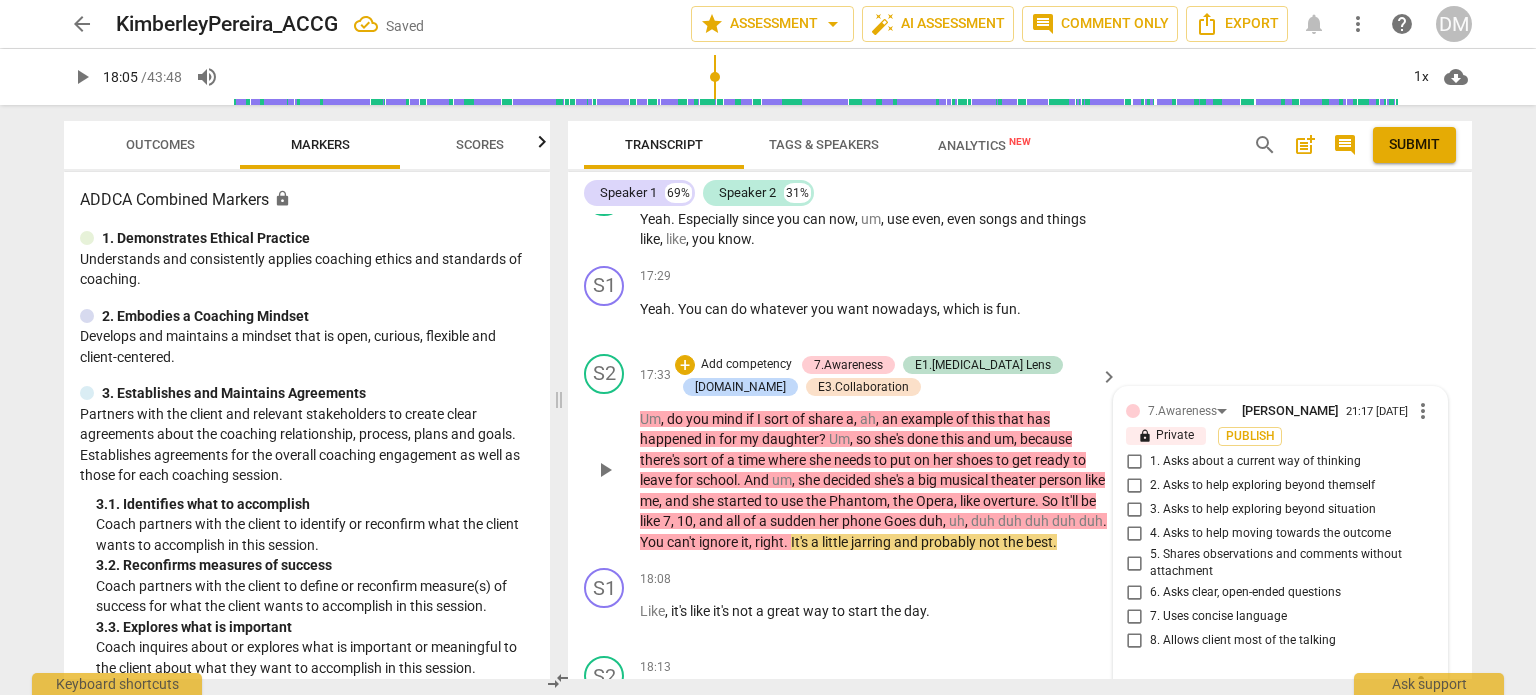 click on "5. Shares observations and comments without attachment" at bounding box center (1134, 563) 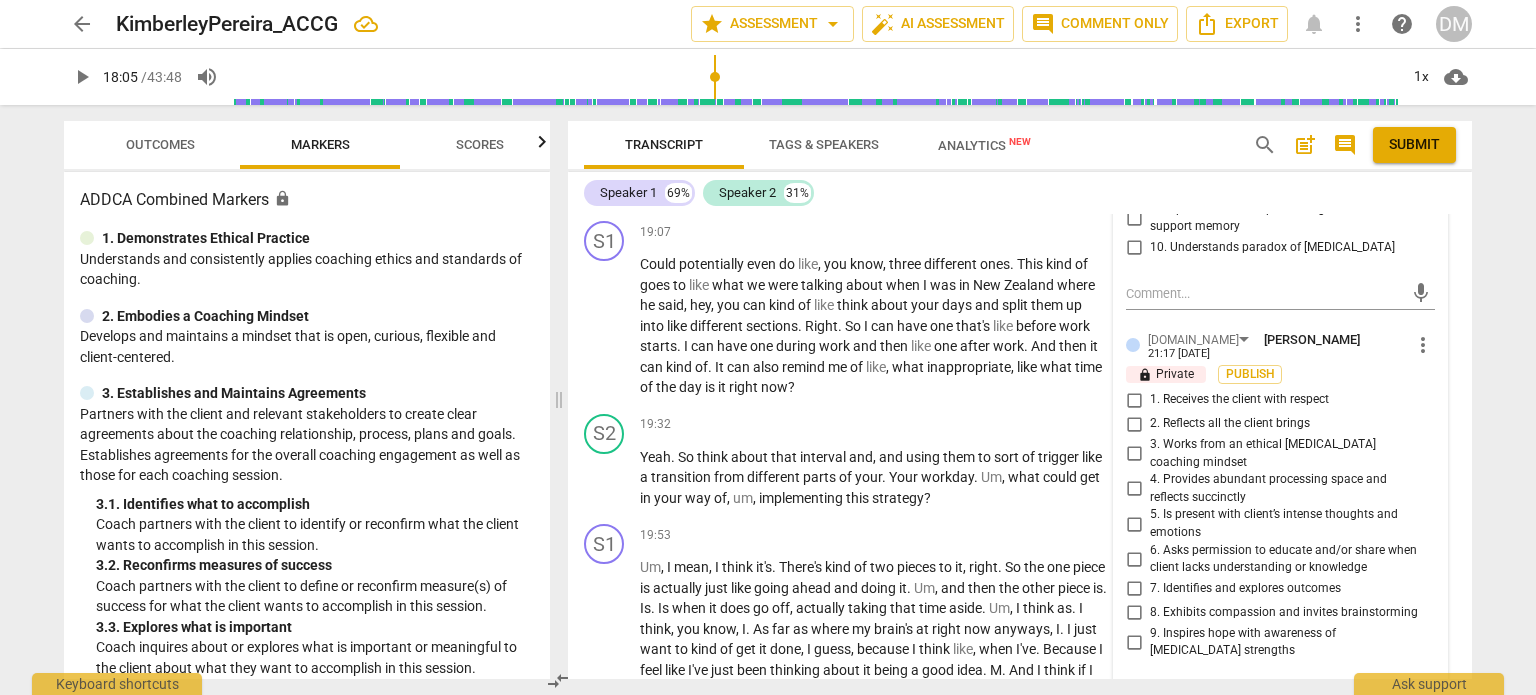 scroll, scrollTop: 8802, scrollLeft: 0, axis: vertical 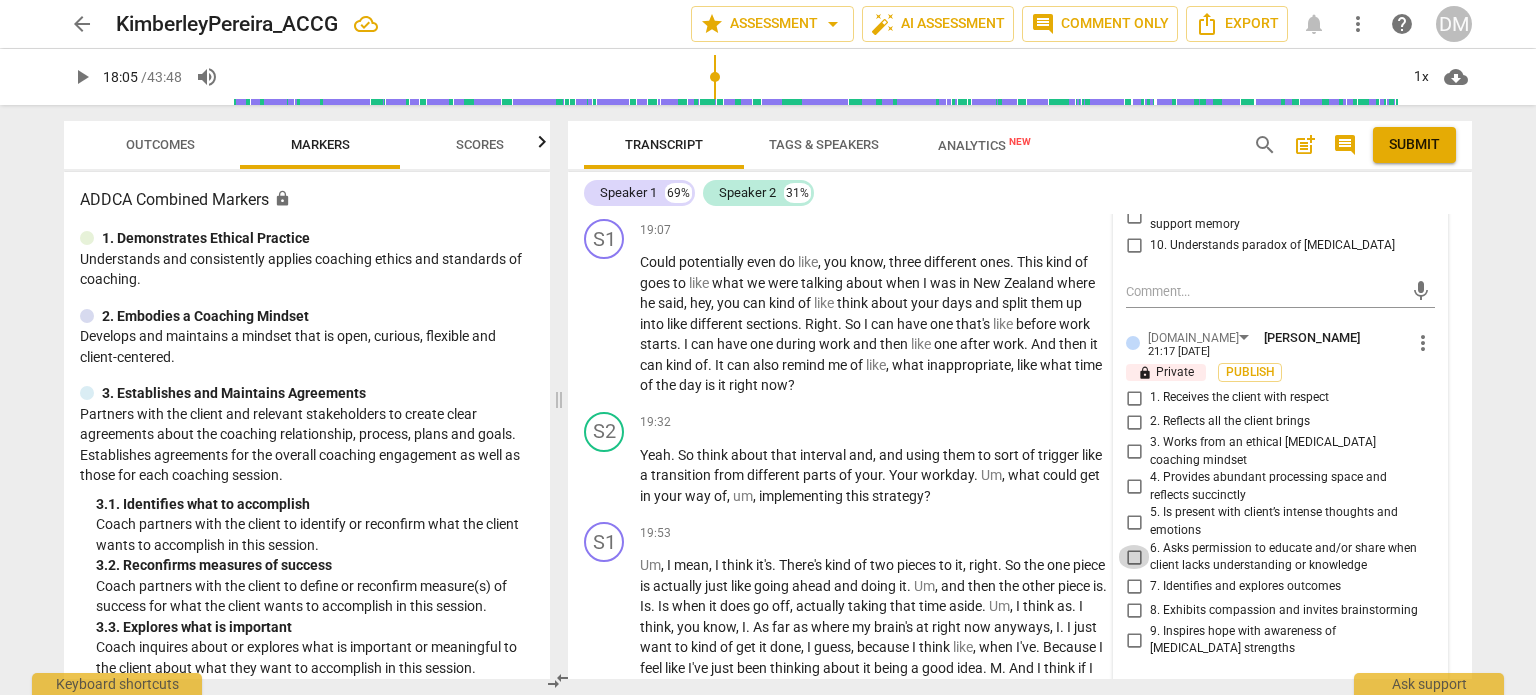 click on "6. Asks permission to educate and/or share when client lacks understanding or knowledge" at bounding box center (1134, 557) 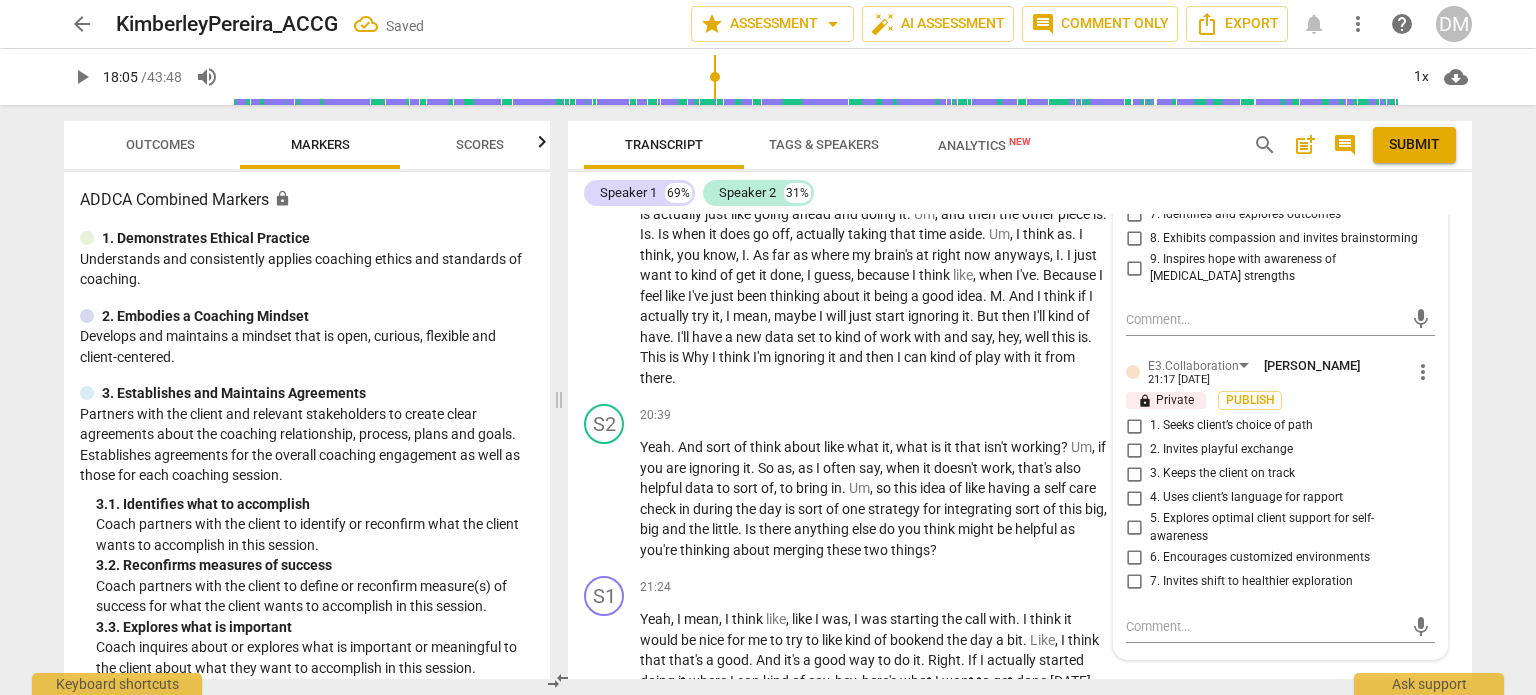 scroll, scrollTop: 9178, scrollLeft: 0, axis: vertical 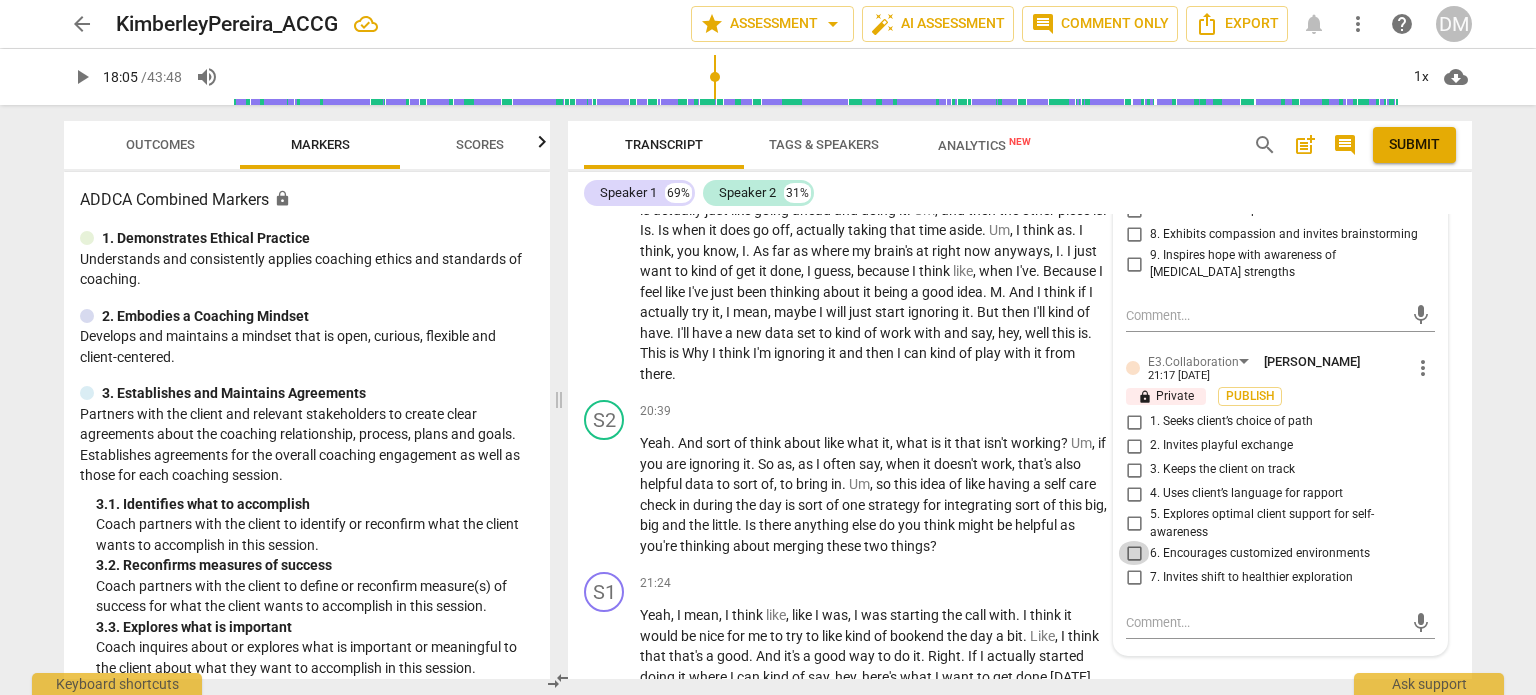 click on "6. Encourages customized environments" at bounding box center (1134, 553) 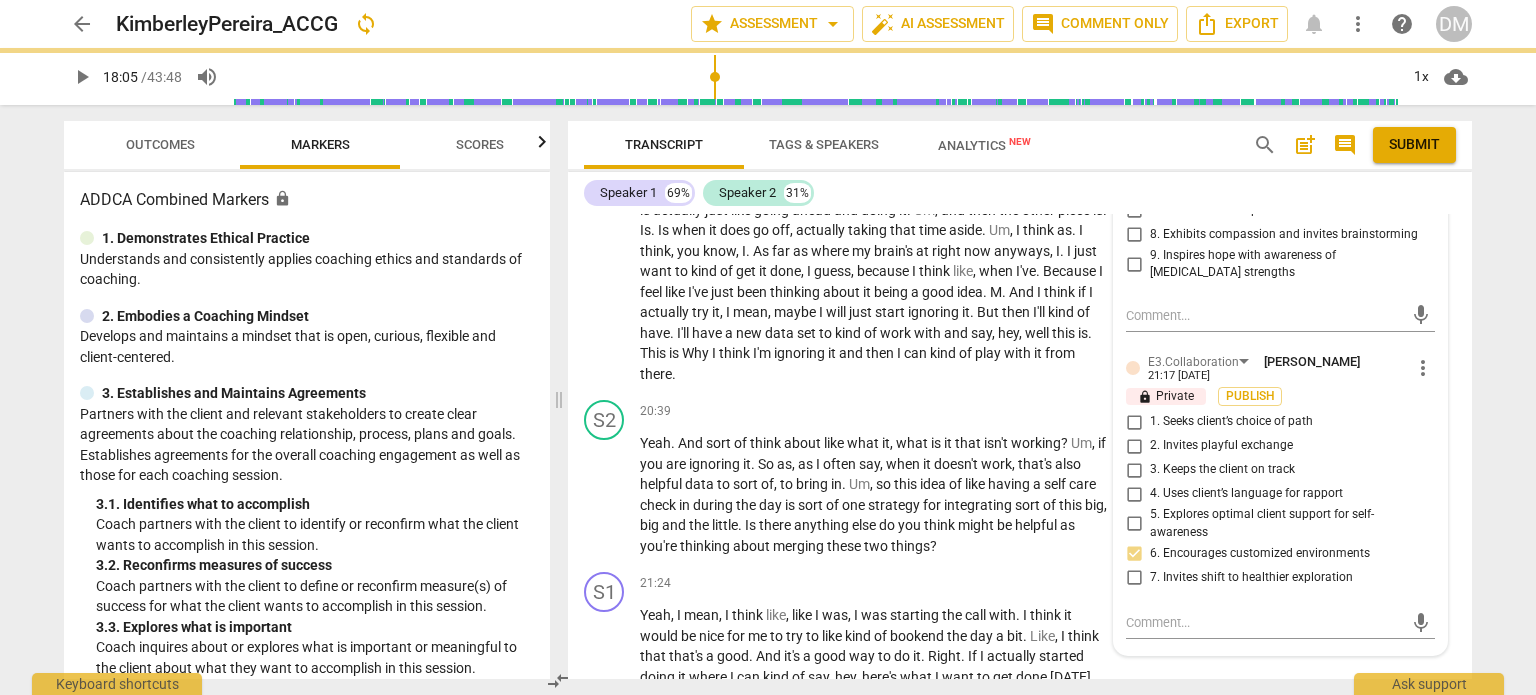 click on "2. Invites playful exchange" at bounding box center (1134, 446) 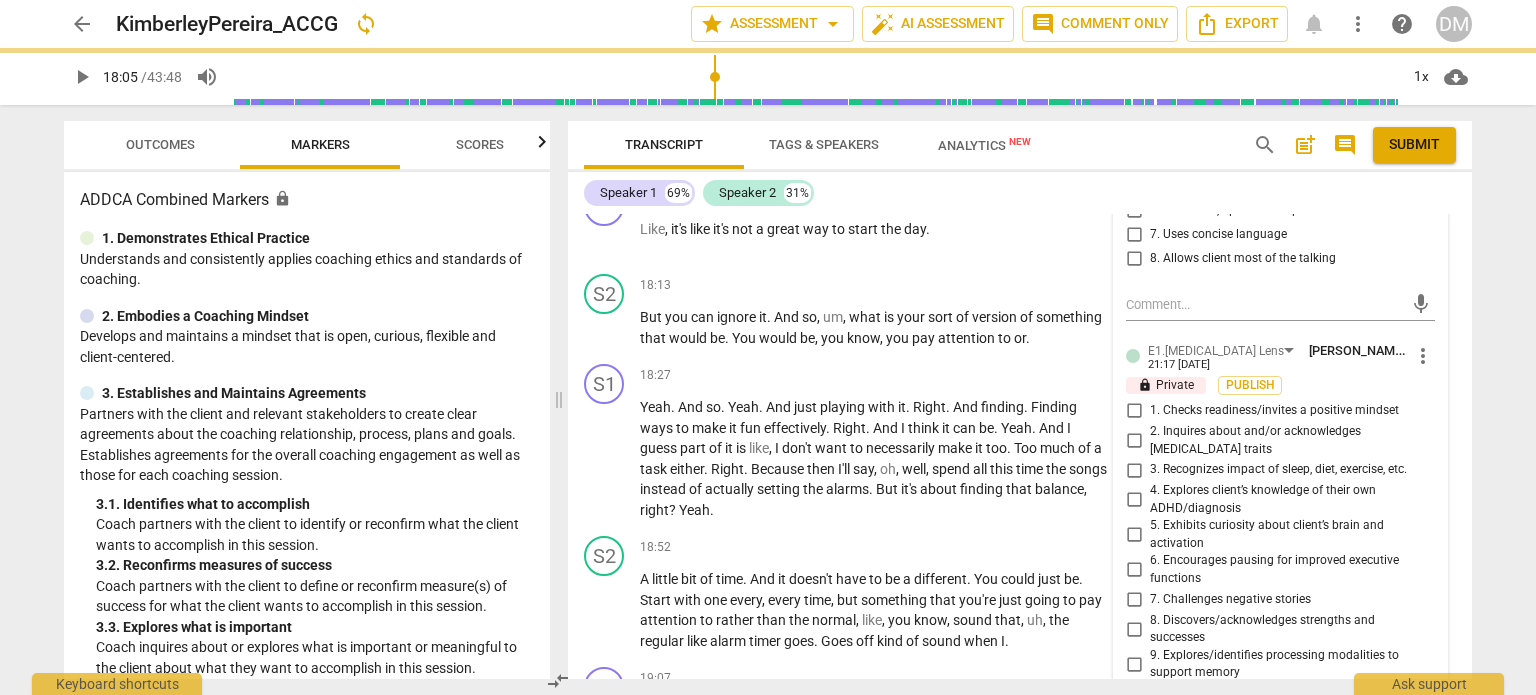 scroll, scrollTop: 8364, scrollLeft: 0, axis: vertical 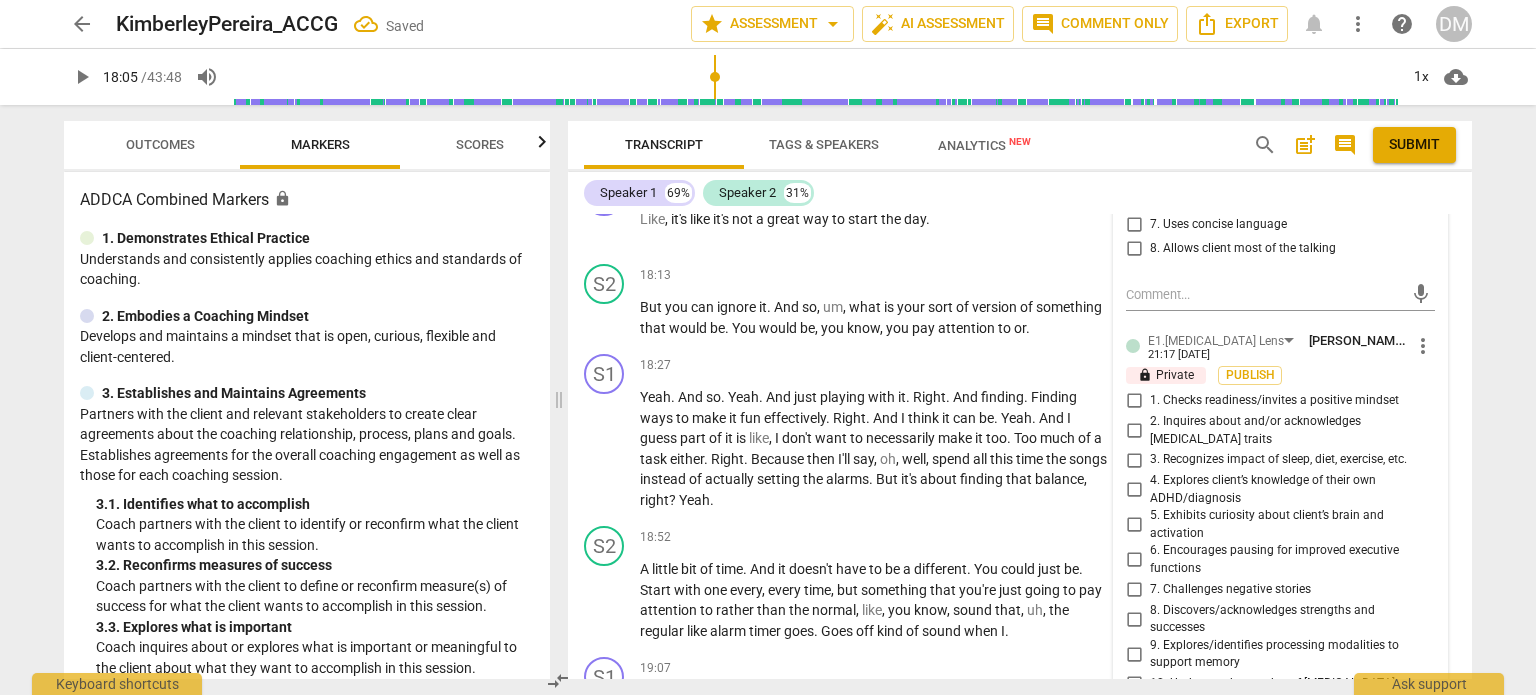 click on "more_vert" at bounding box center (1423, 346) 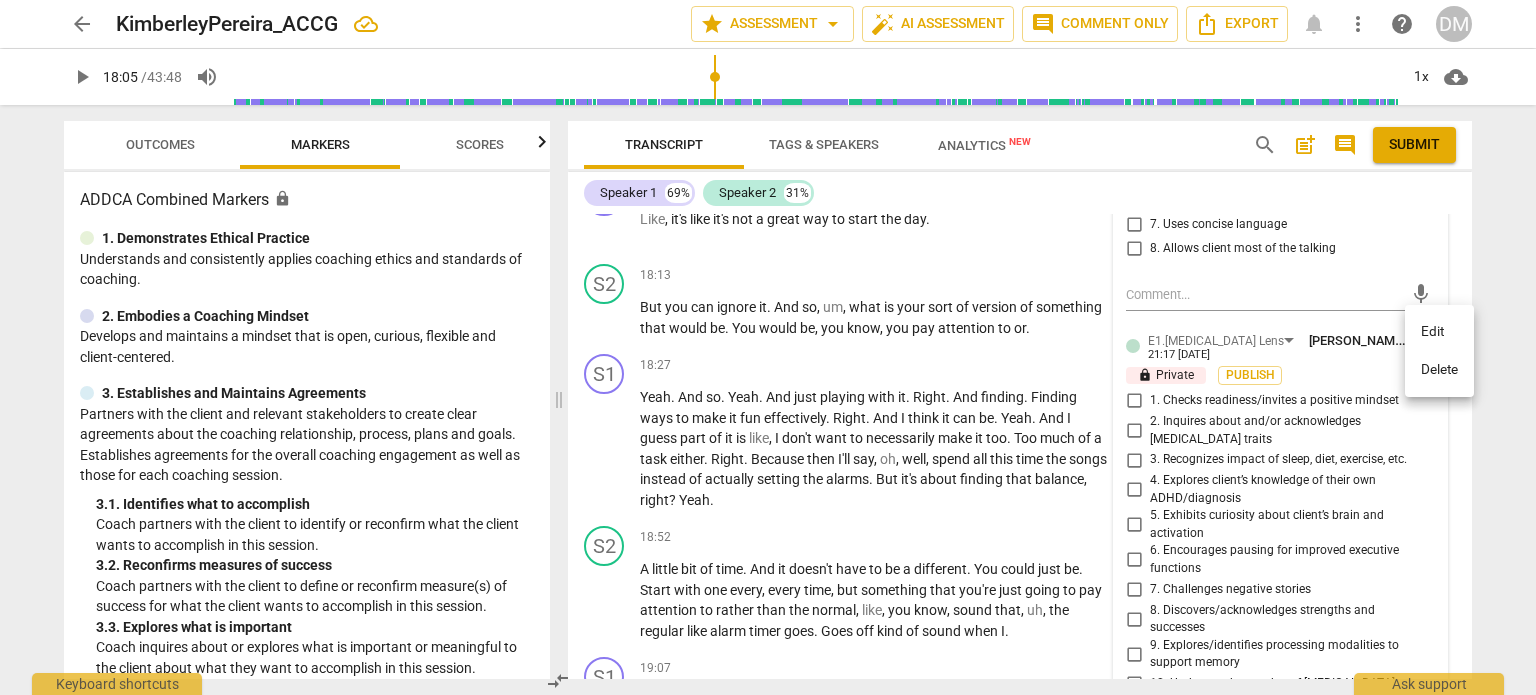 click on "Delete" at bounding box center (1439, 370) 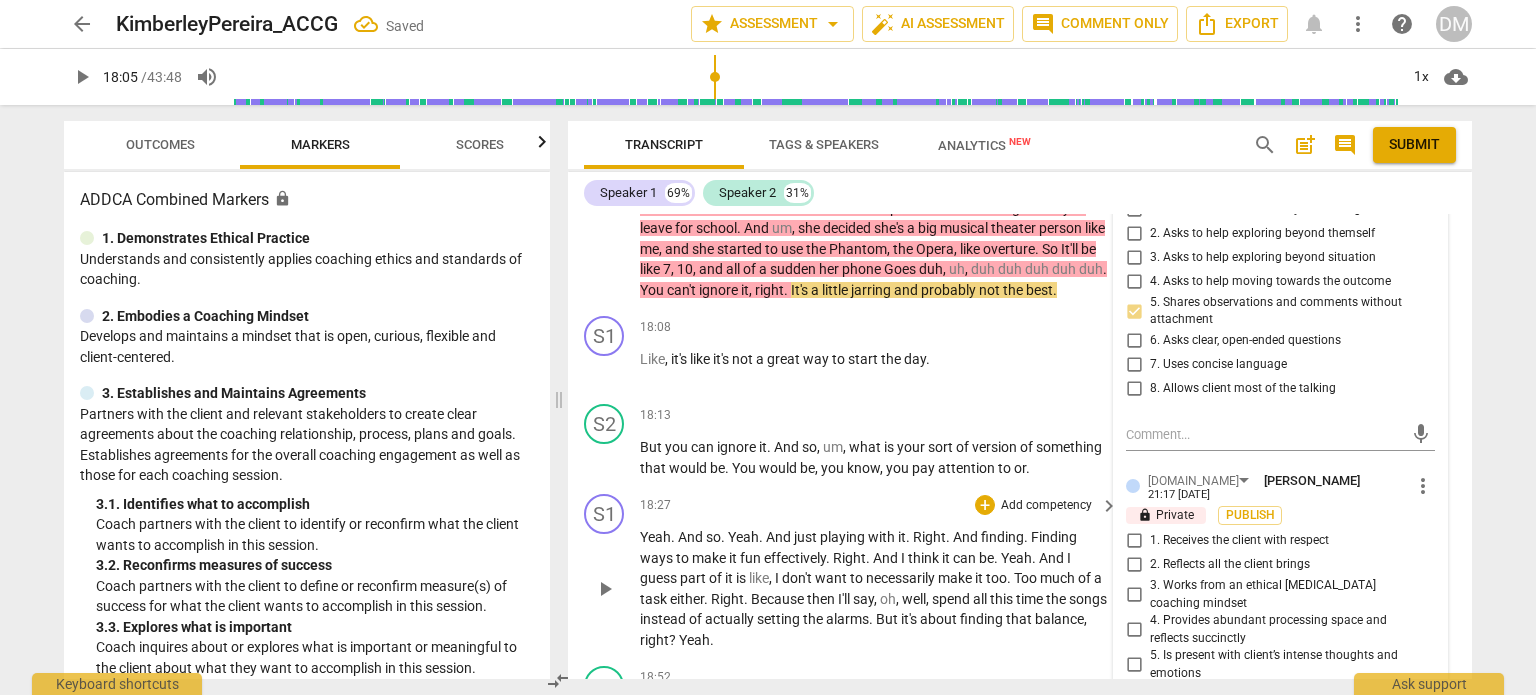 scroll, scrollTop: 8236, scrollLeft: 0, axis: vertical 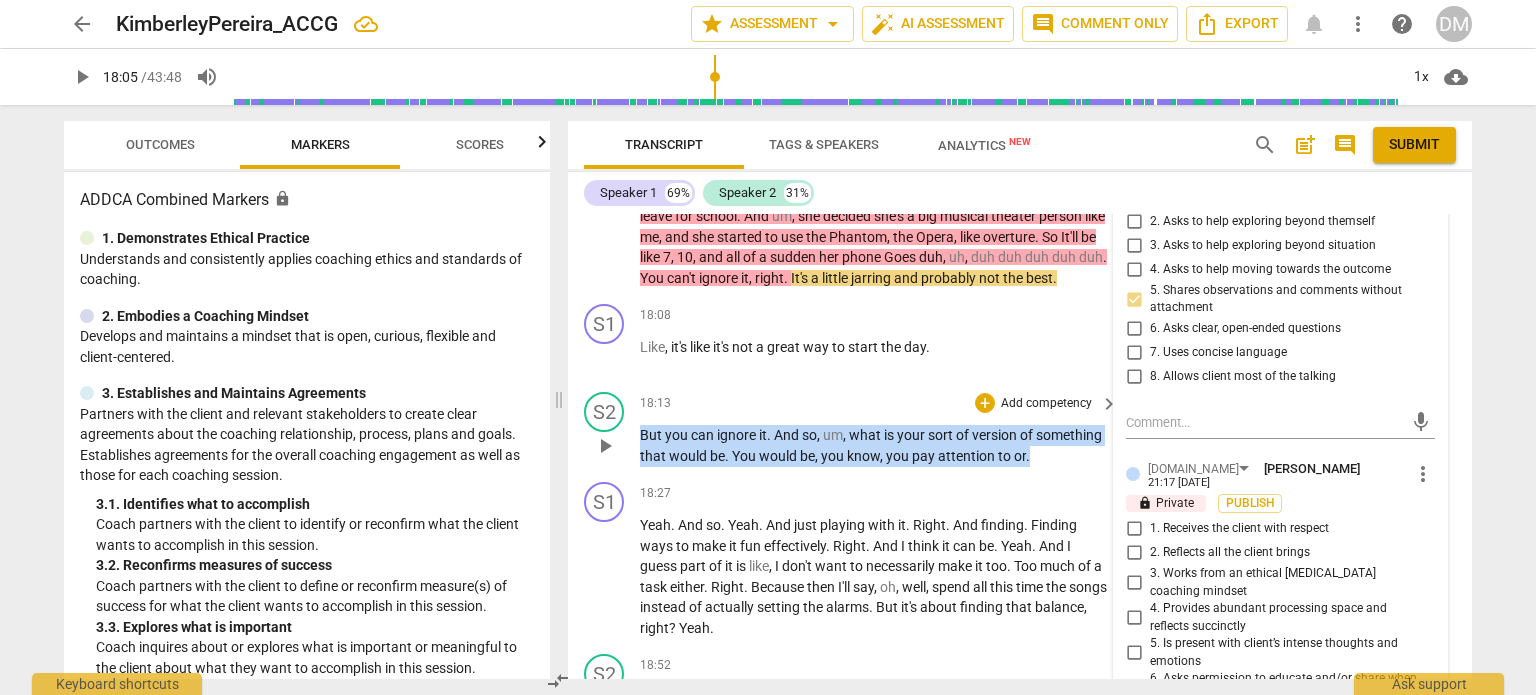 drag, startPoint x: 636, startPoint y: 434, endPoint x: 1102, endPoint y: 459, distance: 466.6701 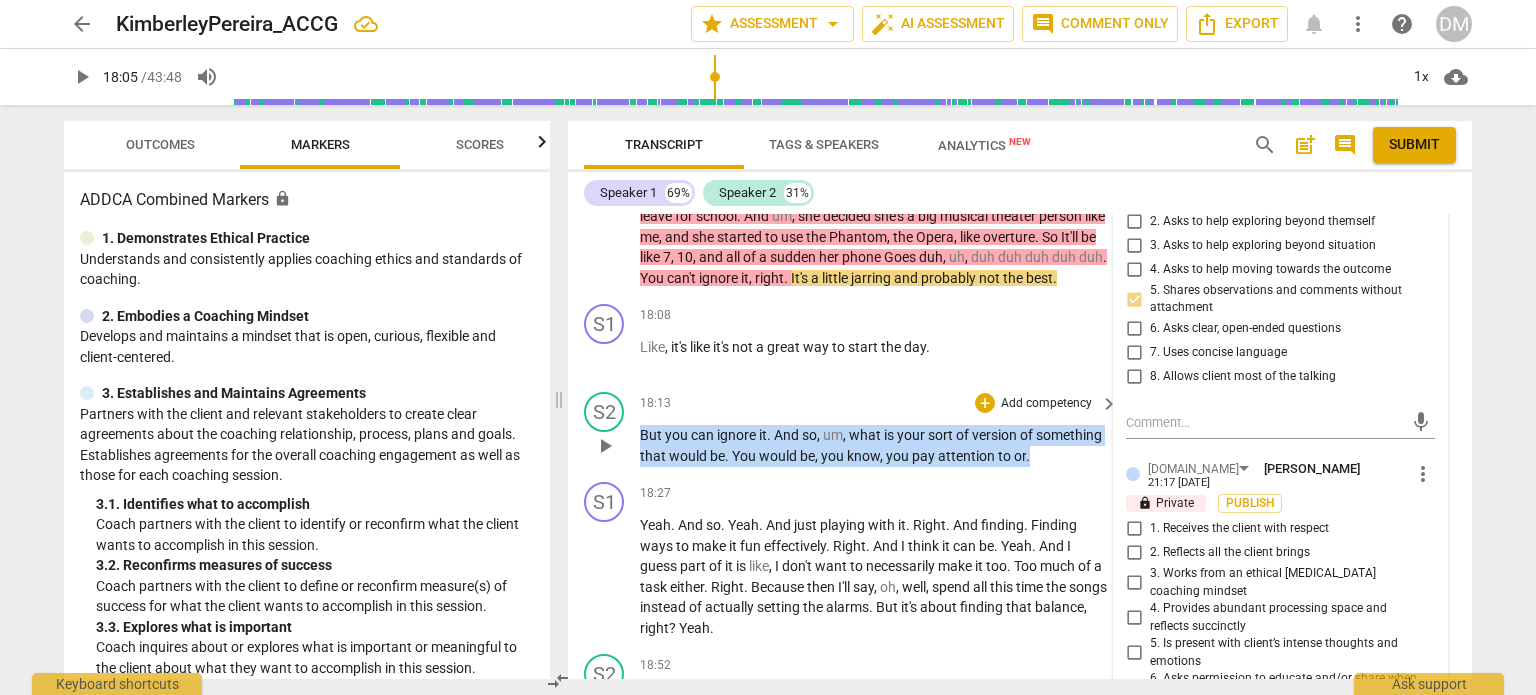 click on "S2 play_arrow pause 18:13 + Add competency keyboard_arrow_right But   you   can   ignore   it .   And   so ,   um ,   what   is   your   sort   of   version   of   something   that   would   be .   You   would   be ,   you   know ,   you   pay   attention   to   or ." at bounding box center (1020, 429) 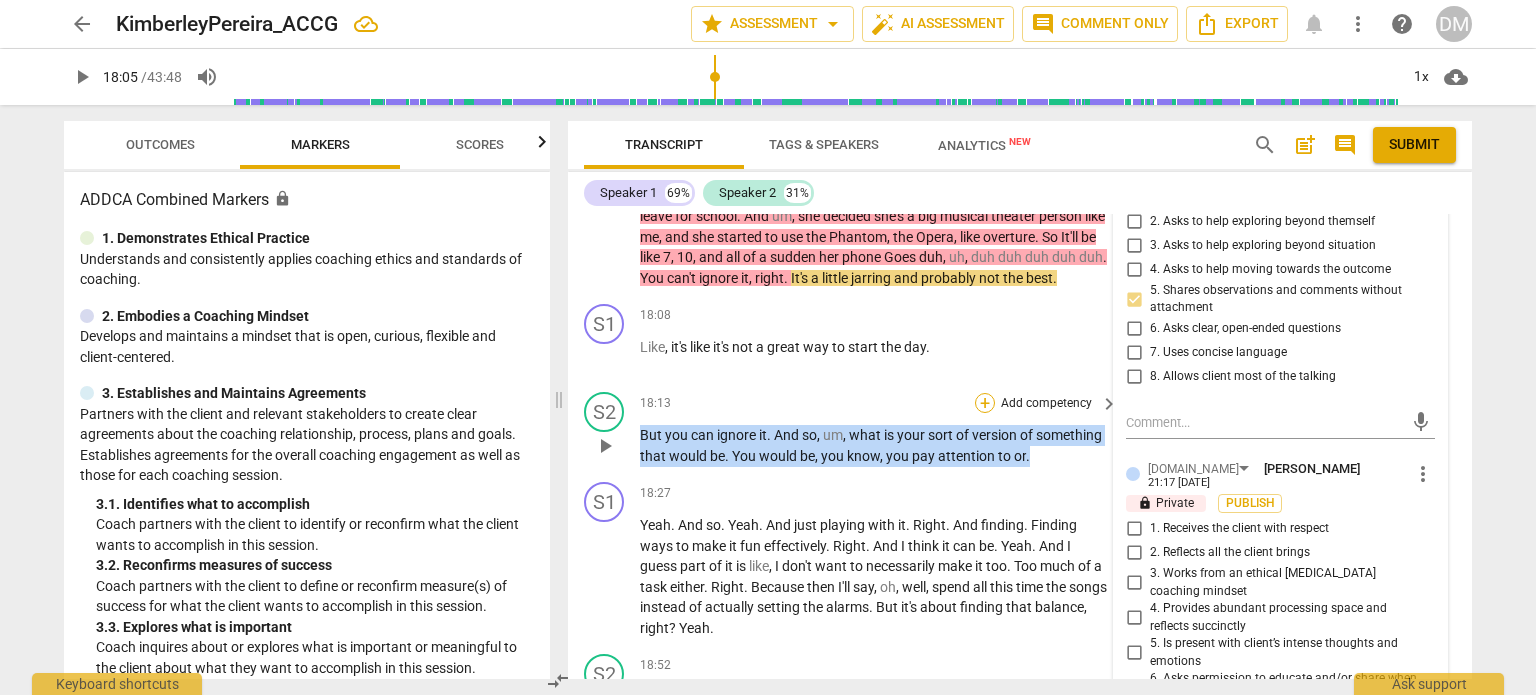 click on "+" at bounding box center [985, 403] 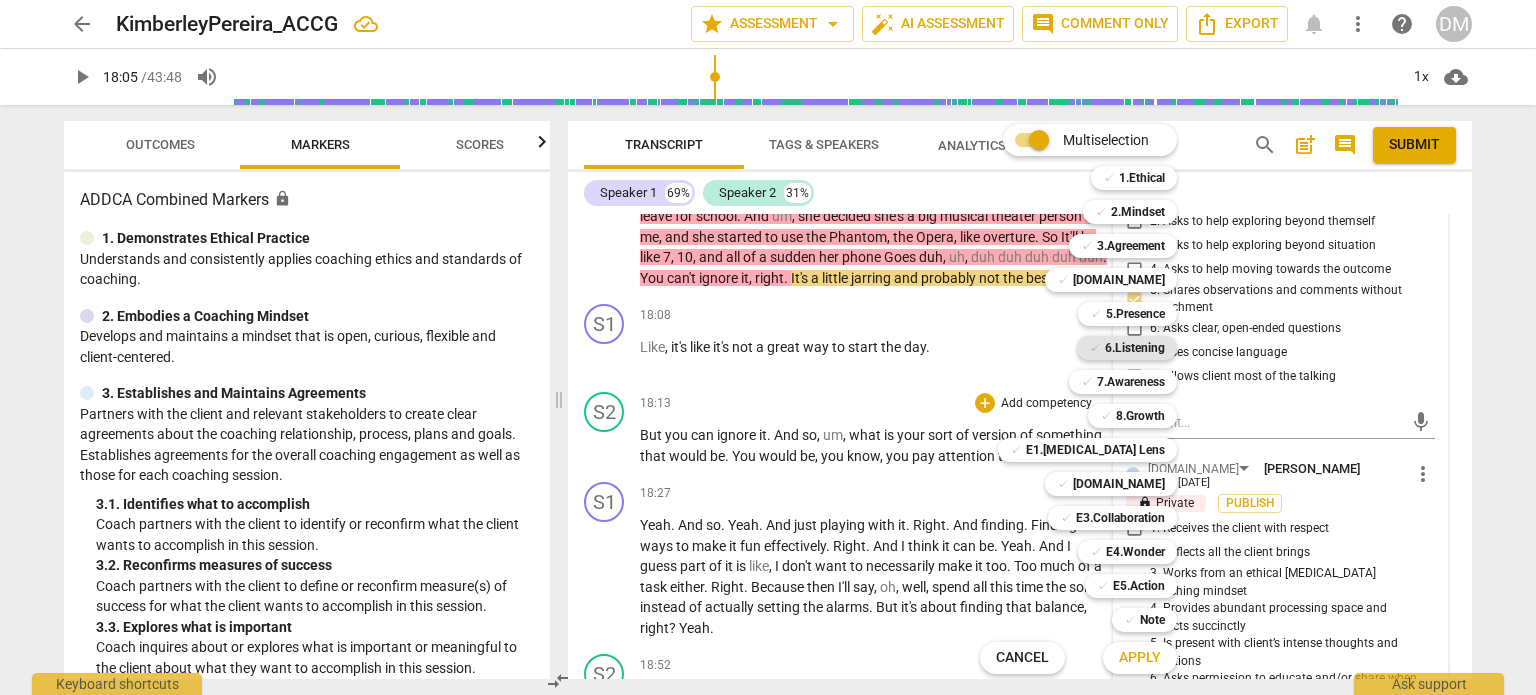 click on "6.Listening" at bounding box center [1135, 348] 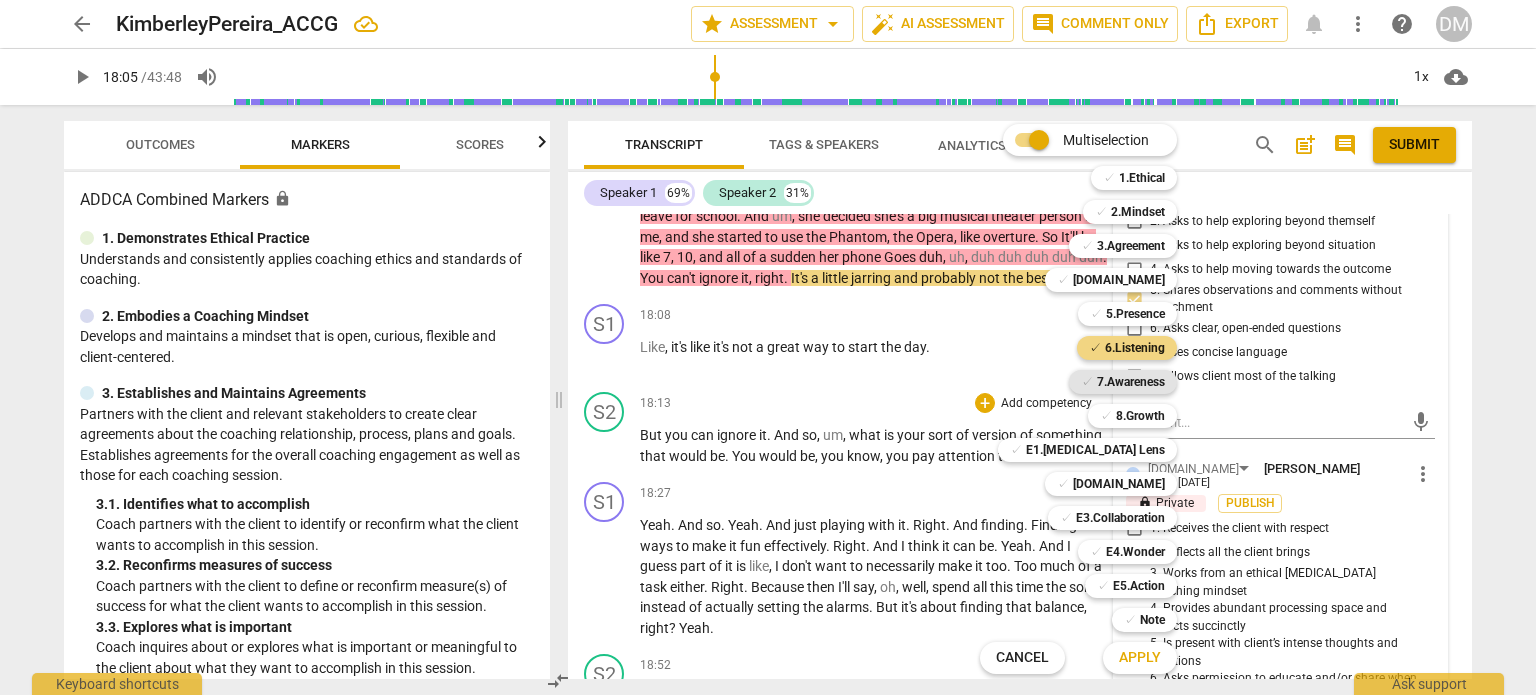 click on "7.Awareness" at bounding box center [1131, 382] 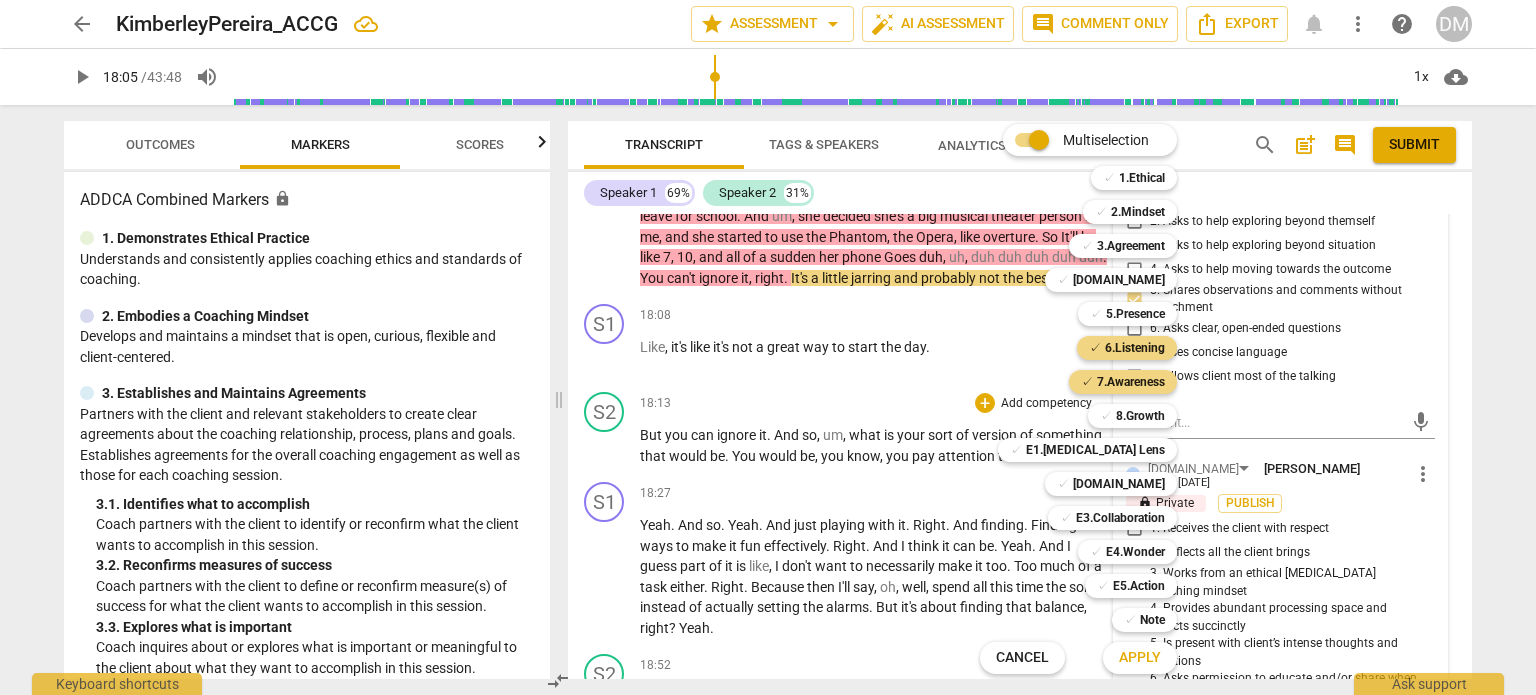 click on "Multiselection m ✓ 1.Ethical 1 ✓ 2.Mindset 2 ✓ 3.Agreement 3 ✓ [DOMAIN_NAME] 4 ✓ 5.Presence 5 ✓ 6.Listening 6 ✓ 7.Awareness 7 ✓ 8.Growth 8 ✓ E1.[MEDICAL_DATA] Lens 9 ✓ [DOMAIN_NAME] 0 ✓ E3.Collaboration q ✓ E4.Wonder w ✓ E5.Action r ✓ Note t Cancel c Apply x" at bounding box center (1093, 399) 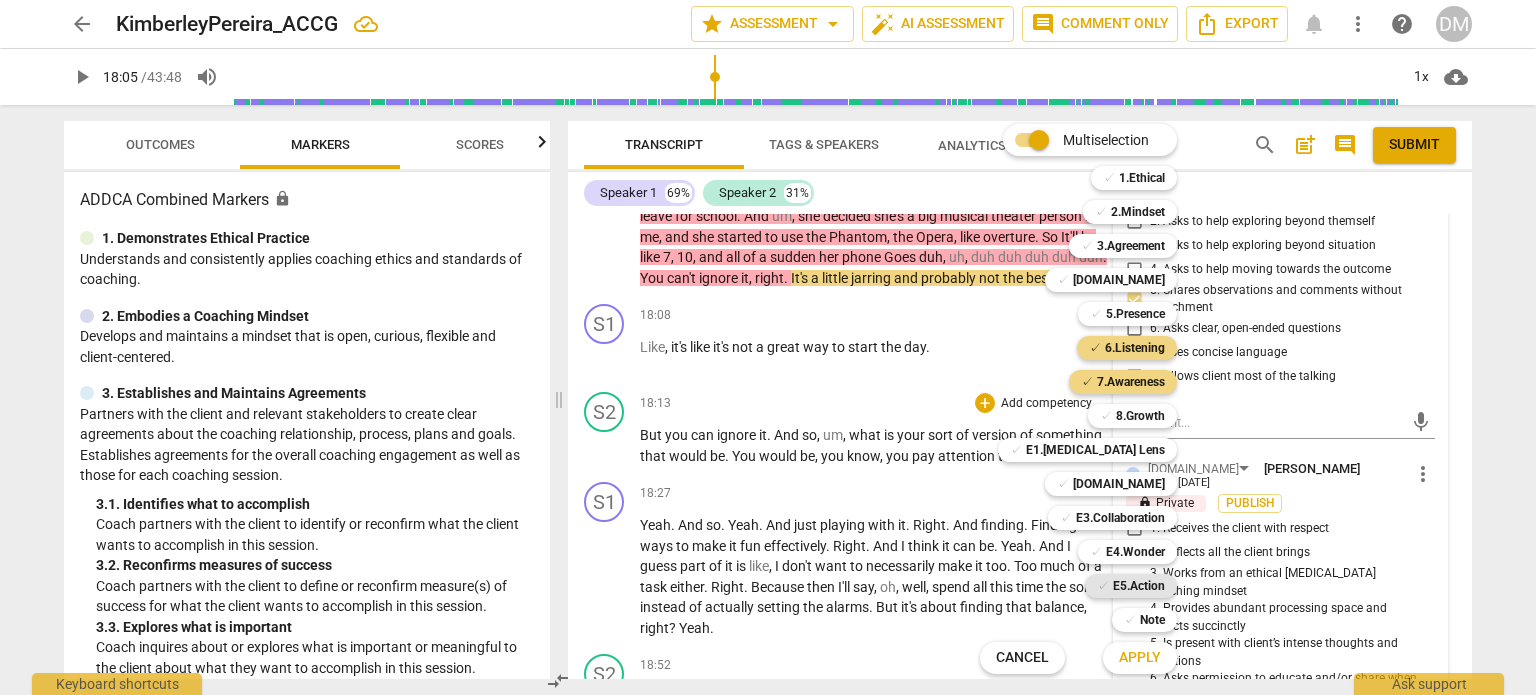 click on "E5.Action" at bounding box center [1139, 586] 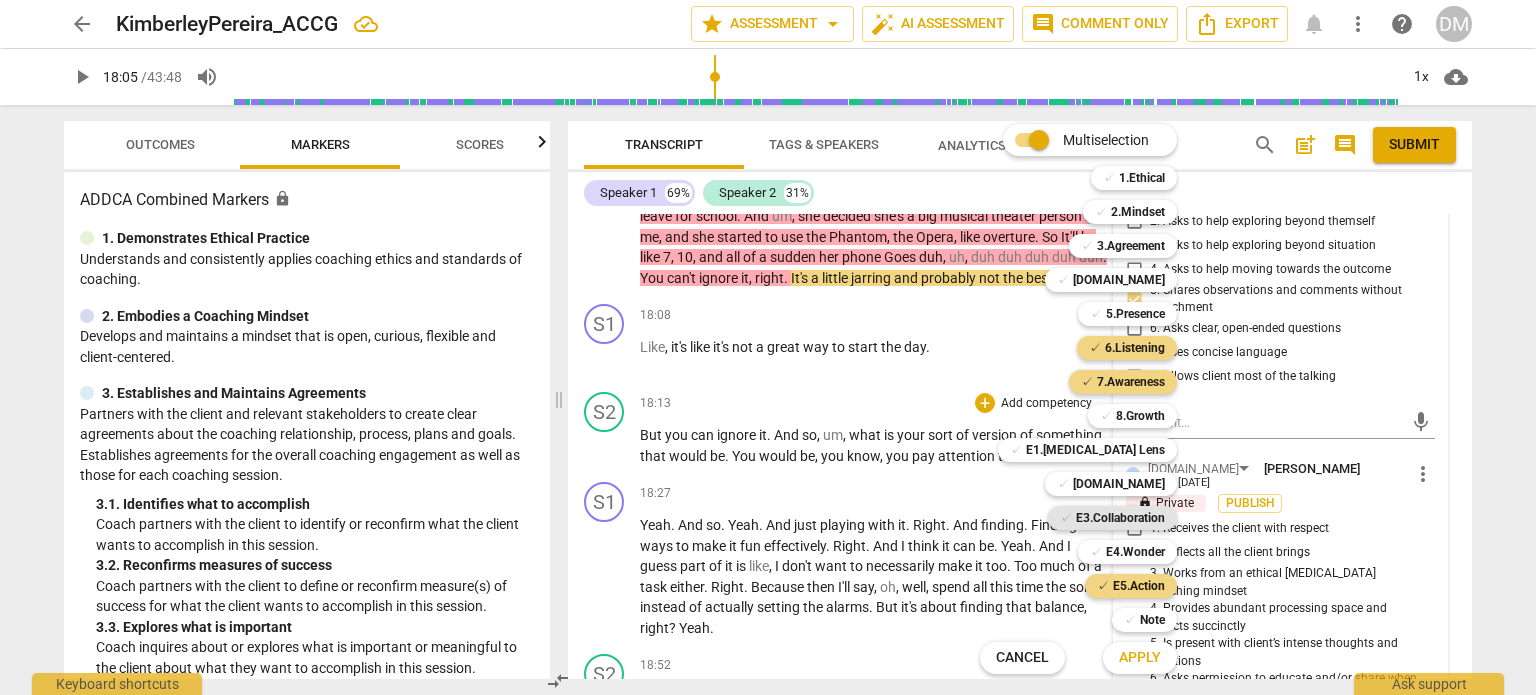 click on "E3.Collaboration" at bounding box center (1120, 518) 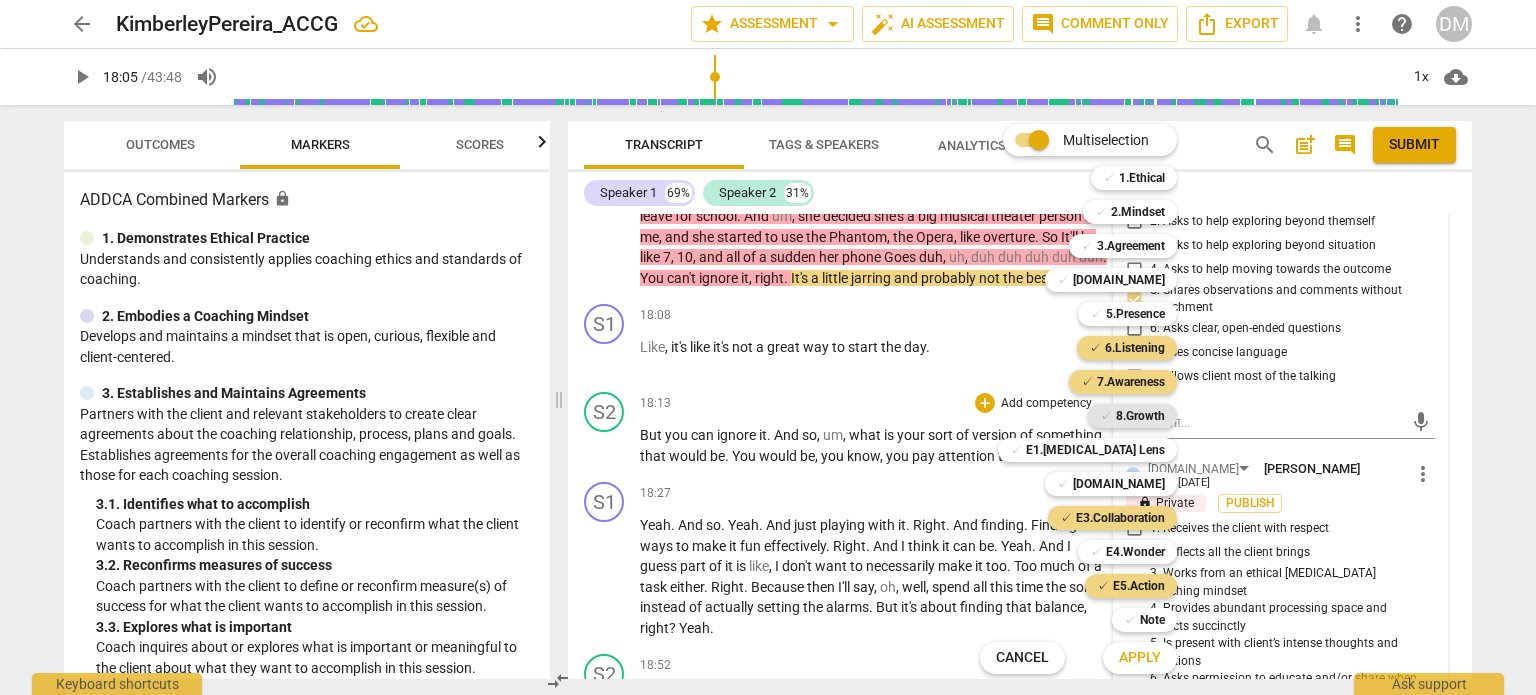 click on "8.Growth" at bounding box center [1140, 416] 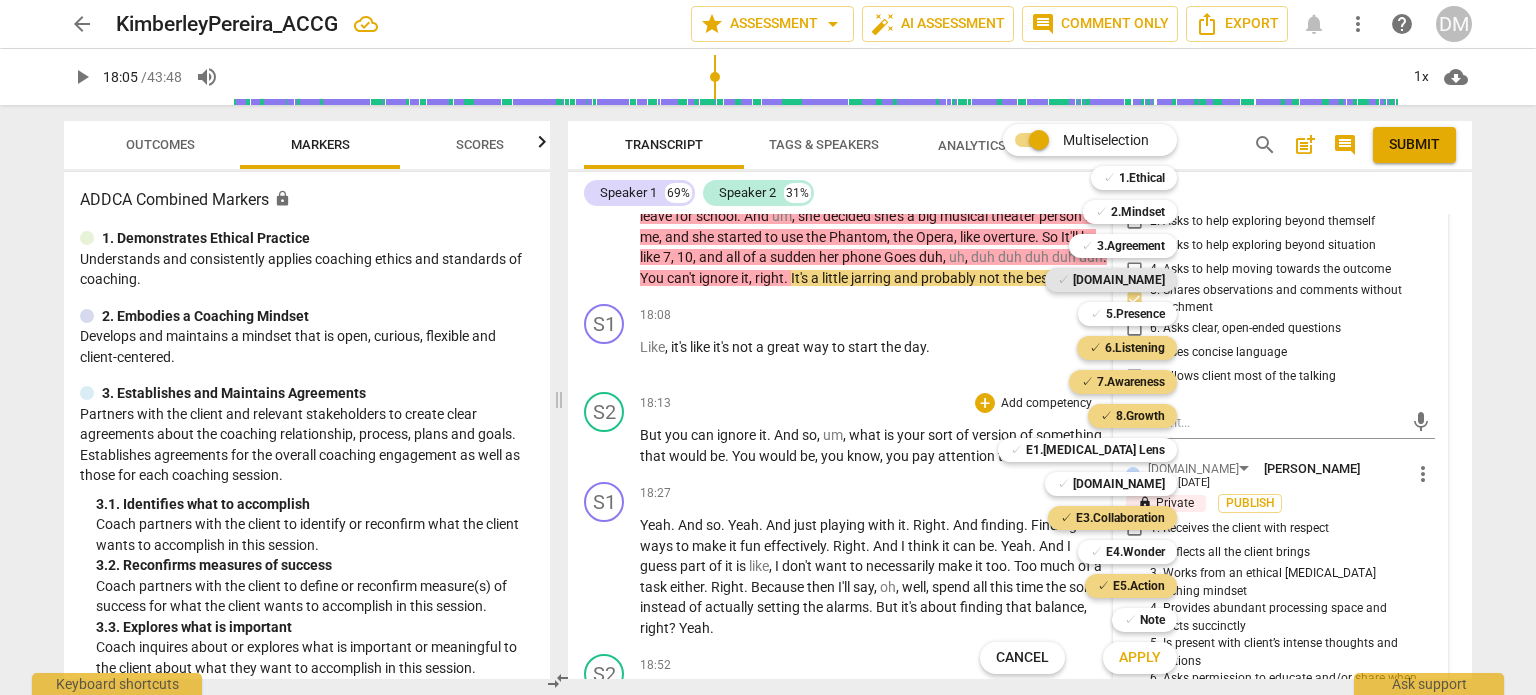 click on "[DOMAIN_NAME]" at bounding box center (1119, 280) 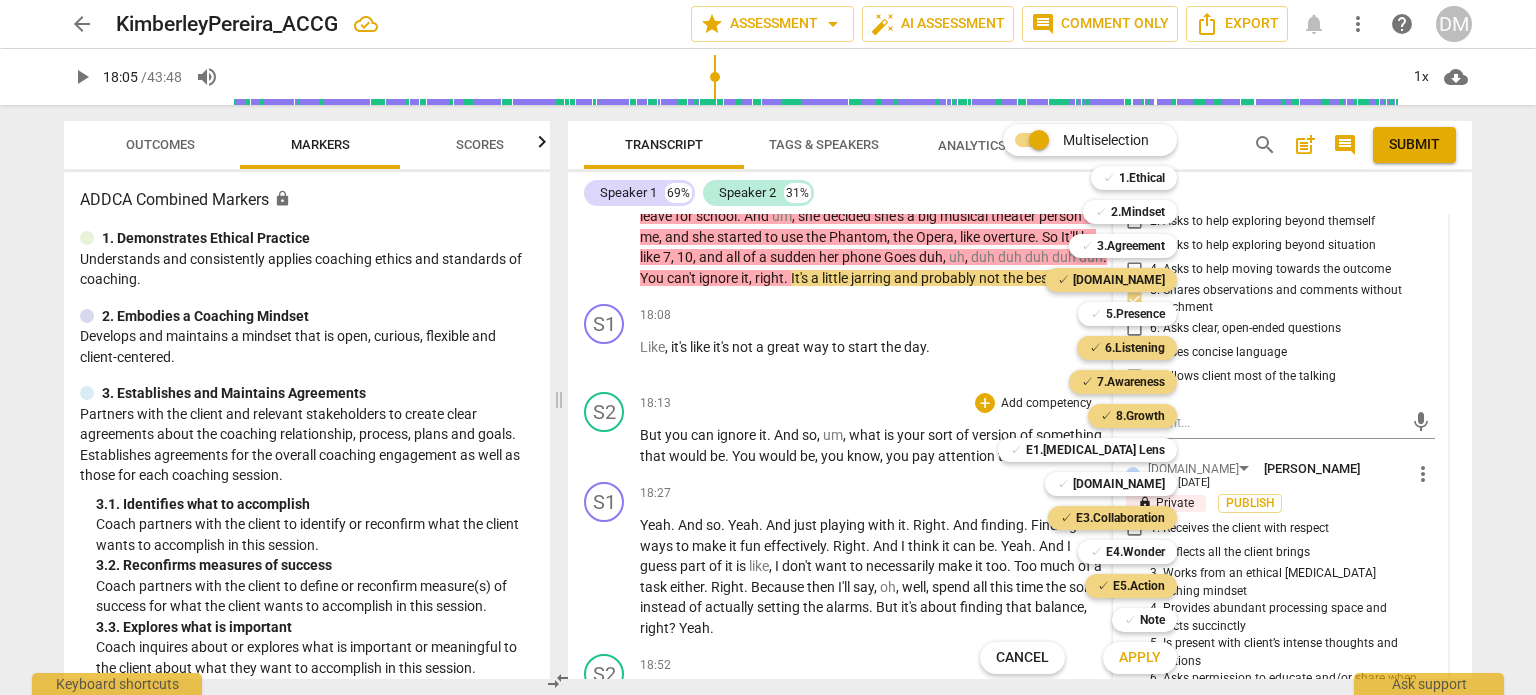 click on "Apply" at bounding box center (1140, 658) 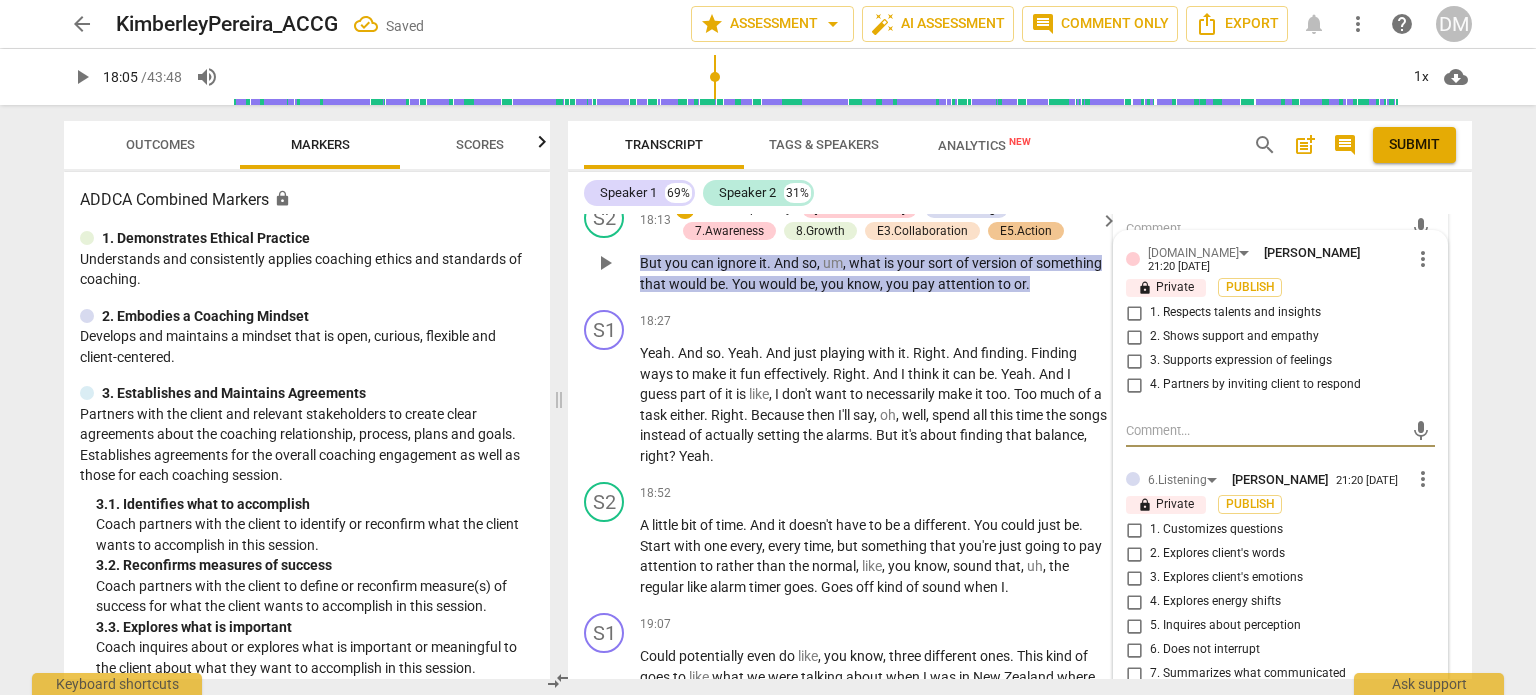 scroll, scrollTop: 8431, scrollLeft: 0, axis: vertical 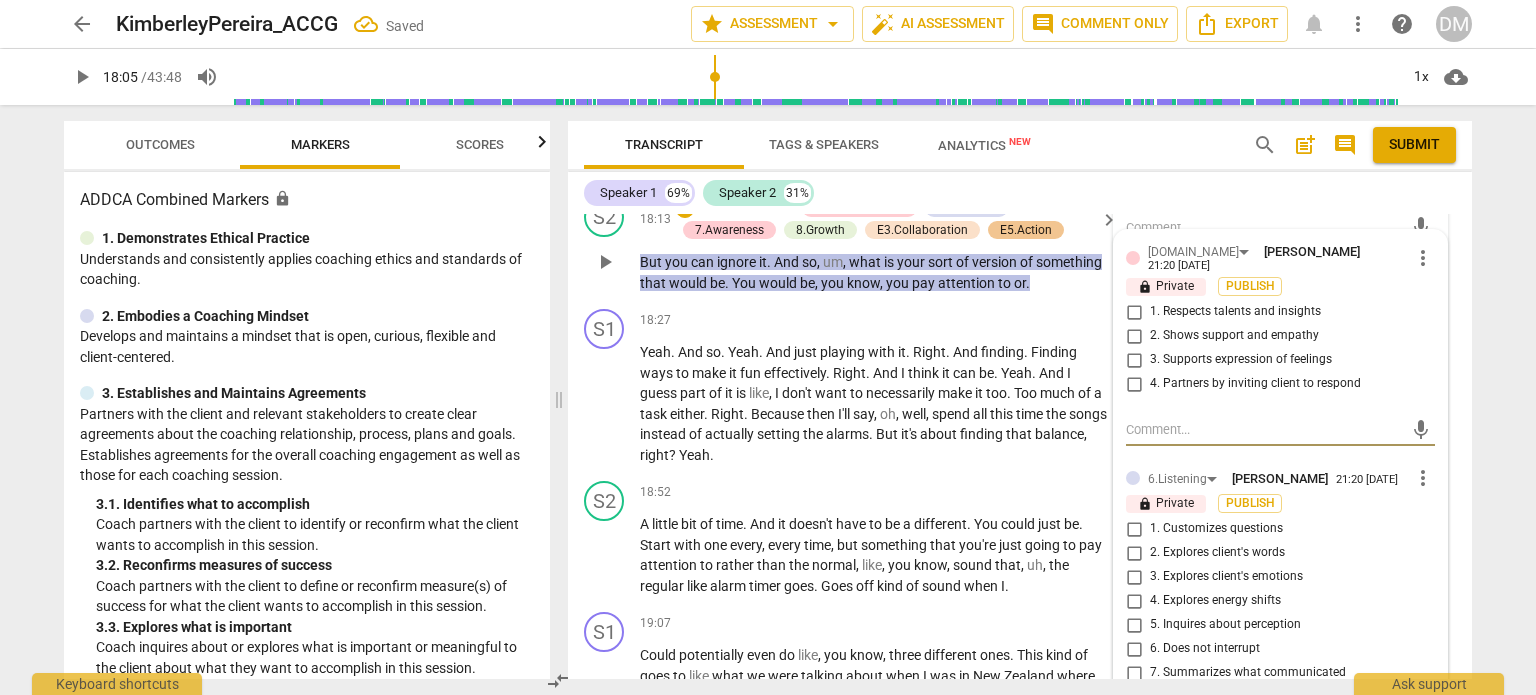 click on "4. Partners by inviting client to respond" at bounding box center (1134, 384) 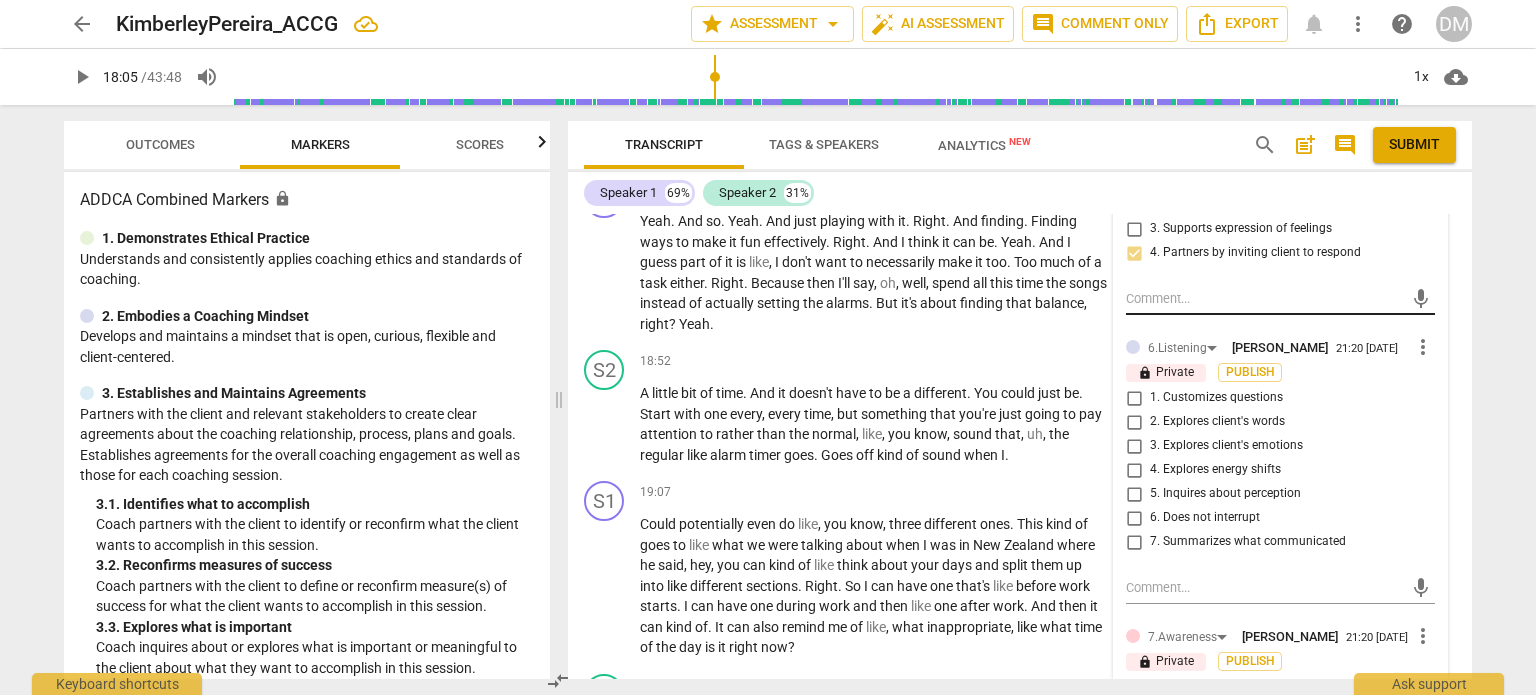scroll, scrollTop: 8566, scrollLeft: 0, axis: vertical 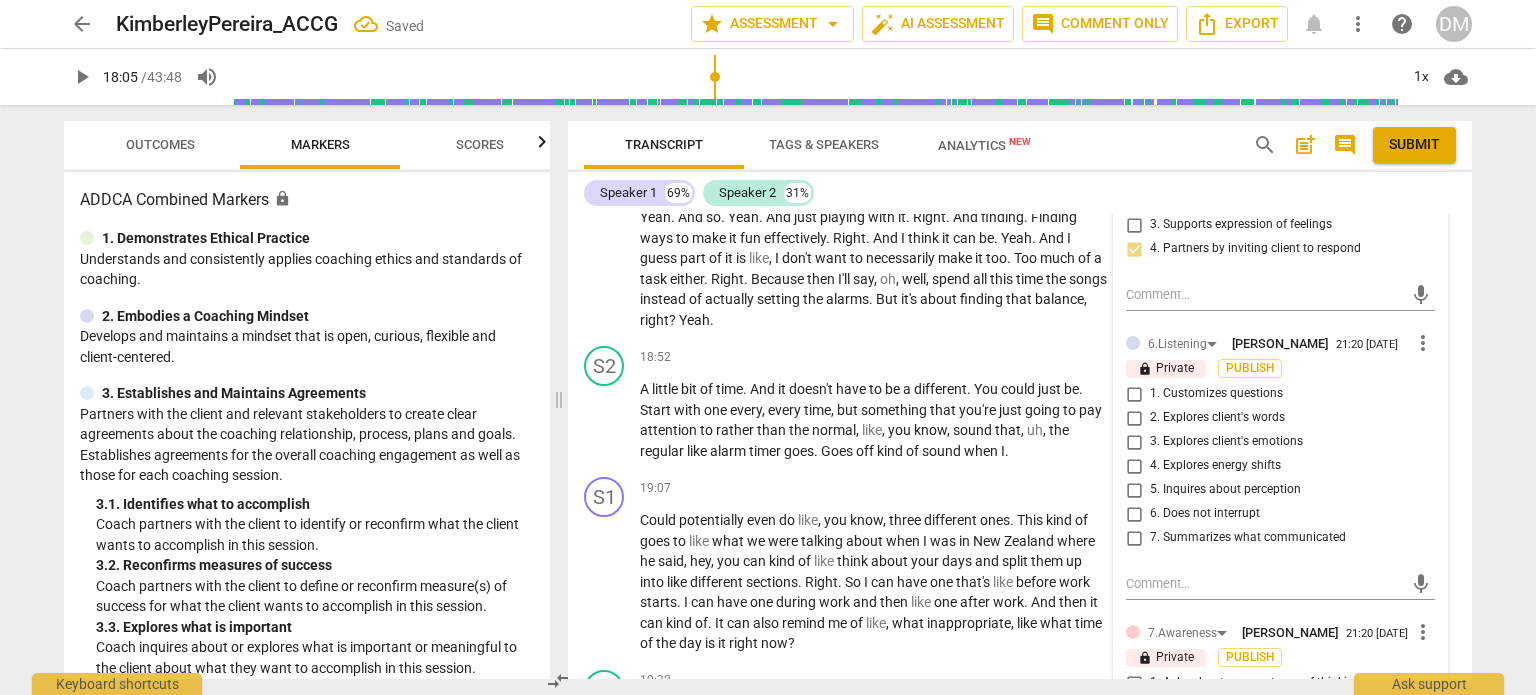 click on "1. Customizes questions" at bounding box center [1134, 394] 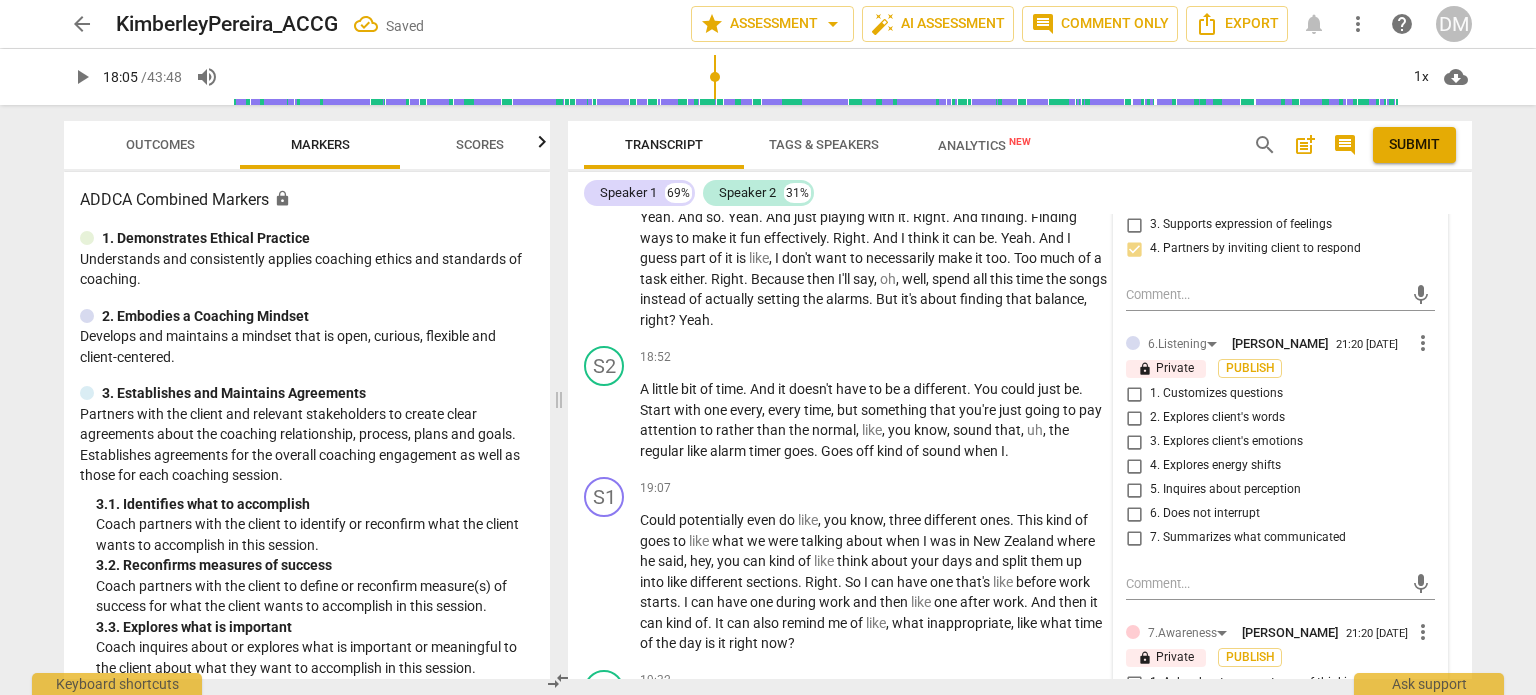 checkbox on "true" 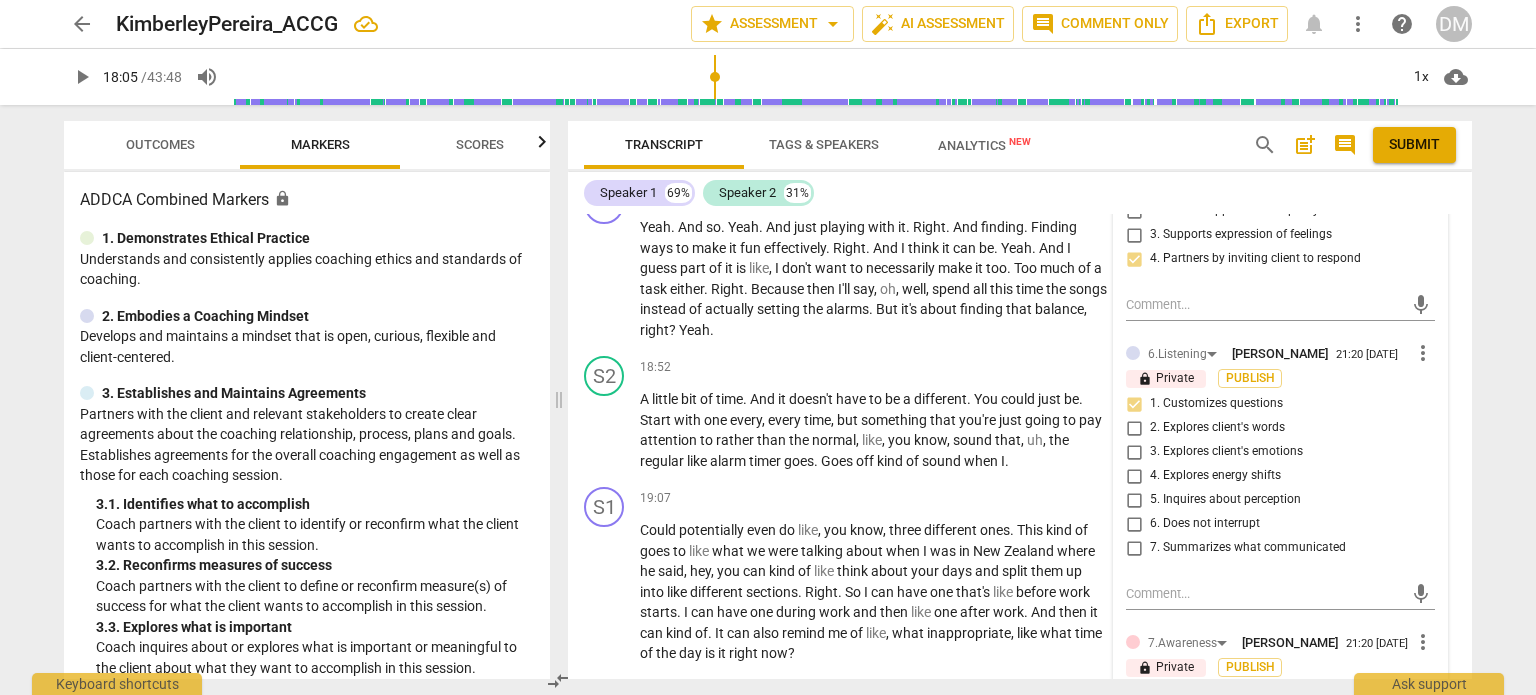scroll, scrollTop: 8562, scrollLeft: 0, axis: vertical 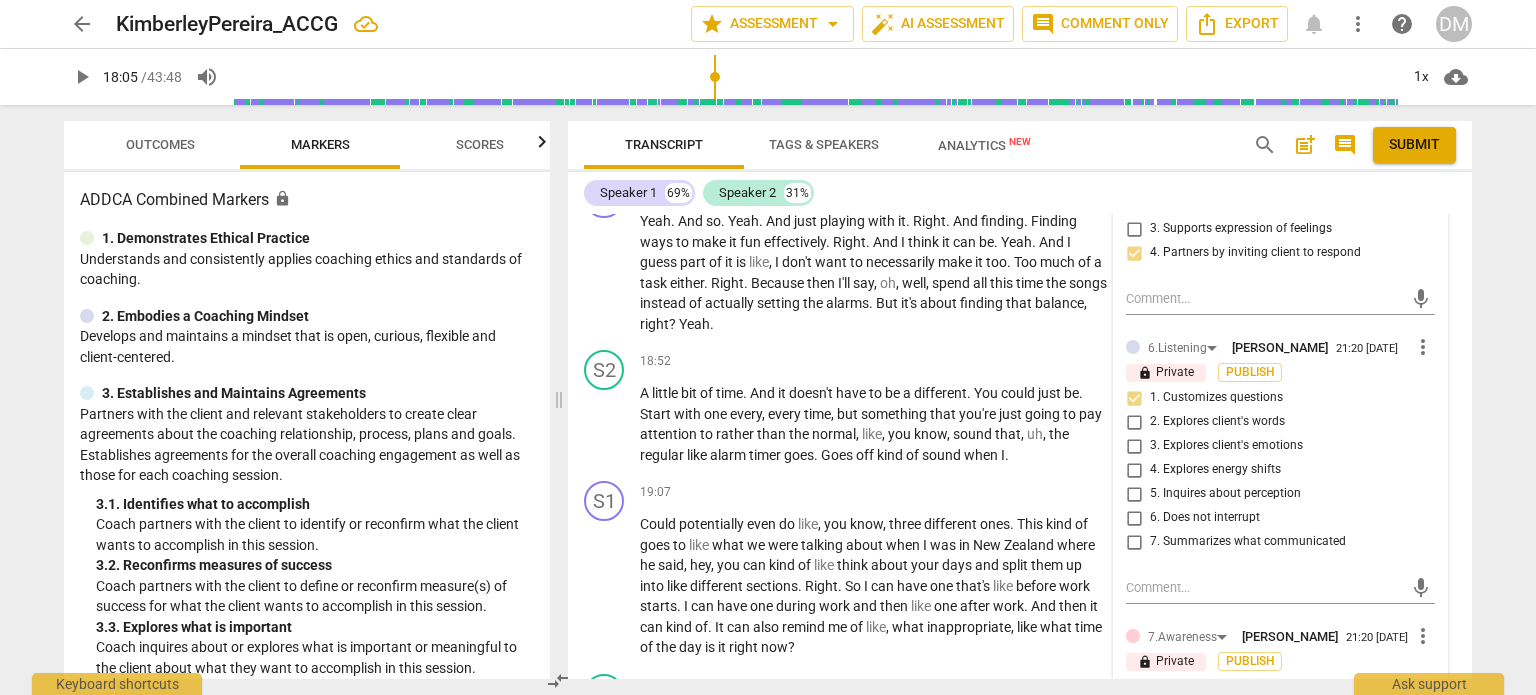 click on "[DOMAIN_NAME] [PERSON_NAME] 21:20 [DATE] more_vert lock Private Publish 1. Respects talents and insights 2. Shows support and empathy 3. Supports expression of feelings 4. Partners by inviting client to respond mic 6.Listening [PERSON_NAME] 21:20 [DATE] more_vert lock Private Publish 1. Customizes questions 2. Explores client's words 3. Explores client's emotions 4. Explores energy shifts 5. Inquires about perception 6. Does not interrupt 7. Summarizes what communicated mic 7.Awareness [PERSON_NAME] 21:20 [DATE] more_vert lock Private Publish 1. Asks about a current way of thinking 2. Asks to help exploring beyond themself 3. Asks to help exploring beyond situation 4. Asks to help moving towards the outcome 5. Shares observations and comments without attachment 6. Asks clear, open-ended questions 7. Uses concise language 8. Allows client most of the talking mic 8.Growth [PERSON_NAME] 21:20 [DATE] more_vert lock Private Publish 1. Allows to explore progress 2. Invites to state learning about themself mic" at bounding box center [1280, 1030] 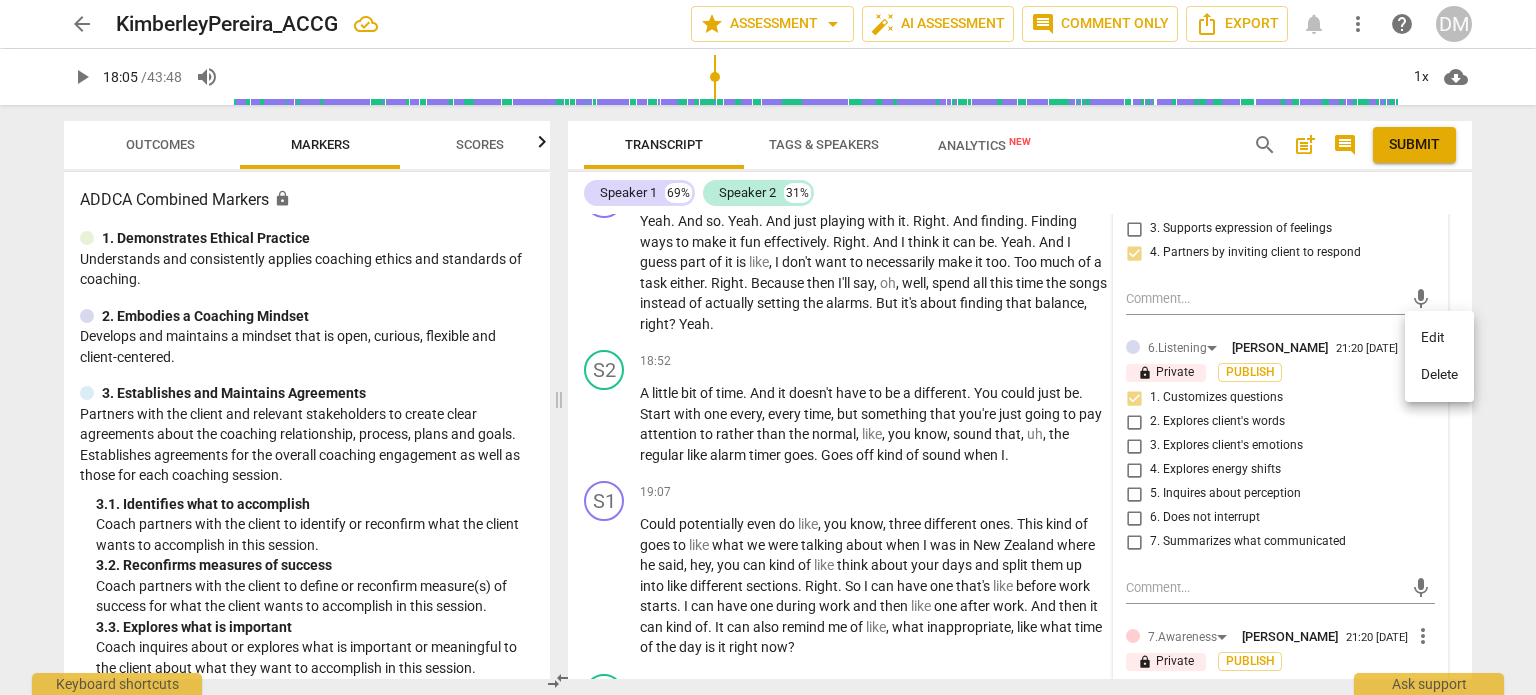 click on "Delete" at bounding box center (1439, 375) 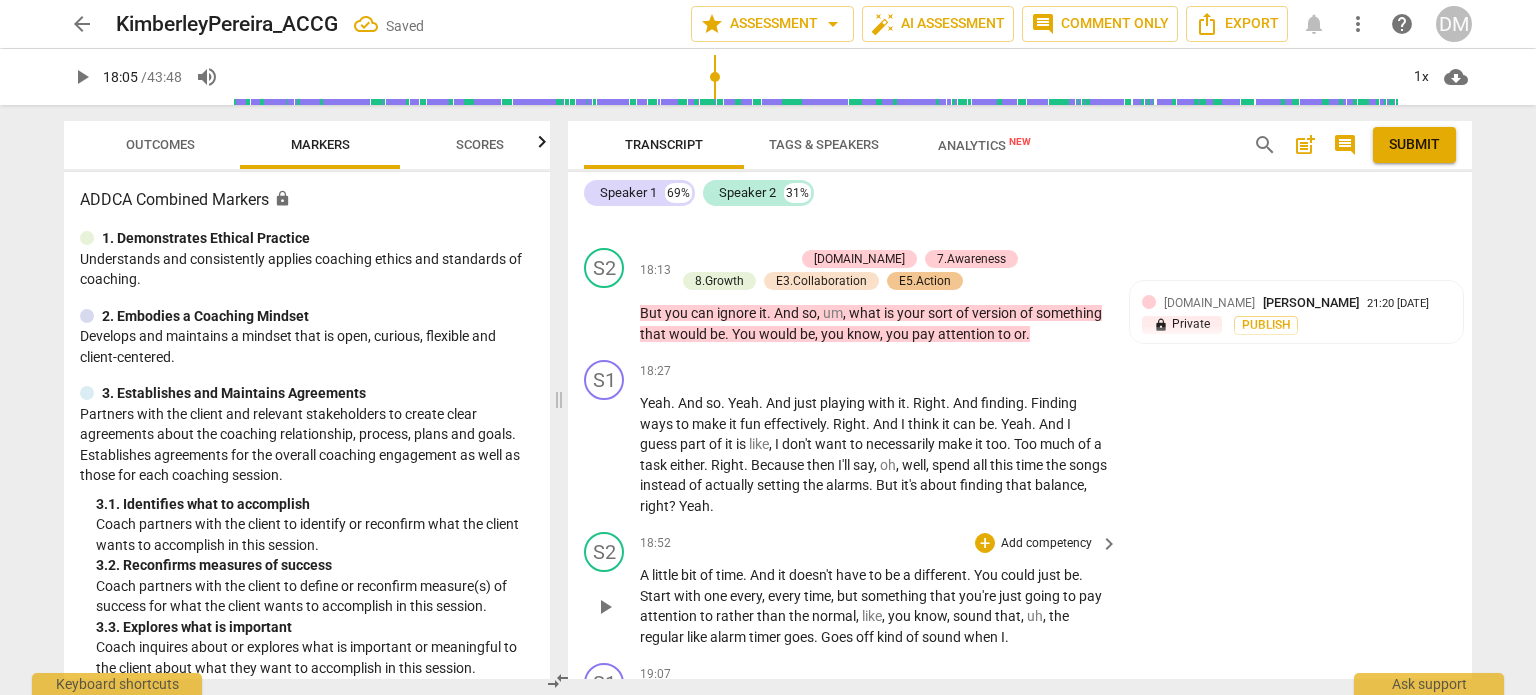 scroll, scrollTop: 8383, scrollLeft: 0, axis: vertical 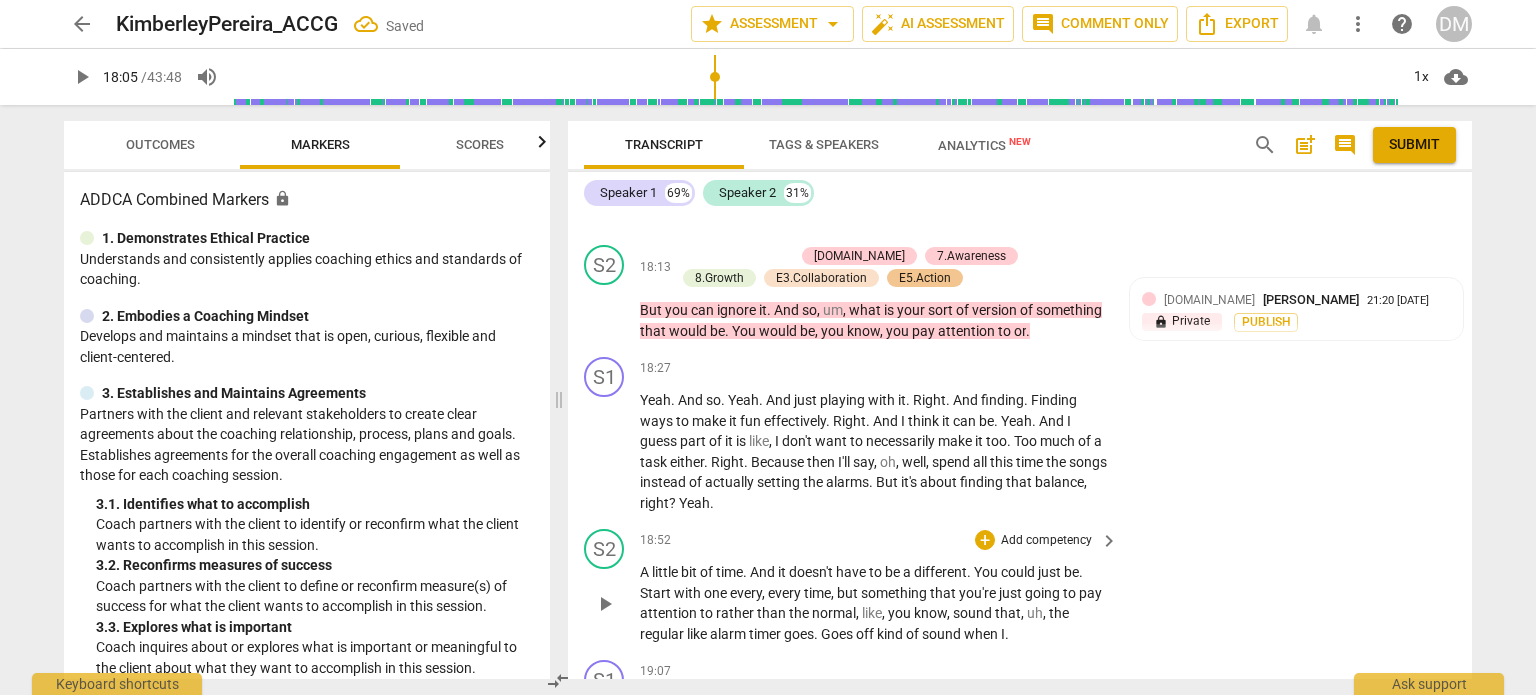 click on "lock Private Publish" at bounding box center (1296, 409) 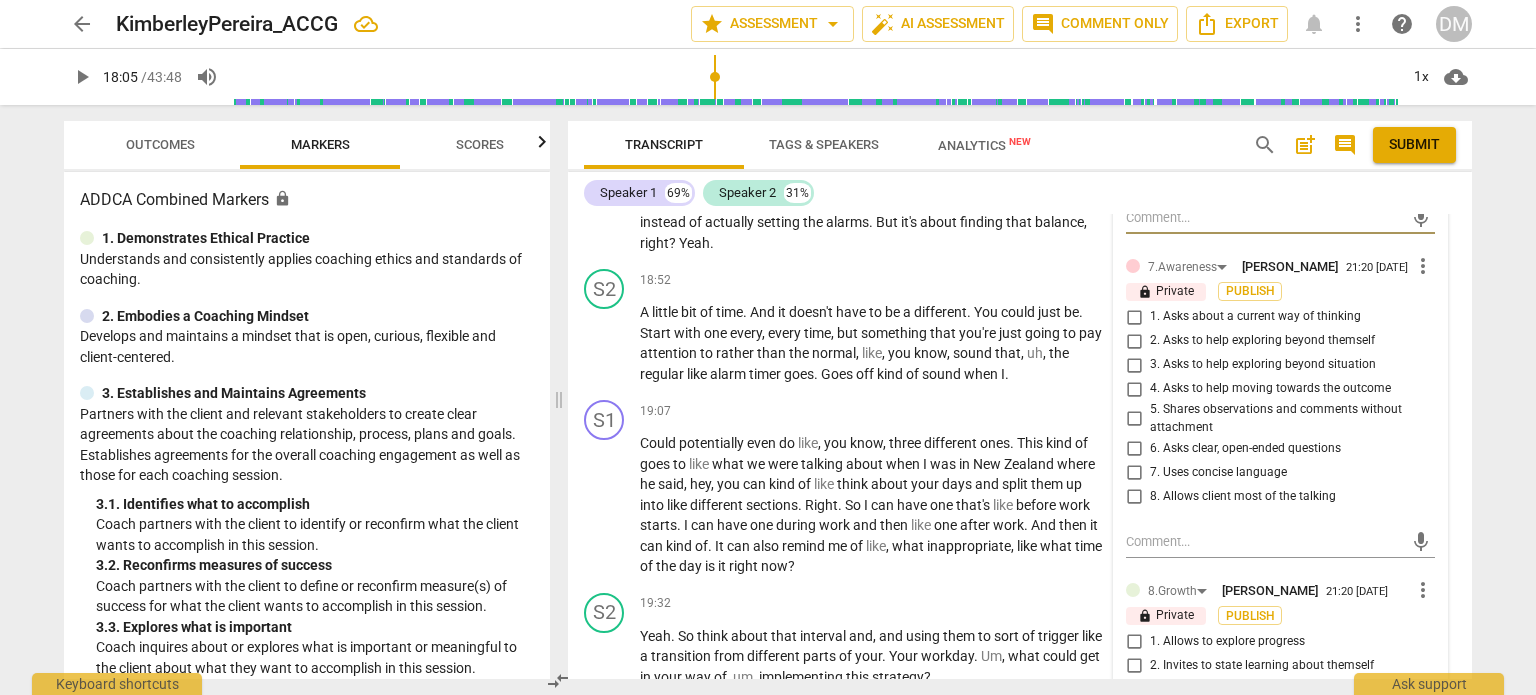 scroll, scrollTop: 8643, scrollLeft: 0, axis: vertical 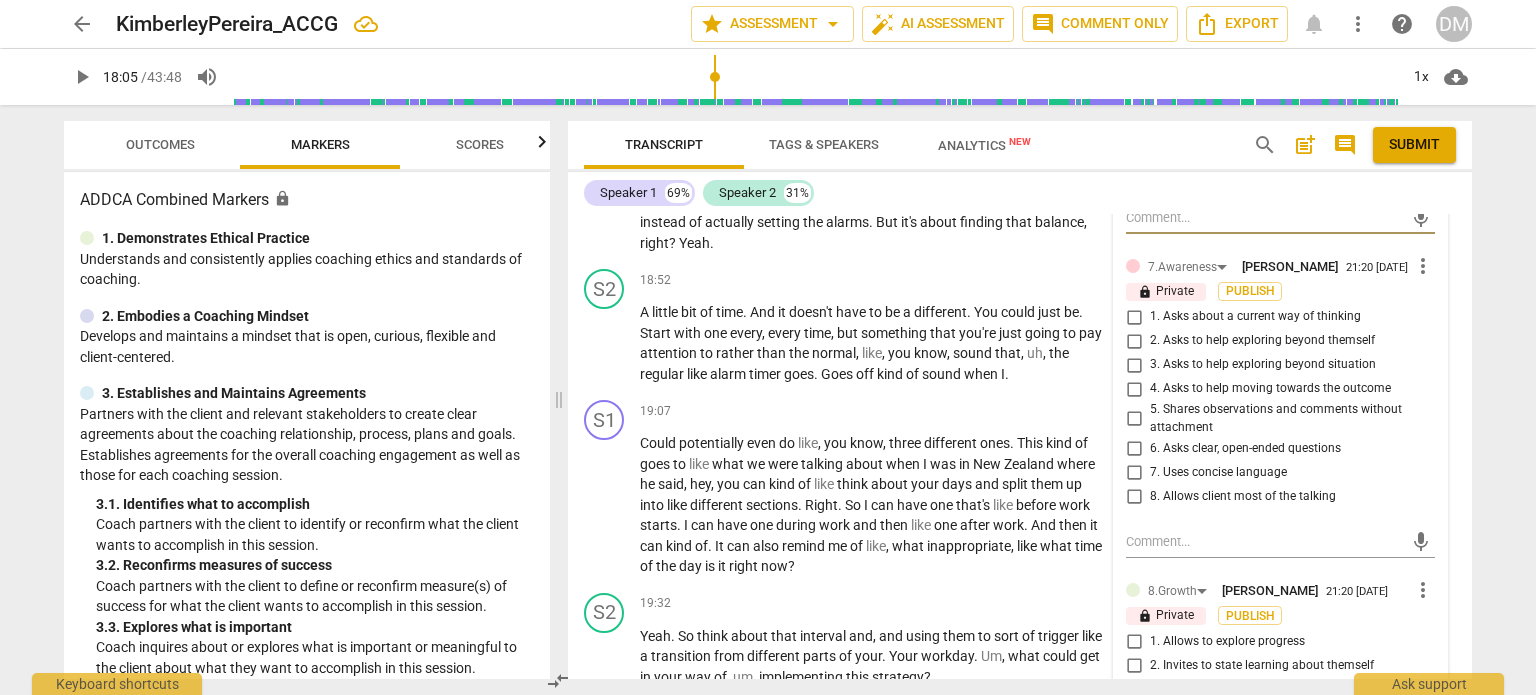 click on "3. Asks to help exploring beyond situation" at bounding box center [1134, 365] 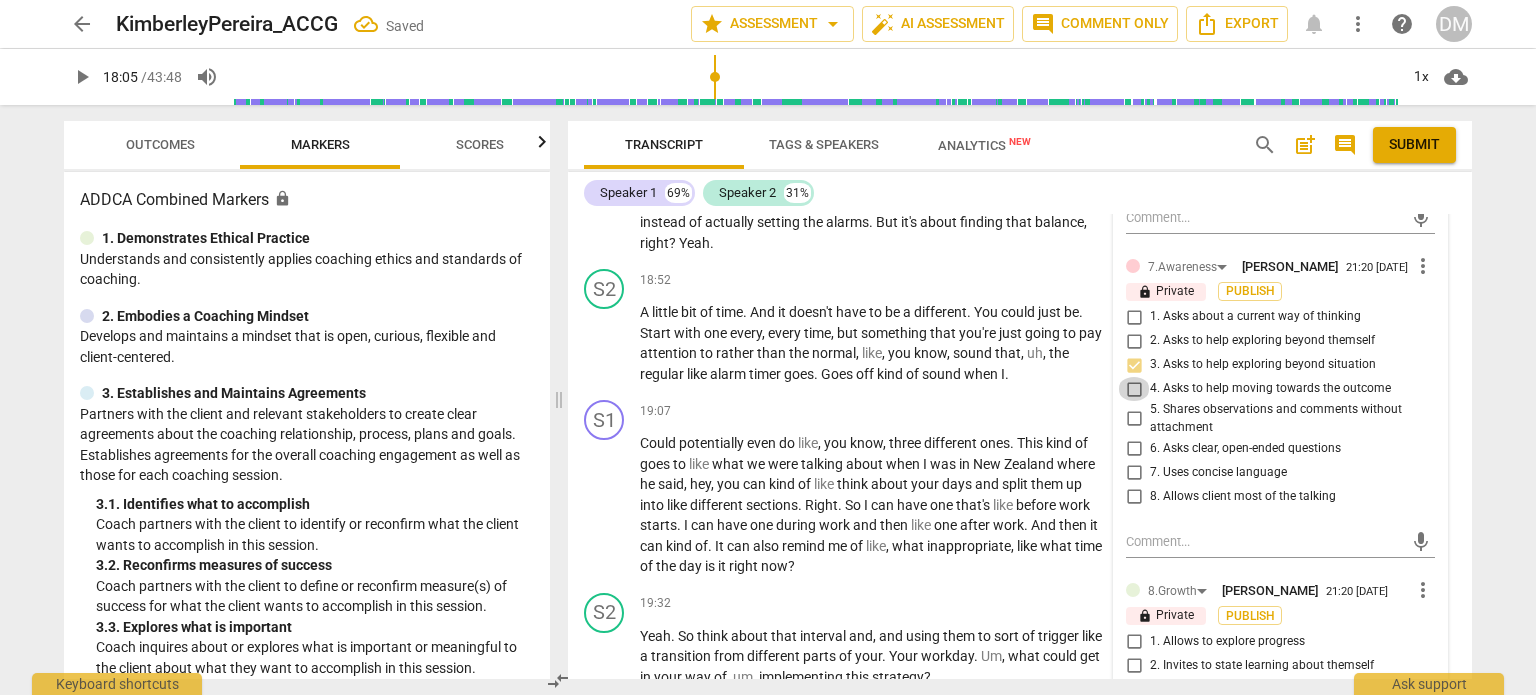 click on "4. Asks to help moving towards the outcome" at bounding box center (1134, 389) 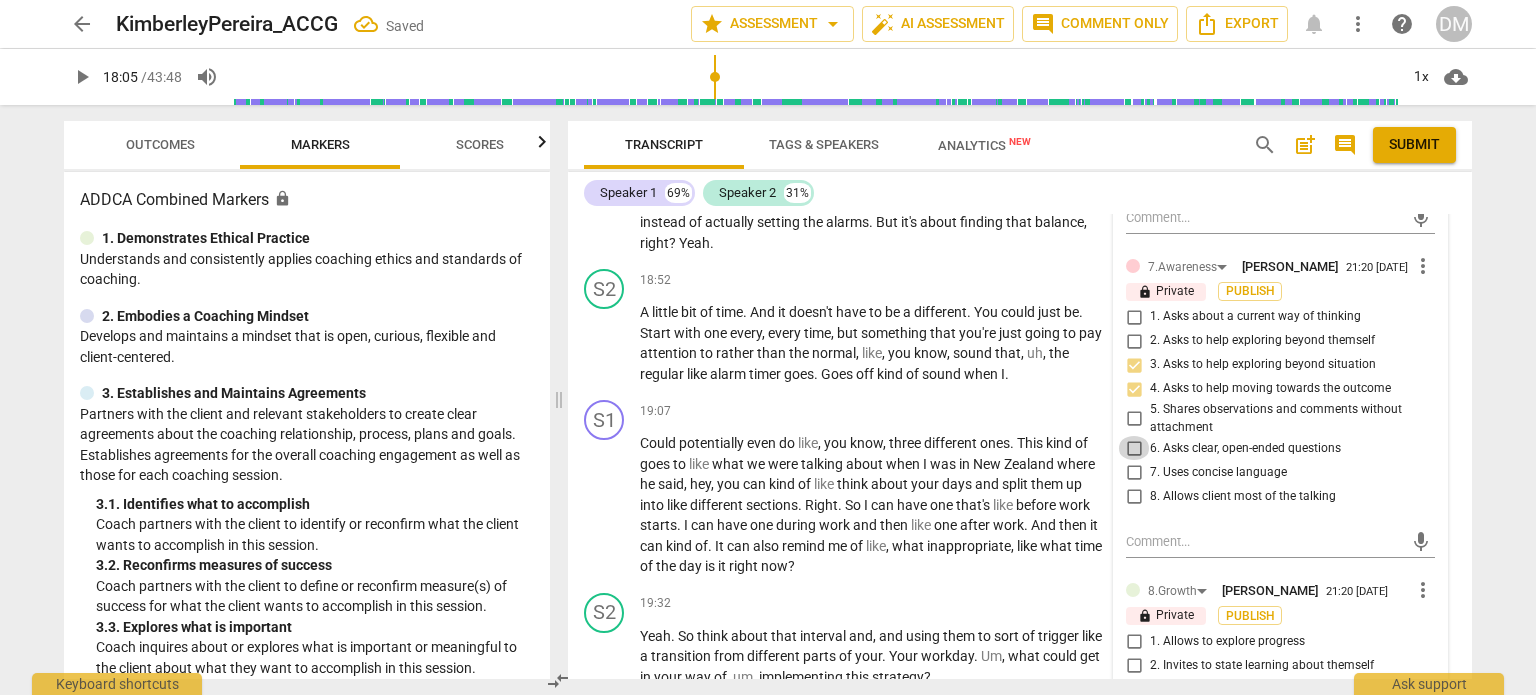 click on "6. Asks clear, open-ended questions" at bounding box center (1134, 448) 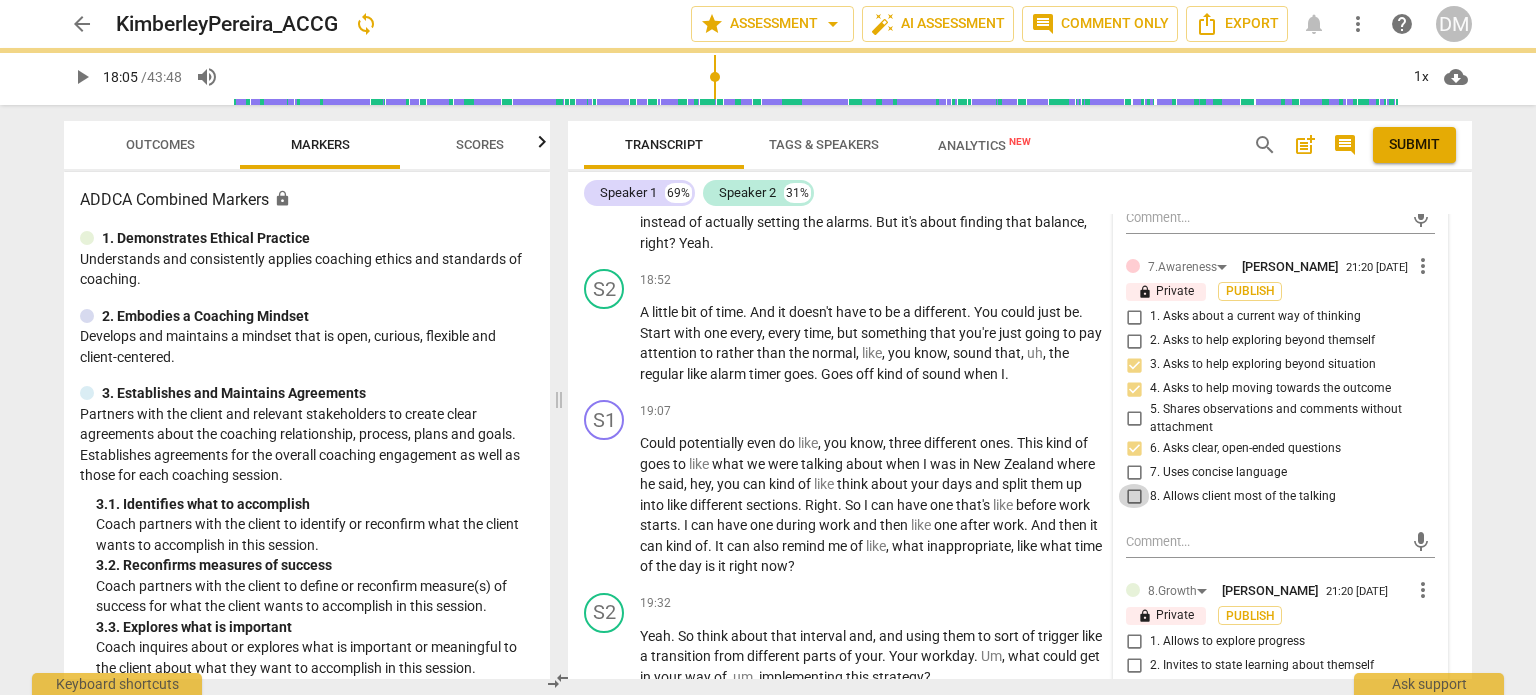 click on "8. Allows client most of the talking" at bounding box center (1134, 496) 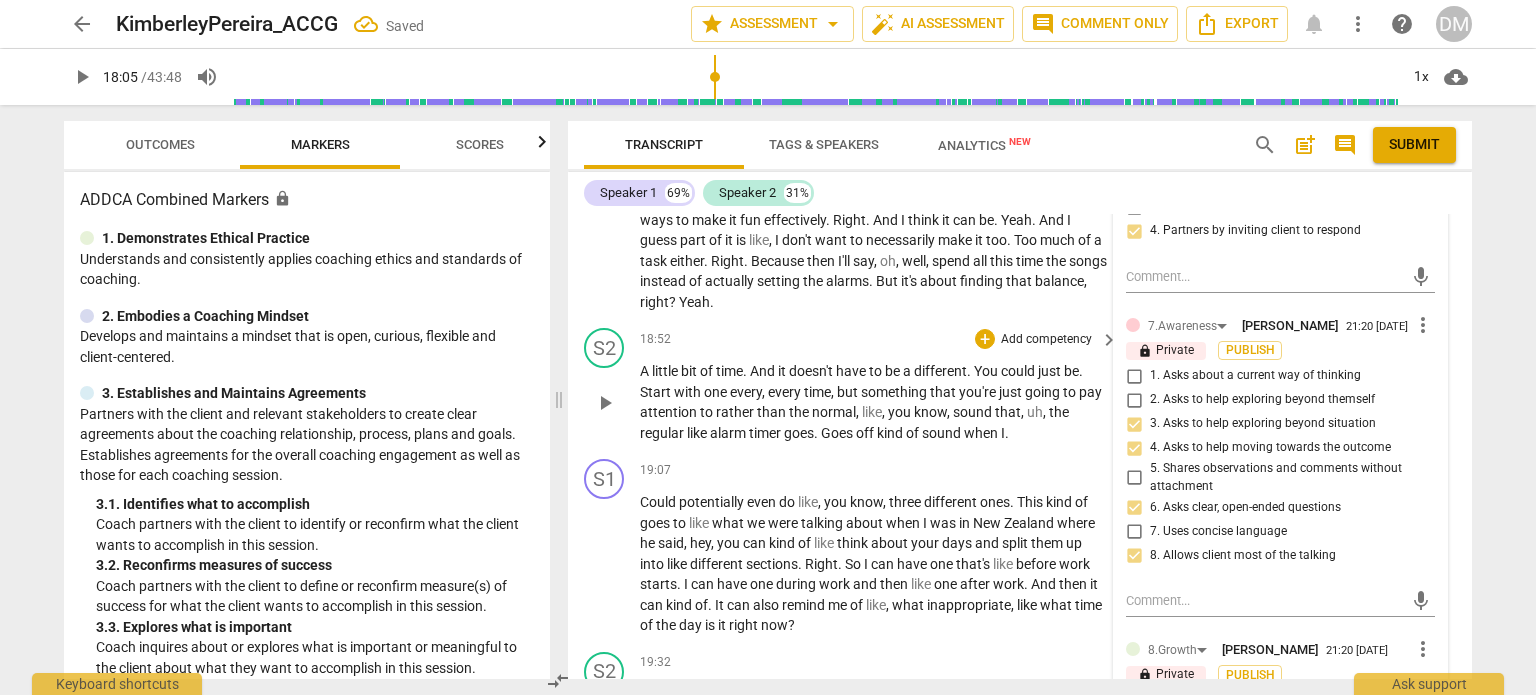 scroll, scrollTop: 8584, scrollLeft: 0, axis: vertical 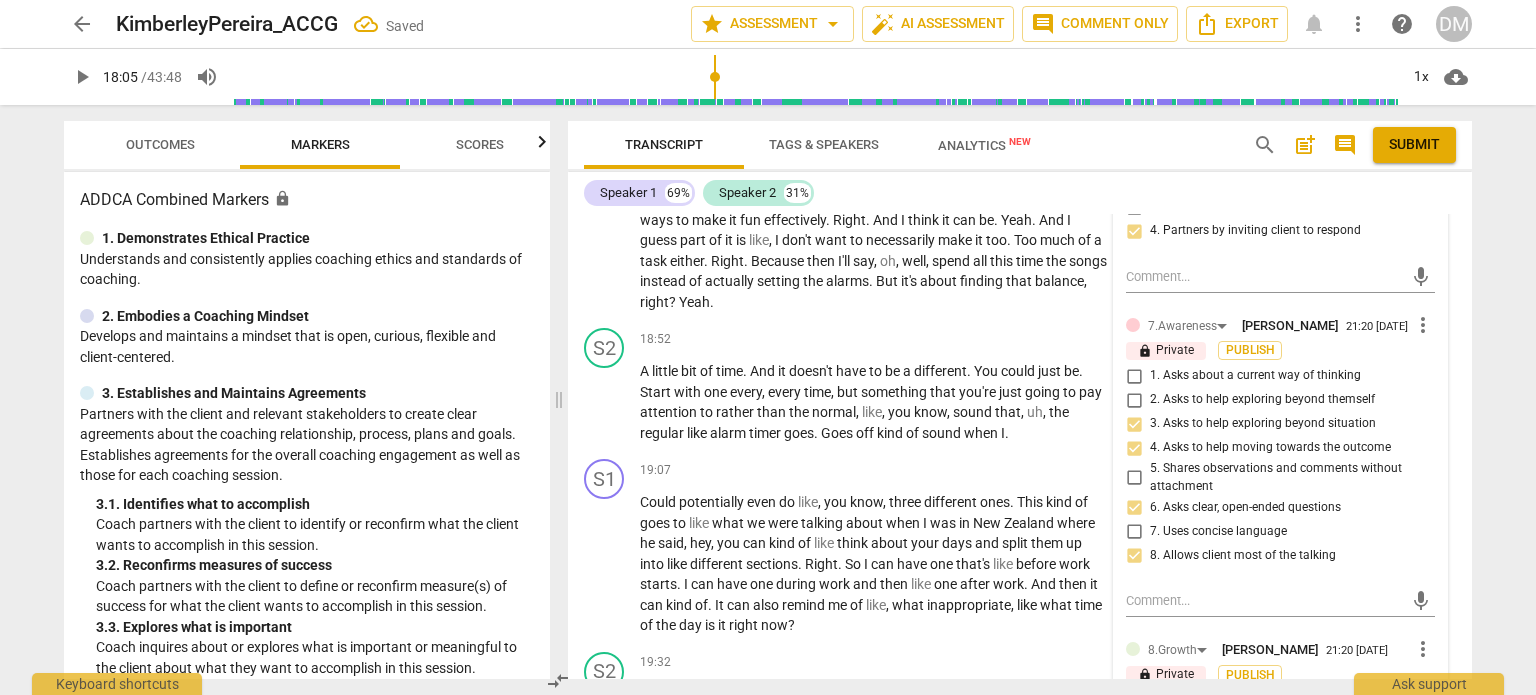 click on "8. Allows client most of the talking" at bounding box center (1134, 555) 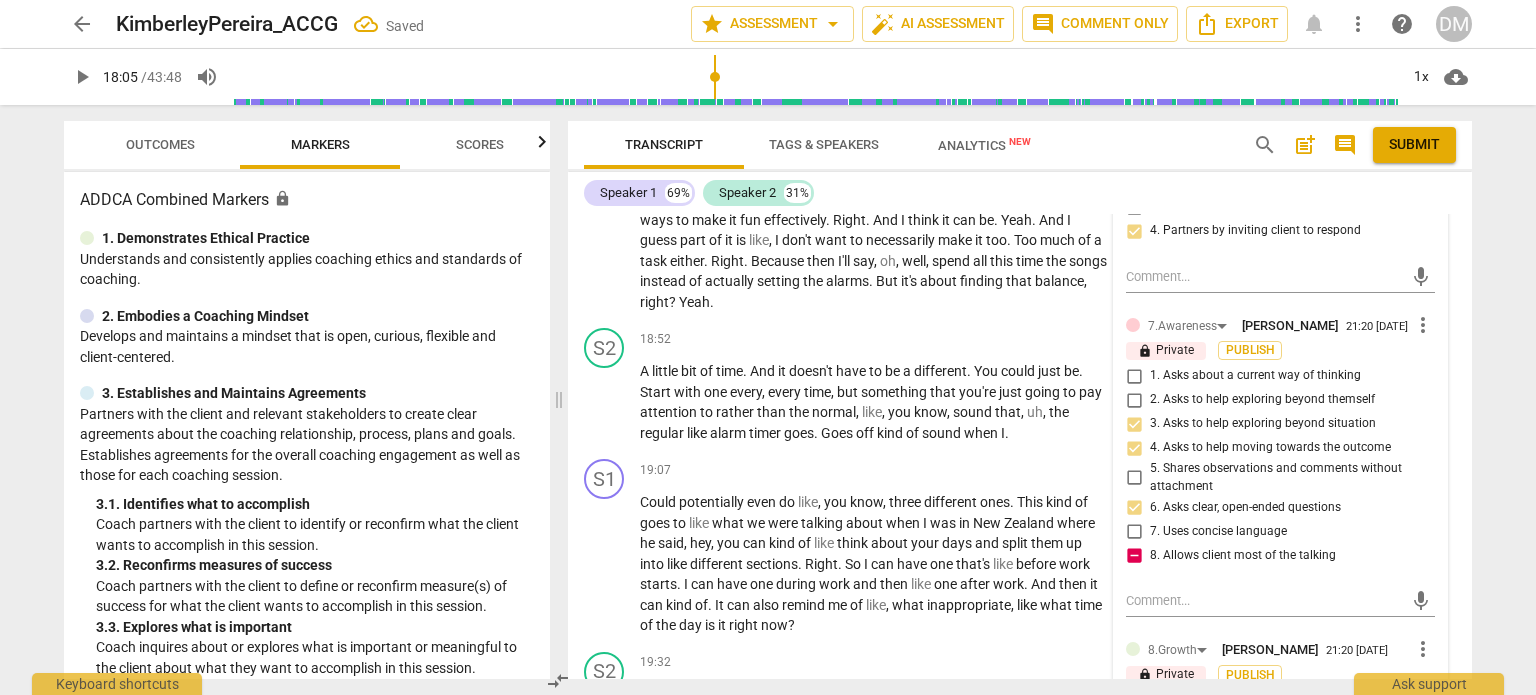 click on "8. Allows client most of the talking" at bounding box center [1134, 555] 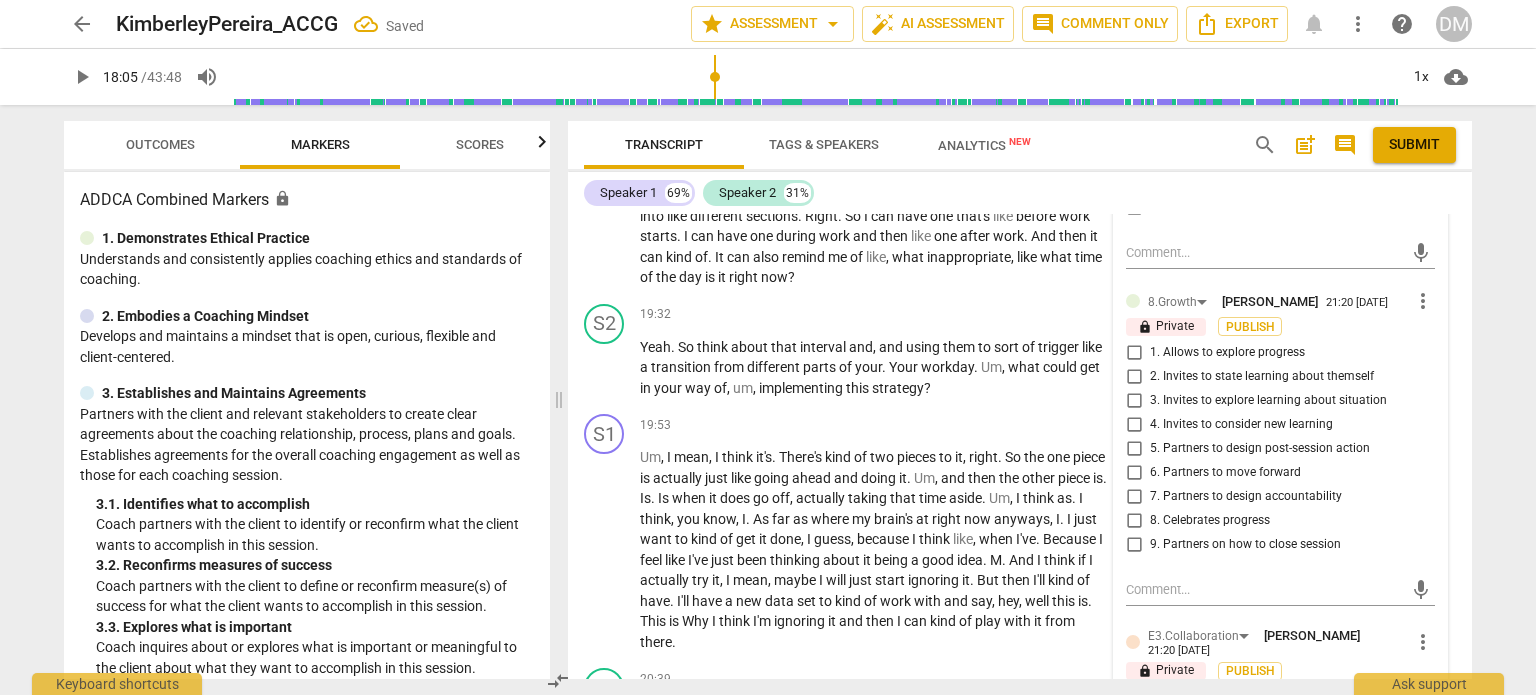scroll, scrollTop: 8936, scrollLeft: 0, axis: vertical 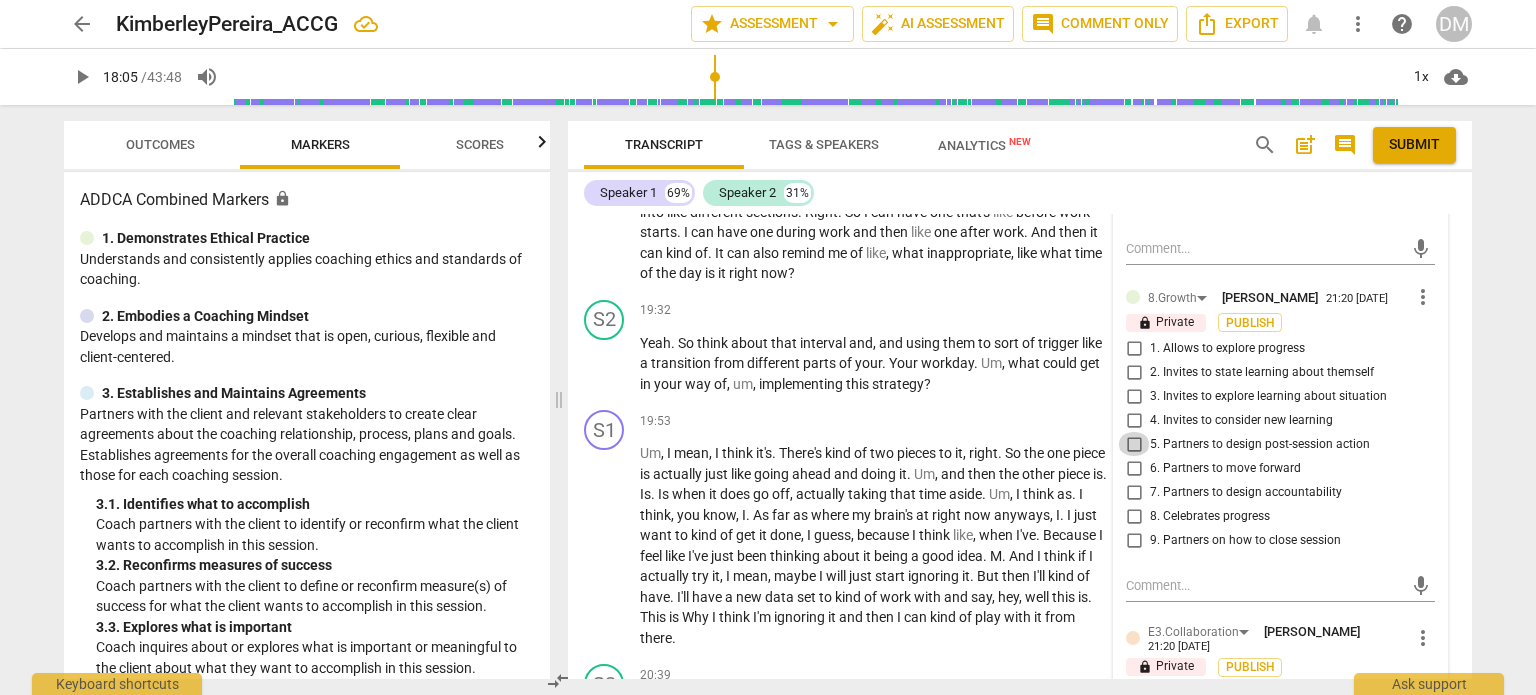 click on "5. Partners to design post-session action" at bounding box center (1134, 444) 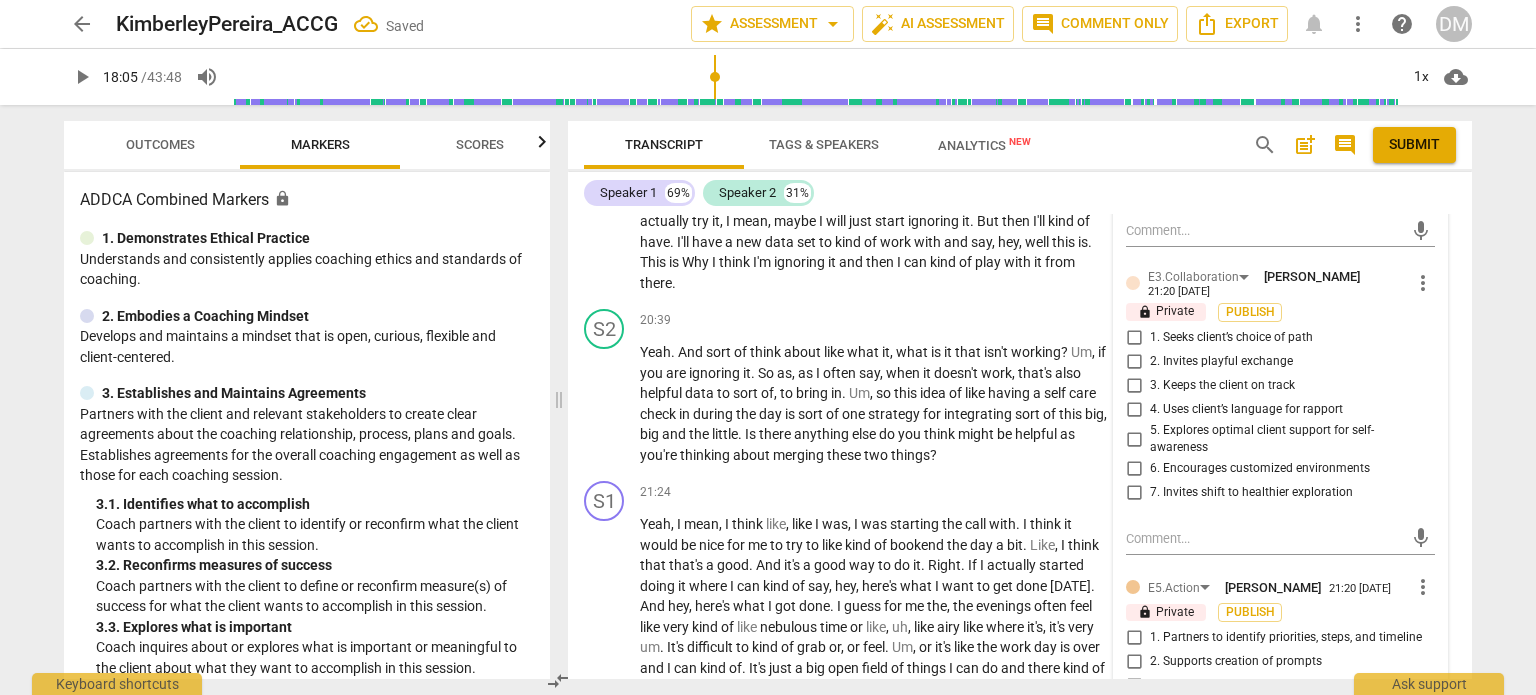 scroll, scrollTop: 9292, scrollLeft: 0, axis: vertical 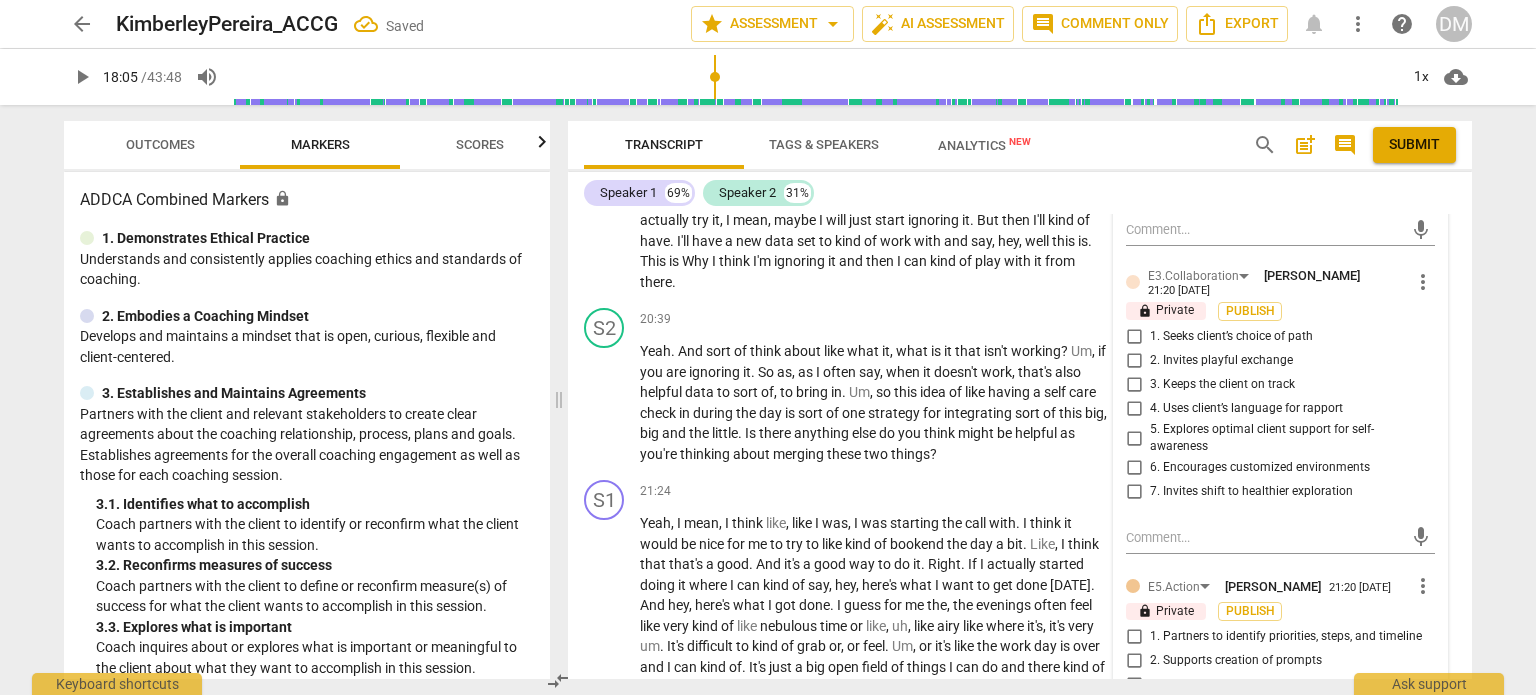 click on "6. Encourages customized environments" at bounding box center (1134, 468) 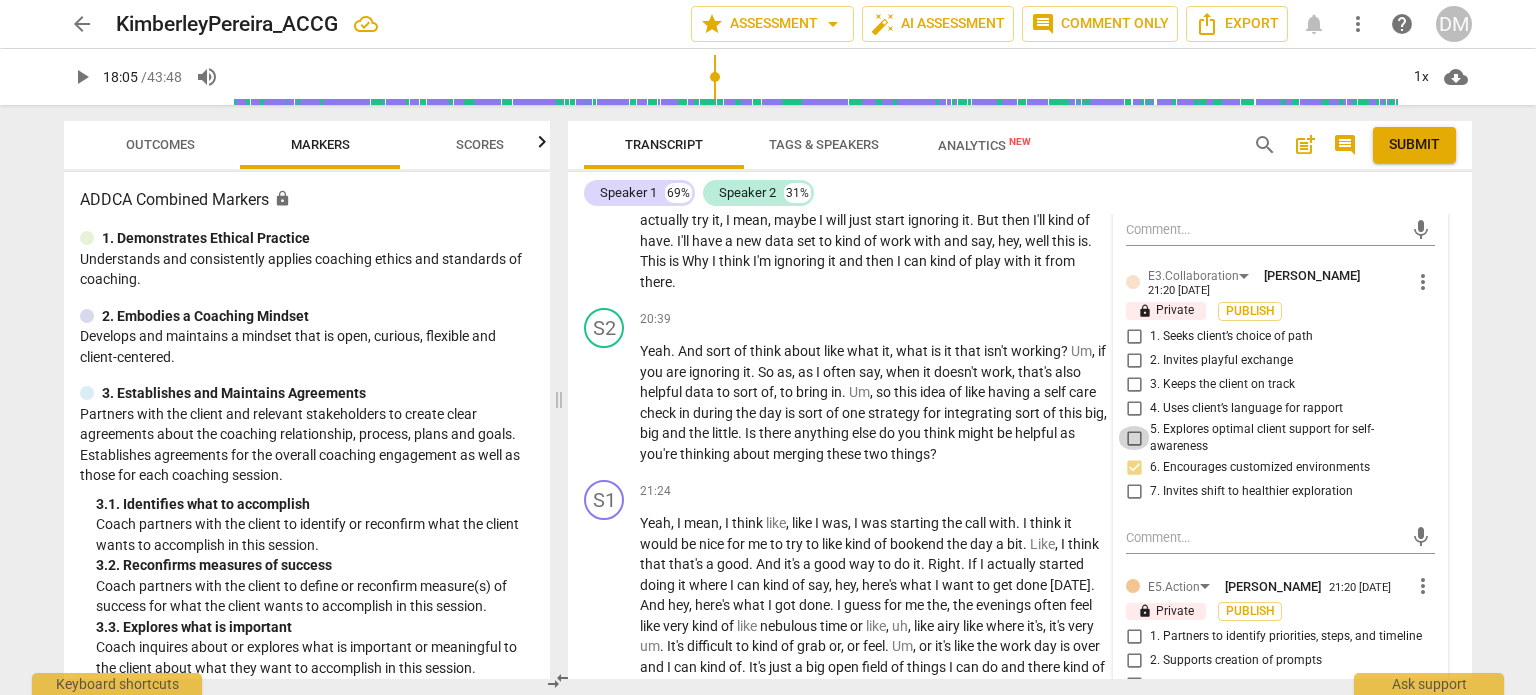 click on "5. Explores optimal client support for self-awareness" at bounding box center [1134, 438] 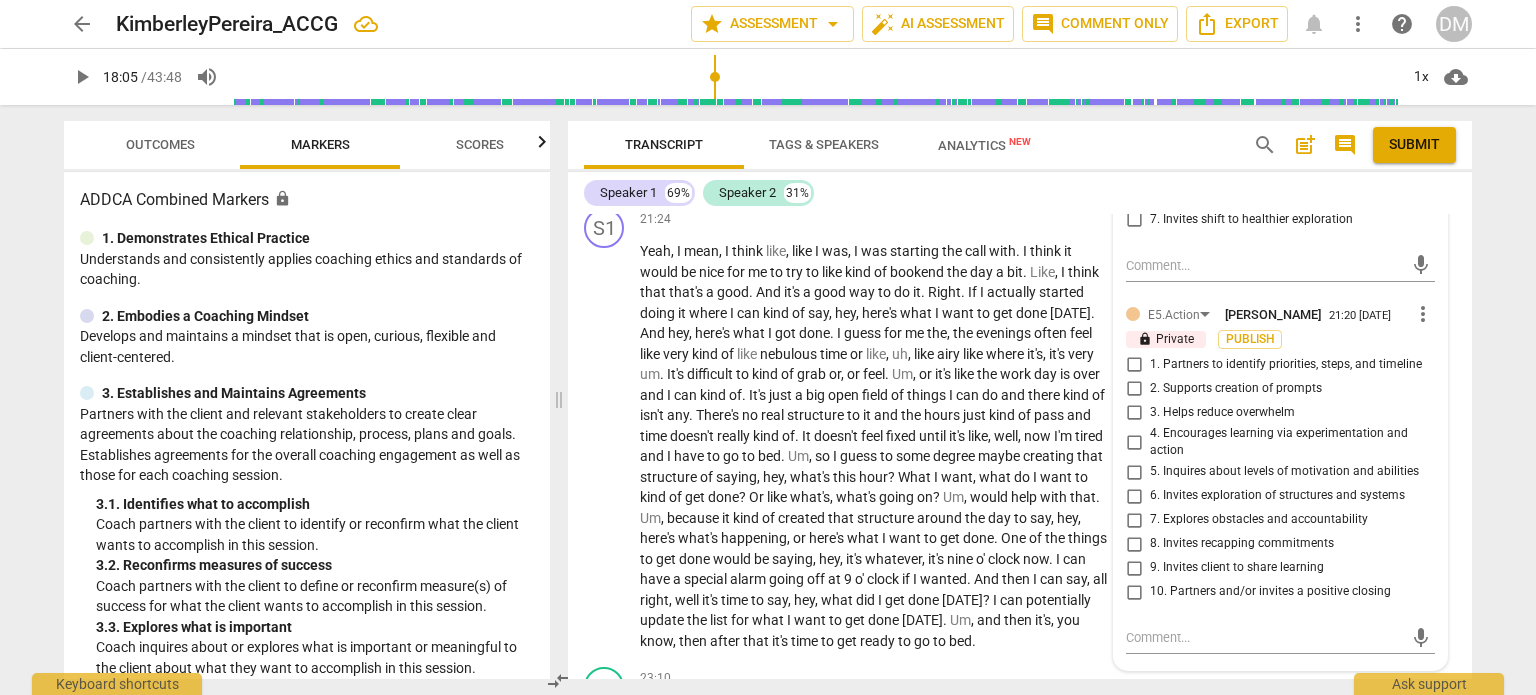 scroll, scrollTop: 9572, scrollLeft: 0, axis: vertical 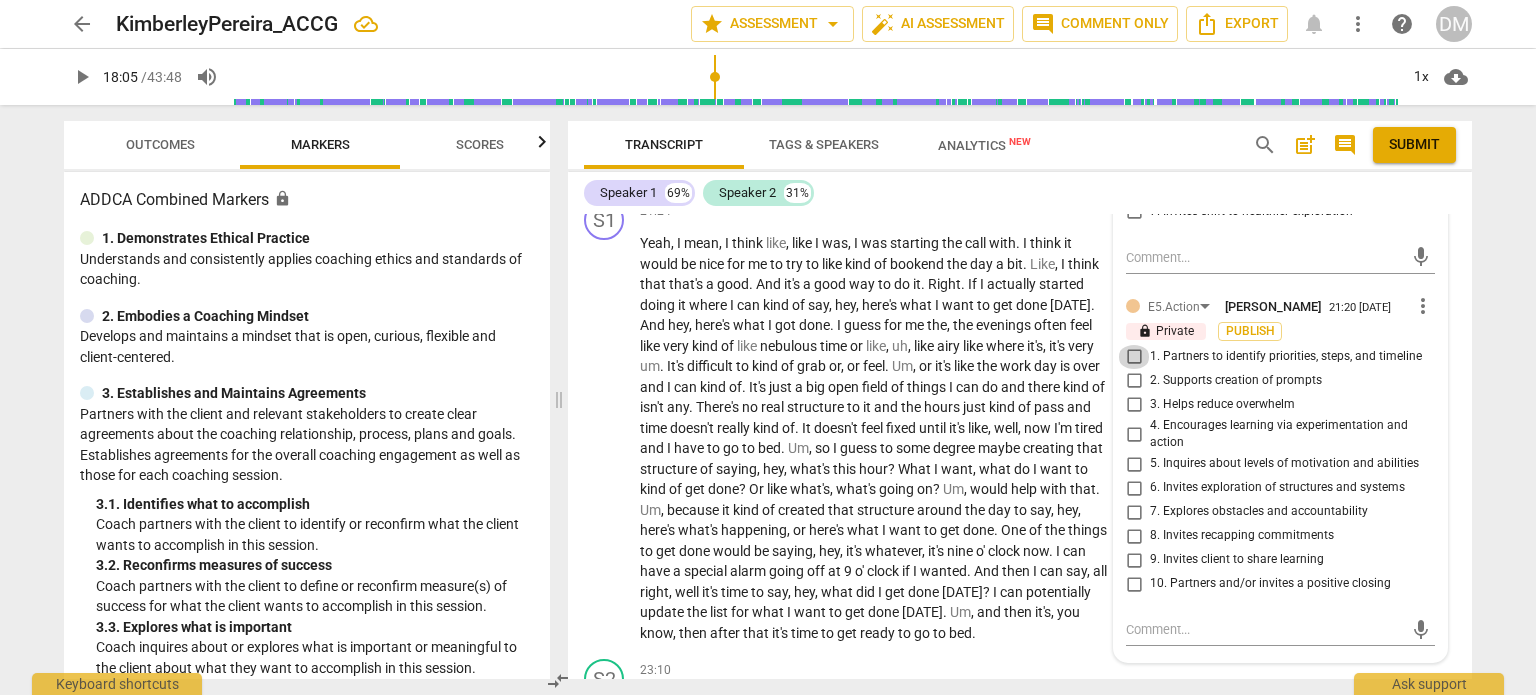 click on "1. Partners to identify priorities, steps, and timeline" at bounding box center [1134, 357] 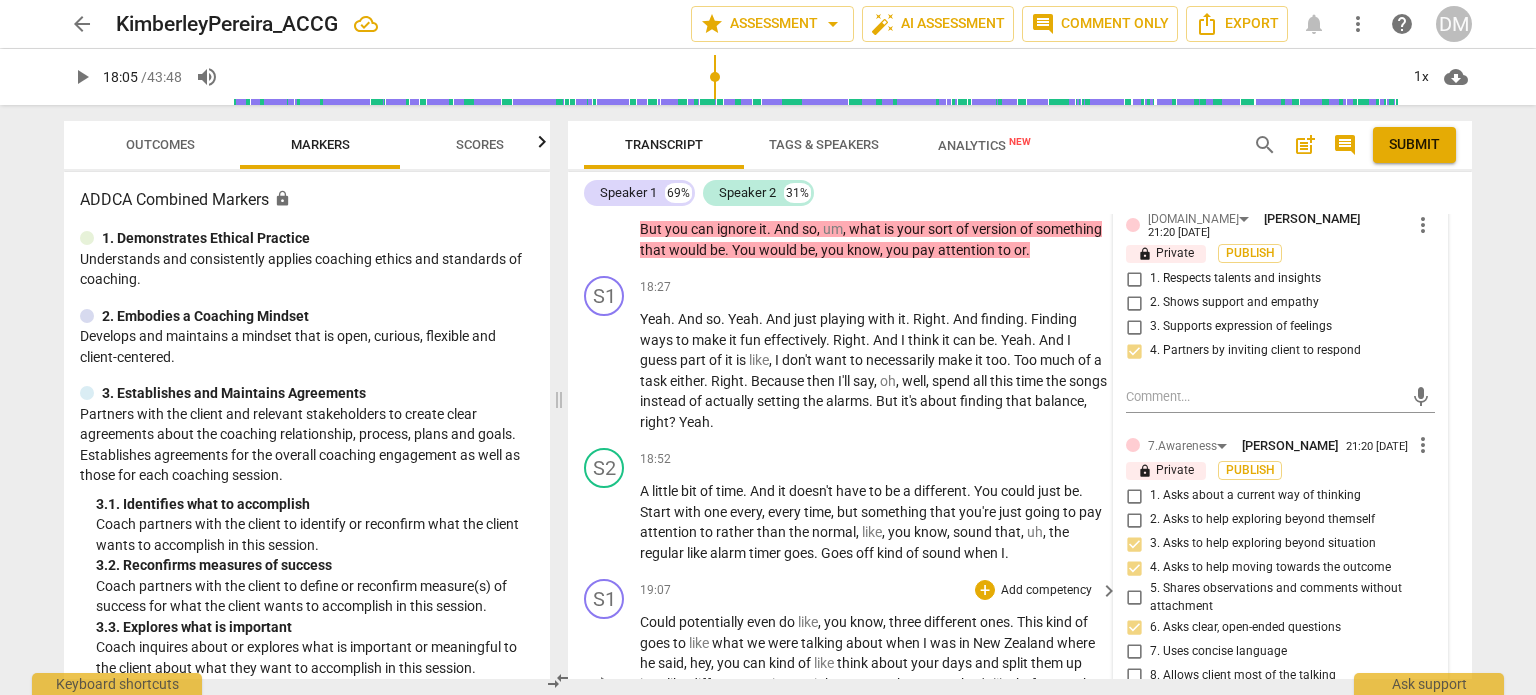 scroll, scrollTop: 8464, scrollLeft: 0, axis: vertical 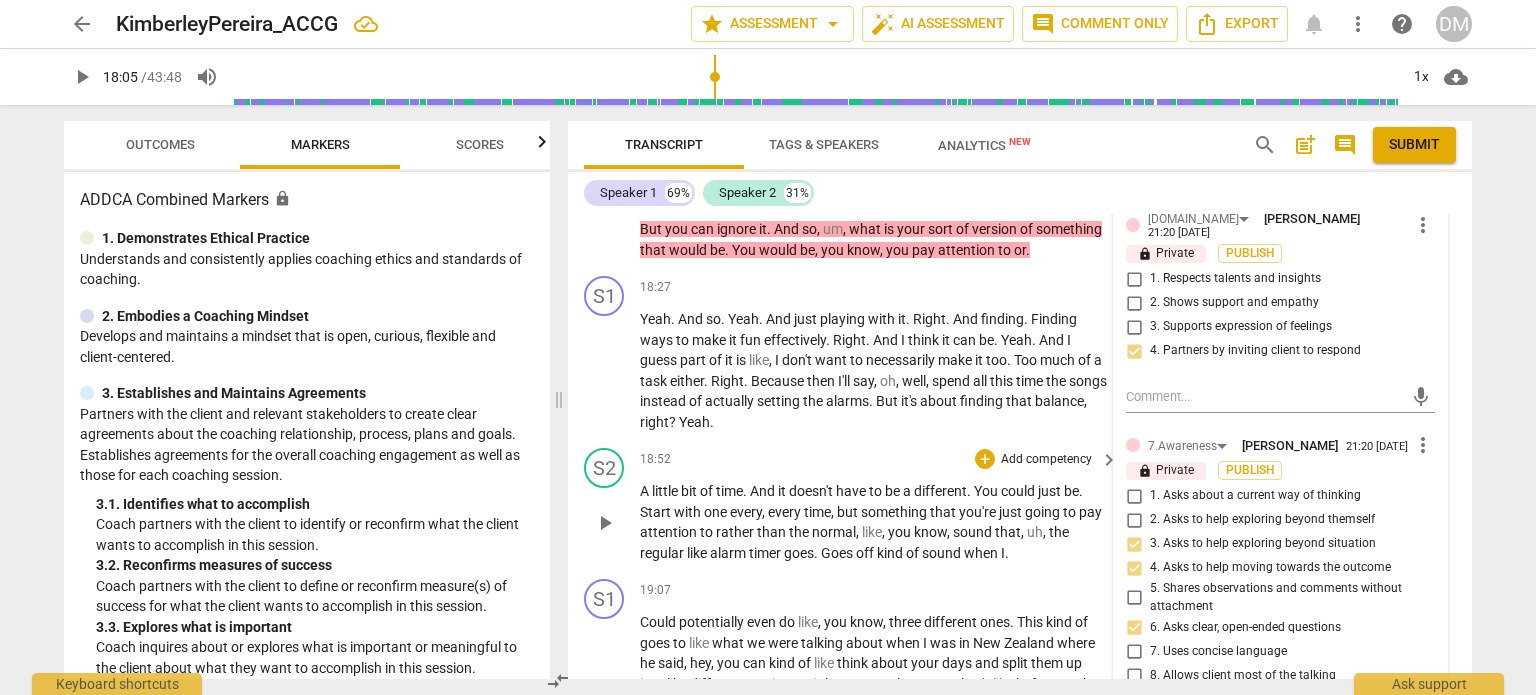 click on "little" at bounding box center (666, 491) 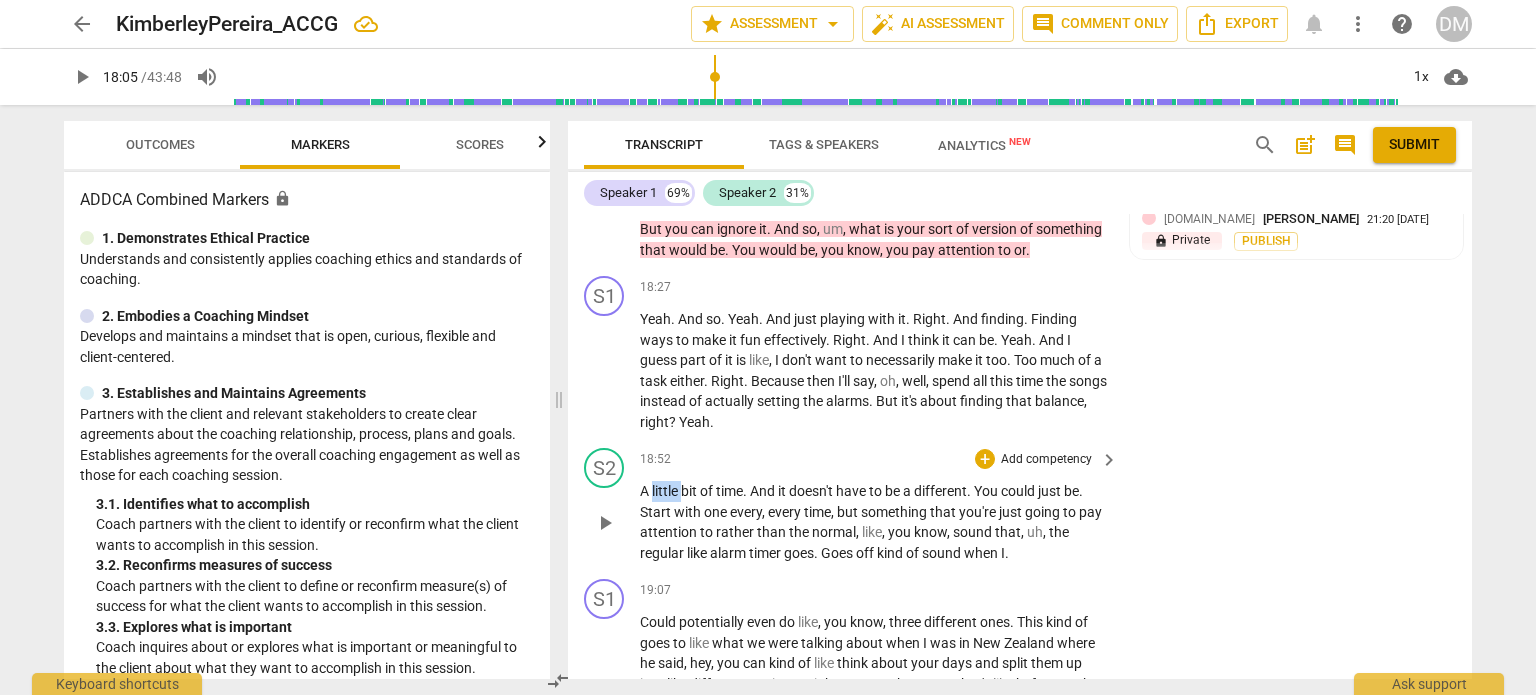 click on "little" at bounding box center (666, 491) 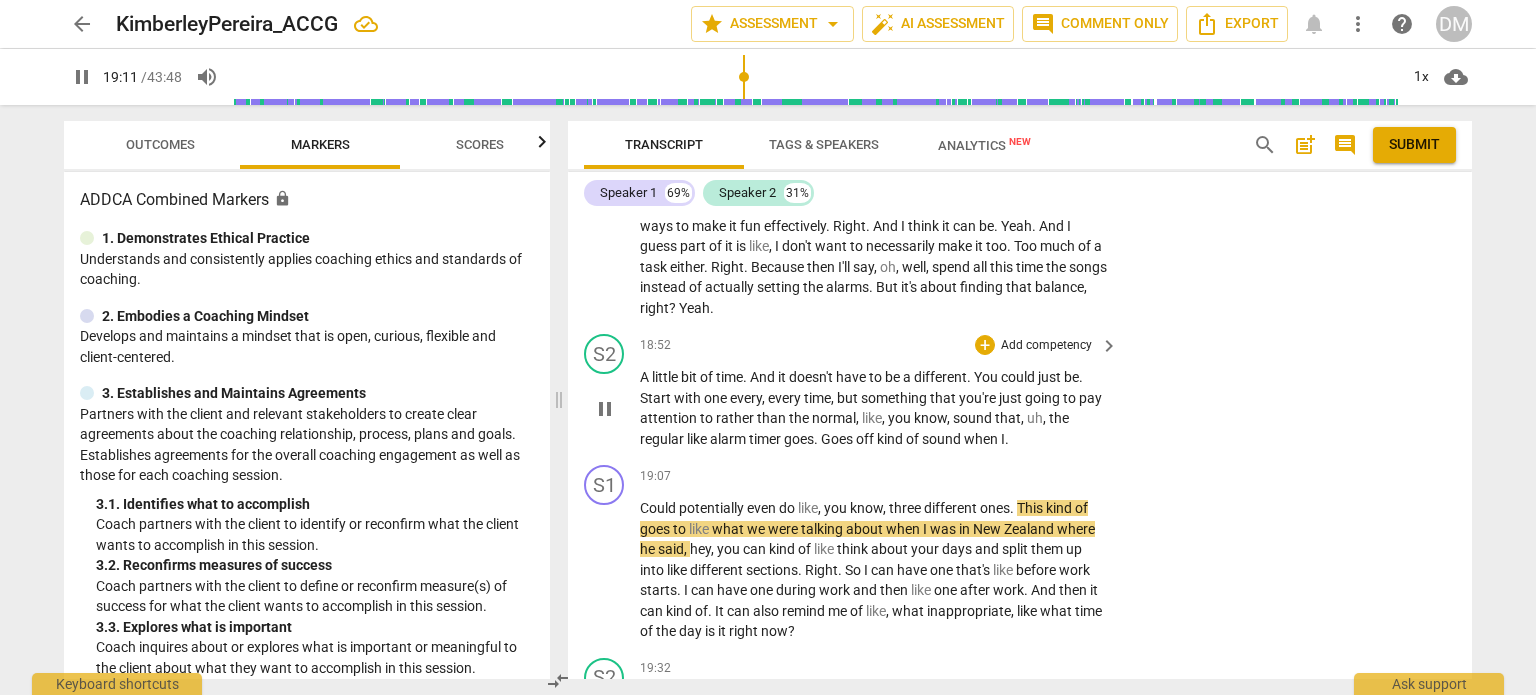 scroll, scrollTop: 8592, scrollLeft: 0, axis: vertical 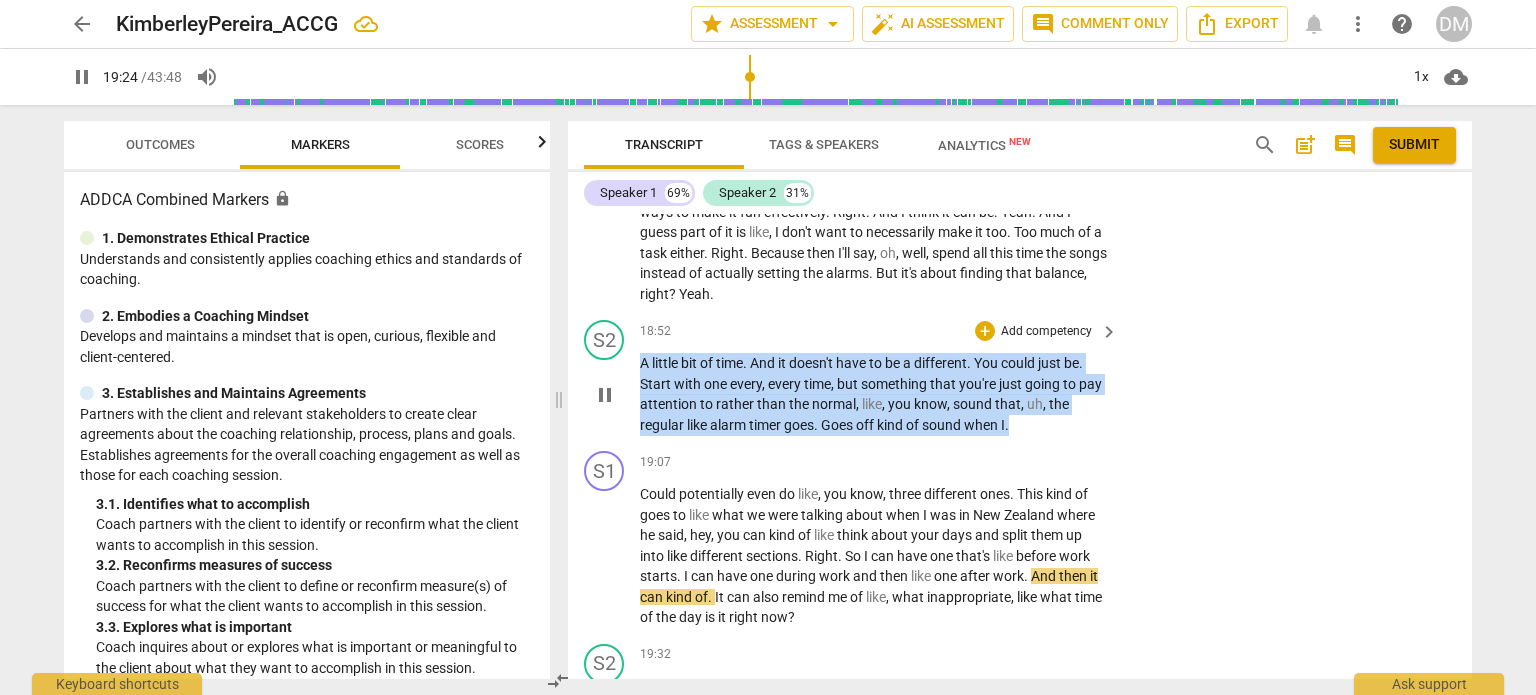 drag, startPoint x: 1027, startPoint y: 415, endPoint x: 593, endPoint y: 367, distance: 436.6463 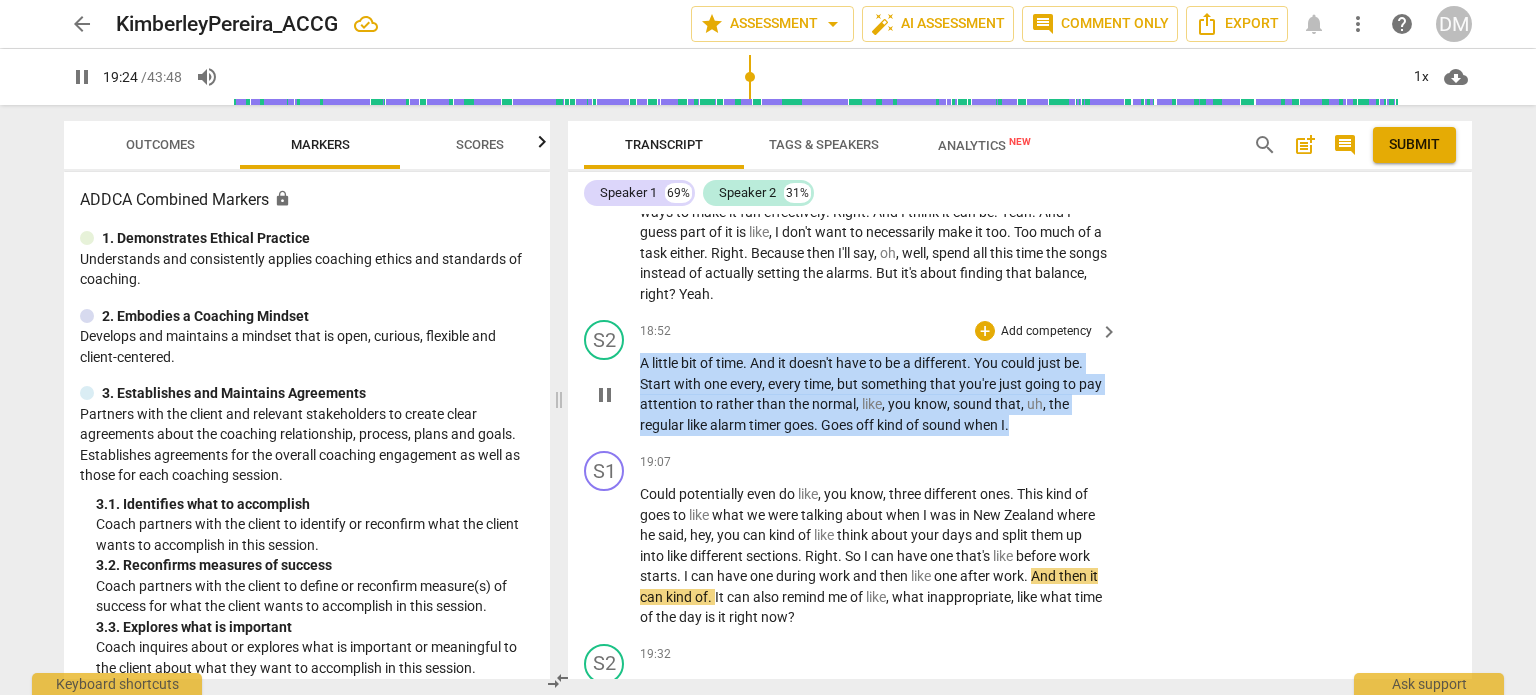 click on "S2 play_arrow pause 18:52 + Add competency keyboard_arrow_right A   little   bit   of   time .   And   it   doesn't   have   to   be   a   different .   You   could   just   be .   Start   with   one   every ,   every   time ,   but   something   that   you're   just   going   to   pay   attention   to   rather   than   the   normal ,   like ,   you   know ,   sound   that ,   uh ,   the   regular   like   alarm   timer   goes .   Goes   off   kind   of   sound   when   I ." at bounding box center (1020, 377) 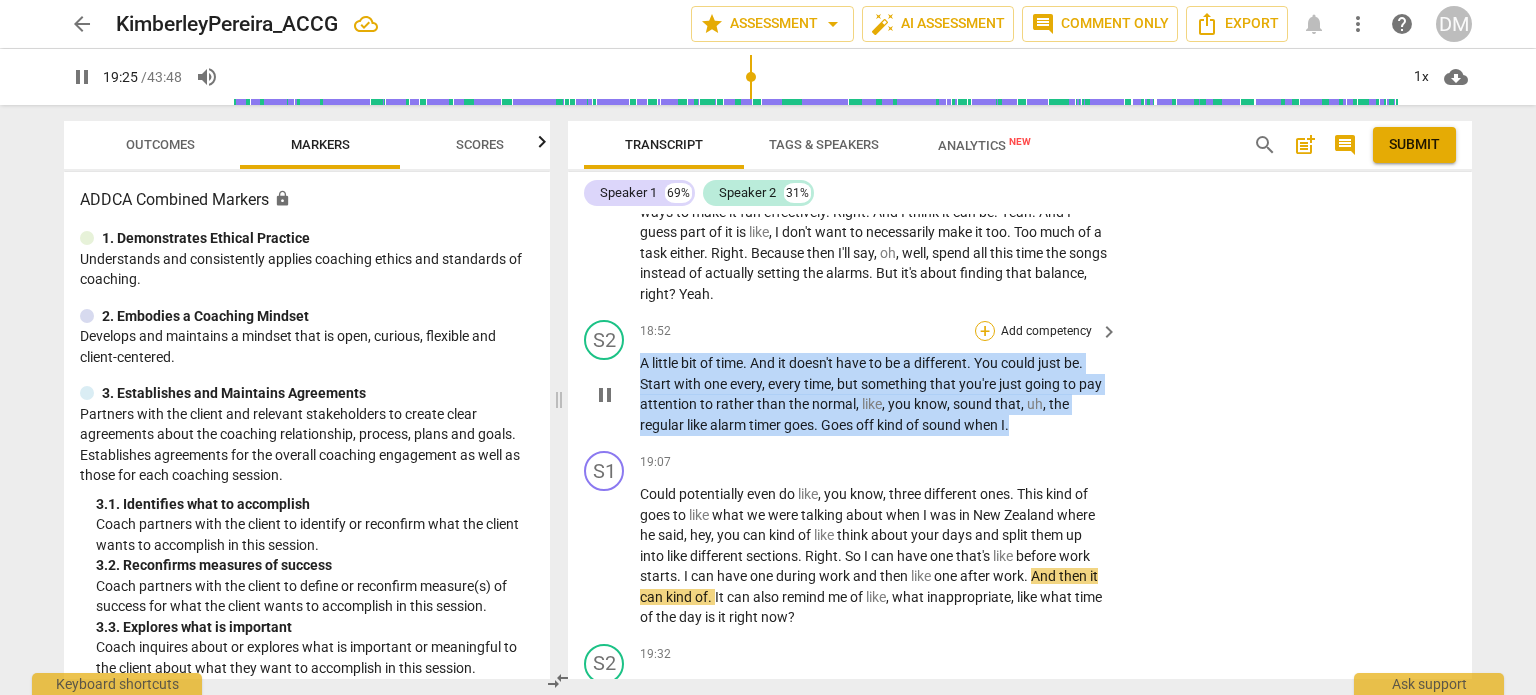click on "+" at bounding box center (985, 331) 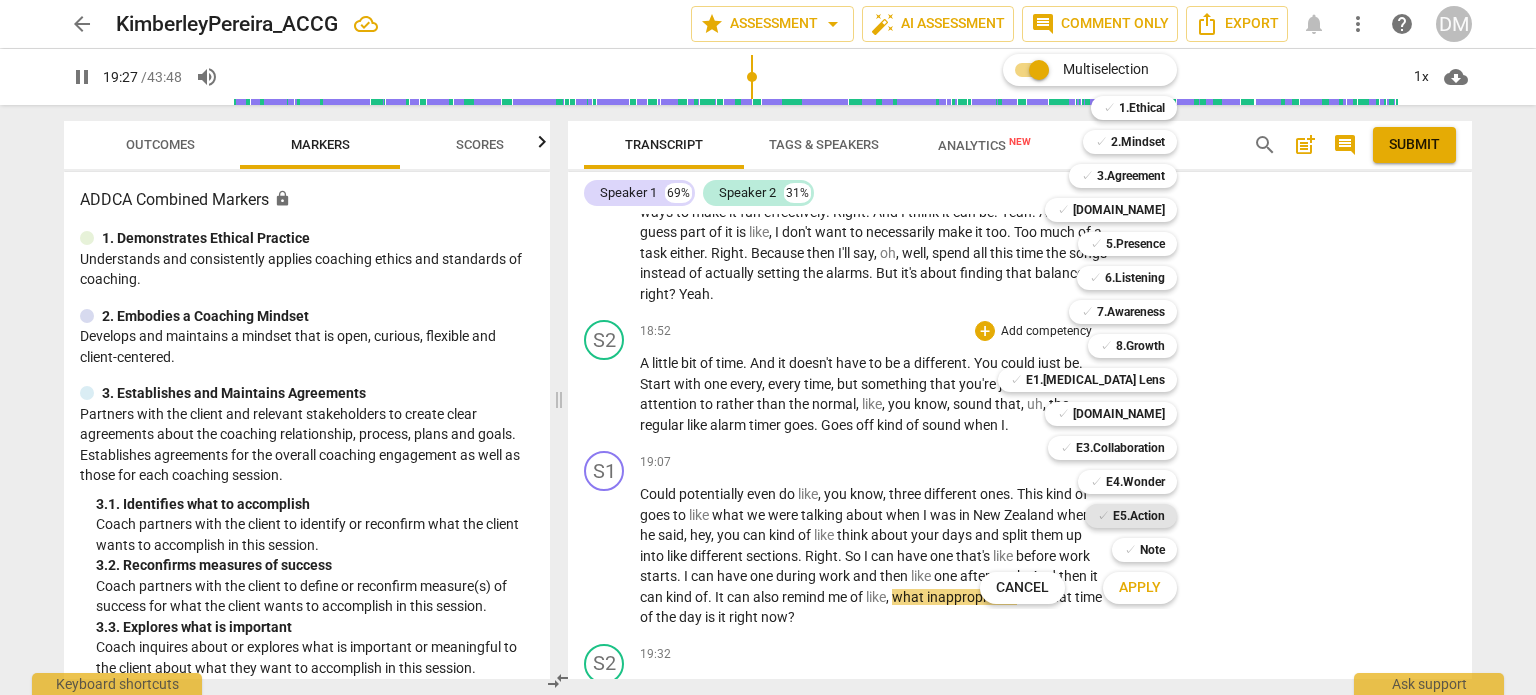 click on "E5.Action" at bounding box center (1139, 516) 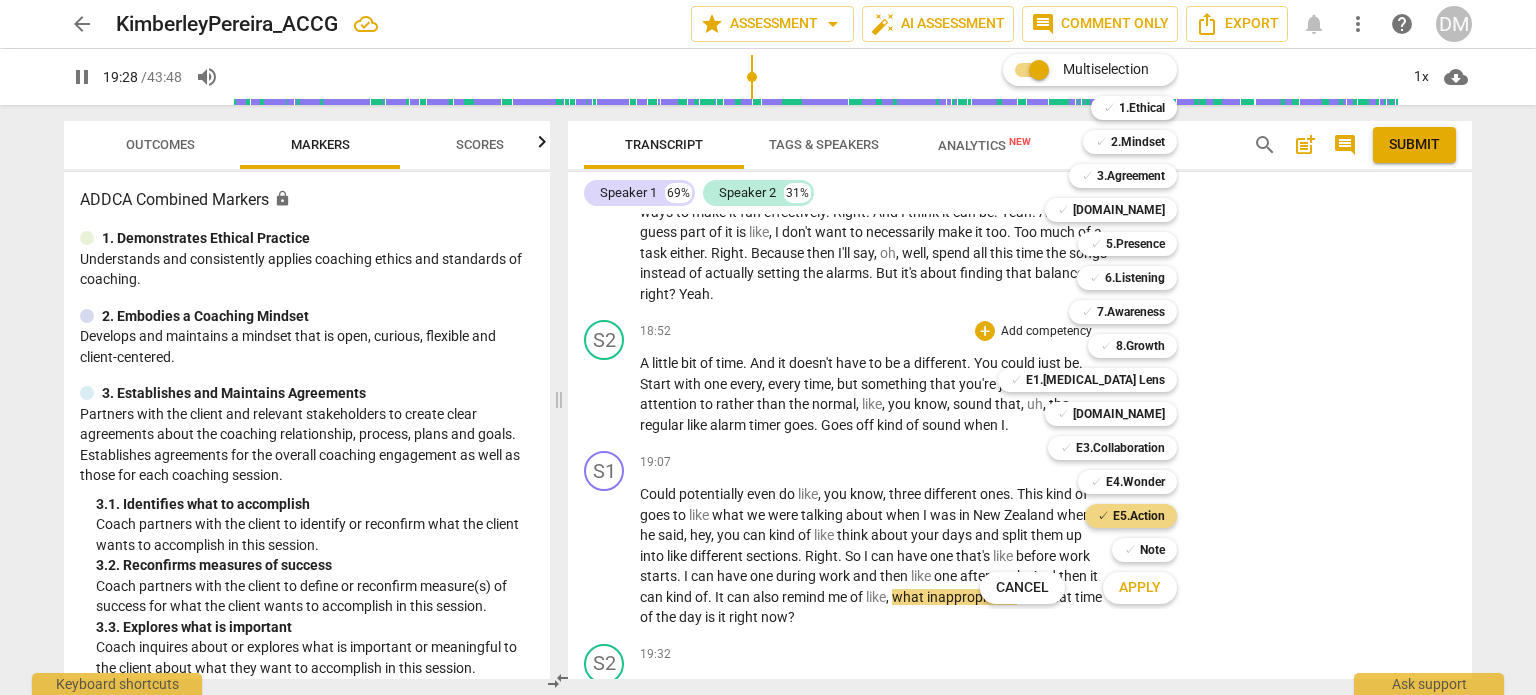 click on "Apply" at bounding box center [1140, 588] 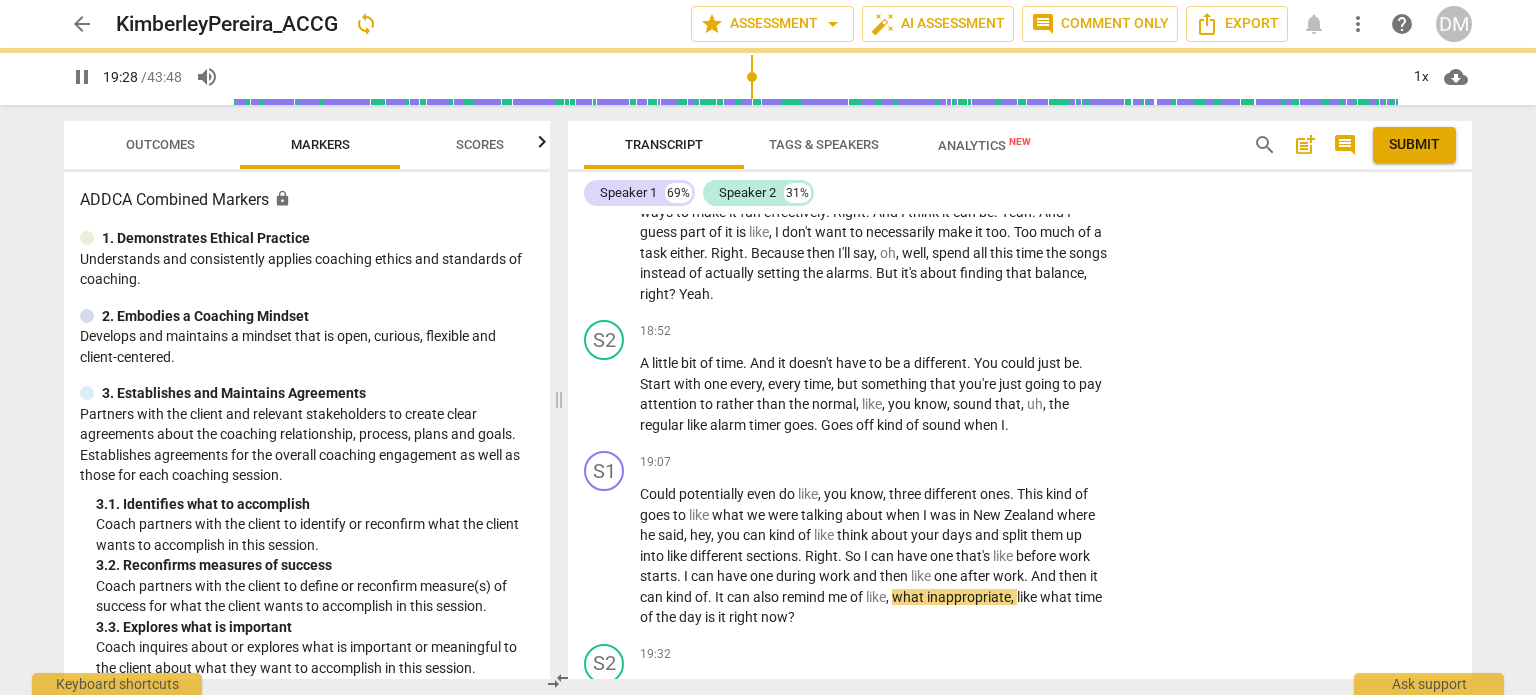 type on "1169" 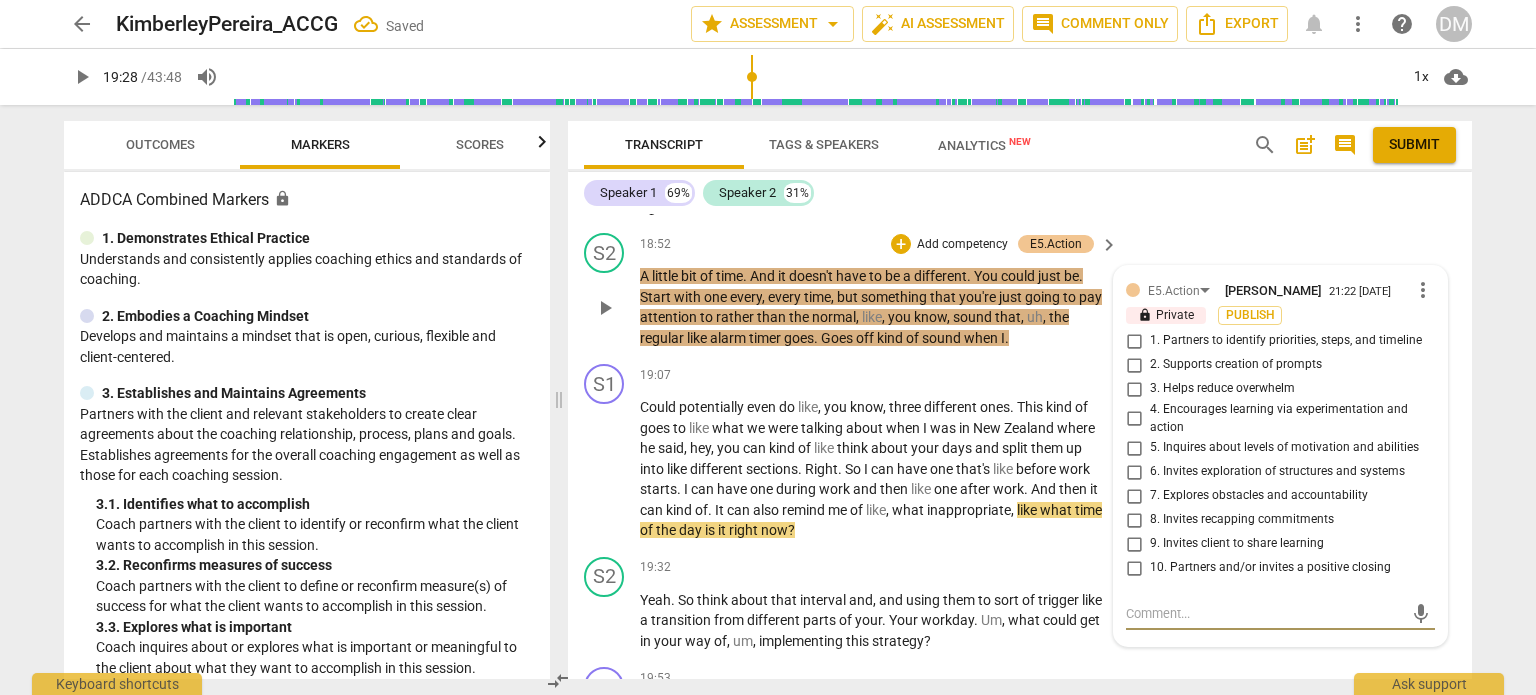 scroll, scrollTop: 8678, scrollLeft: 0, axis: vertical 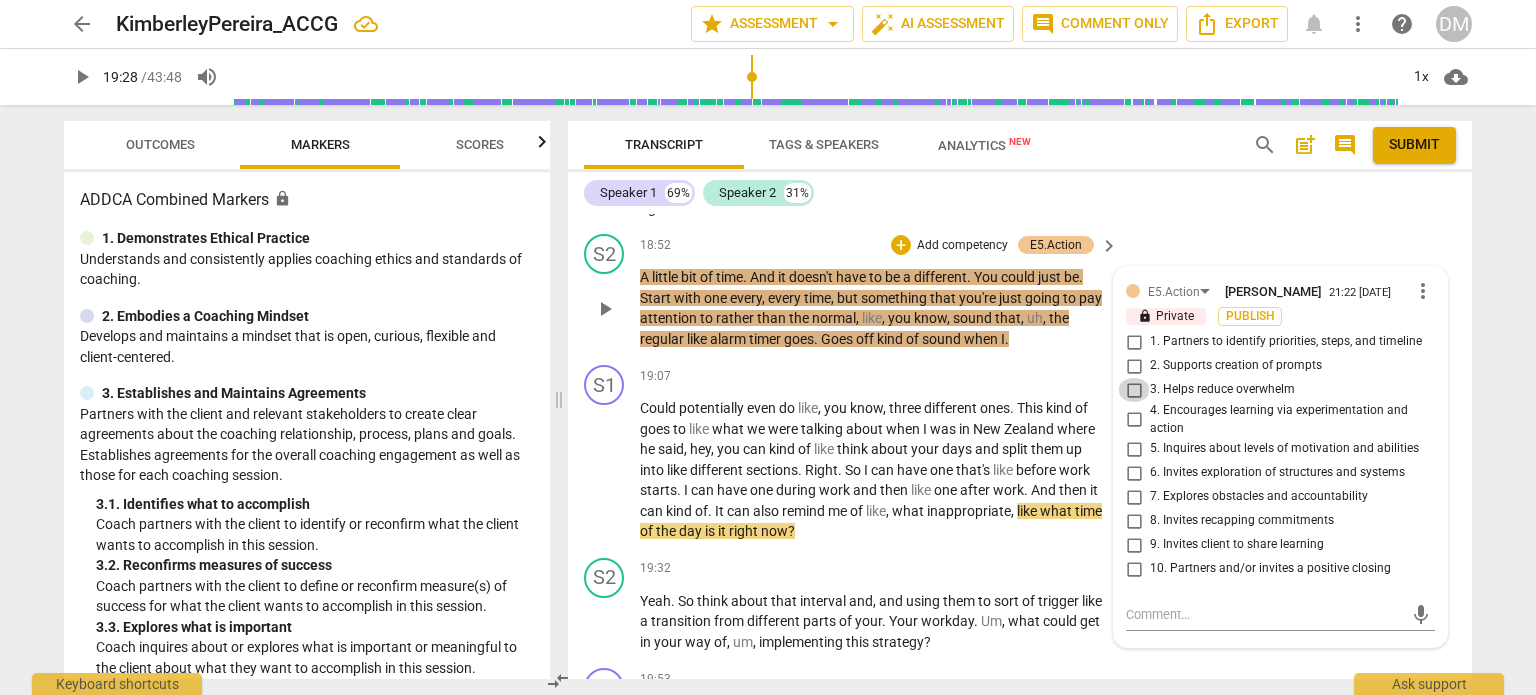click on "3. Helps reduce overwhelm" at bounding box center (1134, 390) 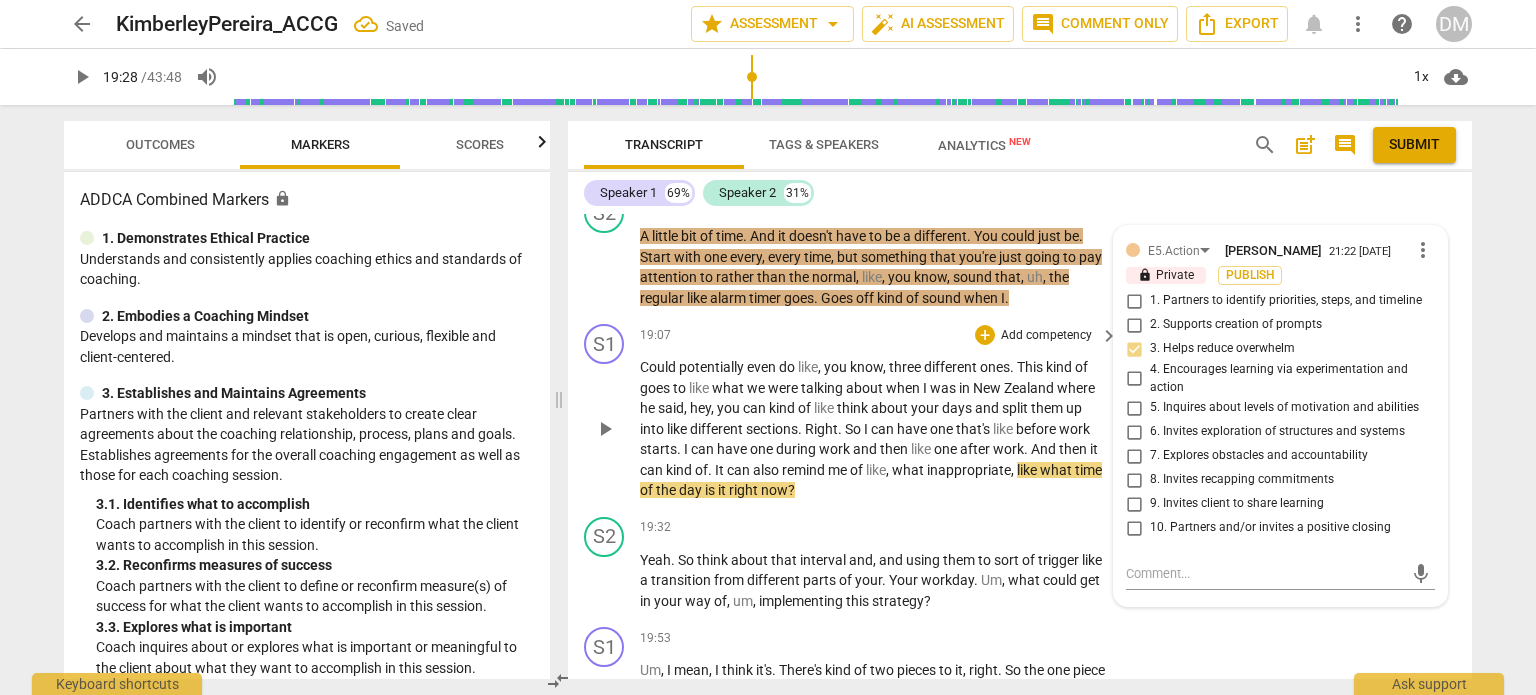 scroll, scrollTop: 8722, scrollLeft: 0, axis: vertical 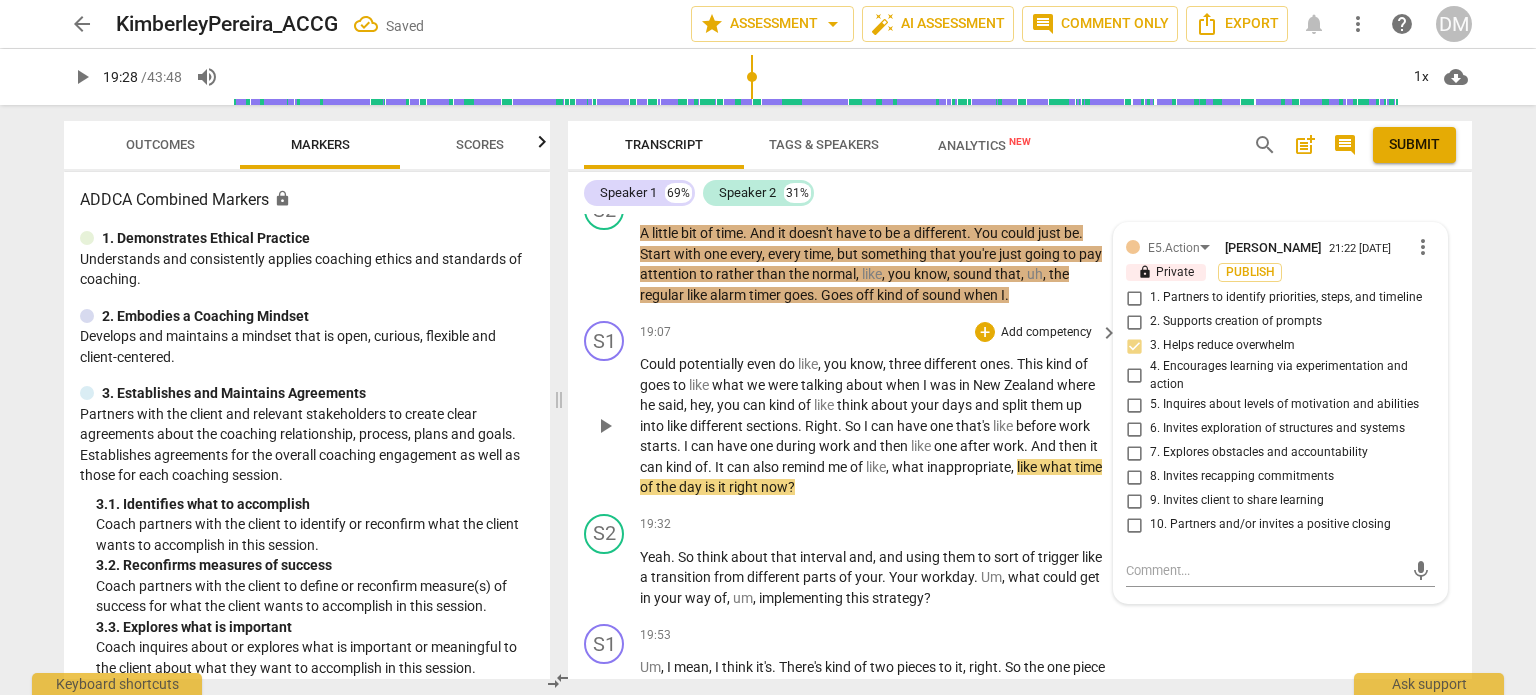 click on "S1 play_arrow pause 19:07 + Add competency keyboard_arrow_right Could   potentially   even   do   like ,   you   know ,   three   different   ones .   This   kind   of   goes   to   like   what   we   were   talking   about   when   I   was   in   [GEOGRAPHIC_DATA]   where   he   said ,   hey ,   you   can   kind   of   like   think   about   your   days   and   split   them   up   into   like   different   sections .   Right .   So   I   can   have   one   that's   like   before   work   starts .   I   can   have   one   during   work   and   then   like   one   after   work .   And   then   it   can   kind   of .   It   can   also   remind   me   of   like ,   what   inappropriate ,   like   what   time   of   the   day   is   it   right   now ?" at bounding box center (1020, 409) 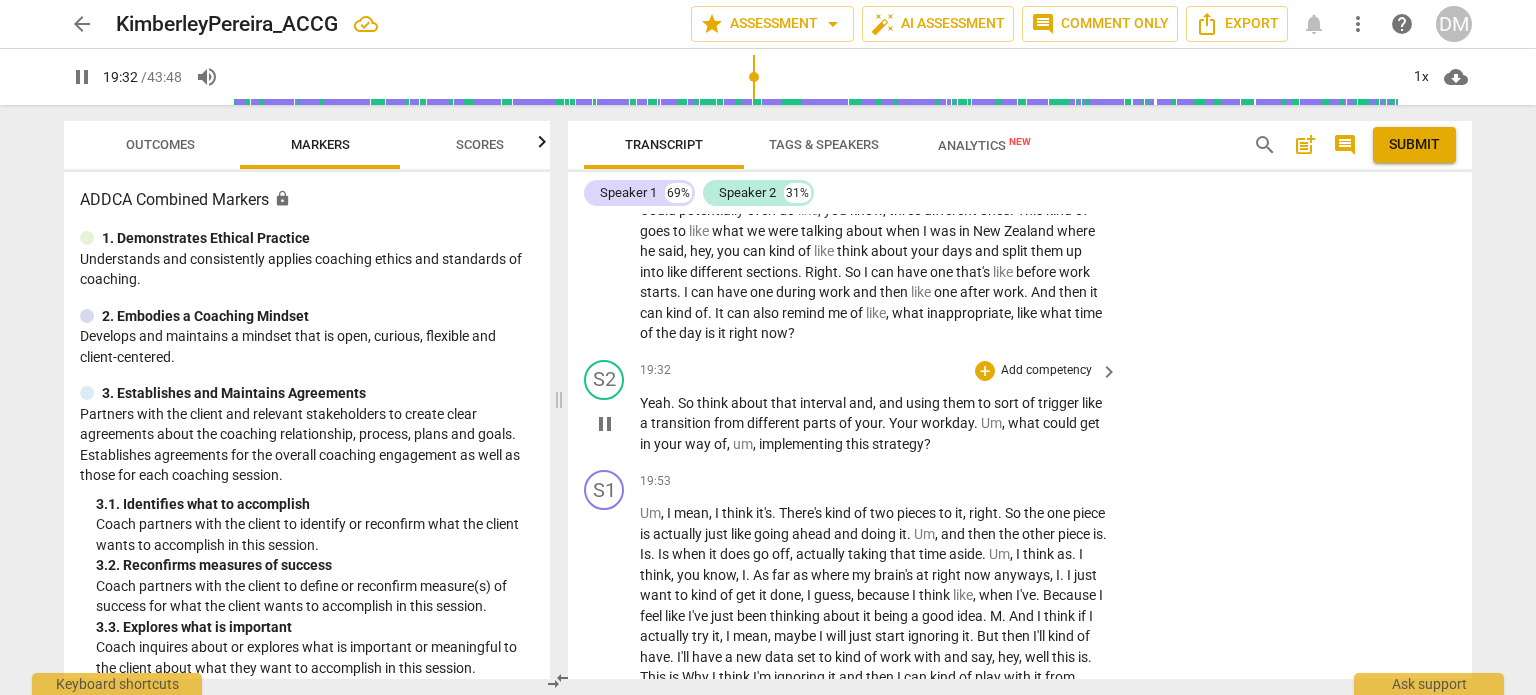 scroll, scrollTop: 8878, scrollLeft: 0, axis: vertical 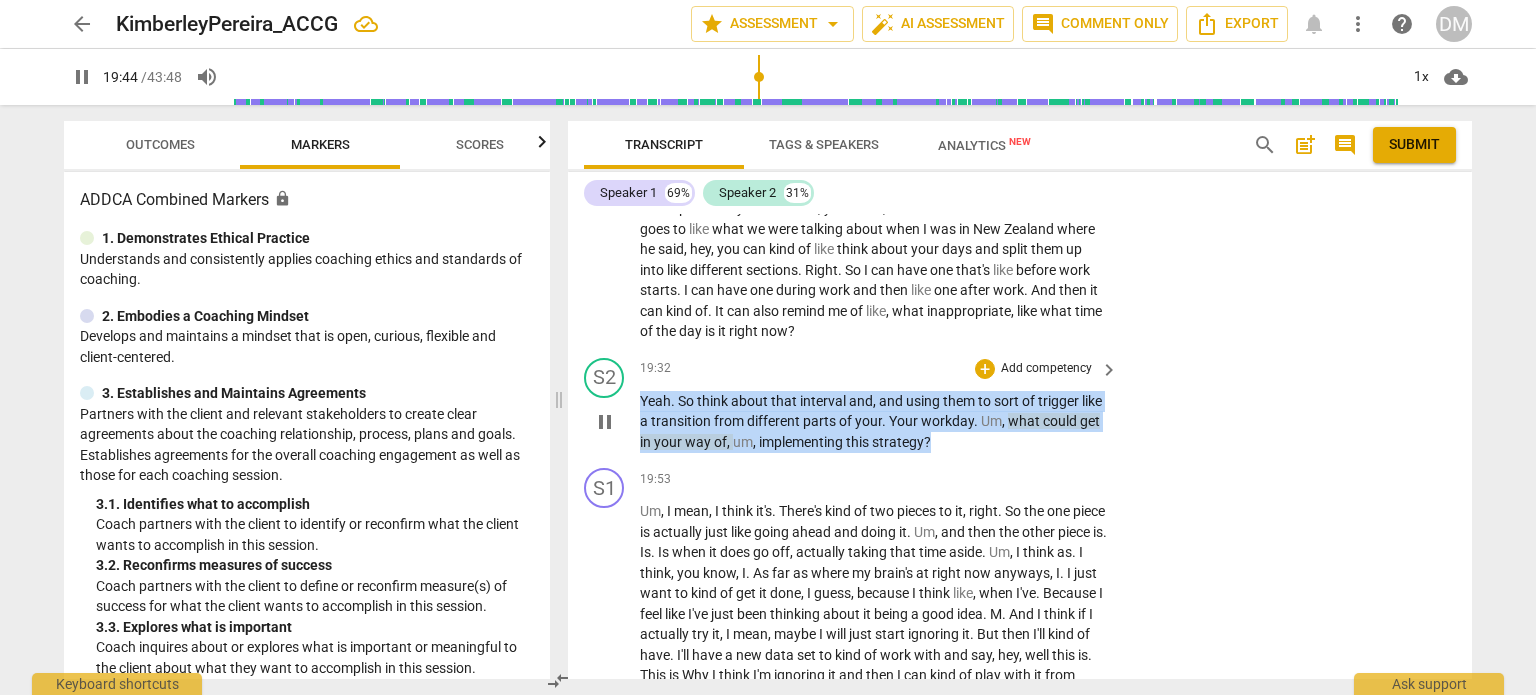 drag, startPoint x: 928, startPoint y: 446, endPoint x: 634, endPoint y: 391, distance: 299.1003 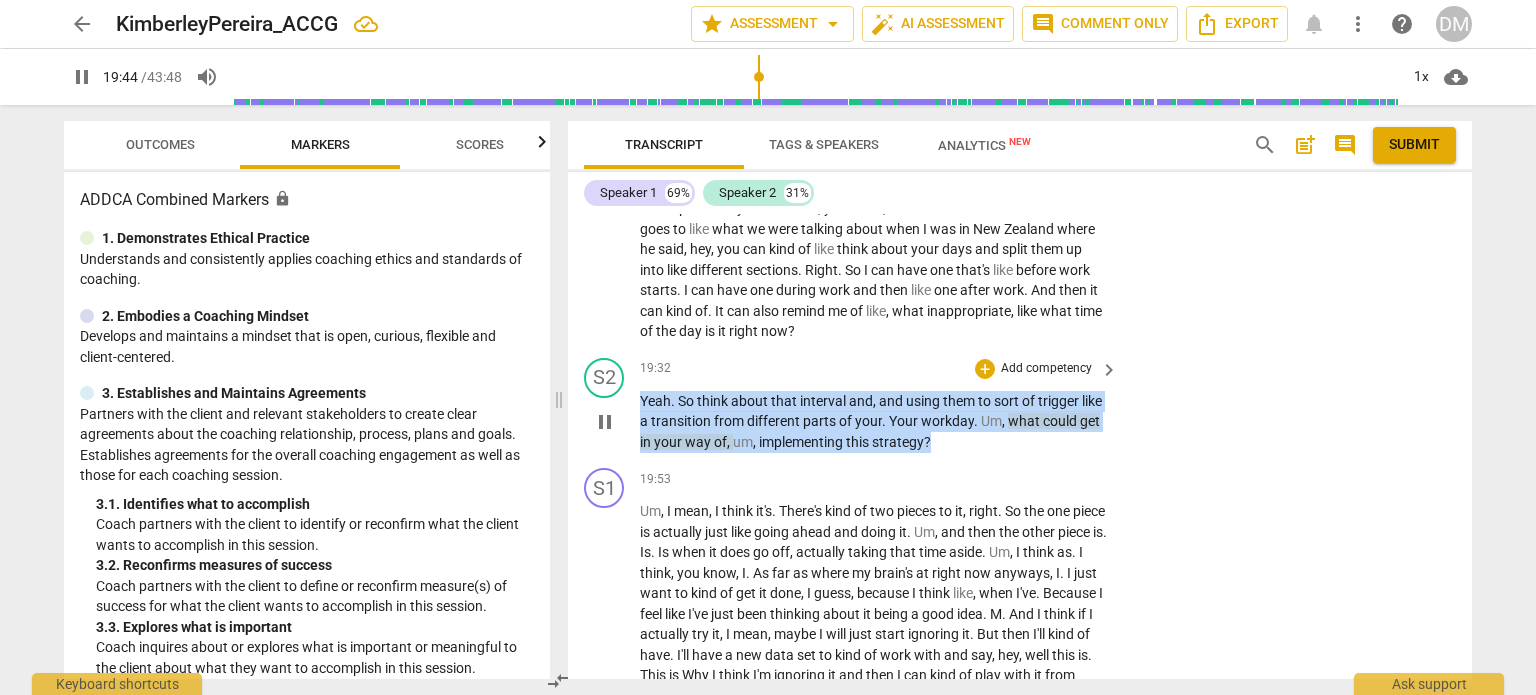 click on "S2 play_arrow pause 19:32 + Add competency keyboard_arrow_right Yeah .   So   think   about   that   interval   and ,   and   using   them   to   sort   of   trigger   like   a   transition   from   different   parts   of   your .   Your   workday .   Um ,   what   could   get   in   your   way   of ,   um ,   implementing   this   strategy ?" at bounding box center (1020, 405) 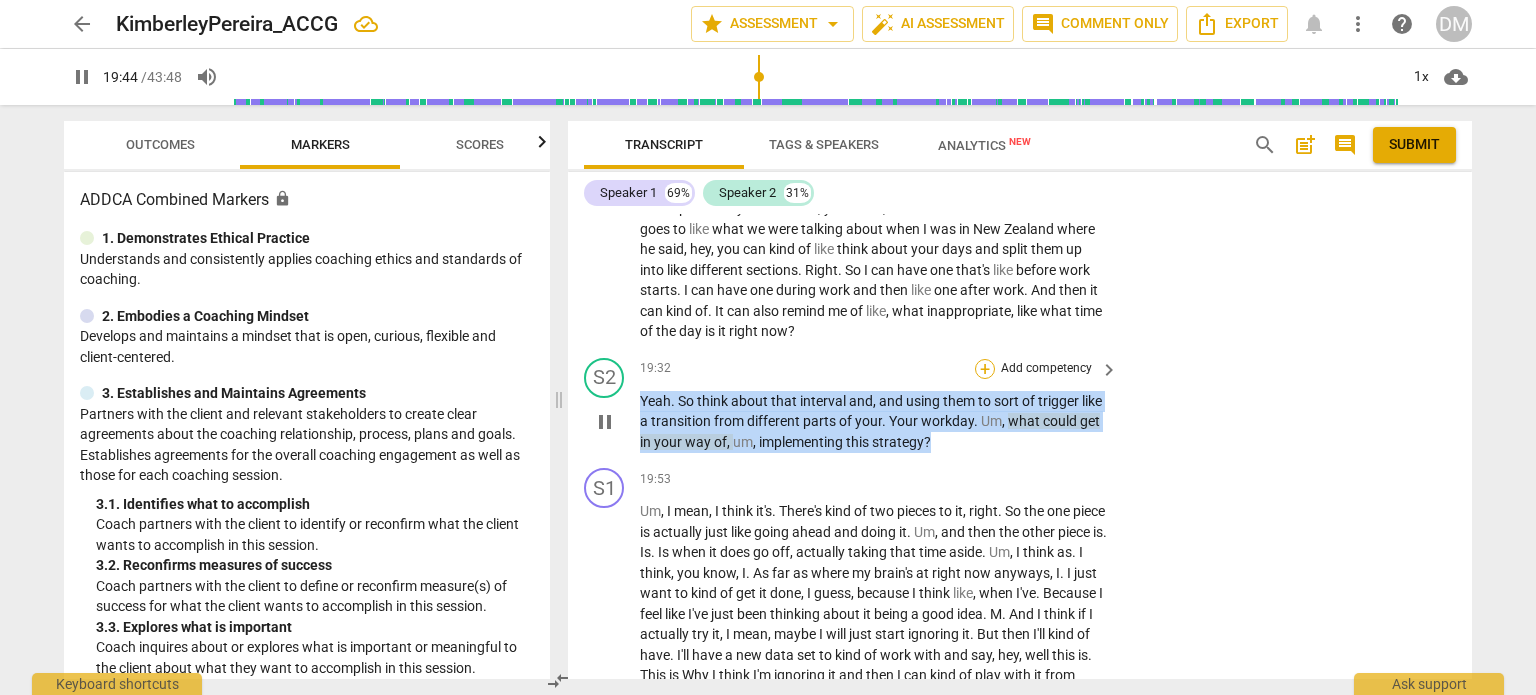 click on "+" at bounding box center [985, 369] 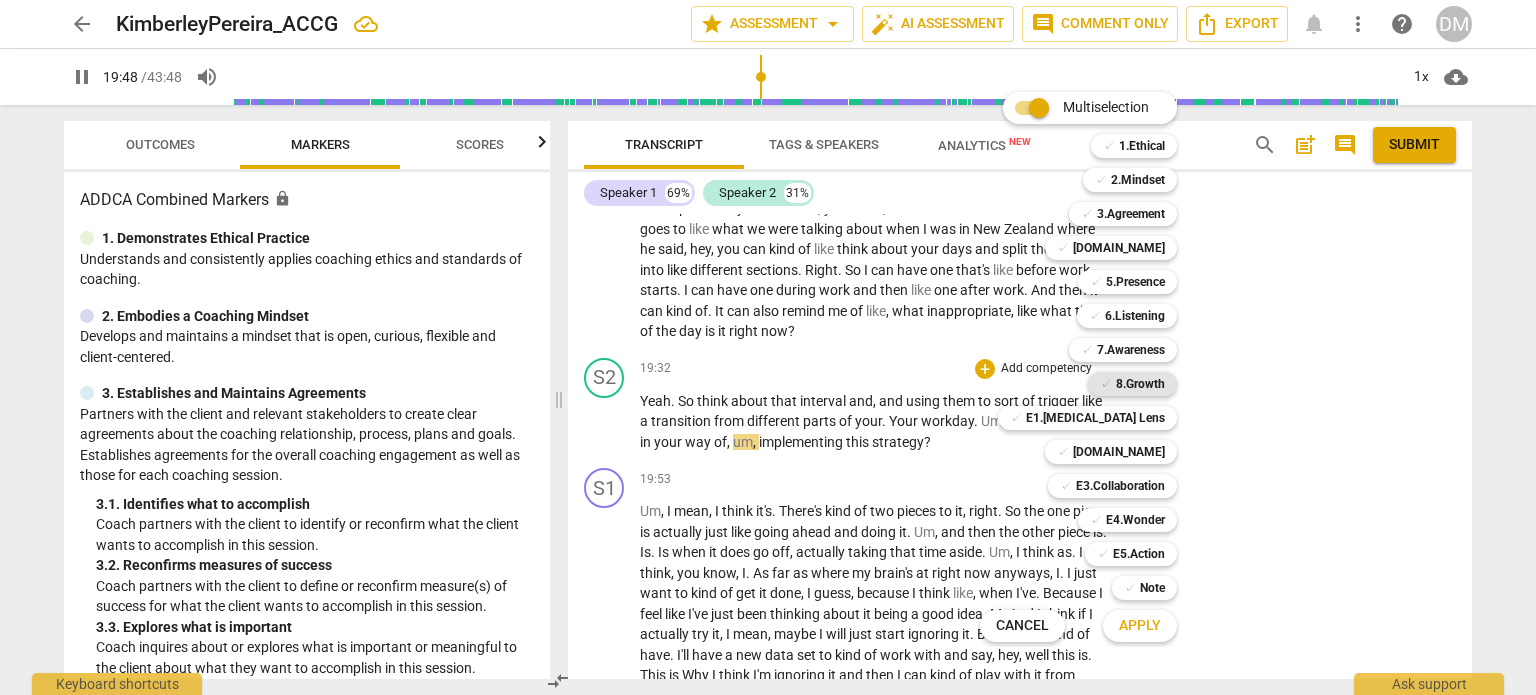click on "✓ 8.Growth" at bounding box center (1132, 384) 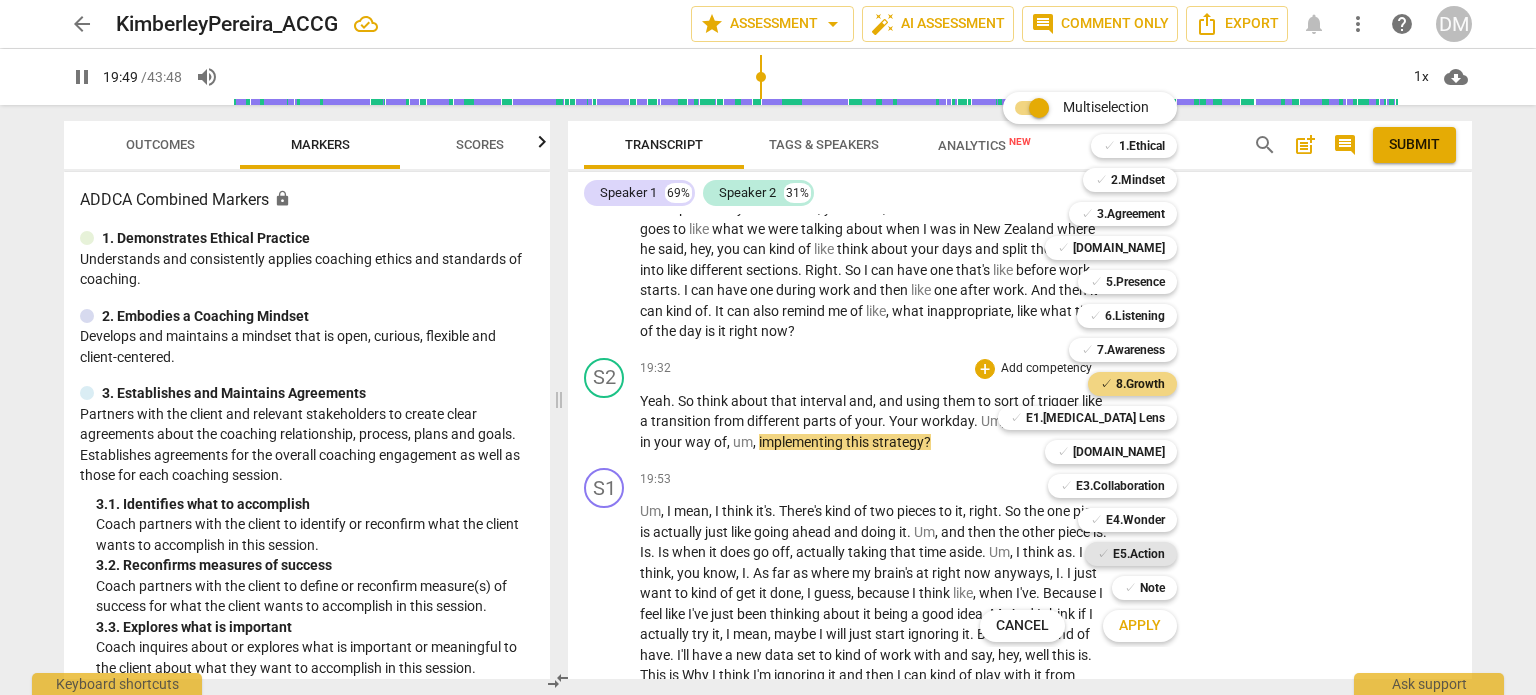 click on "✓ E5.Action" at bounding box center (1131, 554) 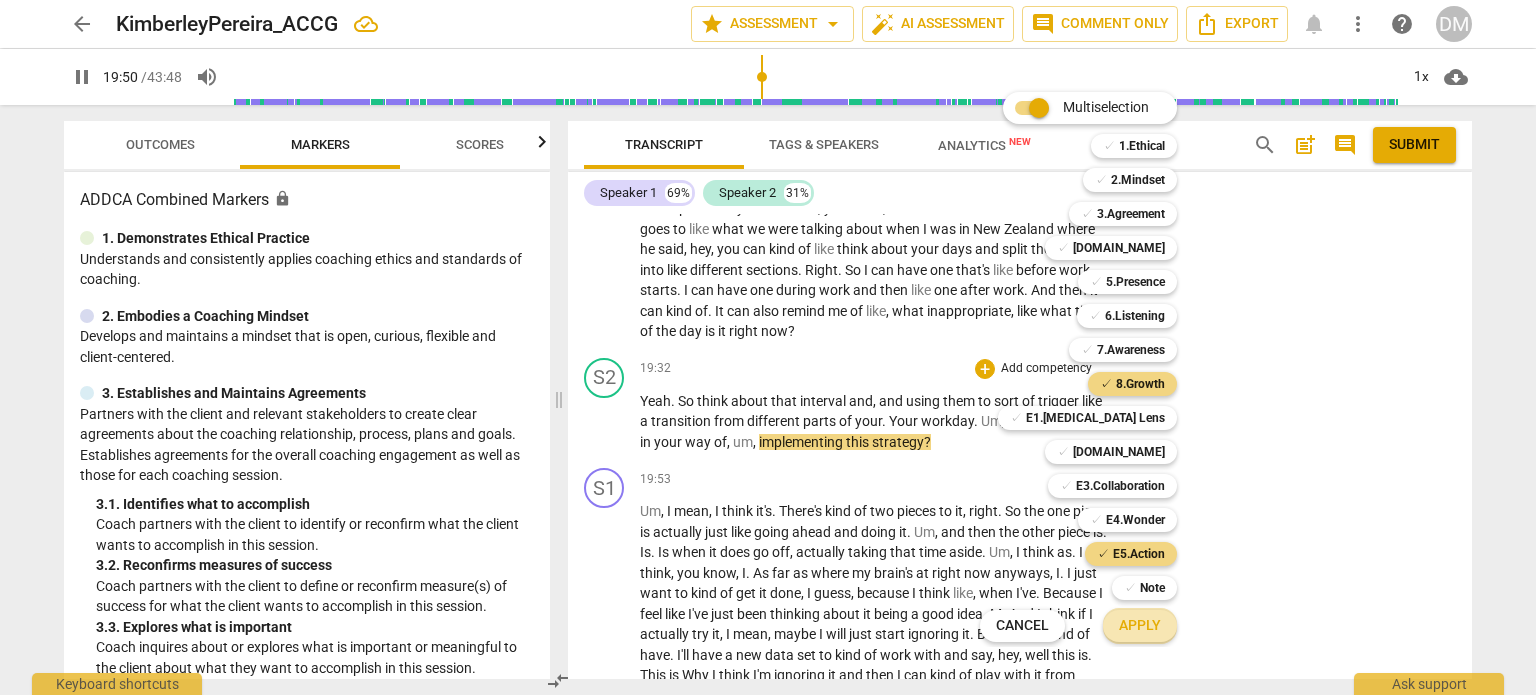 click on "Apply" at bounding box center (1140, 626) 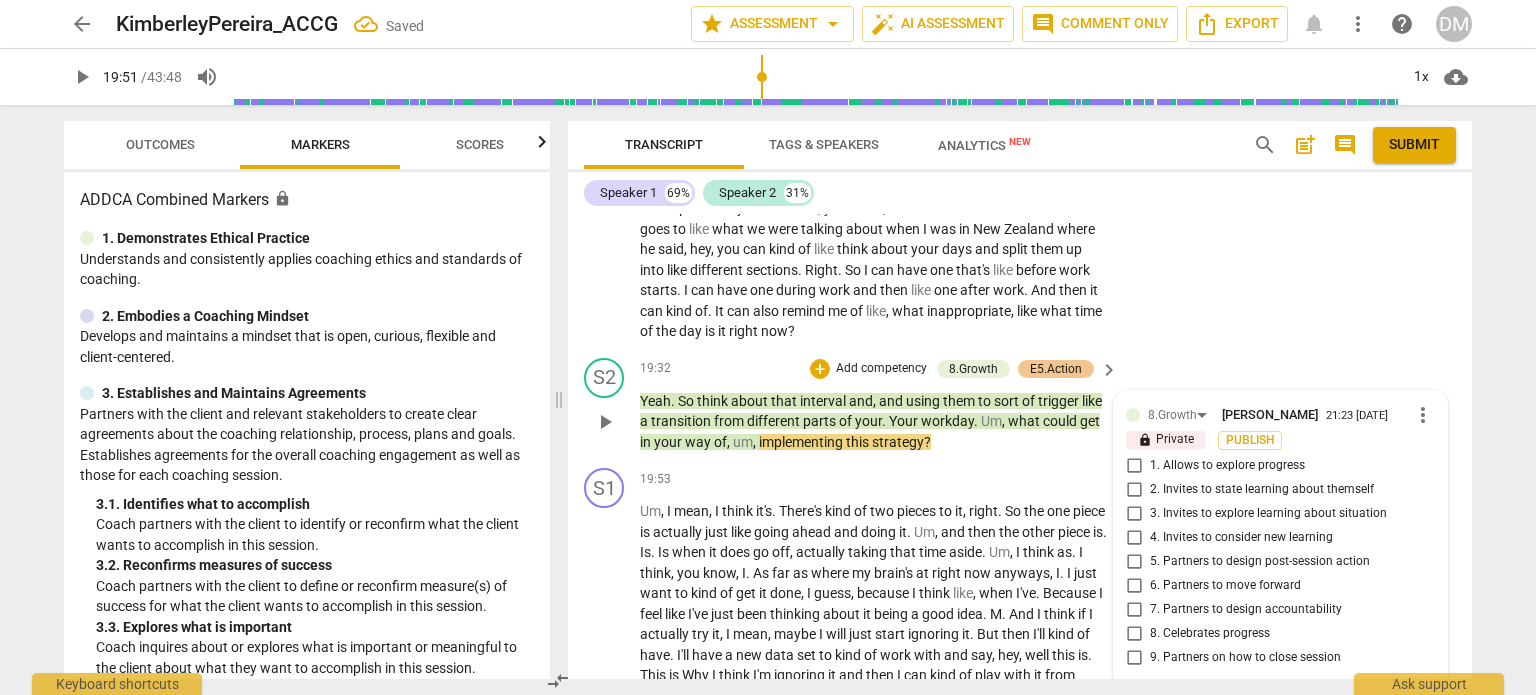scroll, scrollTop: 9132, scrollLeft: 0, axis: vertical 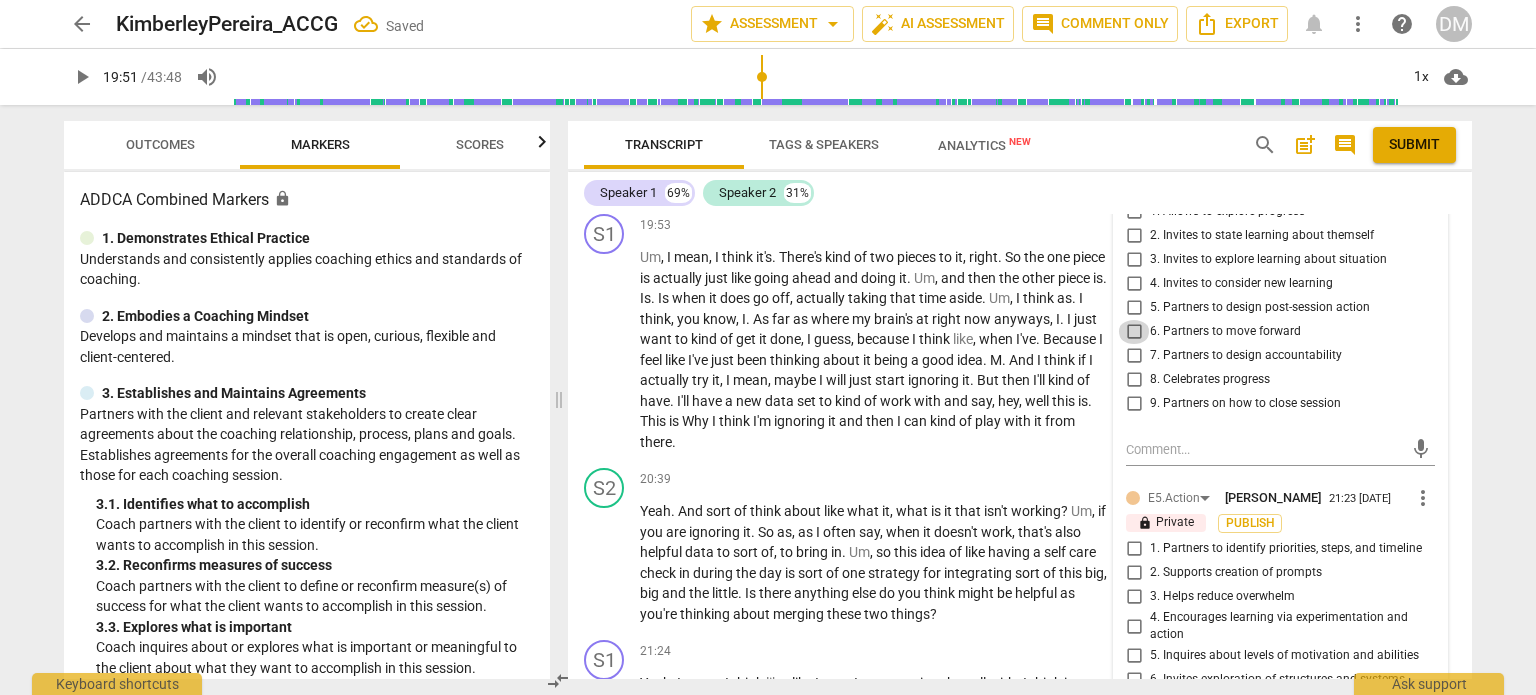 click on "6. Partners to move forward" at bounding box center (1134, 332) 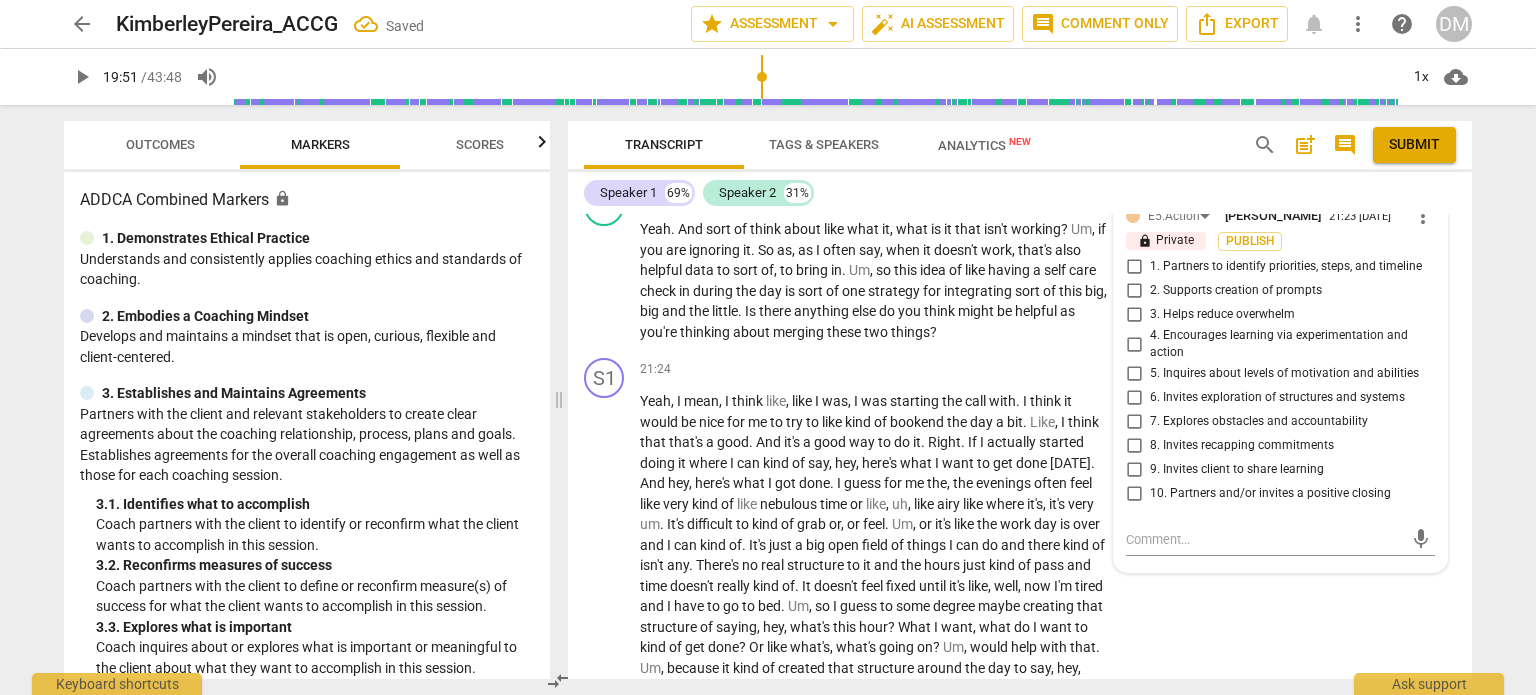 scroll, scrollTop: 9415, scrollLeft: 0, axis: vertical 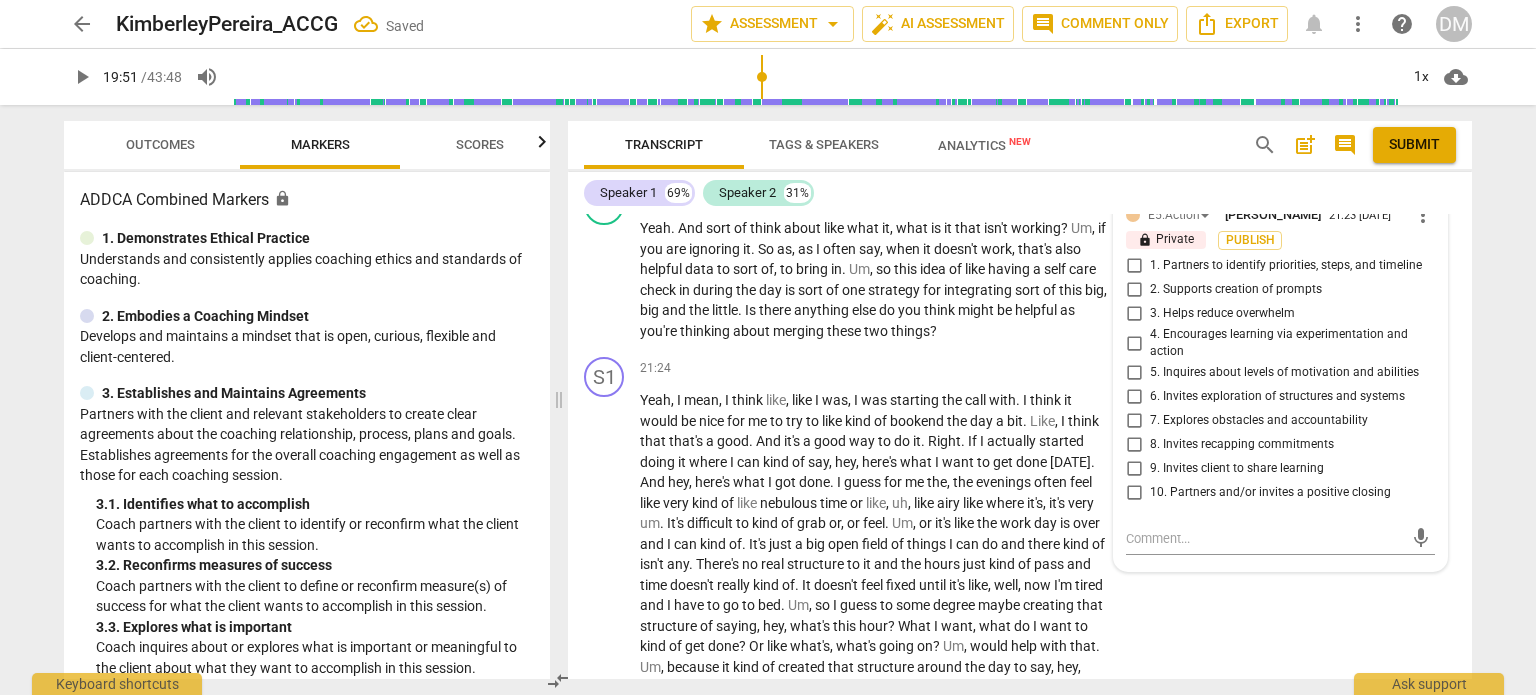 click on "7. Explores obstacles and accountability" at bounding box center (1134, 421) 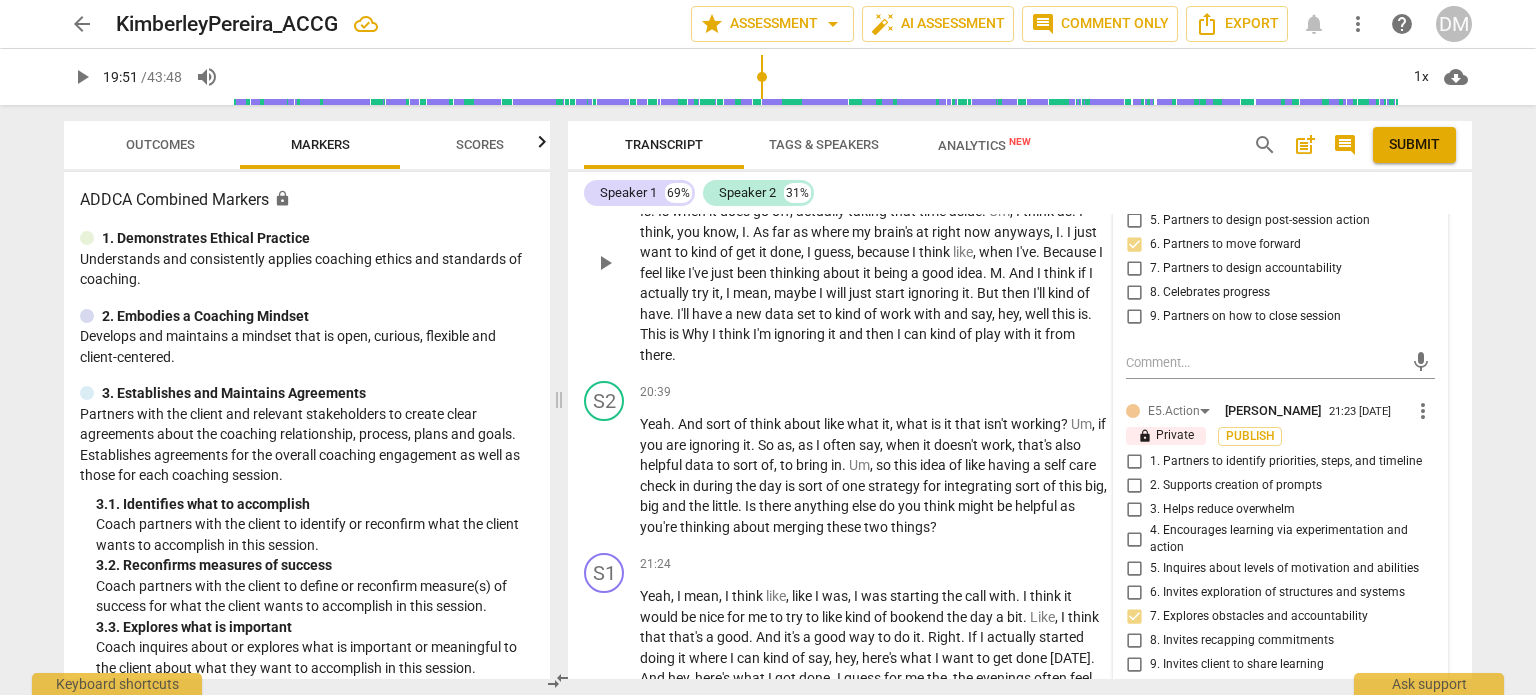 scroll, scrollTop: 9219, scrollLeft: 0, axis: vertical 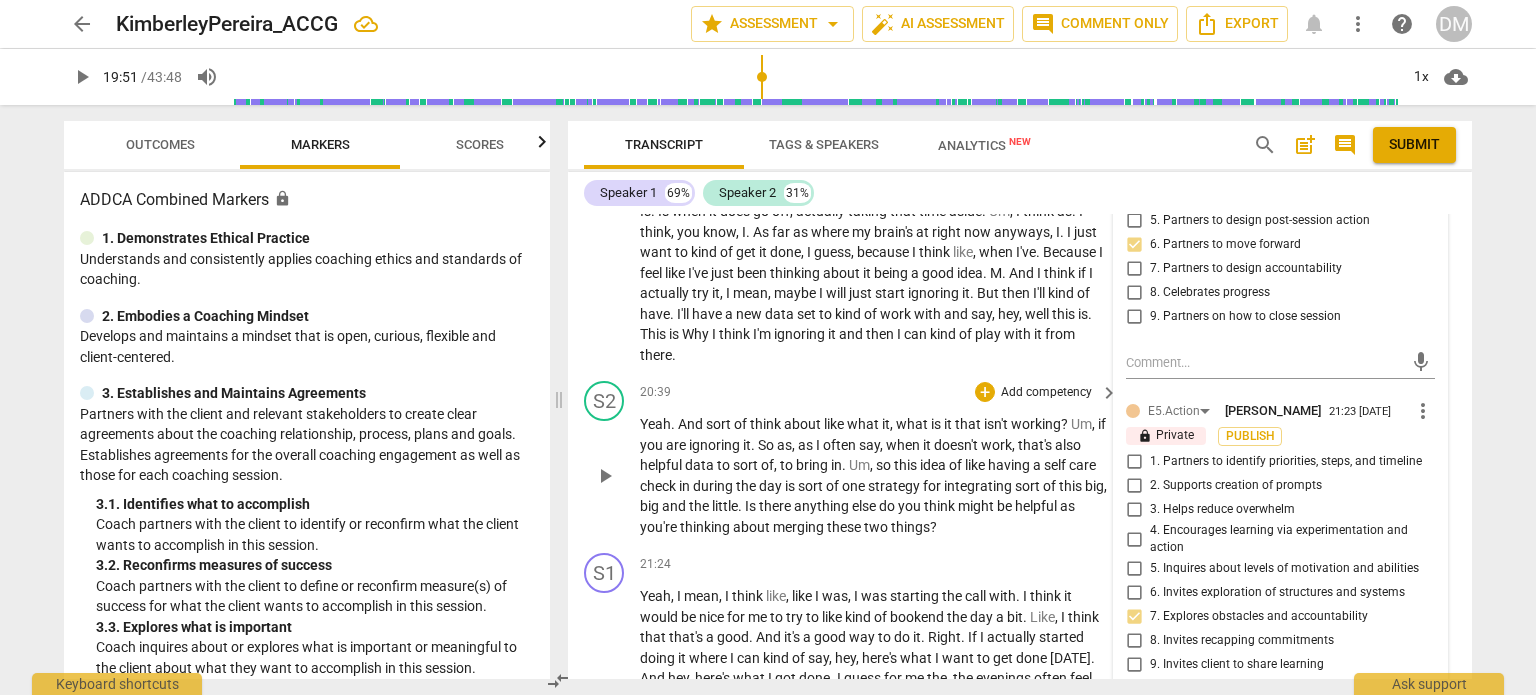 click on "Yeah" at bounding box center (655, 424) 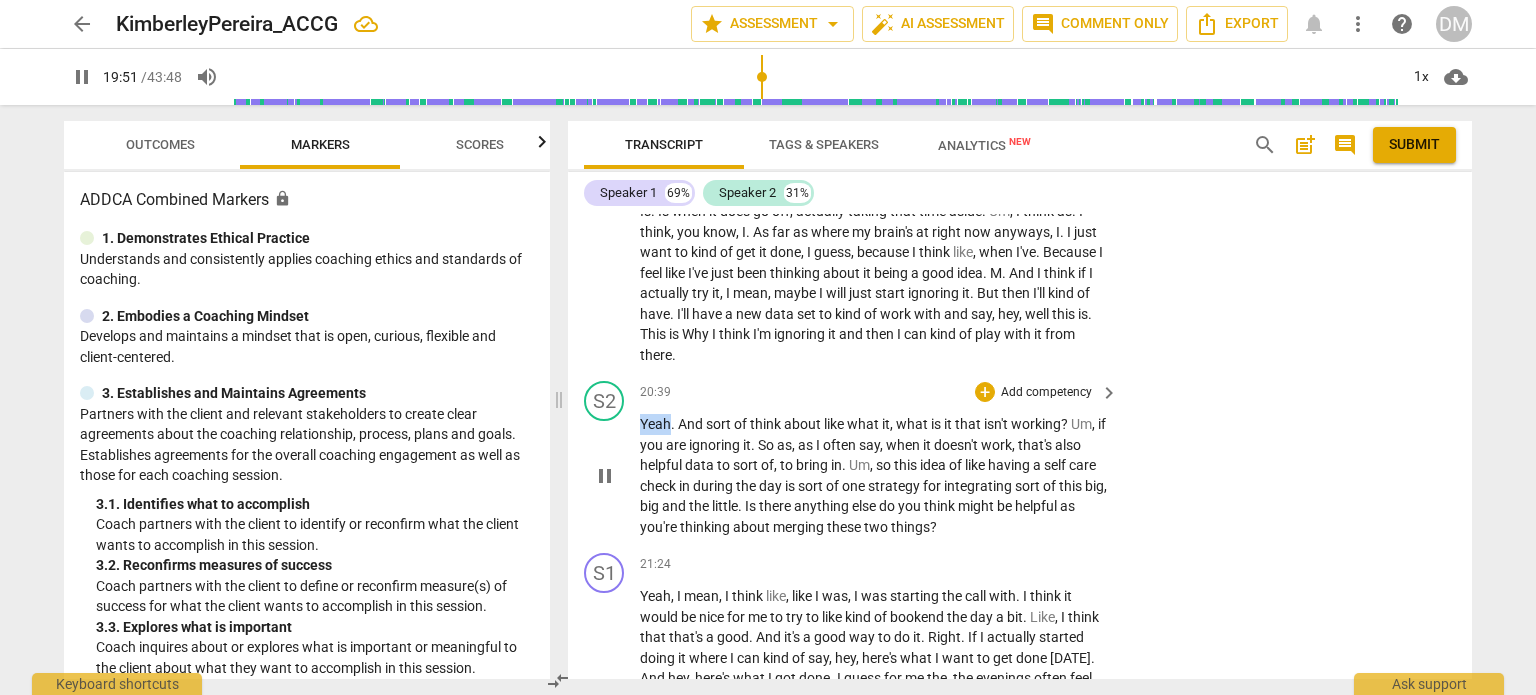 click on "Yeah" at bounding box center (655, 424) 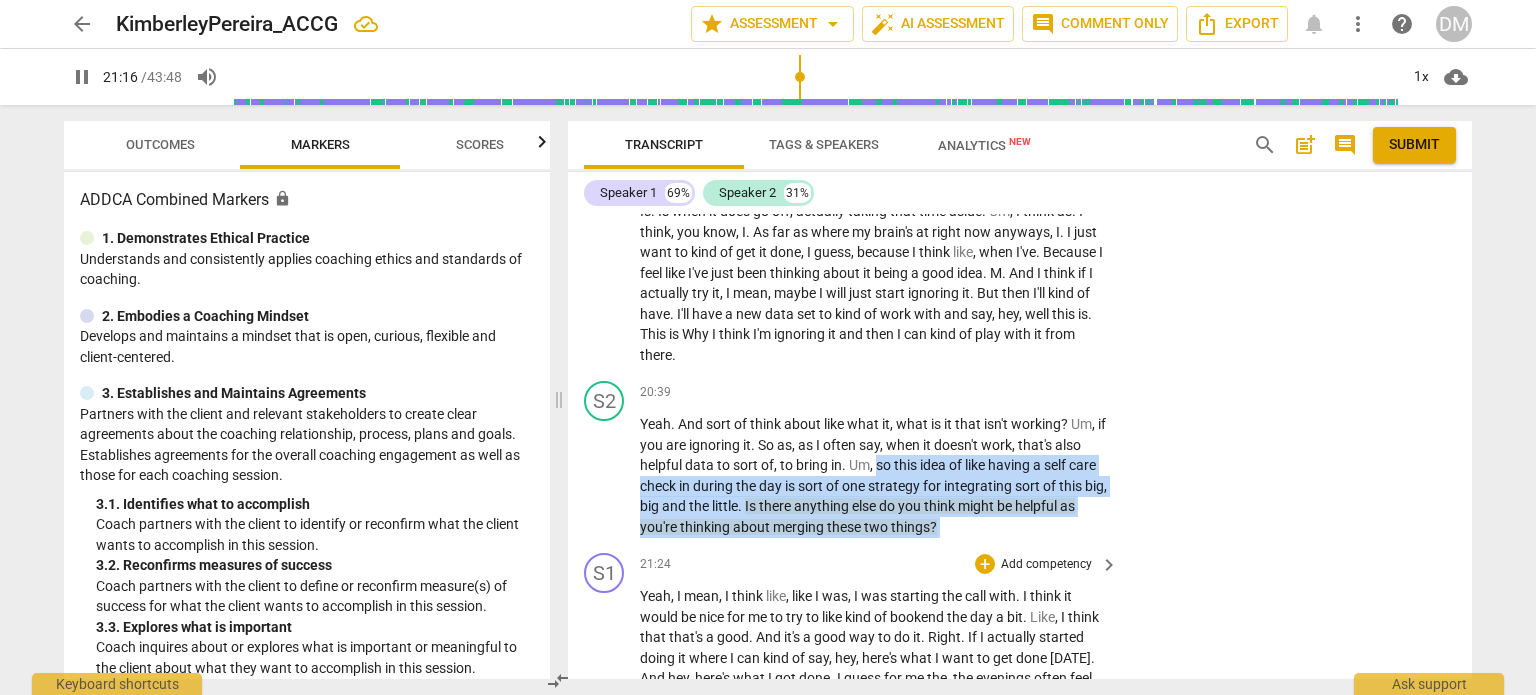 drag, startPoint x: 875, startPoint y: 464, endPoint x: 990, endPoint y: 547, distance: 141.82384 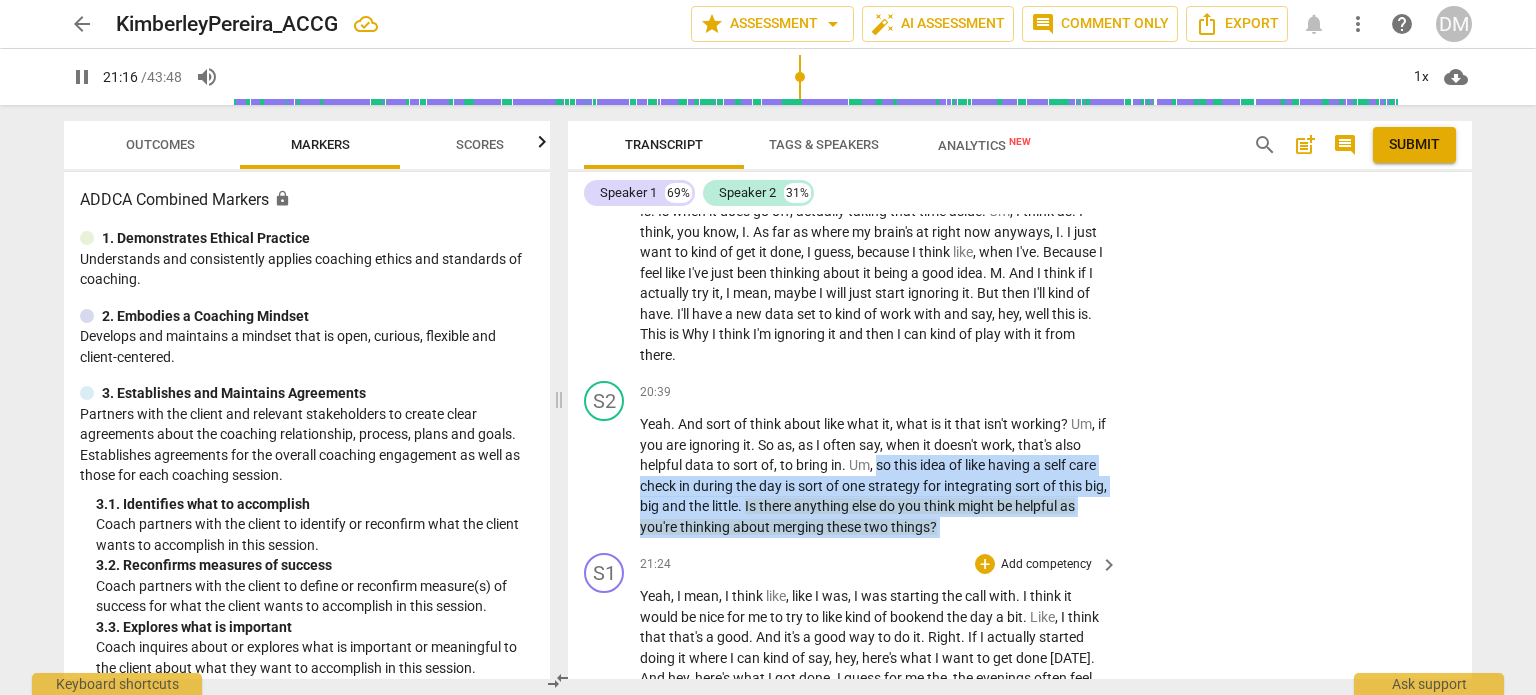 click on "S1 play_arrow pause 00:02 + Add competency keyboard_arrow_right Great . S2 play_arrow pause 00:03 + Add competency keyboard_arrow_right So   how   have   things   been   since   the   last   time   we   connected ? S1 play_arrow pause 00:06 + Add competency keyboard_arrow_right Good .   Good .   I've   been ,   um ,   incorporating   kind   of   this   idea   of   doing   things   with   intentionality   and   kind   of   focusing   on   what   I'm   doing ,   thinking   about   it ,   and   kind   of   taking .   Taking   the   task   I'm   working   on   breaking   it   down   into   kind   of   smaller   tasks   and   kind   of   making   it   fun   that   way .   Something   that   would   otherwise   be   frustrating   or   boring . S2 play_arrow pause 00:30 + Add competency [DOMAIN_NAME] 5.Presence E1.[MEDICAL_DATA] Lens E3.Collaboration E4.Wonder keyboard_arrow_right Oh ,   that's .   That's   amazing .   So   when   you're   thinking   this   idea   that   we   talked   about   of   intentionality ,   how   has   it" at bounding box center (1020, 446) 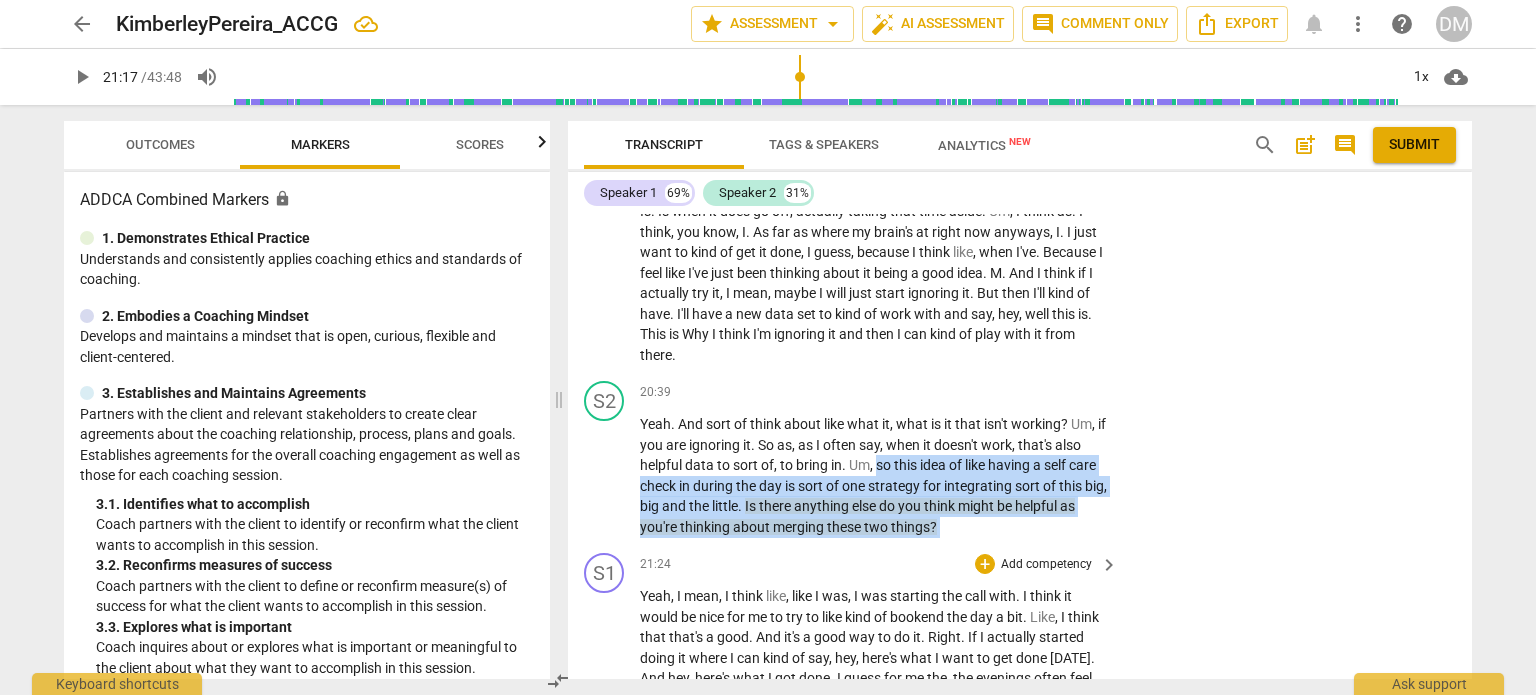 type on "1278" 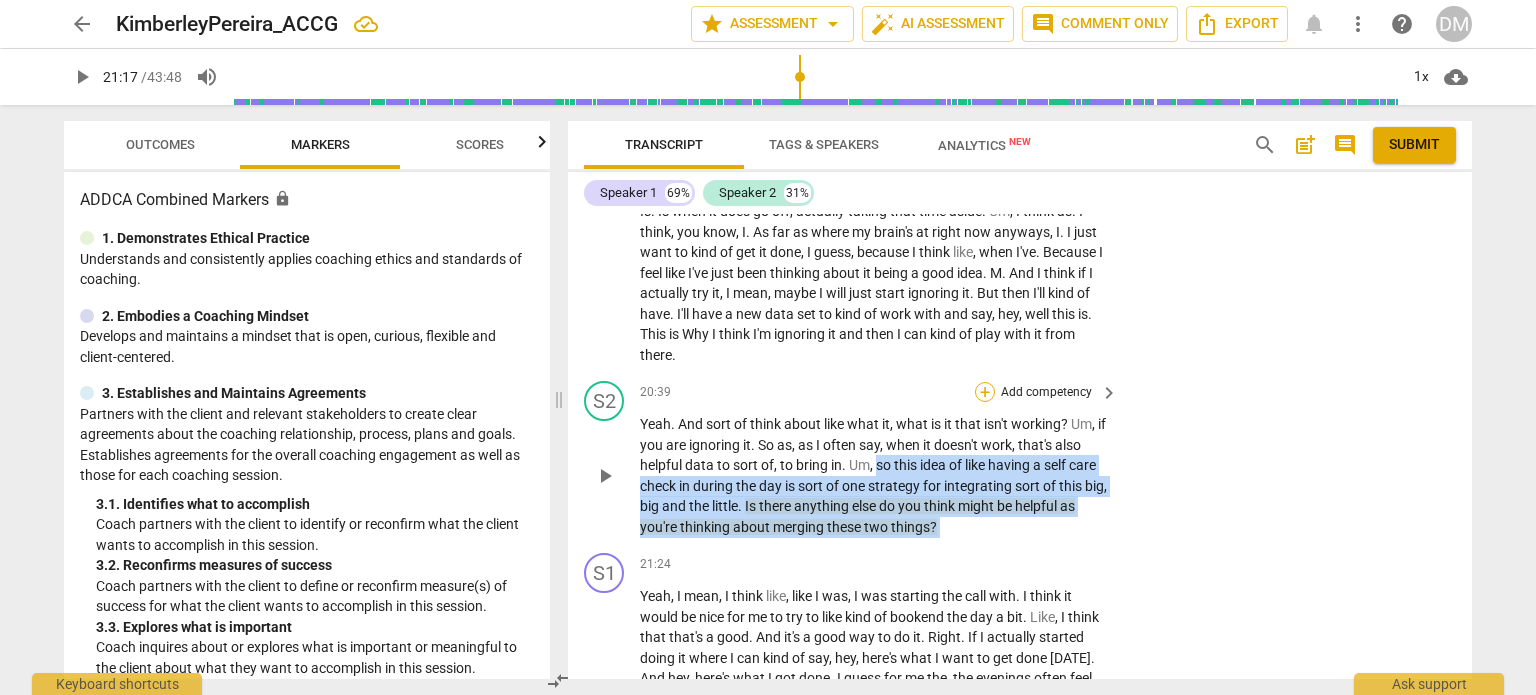 click on "+" at bounding box center (985, 392) 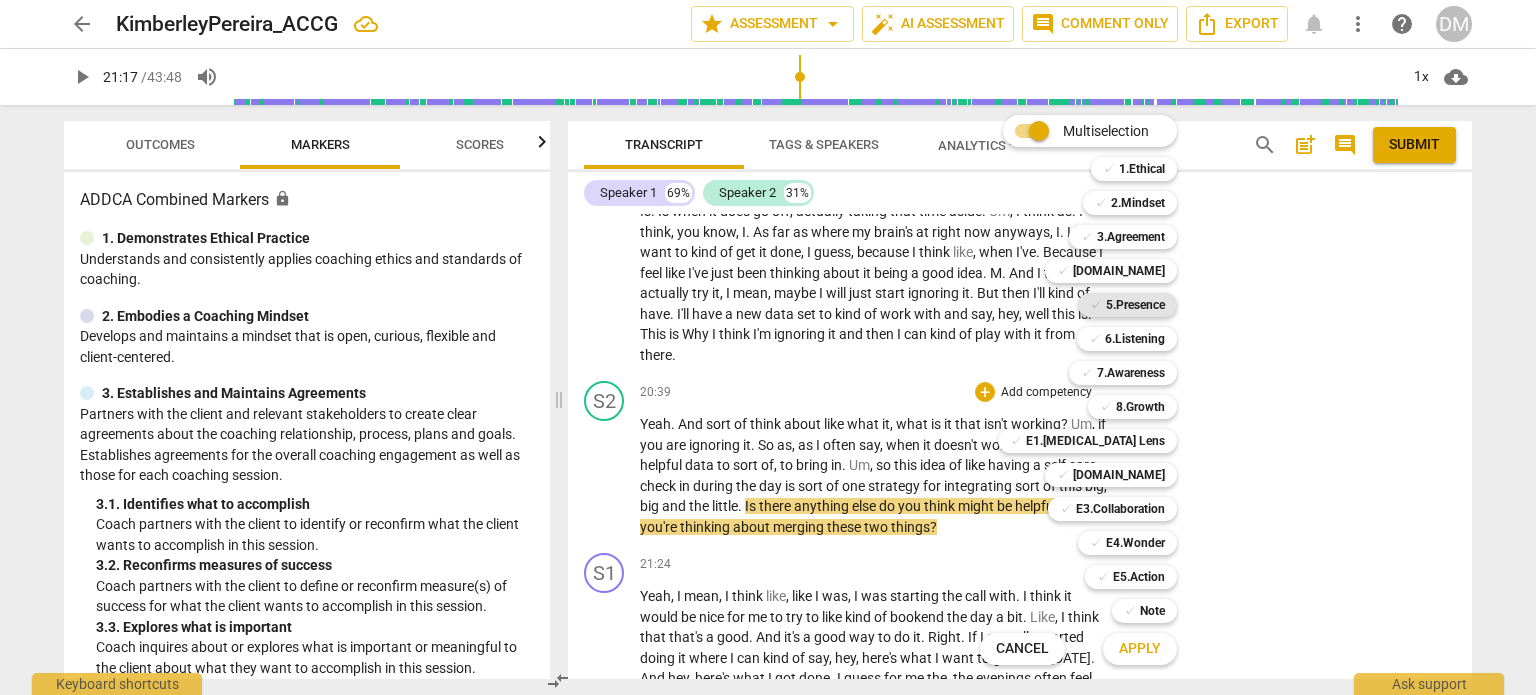 click on "5.Presence" at bounding box center (1135, 305) 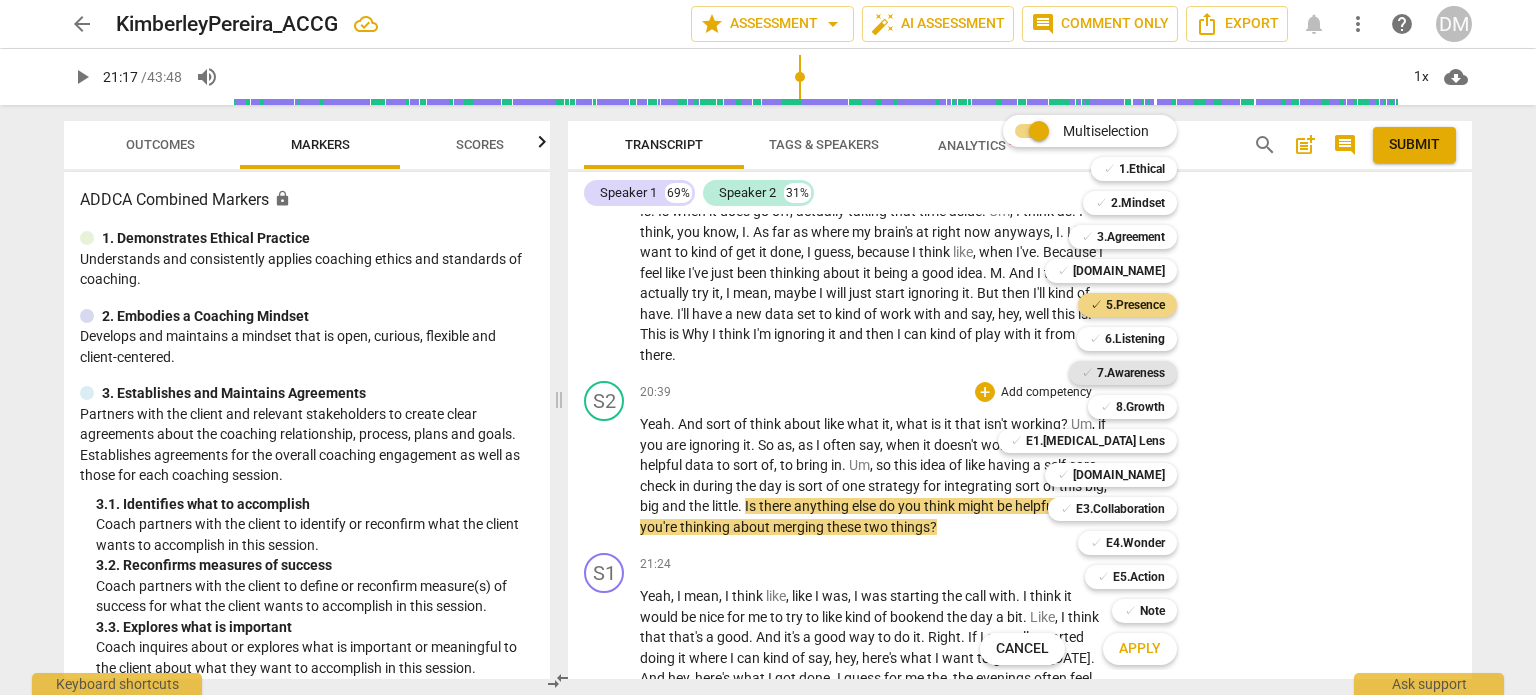 click on "7.Awareness" at bounding box center [1131, 373] 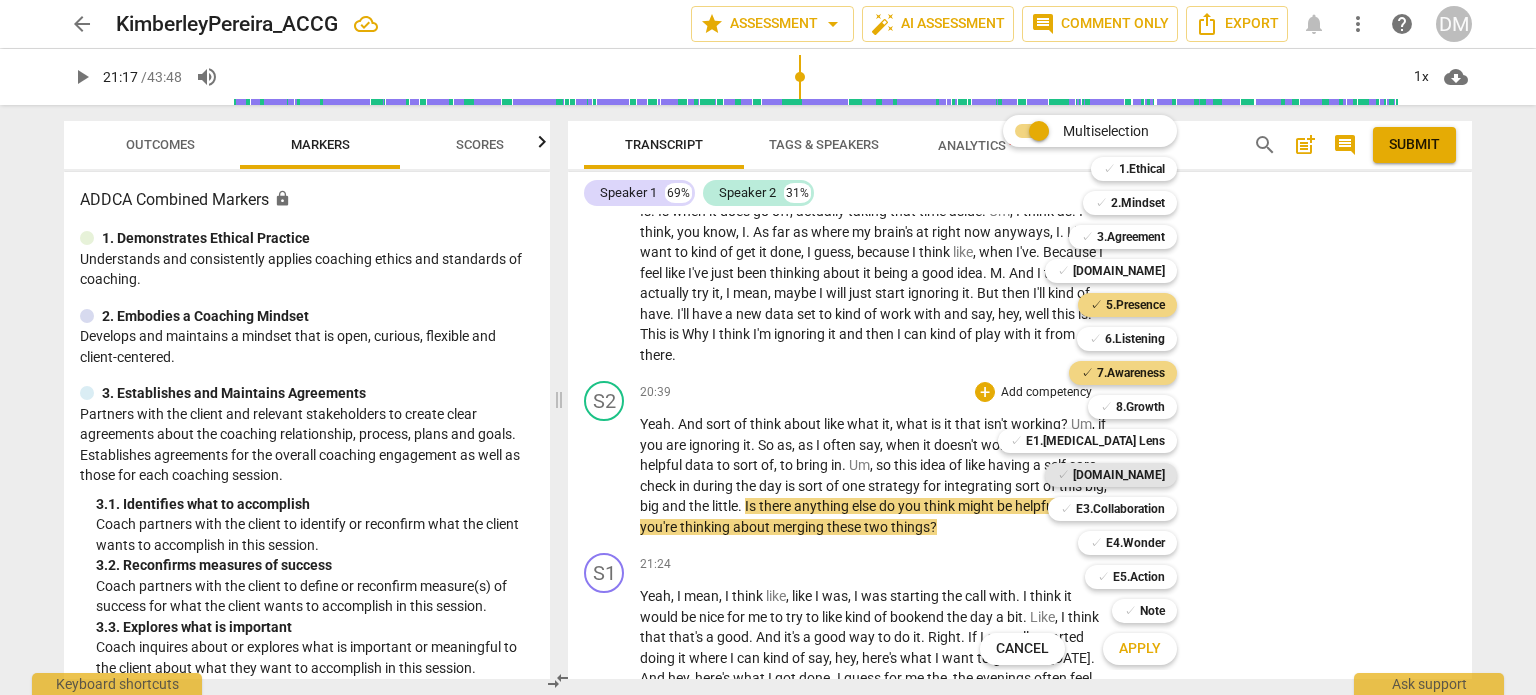 click on "[DOMAIN_NAME]" at bounding box center [1119, 475] 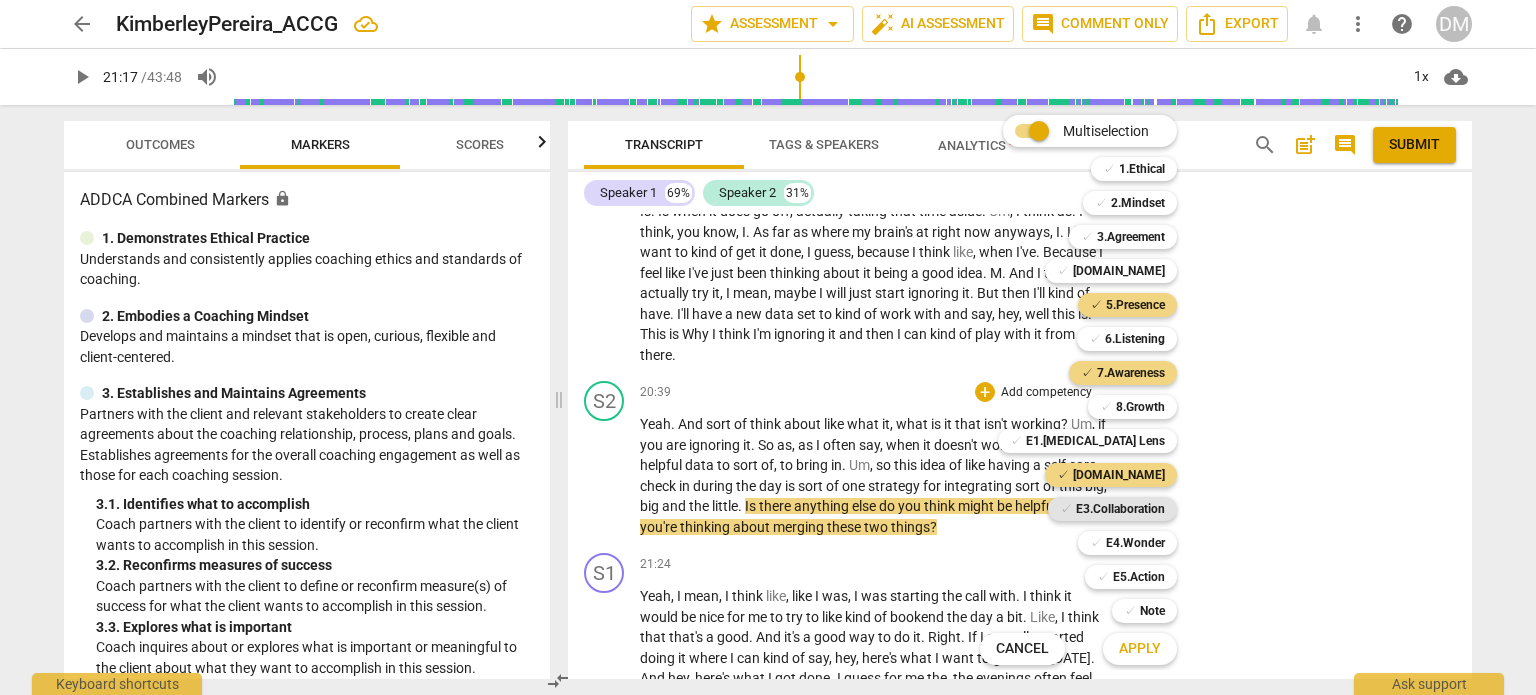 click on "E3.Collaboration" at bounding box center [1120, 509] 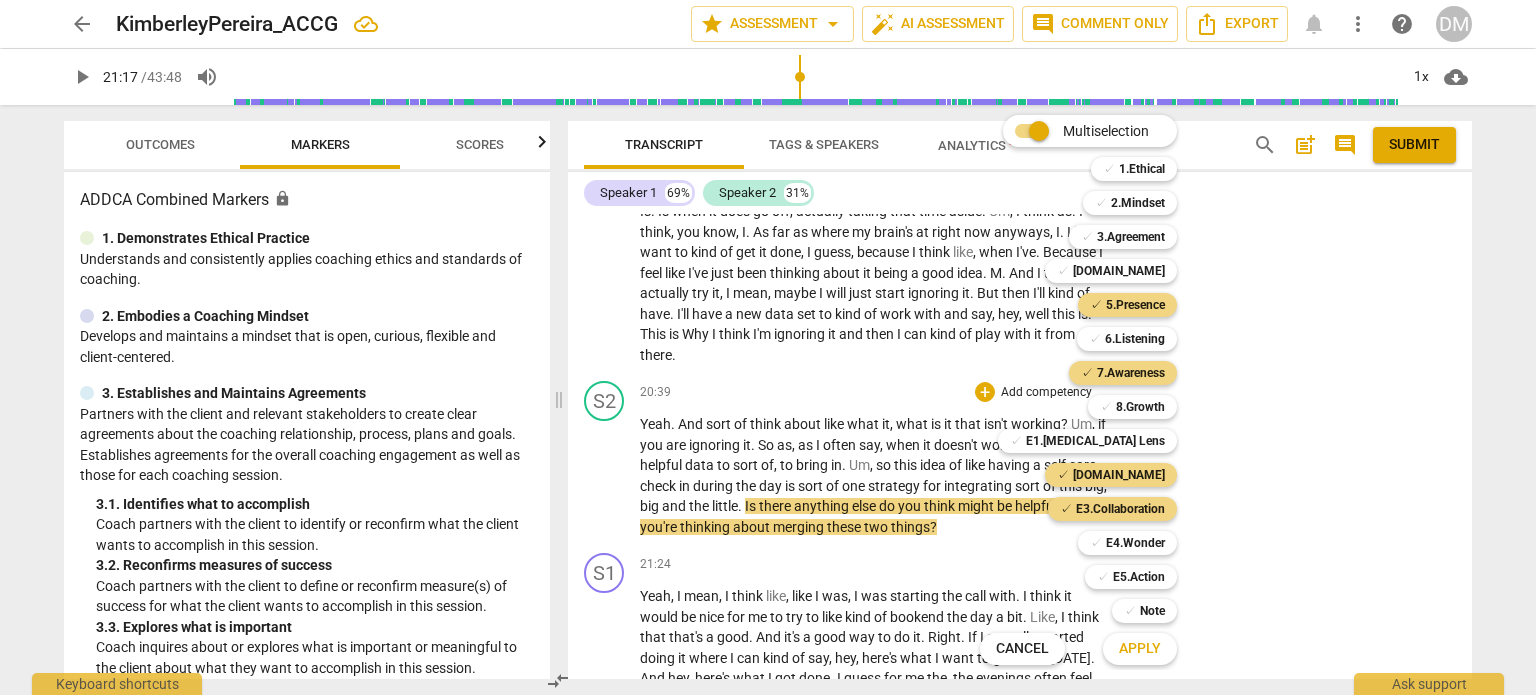 click on "Apply" at bounding box center [1140, 649] 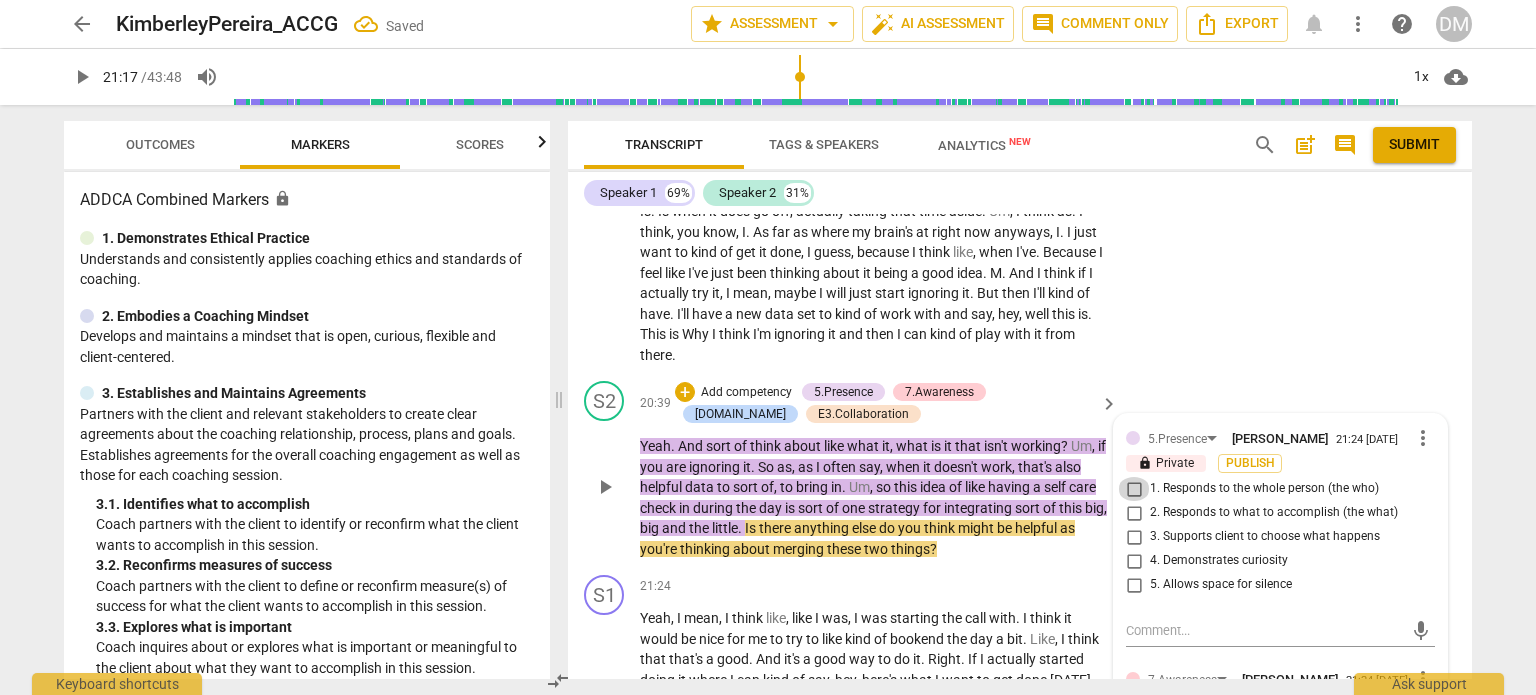 click on "1. Responds to the whole person (the who)" at bounding box center (1134, 489) 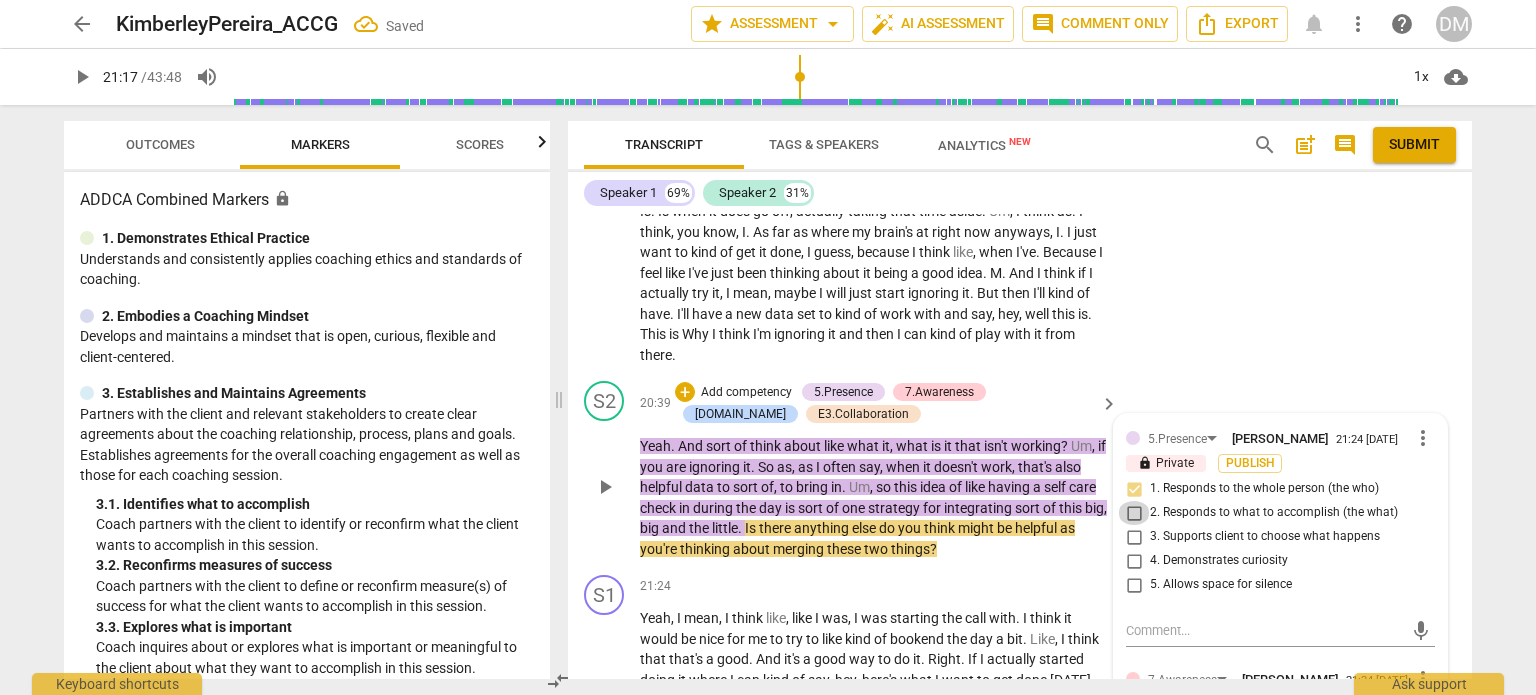 click on "2. Responds to what to accomplish (the what)" at bounding box center [1134, 513] 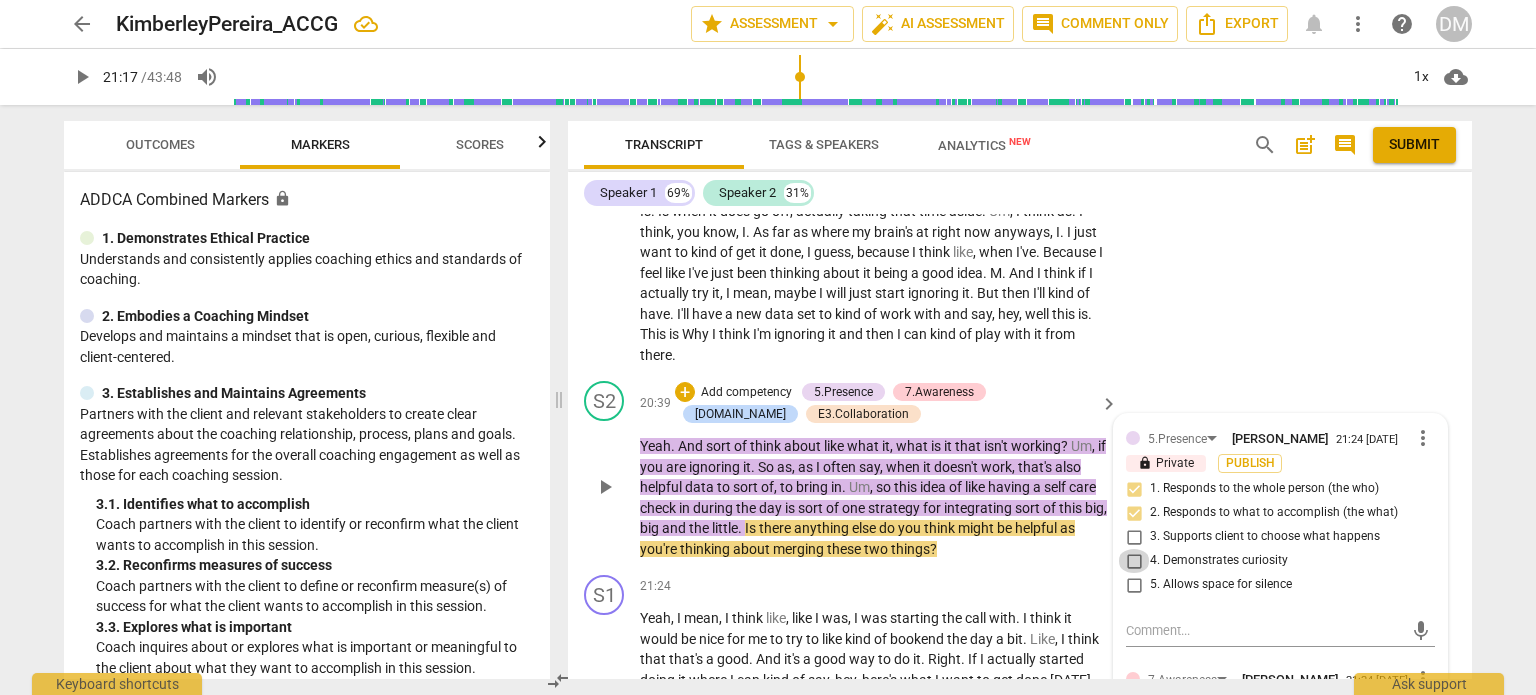 click on "4. Demonstrates curiosity" at bounding box center [1134, 561] 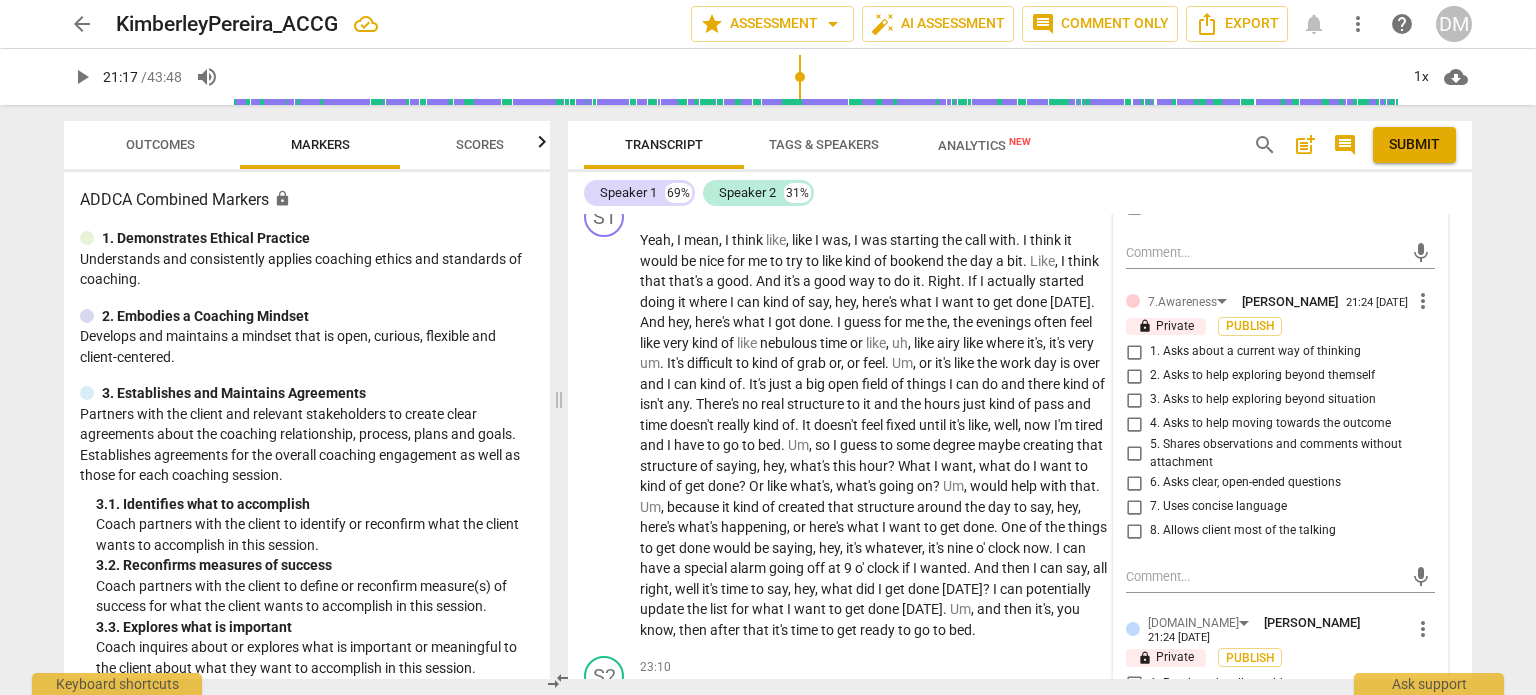 scroll, scrollTop: 9598, scrollLeft: 0, axis: vertical 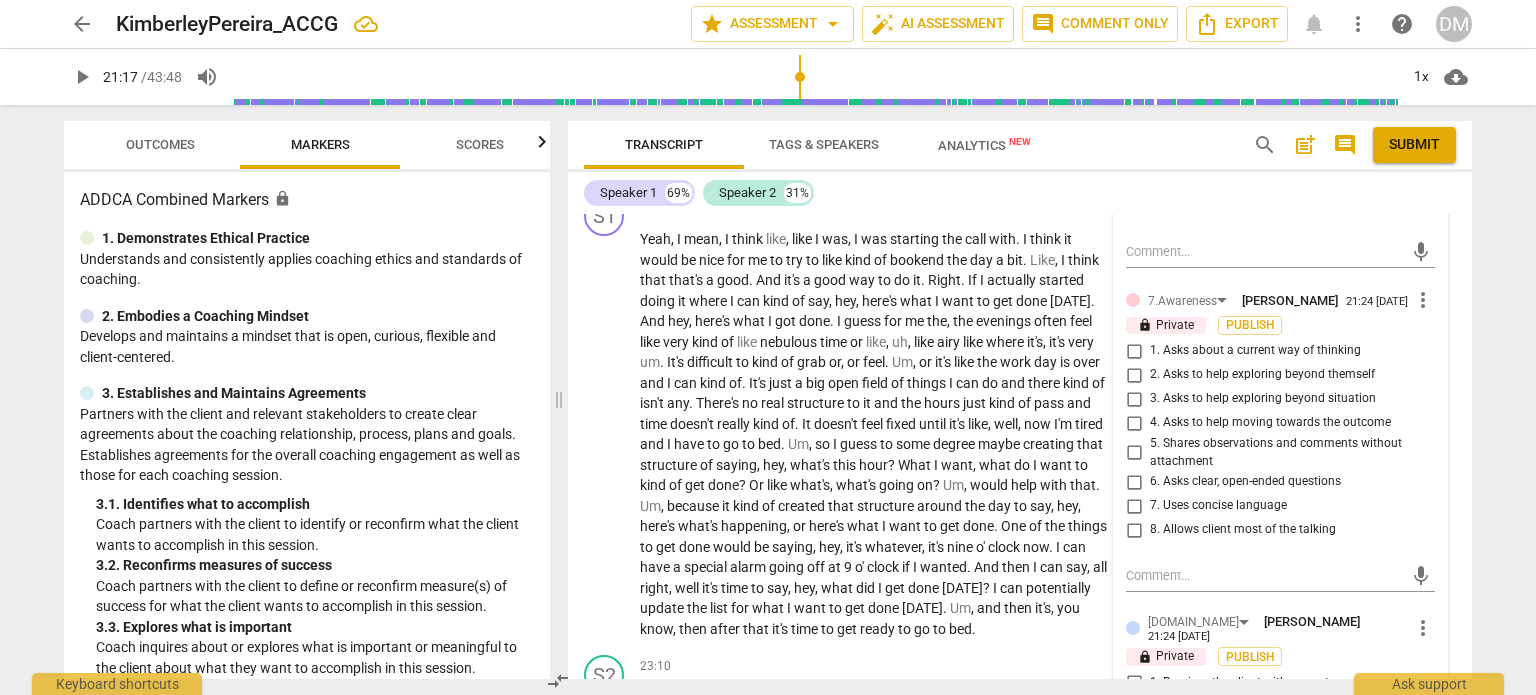 click on "3. Asks to help exploring beyond situation" at bounding box center [1134, 399] 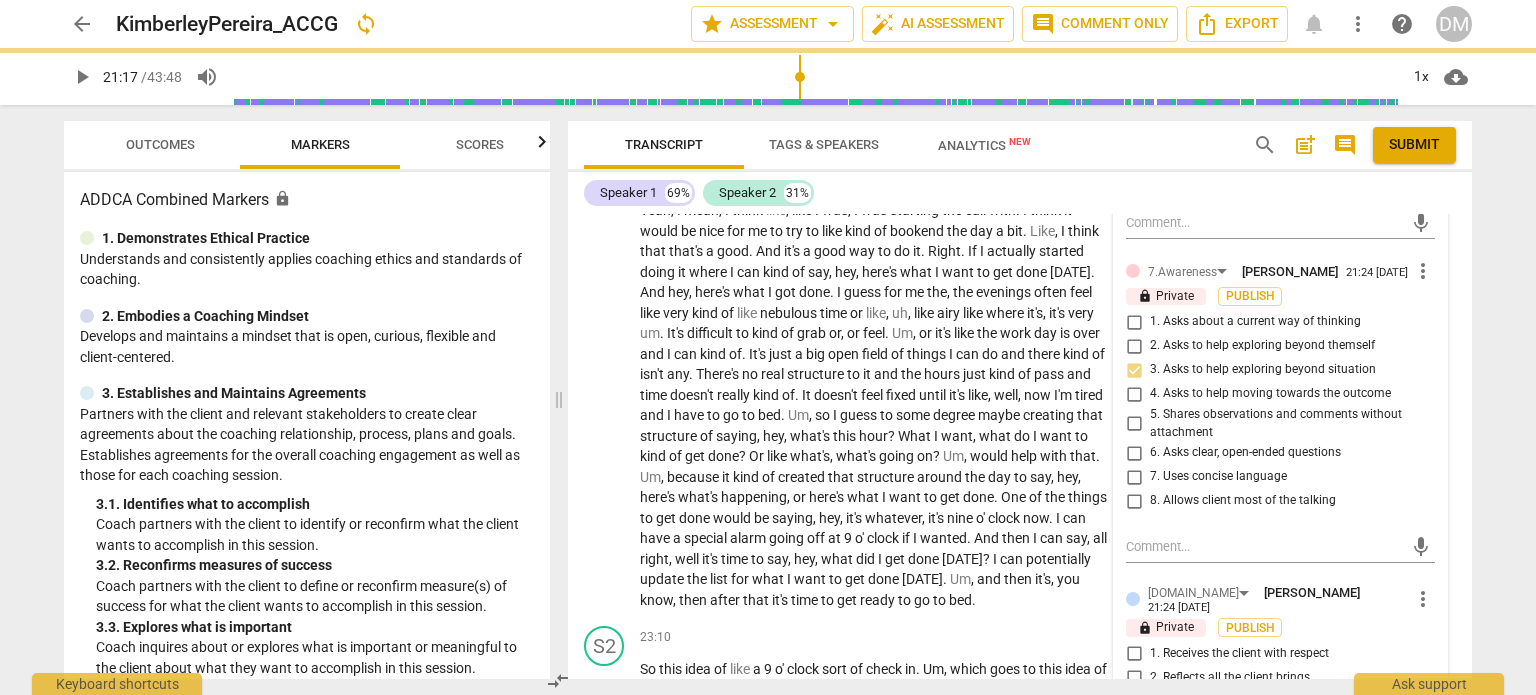 scroll, scrollTop: 9672, scrollLeft: 0, axis: vertical 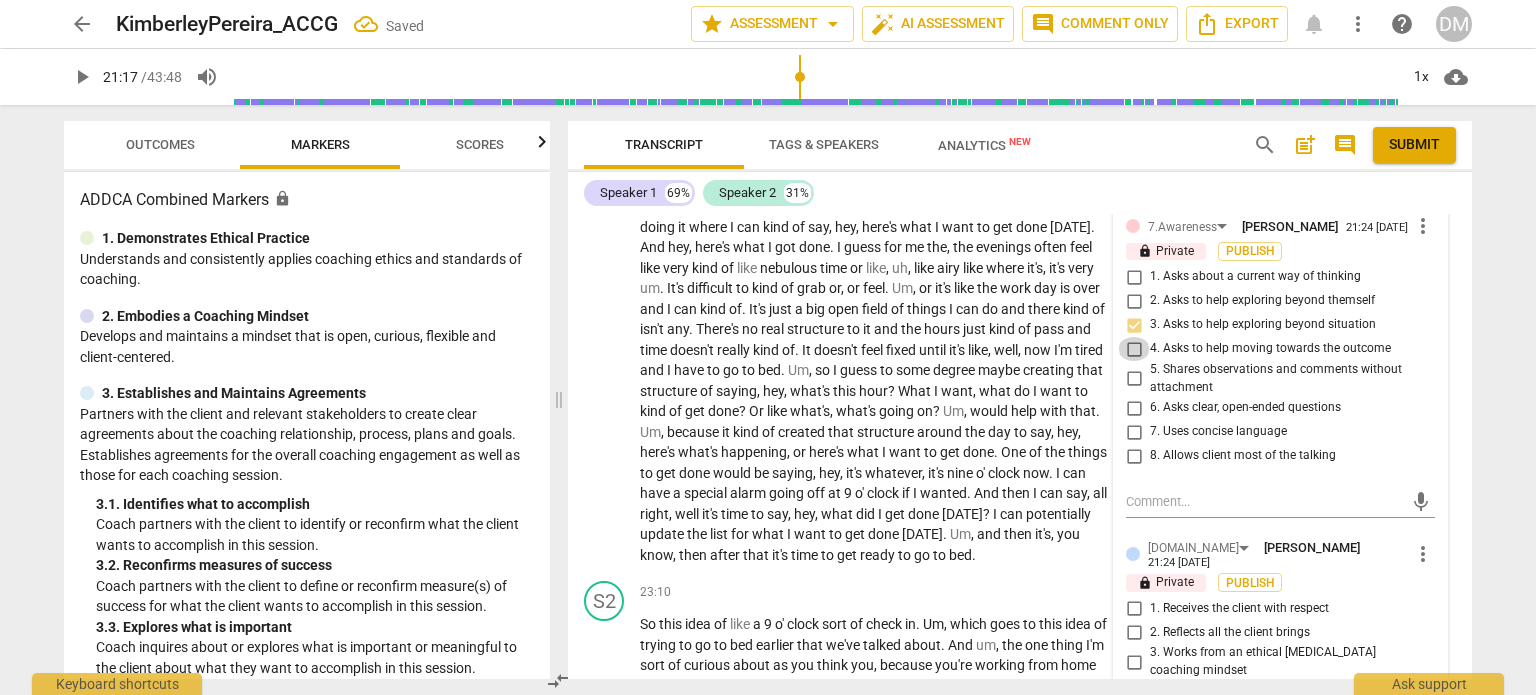 click on "4. Asks to help moving towards the outcome" at bounding box center [1134, 349] 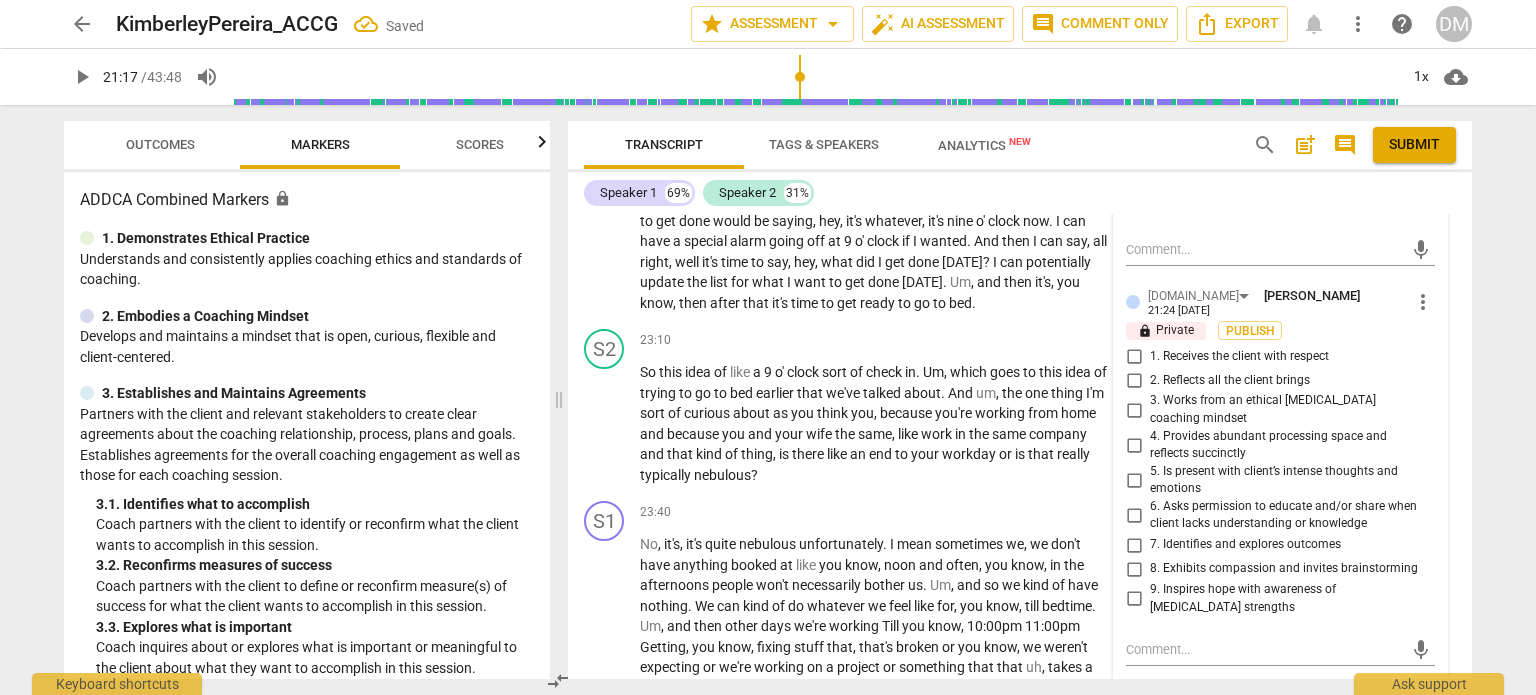 scroll, scrollTop: 9927, scrollLeft: 0, axis: vertical 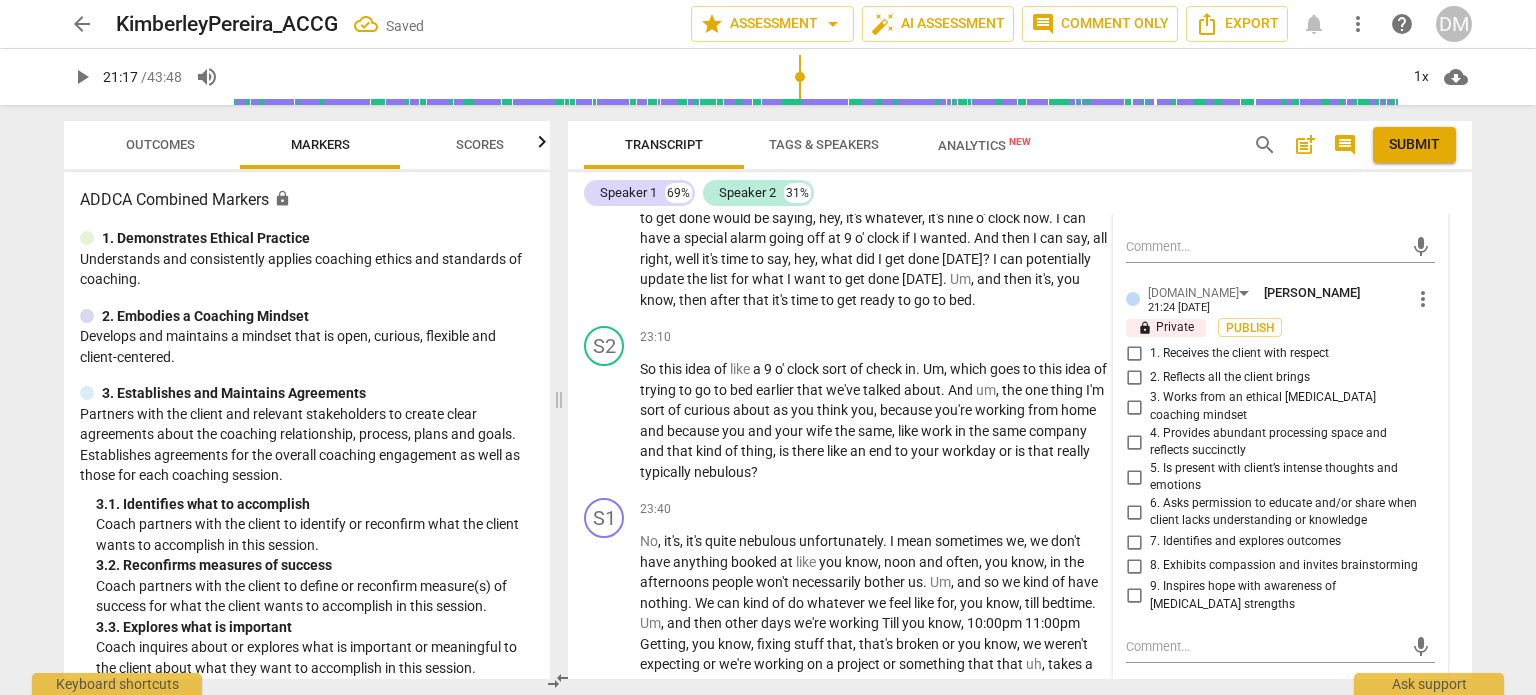 click on "8. Exhibits compassion and invites brainstorming" at bounding box center (1134, 566) 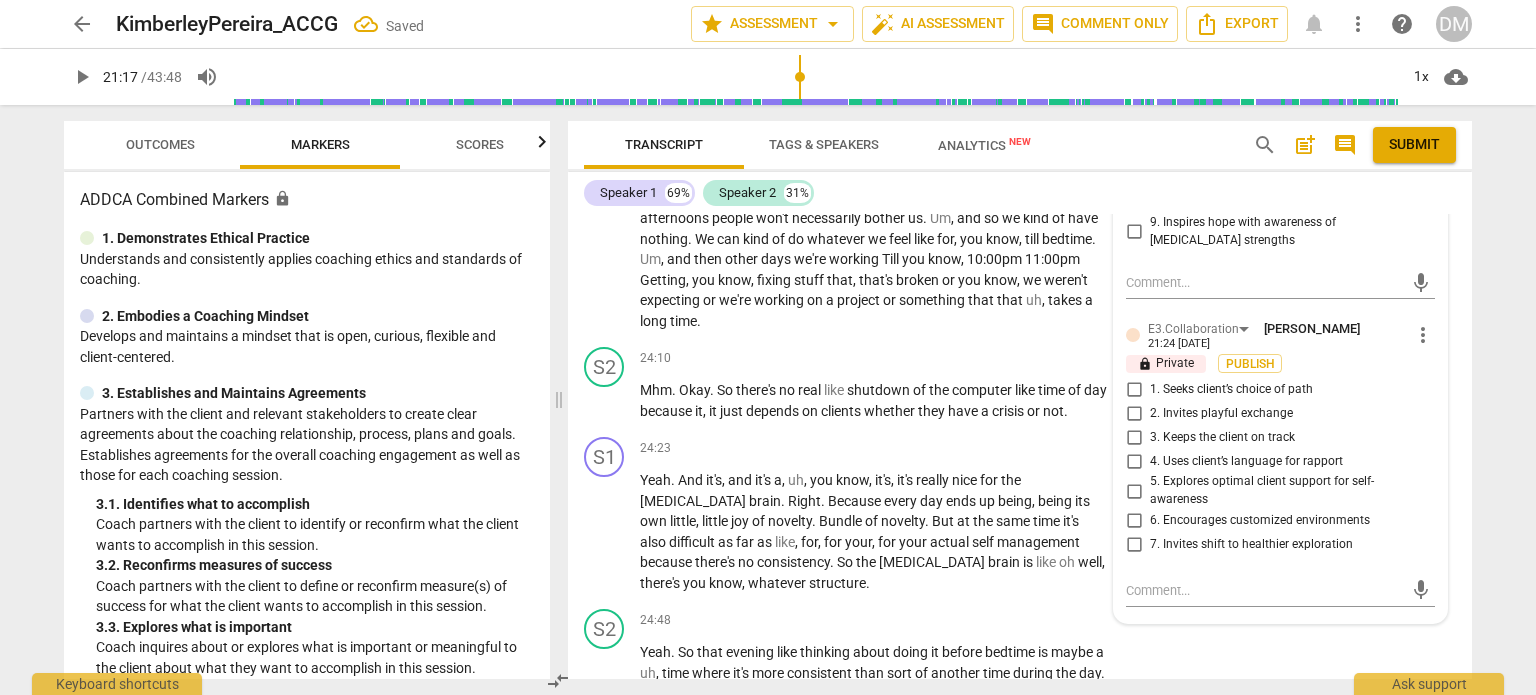 scroll, scrollTop: 10292, scrollLeft: 0, axis: vertical 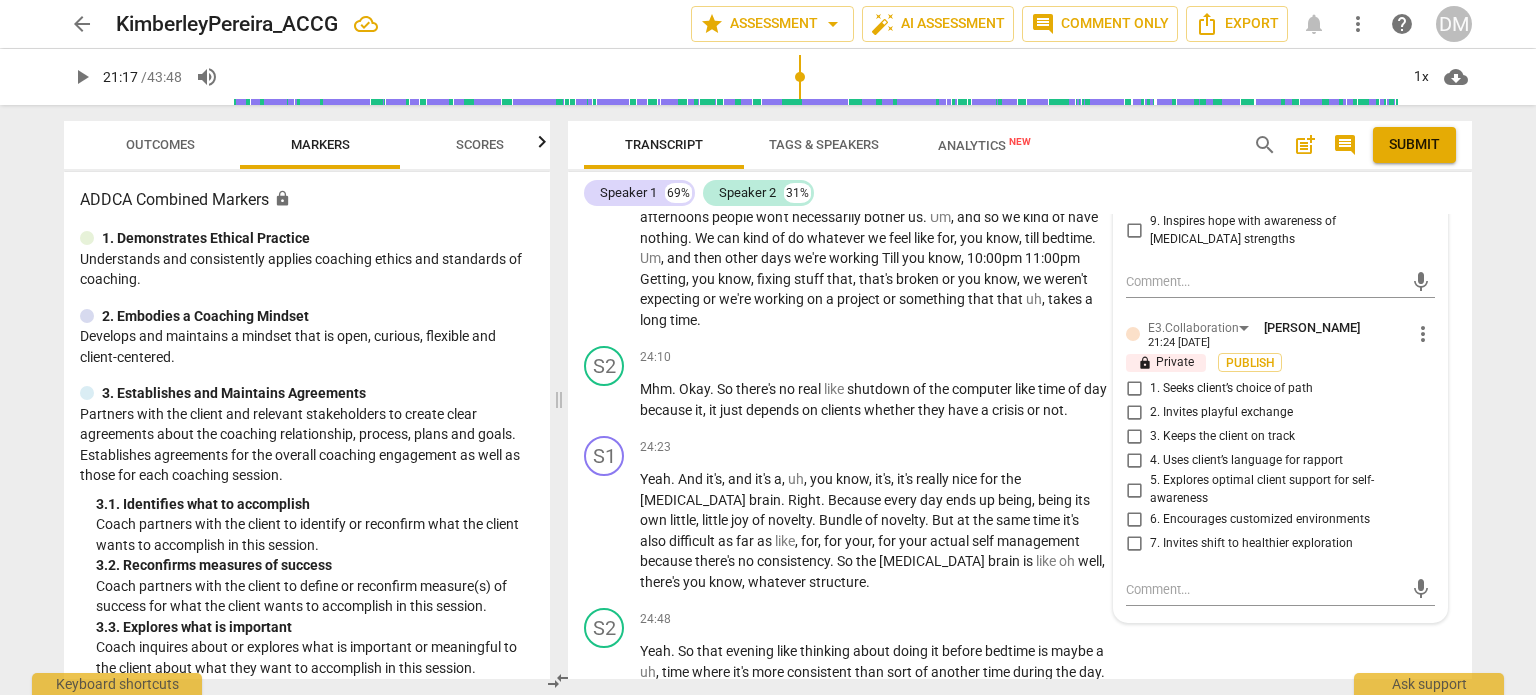 click on "5. Explores optimal client support for self-awareness" at bounding box center [1134, 490] 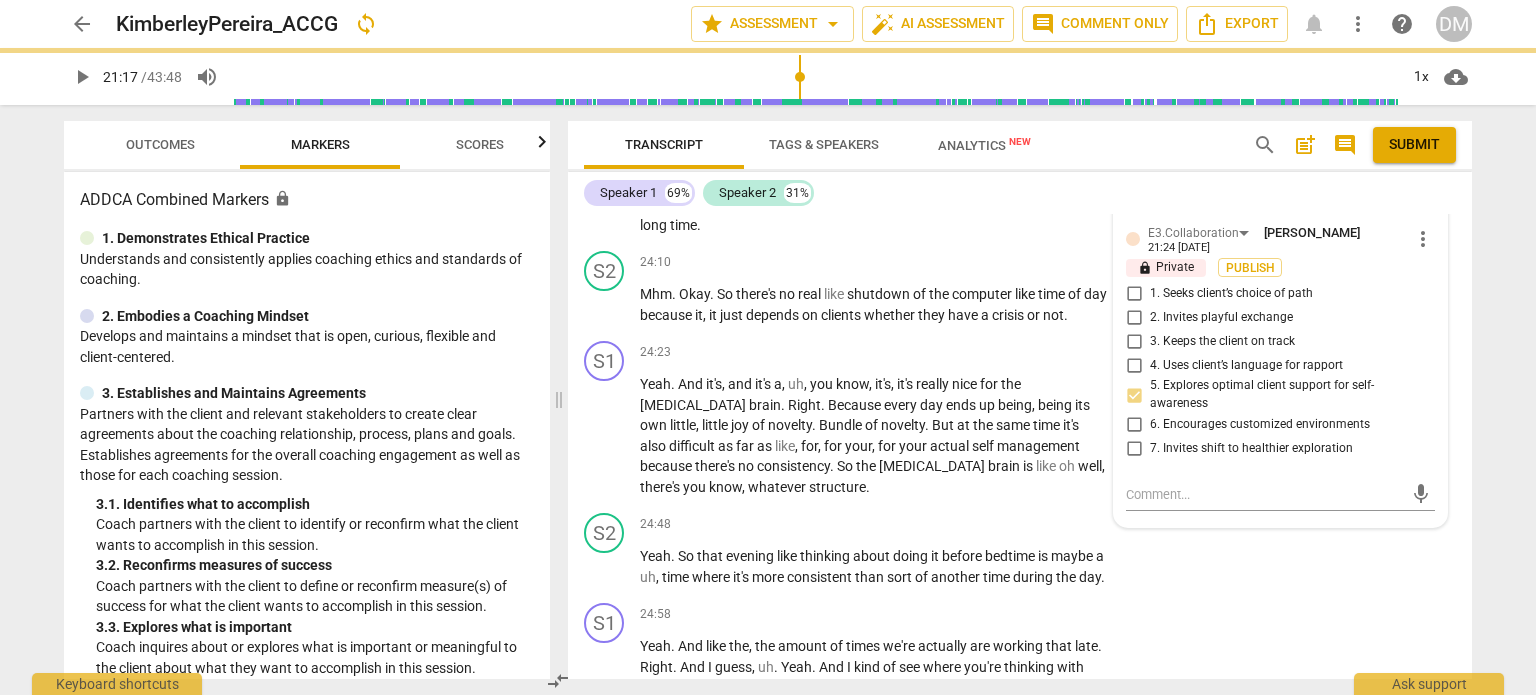 scroll, scrollTop: 10387, scrollLeft: 0, axis: vertical 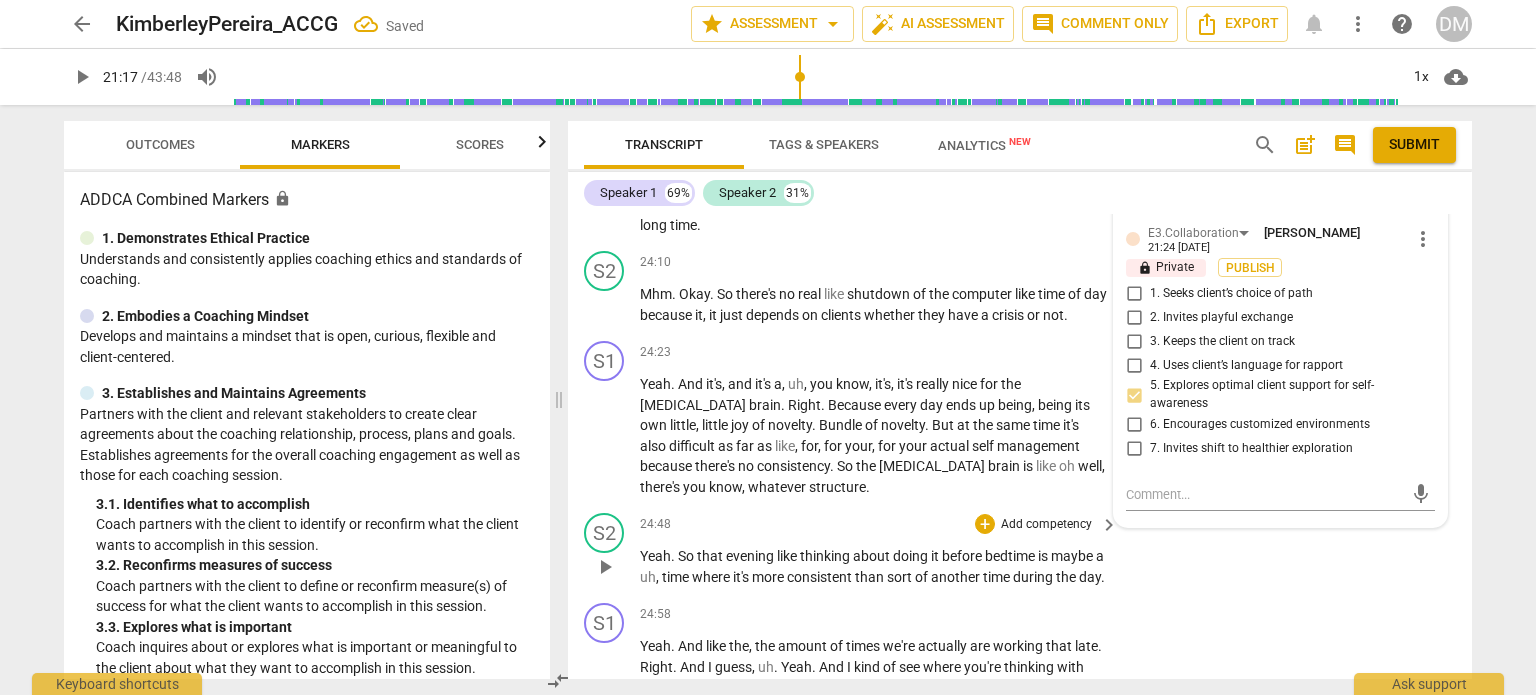 click on "S2 play_arrow pause 24:48 + Add competency keyboard_arrow_right Yeah .   So   that   evening   like   thinking   about   doing   it   before   bedtime   is   maybe   a   uh ,   time   where   it's   more   consistent   than   sort   of   another   time   during   the   day ." at bounding box center (1020, 550) 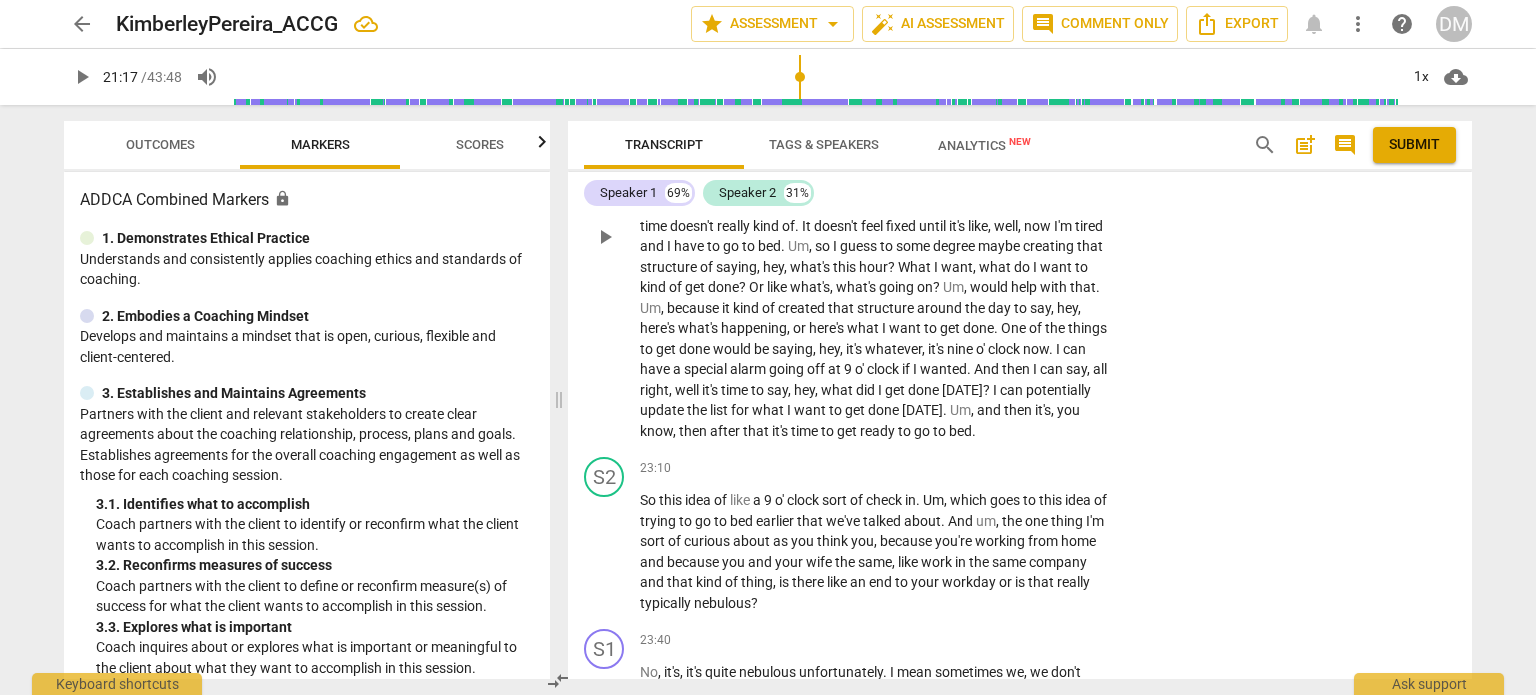 scroll, scrollTop: 9809, scrollLeft: 0, axis: vertical 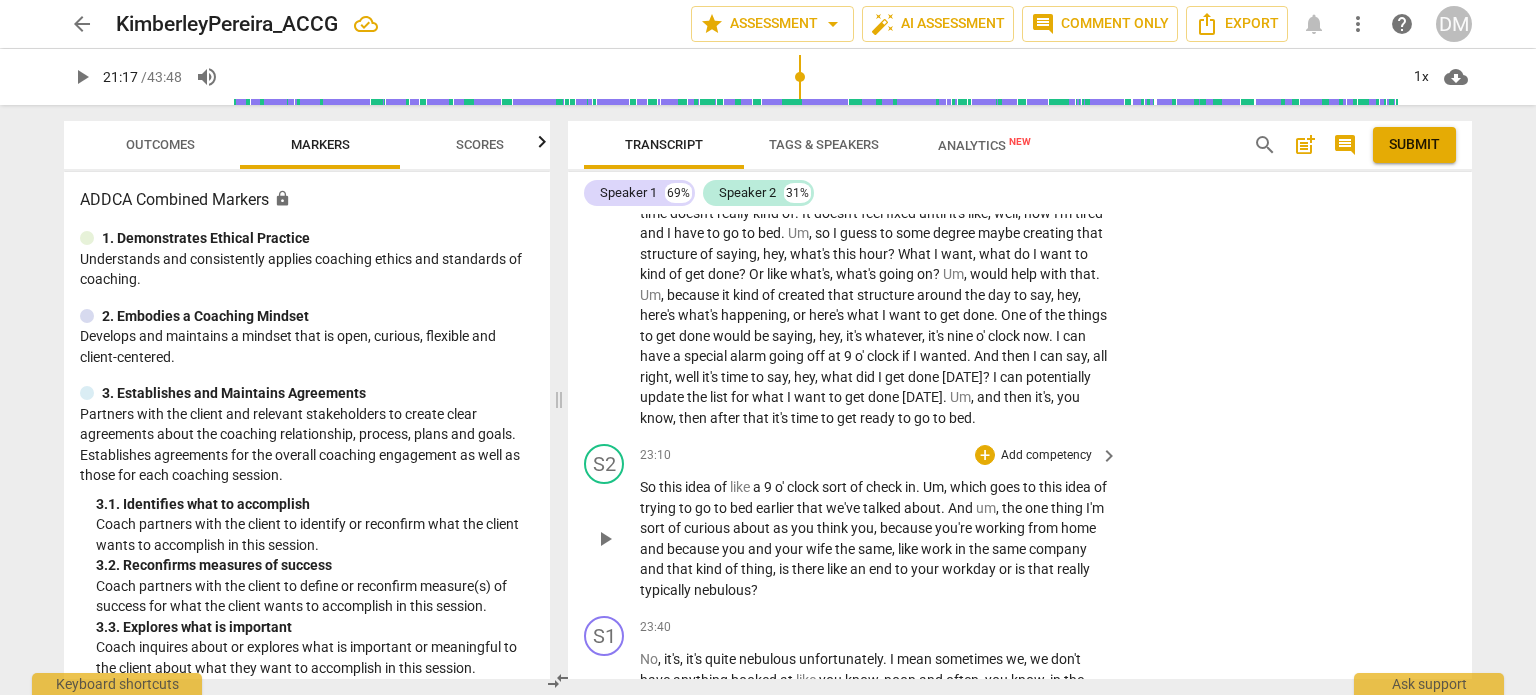 click on "this" at bounding box center [672, 487] 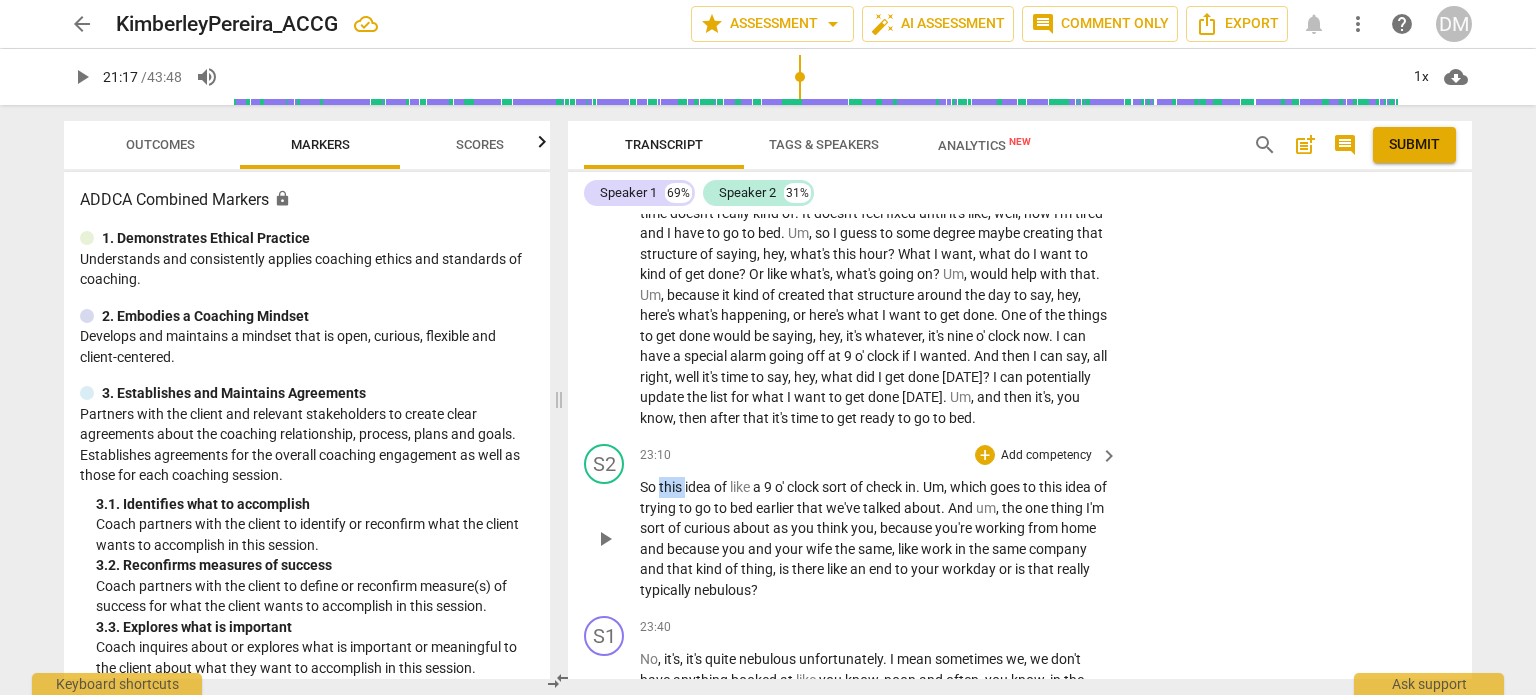 click on "this" at bounding box center (672, 487) 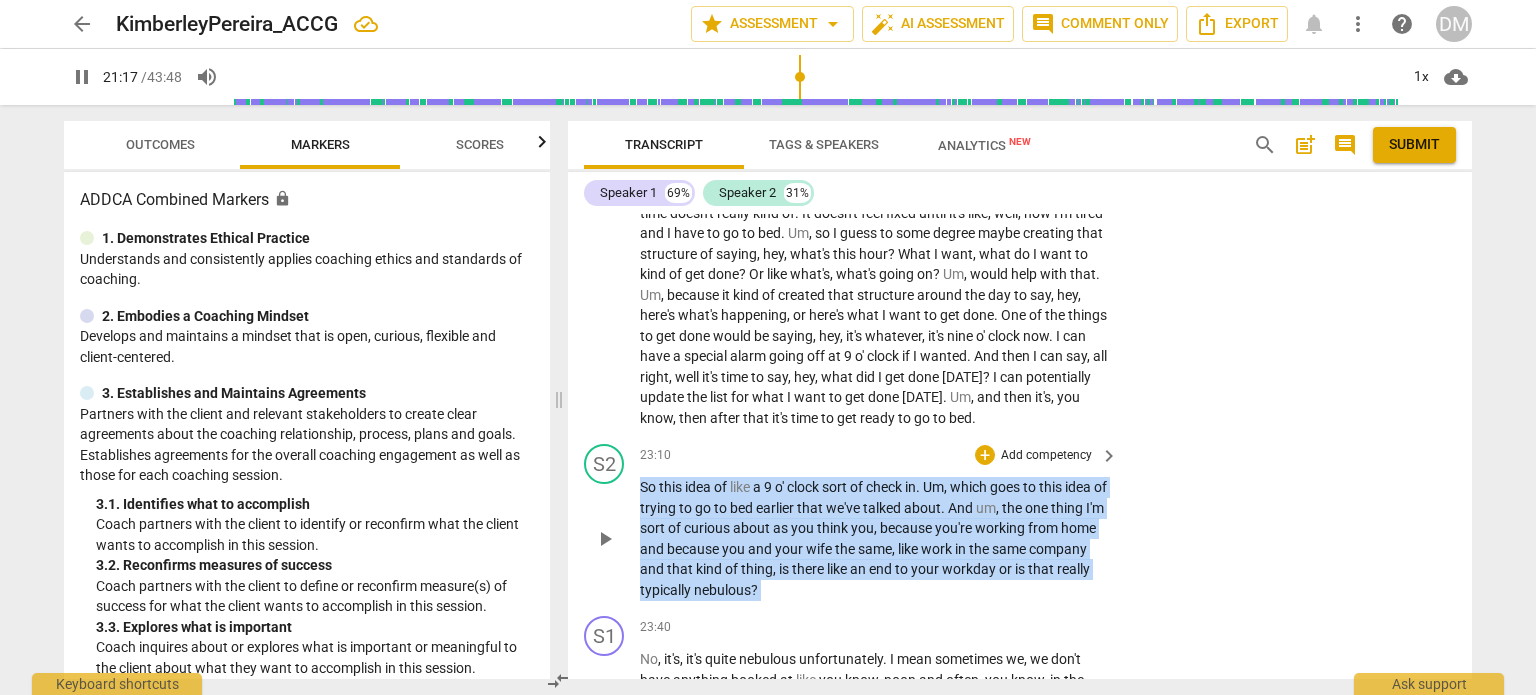click on "this" at bounding box center [672, 487] 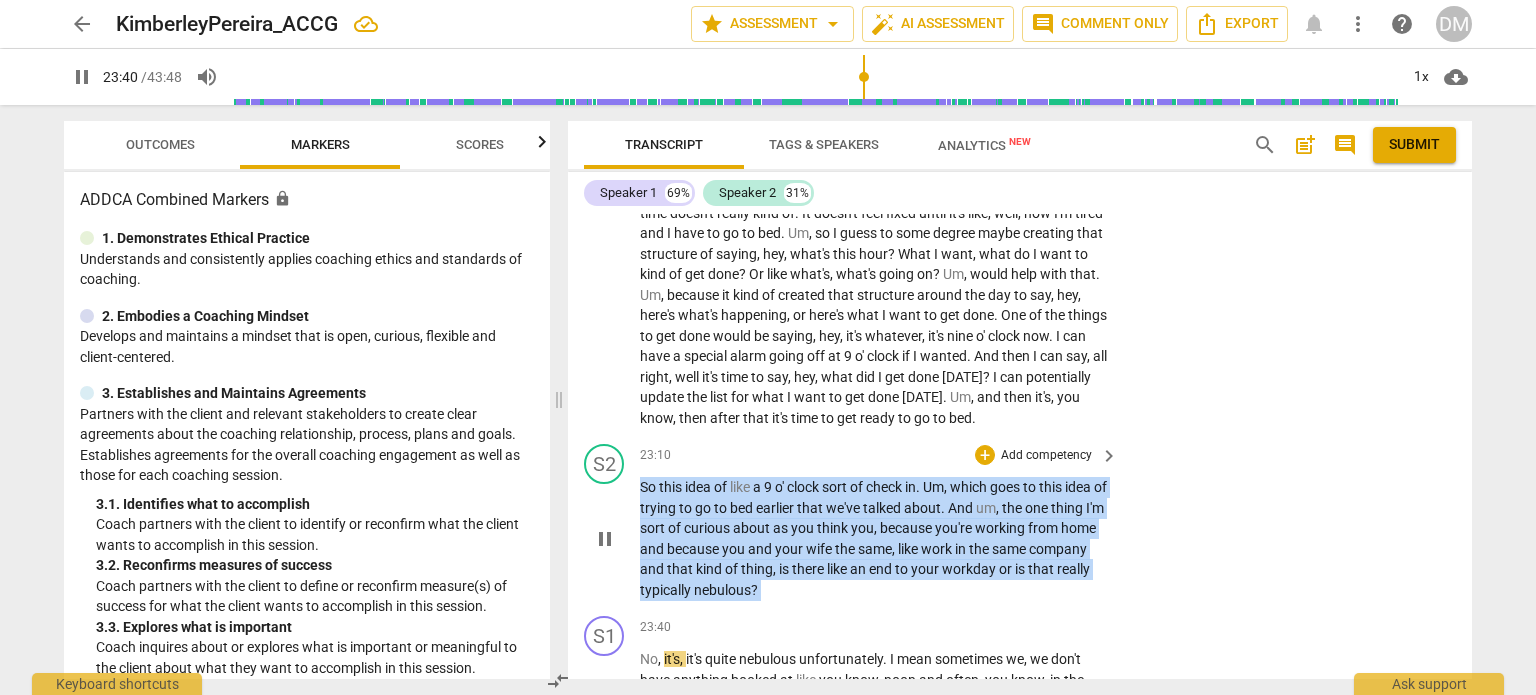 click on "So   this   idea   of   like   a   9   o '   clock   sort   of   check   in .   Um ,   which   goes   to   this   idea   of   trying   to   go   to   bed   earlier   that   we've   talked   about .   And   um ,   the   one   thing   I'm   sort   of   curious   about   as   you   think   you ,   because   you're   working   from   home   and   because   you   and   your   wife   the   same ,   like   work   in   the   same   company   and   that   kind   of   thing ,   is   there   like   an   end   to   your   workday   or   is   that   really   typically   nebulous ?" at bounding box center [874, 538] 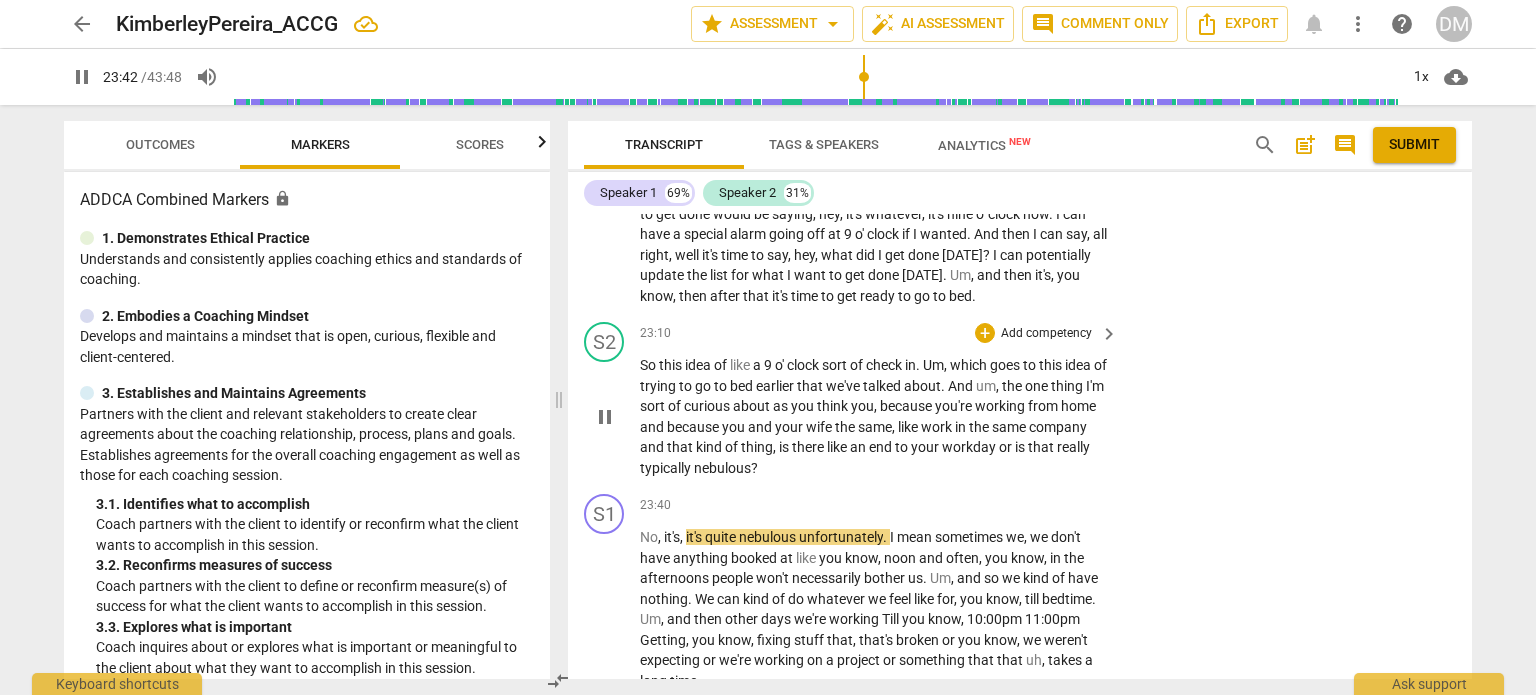 scroll, scrollTop: 9936, scrollLeft: 0, axis: vertical 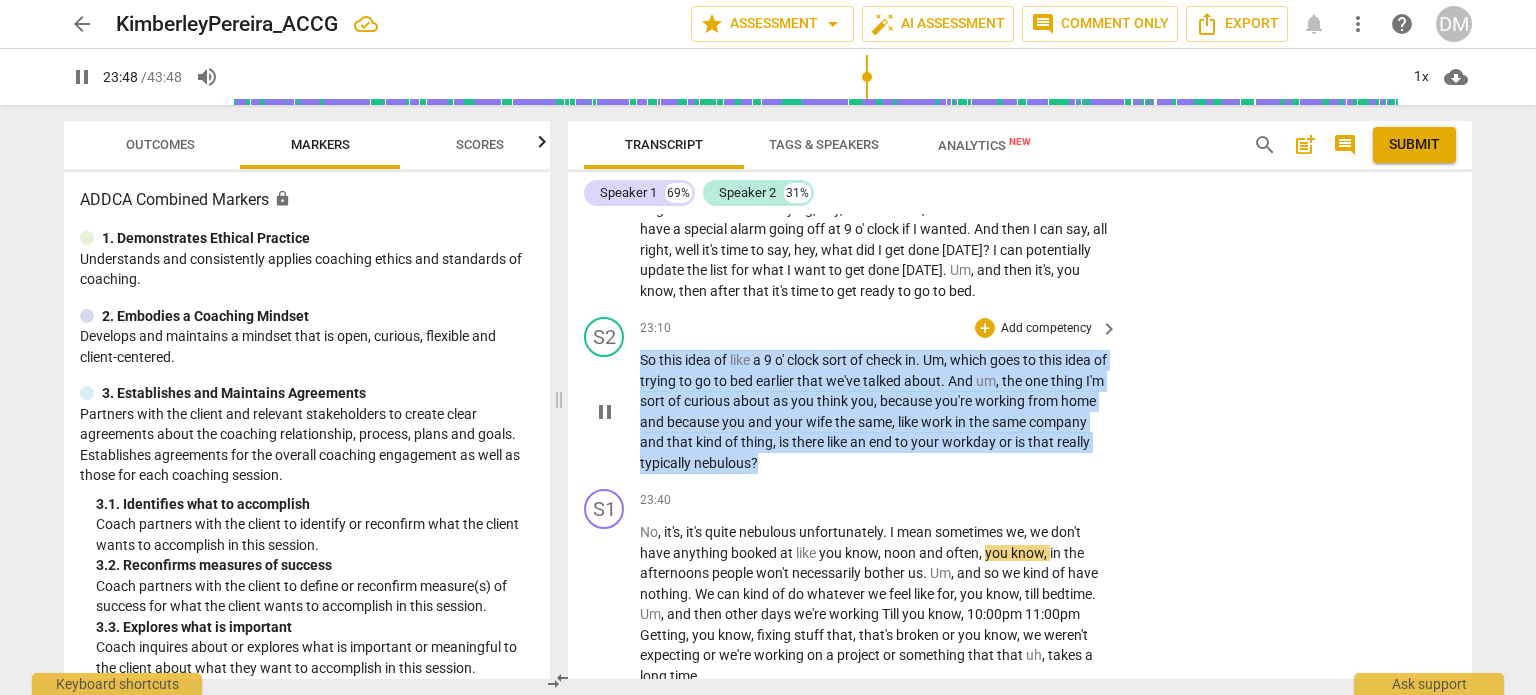 drag, startPoint x: 834, startPoint y: 487, endPoint x: 629, endPoint y: 379, distance: 231.70886 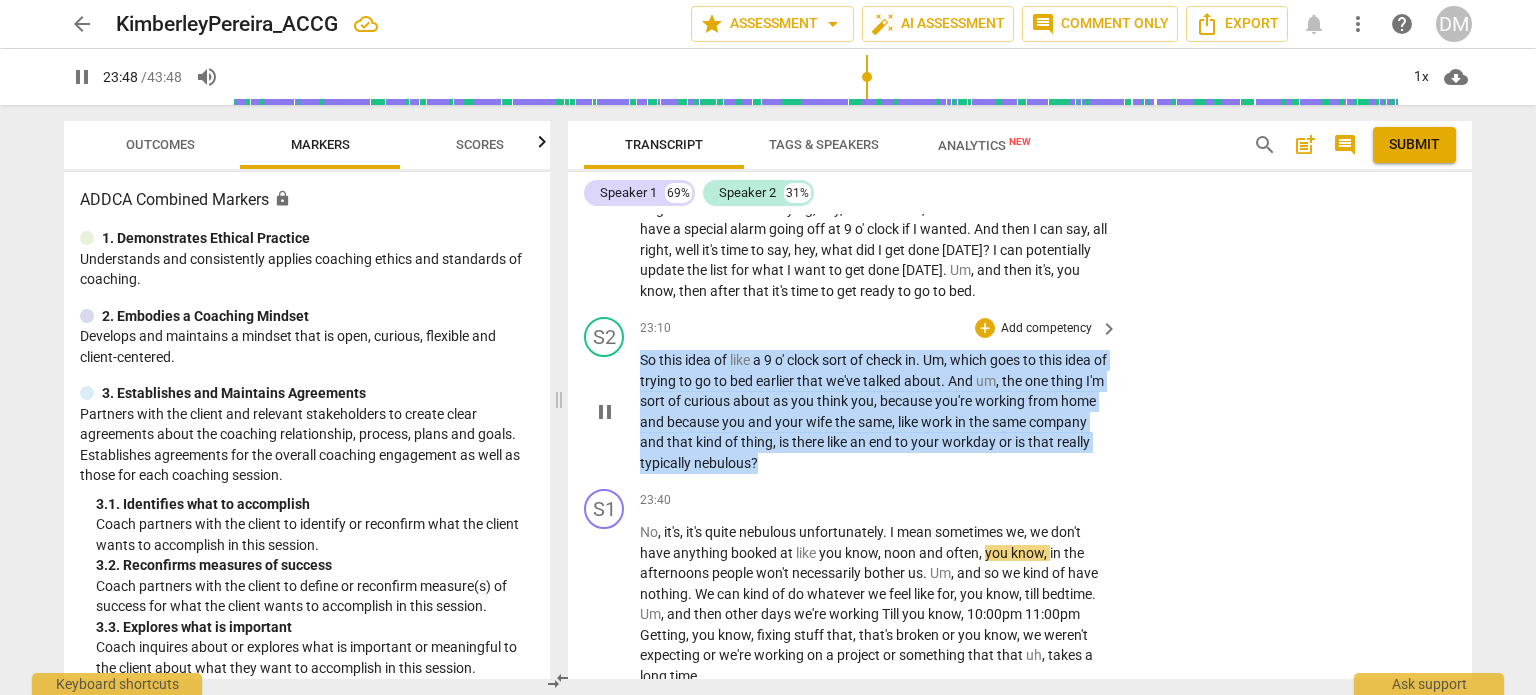 click on "S2 play_arrow pause 23:10 + Add competency keyboard_arrow_right So   this   idea   of   like   a   9   o '   clock   sort   of   check   in .   Um ,   which   goes   to   this   idea   of   trying   to   go   to   bed   earlier   that   we've   talked   about .   And   um ,   the   one   thing   I'm   sort   of   curious   about   as   you   think   you ,   because   you're   working   from   home   and   because   you   and   your   wife   the   same ,   like   work   in   the   same   company   and   that   kind   of   thing ,   is   there   like   an   end   to   your   workday   or   is   that   really   typically   nebulous ?" at bounding box center [1020, 395] 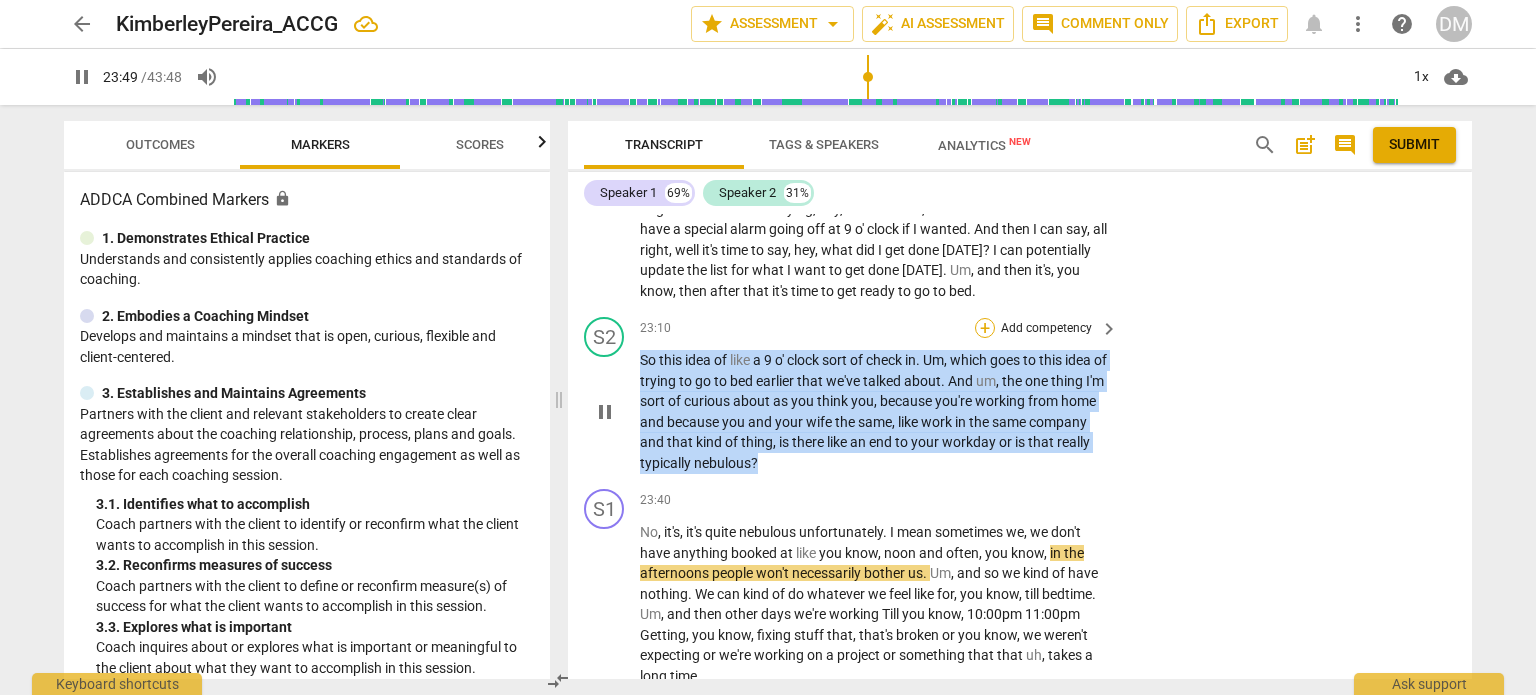click on "+" at bounding box center (985, 328) 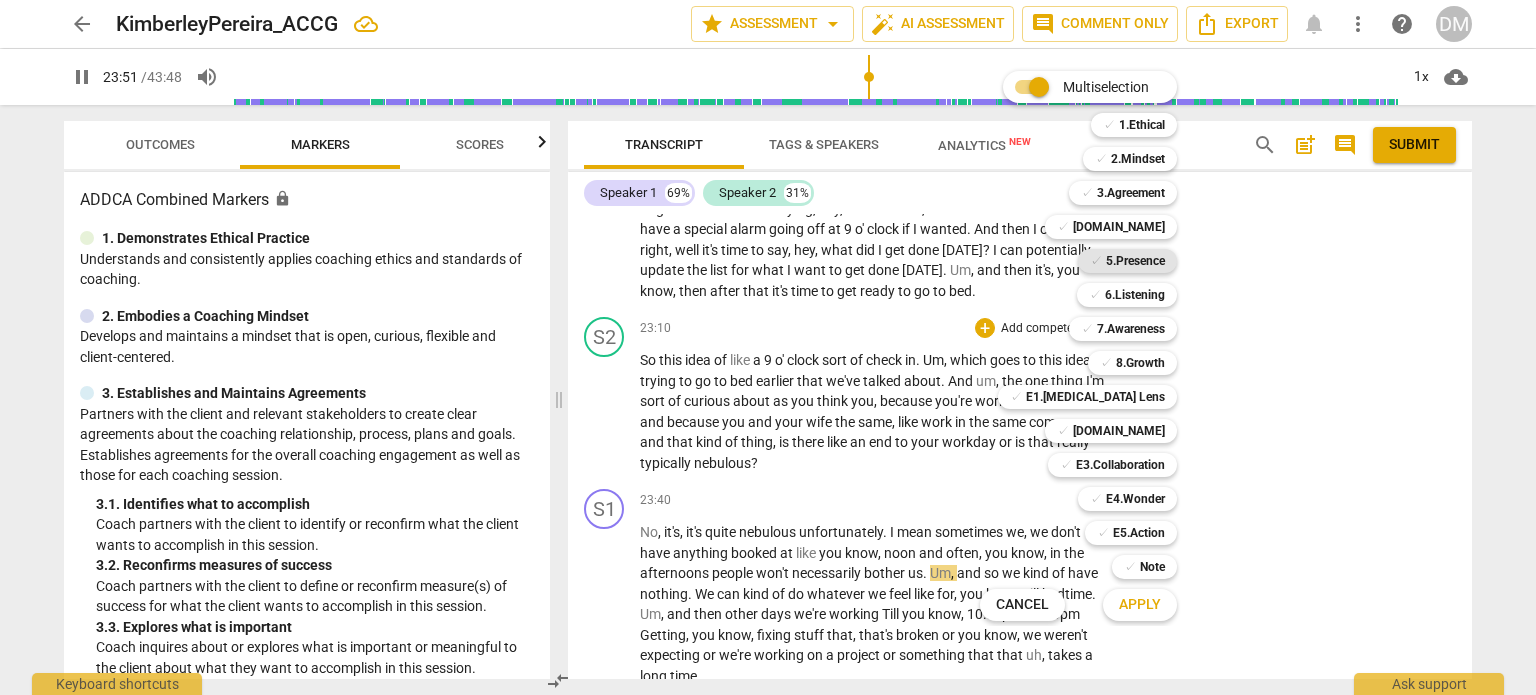 click on "✓ 5.Presence" at bounding box center (1127, 261) 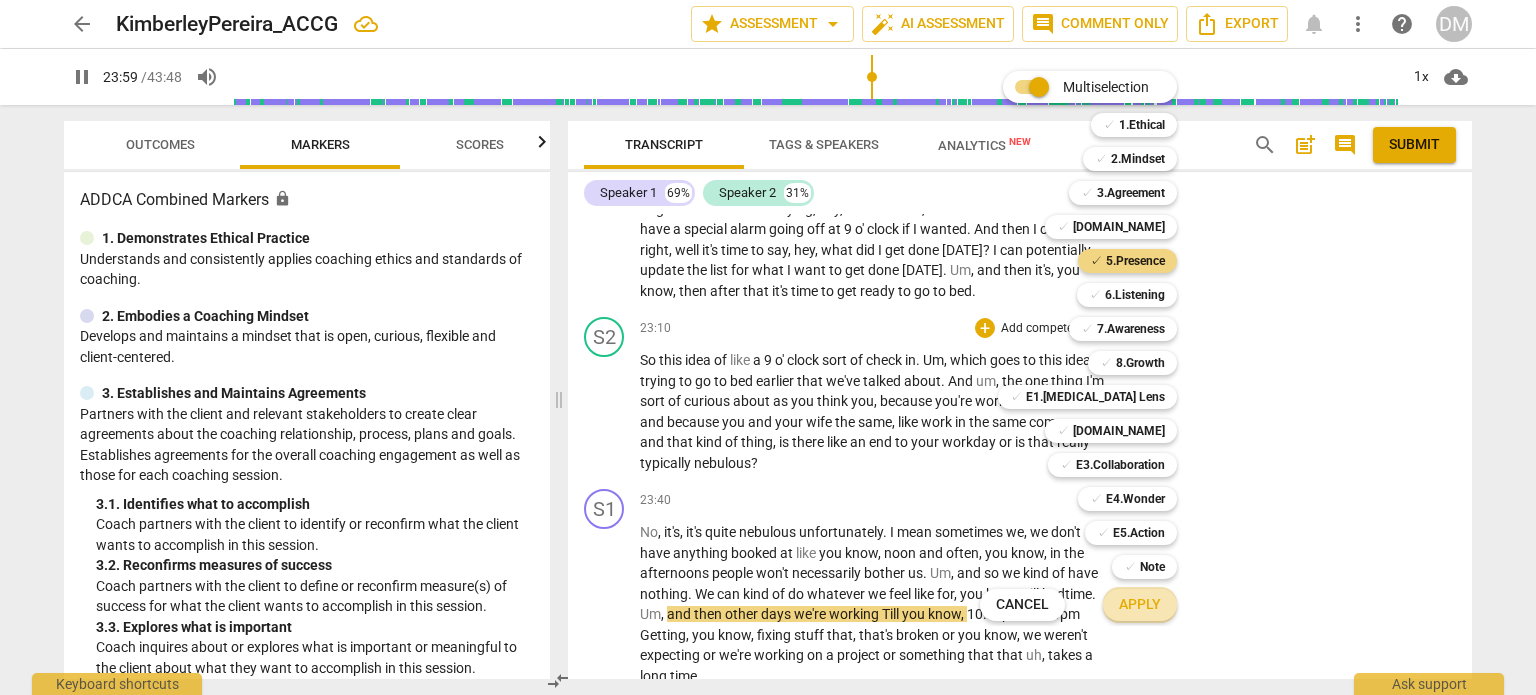 click on "Apply" at bounding box center (1140, 605) 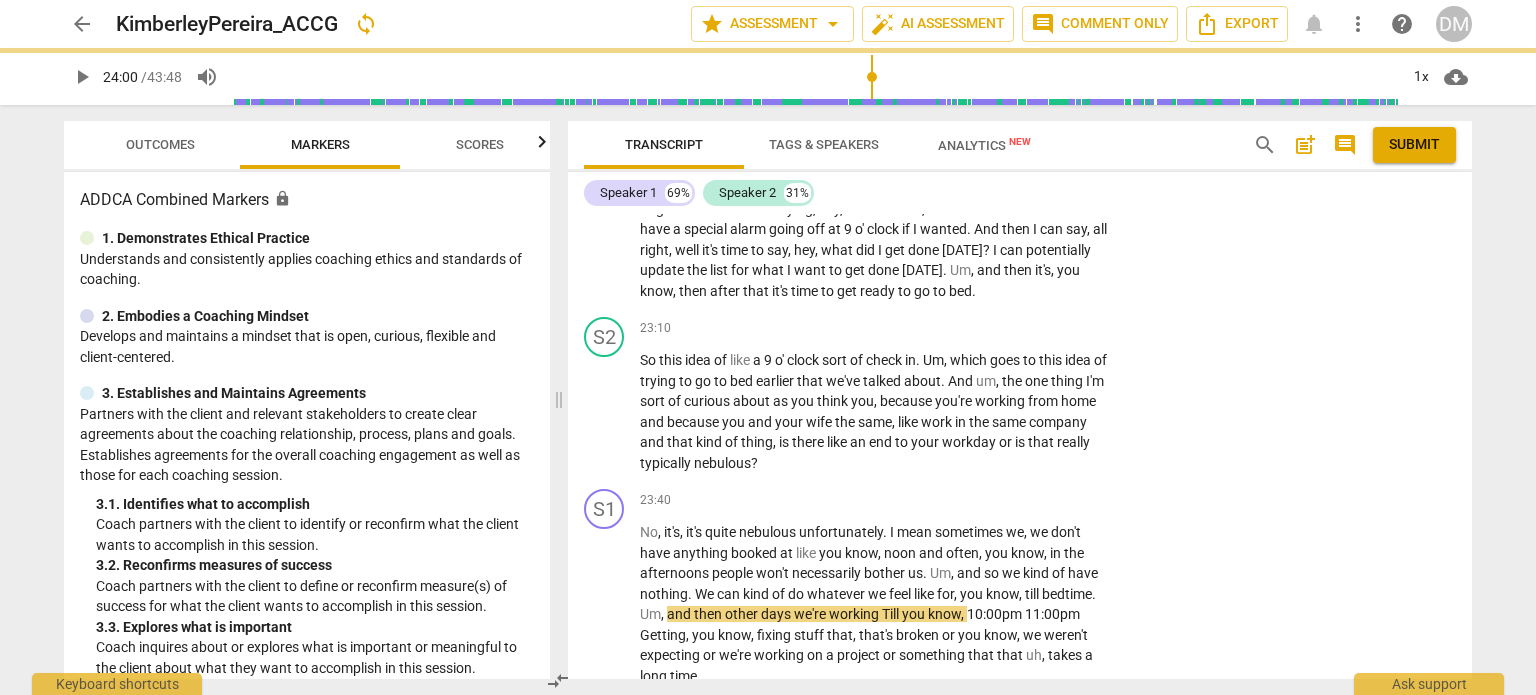 type on "1440" 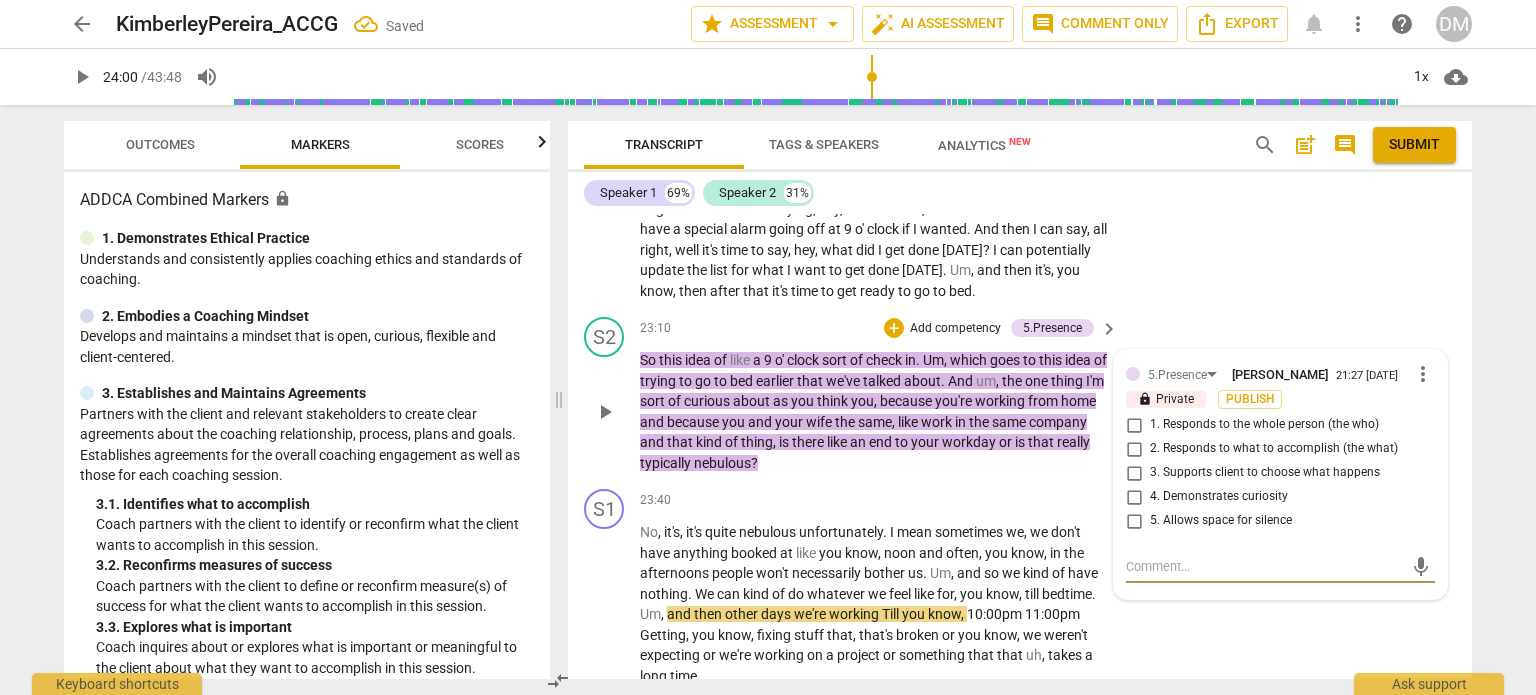 click on "4. Demonstrates curiosity" at bounding box center (1134, 497) 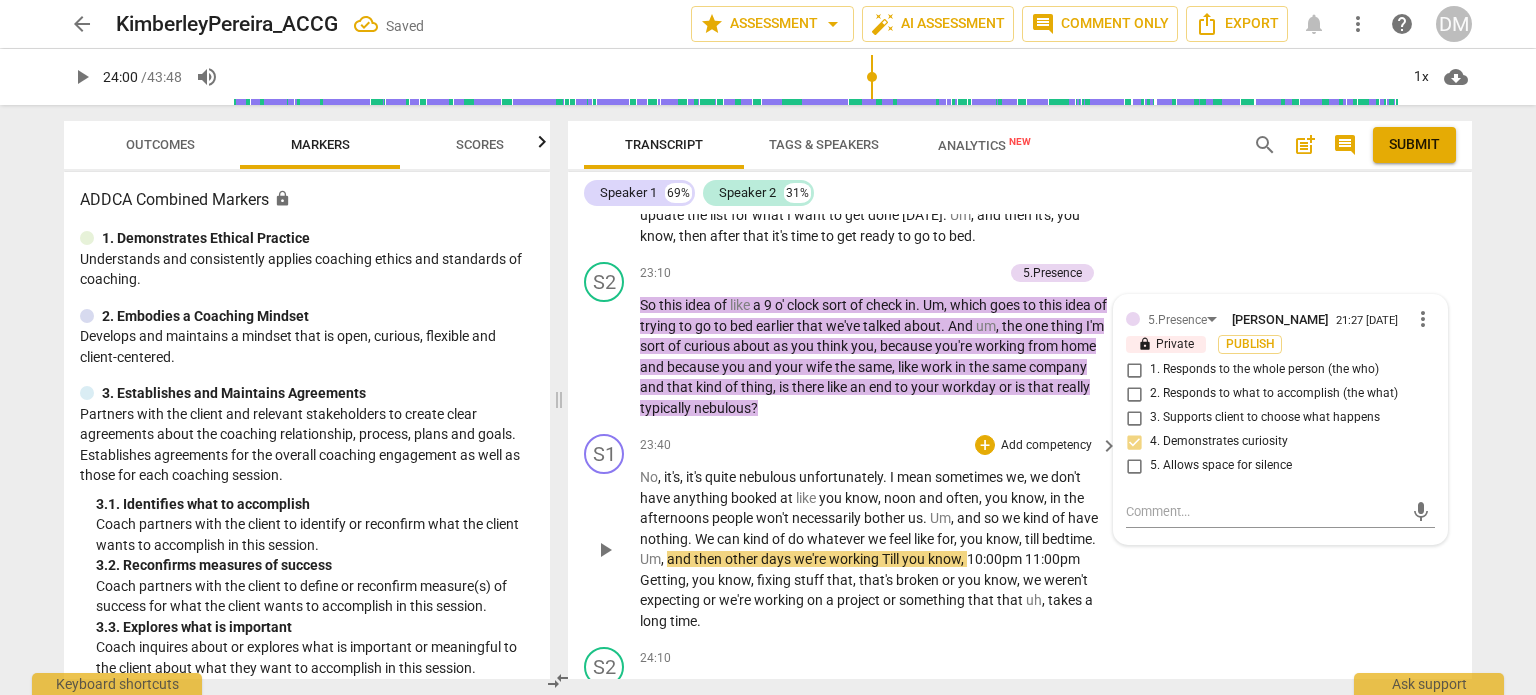 scroll, scrollTop: 9976, scrollLeft: 0, axis: vertical 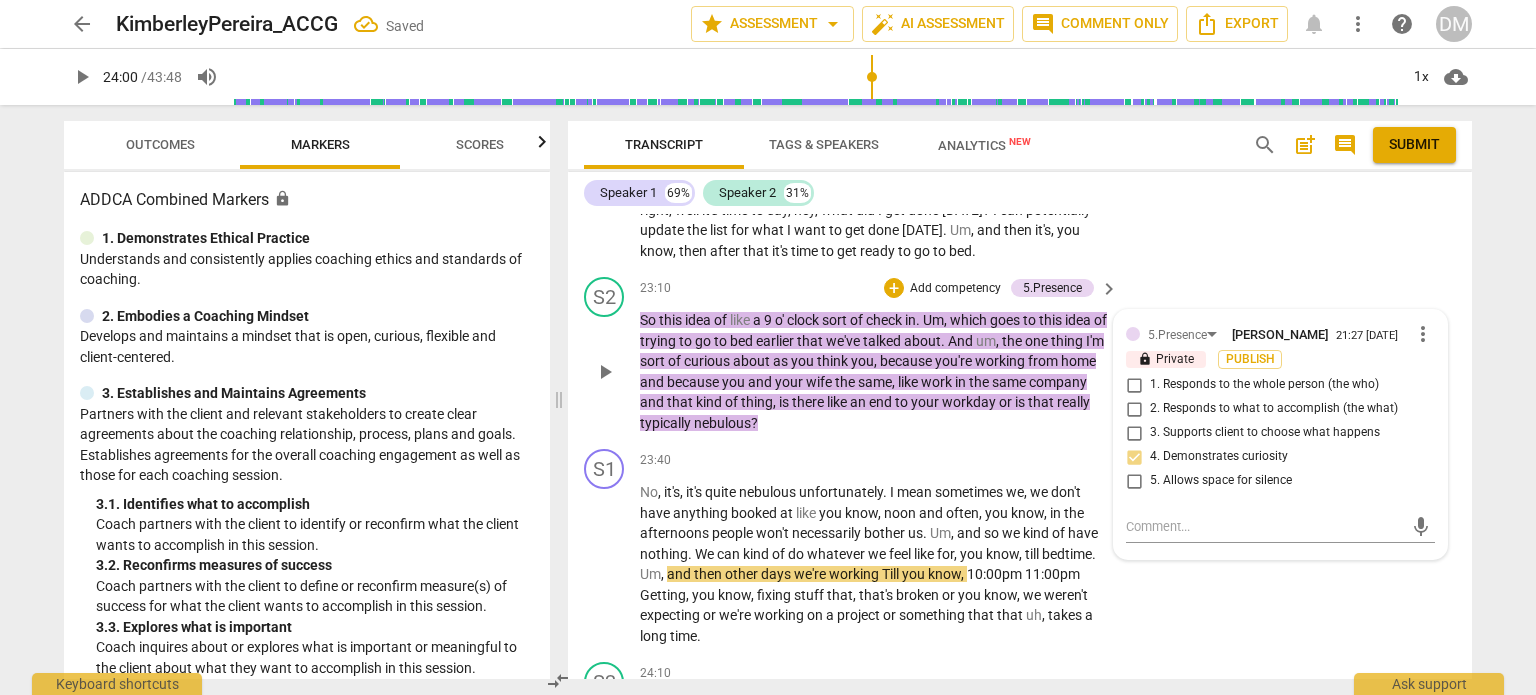 click on "So   this   idea   of   like   a   9   o '   clock   sort   of   check   in .   Um ,   which   goes   to   this   idea   of   trying   to   go   to   bed   earlier   that   we've   talked   about .   And   um ,   the   one   thing   I'm   sort   of   curious   about   as   you   think   you ,   because   you're   working   from   home   and   because   you   and   your   wife   the   same ,   like   work   in   the   same   company   and   that   kind   of   thing ,   is   there   like   an   end   to   your   workday   or   is   that   really   typically   nebulous ?" at bounding box center [874, 371] 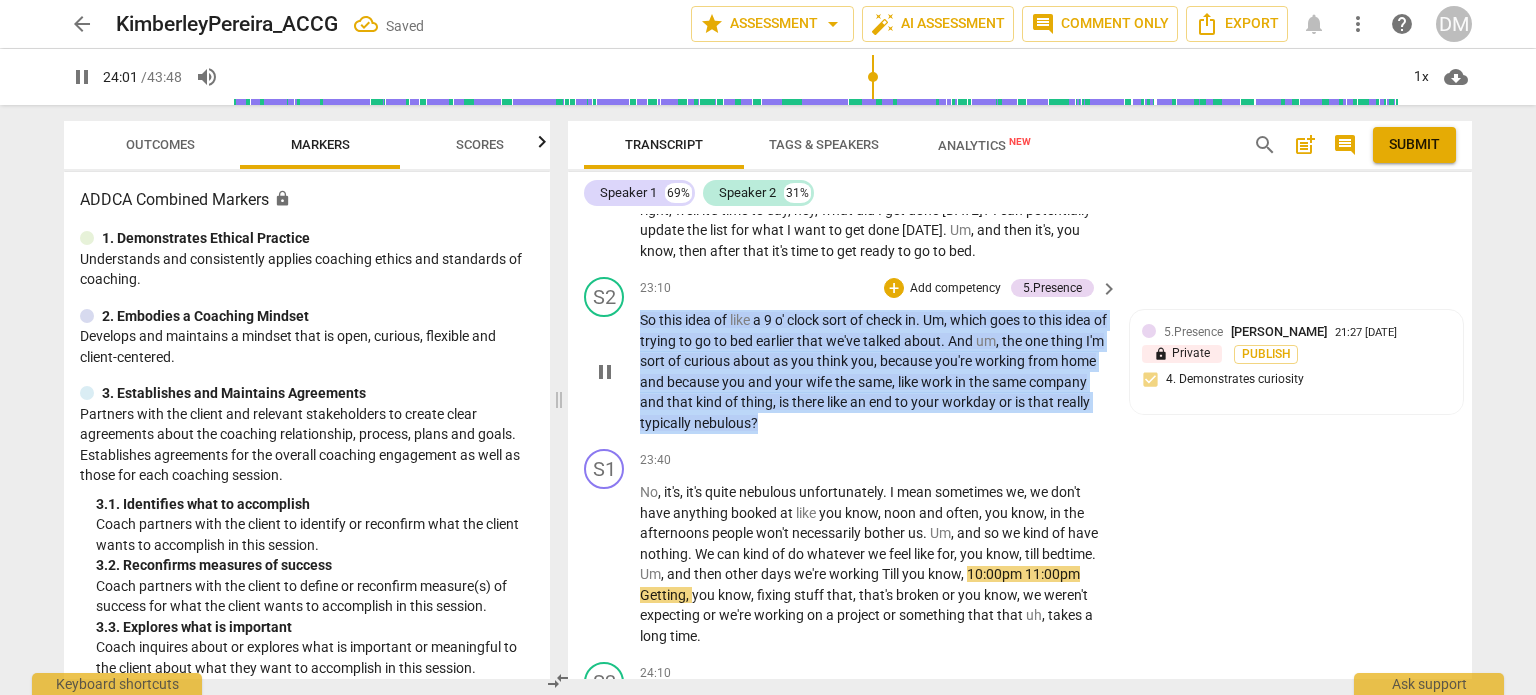 drag, startPoint x: 856, startPoint y: 447, endPoint x: 639, endPoint y: 340, distance: 241.94627 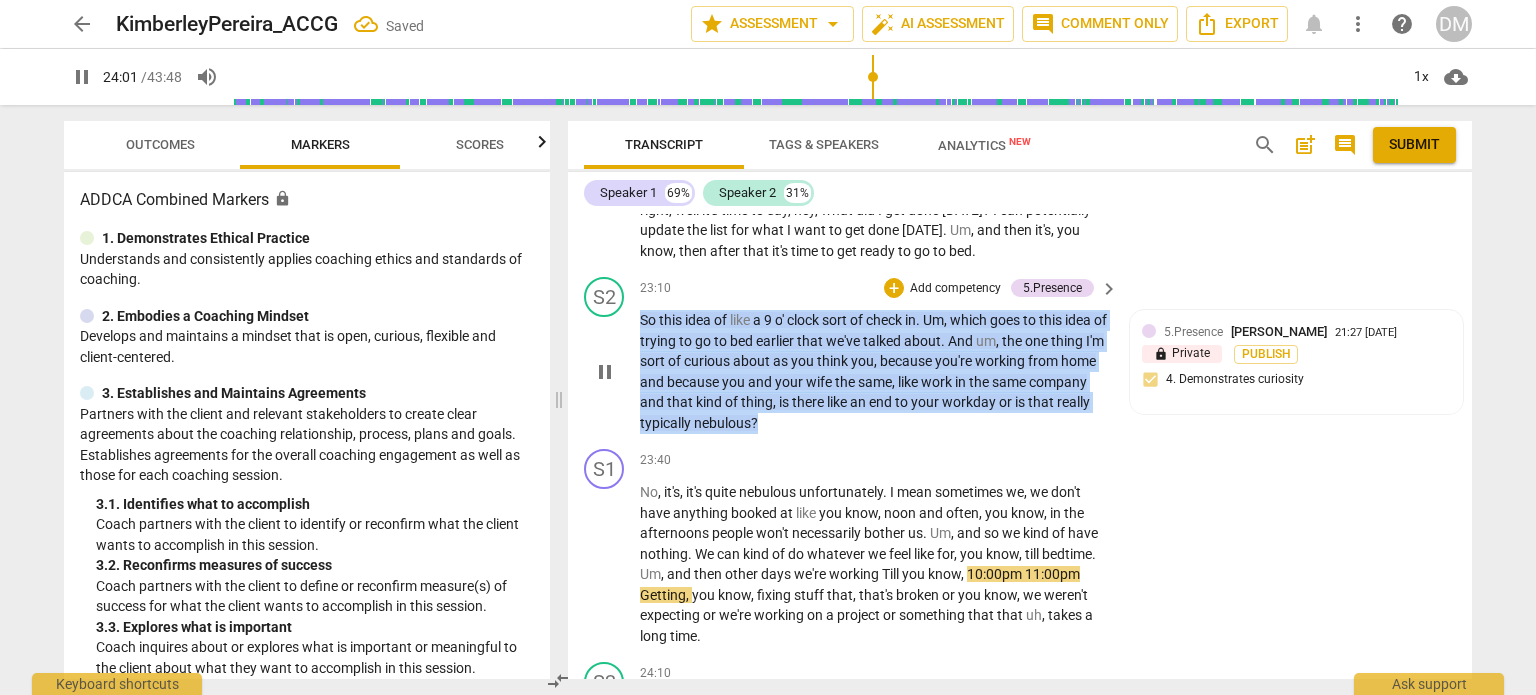 click on "So   this   idea   of   like   a   9   o '   clock   sort   of   check   in .   Um ,   which   goes   to   this   idea   of   trying   to   go   to   bed   earlier   that   we've   talked   about .   And   um ,   the   one   thing   I'm   sort   of   curious   about   as   you   think   you ,   because   you're   working   from   home   and   because   you   and   your   wife   the   same ,   like   work   in   the   same   company   and   that   kind   of   thing ,   is   there   like   an   end   to   your   workday   or   is   that   really   typically   nebulous ?" at bounding box center (874, 371) 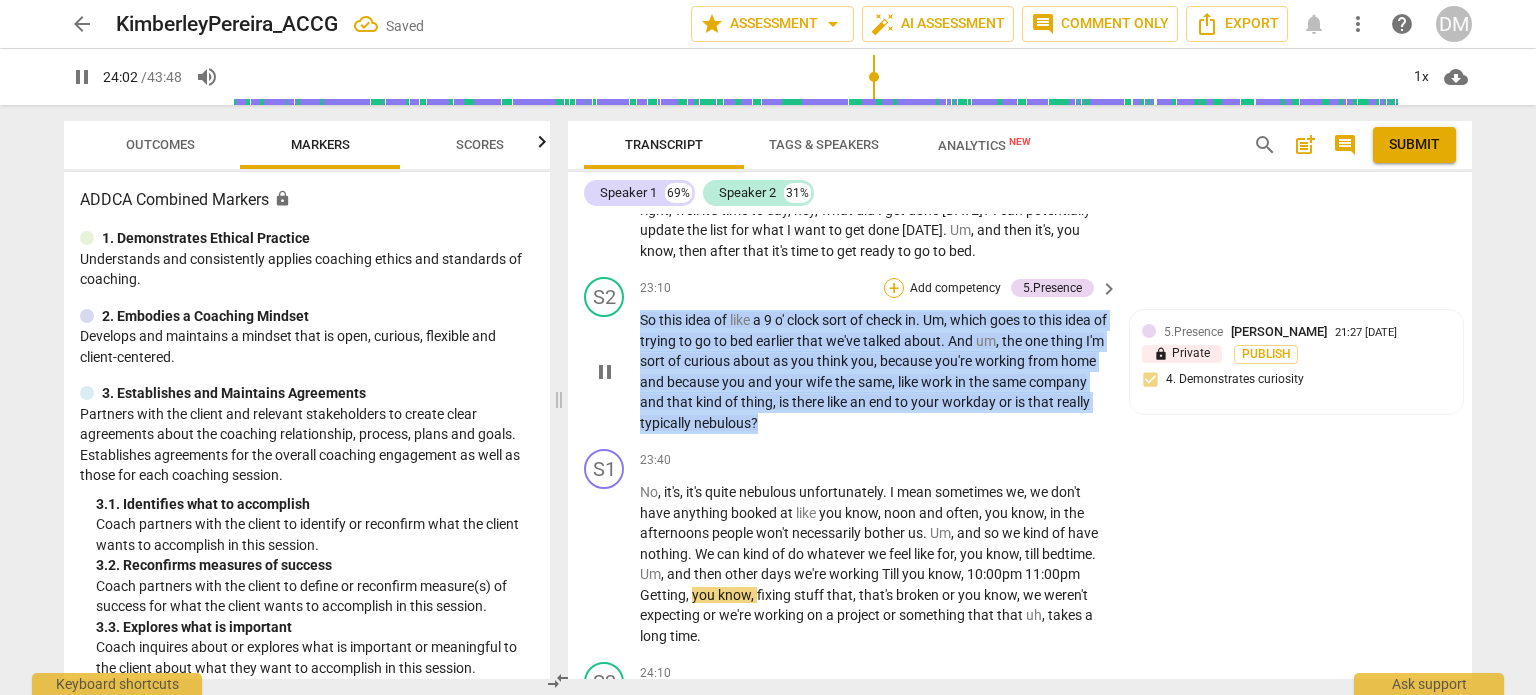 click on "+" at bounding box center (894, 288) 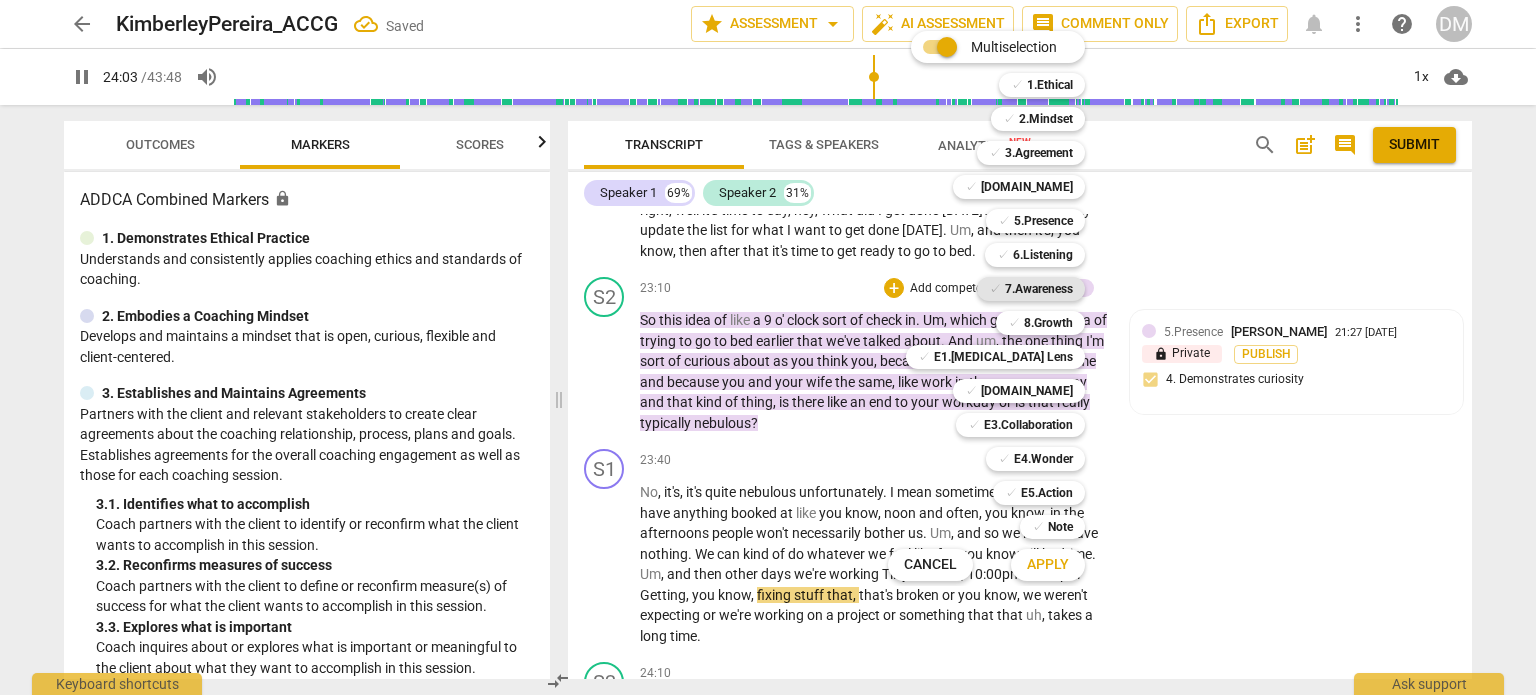 click on "7.Awareness" at bounding box center (1039, 289) 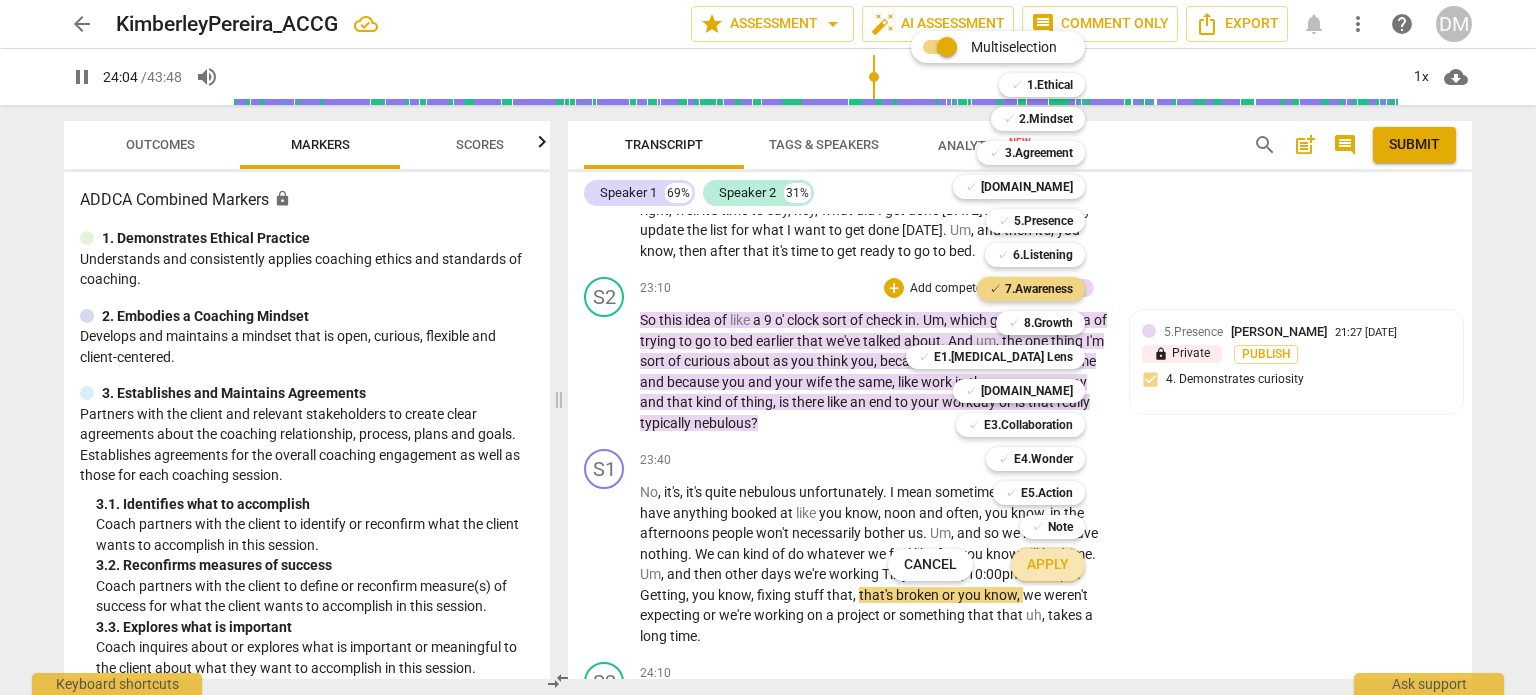 click on "Apply" at bounding box center [1048, 565] 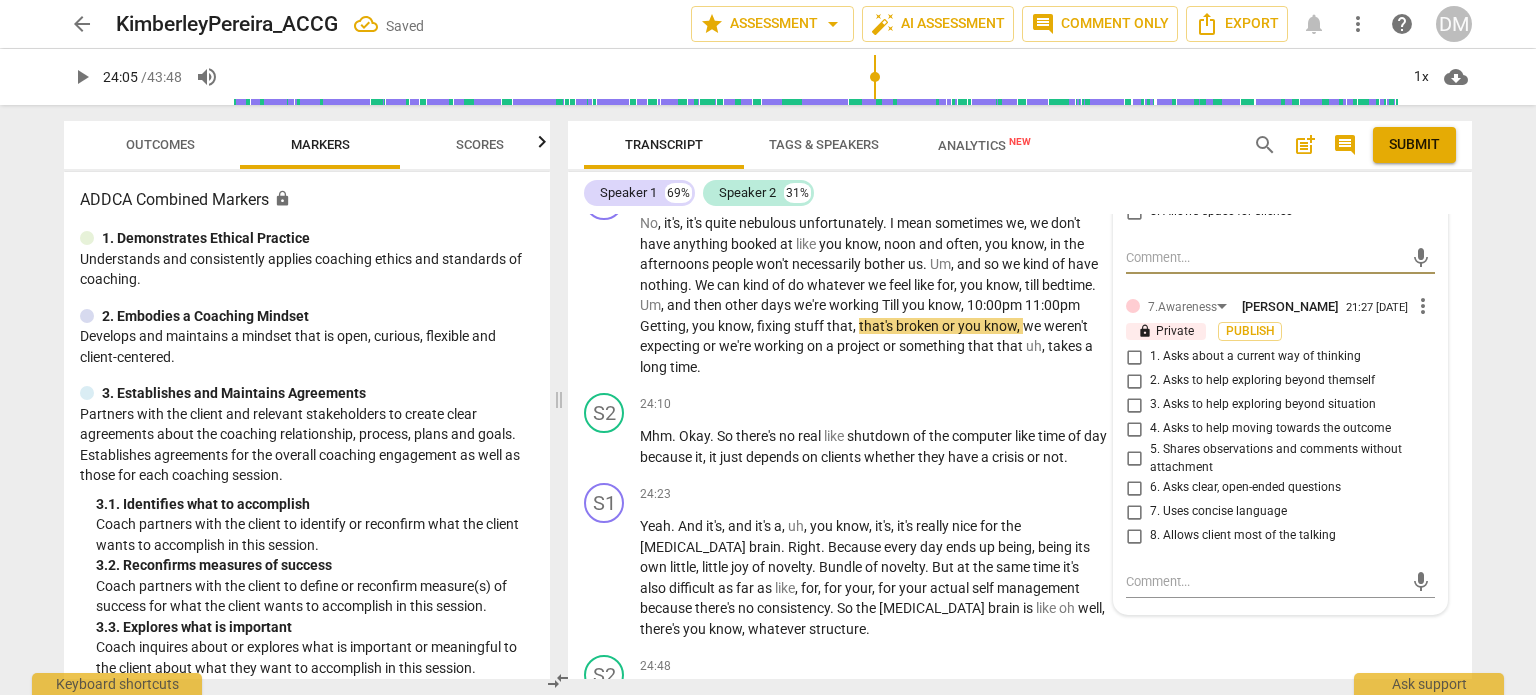 scroll, scrollTop: 10249, scrollLeft: 0, axis: vertical 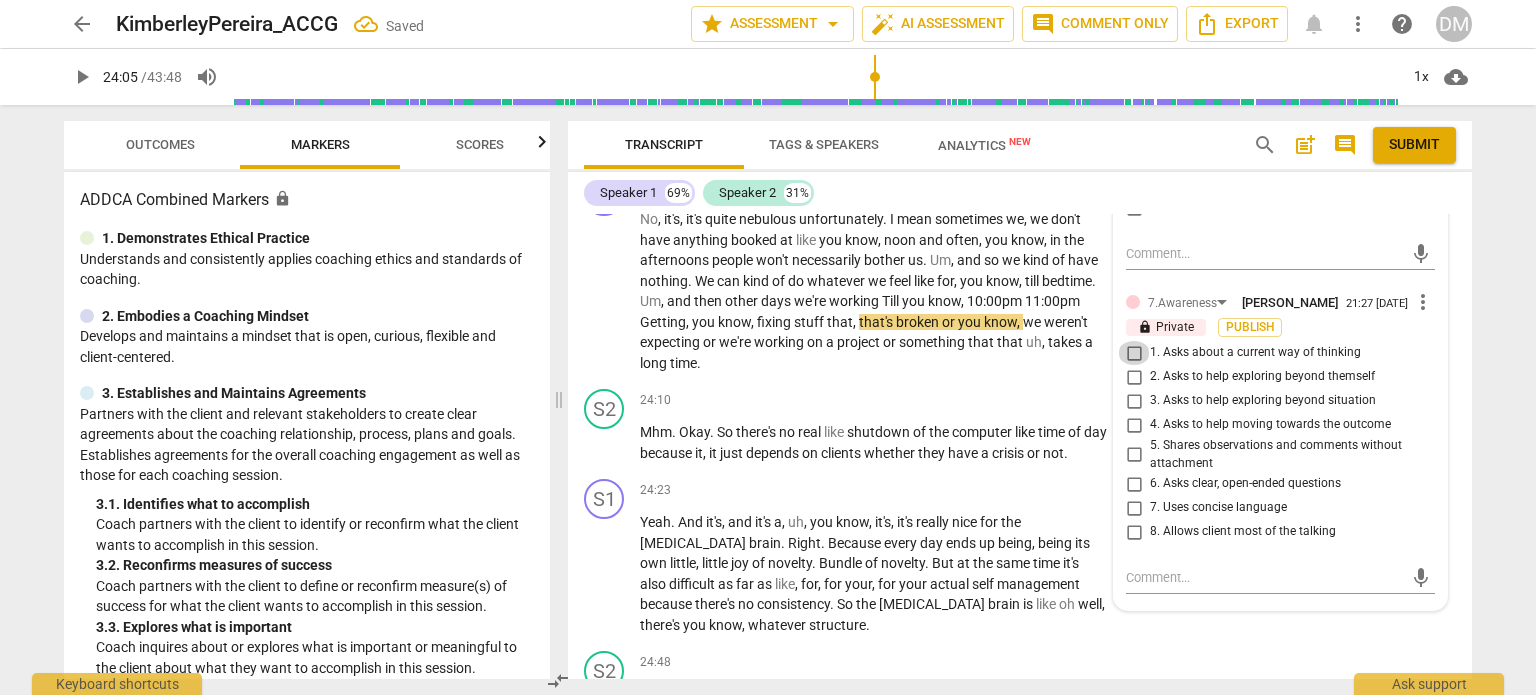 click on "1. Asks about a current way of thinking" at bounding box center [1134, 353] 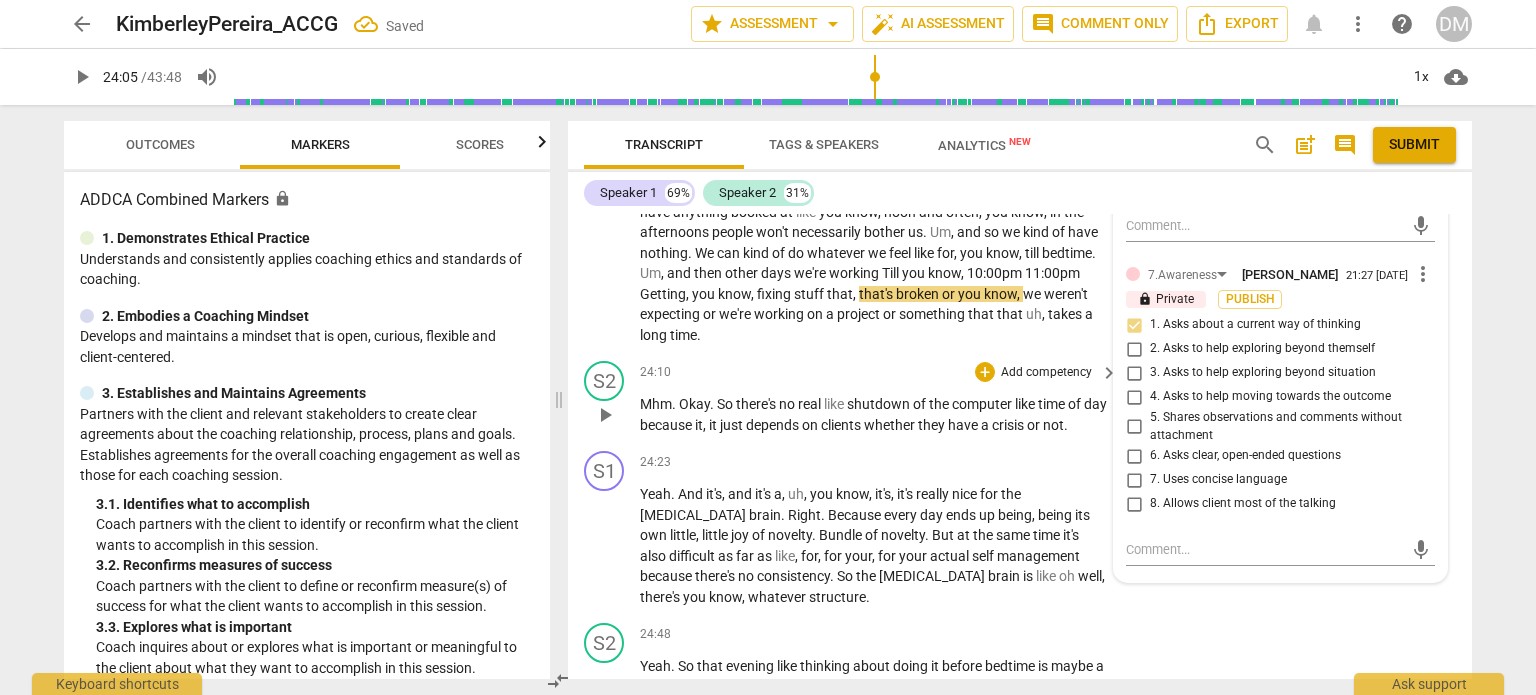 scroll, scrollTop: 10277, scrollLeft: 0, axis: vertical 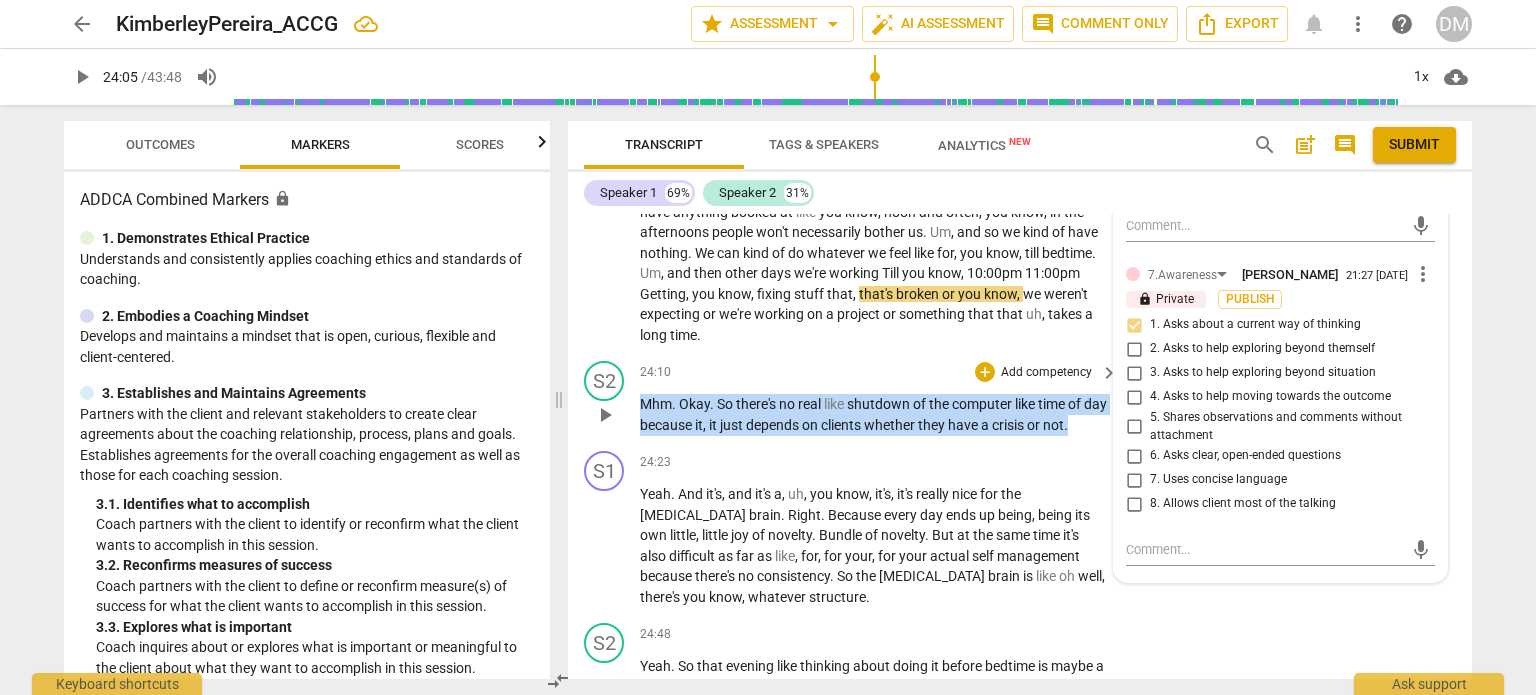 drag, startPoint x: 641, startPoint y: 421, endPoint x: 1096, endPoint y: 455, distance: 456.26855 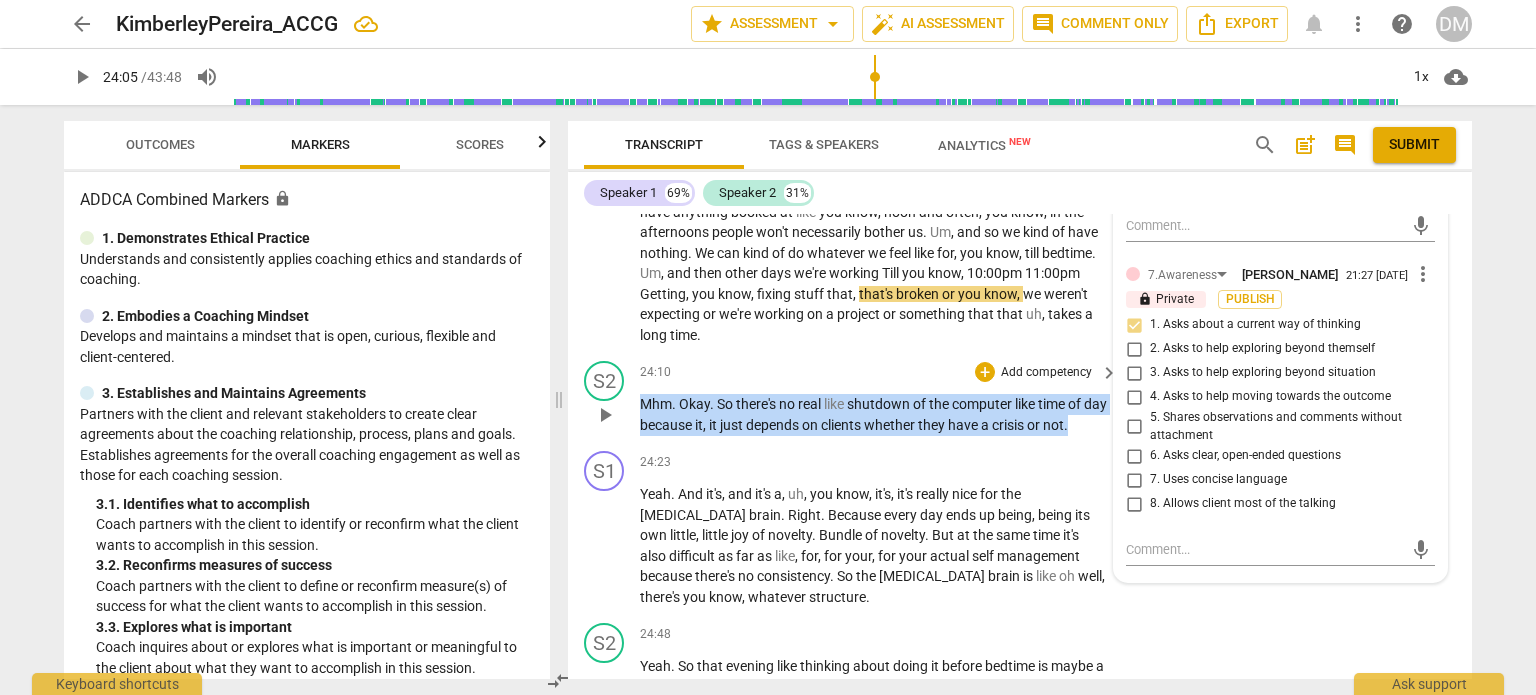click on "S2 play_arrow pause 24:10 + Add competency keyboard_arrow_right Mhm .   Okay .   So   there's   no   real   like   shutdown   of   the   computer   like   time   of   day   because   it ,   it   just   depends   on   clients   whether   they   have   a   crisis   or   not ." at bounding box center (1020, 398) 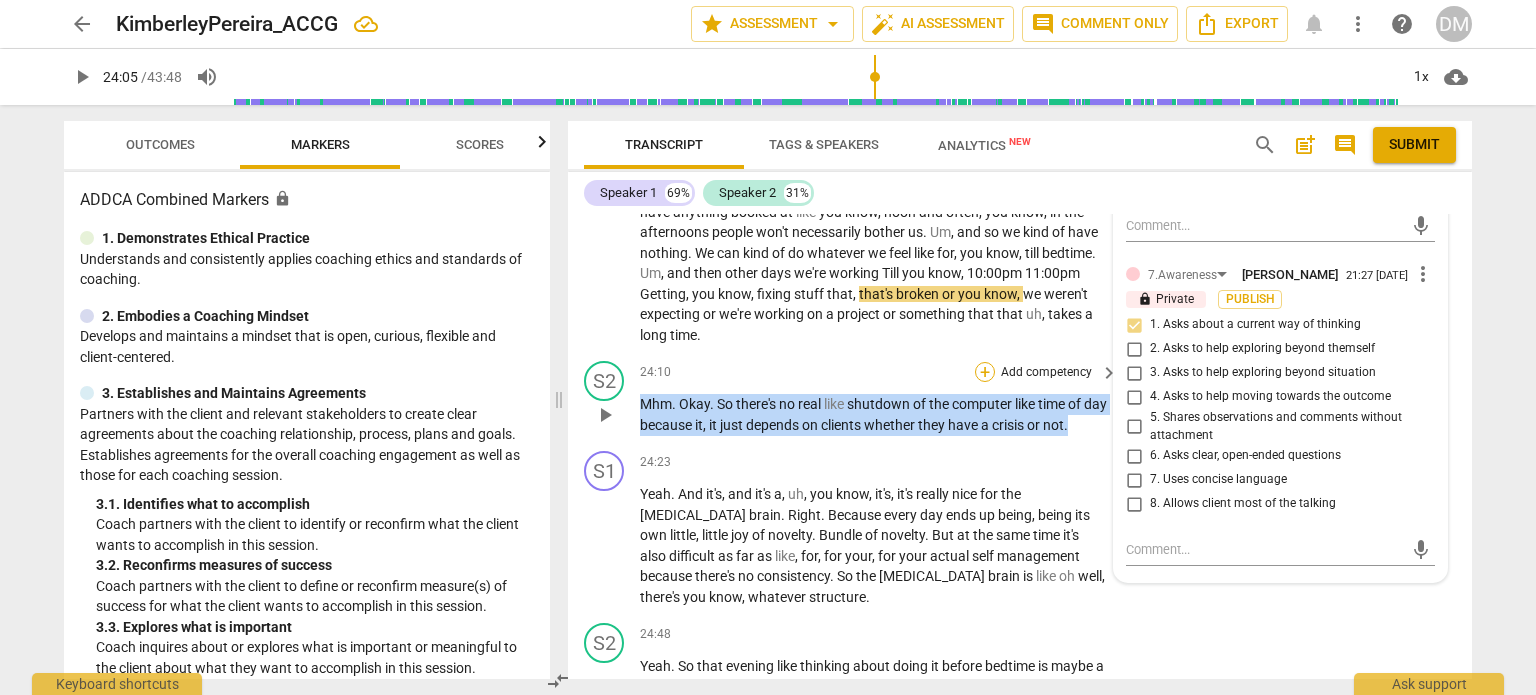 click on "+" at bounding box center (985, 372) 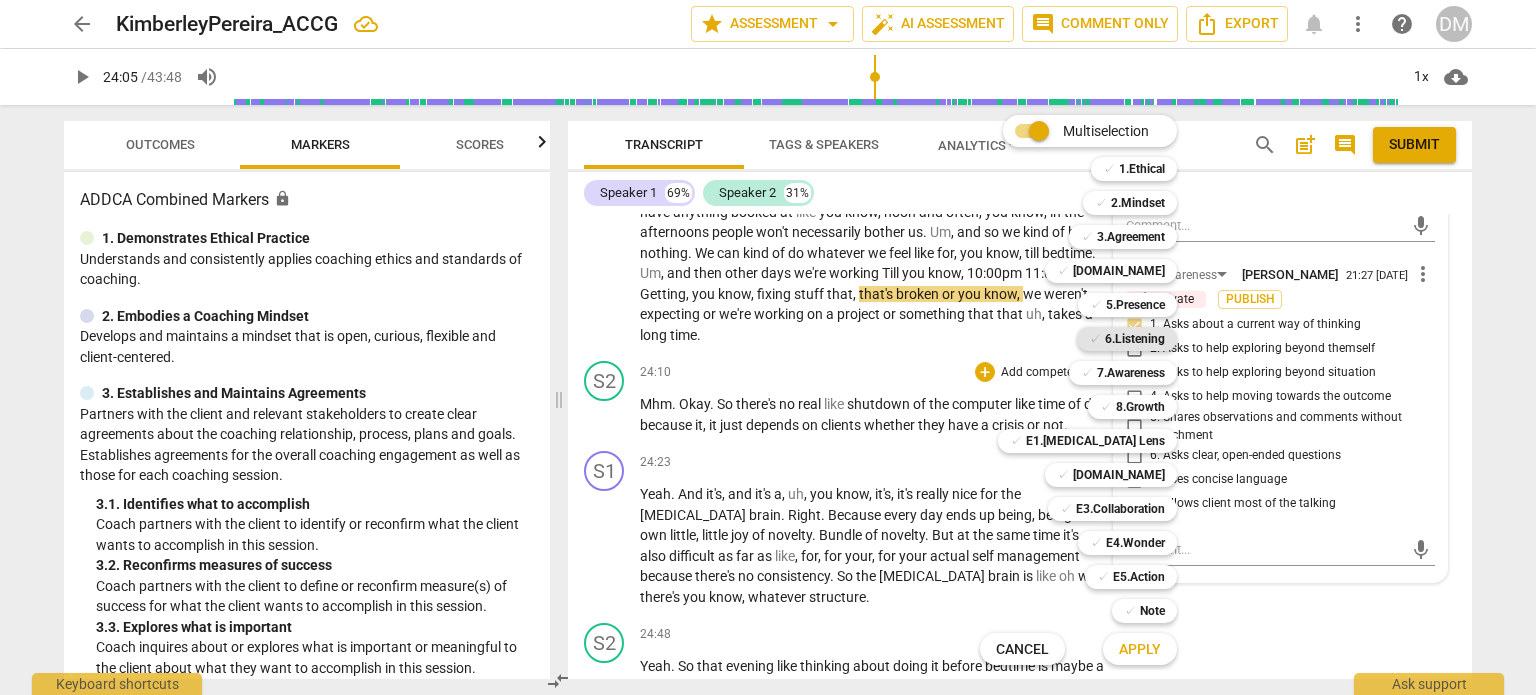click on "6.Listening" at bounding box center [1135, 339] 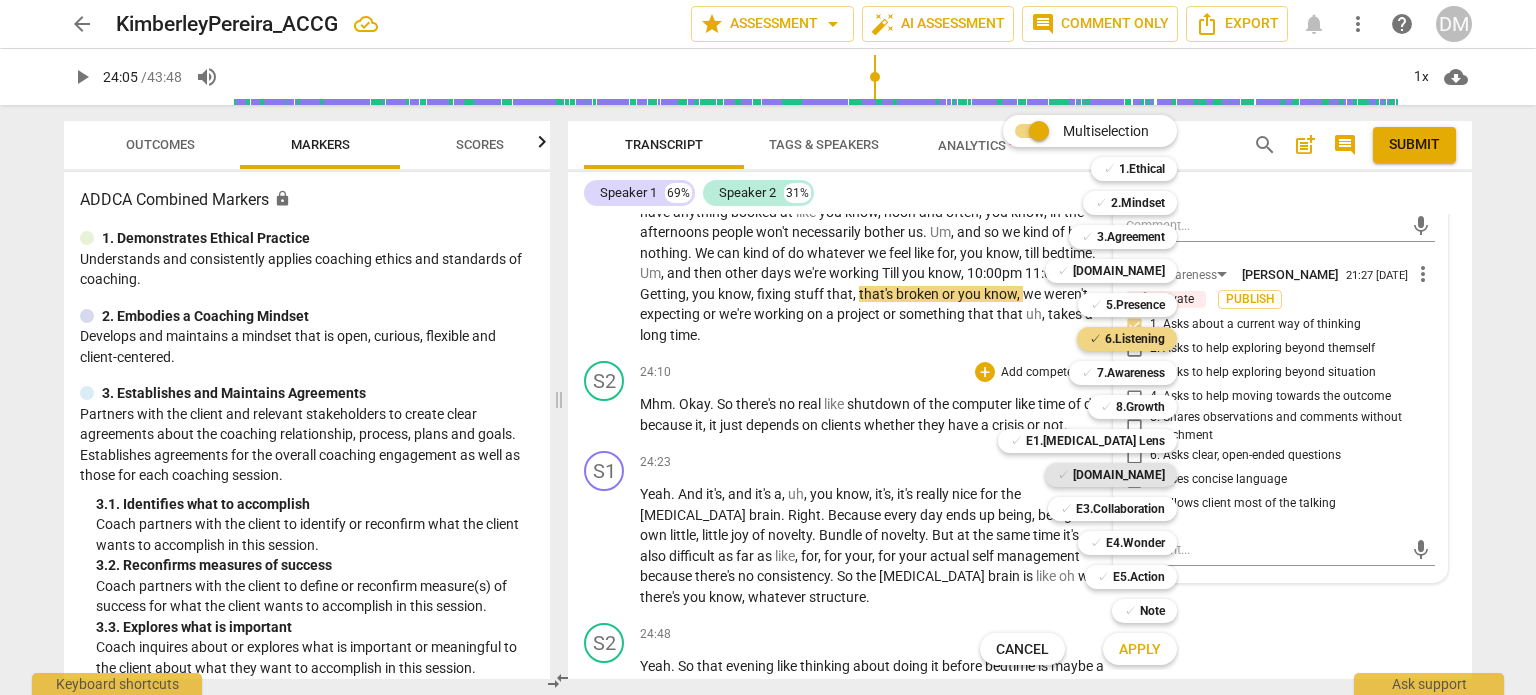 click on "✓ [DOMAIN_NAME]" at bounding box center [1111, 475] 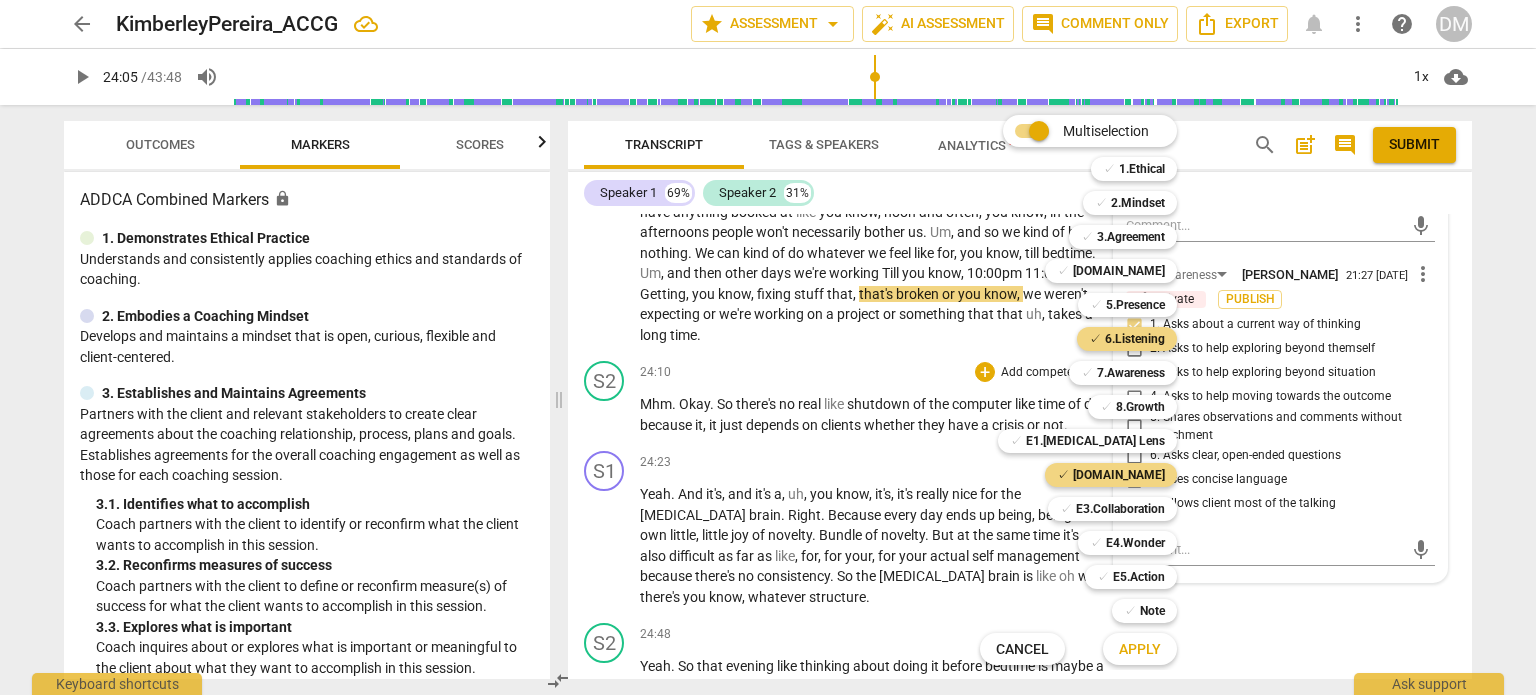 click on "Apply" at bounding box center (1140, 650) 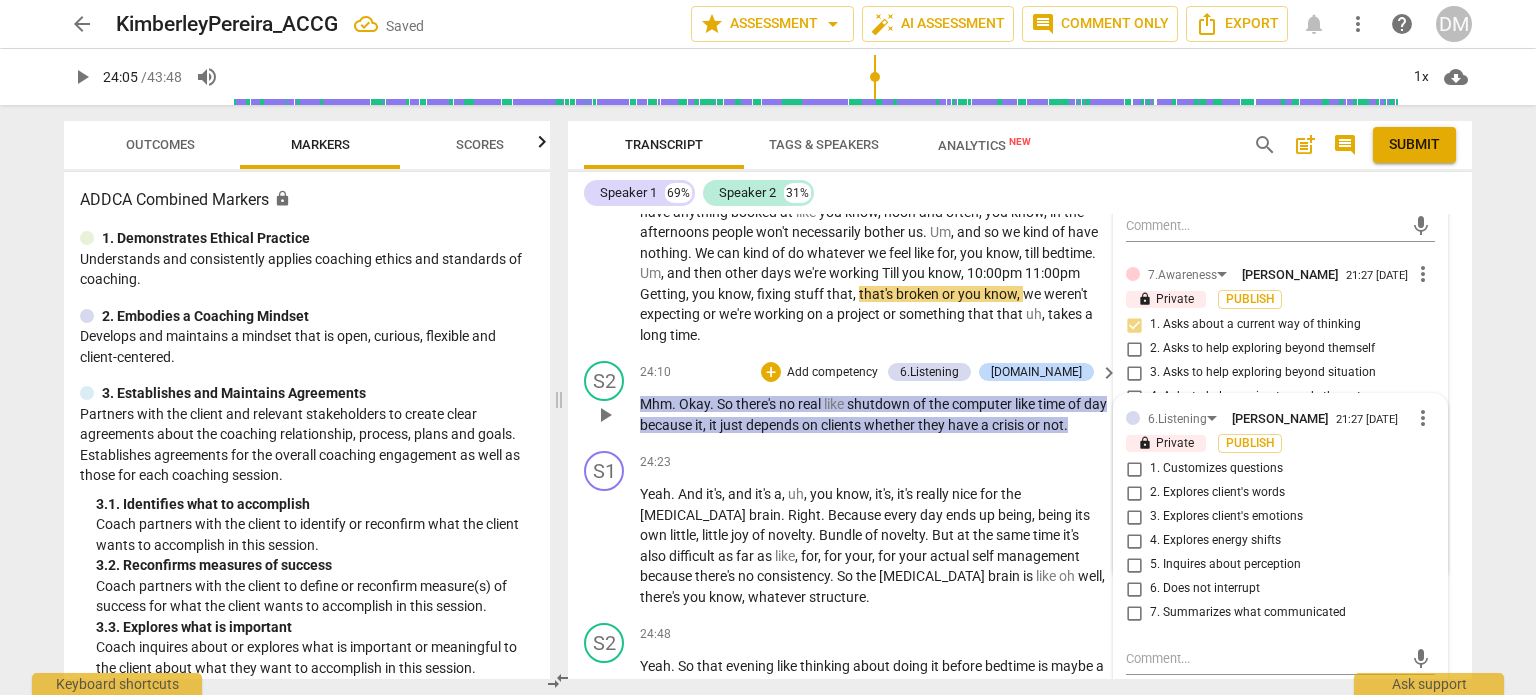 scroll, scrollTop: 10283, scrollLeft: 0, axis: vertical 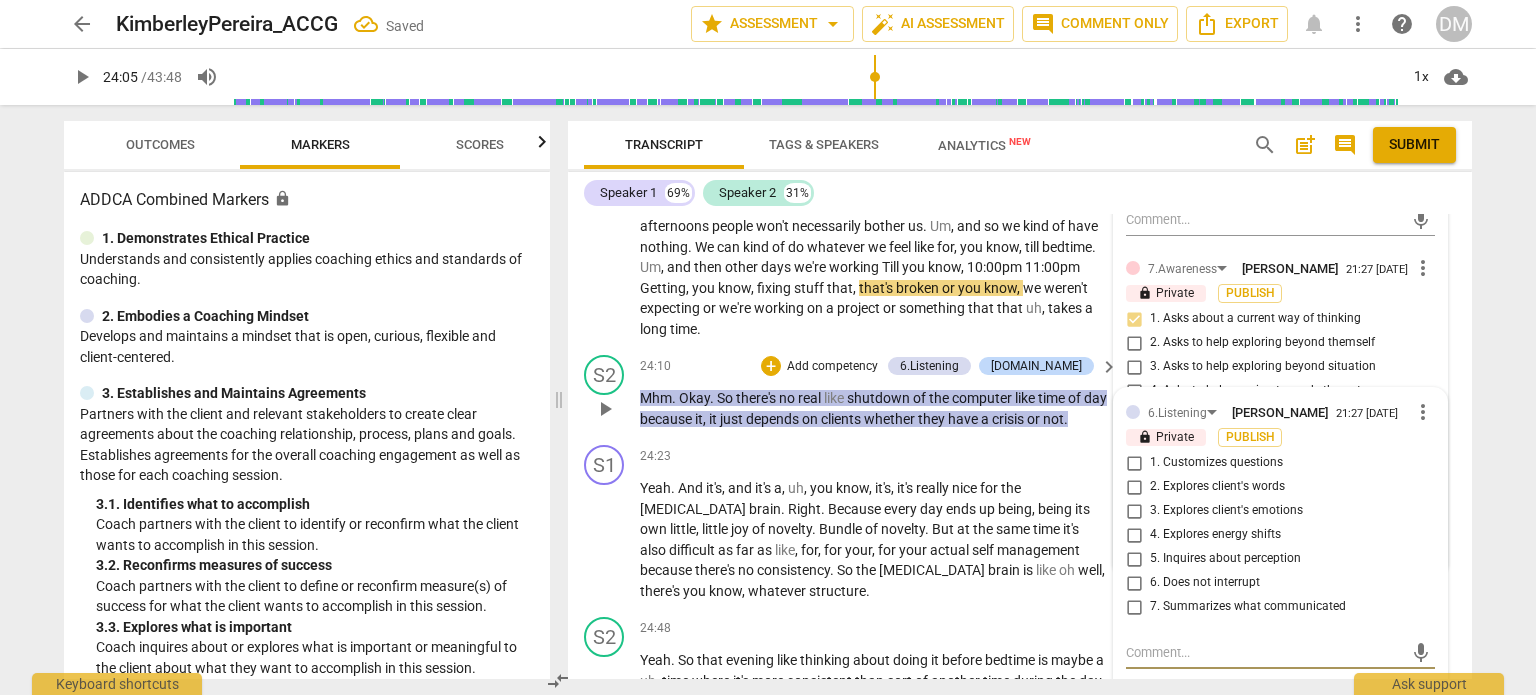 click on "7. Summarizes what communicated" at bounding box center [1134, 607] 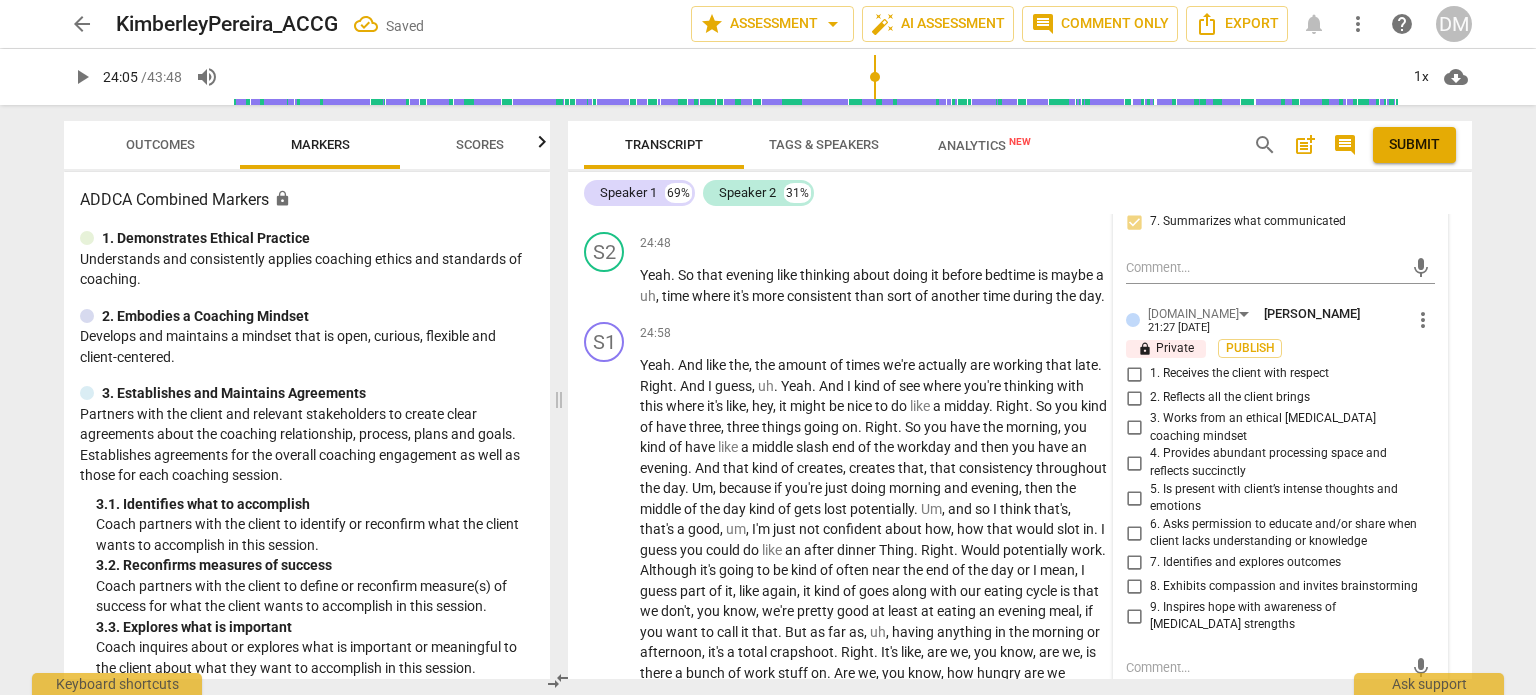 scroll, scrollTop: 10696, scrollLeft: 0, axis: vertical 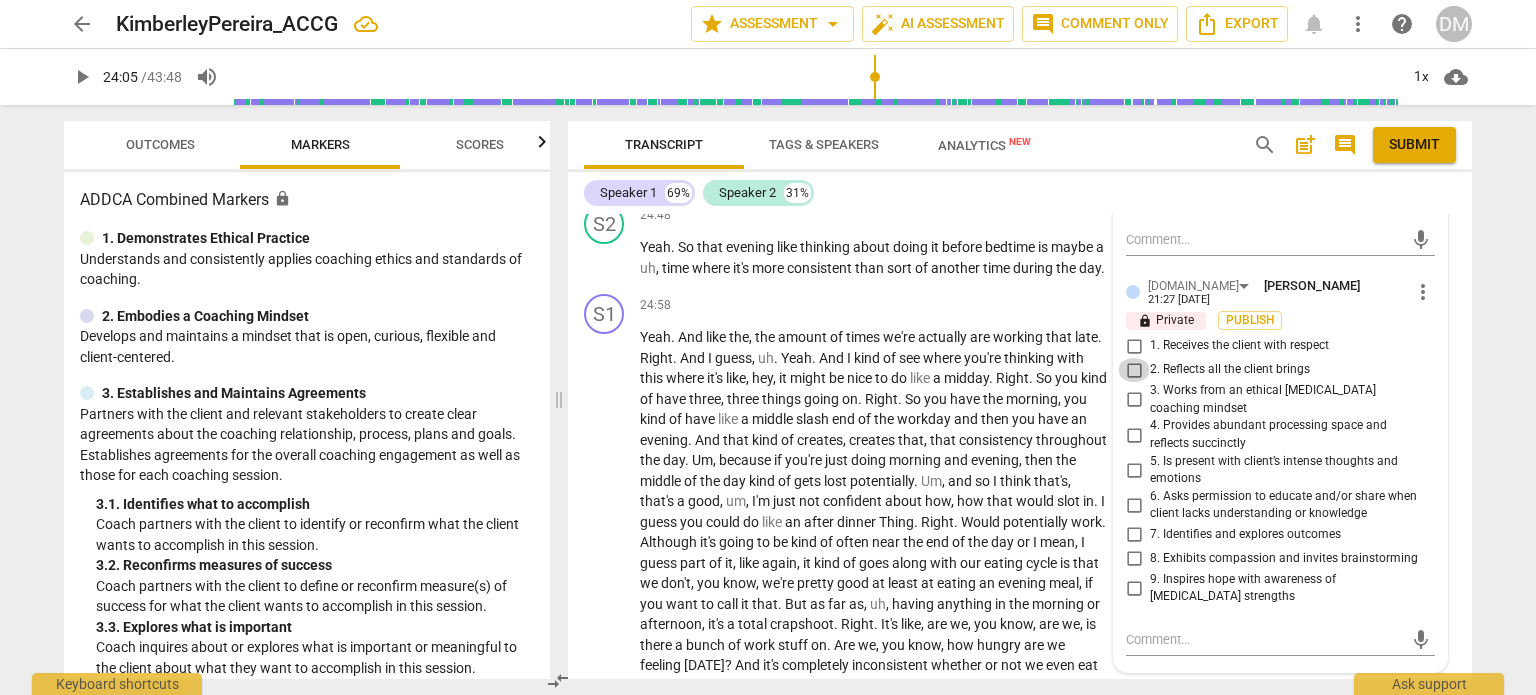 click on "2. Reflects all the client brings" at bounding box center [1134, 370] 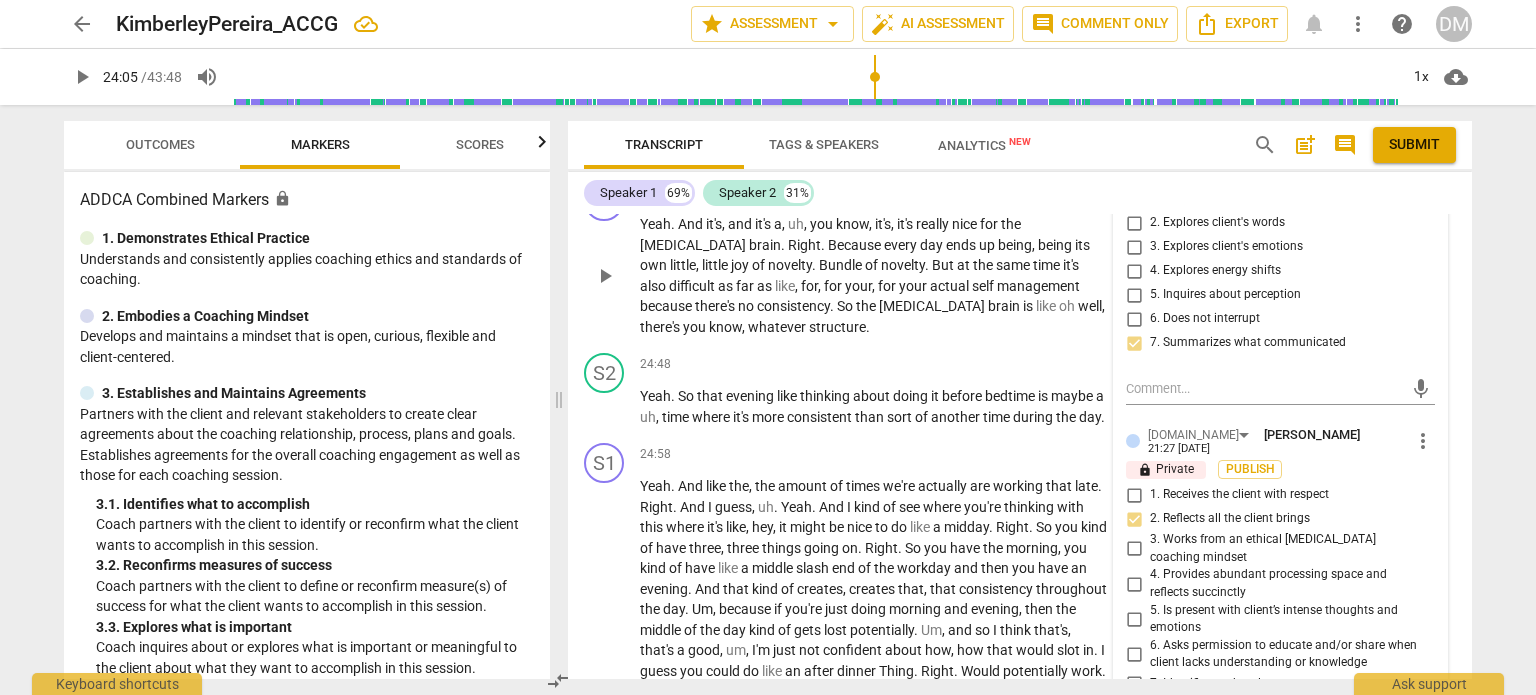 scroll, scrollTop: 10546, scrollLeft: 0, axis: vertical 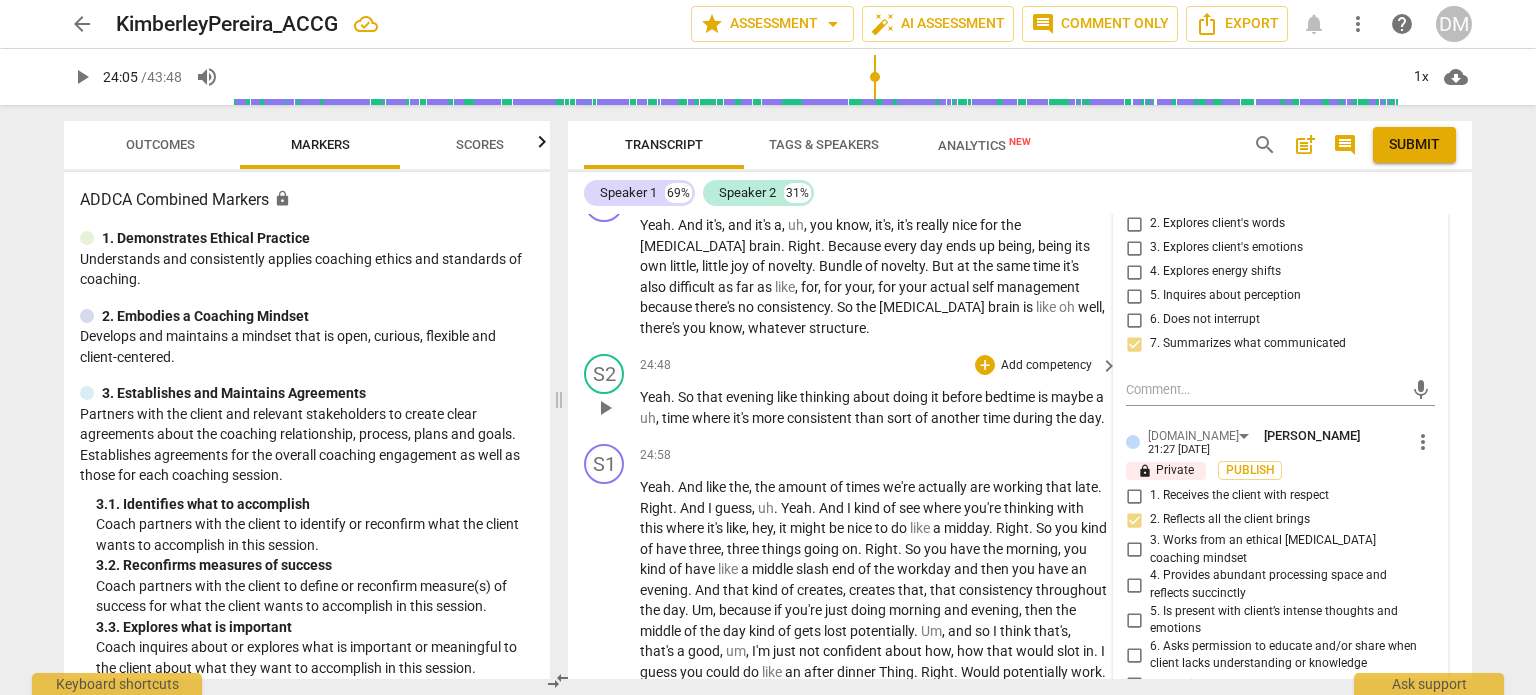 click on "Yeah" at bounding box center (655, 397) 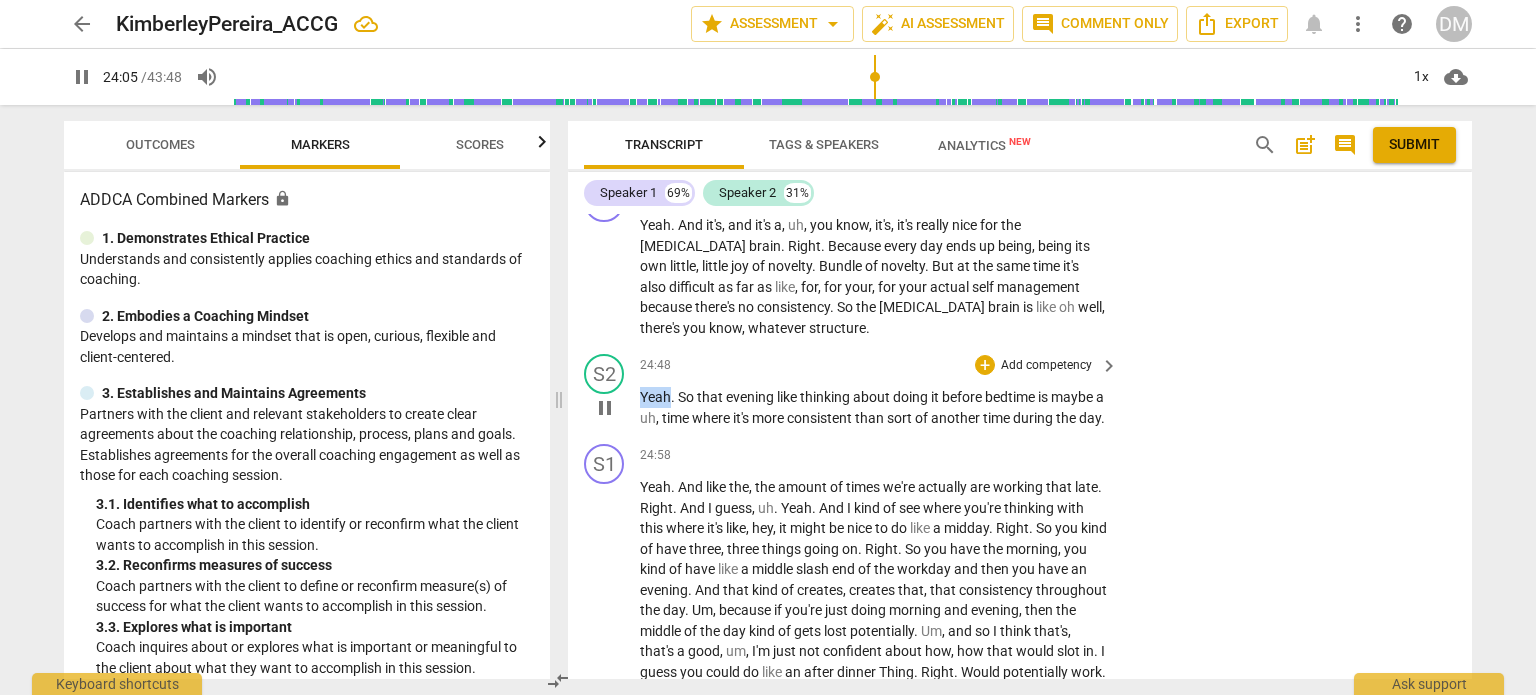 click on "Yeah" at bounding box center [655, 397] 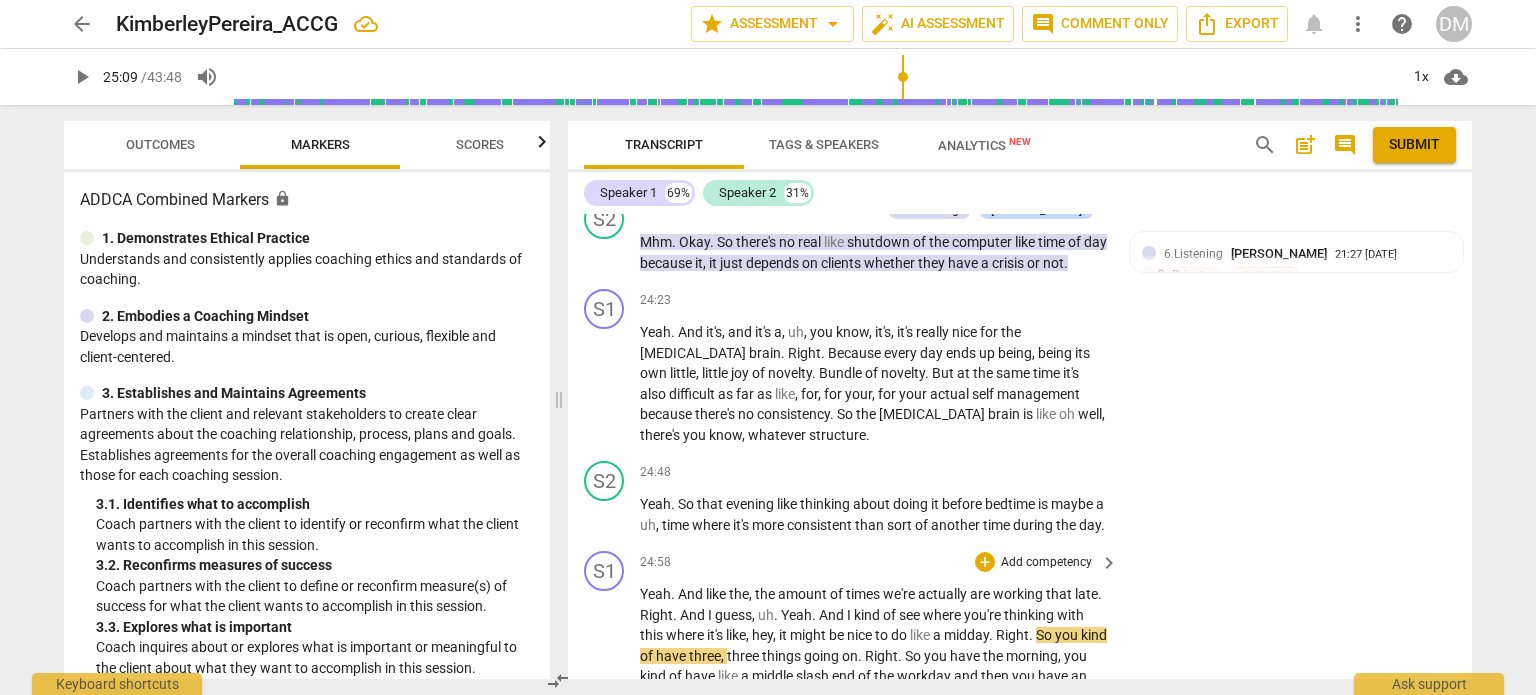 scroll, scrollTop: 10438, scrollLeft: 0, axis: vertical 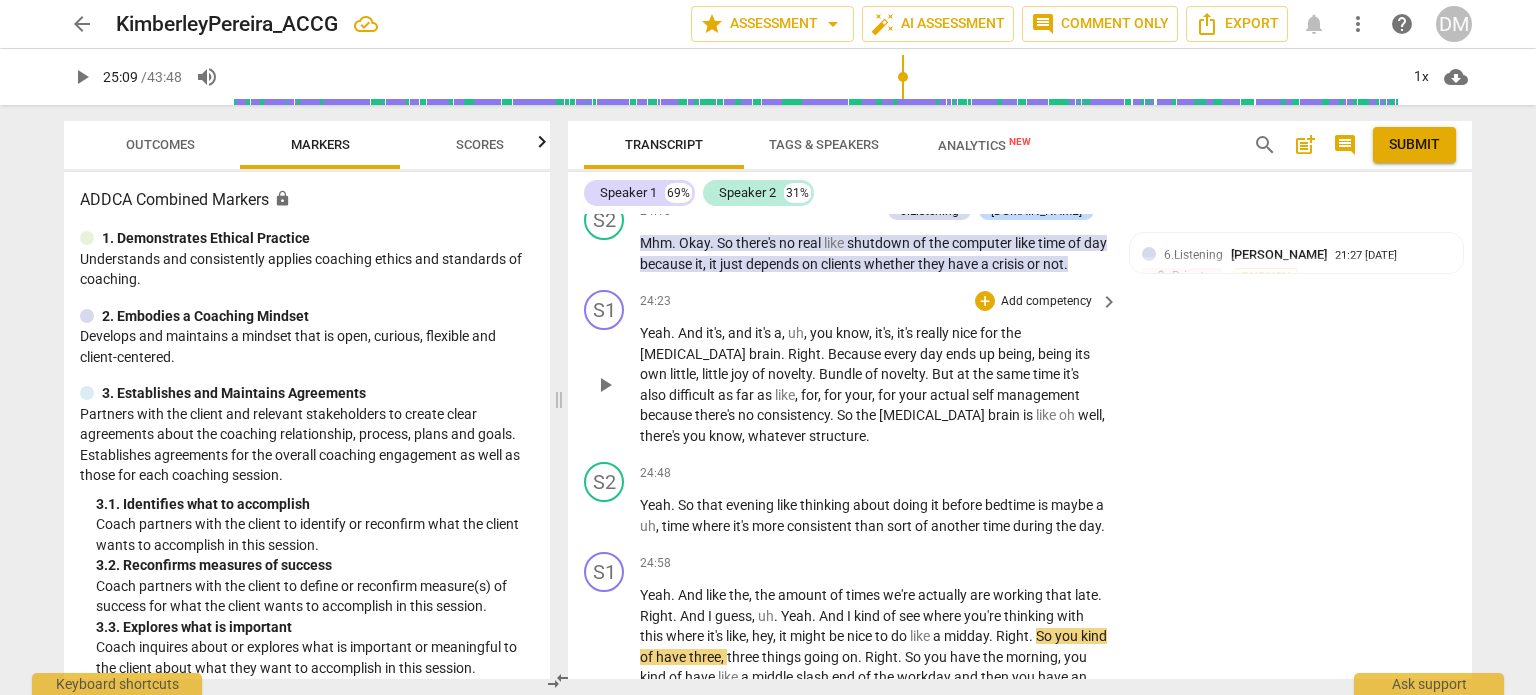 click on "and" at bounding box center (741, 333) 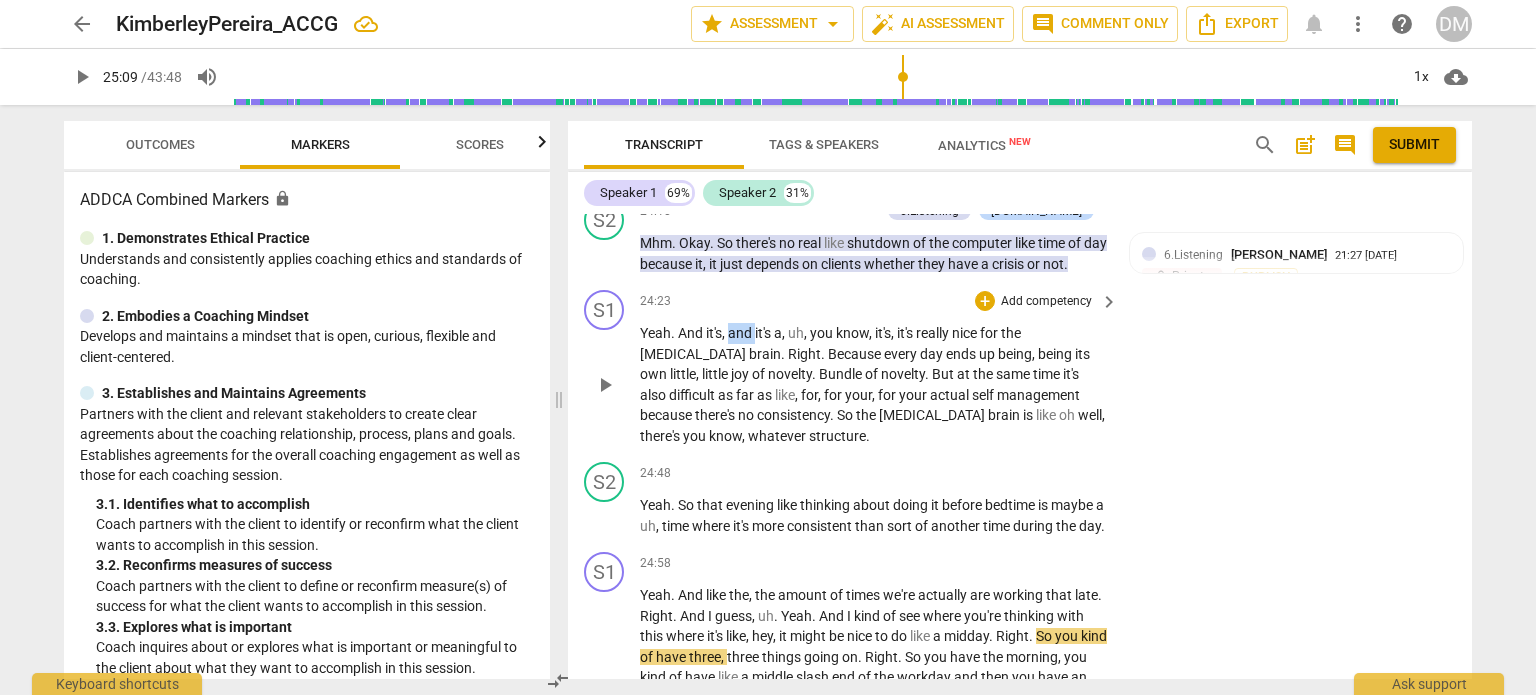 click on "and" at bounding box center (741, 333) 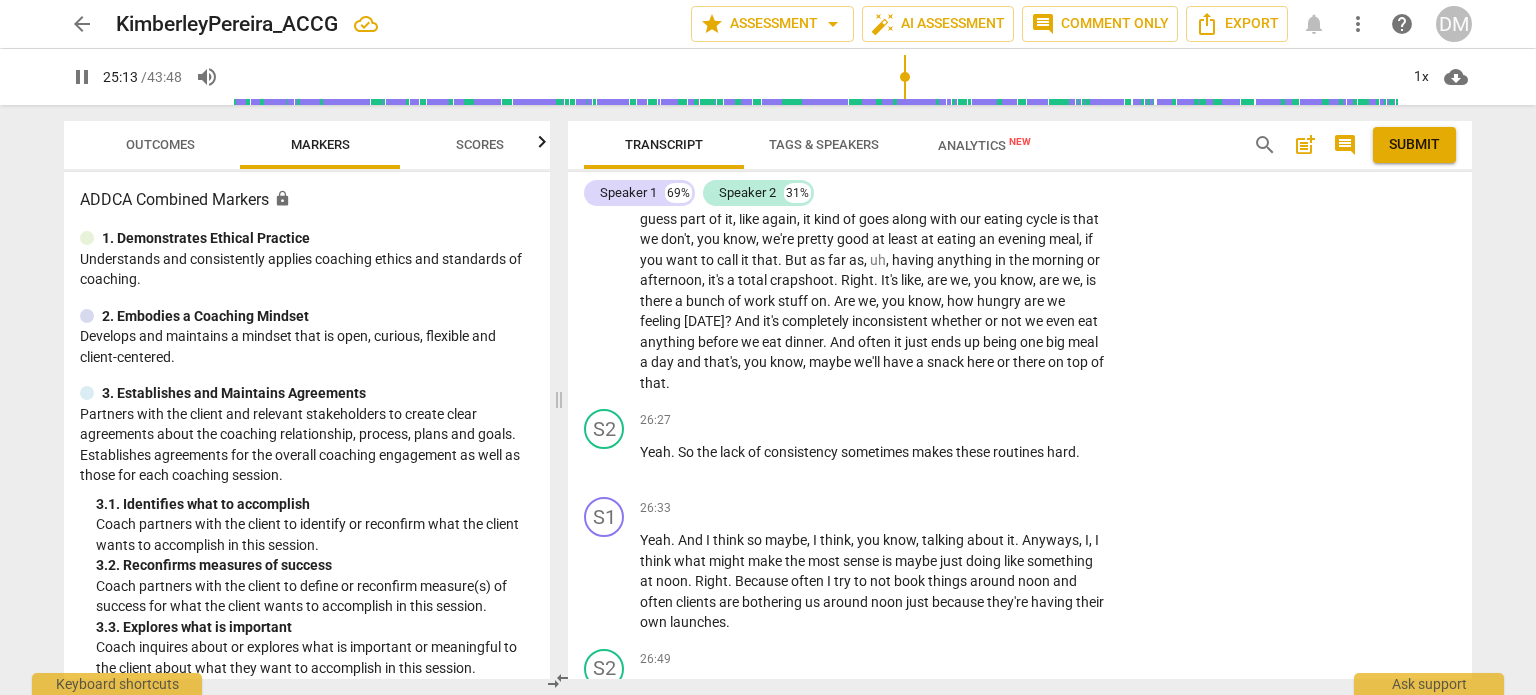 scroll, scrollTop: 11042, scrollLeft: 0, axis: vertical 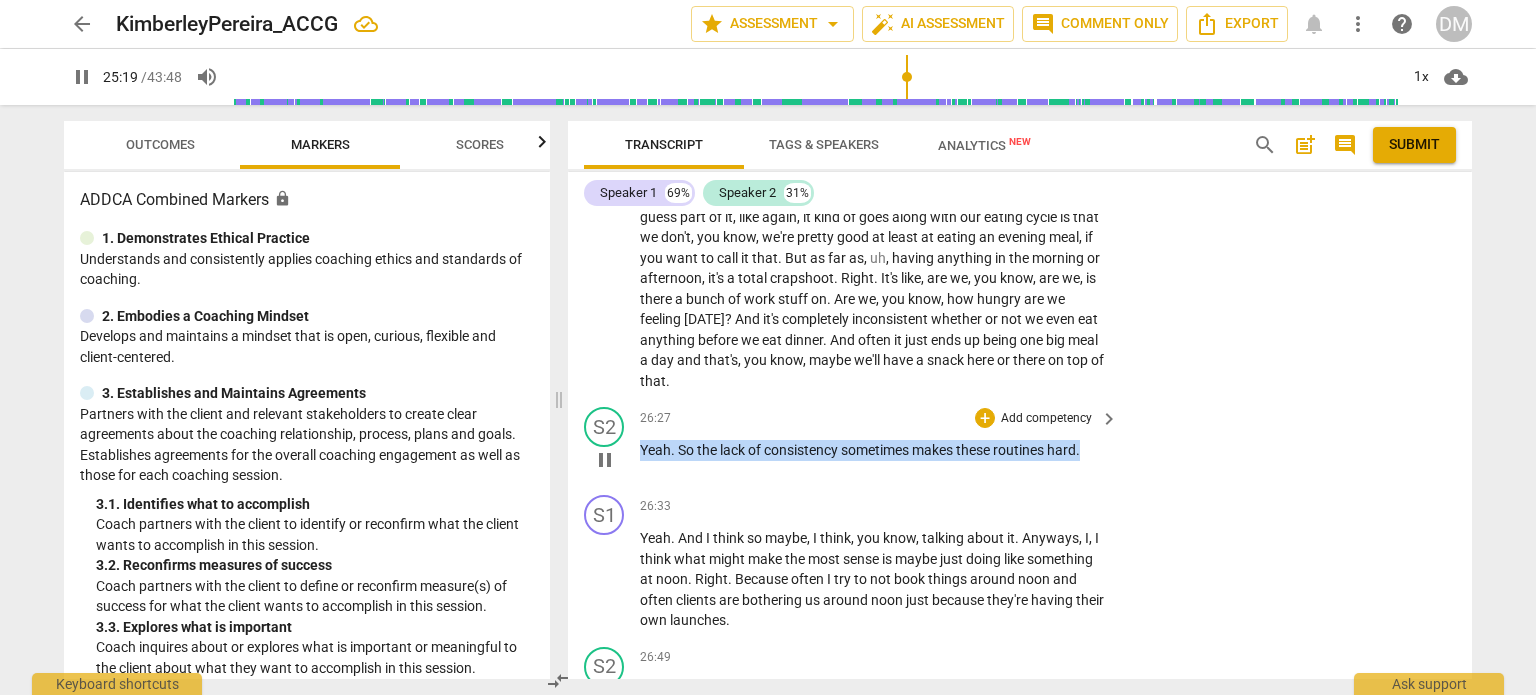 drag, startPoint x: 638, startPoint y: 488, endPoint x: 1156, endPoint y: 496, distance: 518.06177 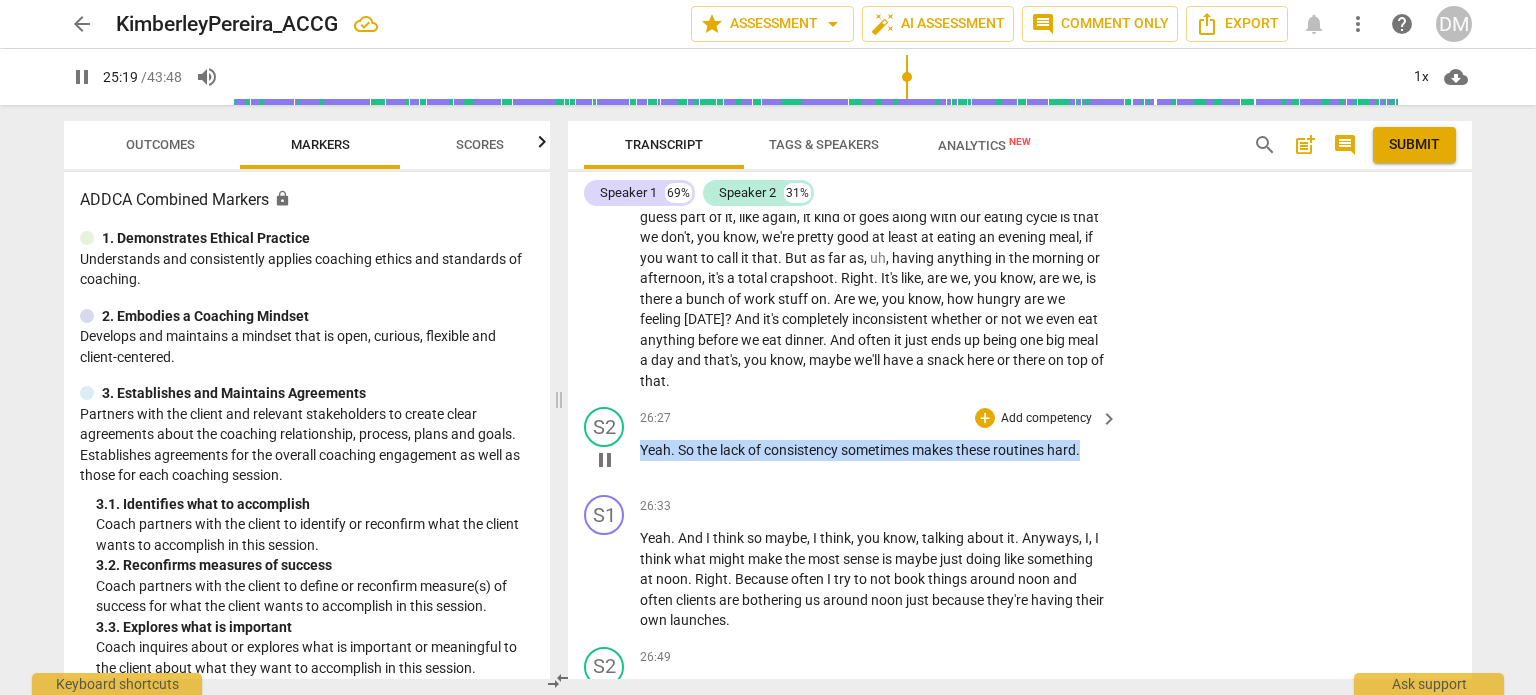 click on "S2 play_arrow pause 26:27 + Add competency keyboard_arrow_right Yeah .   So   the   lack   of   consistency   sometimes   makes   these   routines   hard ." at bounding box center [1020, 443] 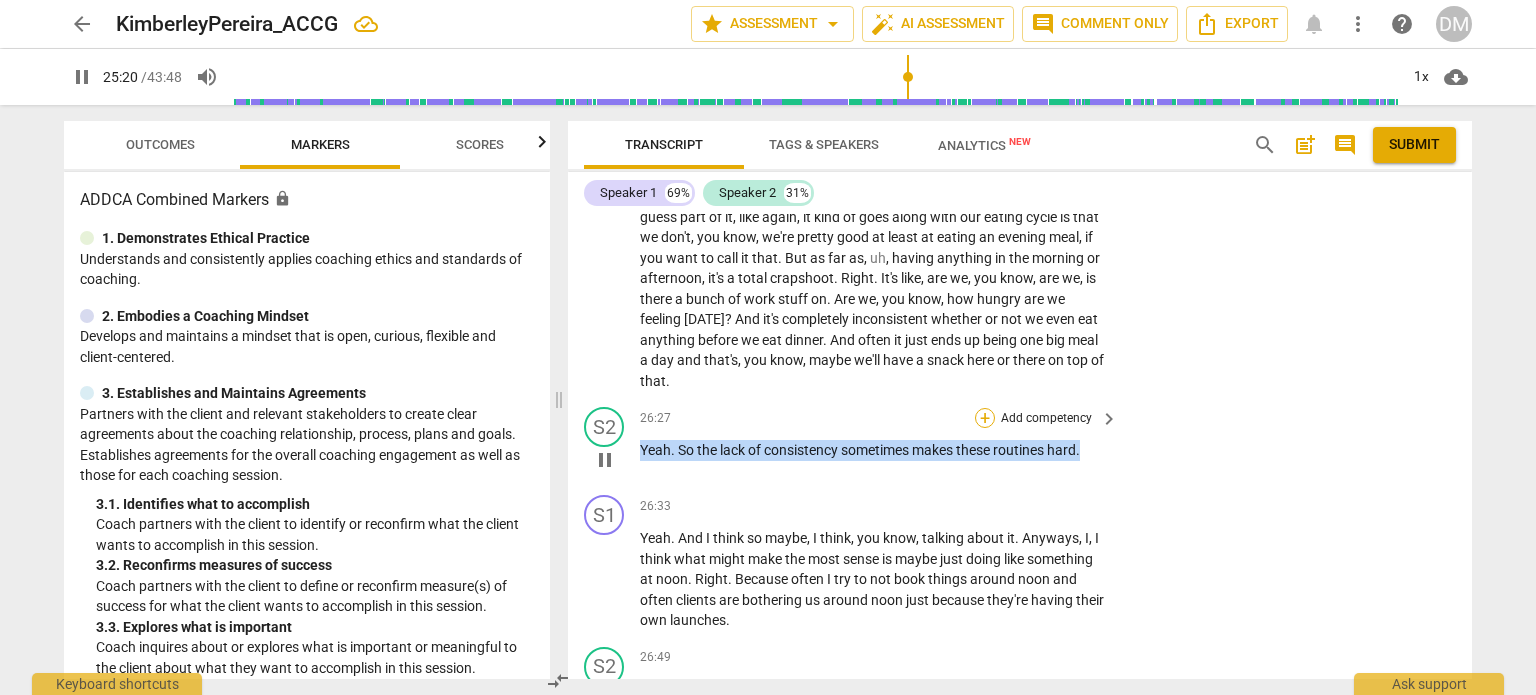 click on "+" at bounding box center [985, 418] 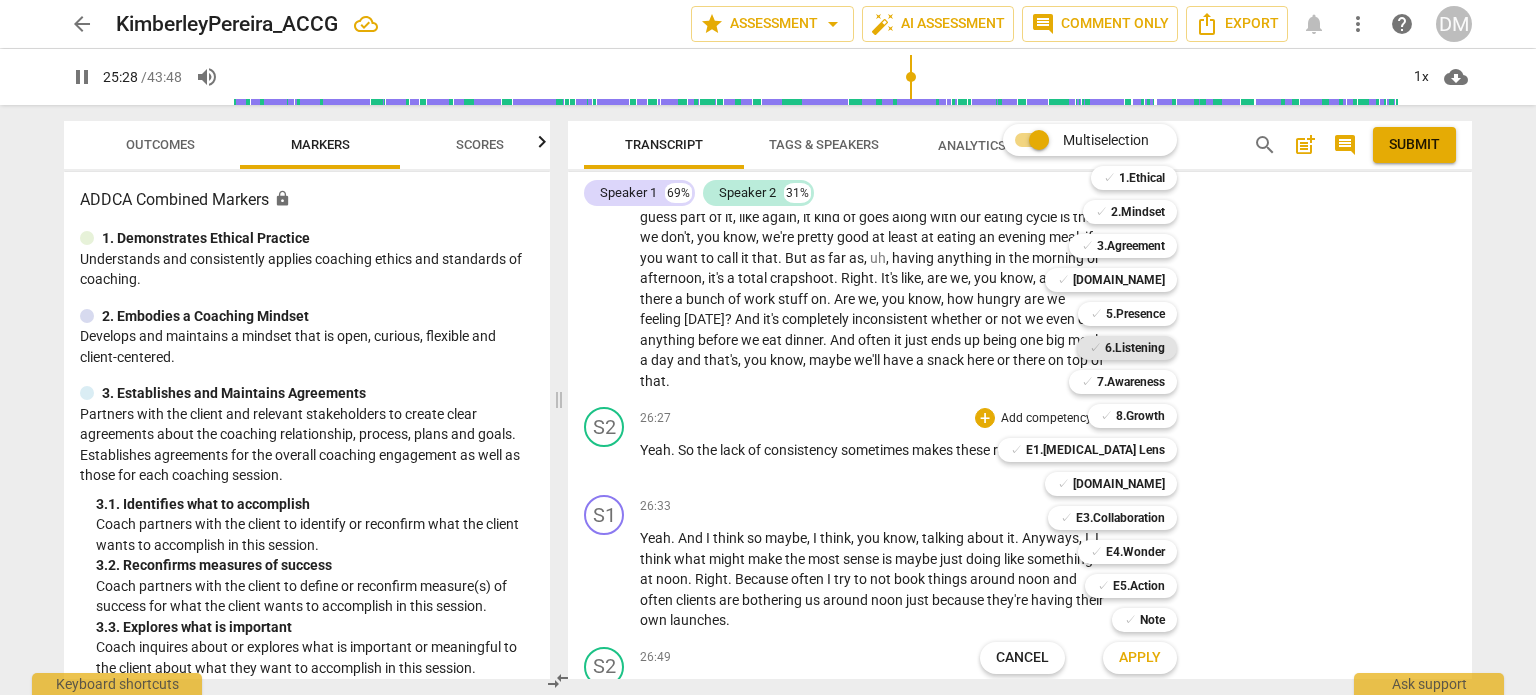 click on "6.Listening" at bounding box center (1135, 348) 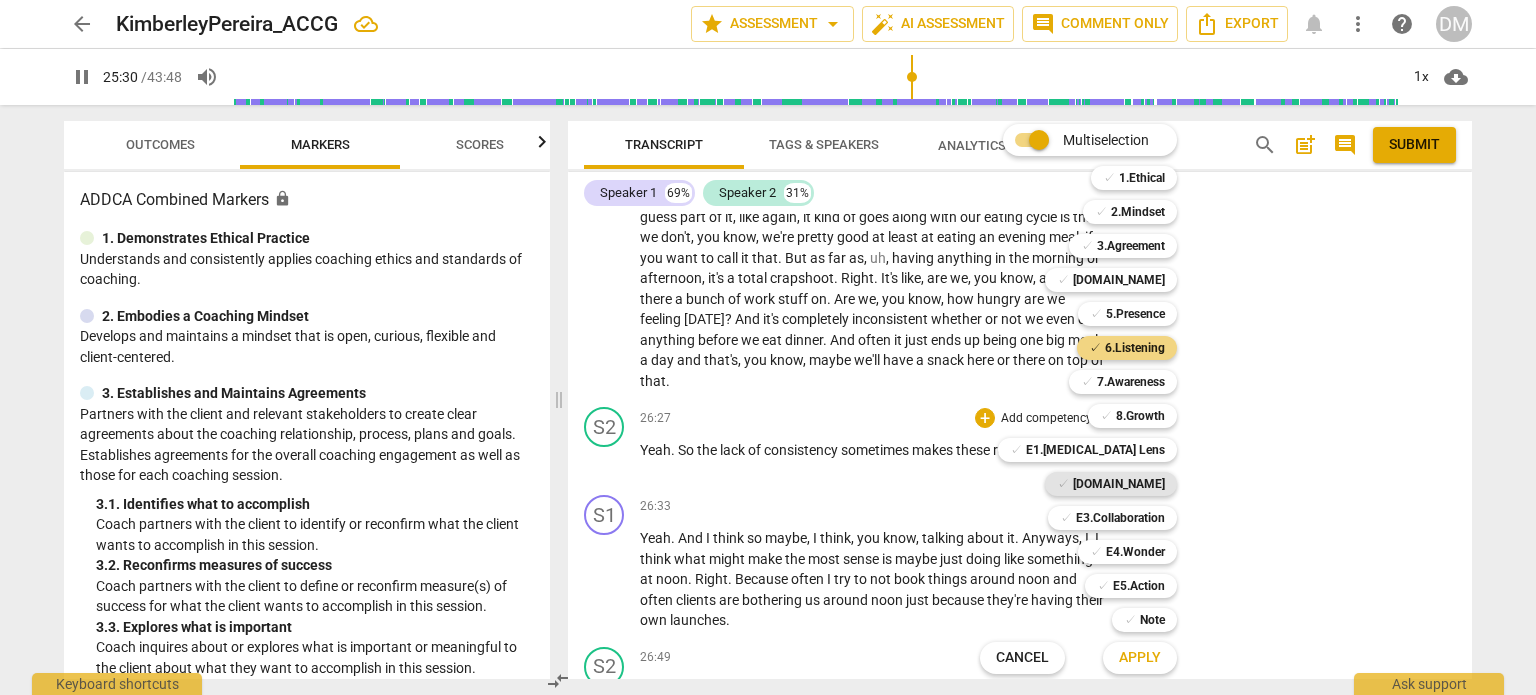 click on "[DOMAIN_NAME]" at bounding box center (1119, 484) 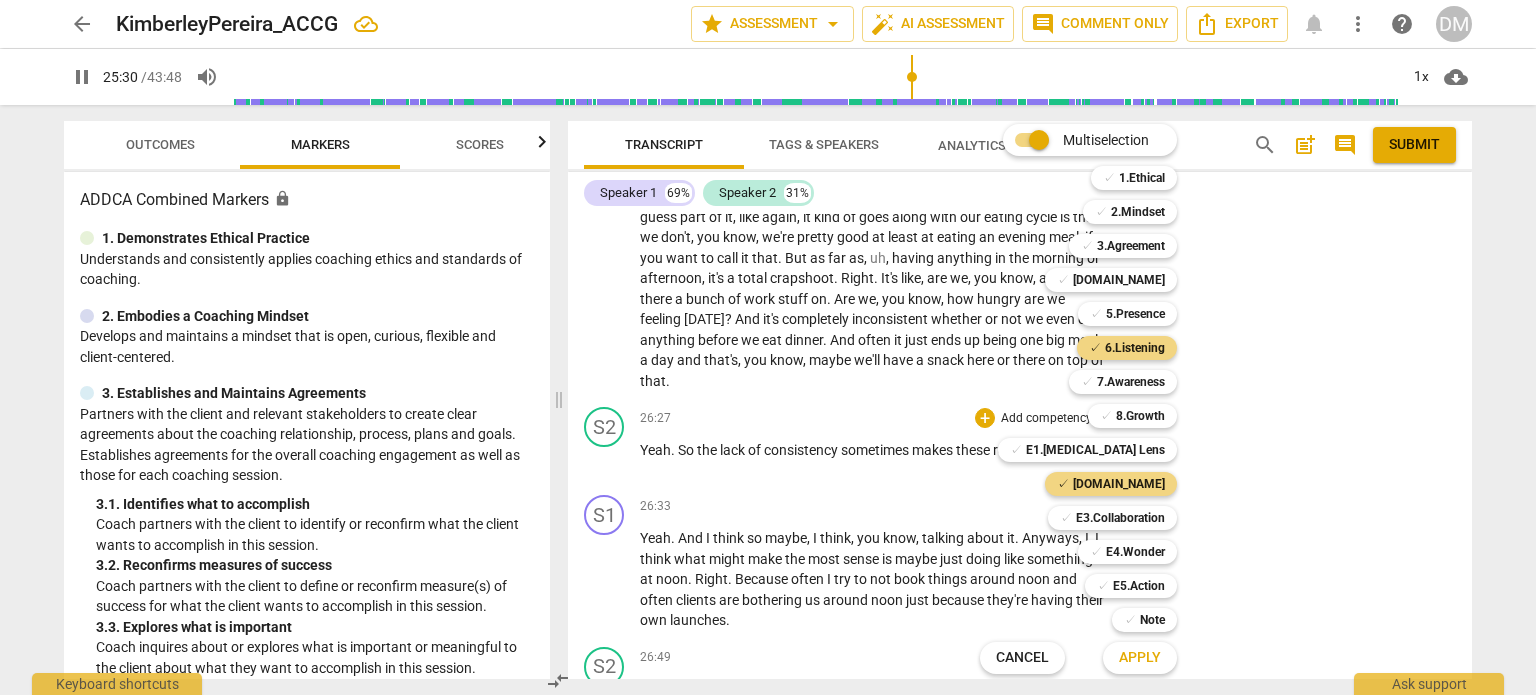 click on "Apply" at bounding box center (1140, 658) 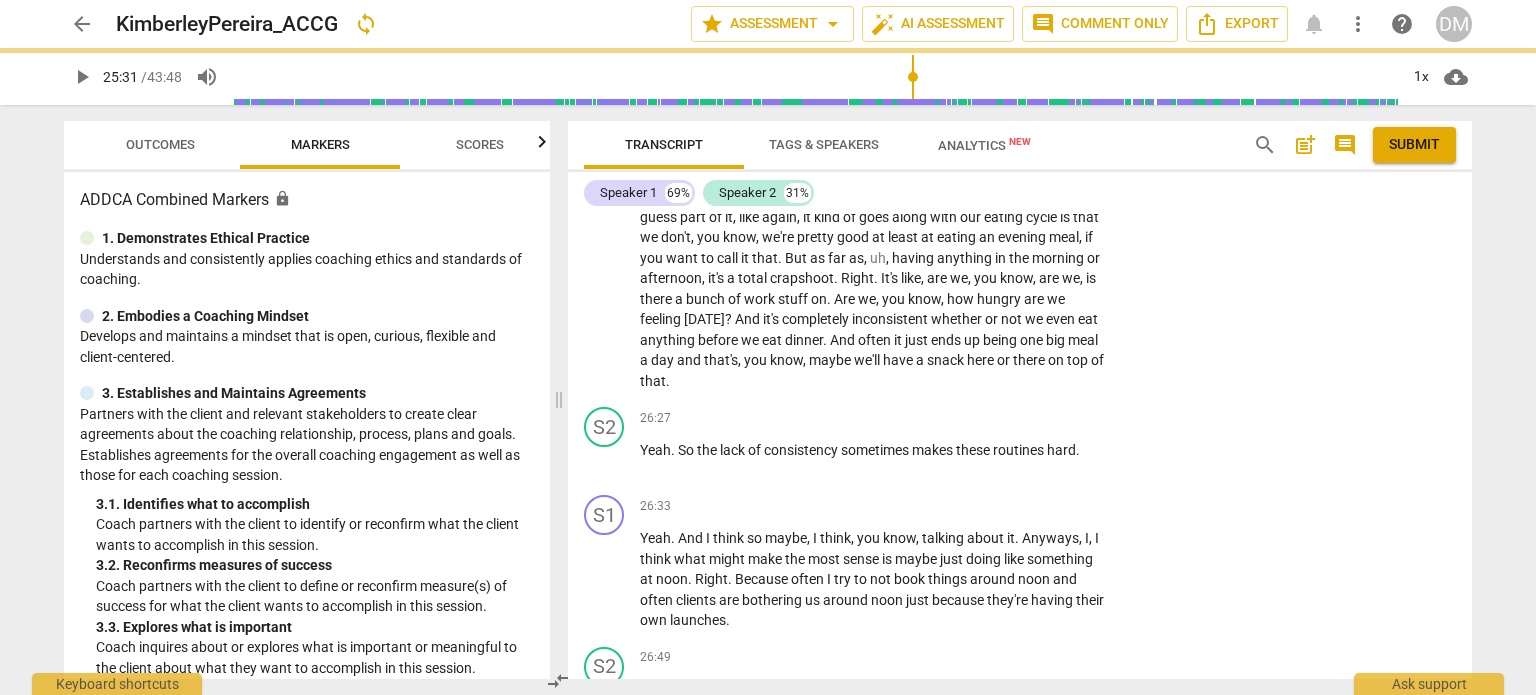type on "1531" 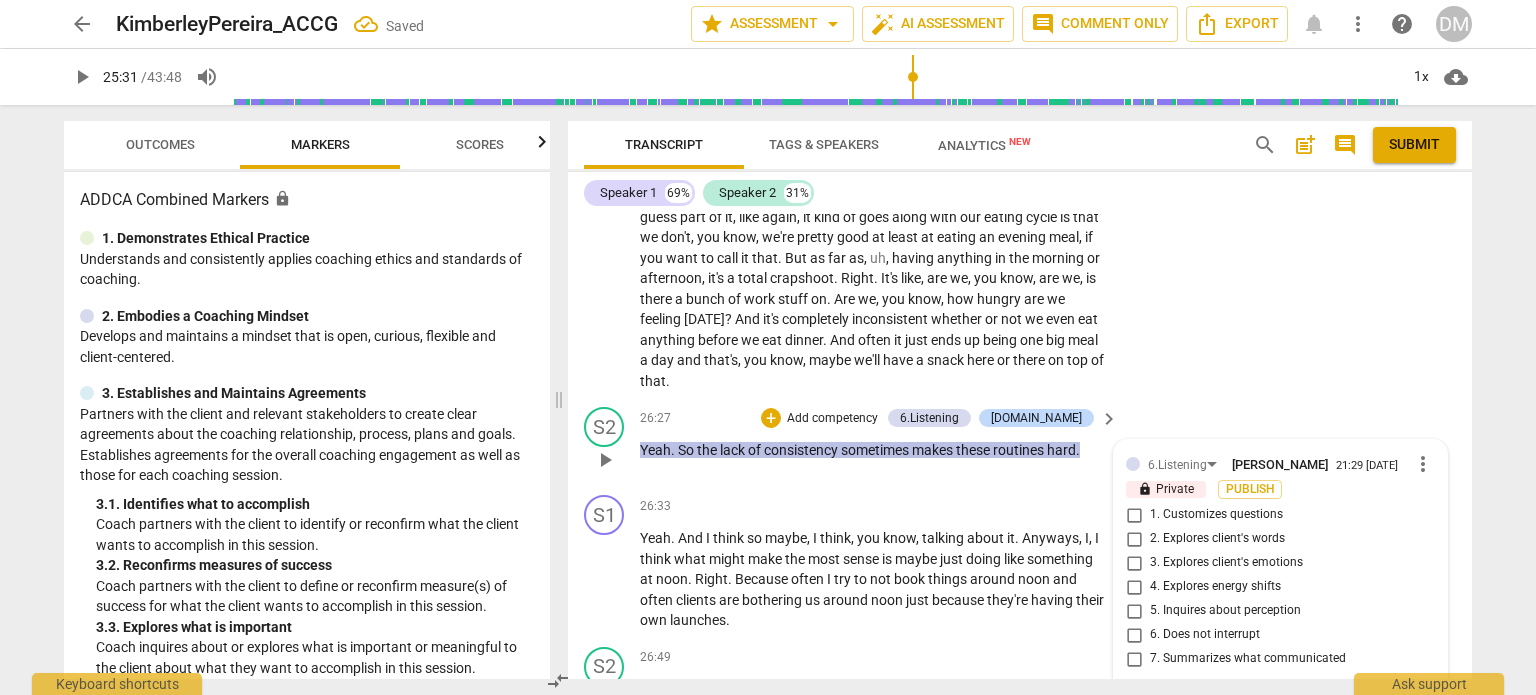 scroll, scrollTop: 11339, scrollLeft: 0, axis: vertical 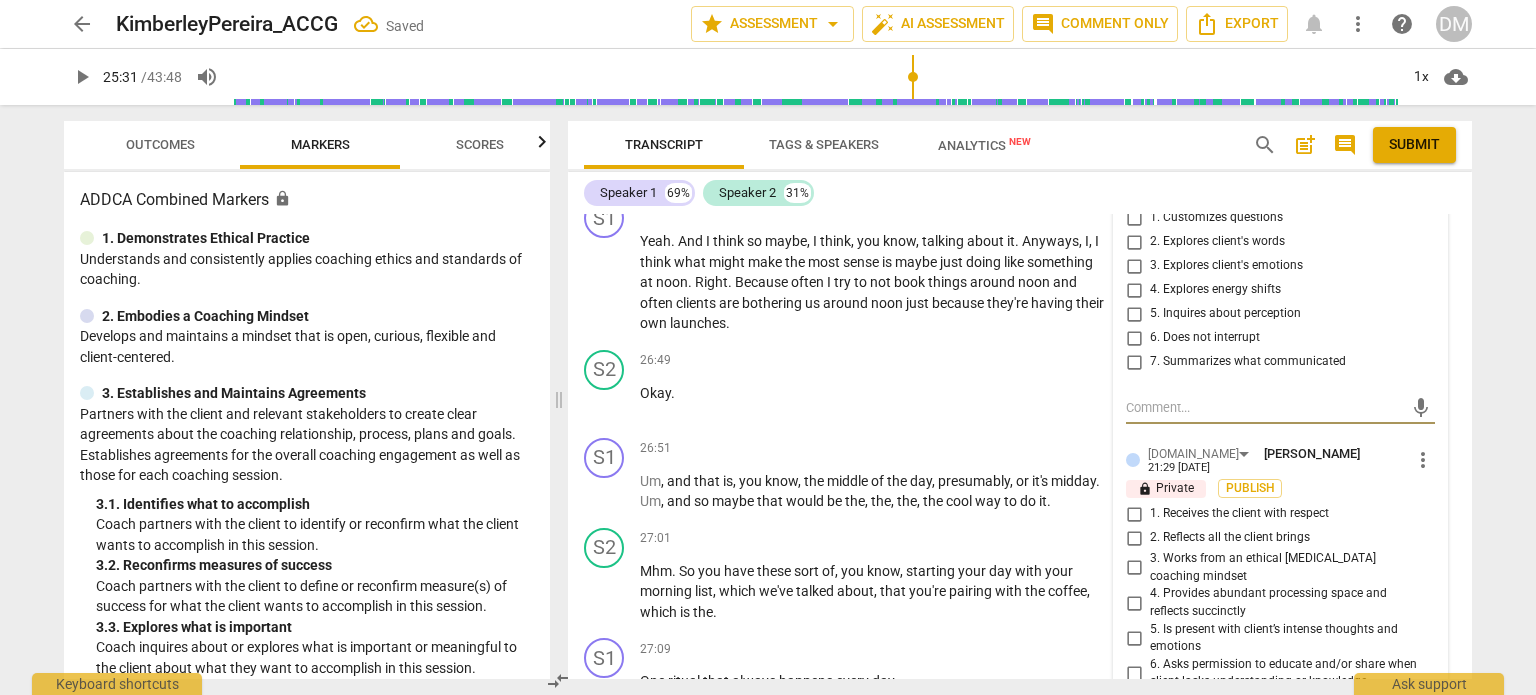 click on "7. Summarizes what communicated" at bounding box center (1134, 362) 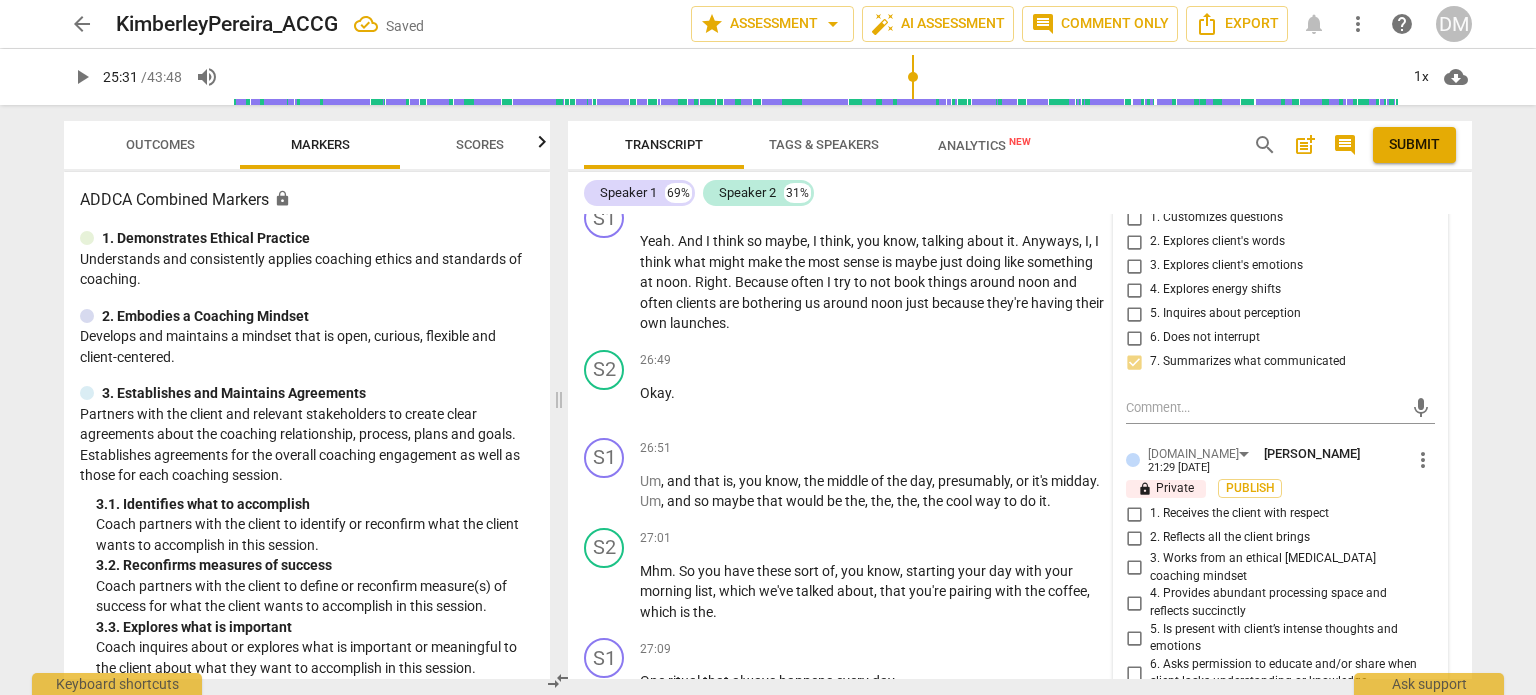 click on "4. Provides abundant processing space and reflects succinctly" at bounding box center (1134, 603) 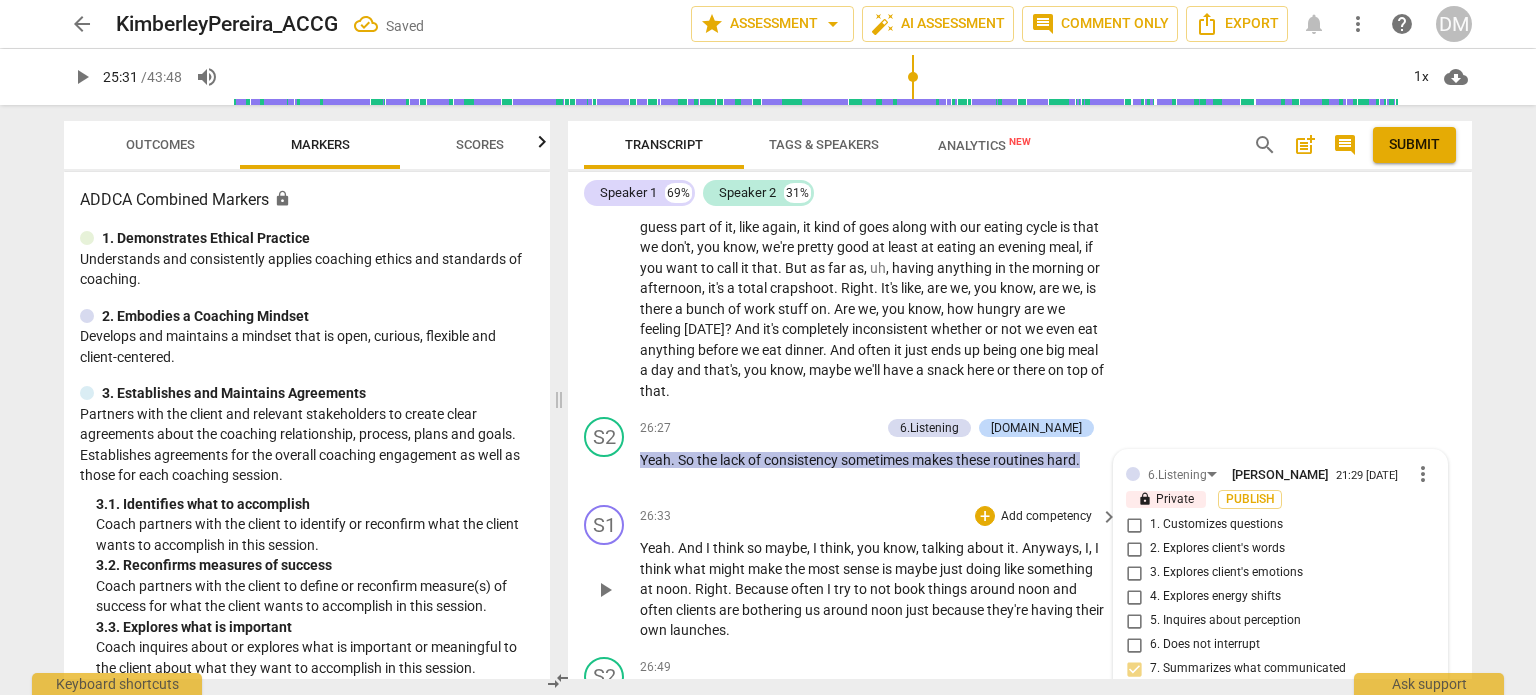 scroll, scrollTop: 11035, scrollLeft: 0, axis: vertical 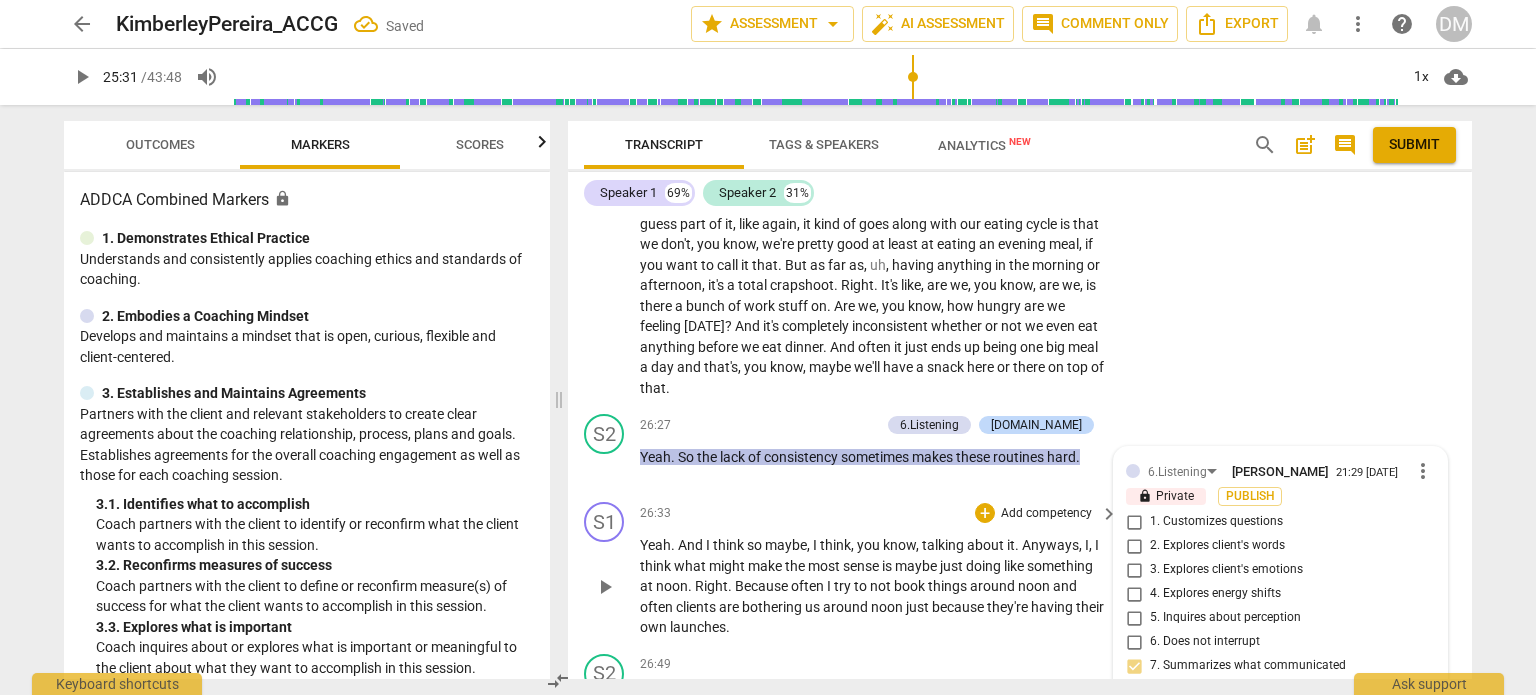 click on "so" at bounding box center [756, 545] 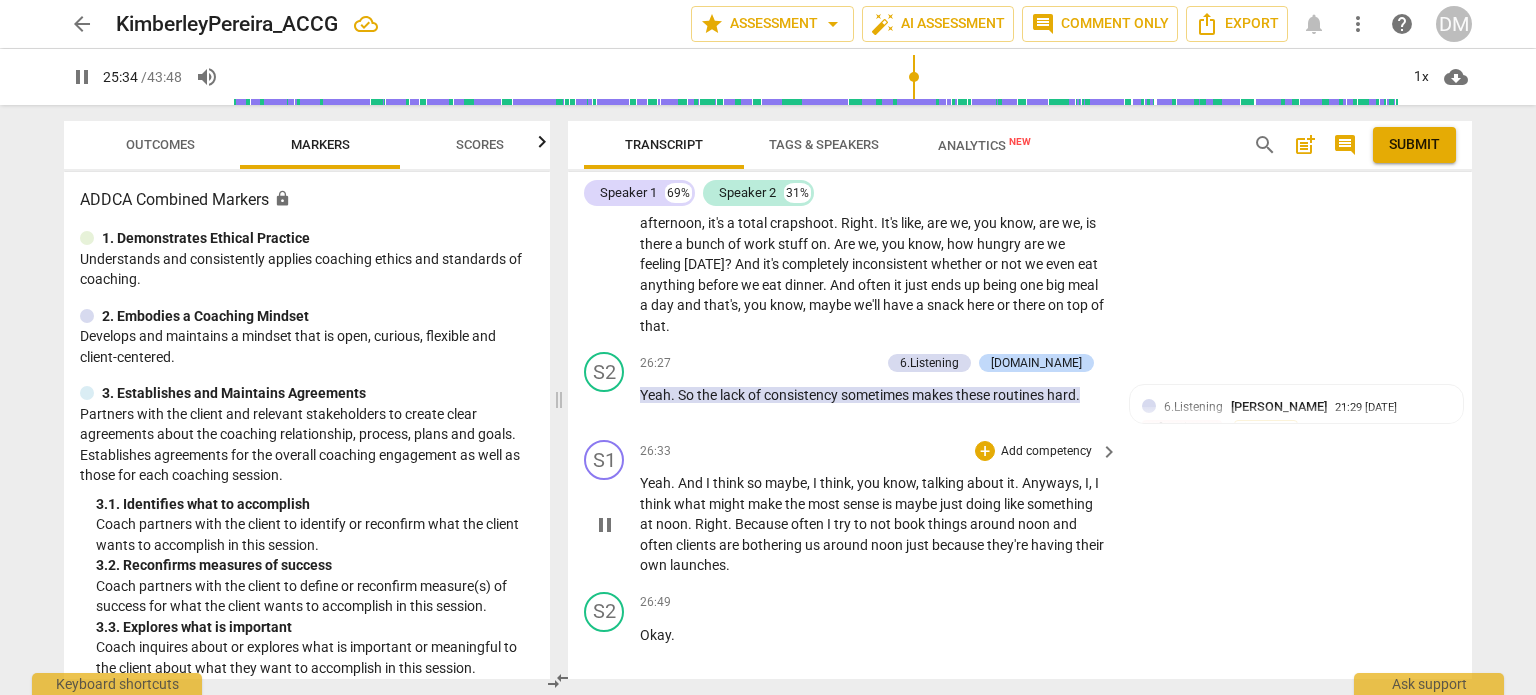 scroll, scrollTop: 11100, scrollLeft: 0, axis: vertical 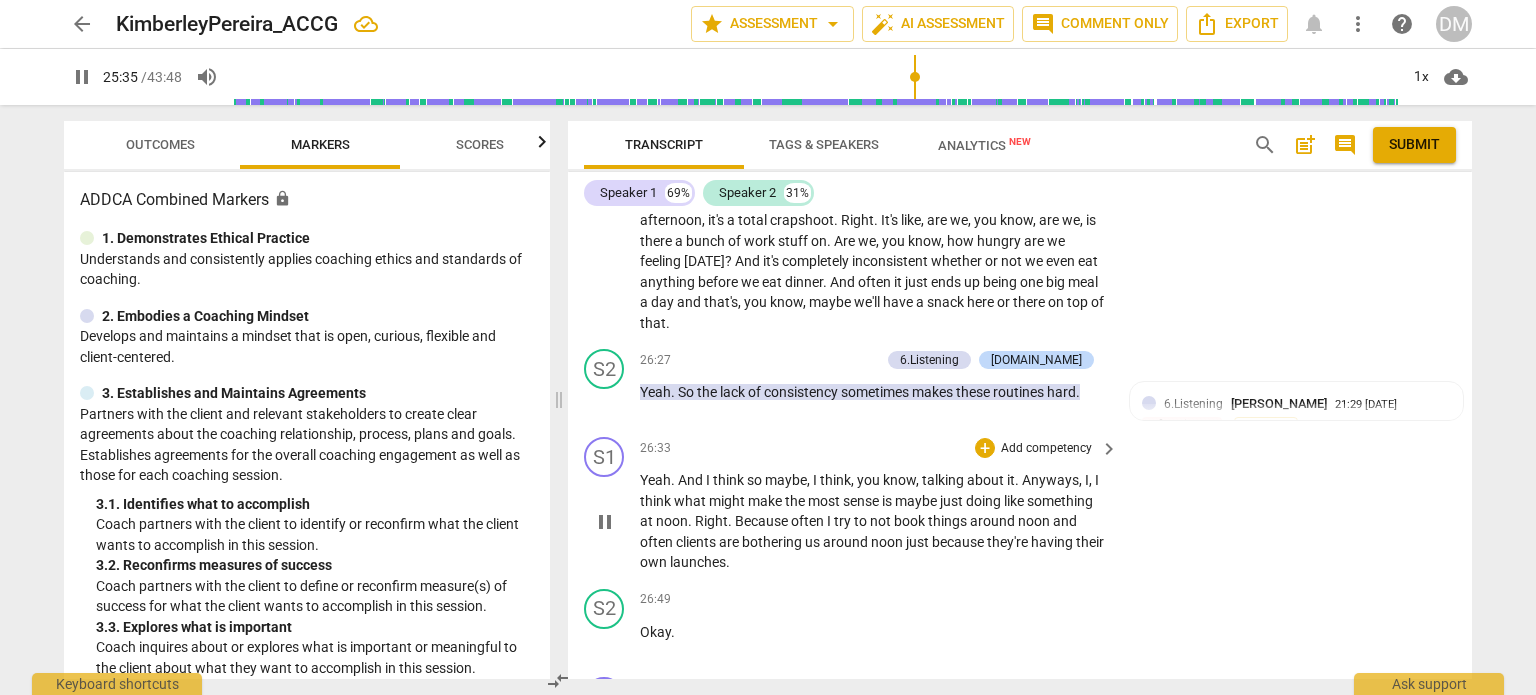 click on "And" at bounding box center [692, 480] 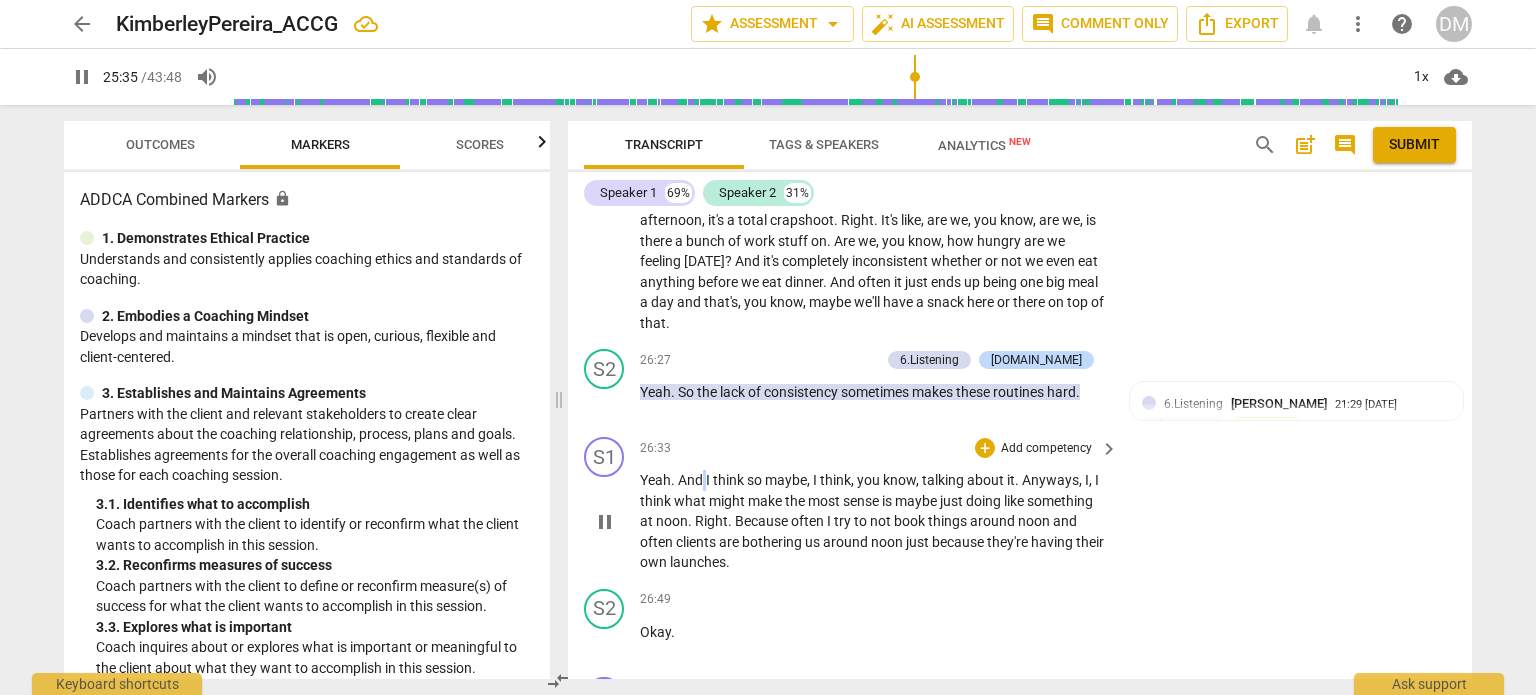 click on "And" at bounding box center [692, 480] 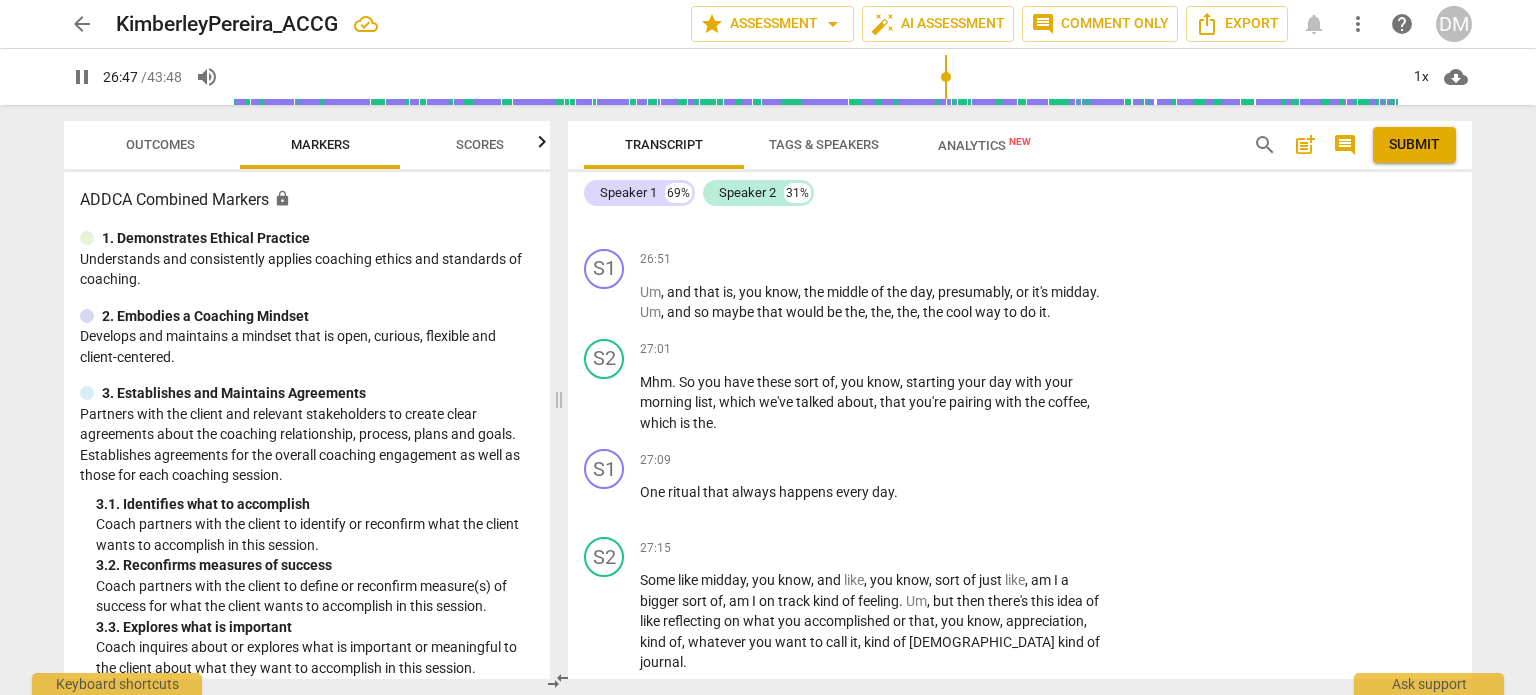 scroll, scrollTop: 11528, scrollLeft: 0, axis: vertical 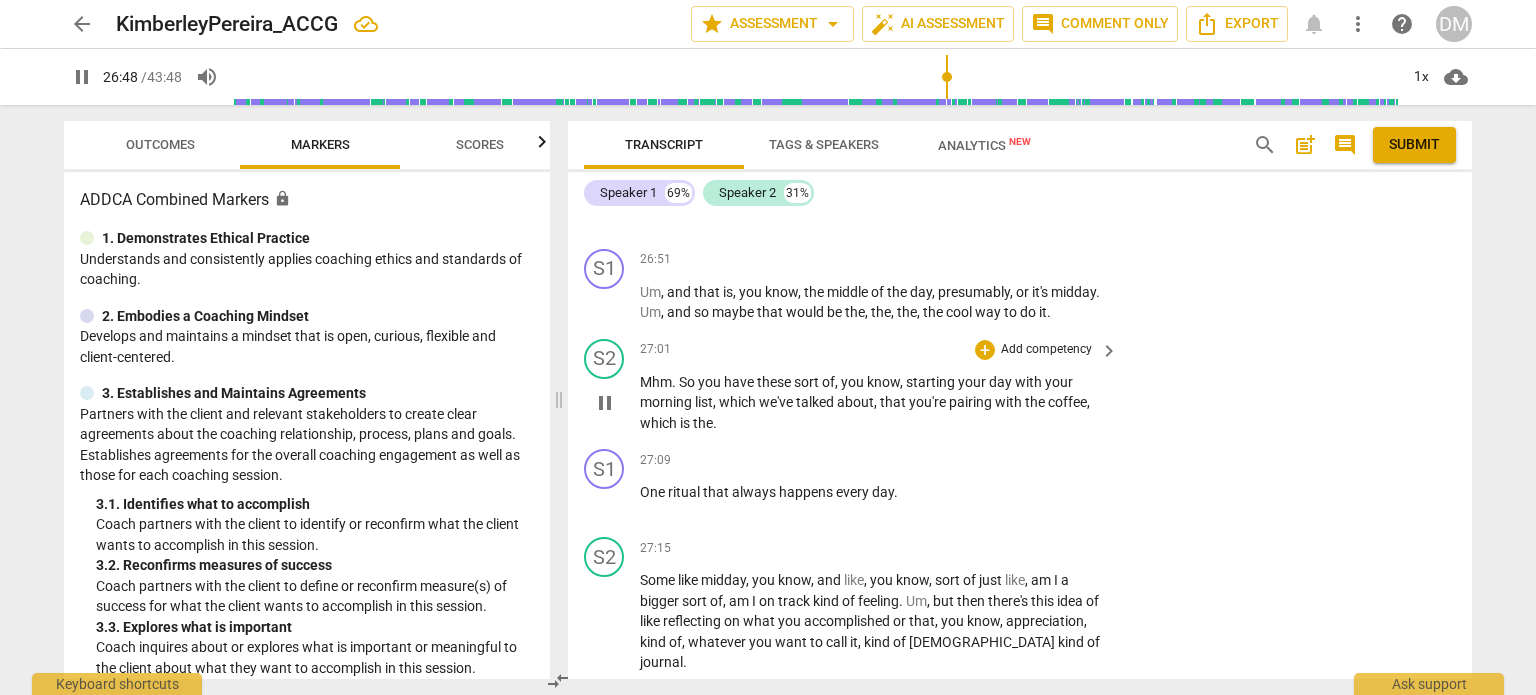 click on "Mhm" at bounding box center [656, 382] 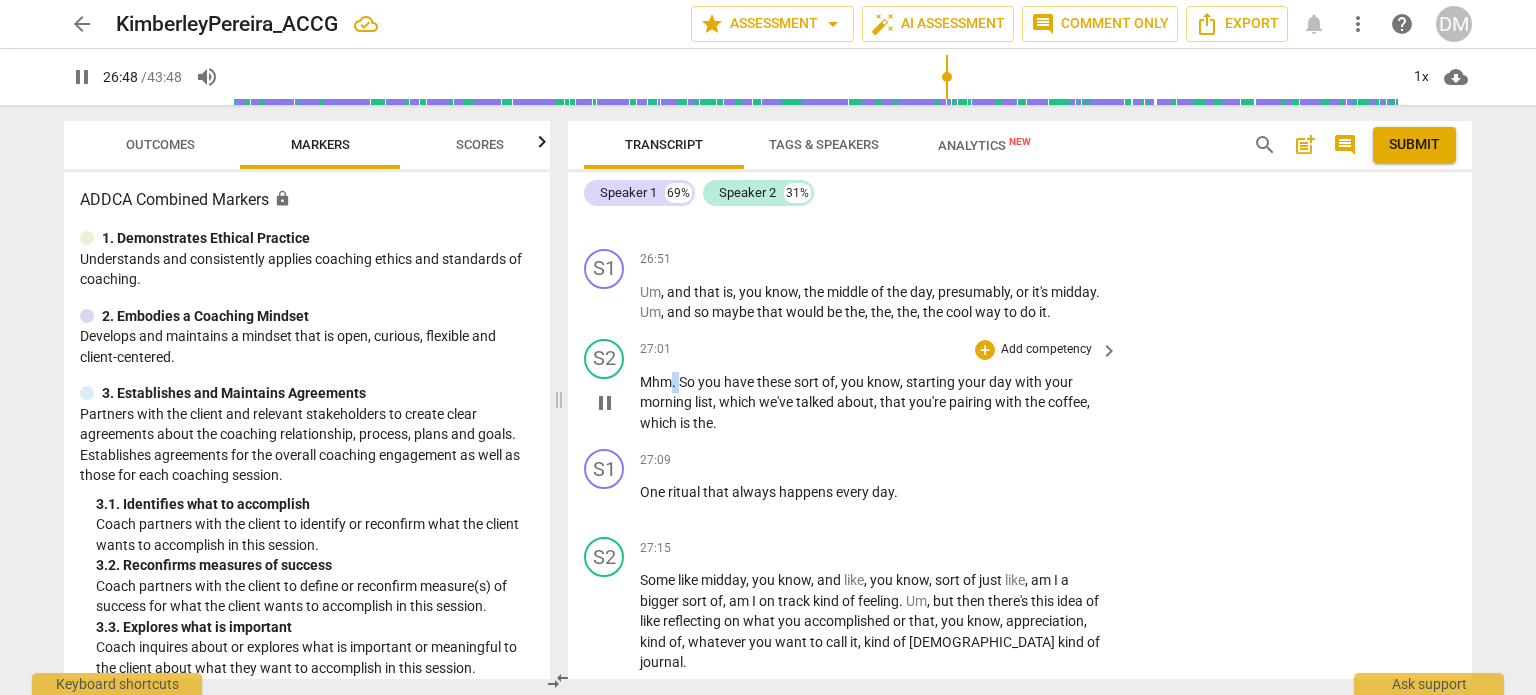 click on "Mhm" at bounding box center [656, 382] 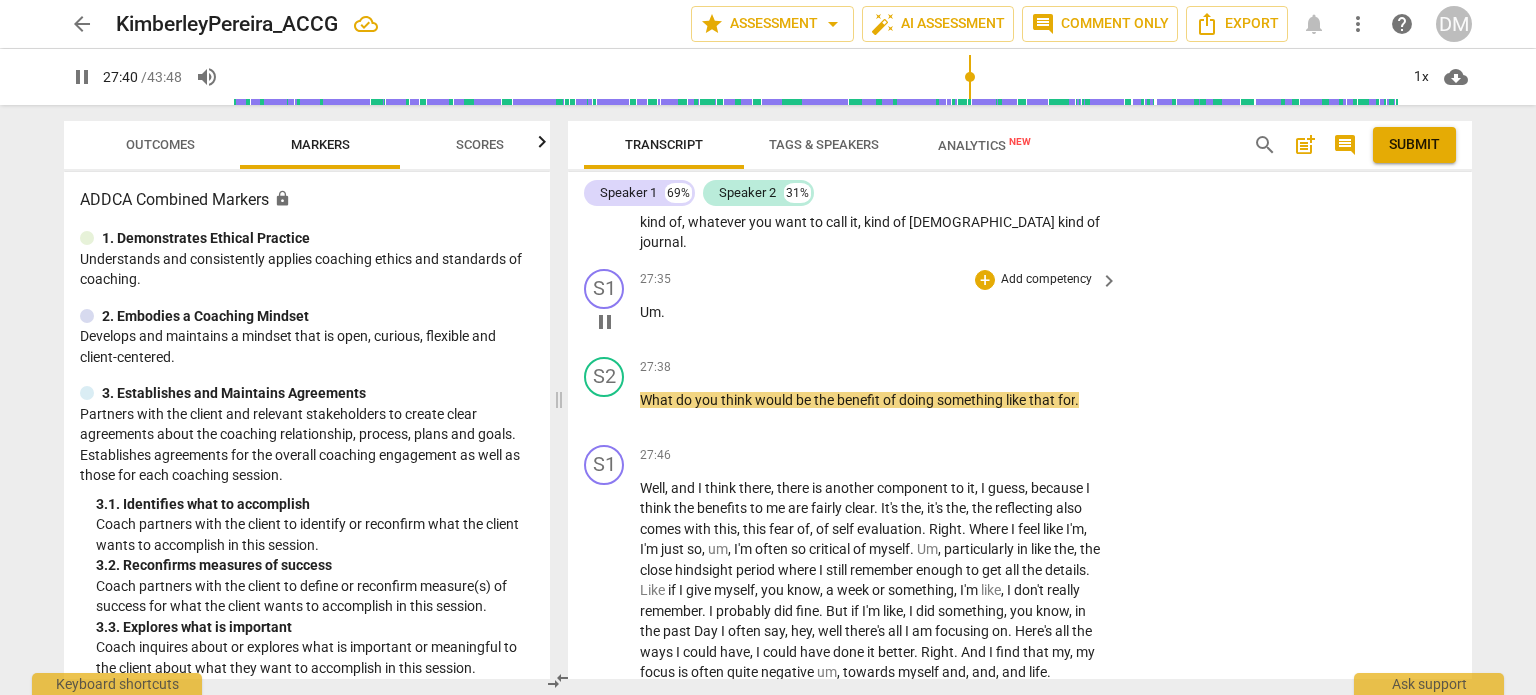 scroll, scrollTop: 11951, scrollLeft: 0, axis: vertical 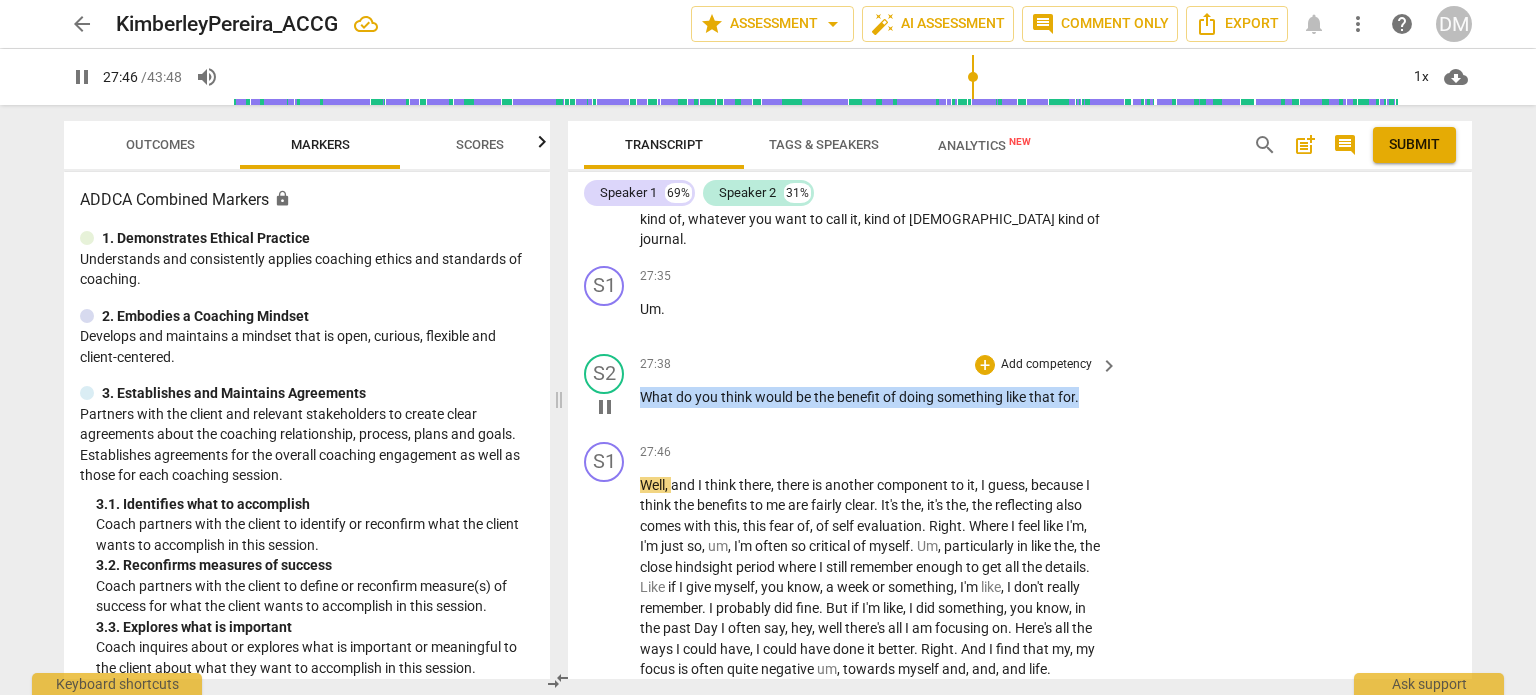 drag, startPoint x: 642, startPoint y: 435, endPoint x: 1207, endPoint y: 455, distance: 565.3539 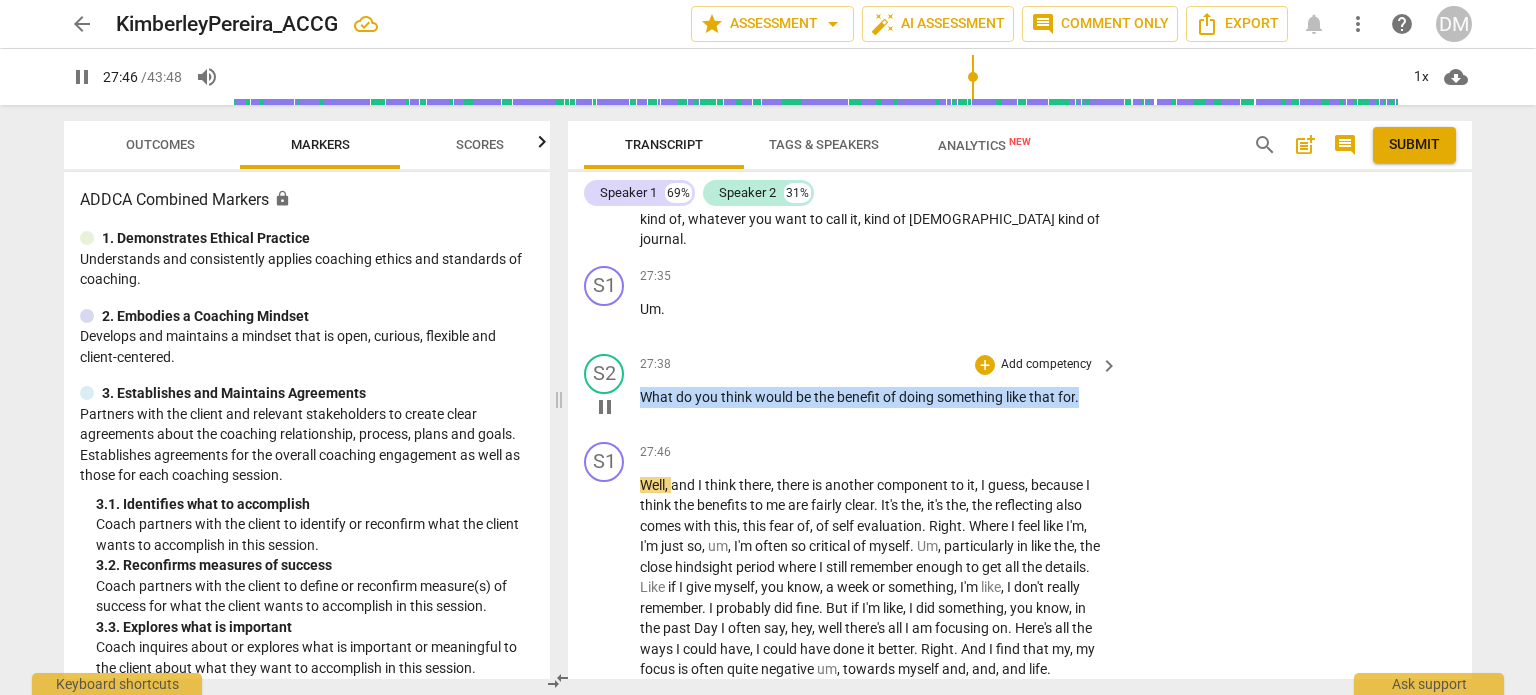 click on "S2 play_arrow pause 27:38 + Add competency keyboard_arrow_right What   do   you   think   would   be   the   benefit   of   doing   something   like   that   for ." at bounding box center [1020, 390] 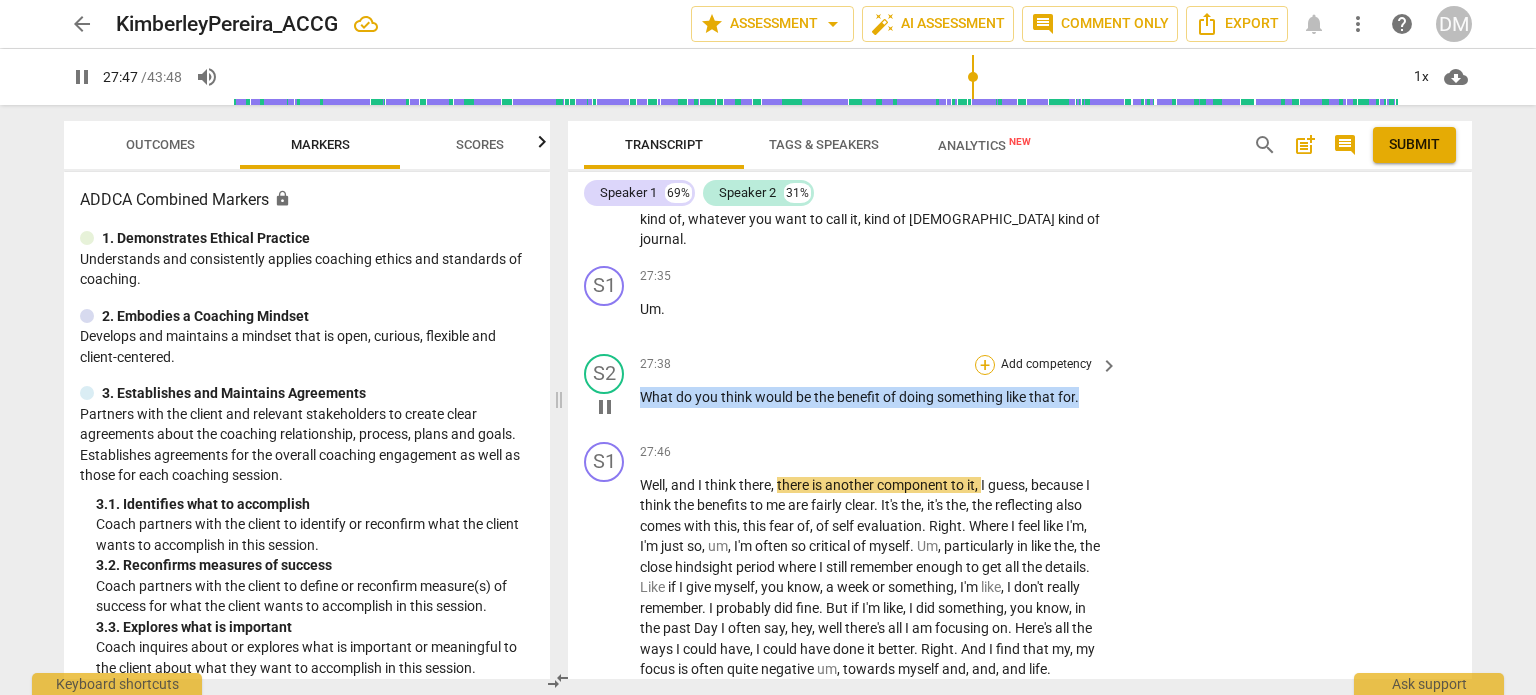 click on "+" at bounding box center (985, 365) 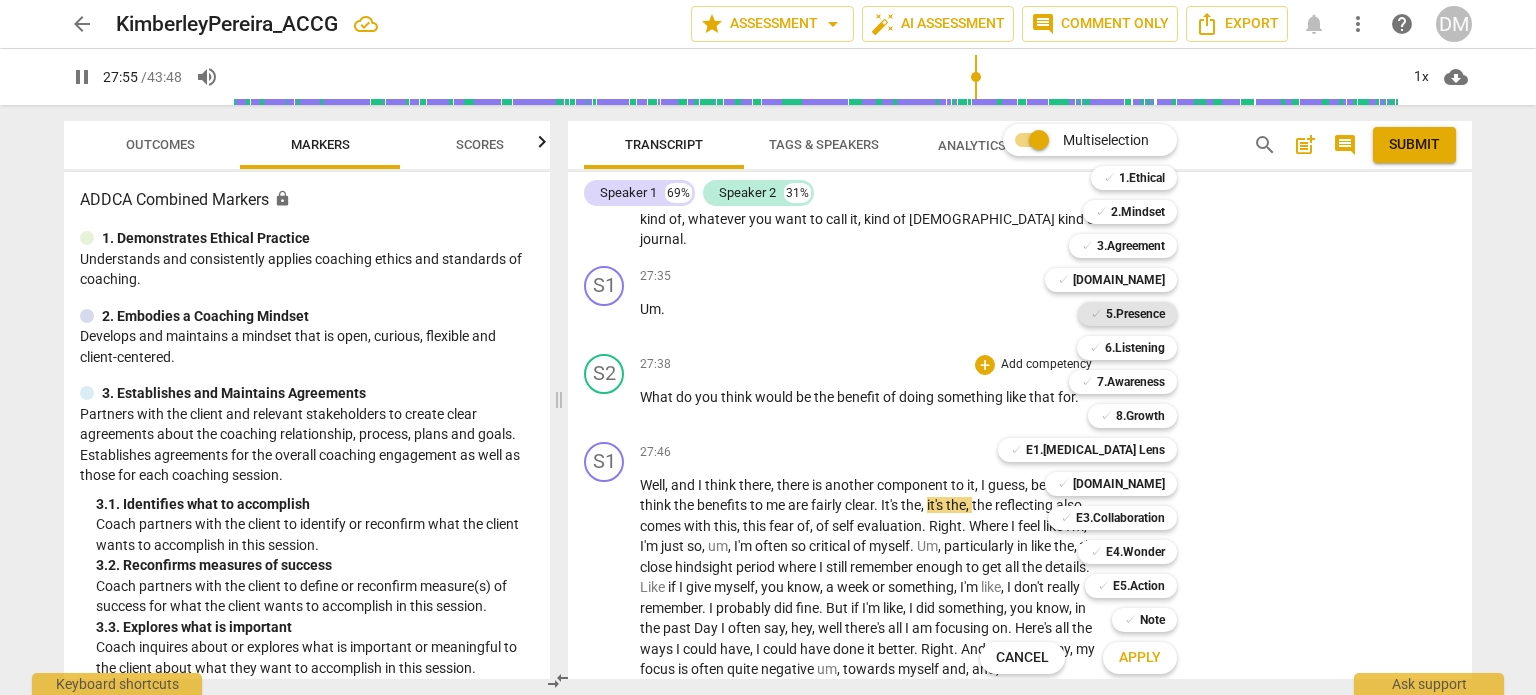 click on "5.Presence" at bounding box center (1135, 314) 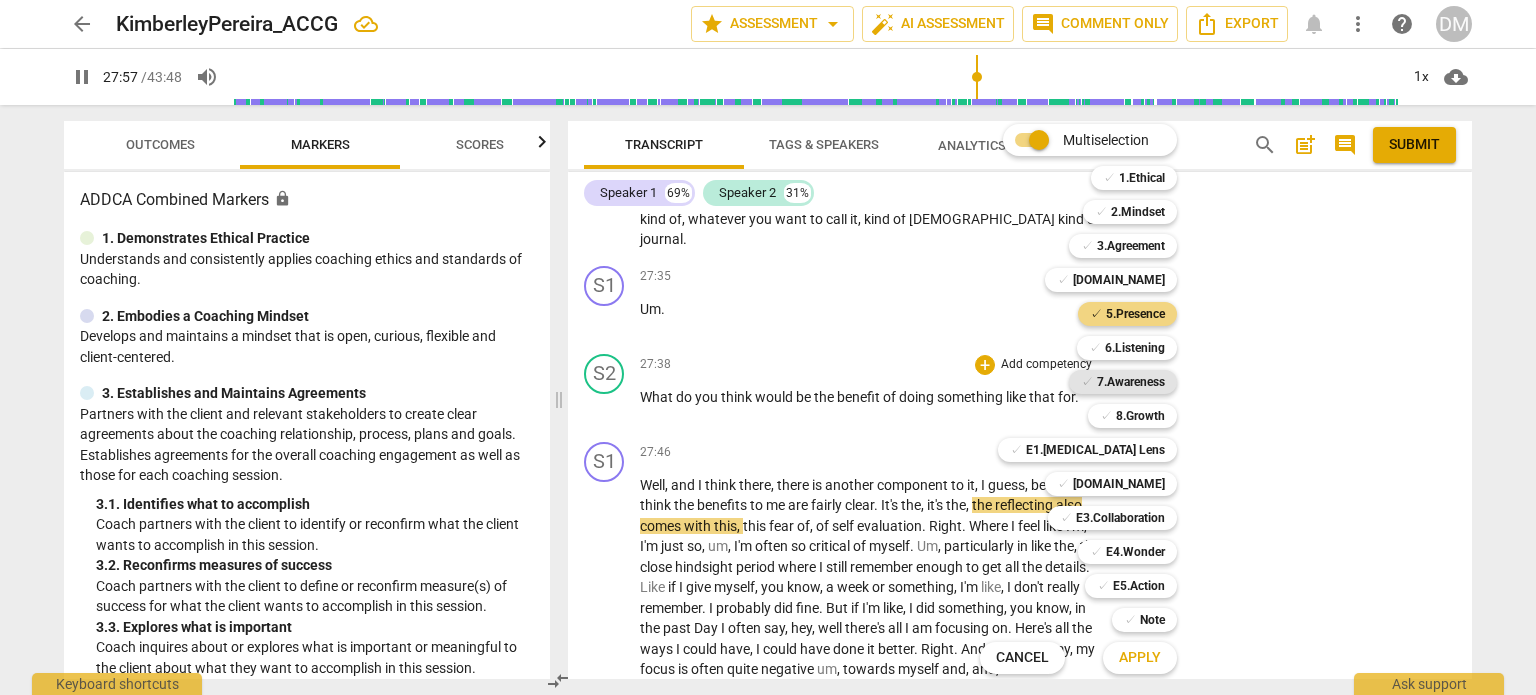 click on "7.Awareness" at bounding box center (1131, 382) 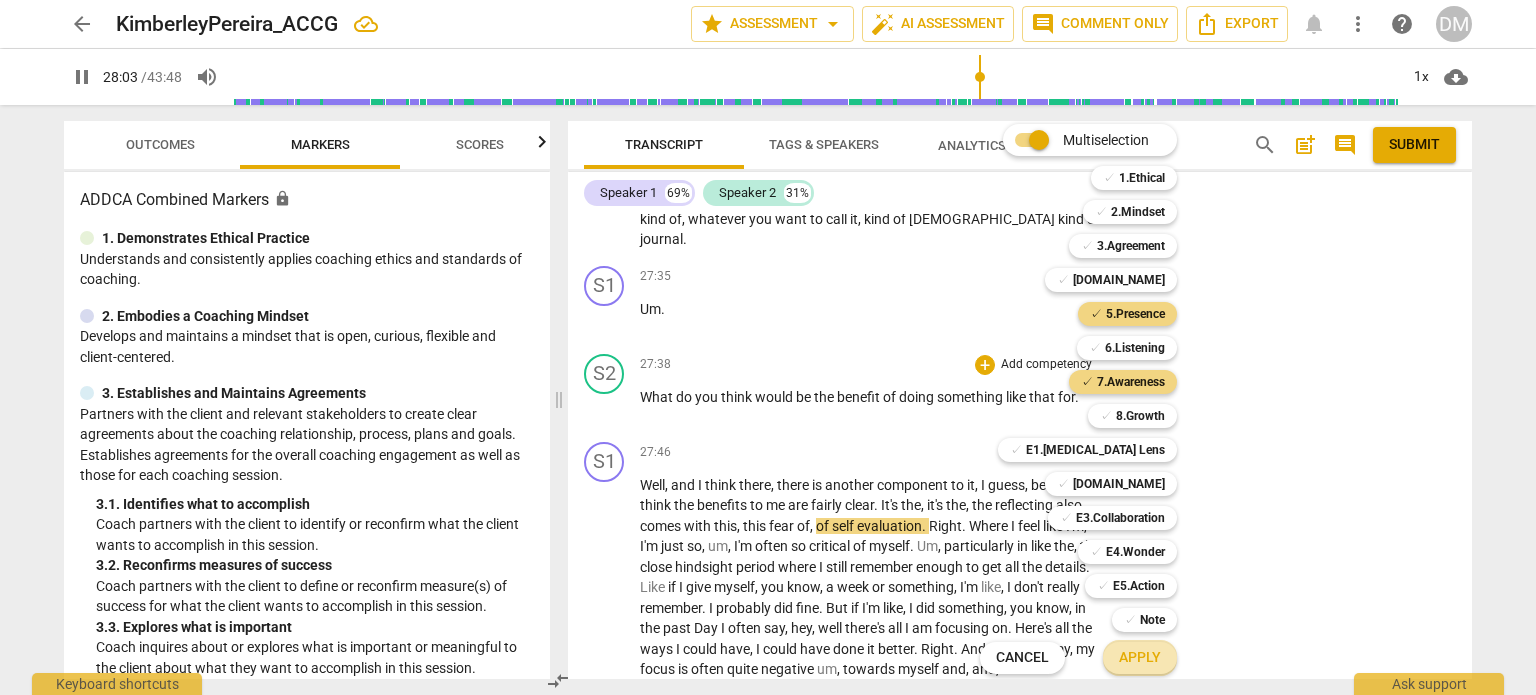 click on "Apply" at bounding box center [1140, 658] 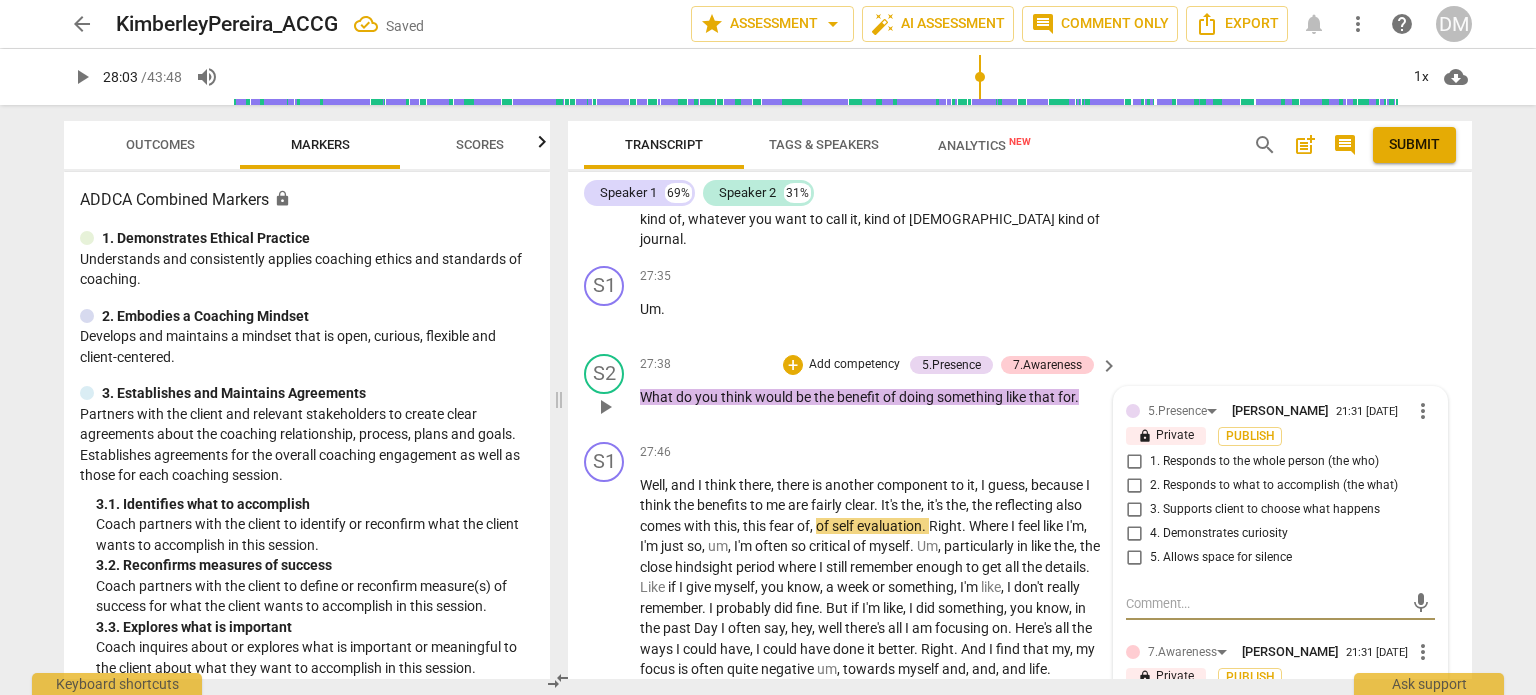 click on "2. Responds to what to accomplish (the what)" at bounding box center (1134, 486) 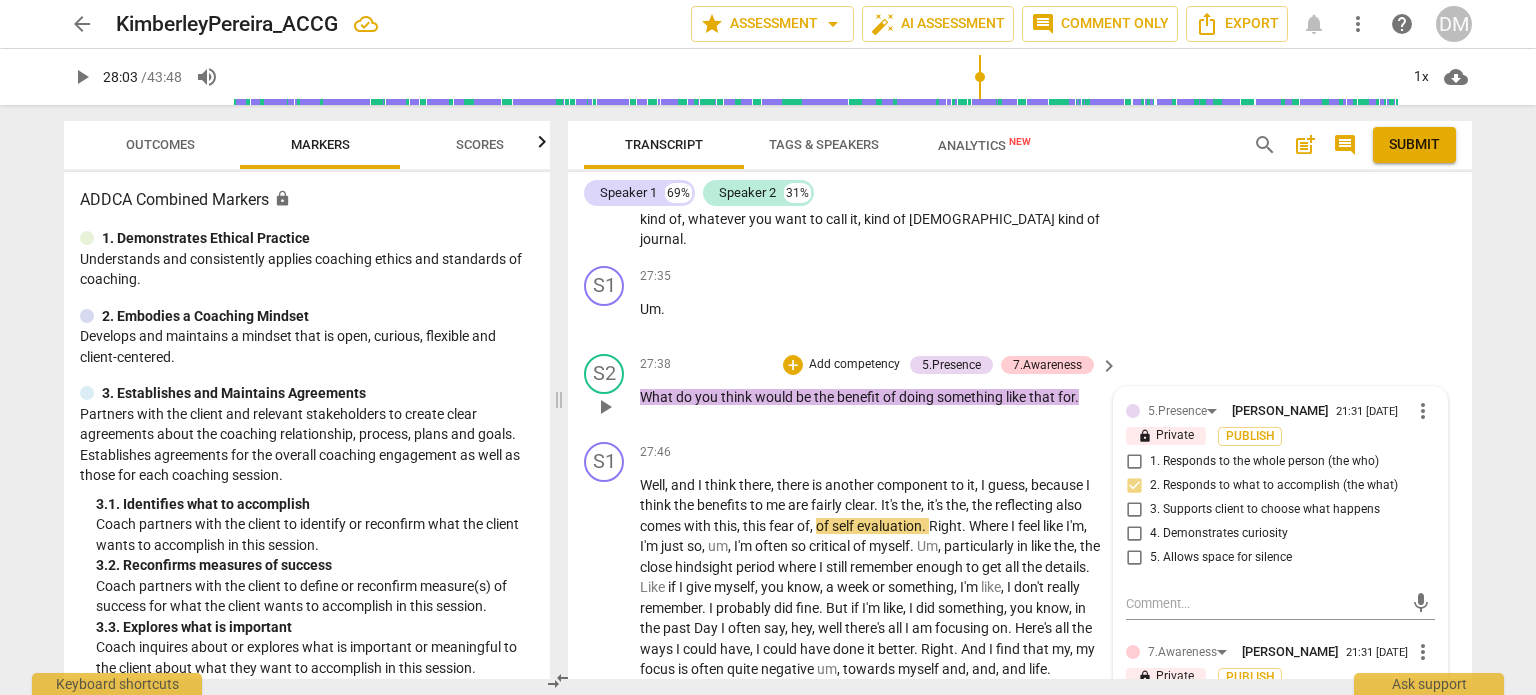 click on "4. Demonstrates curiosity" at bounding box center [1134, 534] 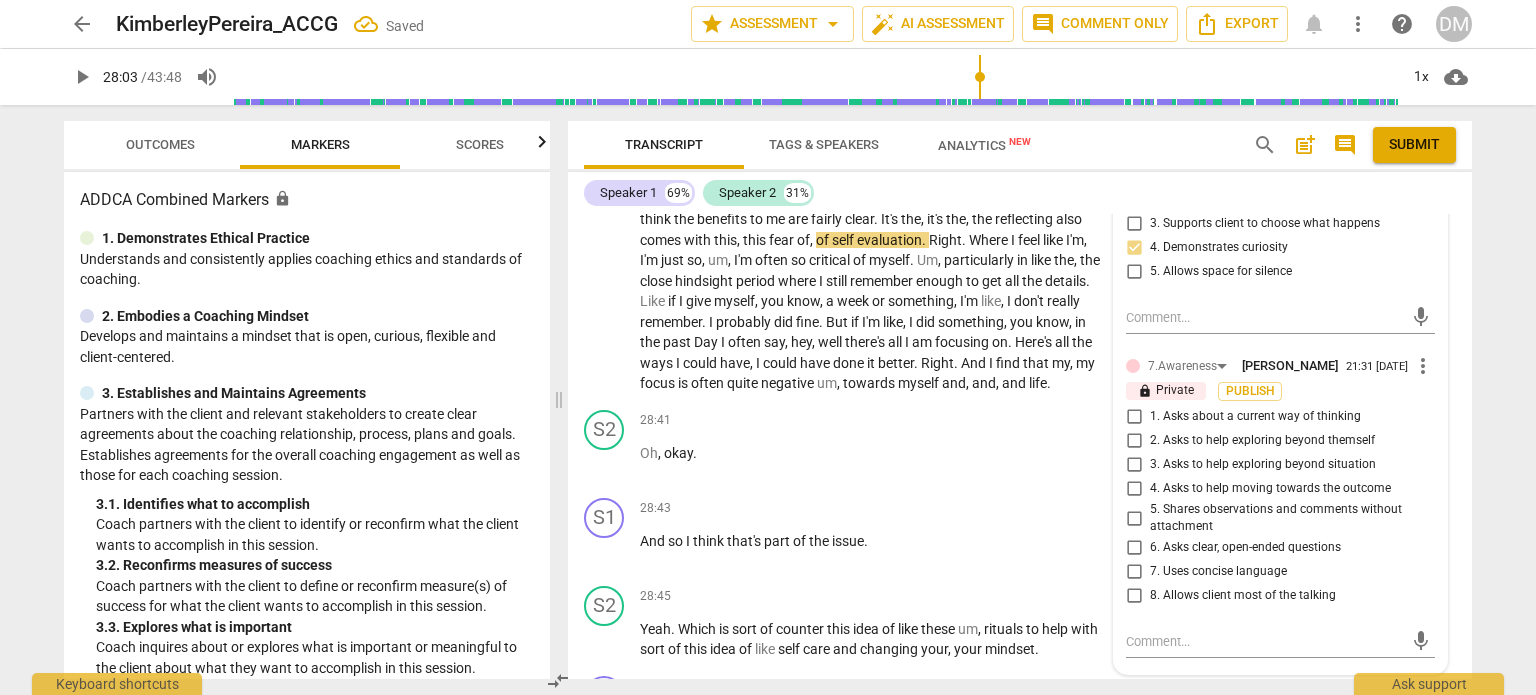scroll, scrollTop: 12240, scrollLeft: 0, axis: vertical 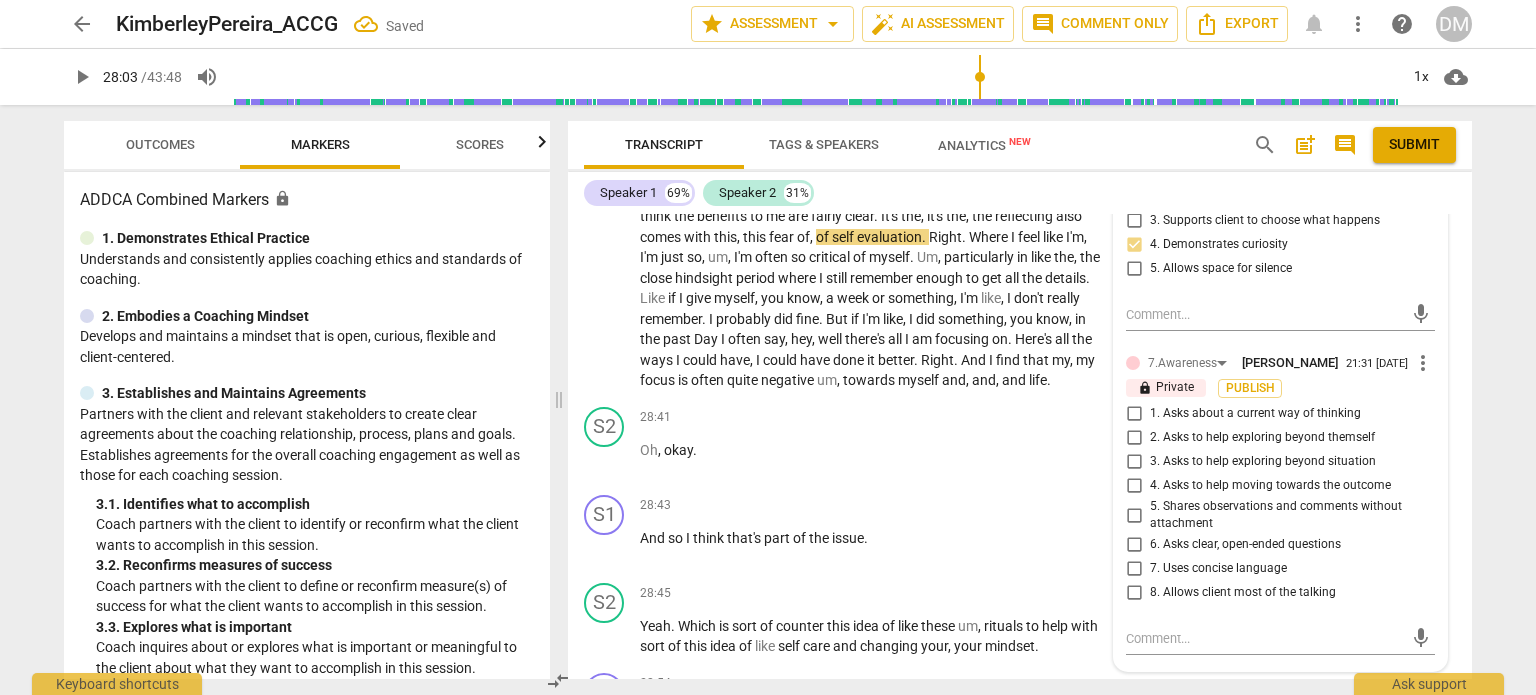 click on "3. Asks to help exploring beyond situation" at bounding box center (1134, 462) 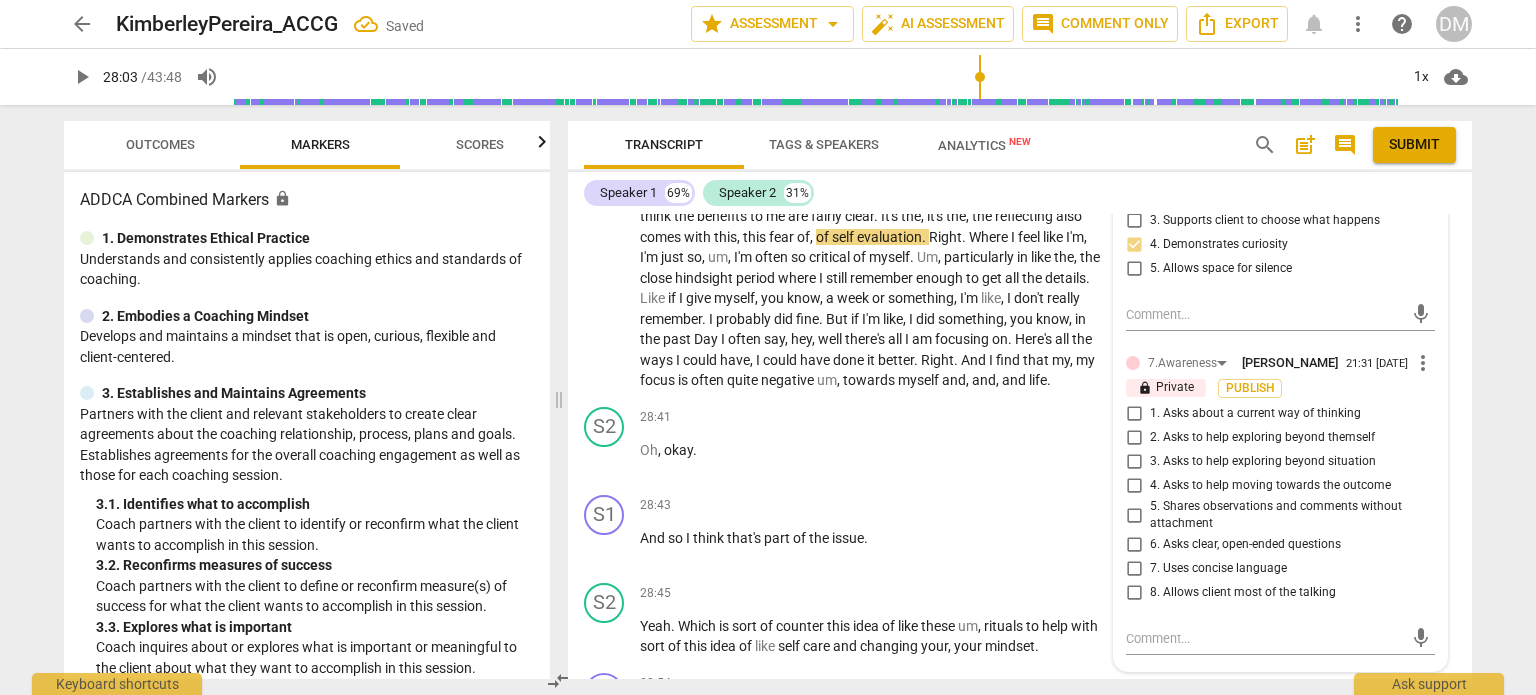 checkbox on "true" 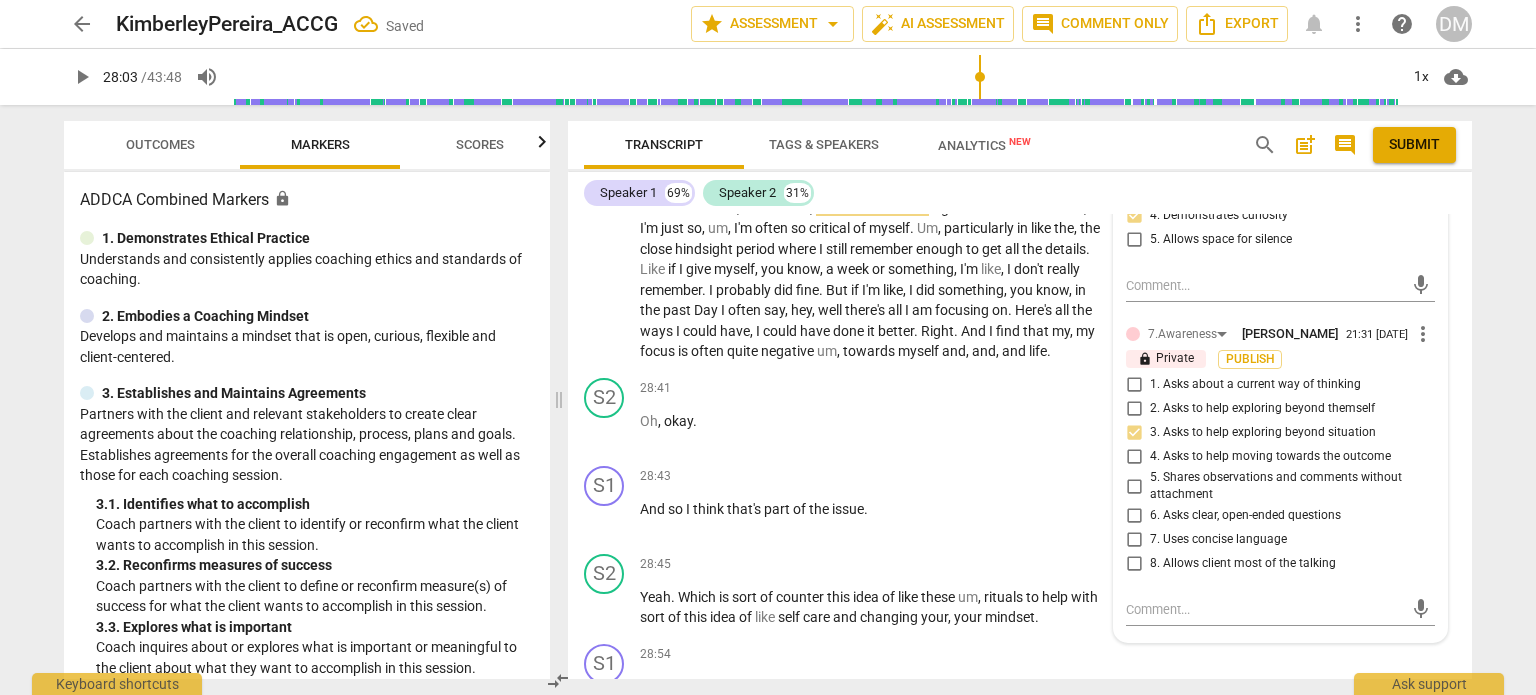 scroll, scrollTop: 12268, scrollLeft: 0, axis: vertical 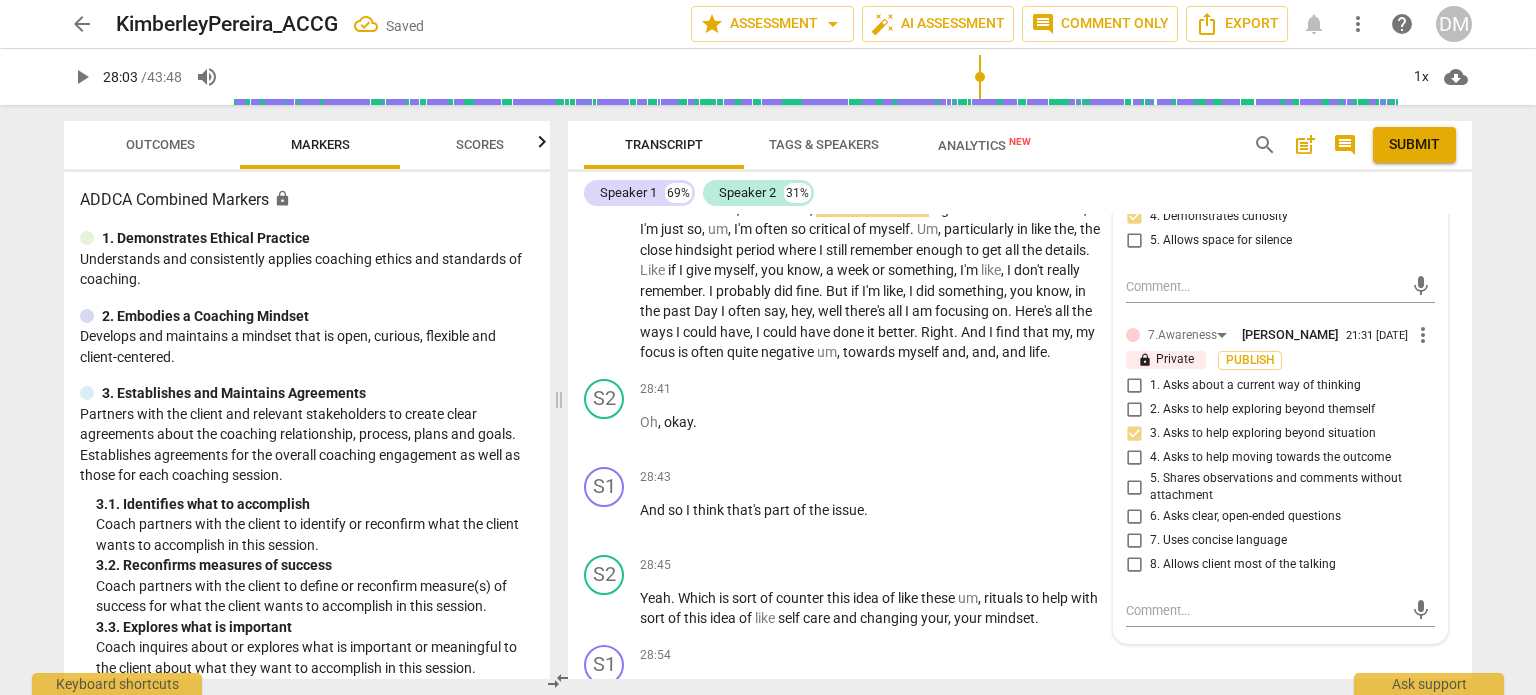click on "6. Asks clear, open-ended questions" at bounding box center (1134, 517) 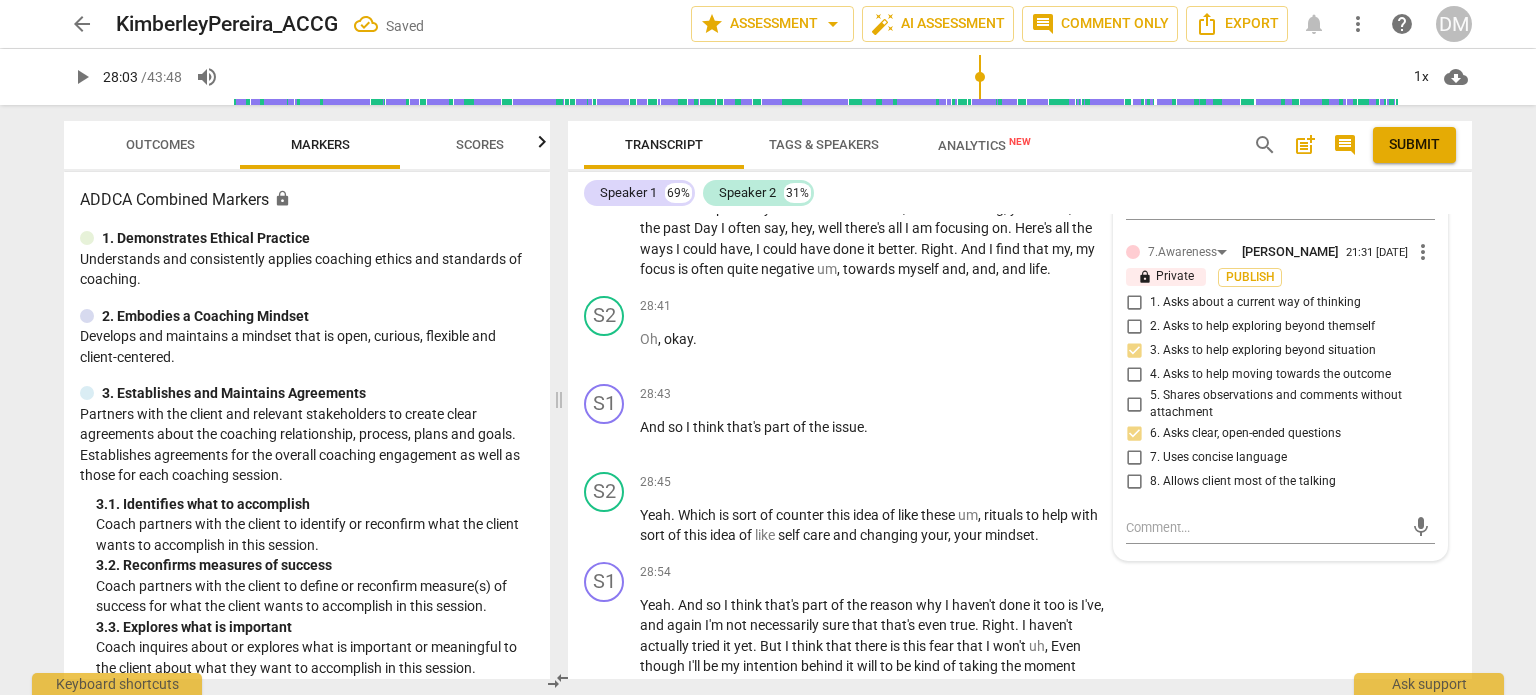 scroll, scrollTop: 12352, scrollLeft: 0, axis: vertical 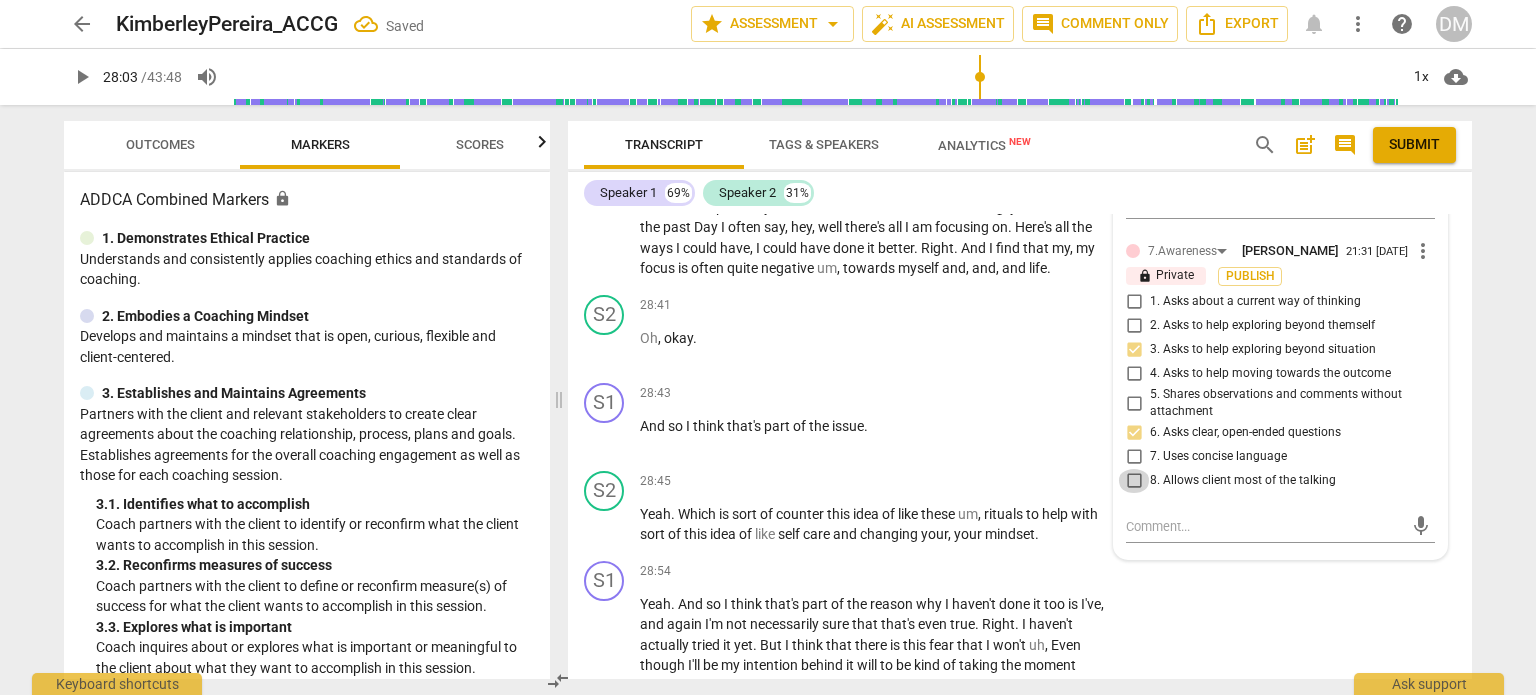click on "8. Allows client most of the talking" at bounding box center (1134, 481) 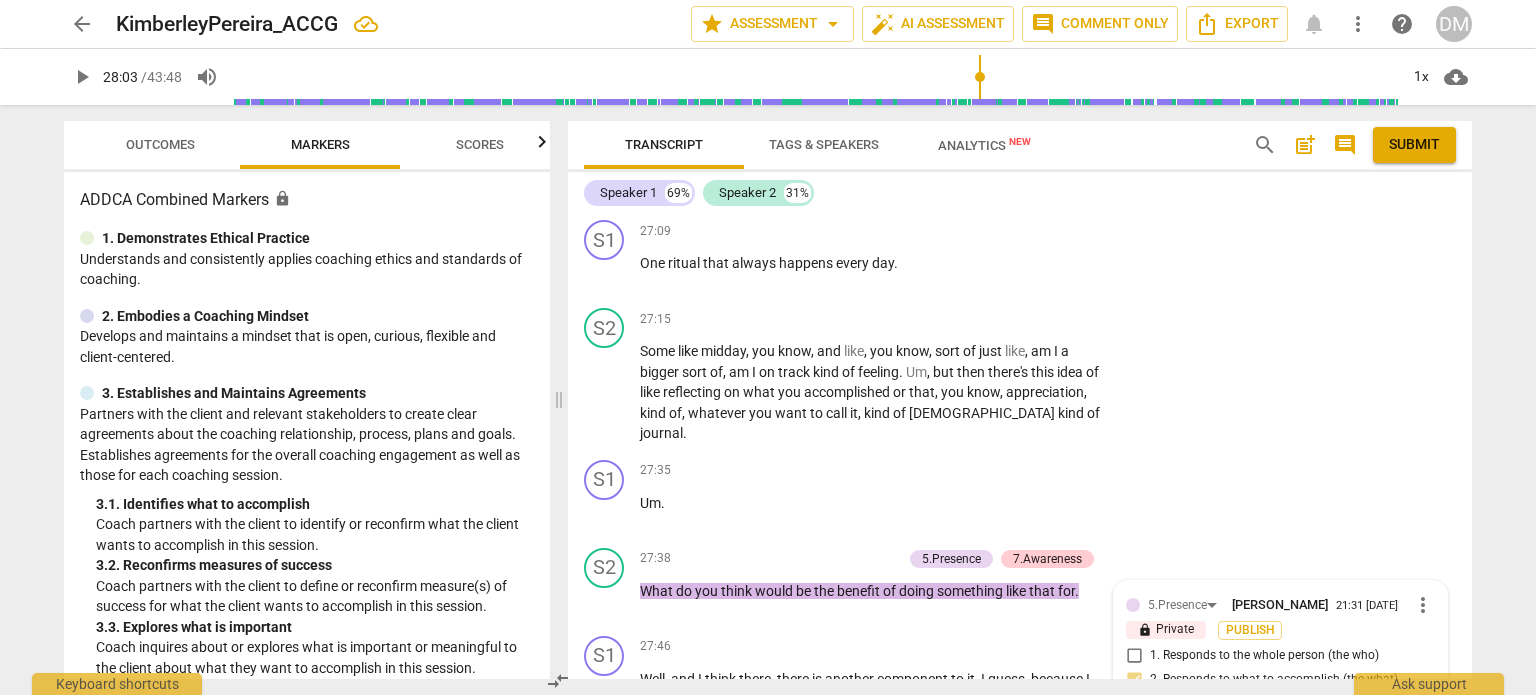 scroll, scrollTop: 11748, scrollLeft: 0, axis: vertical 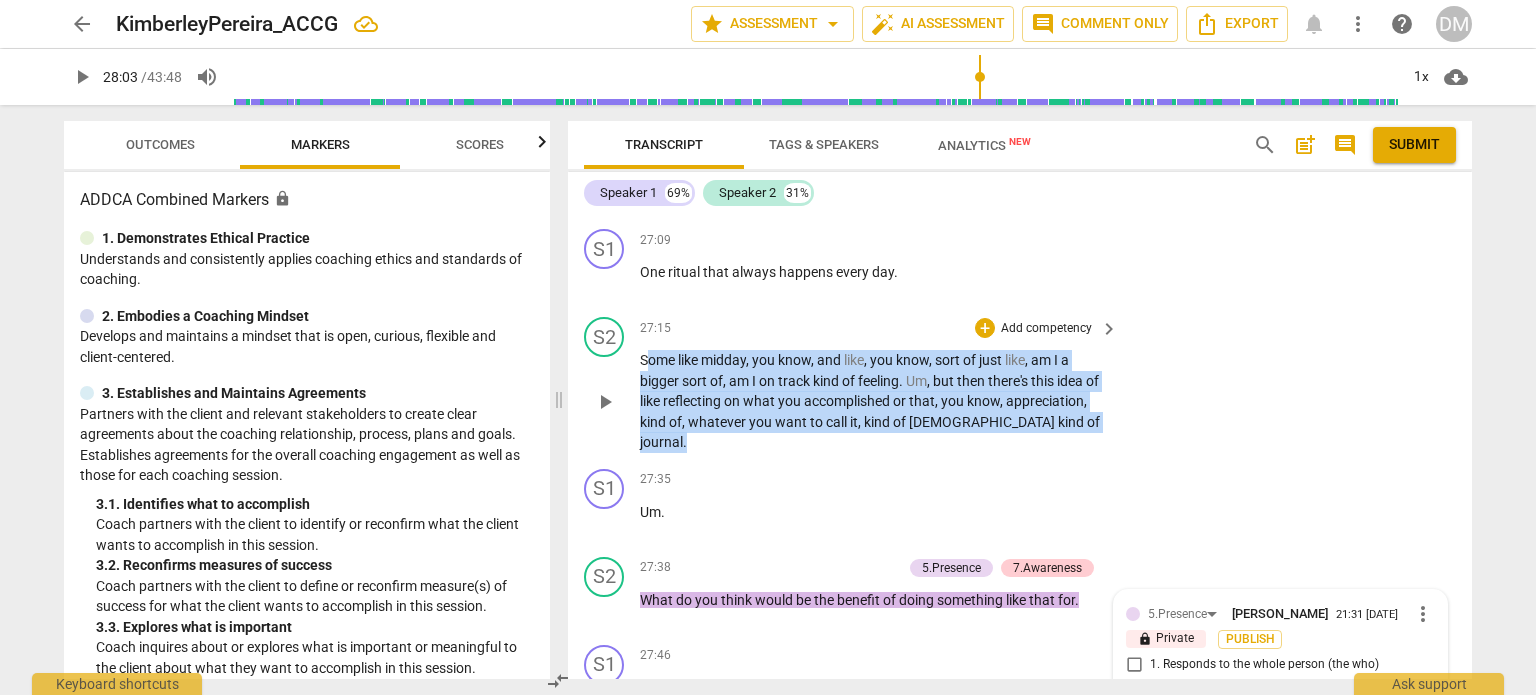drag, startPoint x: 644, startPoint y: 399, endPoint x: 840, endPoint y: 471, distance: 208.80614 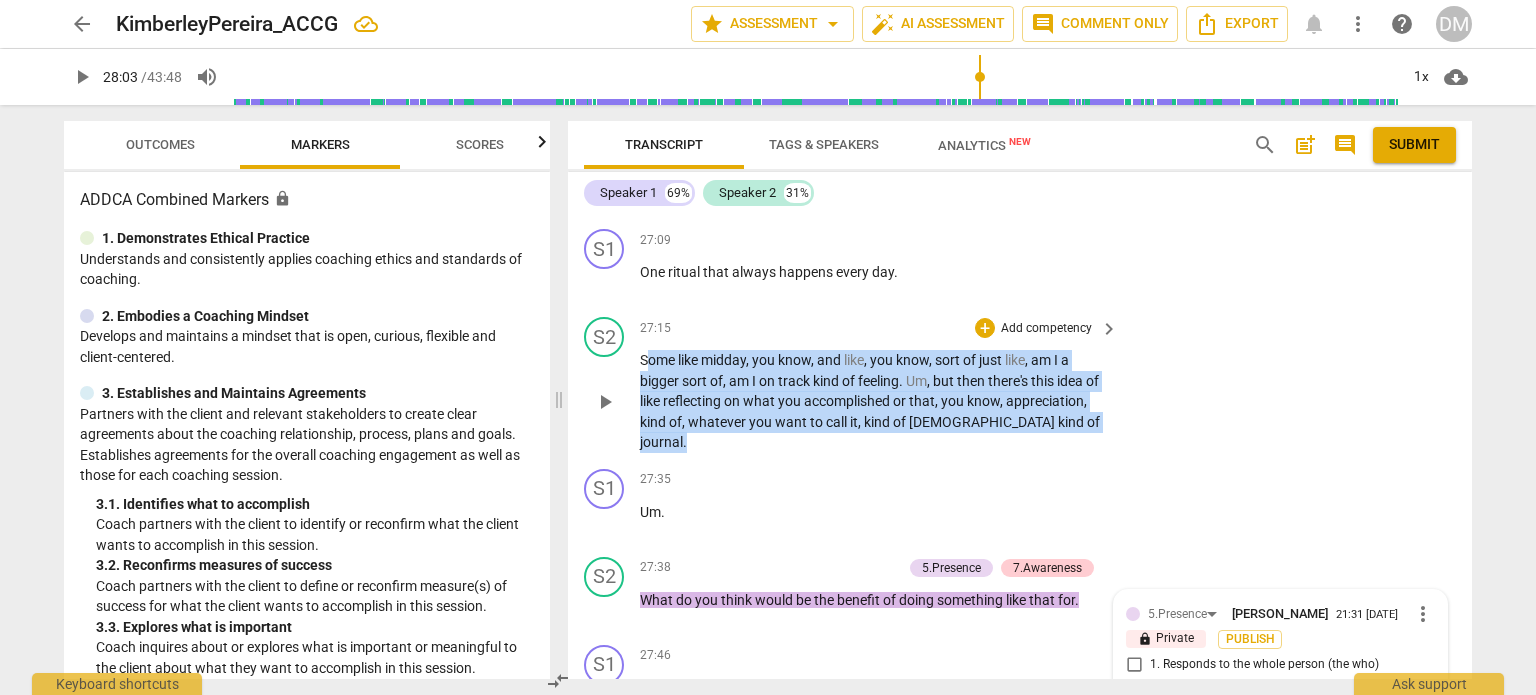 click on "Some   like   midday ,   you   know ,   and   like ,   you   know ,   sort   of   just   like ,   am   I   a   bigger   sort   of ,   am   I   on   track   kind   of   feeling .   Um ,   but   then   there's   this   idea   of   like   reflecting   on   what   you   accomplished   or   that ,   you   know ,   appreciation ,   kind   of ,   whatever   you   want   to   call   it ,   kind   of   [DEMOGRAPHIC_DATA]   kind   of   journal ." at bounding box center (874, 401) 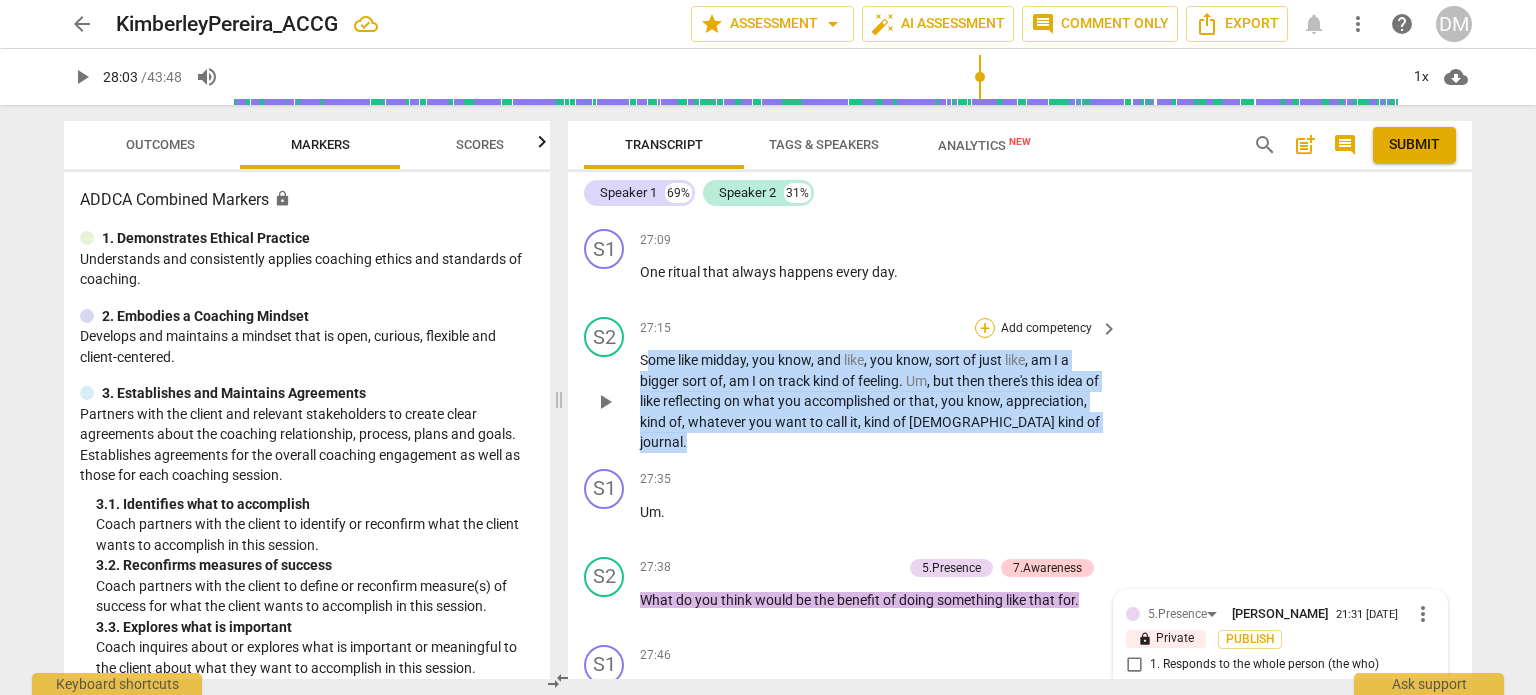 click on "+" at bounding box center [985, 328] 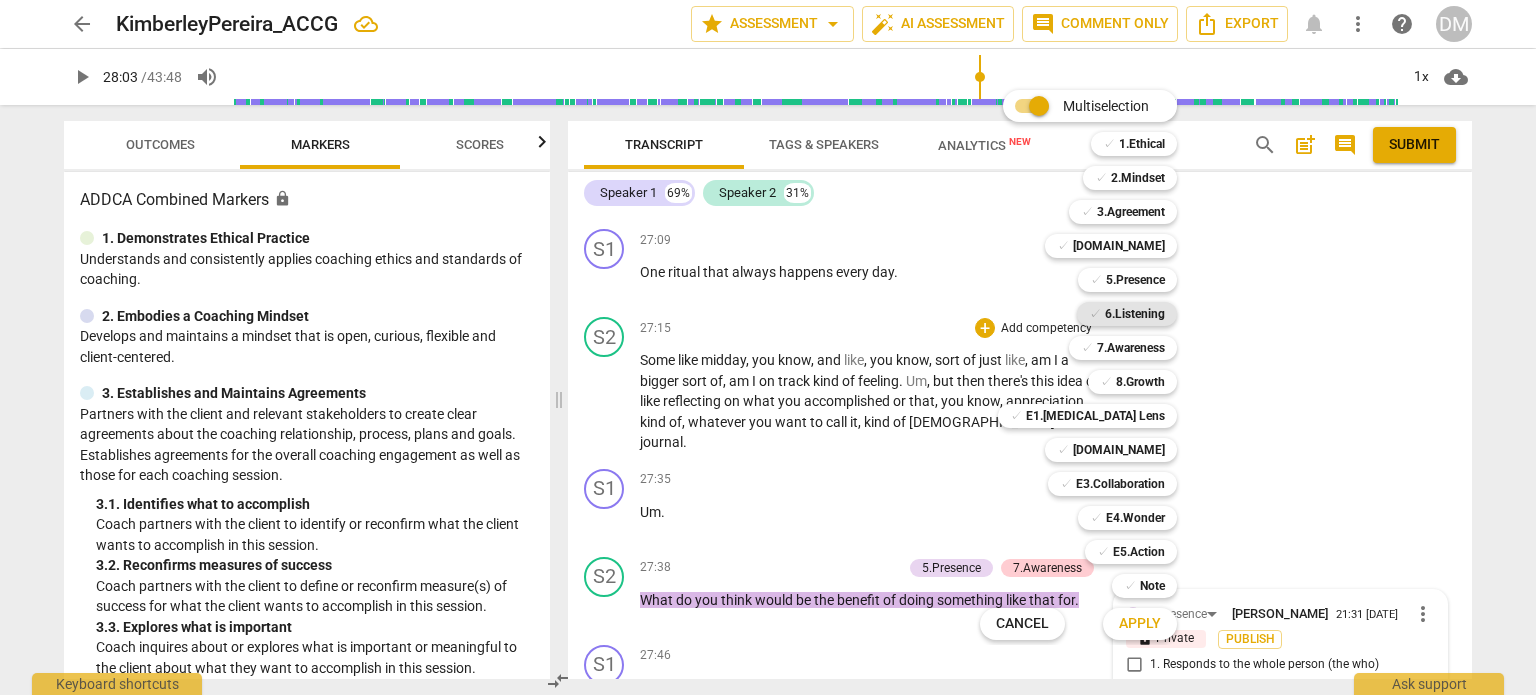 click on "6.Listening" at bounding box center [1135, 314] 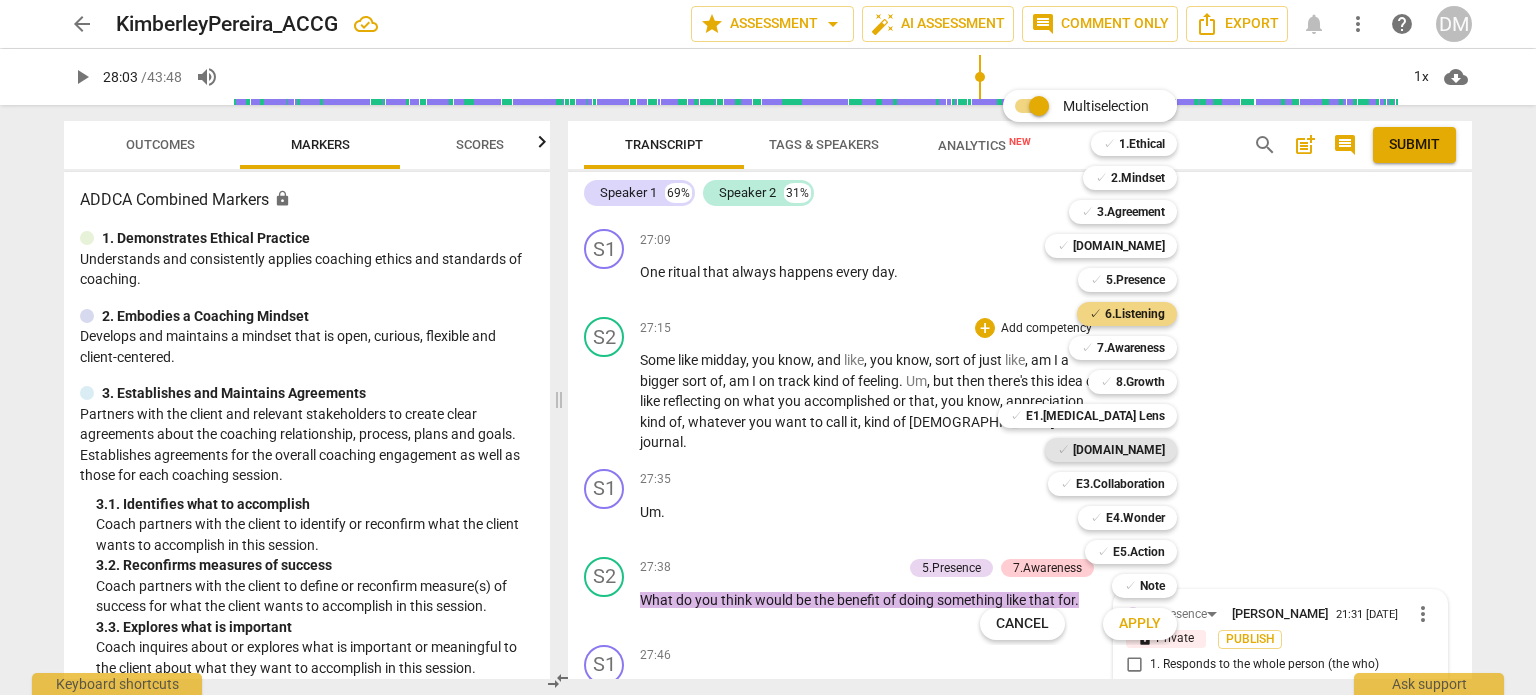 click on "[DOMAIN_NAME]" at bounding box center (1119, 450) 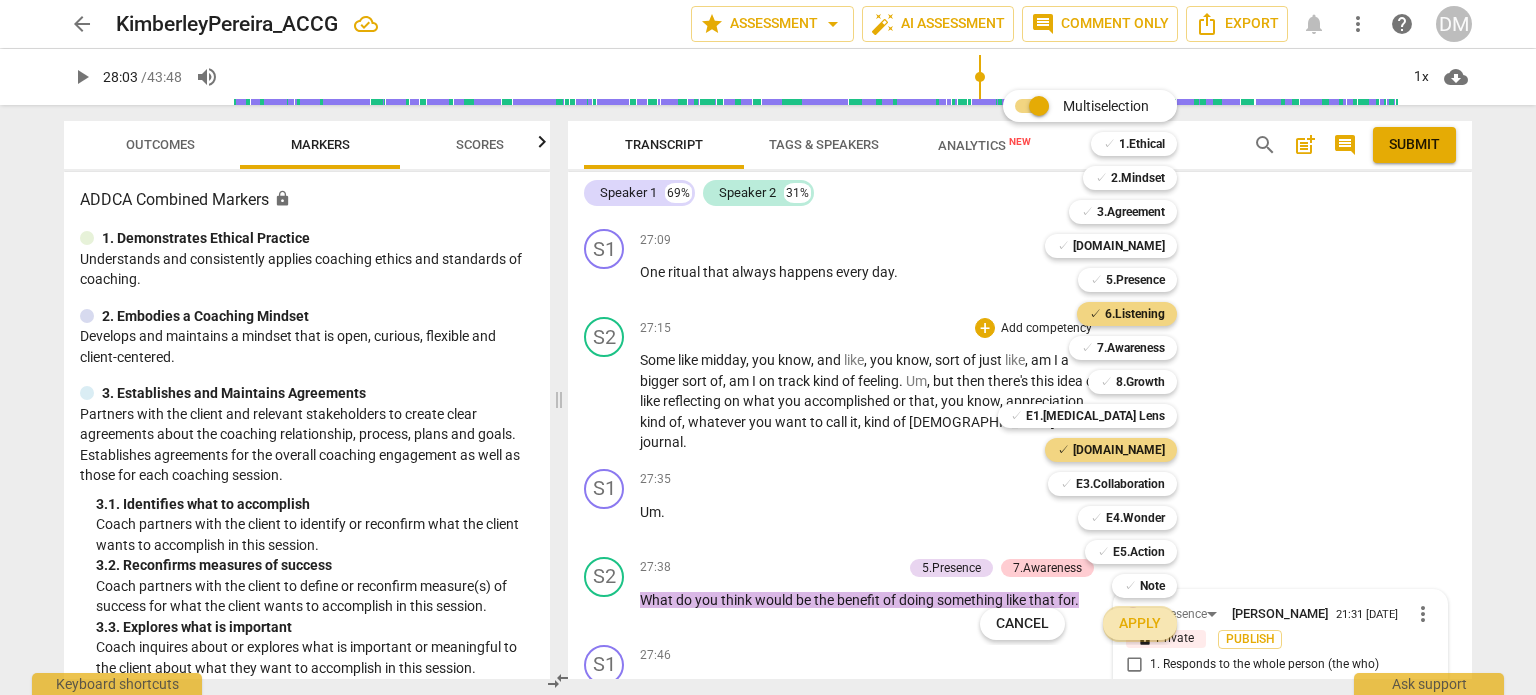 click on "Apply" at bounding box center [1140, 624] 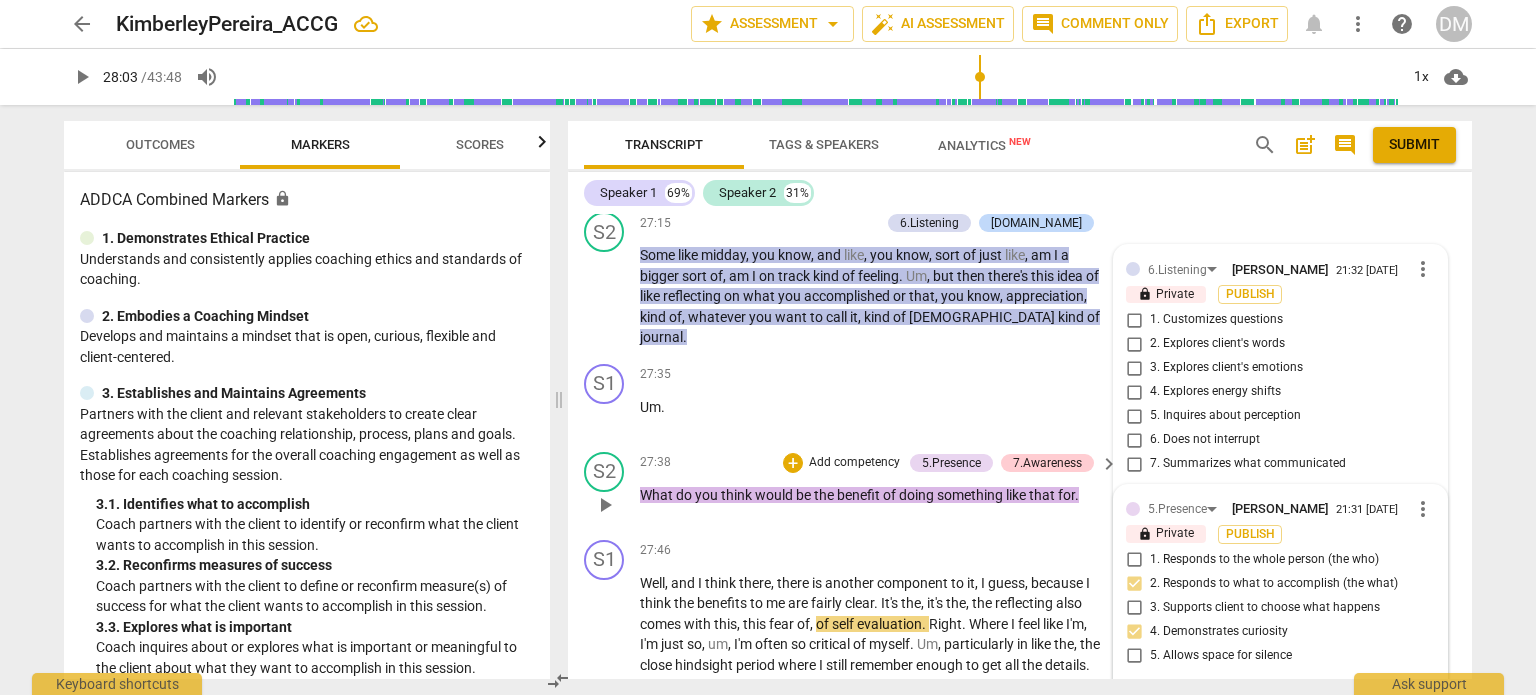 scroll, scrollTop: 11855, scrollLeft: 0, axis: vertical 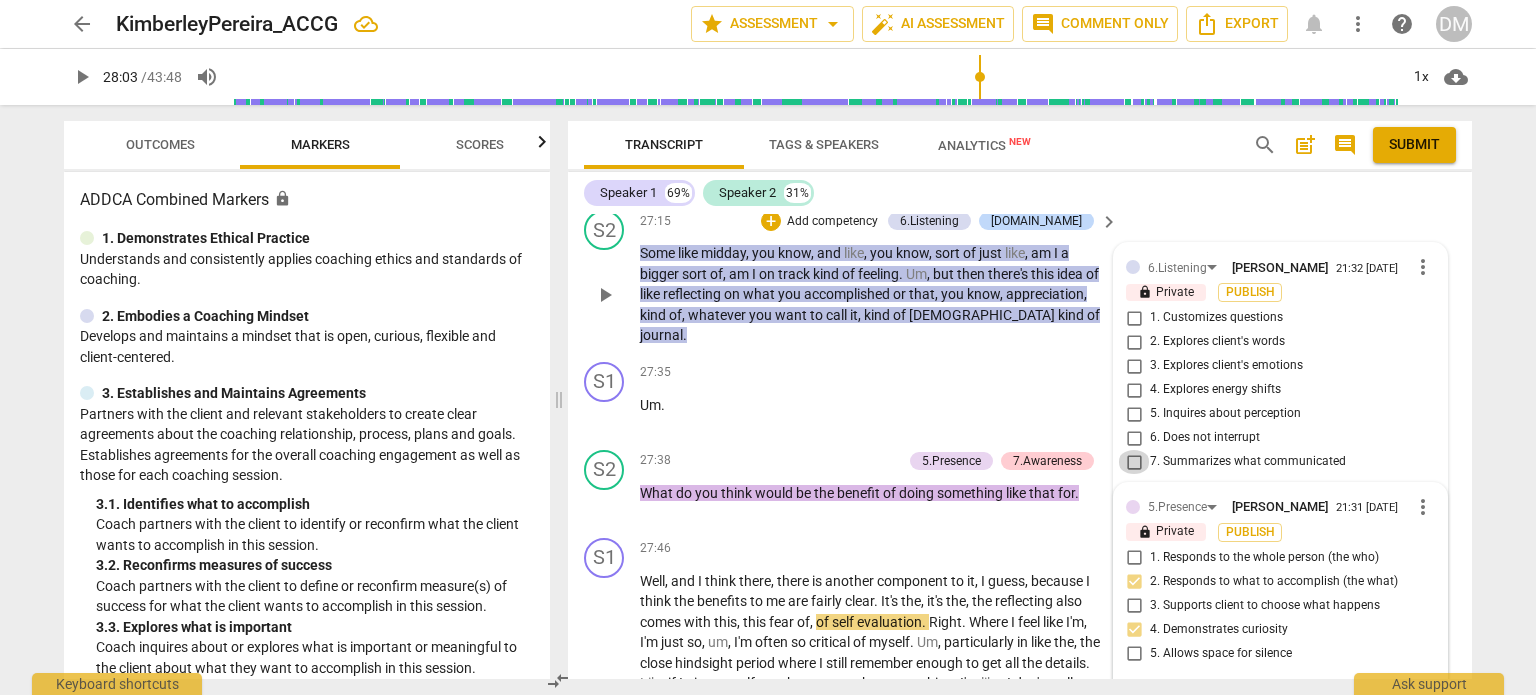 click on "7. Summarizes what communicated" at bounding box center (1134, 462) 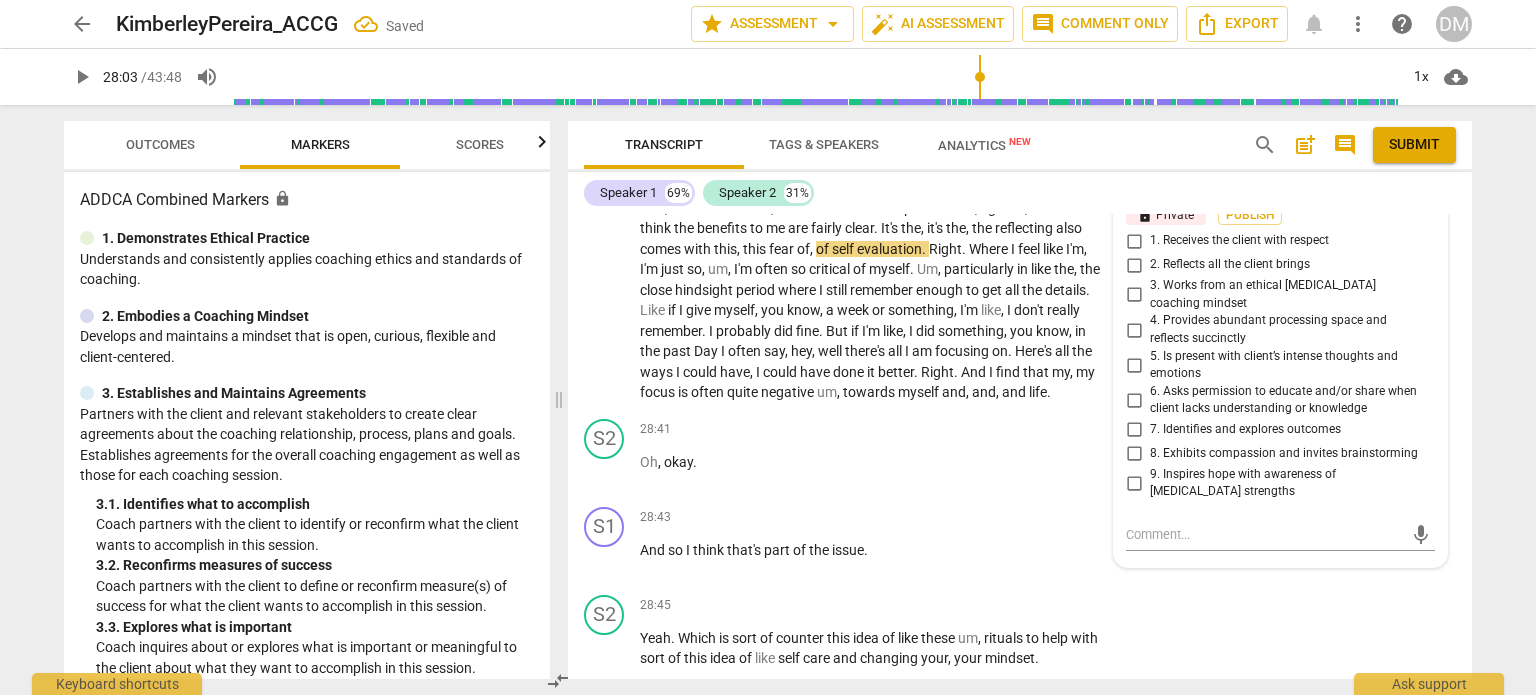 scroll, scrollTop: 12229, scrollLeft: 0, axis: vertical 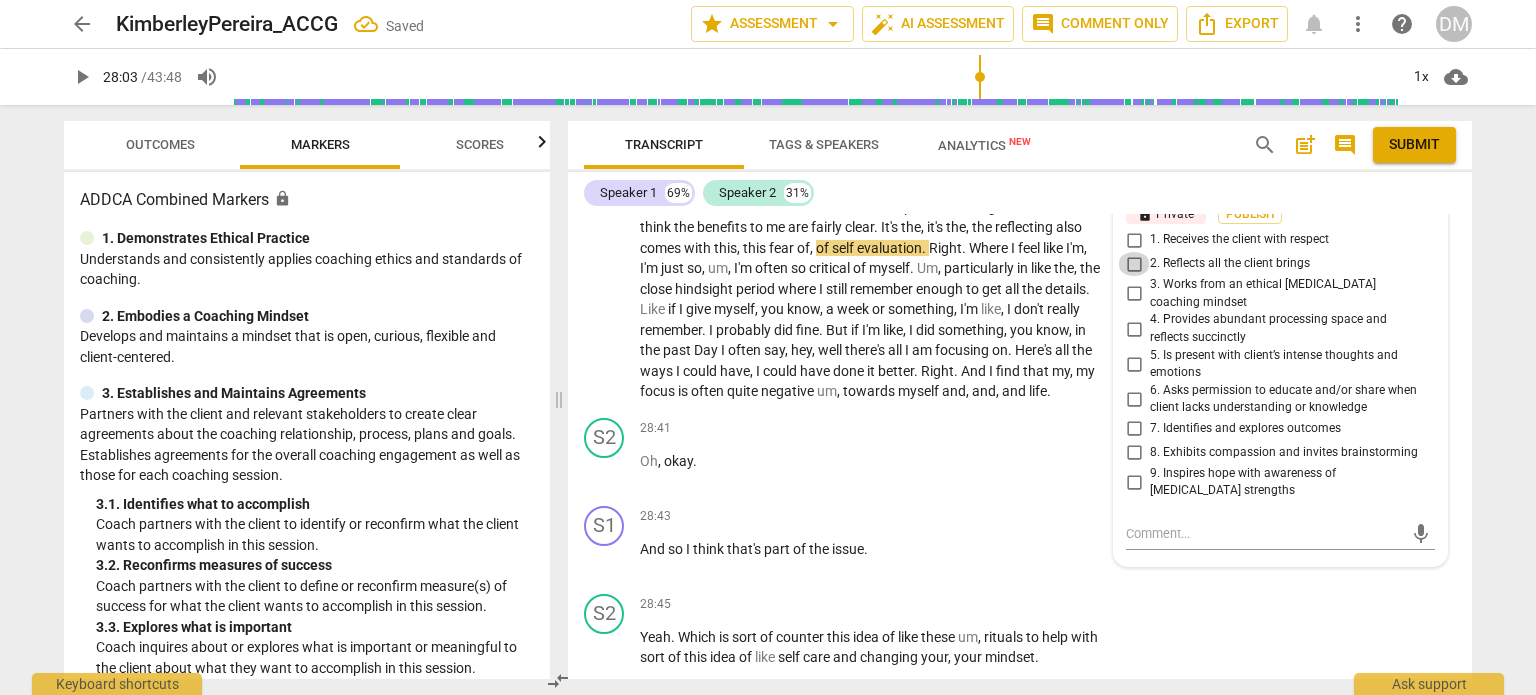 click on "2. Reflects all the client brings" at bounding box center [1134, 264] 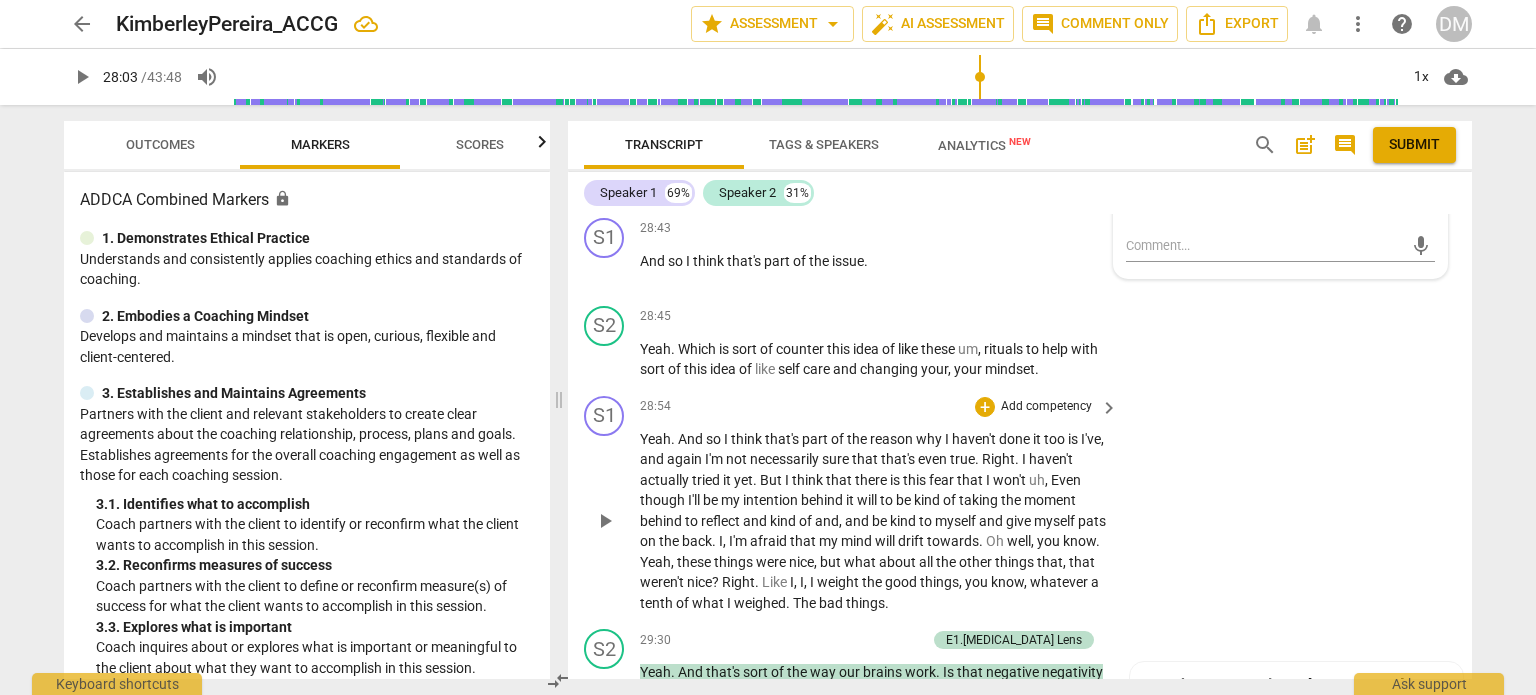 scroll, scrollTop: 12520, scrollLeft: 0, axis: vertical 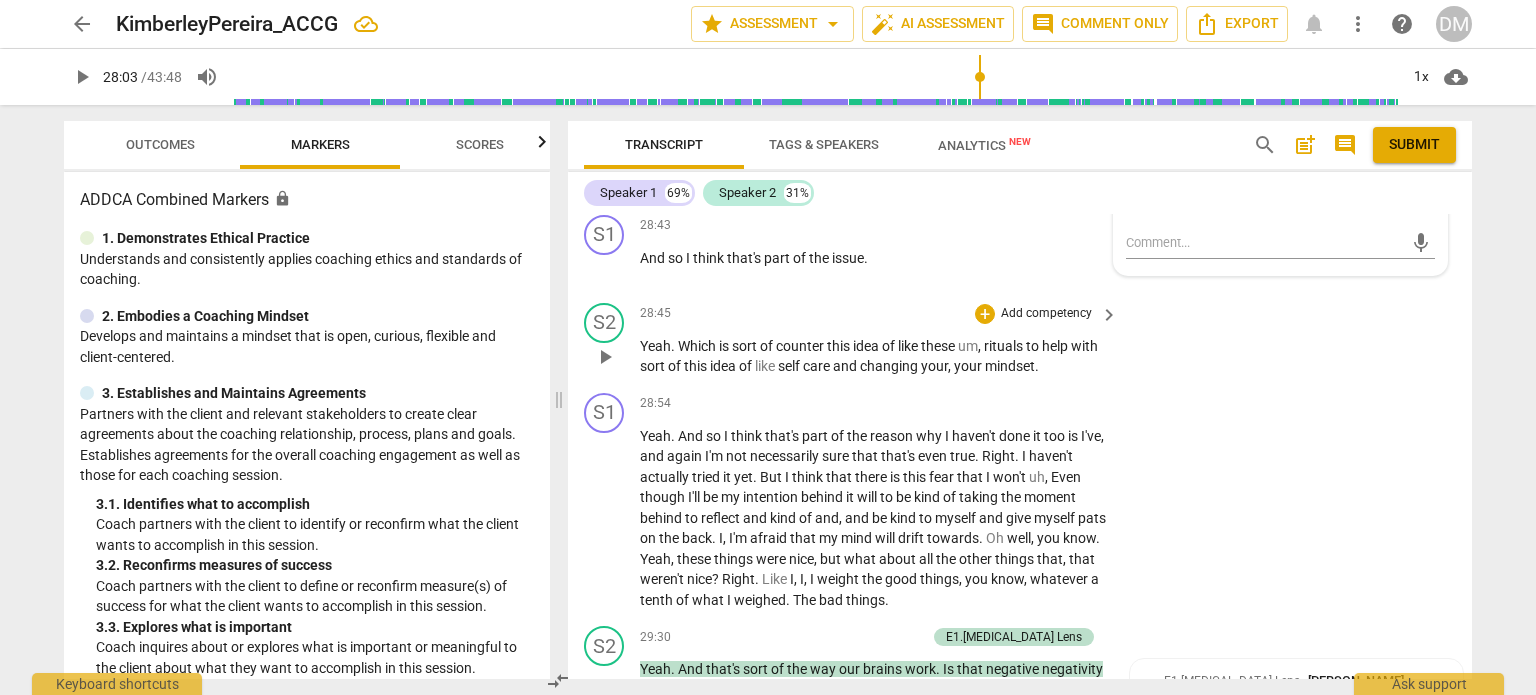click on "Yeah" at bounding box center (655, 346) 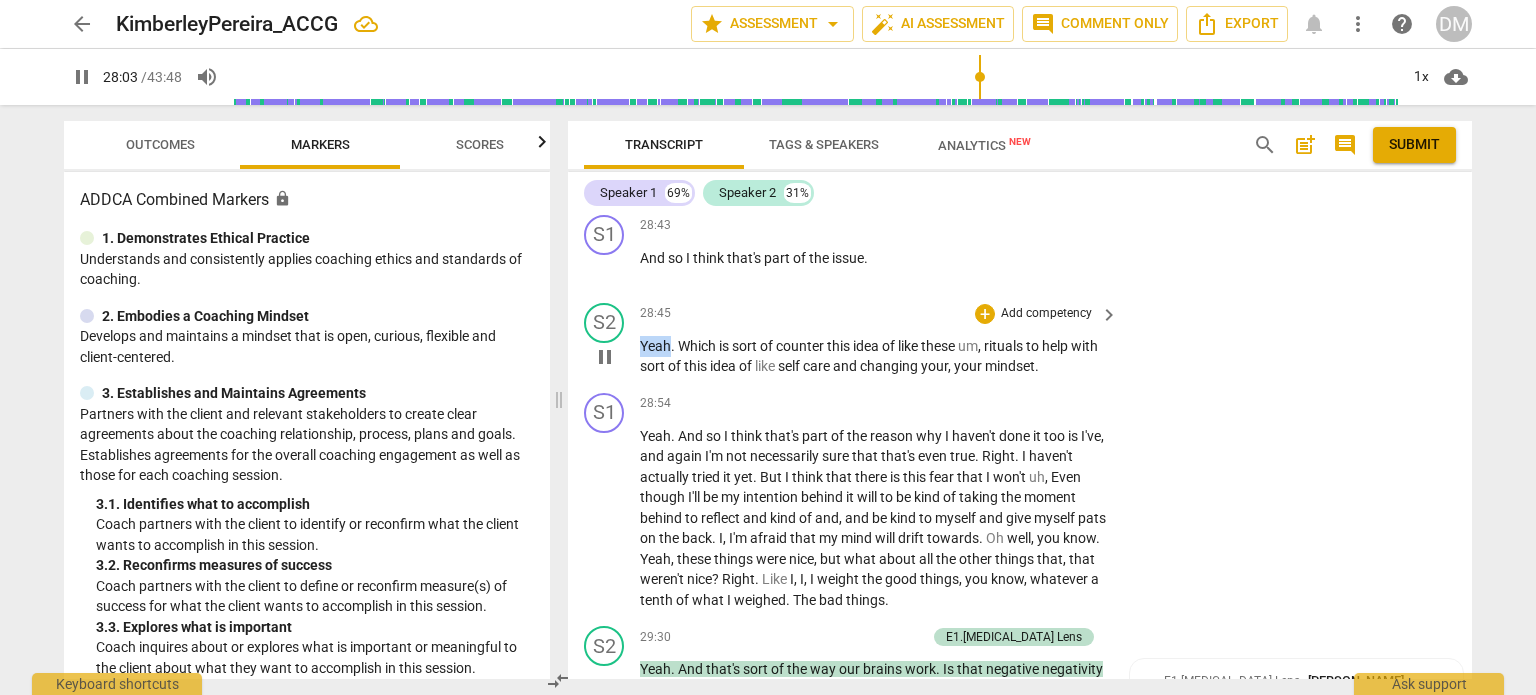 click on "Yeah" at bounding box center (655, 346) 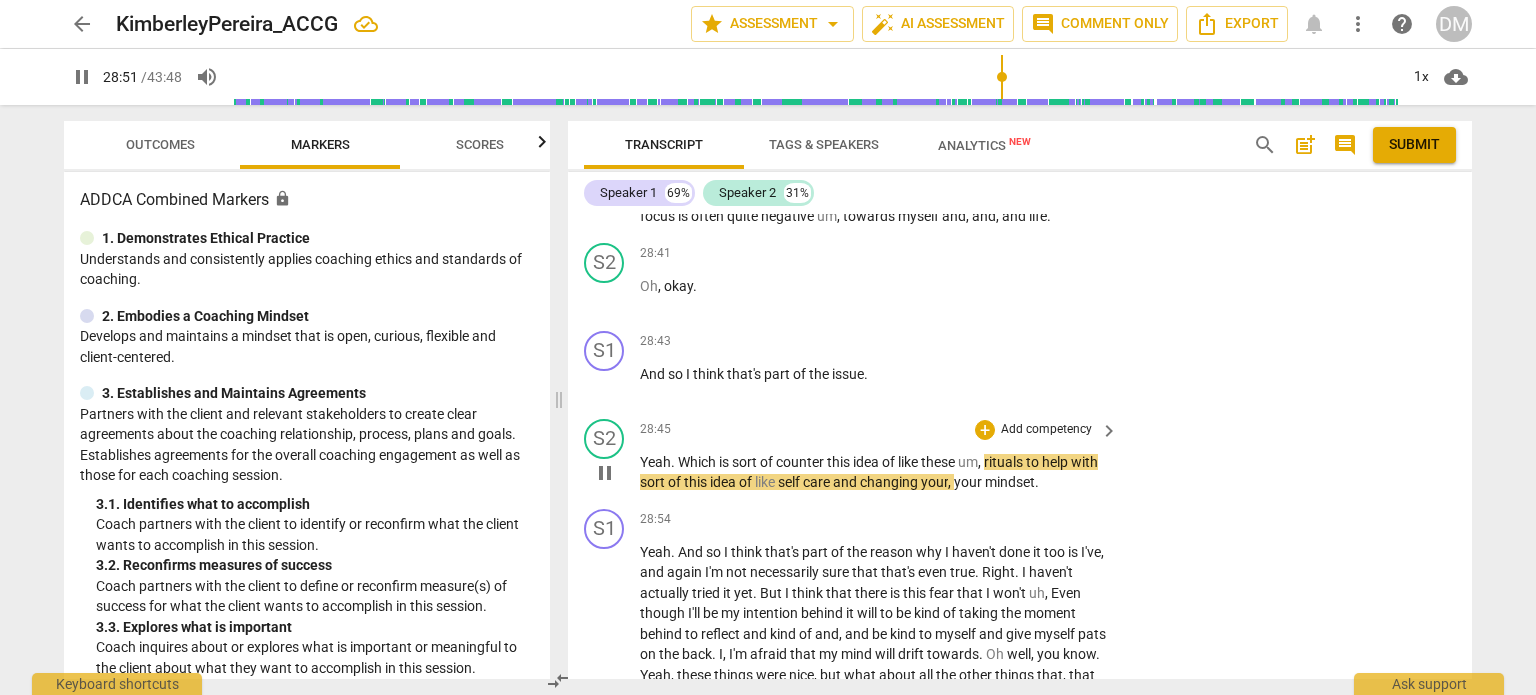 scroll, scrollTop: 12395, scrollLeft: 0, axis: vertical 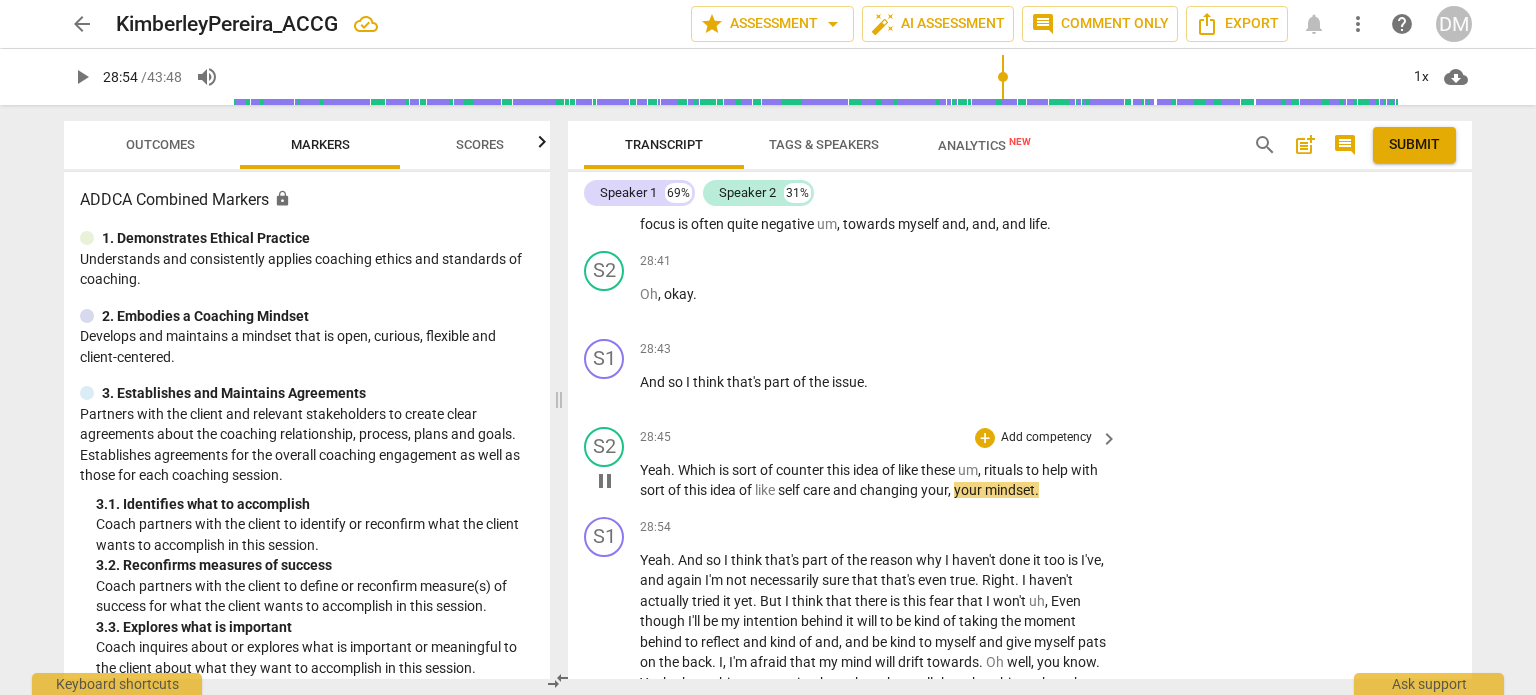 type on "1734" 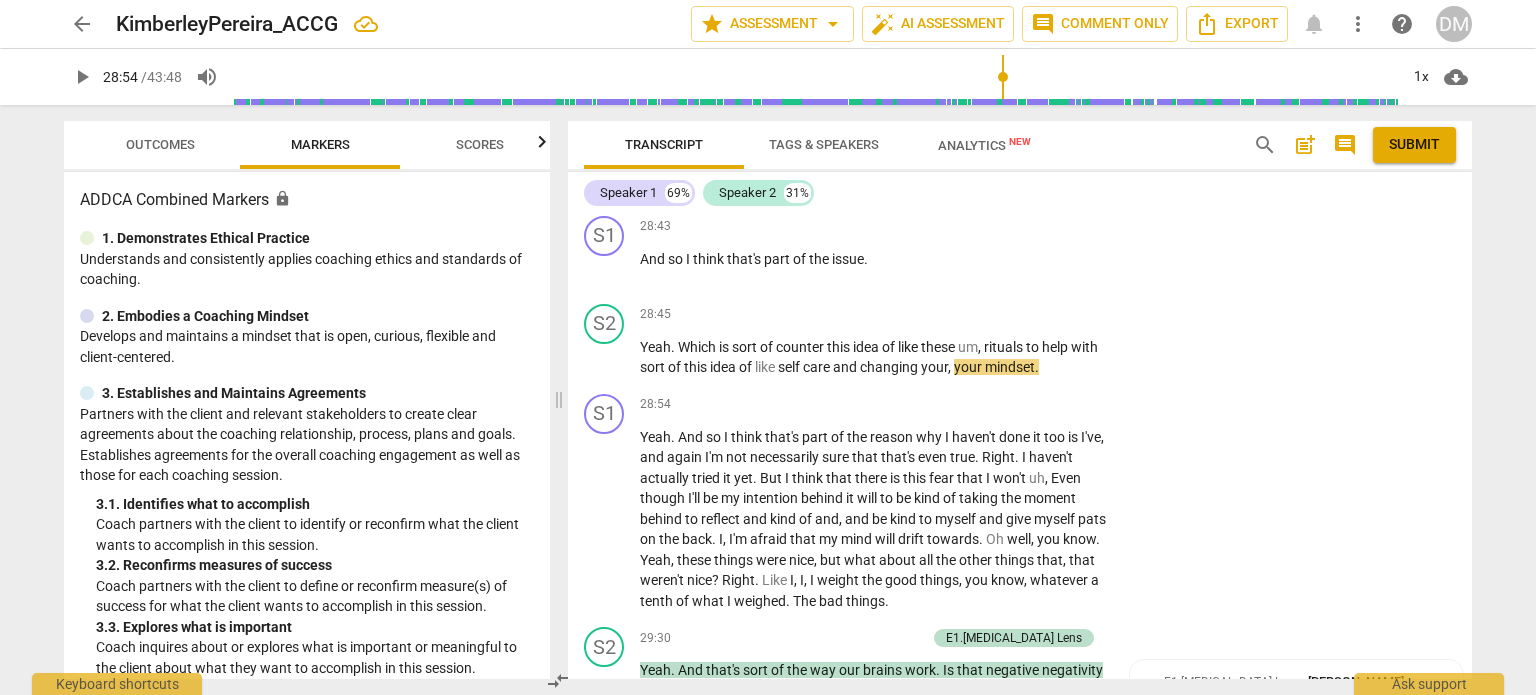 scroll, scrollTop: 12520, scrollLeft: 0, axis: vertical 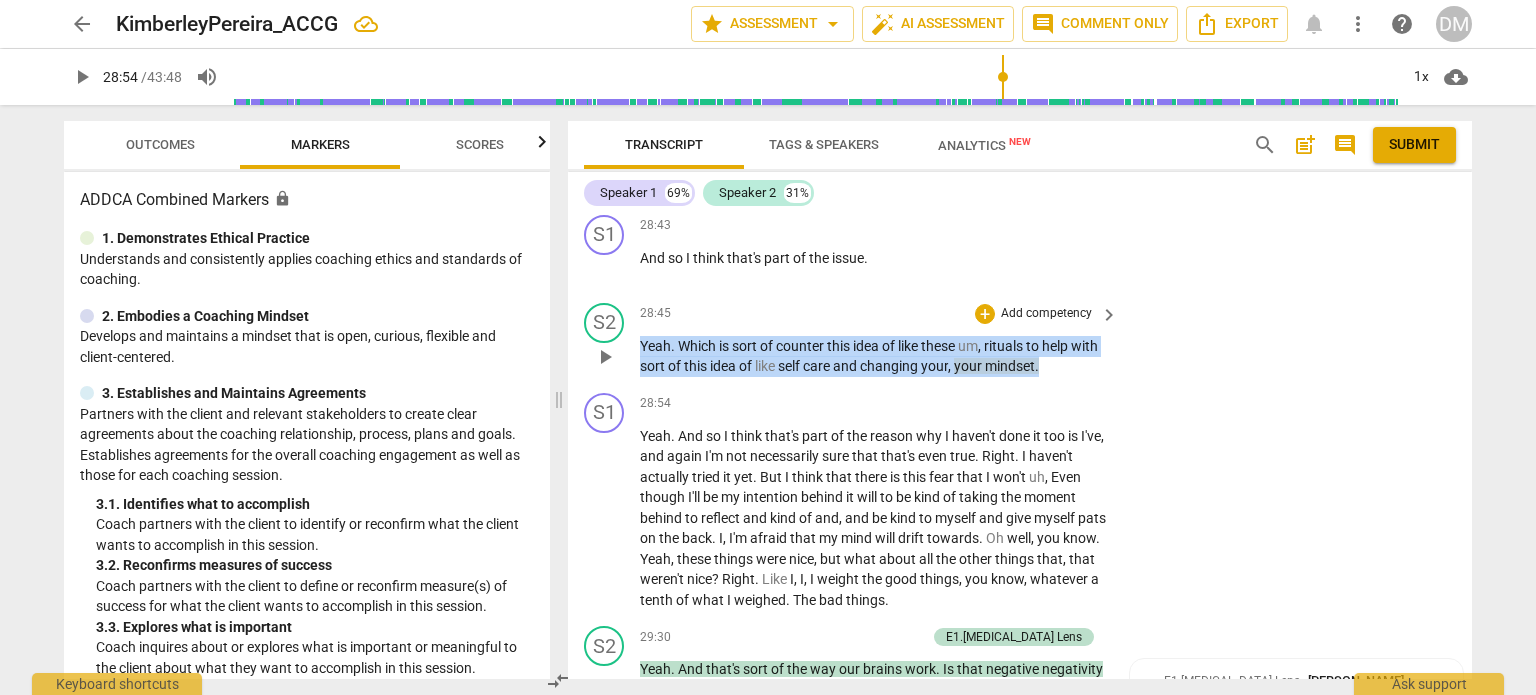 drag, startPoint x: 636, startPoint y: 400, endPoint x: 1102, endPoint y: 428, distance: 466.84045 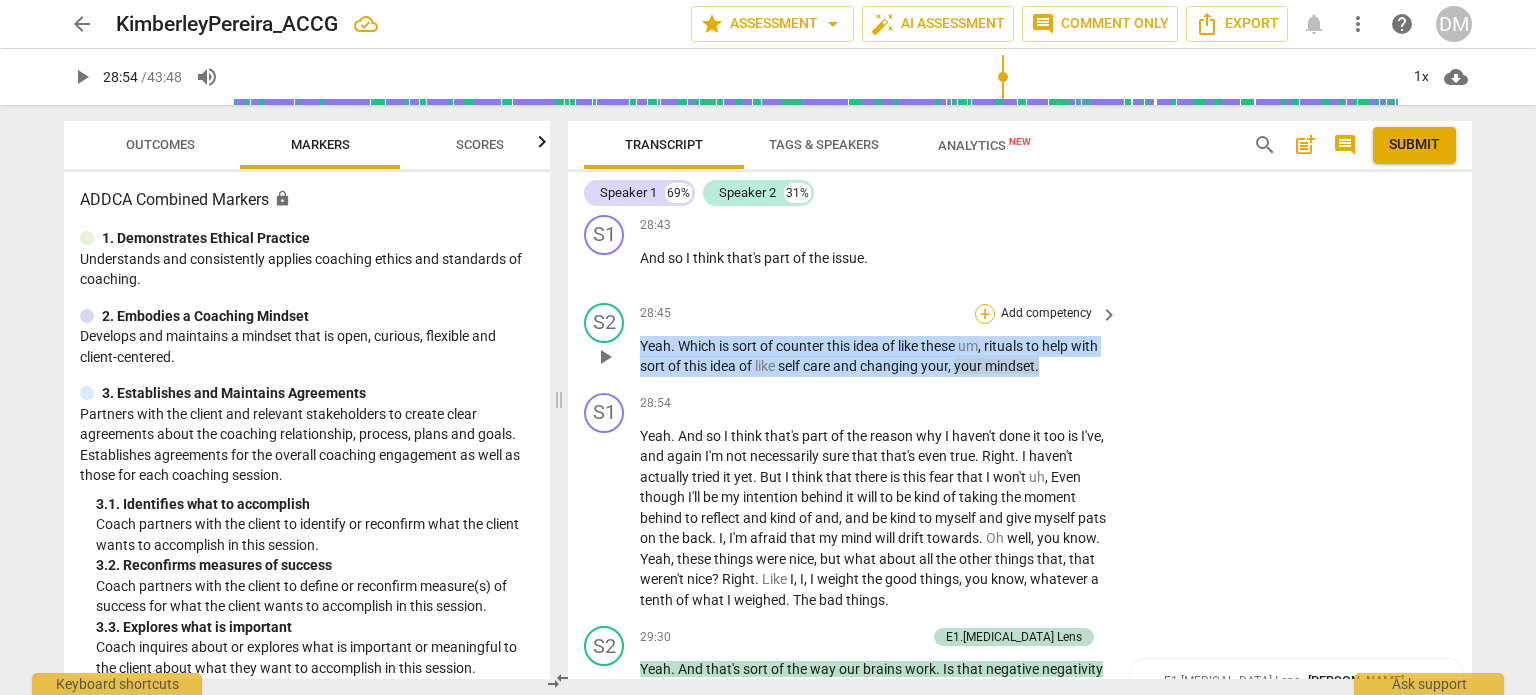 click on "+" at bounding box center [985, 314] 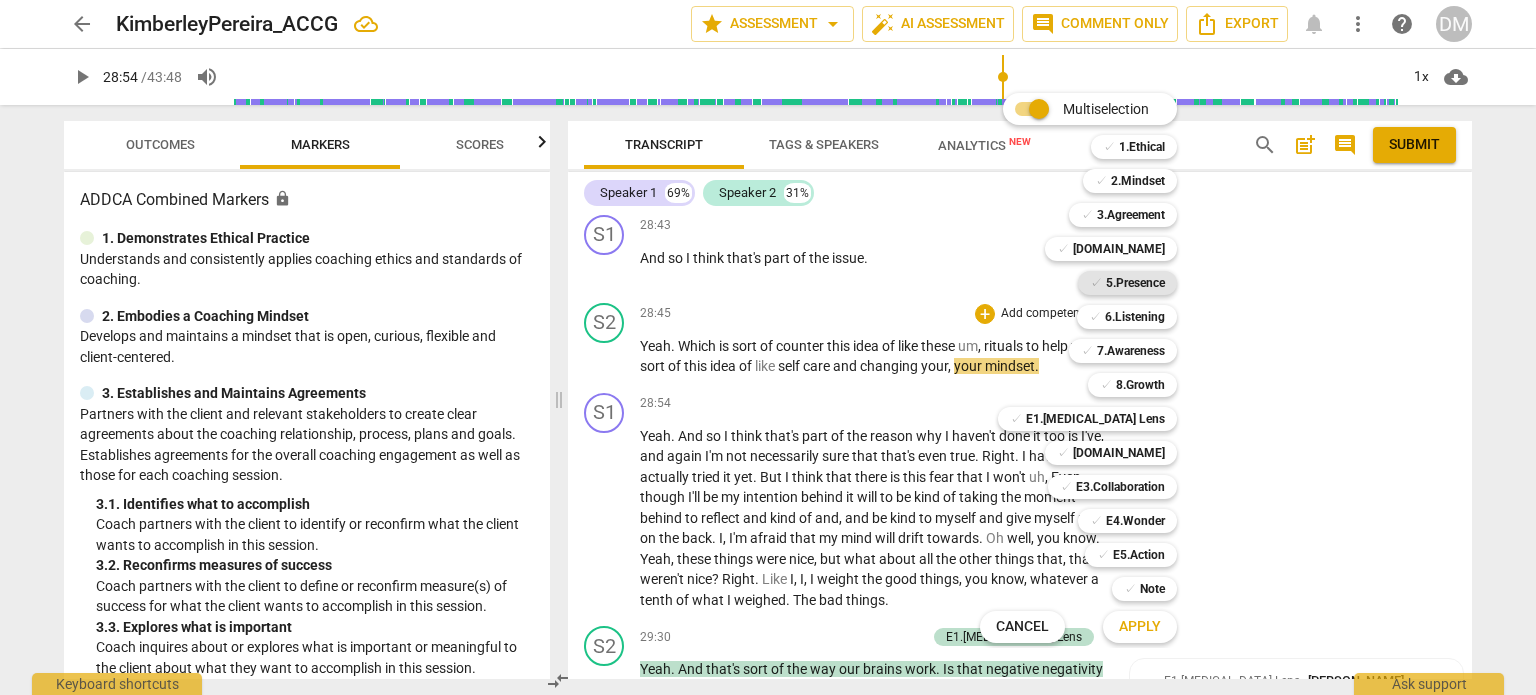 click on "✓ 5.Presence" at bounding box center (1127, 283) 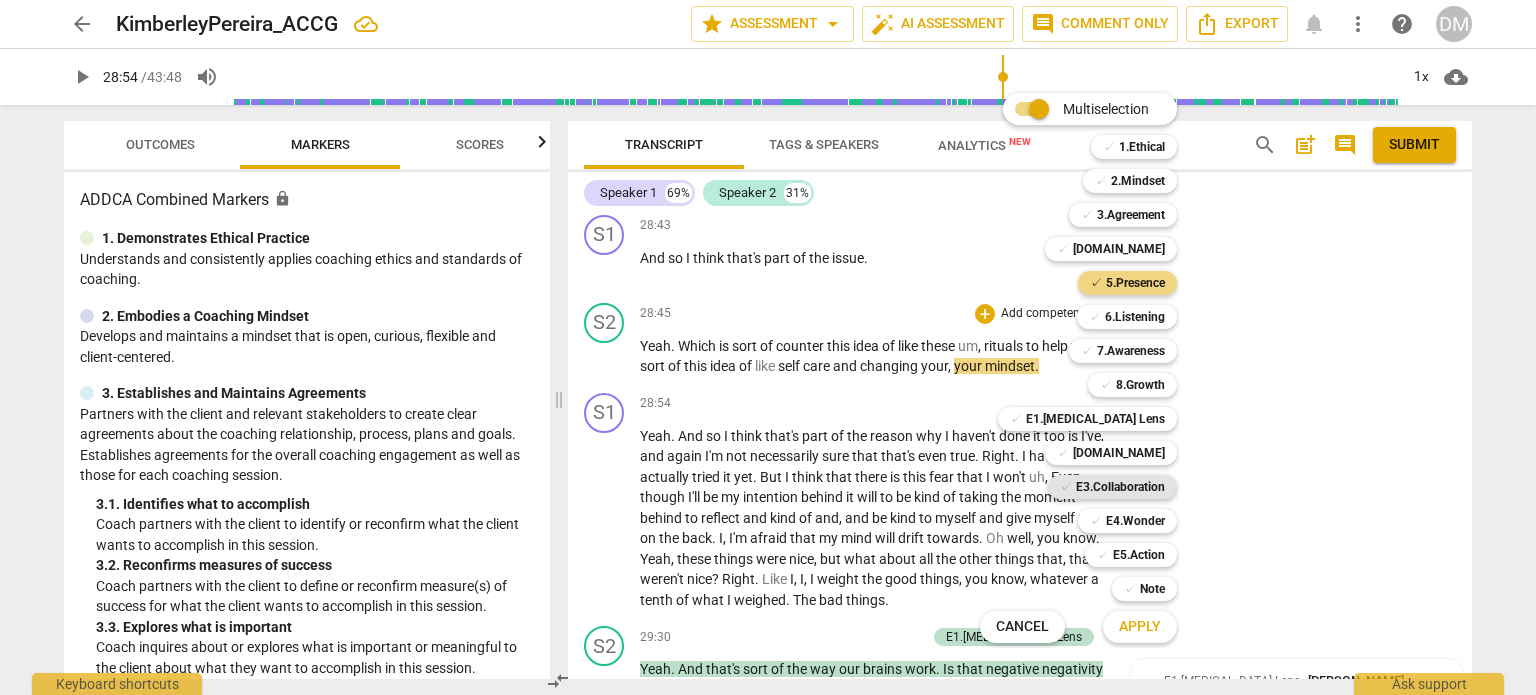 click on "E3.Collaboration" at bounding box center [1120, 487] 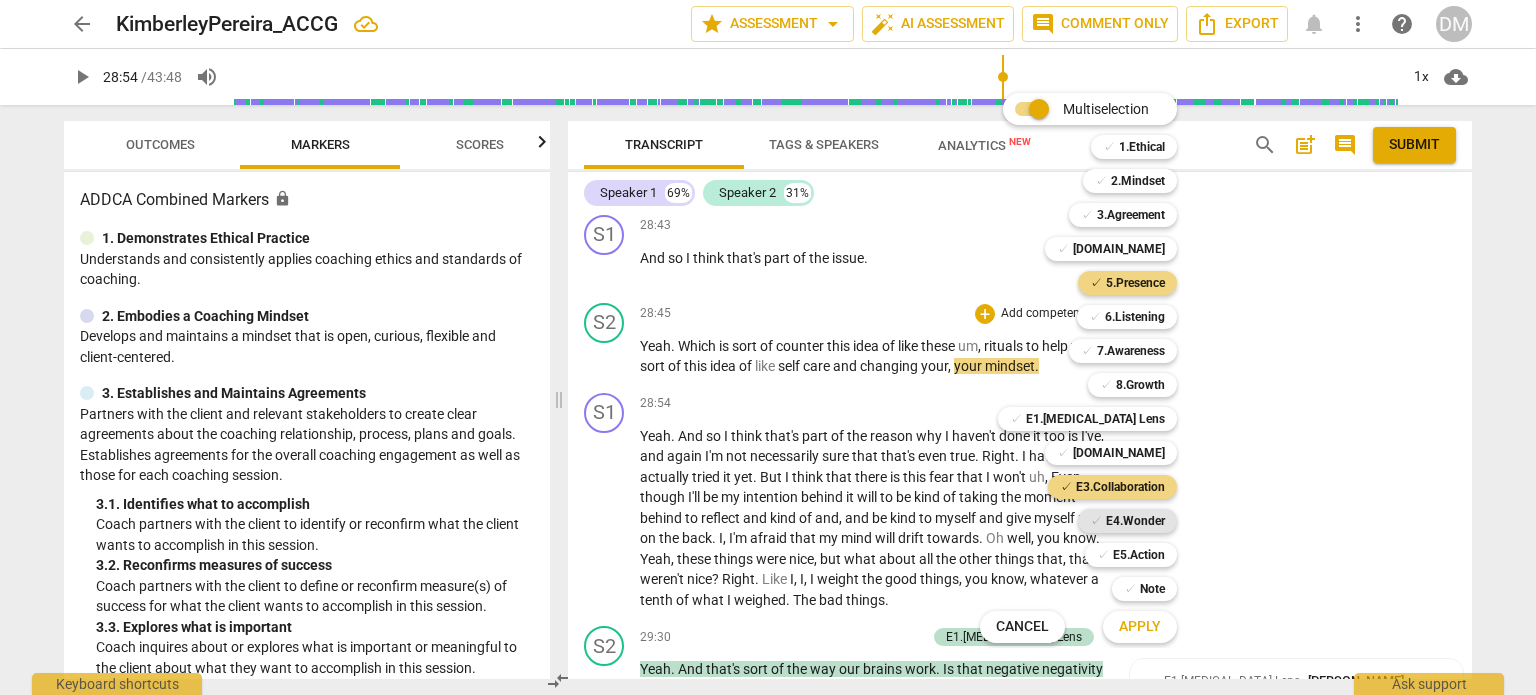 click on "E4.Wonder" at bounding box center [1135, 521] 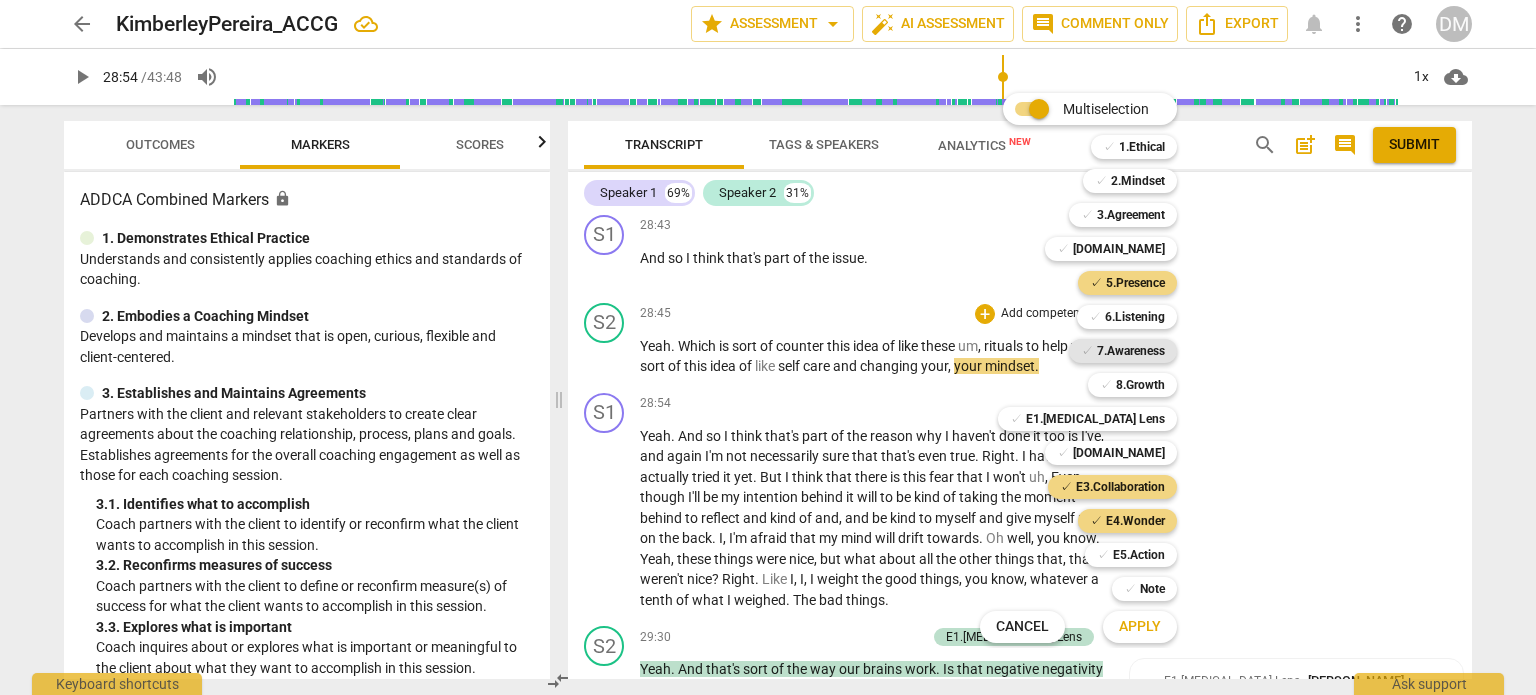 click on "7.Awareness" at bounding box center [1131, 351] 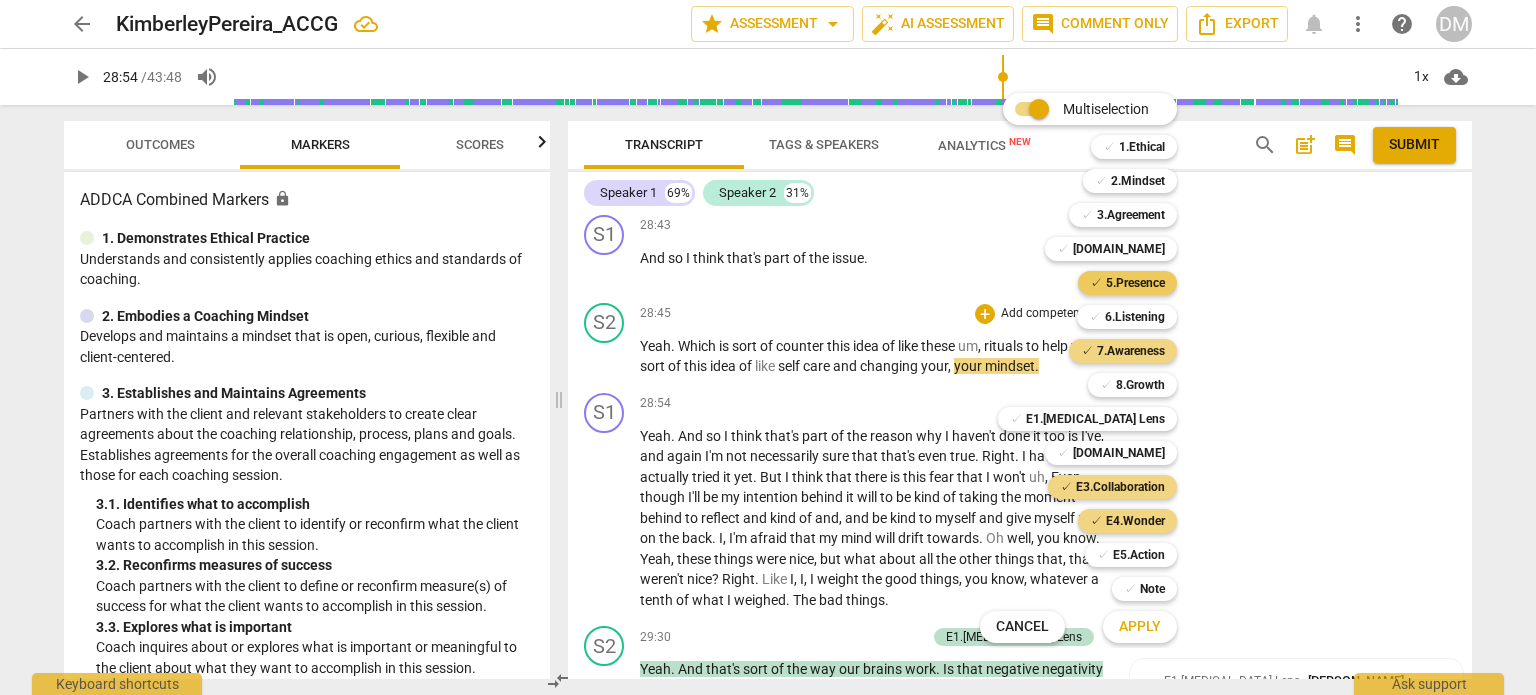 click on "5.Presence" at bounding box center [1135, 283] 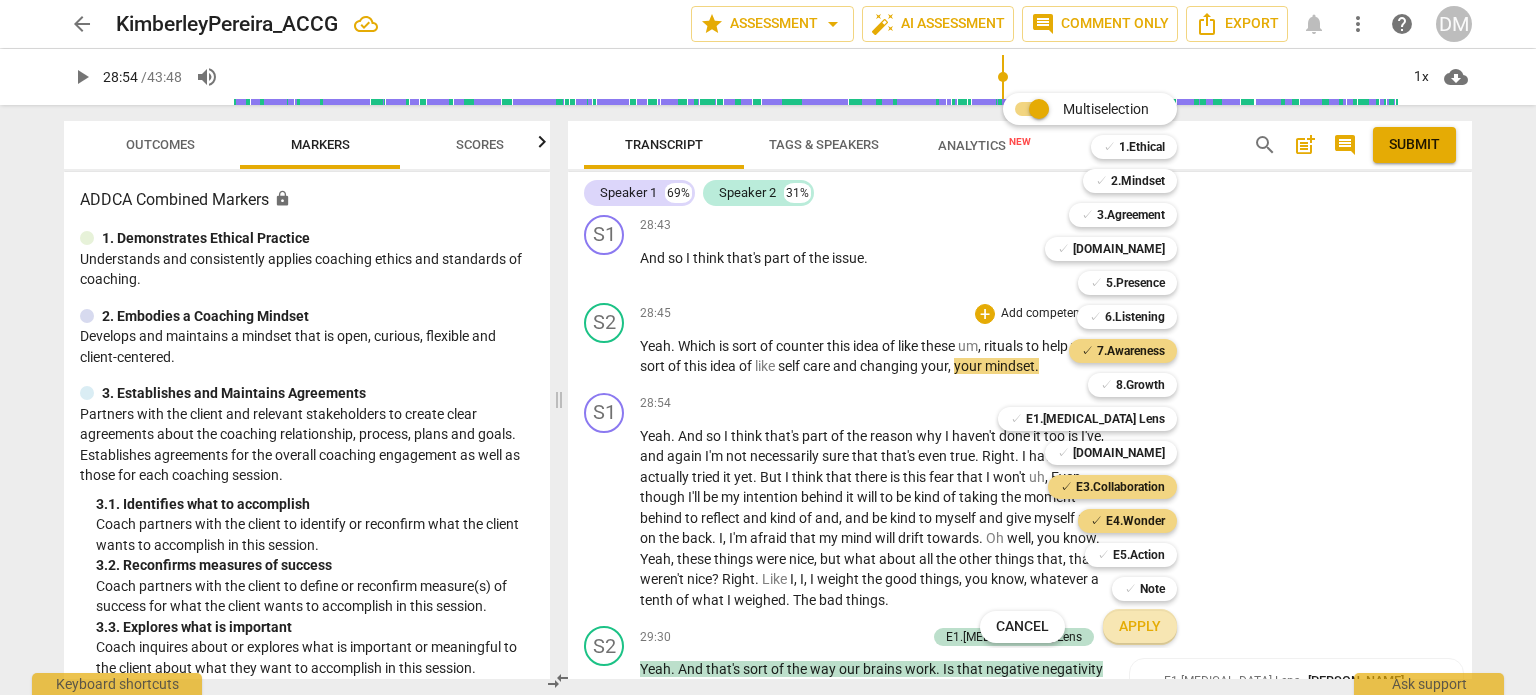 click on "Apply" at bounding box center [1140, 627] 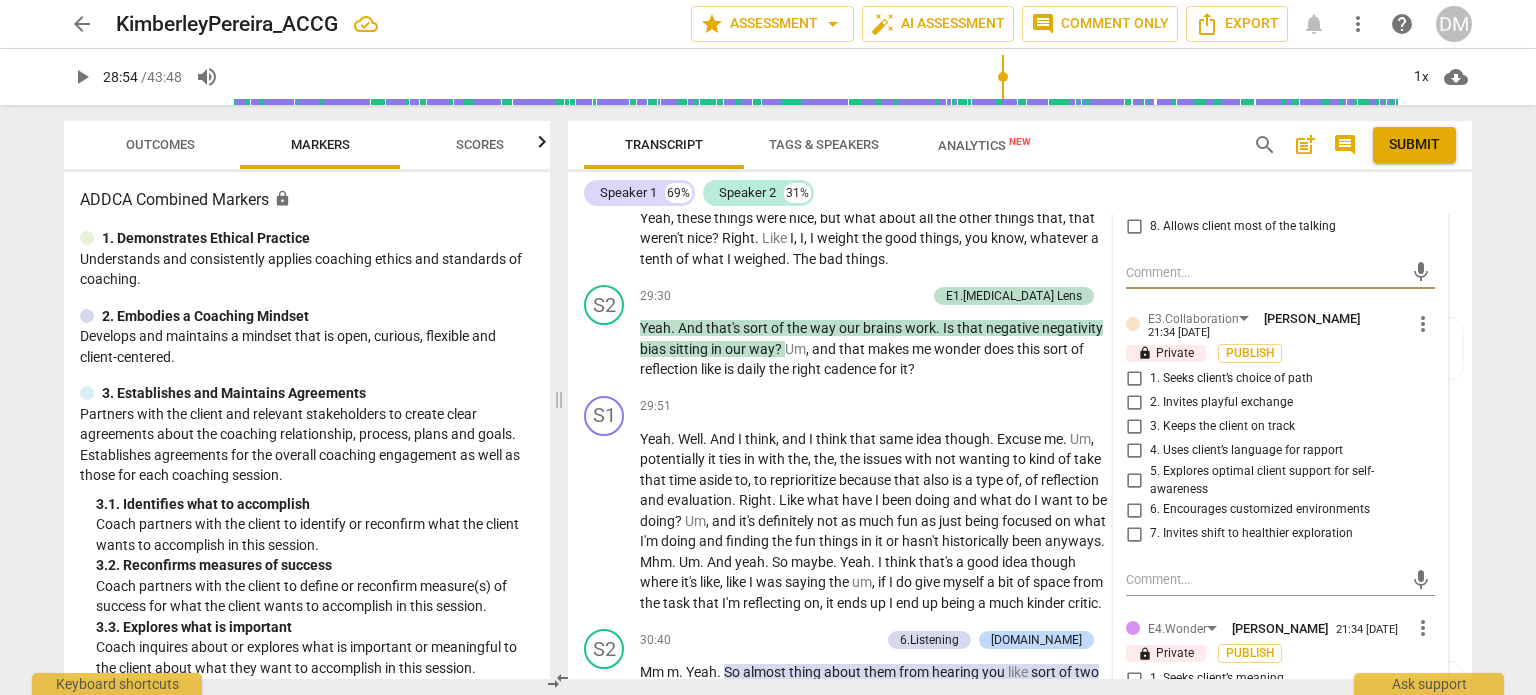 scroll, scrollTop: 12900, scrollLeft: 0, axis: vertical 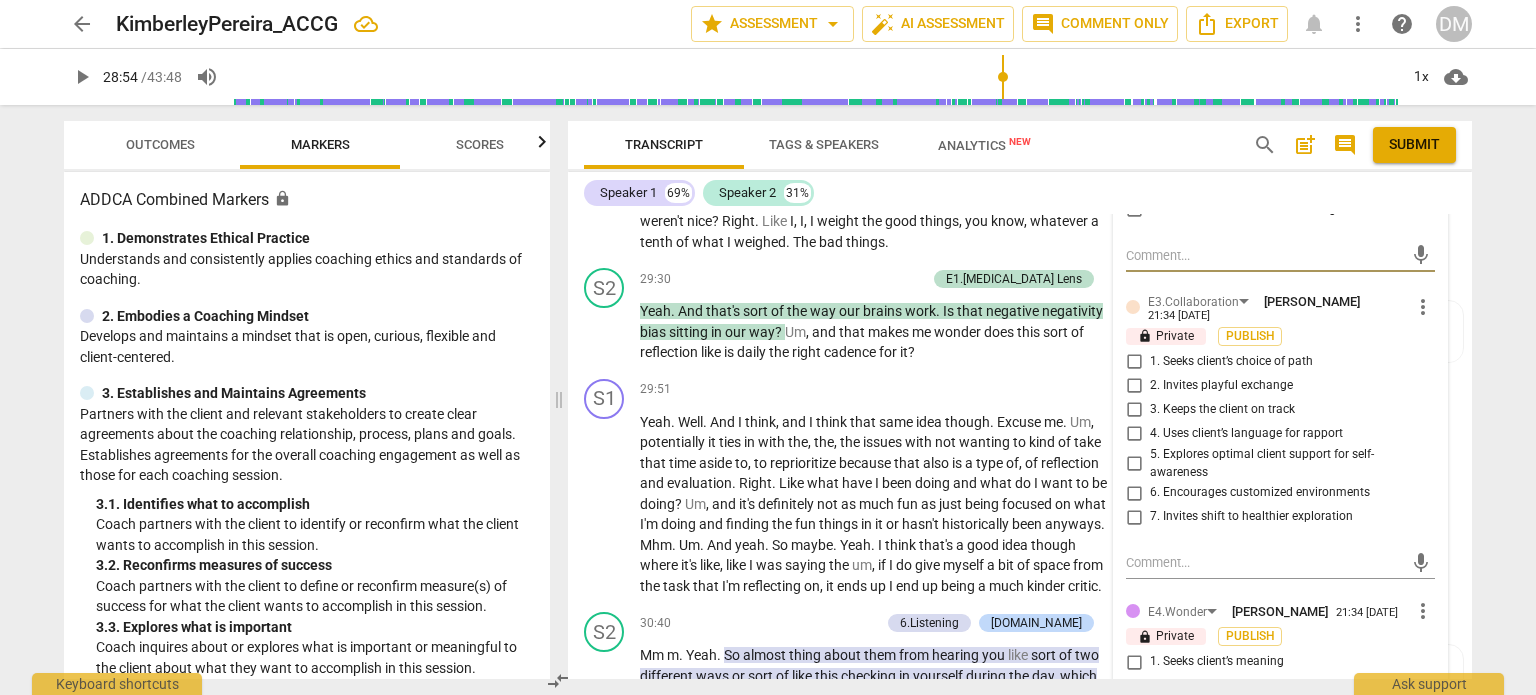 click on "4. Uses client’s language for rapport" at bounding box center (1134, 434) 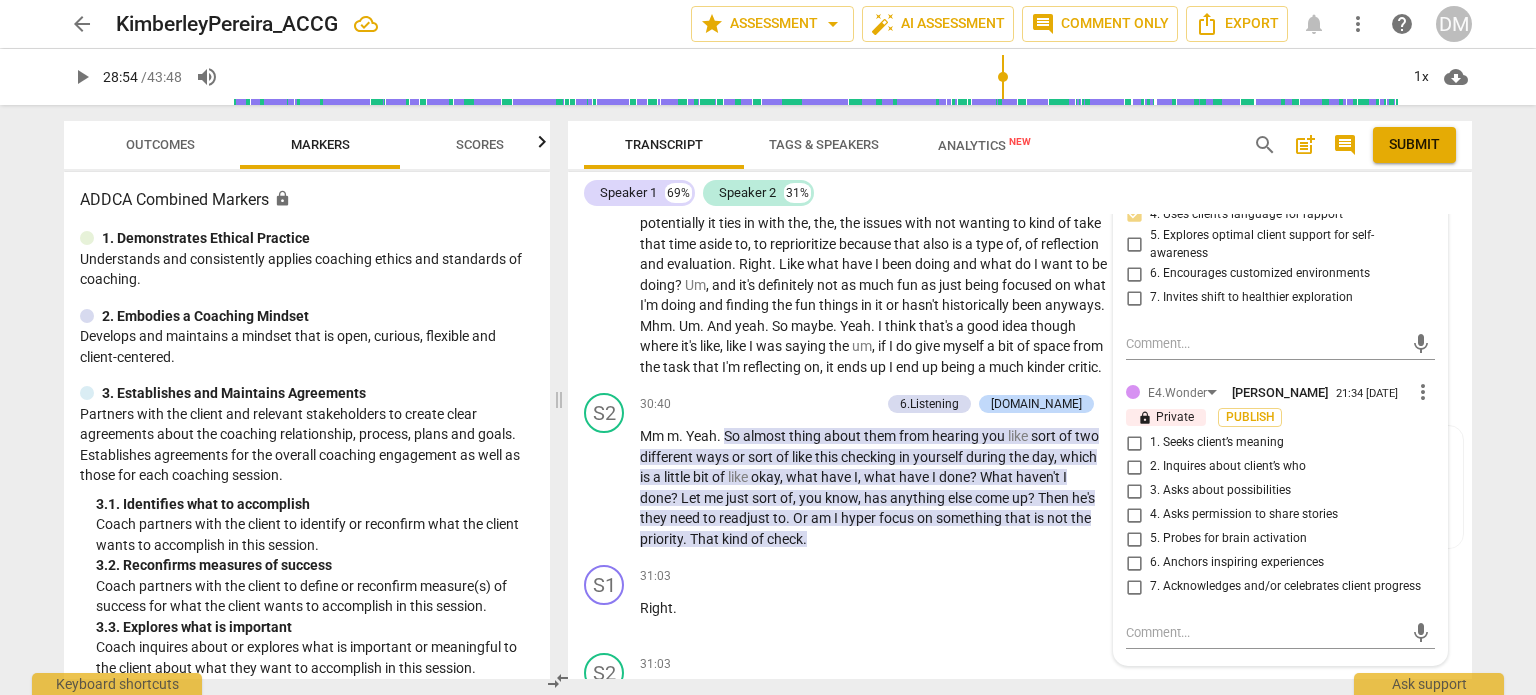 scroll, scrollTop: 13117, scrollLeft: 0, axis: vertical 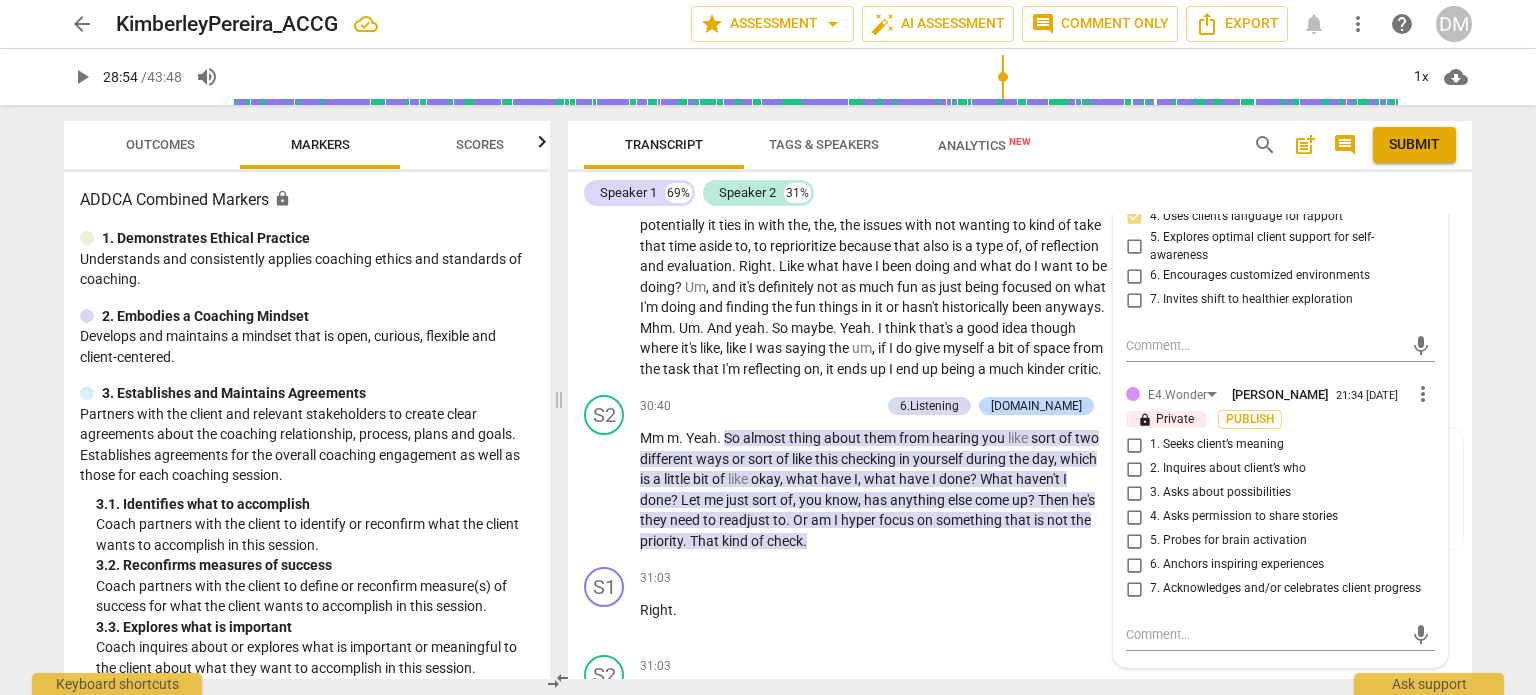 click on "more_vert" at bounding box center [1423, 394] 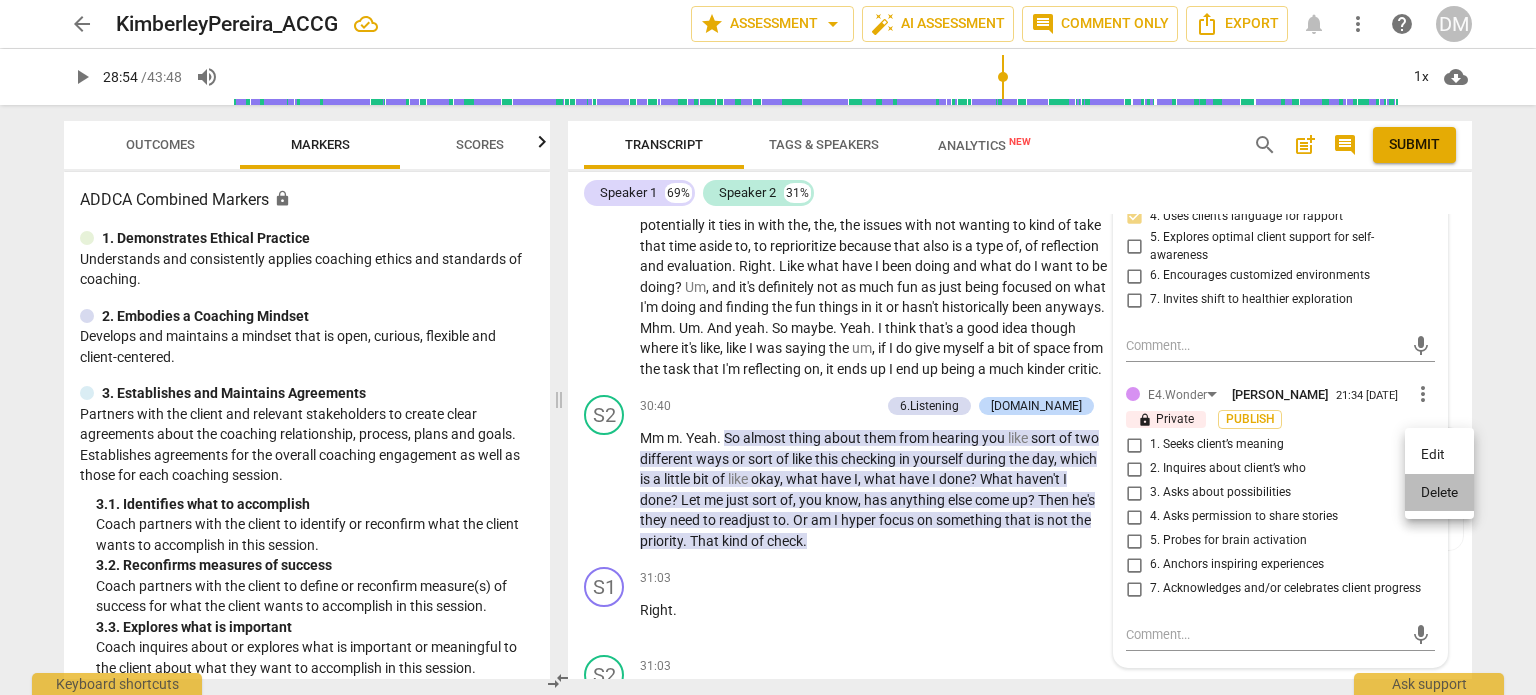 click on "Delete" at bounding box center (1439, 493) 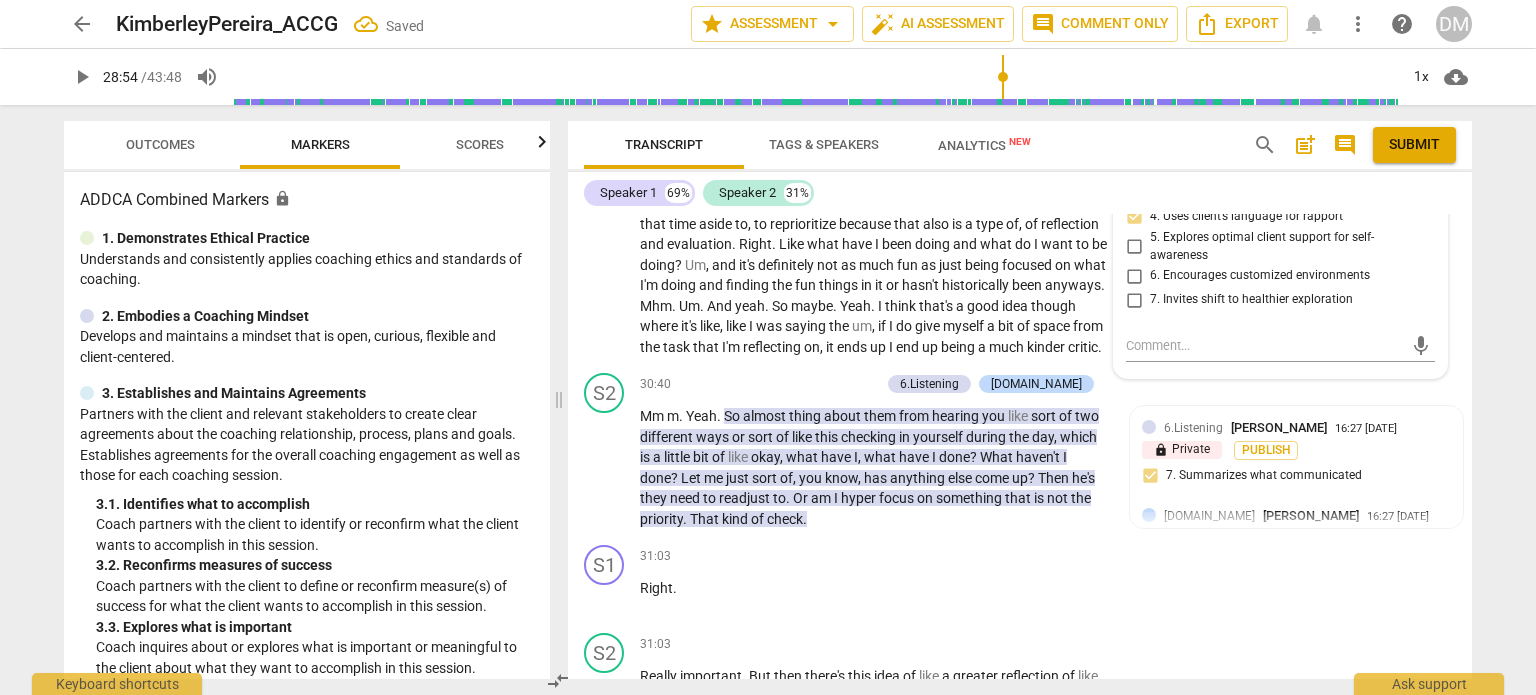 click on "7. Invites shift to healthier exploration" at bounding box center (1134, 300) 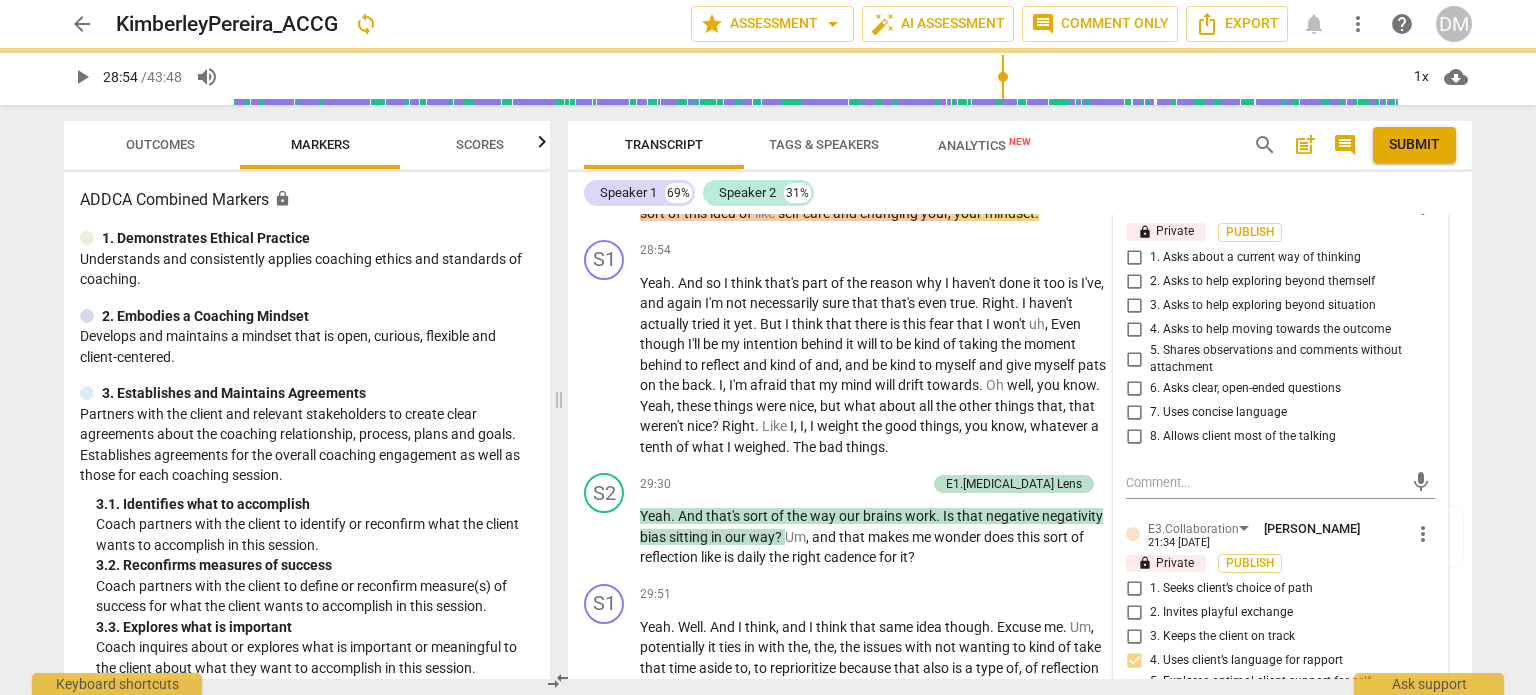 scroll, scrollTop: 12680, scrollLeft: 0, axis: vertical 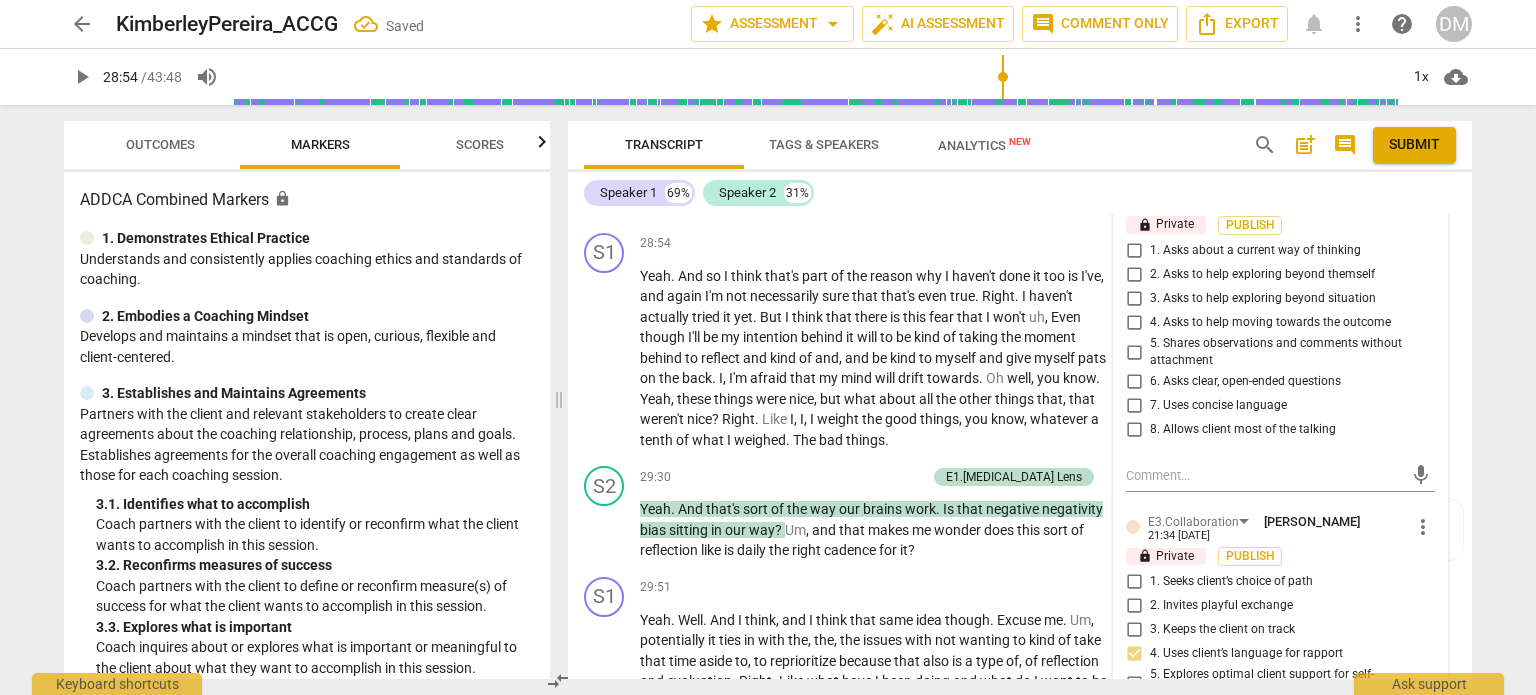 click on "more_vert" at bounding box center (1423, 200) 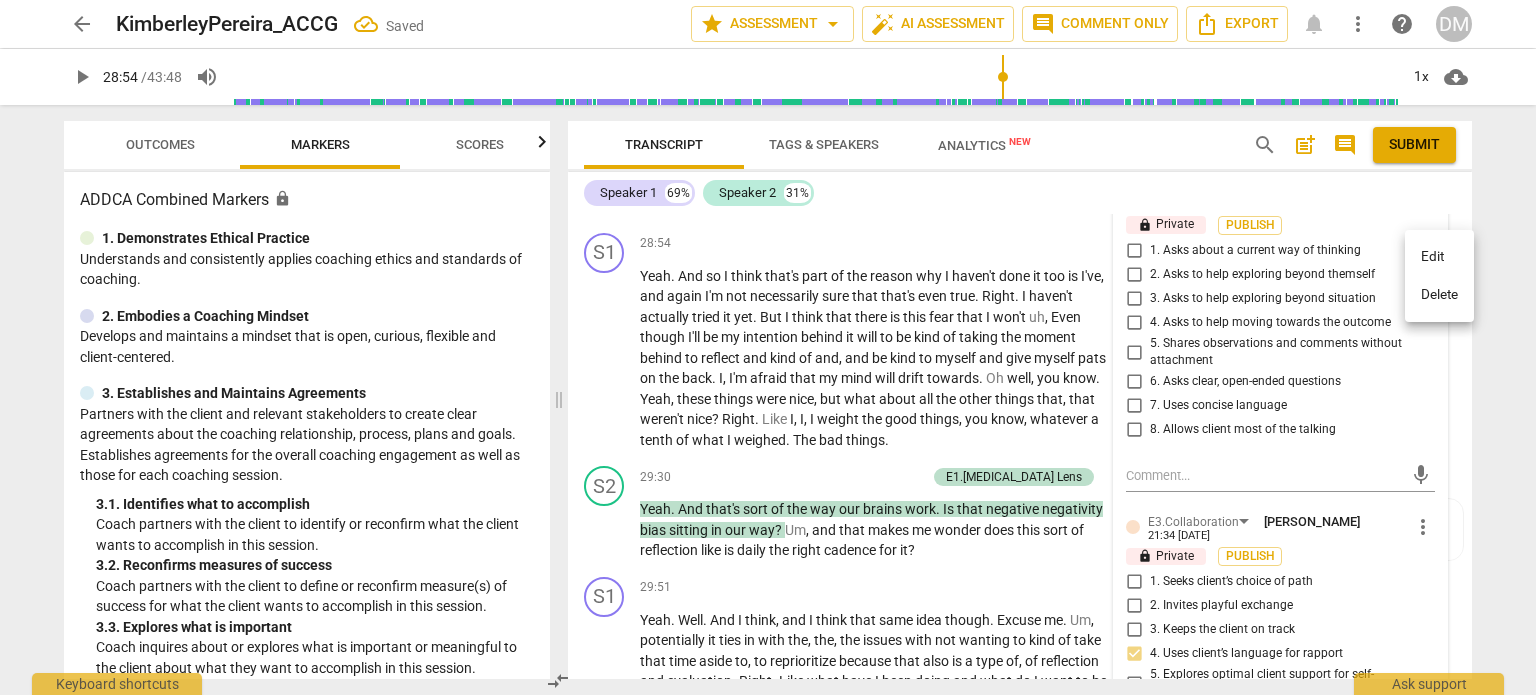 click on "Delete" at bounding box center [1439, 295] 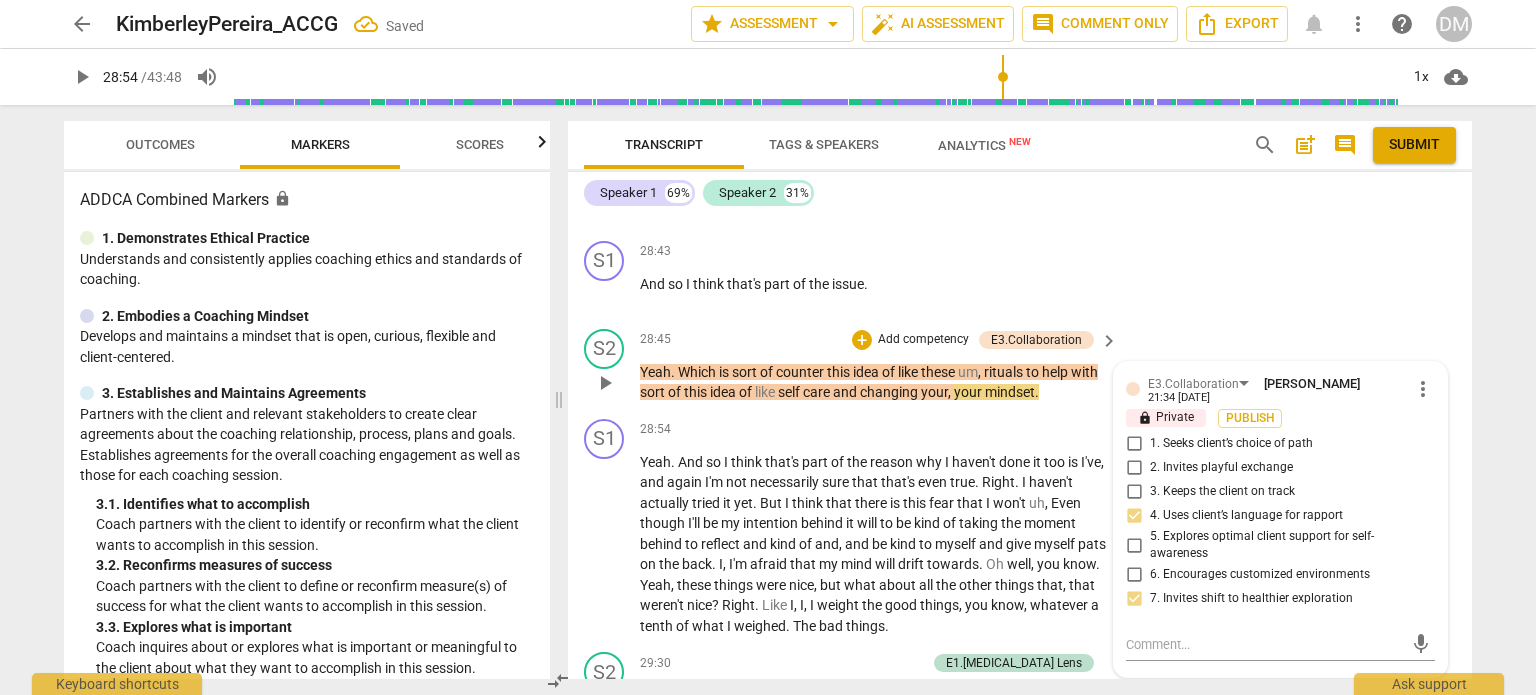 scroll, scrollTop: 12492, scrollLeft: 0, axis: vertical 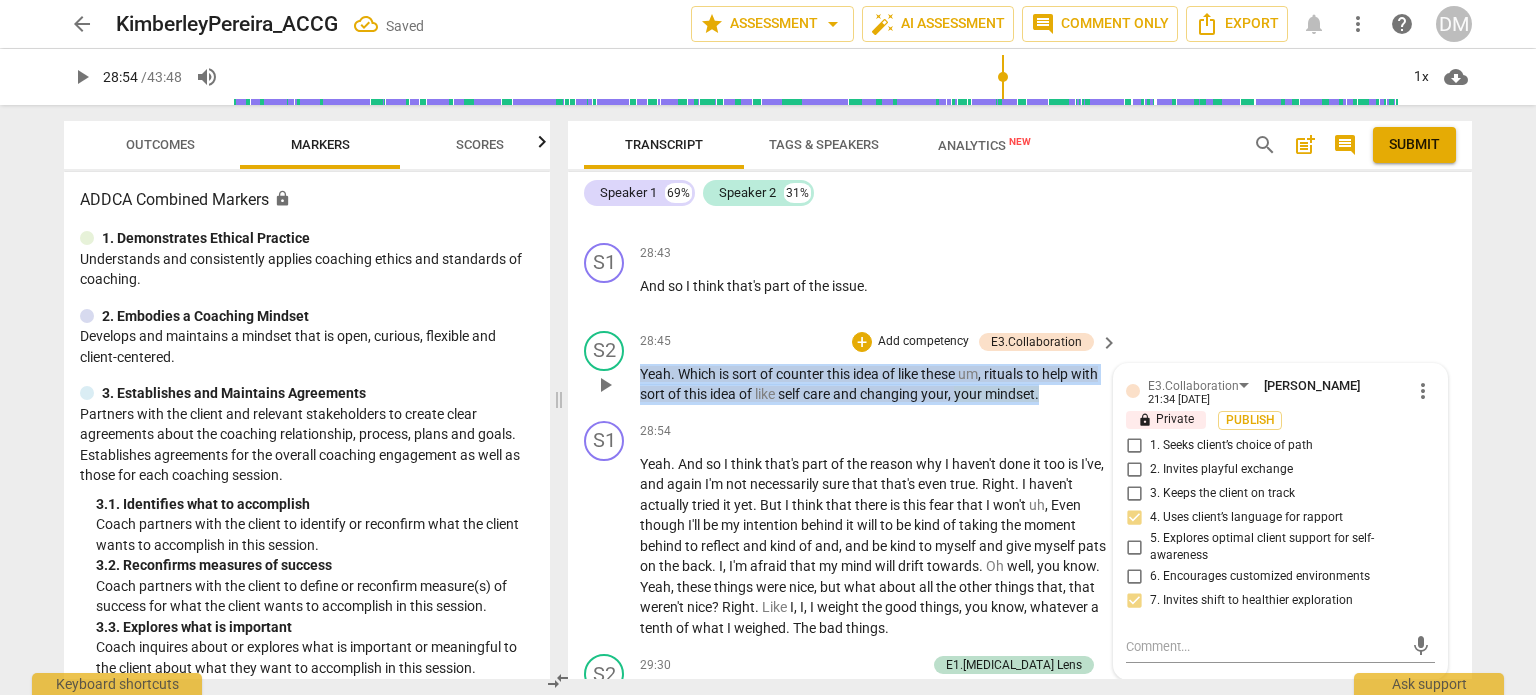 drag, startPoint x: 1074, startPoint y: 447, endPoint x: 640, endPoint y: 431, distance: 434.29483 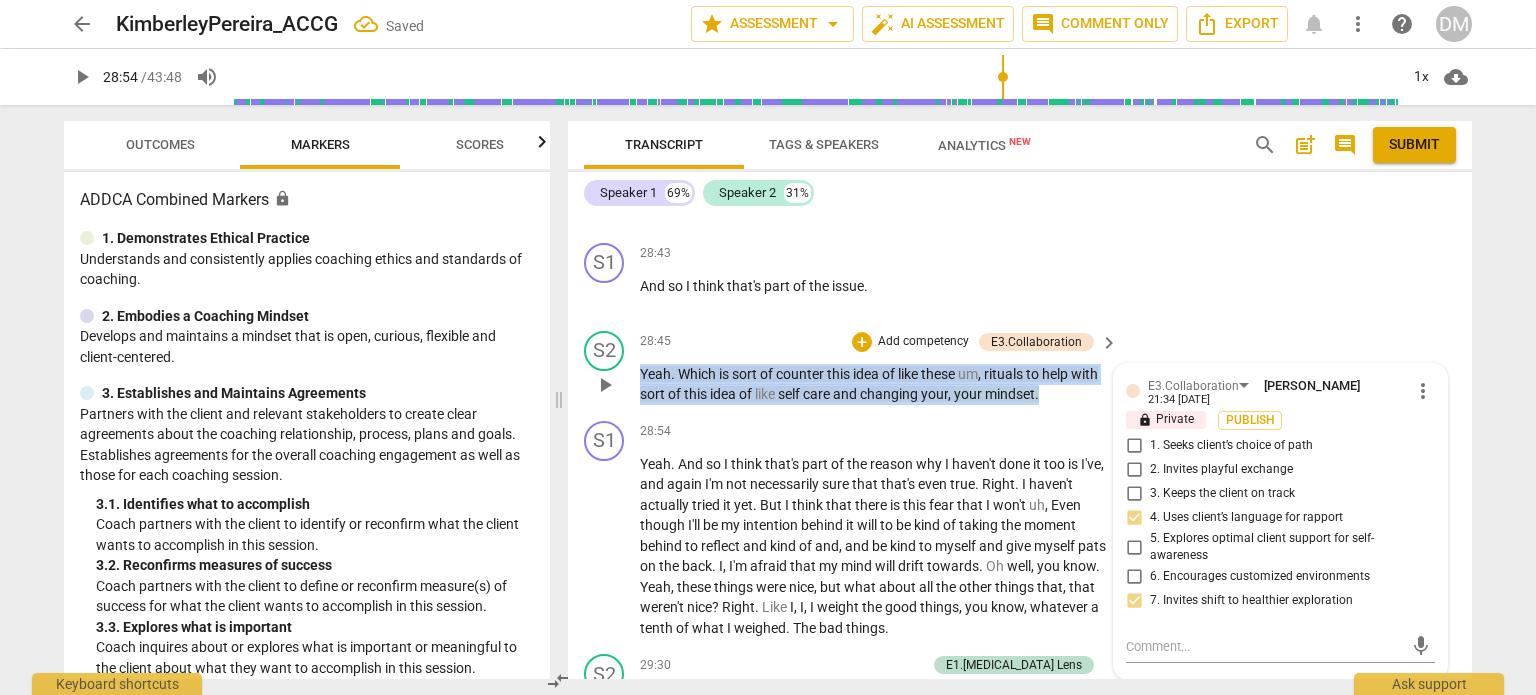 click on "Yeah .   Which   is   sort   of   counter   this   idea   of   like   these   um ,   rituals   to   help   with   sort   of   this   idea   of   like   self   care   and   changing   your ,   your   mindset ." at bounding box center (874, 384) 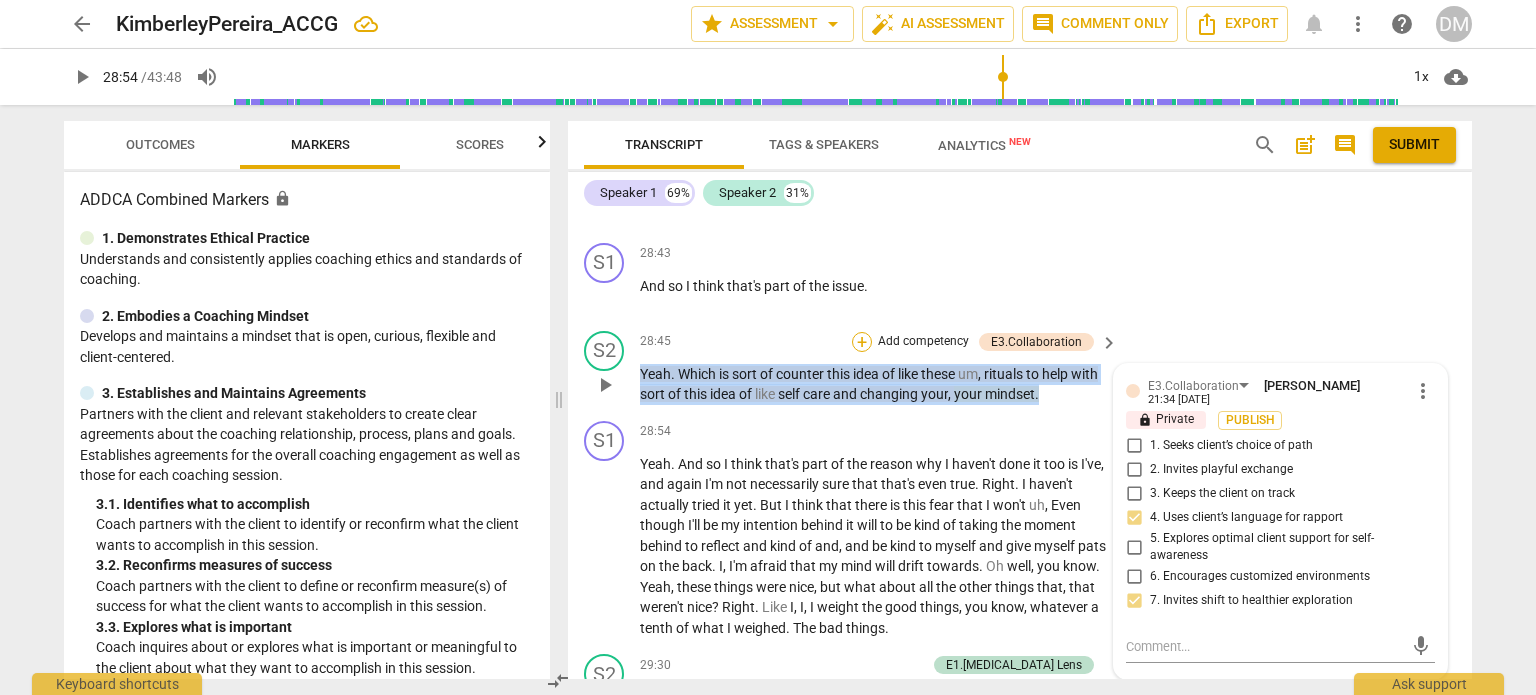 click on "+" at bounding box center [862, 342] 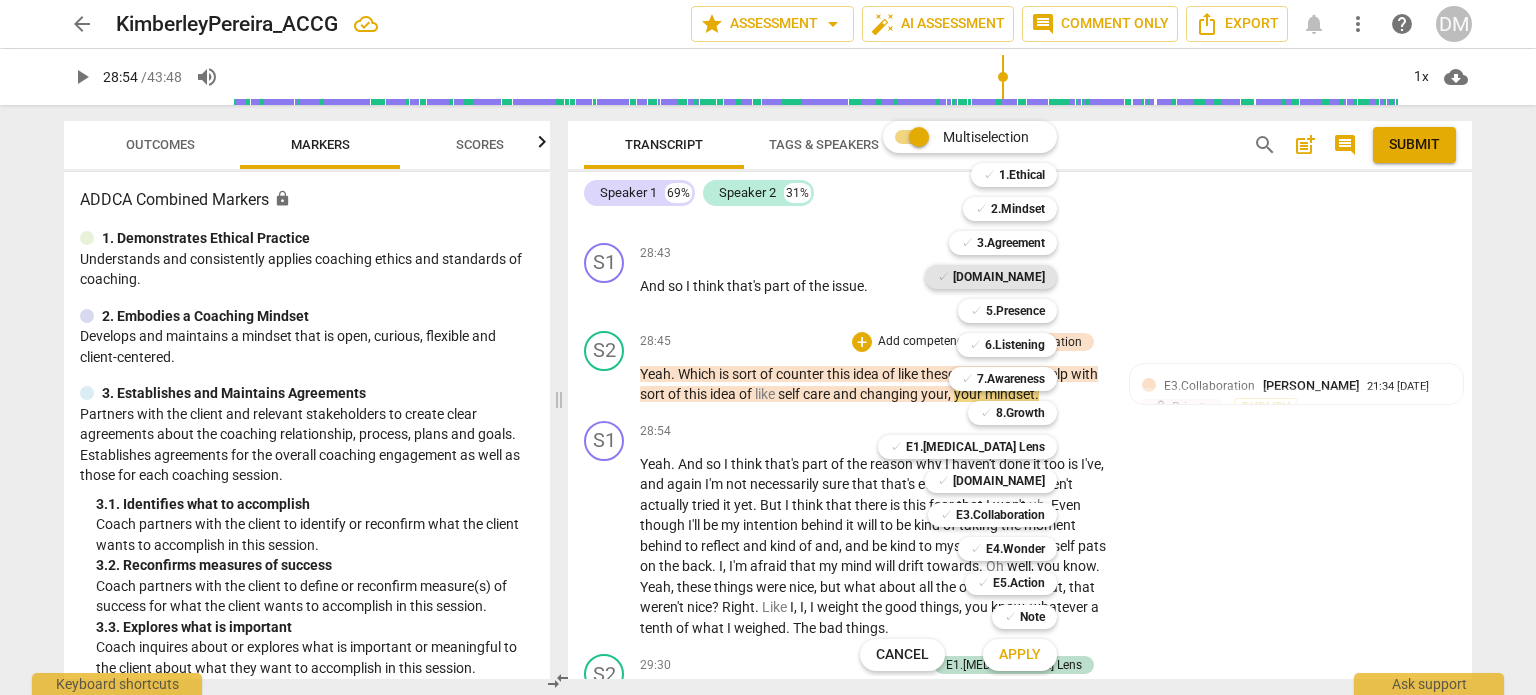 click on "[DOMAIN_NAME]" at bounding box center [999, 277] 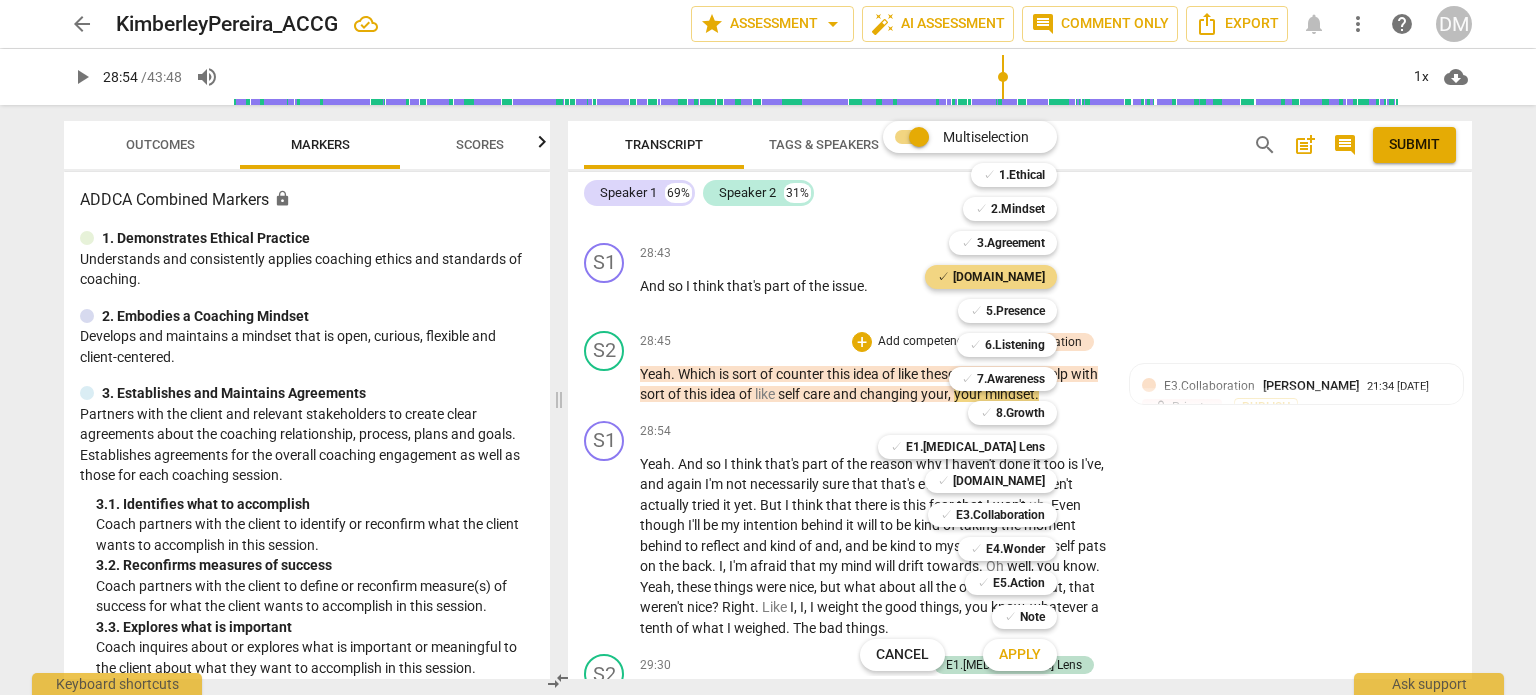 click on "Apply" at bounding box center (1020, 655) 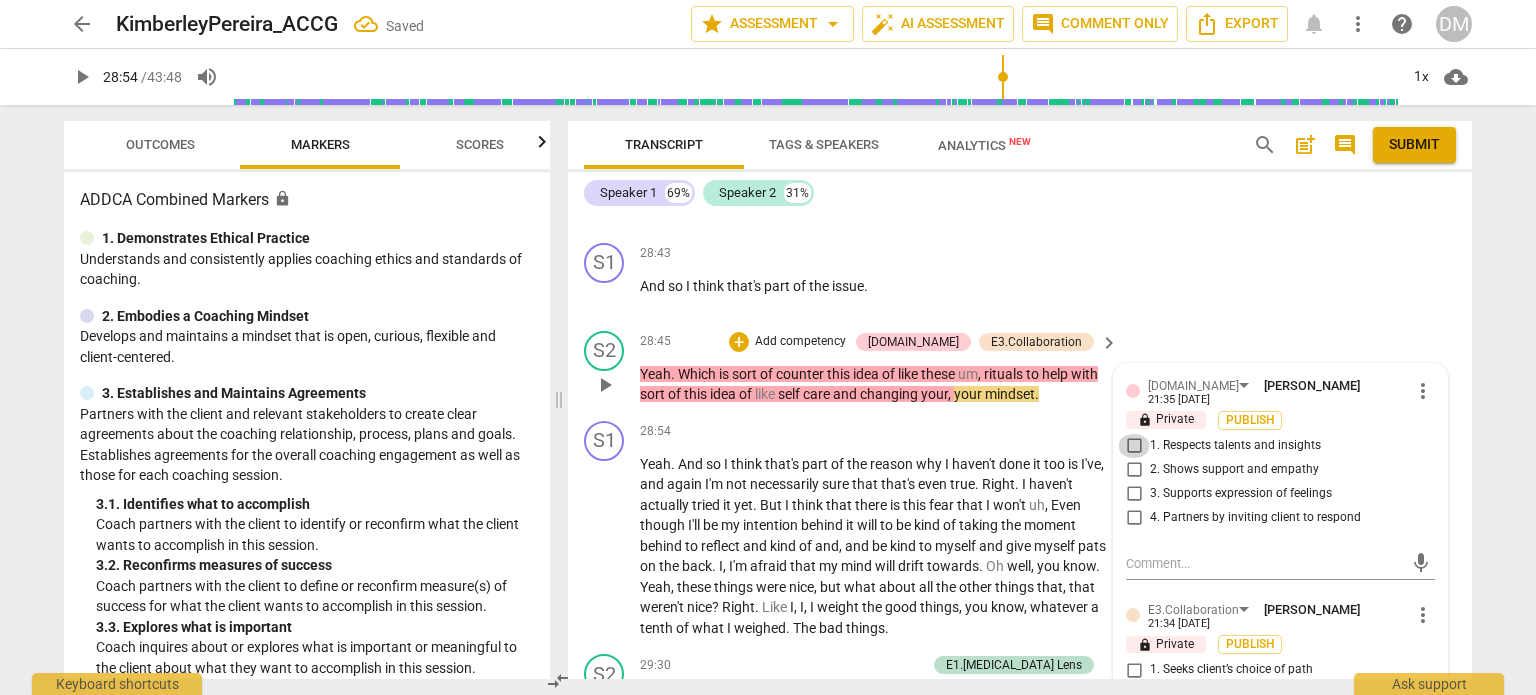 click on "1. Respects talents and insights" at bounding box center [1134, 446] 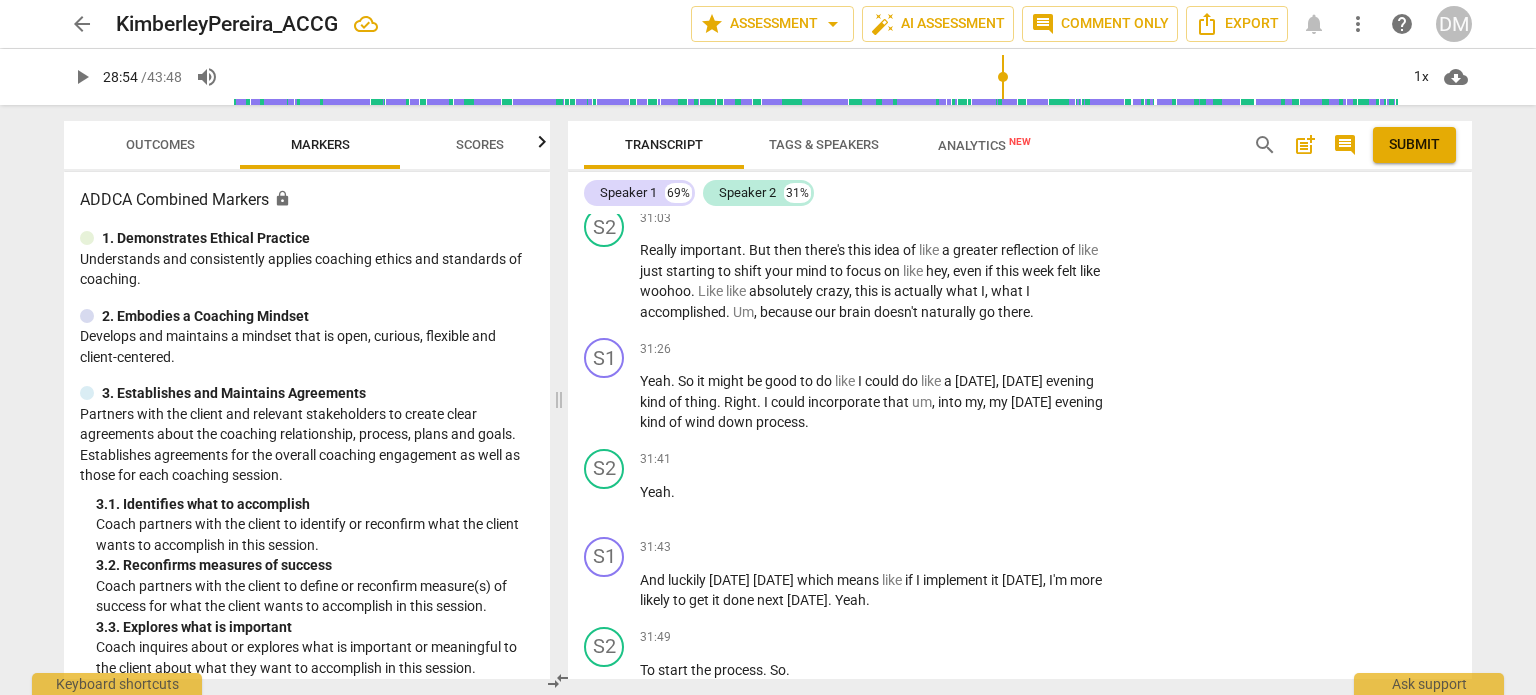 scroll, scrollTop: 13547, scrollLeft: 0, axis: vertical 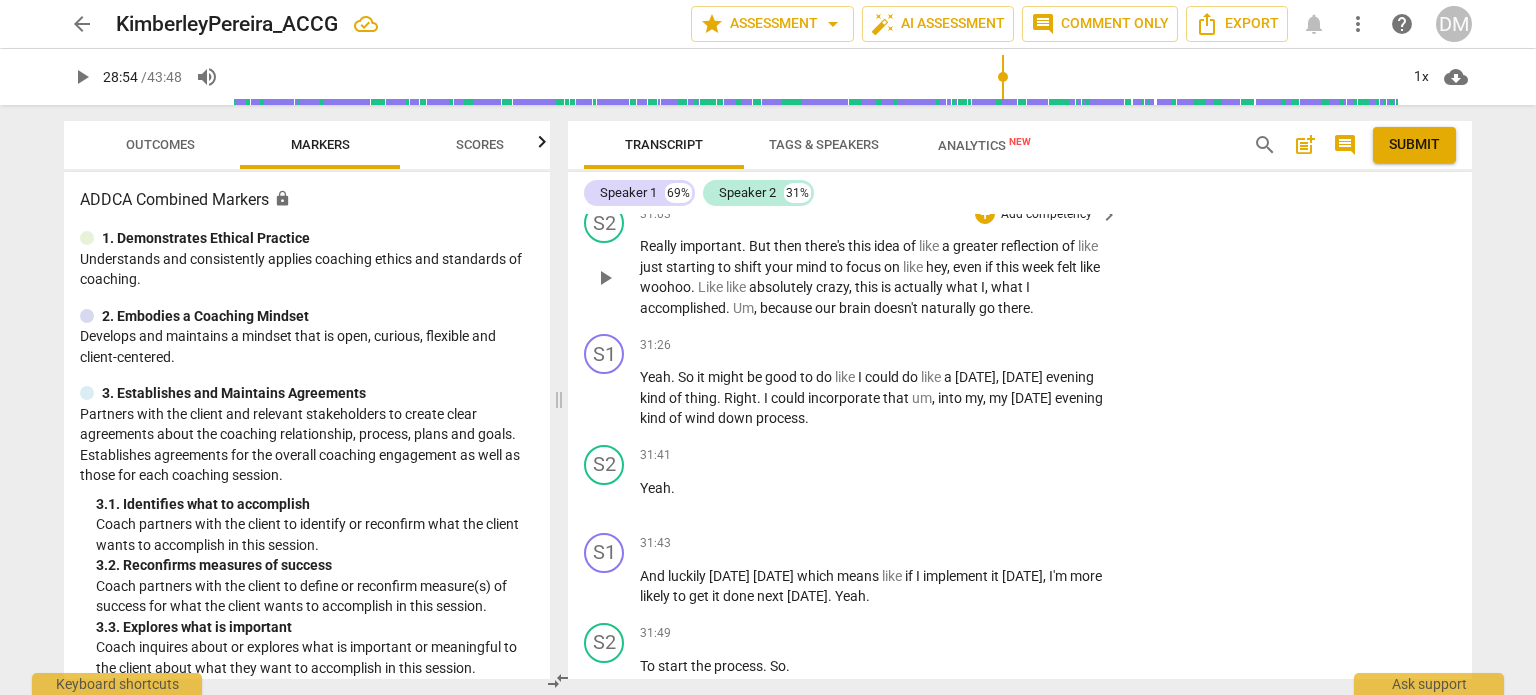 click on "Really" at bounding box center (660, 246) 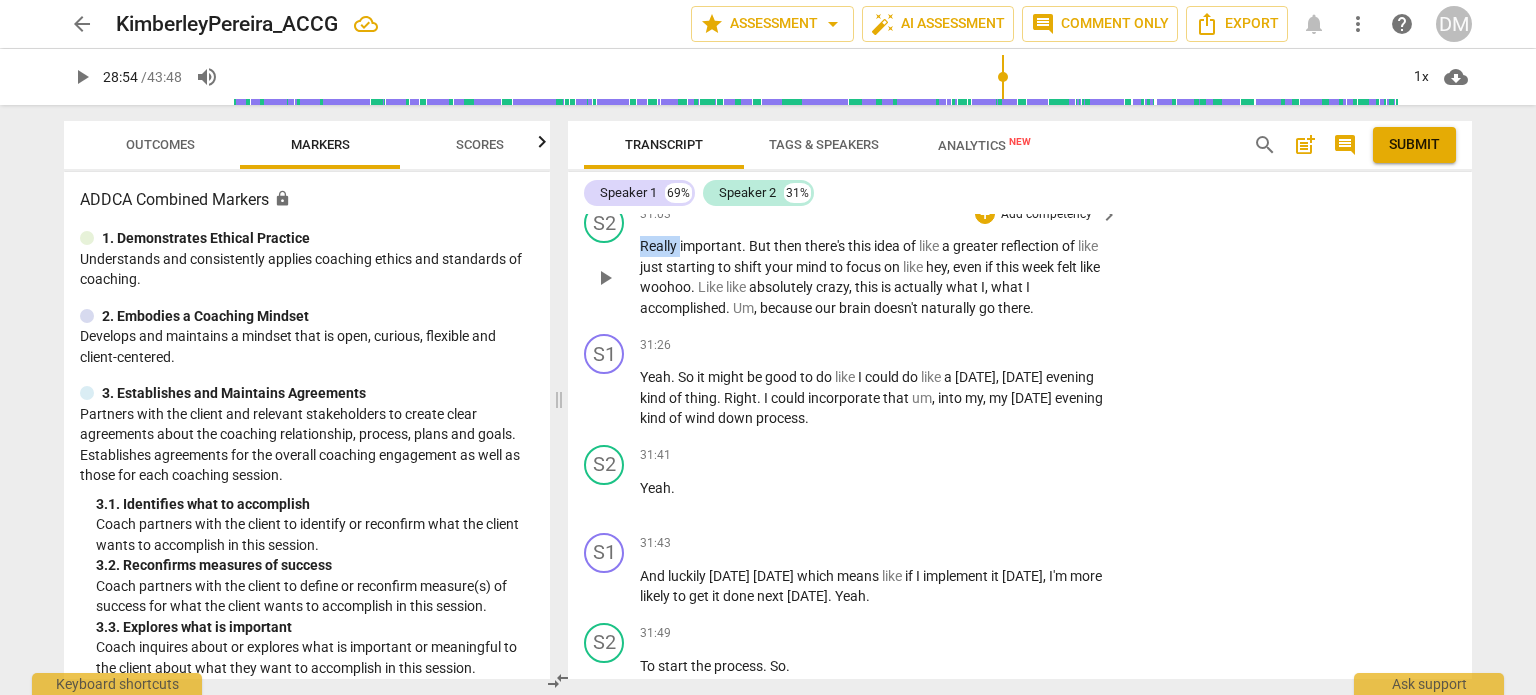 click on "Really" at bounding box center (660, 246) 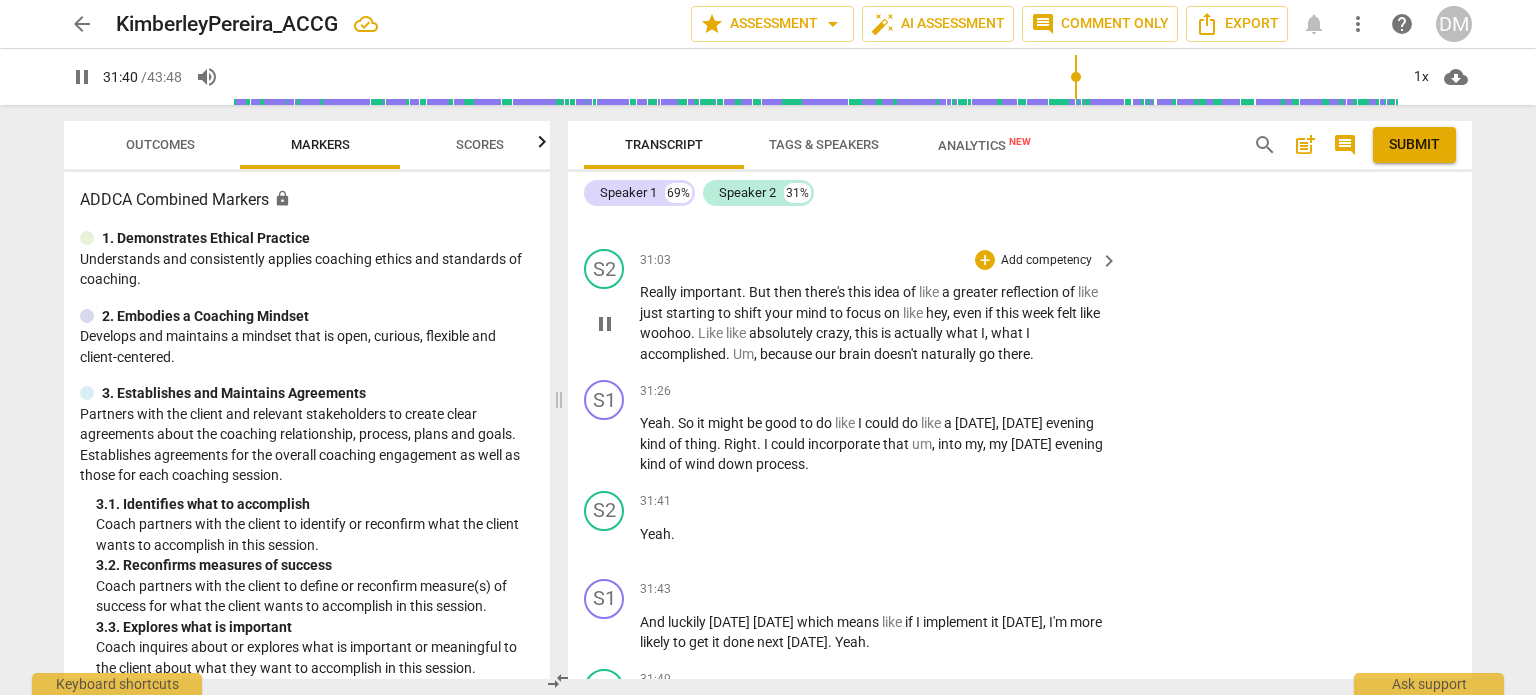 scroll, scrollTop: 13485, scrollLeft: 0, axis: vertical 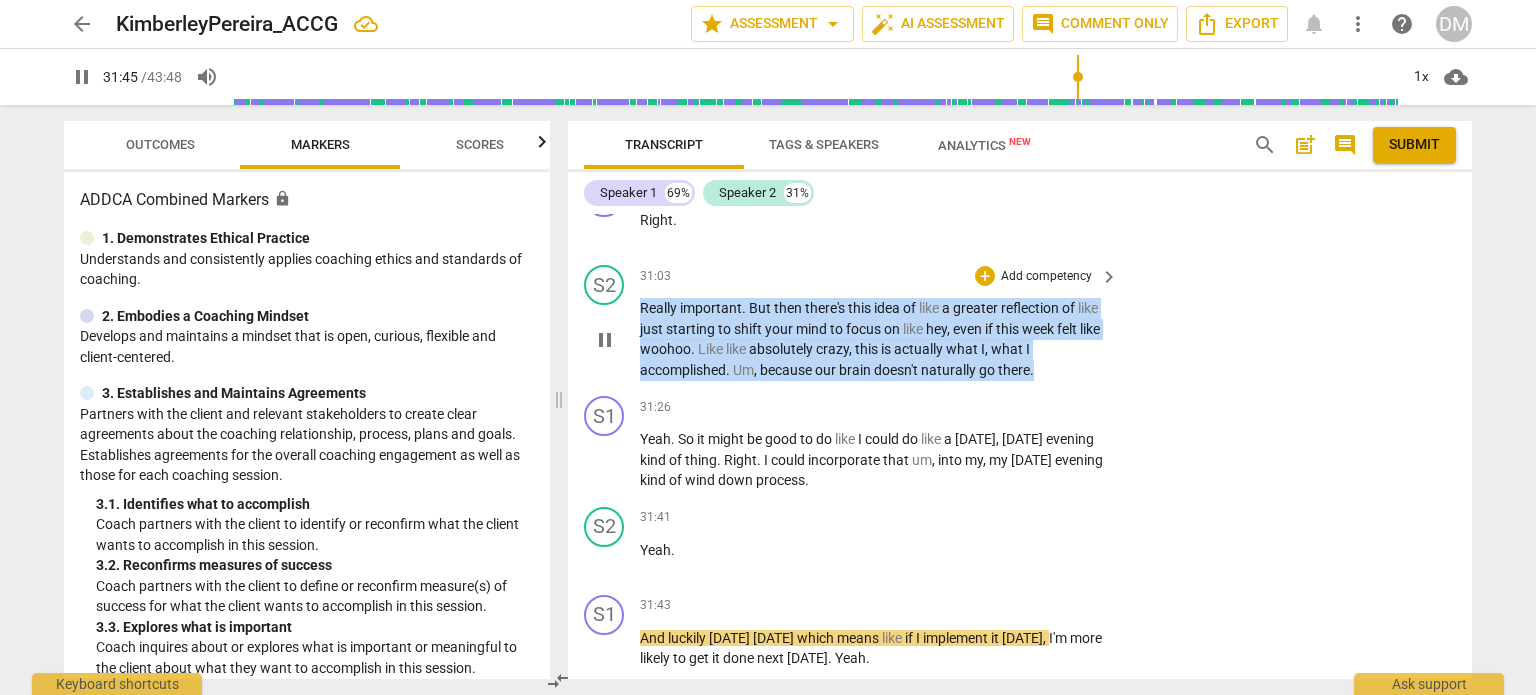 drag, startPoint x: 639, startPoint y: 379, endPoint x: 1063, endPoint y: 456, distance: 430.93503 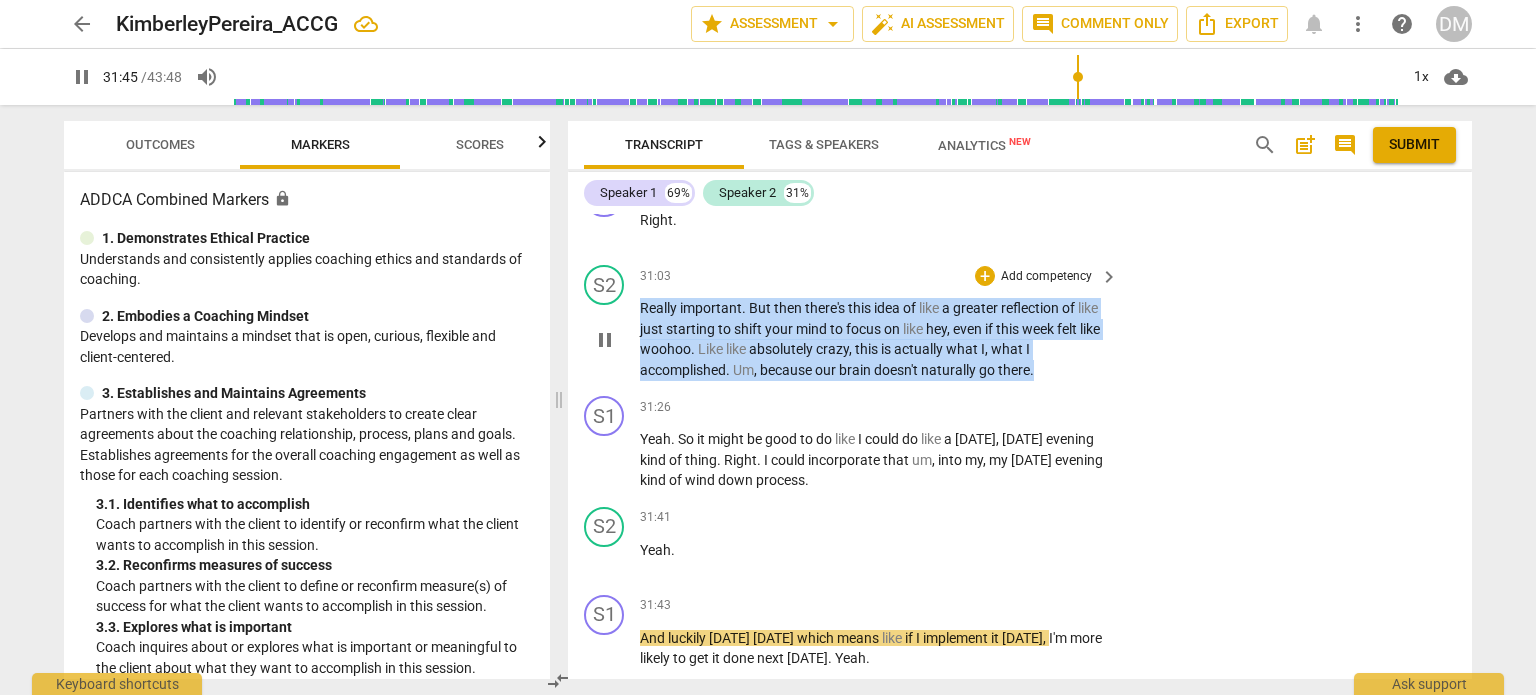click on "S2 play_arrow pause 31:03 + Add competency keyboard_arrow_right Really   important .   But   then   there's   this   idea   of   like   a   greater   reflection   of   like   just   starting   to   shift   your   mind   to   focus   on   like   hey ,   even   if   this   week   felt   like   woohoo .   Like   like   absolutely   crazy ,   this   is   actually   what   I ,   what   I   accomplished .   Um ,   because   our   brain   doesn't   naturally   go   there ." at bounding box center (1020, 322) 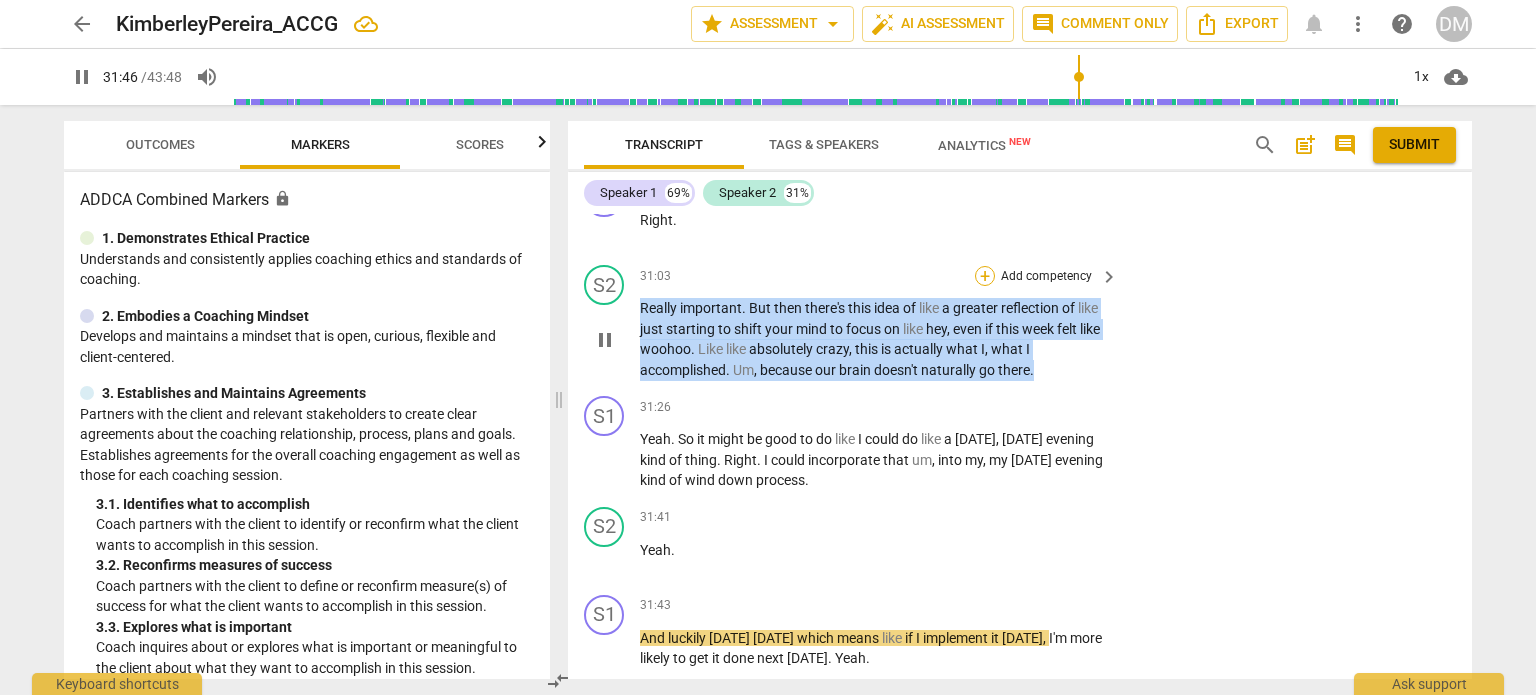 click on "+" at bounding box center [985, 276] 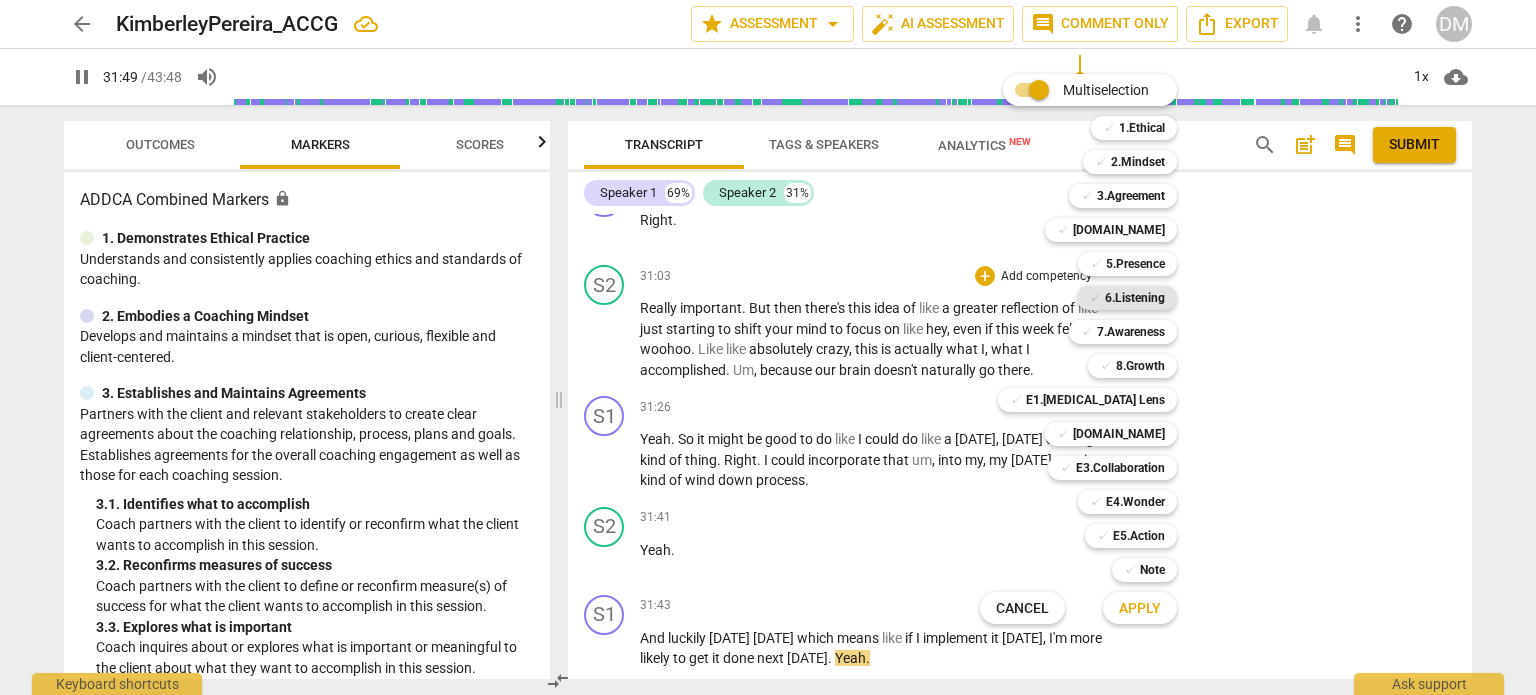 click on "6.Listening" at bounding box center [1135, 298] 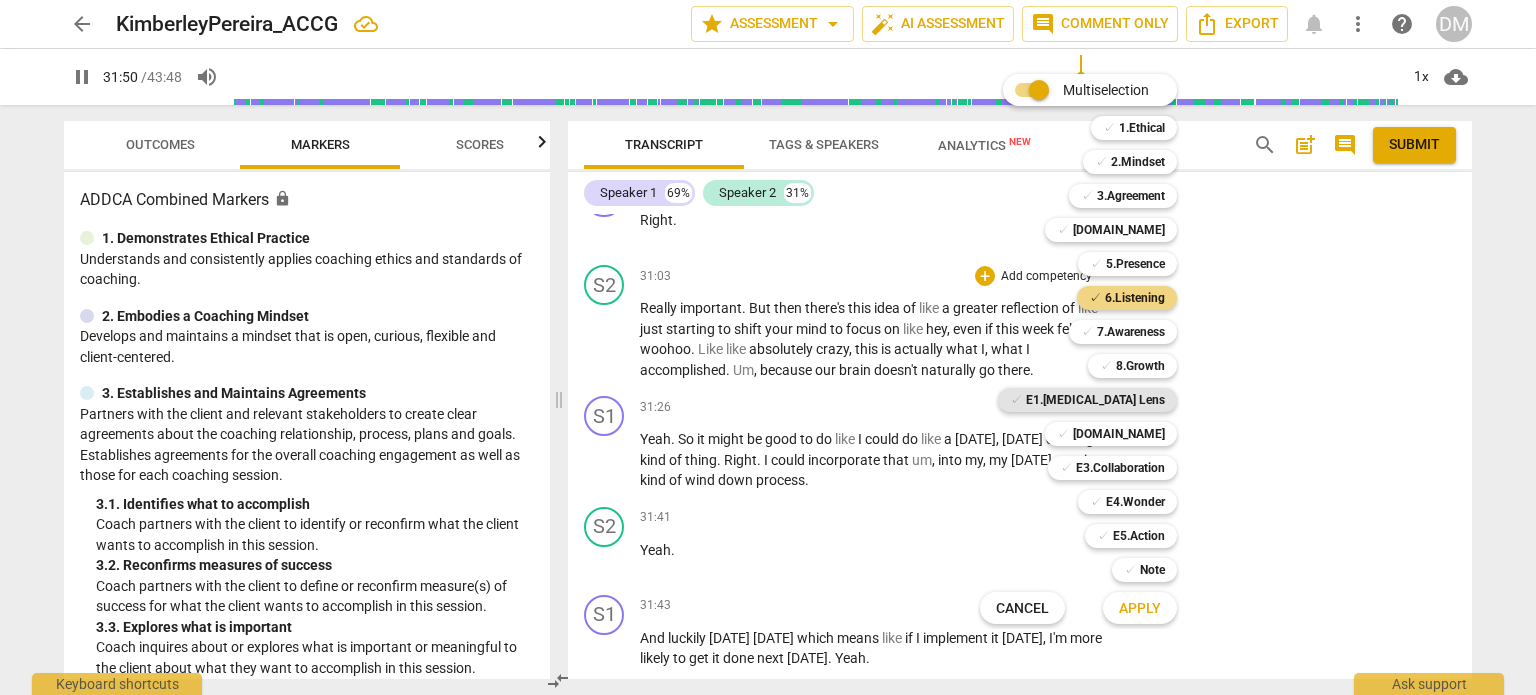 scroll, scrollTop: 14063, scrollLeft: 0, axis: vertical 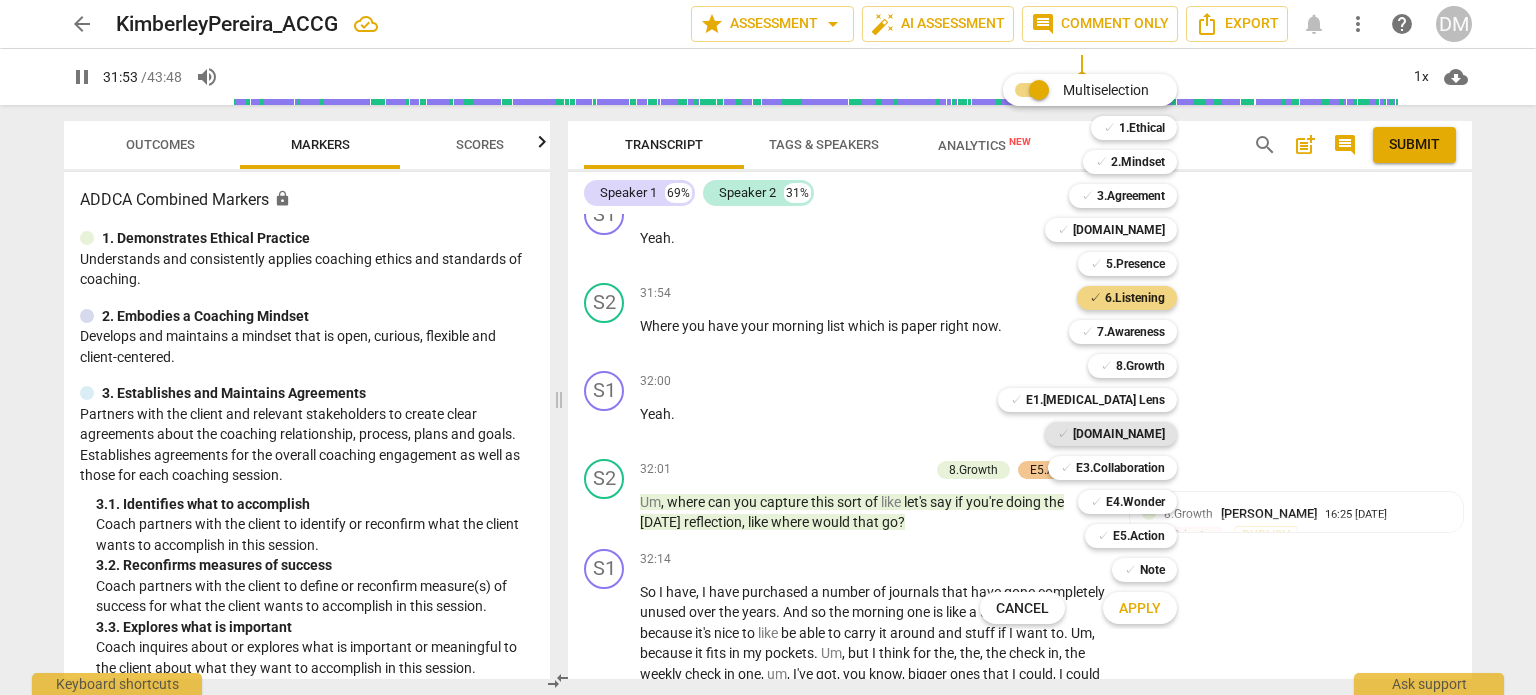 click on "[DOMAIN_NAME]" at bounding box center (1119, 434) 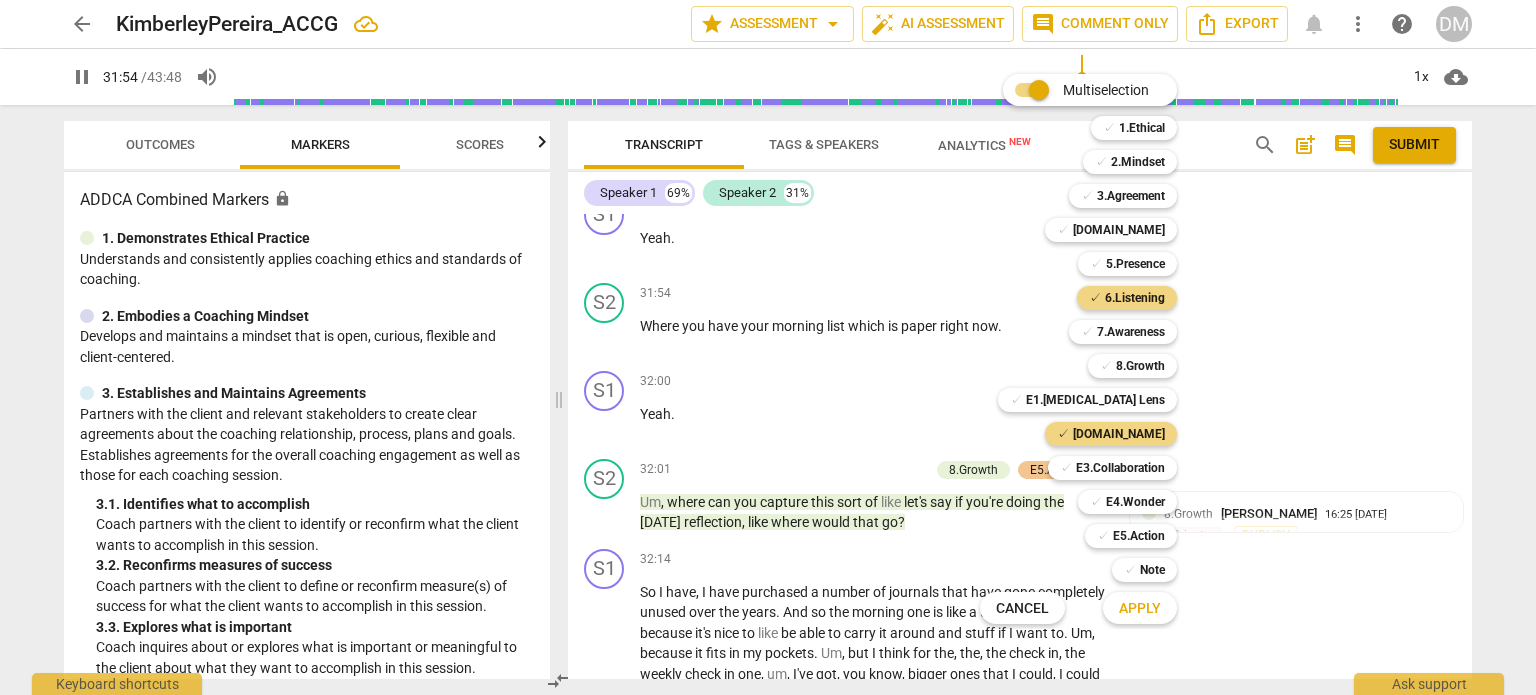 click on "Apply" at bounding box center [1140, 608] 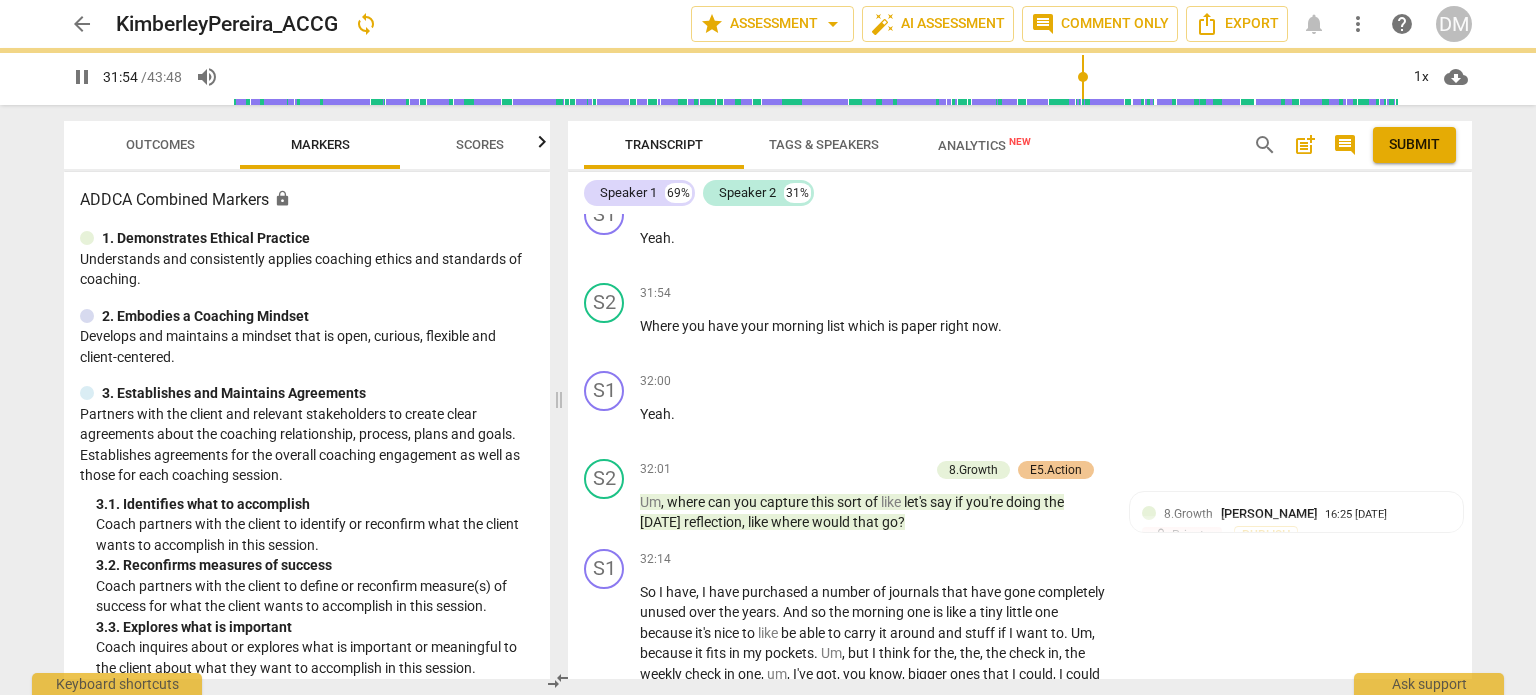 type on "1915" 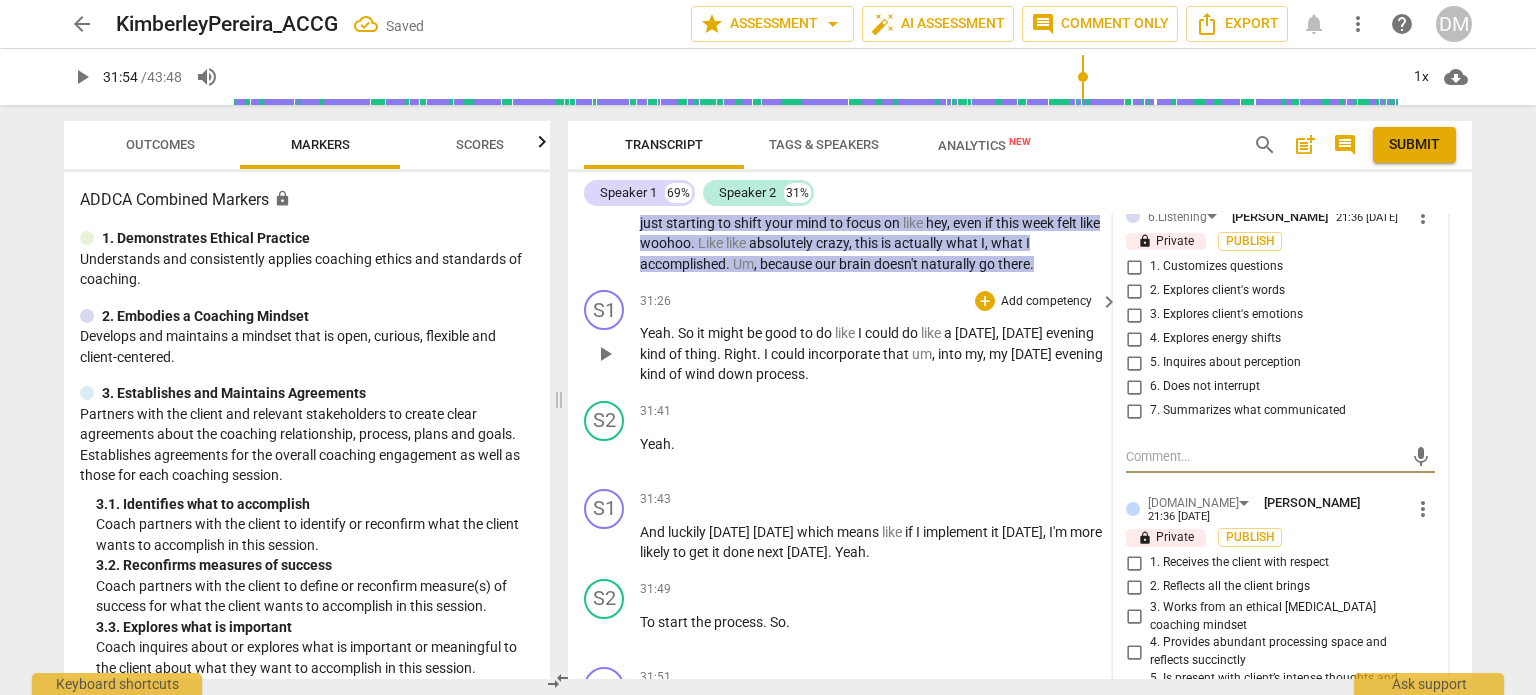 scroll, scrollTop: 13675, scrollLeft: 0, axis: vertical 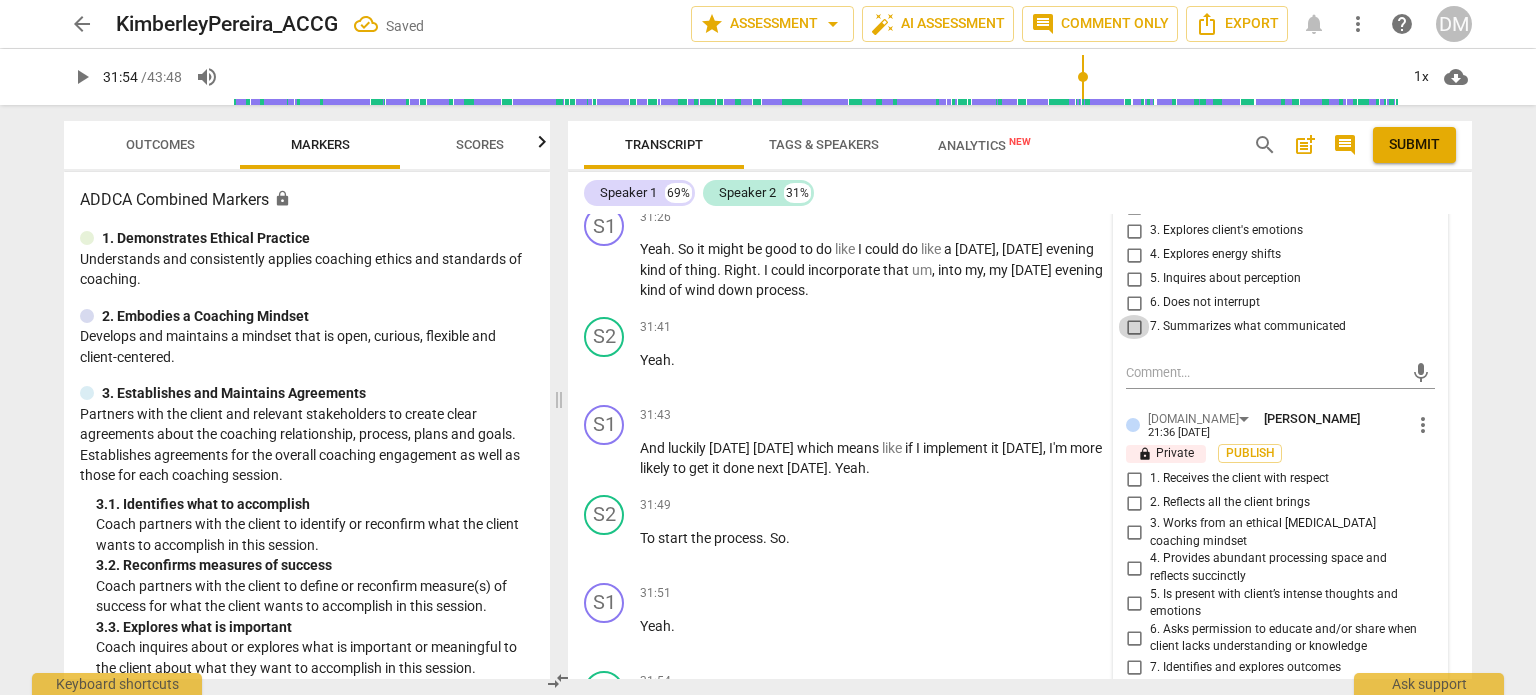 click on "7. Summarizes what communicated" at bounding box center (1134, 327) 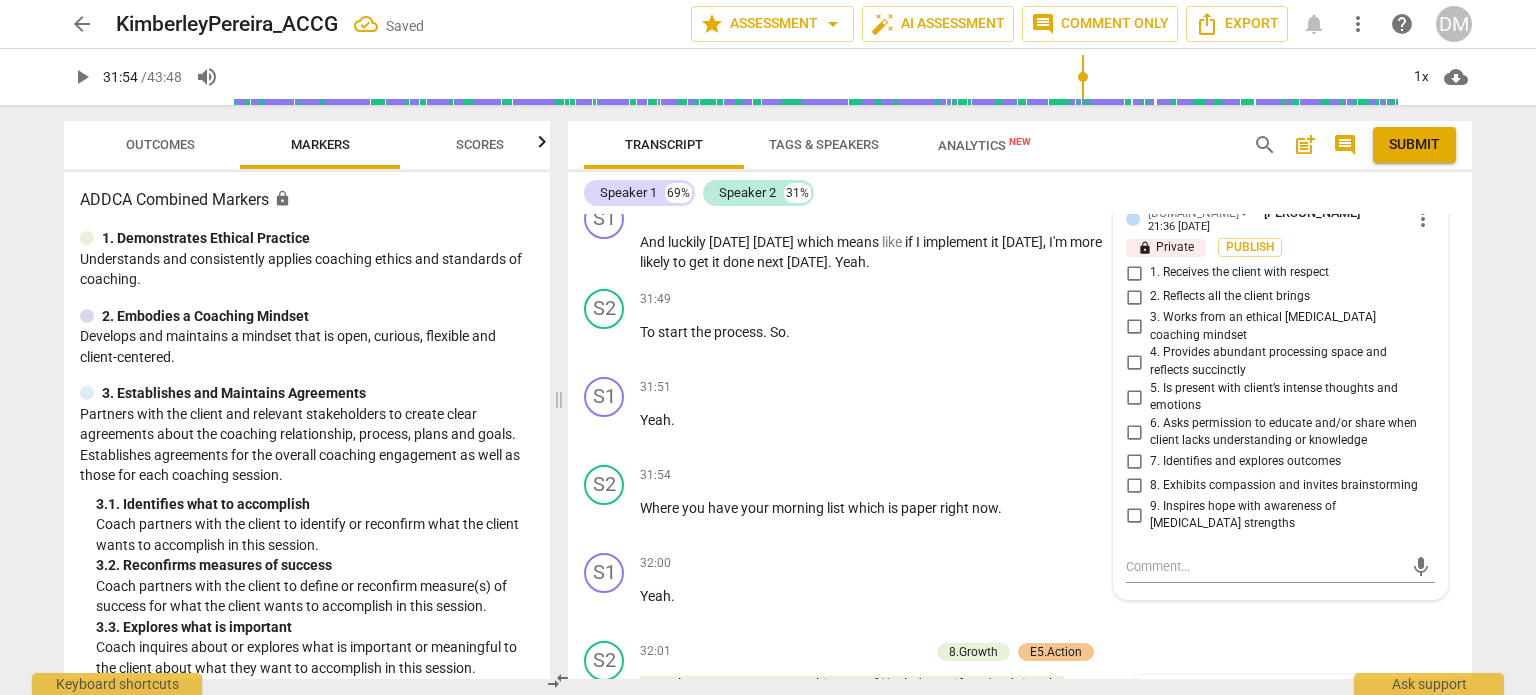 scroll, scrollTop: 13912, scrollLeft: 0, axis: vertical 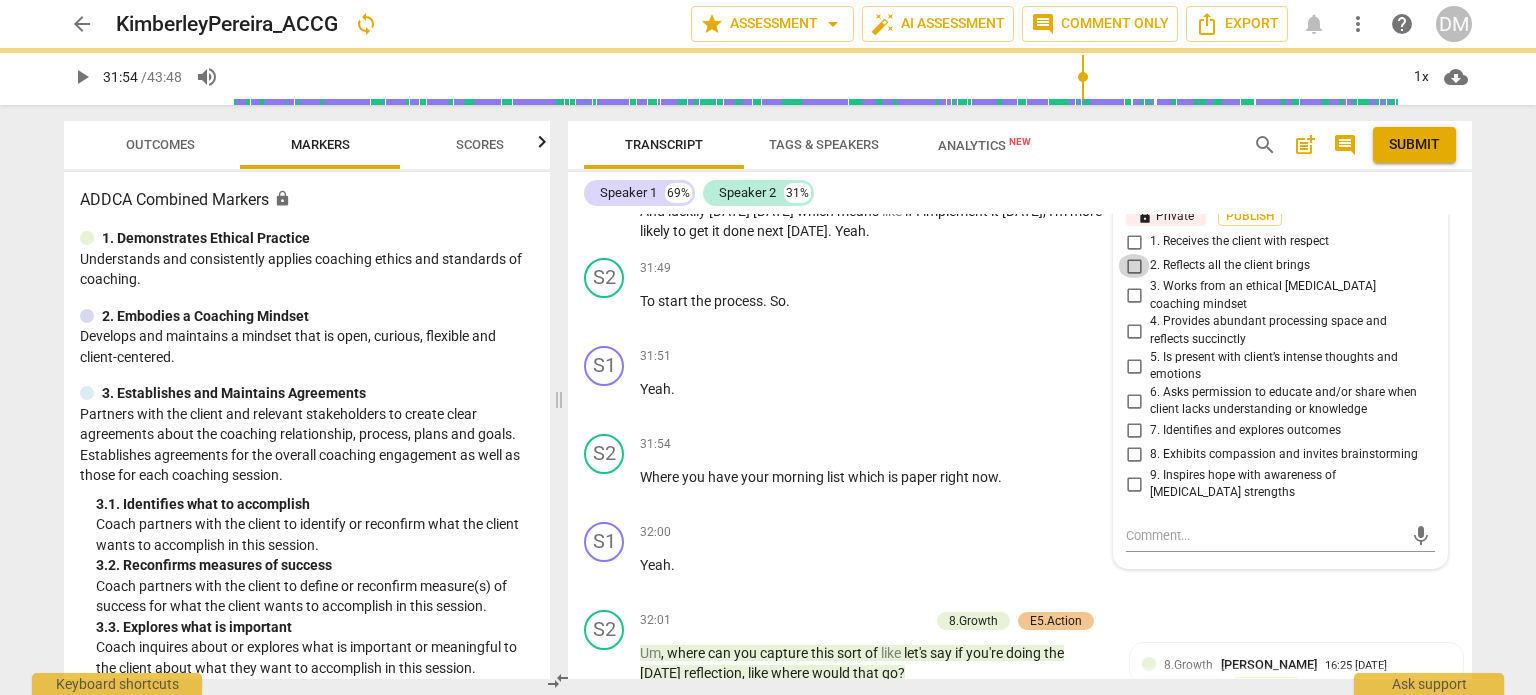 click on "2. Reflects all the client brings" at bounding box center [1134, 266] 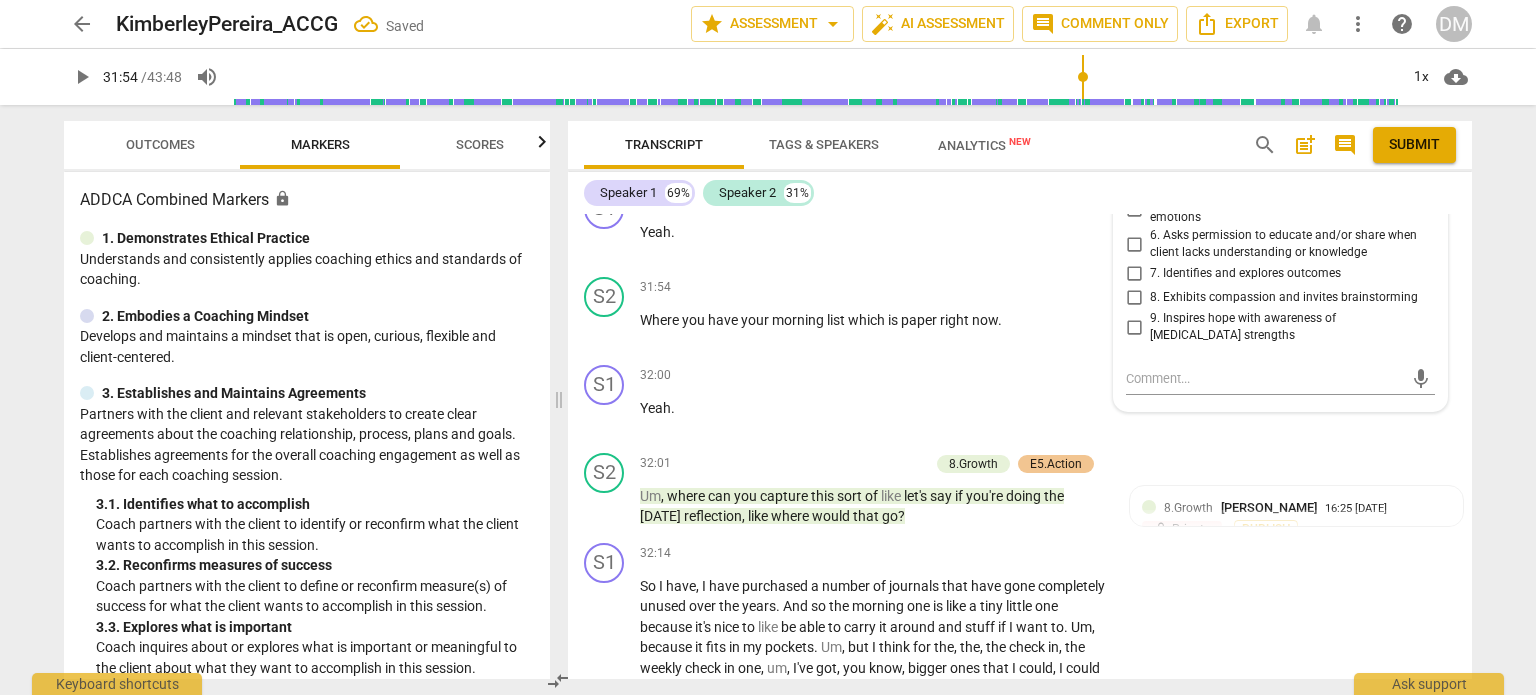 scroll, scrollTop: 14068, scrollLeft: 0, axis: vertical 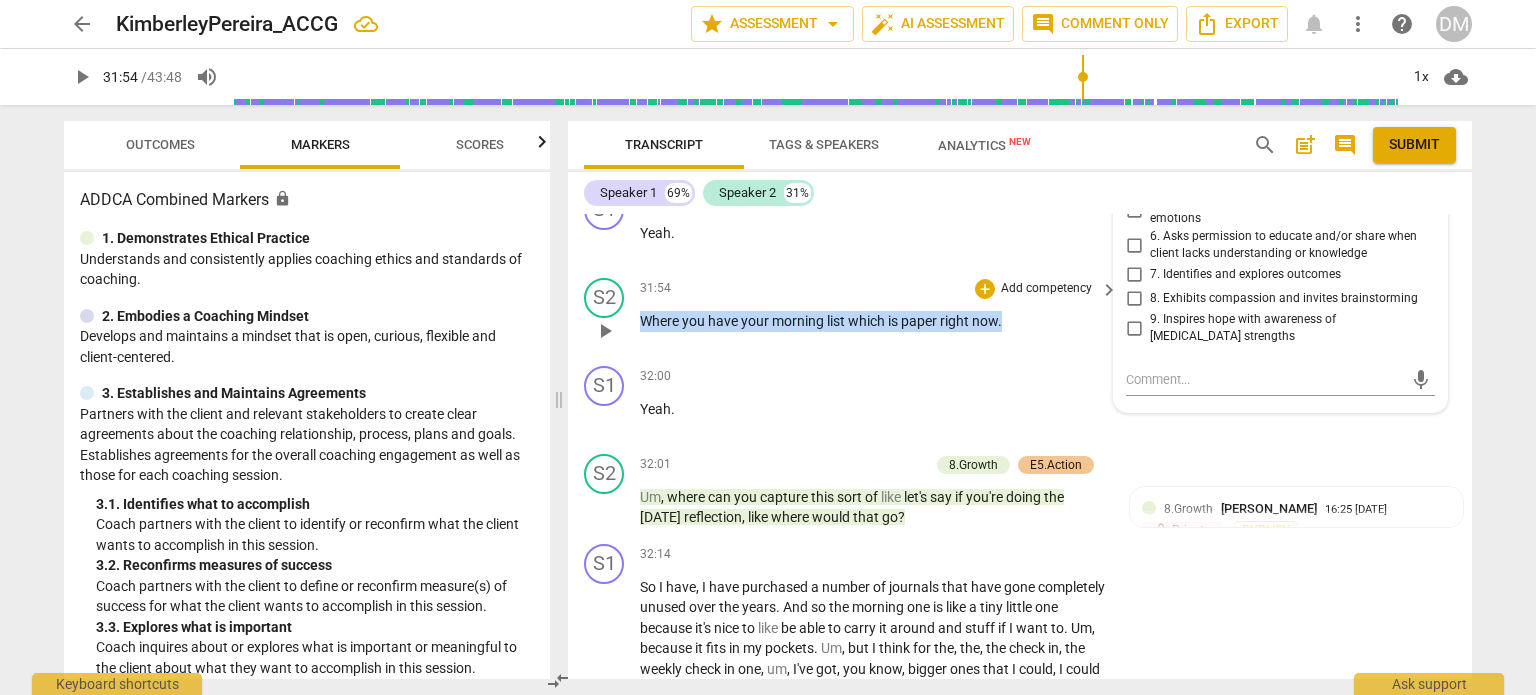 drag, startPoint x: 632, startPoint y: 395, endPoint x: 1039, endPoint y: 426, distance: 408.1789 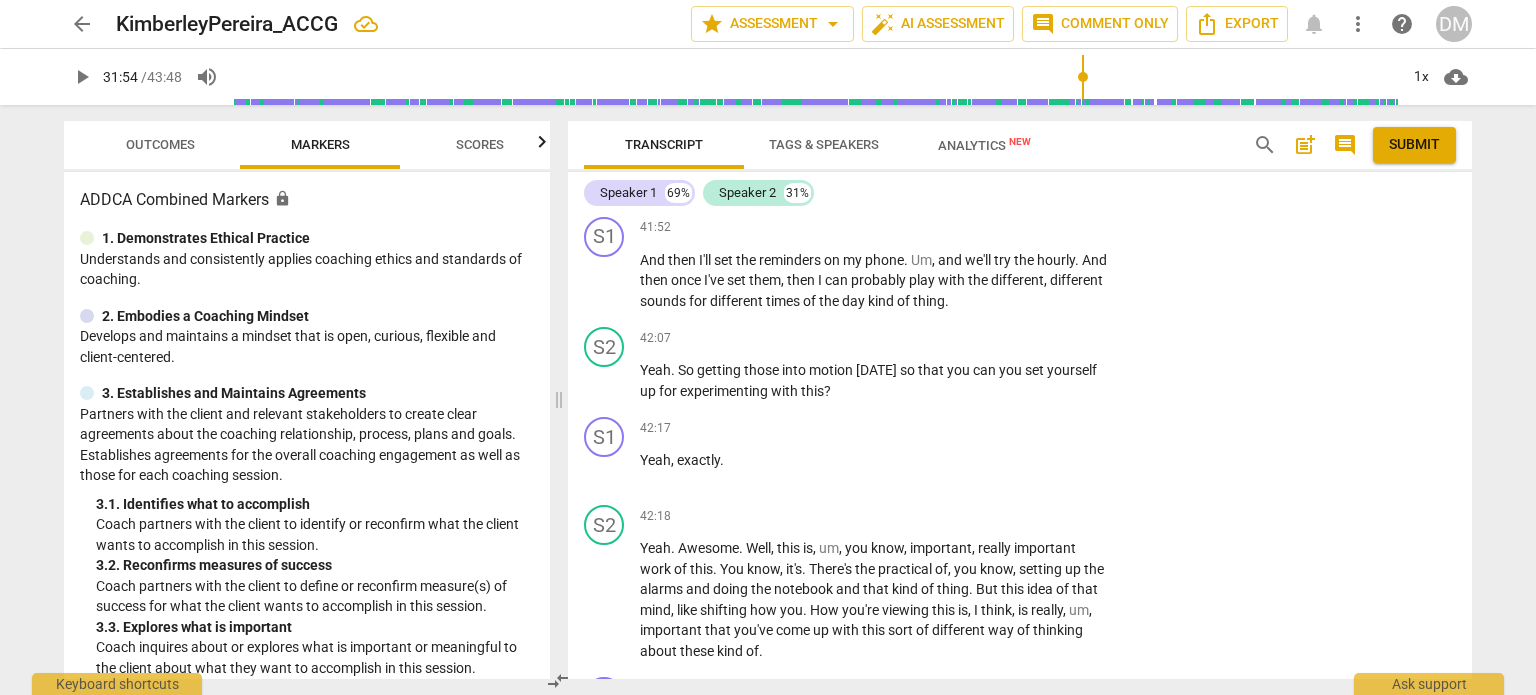scroll, scrollTop: 18464, scrollLeft: 0, axis: vertical 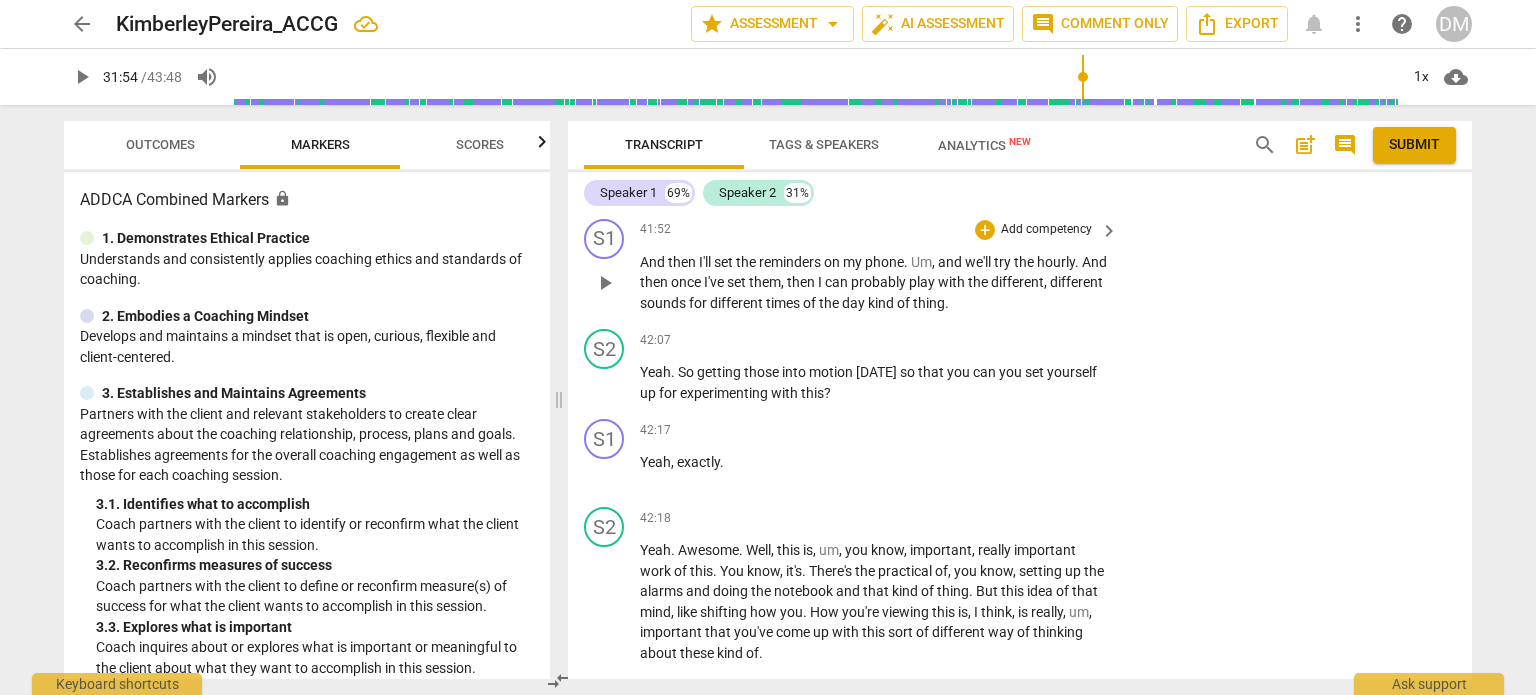 click on "And   then   I'll   set   the   reminders   on   my   phone .   Um ,   and   we'll   try   the   hourly .   And   then   once   I've   set   them ,   then   I   can   probably   play   with   the   different ,   different   sounds   for   different   times   of   the   day   kind   of   thing ." at bounding box center [874, 283] 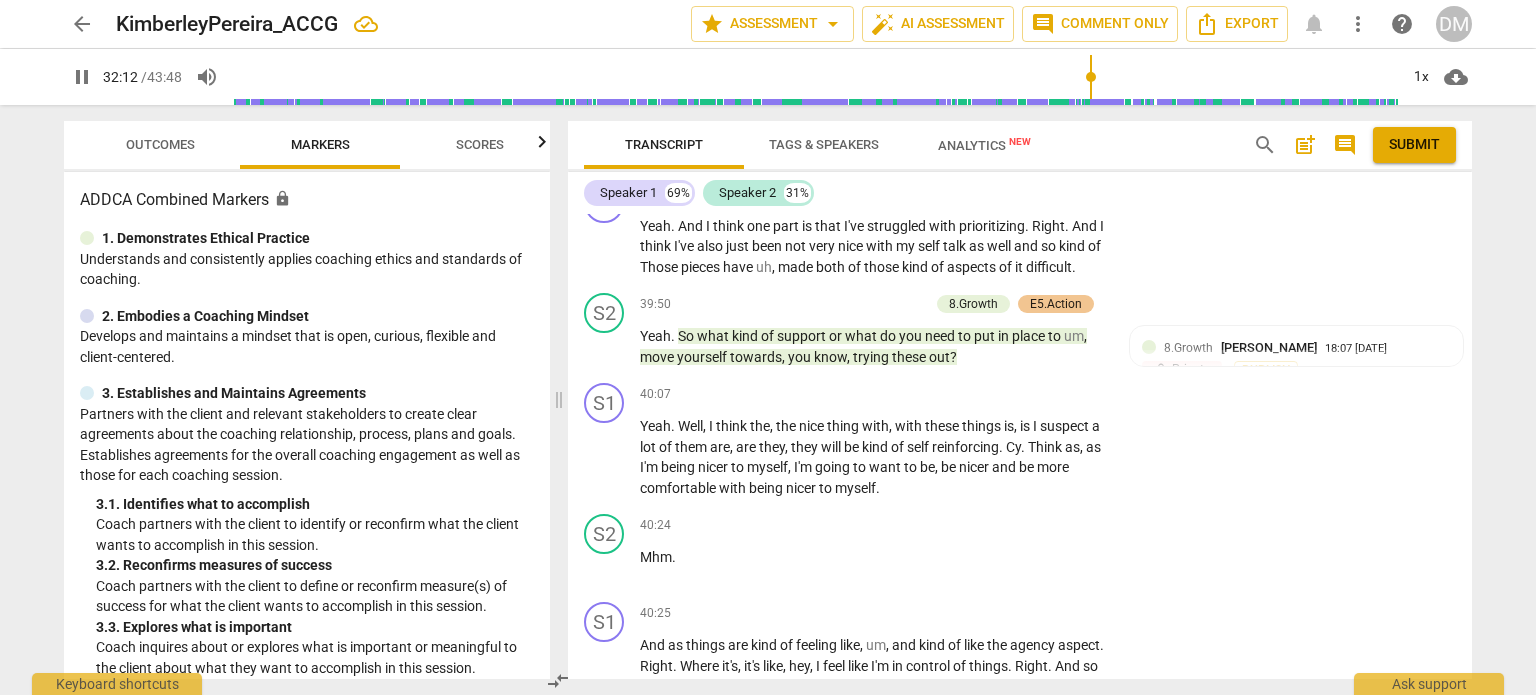scroll, scrollTop: 17293, scrollLeft: 0, axis: vertical 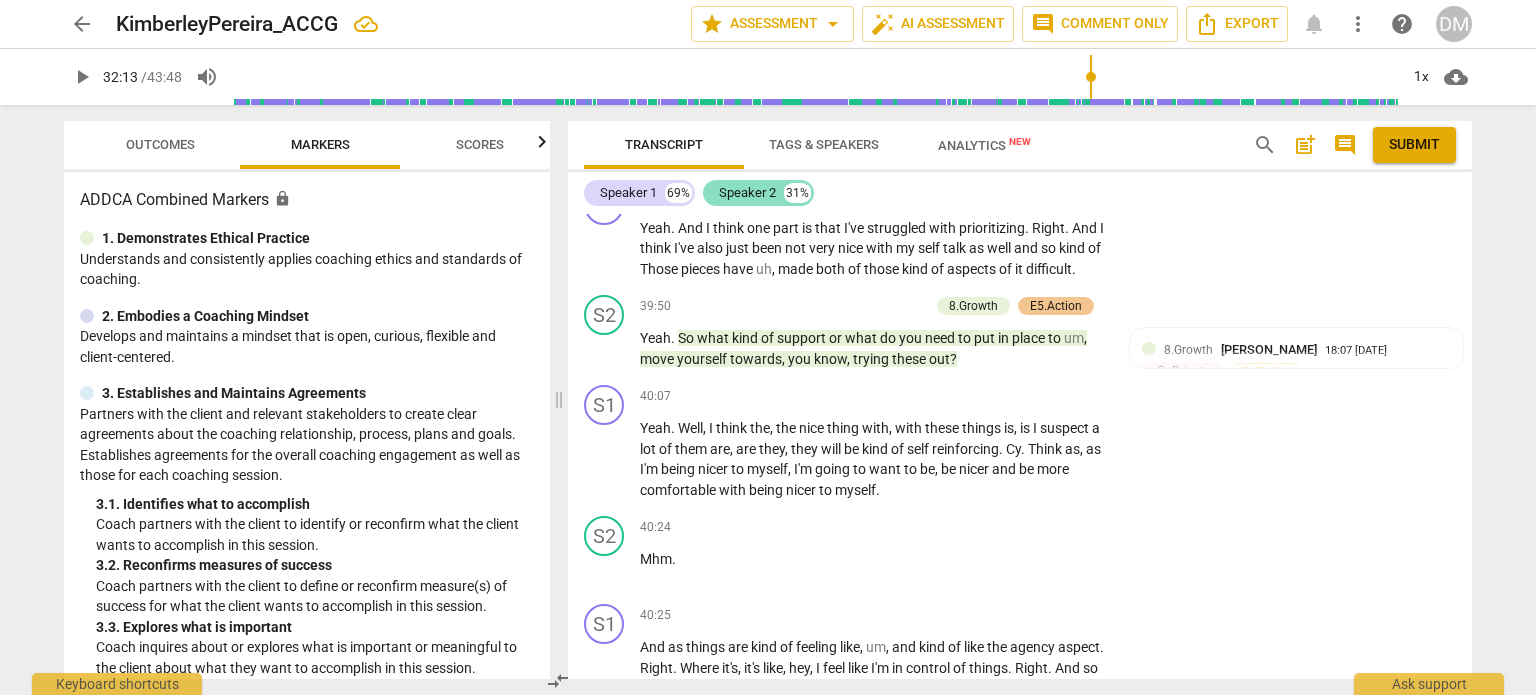 click on "Speaker 2" at bounding box center (747, 193) 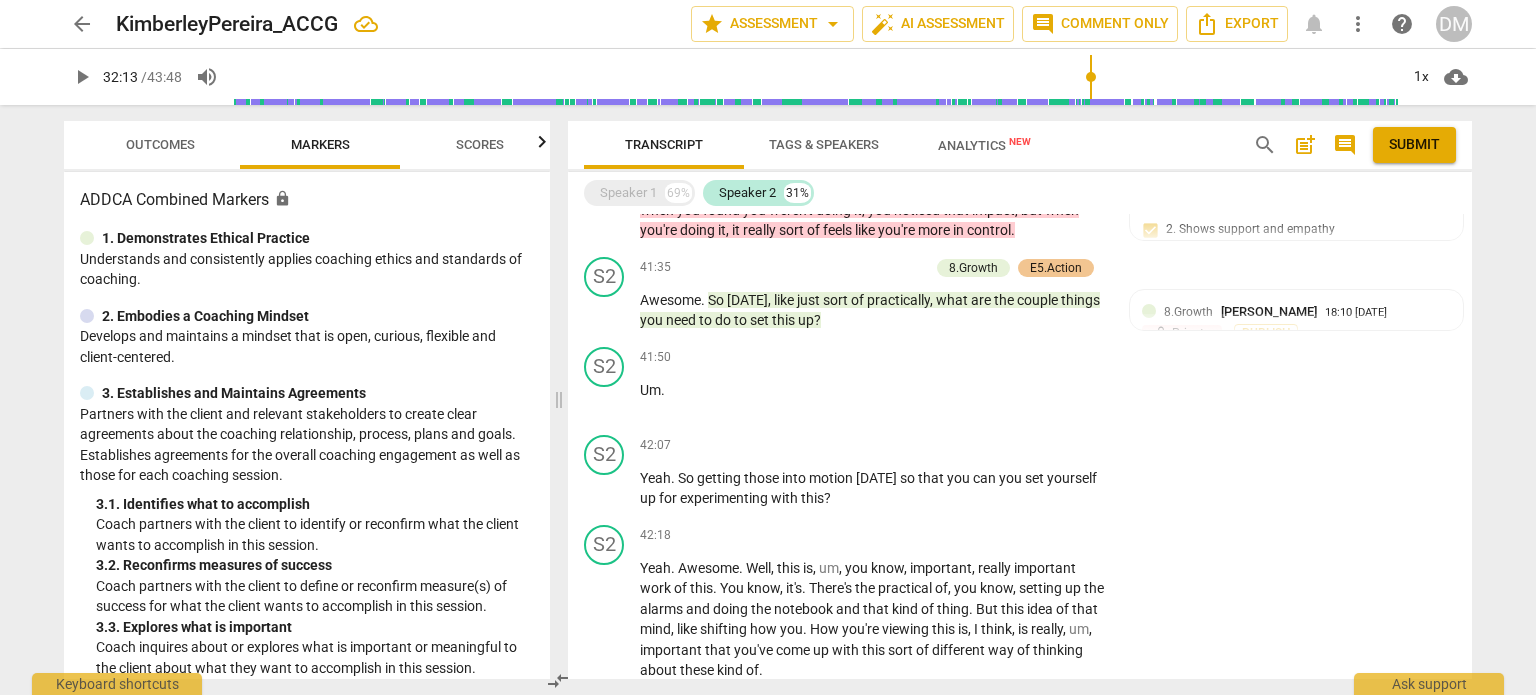 scroll, scrollTop: 7024, scrollLeft: 0, axis: vertical 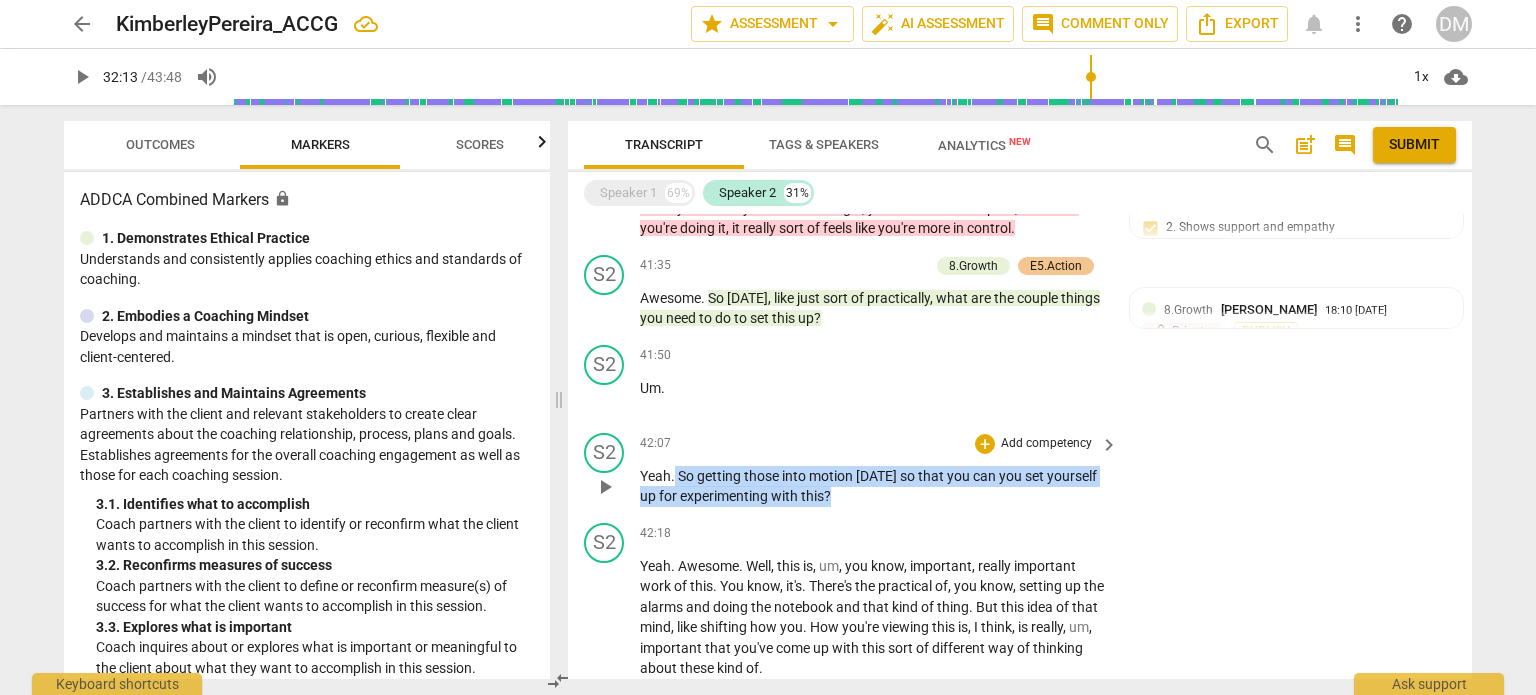 drag, startPoint x: 673, startPoint y: 436, endPoint x: 867, endPoint y: 446, distance: 194.25757 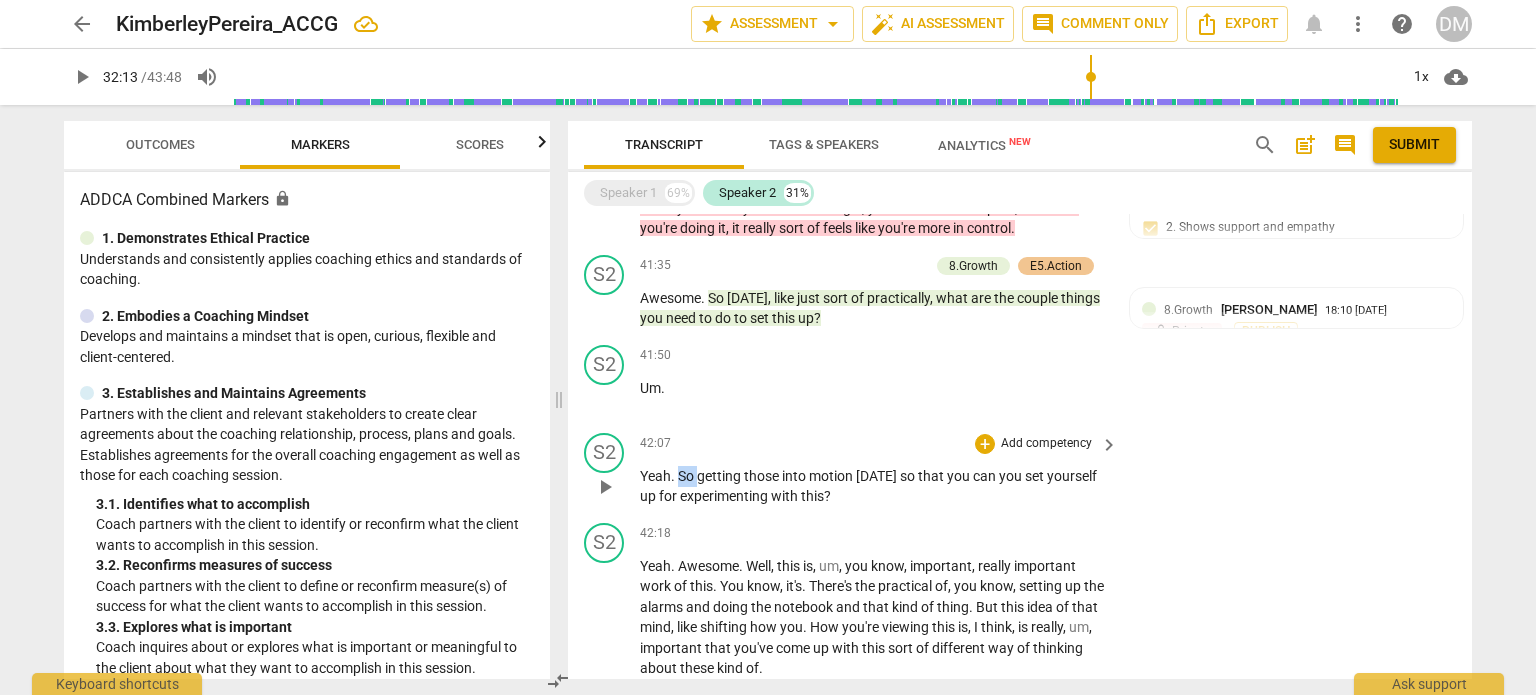 click on "So" at bounding box center (687, 476) 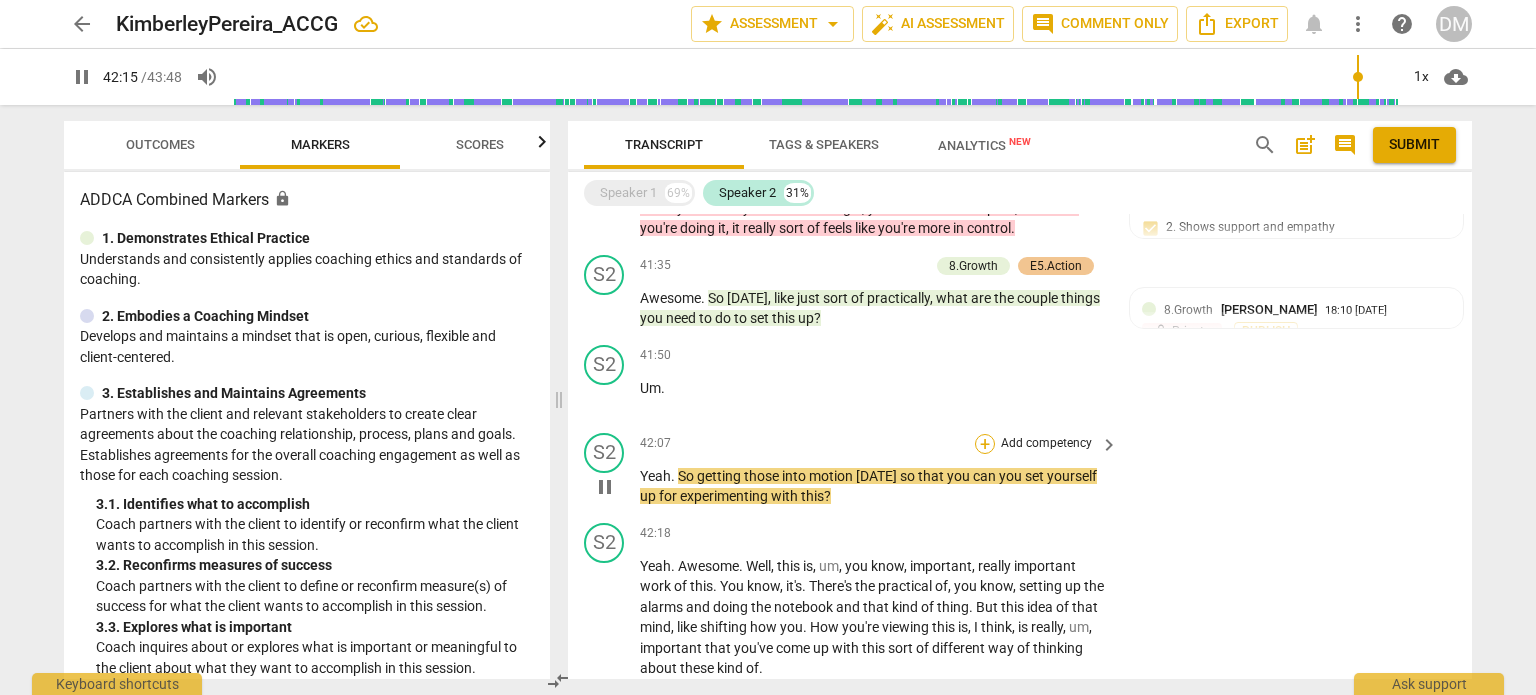 click on "+" at bounding box center (985, 444) 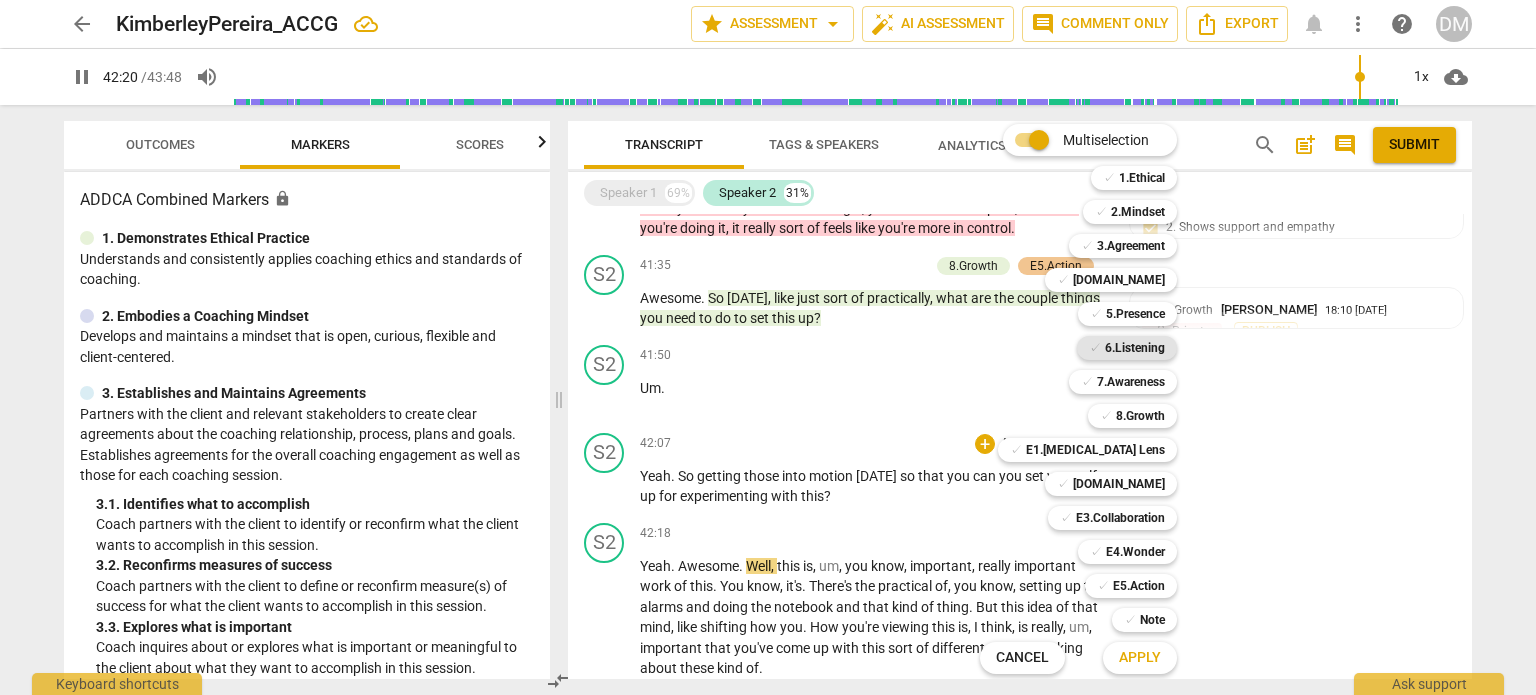 click on "6.Listening" at bounding box center [1135, 348] 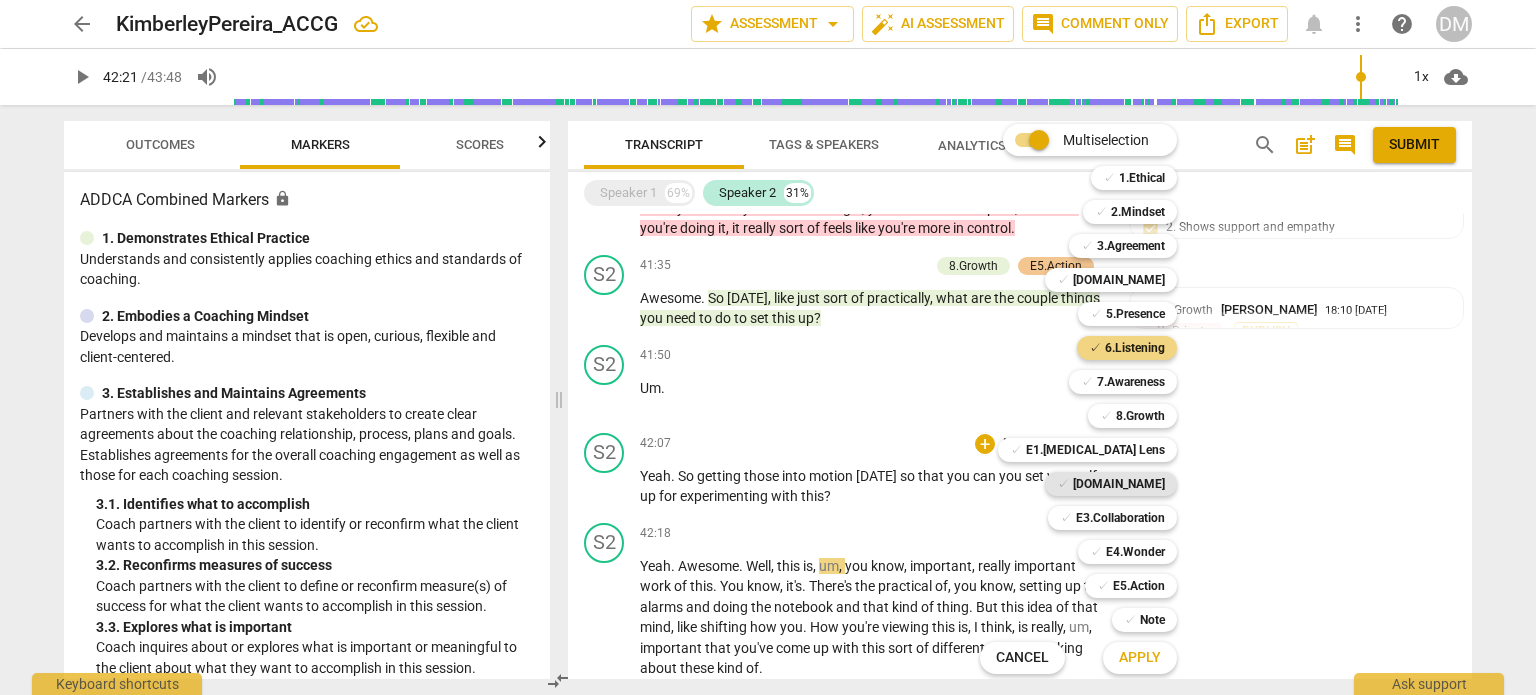 type on "2542" 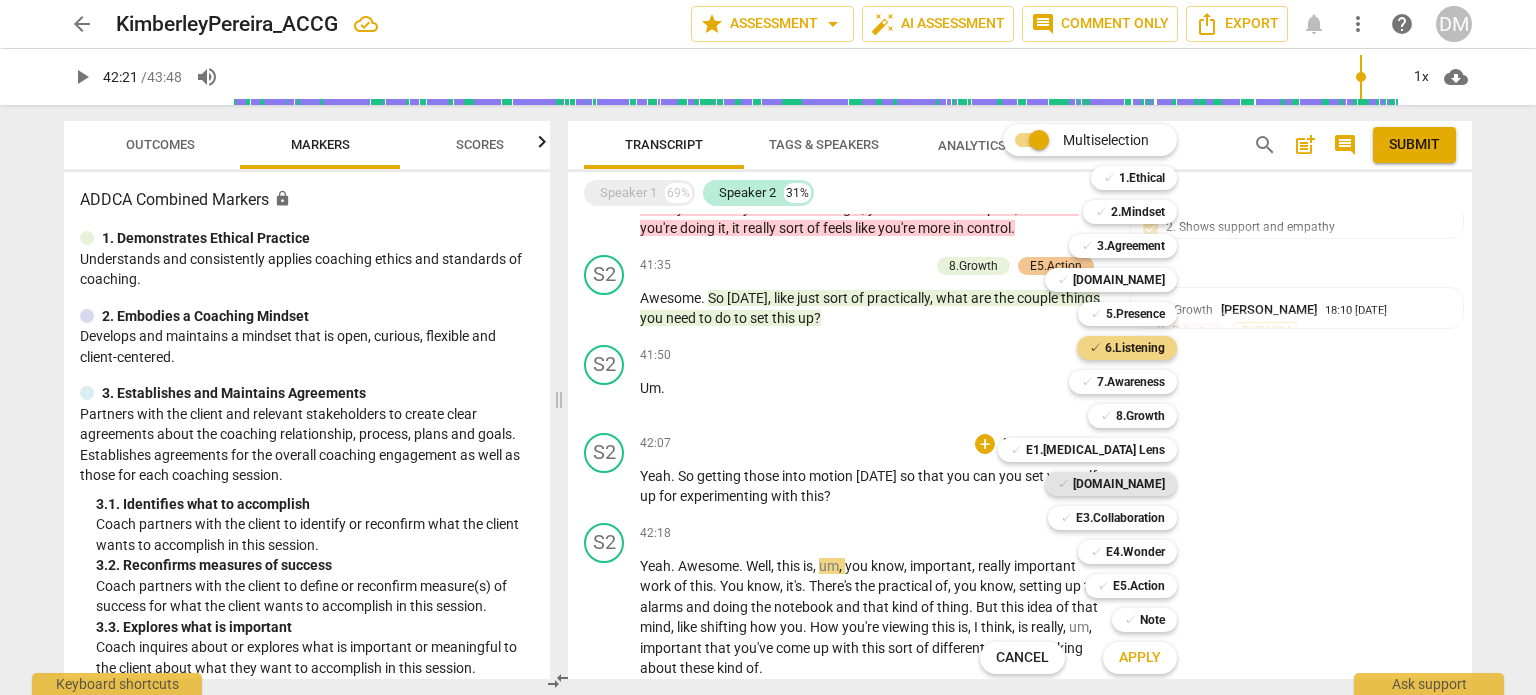 click on "[DOMAIN_NAME]" at bounding box center [1119, 484] 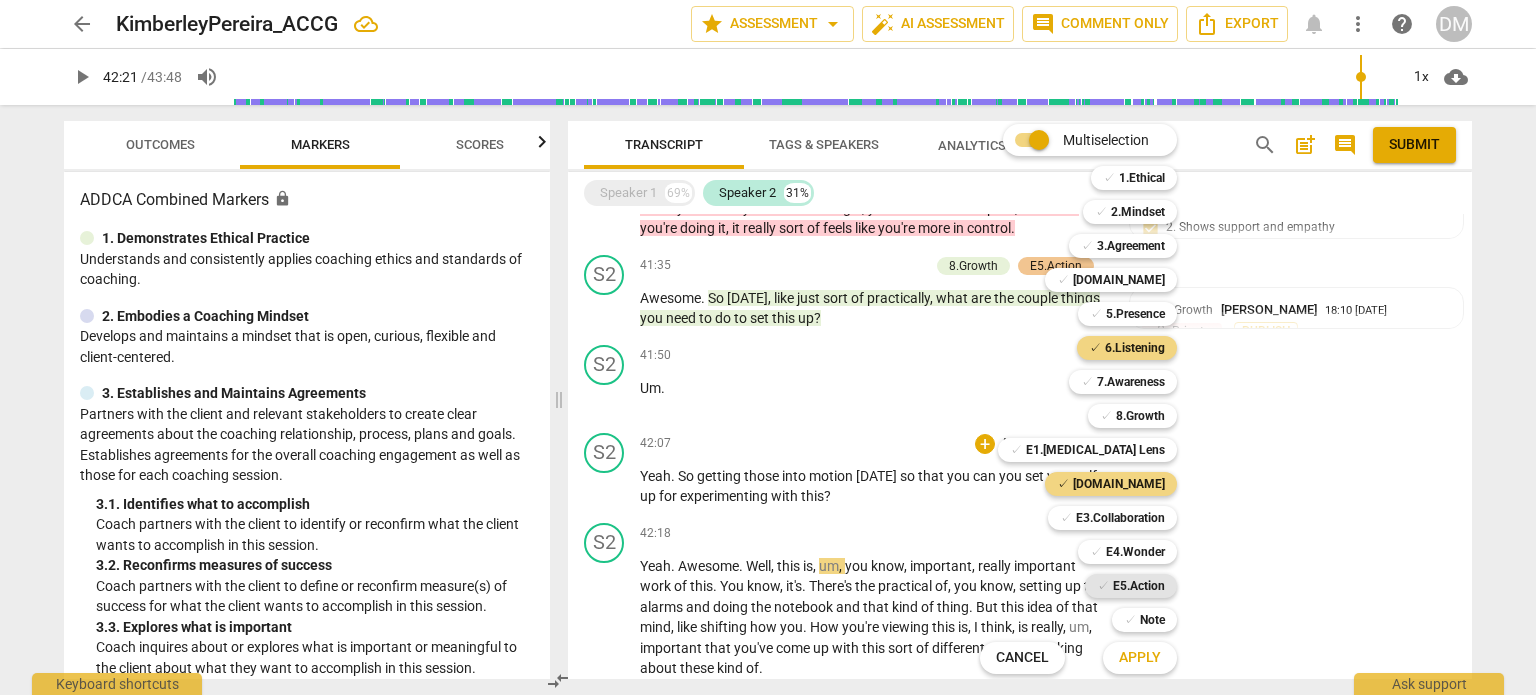 click on "E5.Action" at bounding box center [1139, 586] 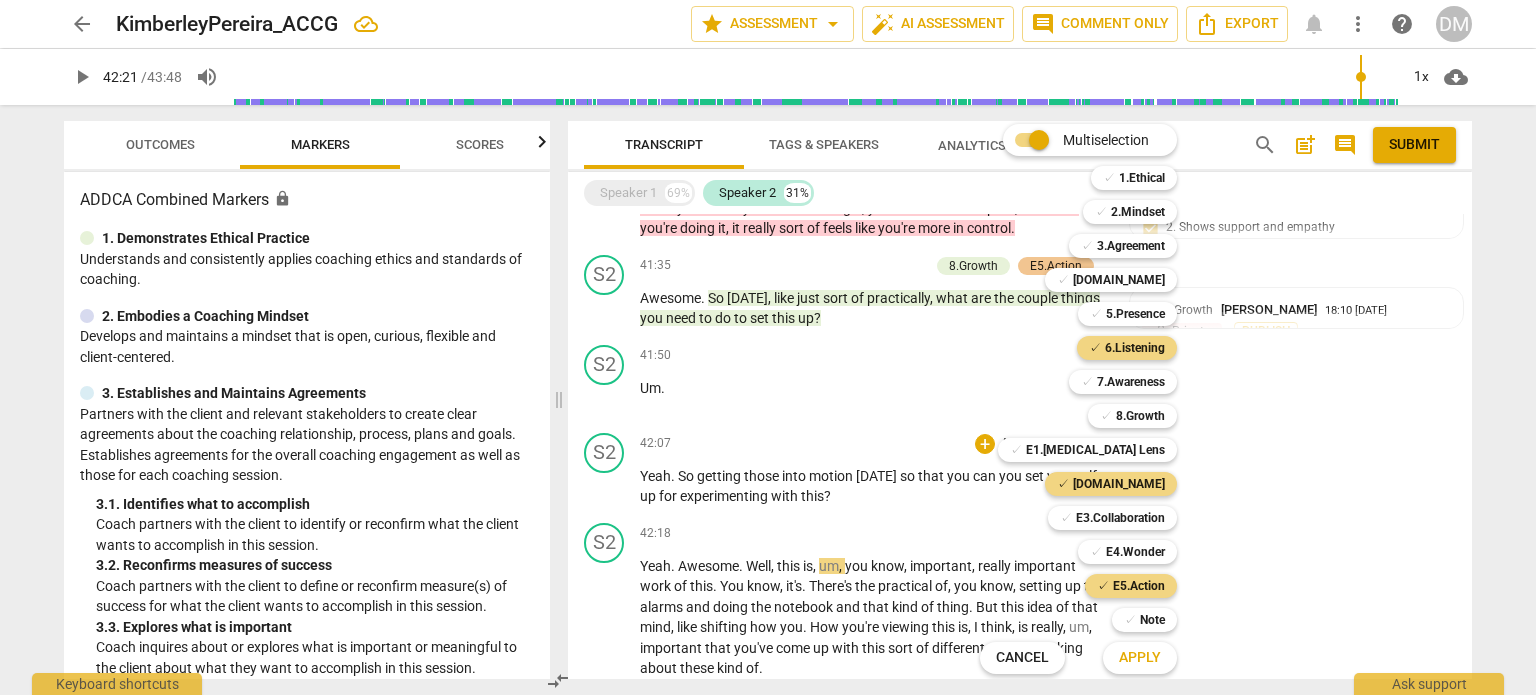 click on "Apply" at bounding box center (1140, 658) 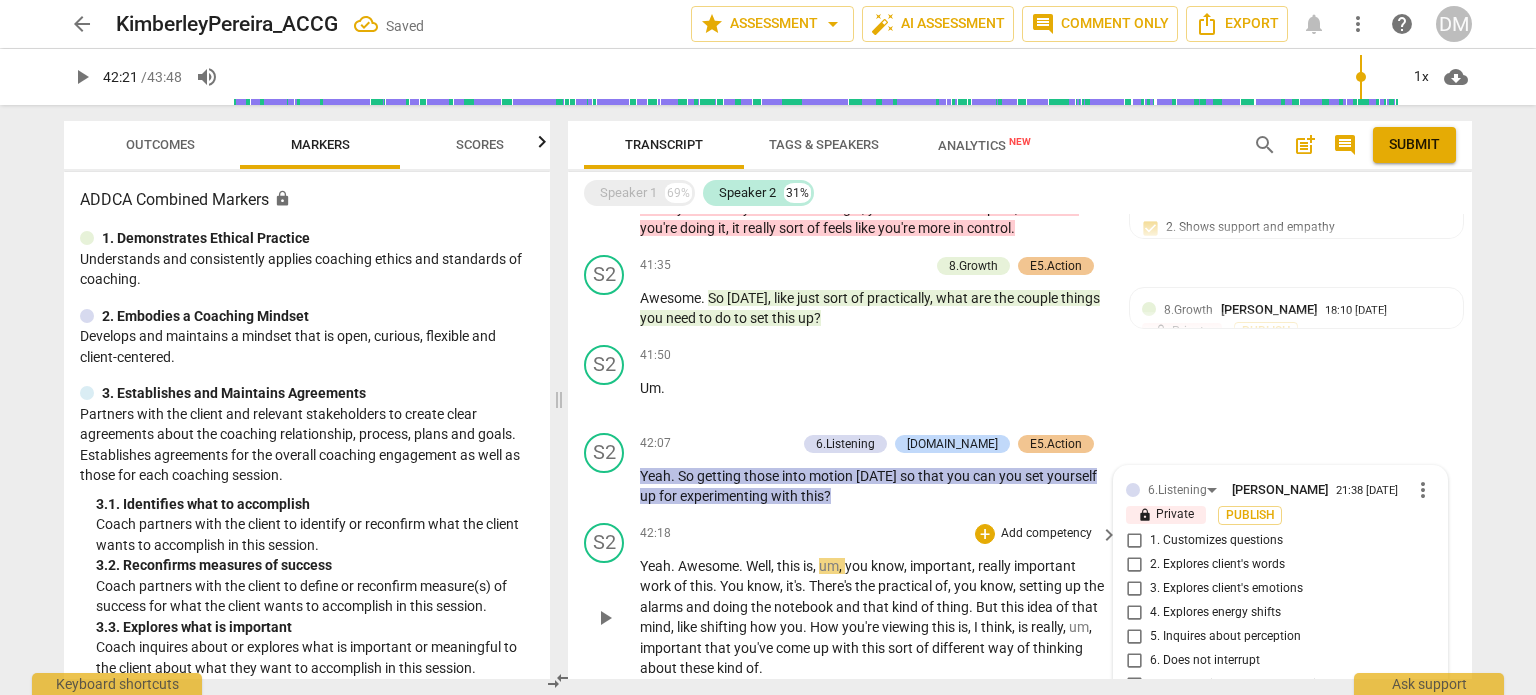 scroll, scrollTop: 7038, scrollLeft: 0, axis: vertical 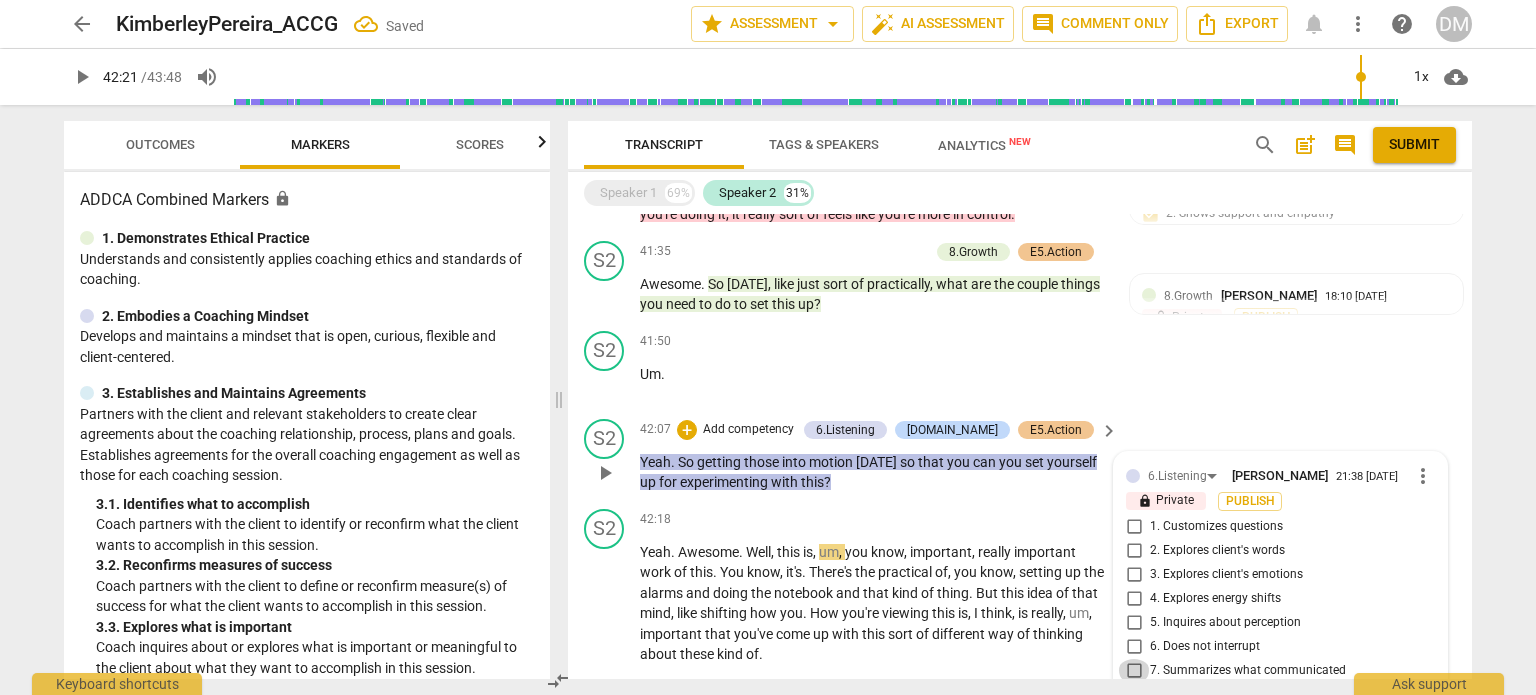 click on "7. Summarizes what communicated" at bounding box center [1134, 671] 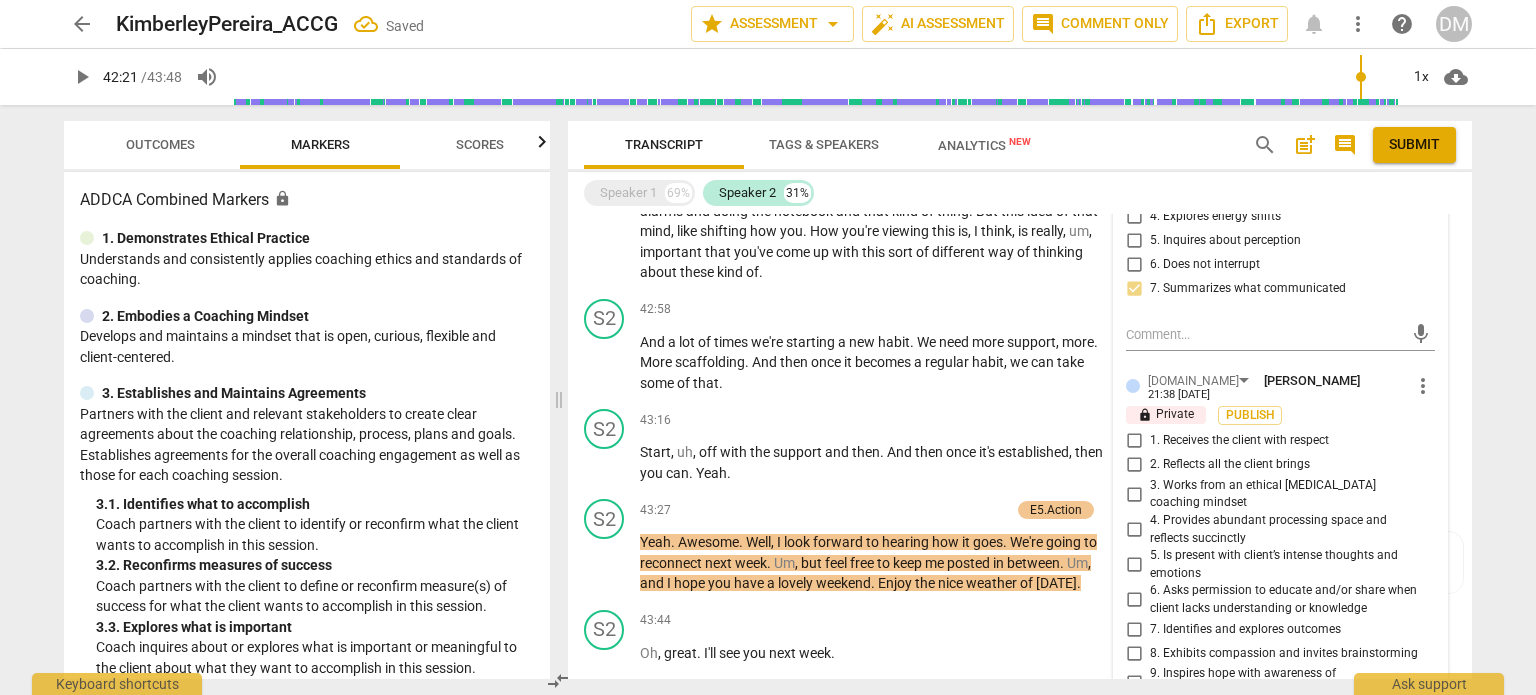 scroll, scrollTop: 7422, scrollLeft: 0, axis: vertical 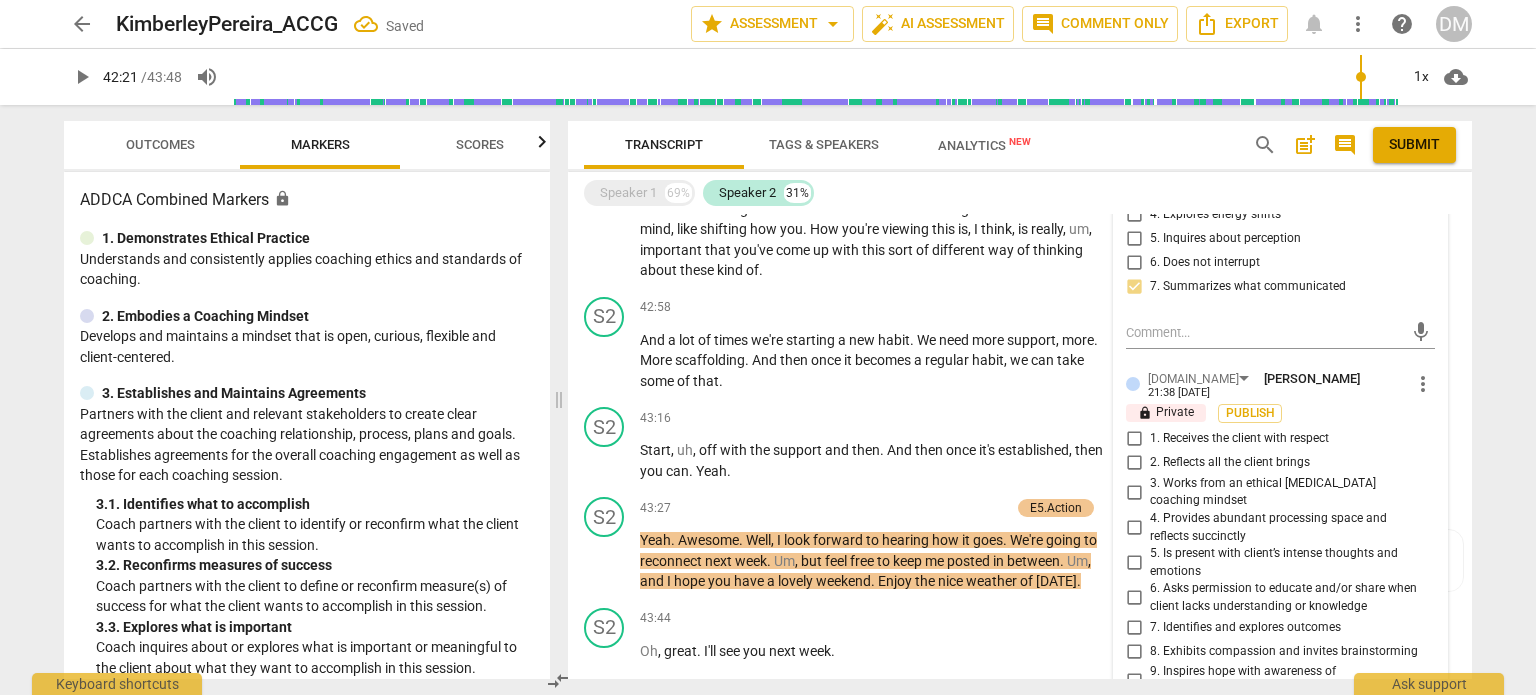 click on "2. Reflects all the client brings" at bounding box center [1134, 463] 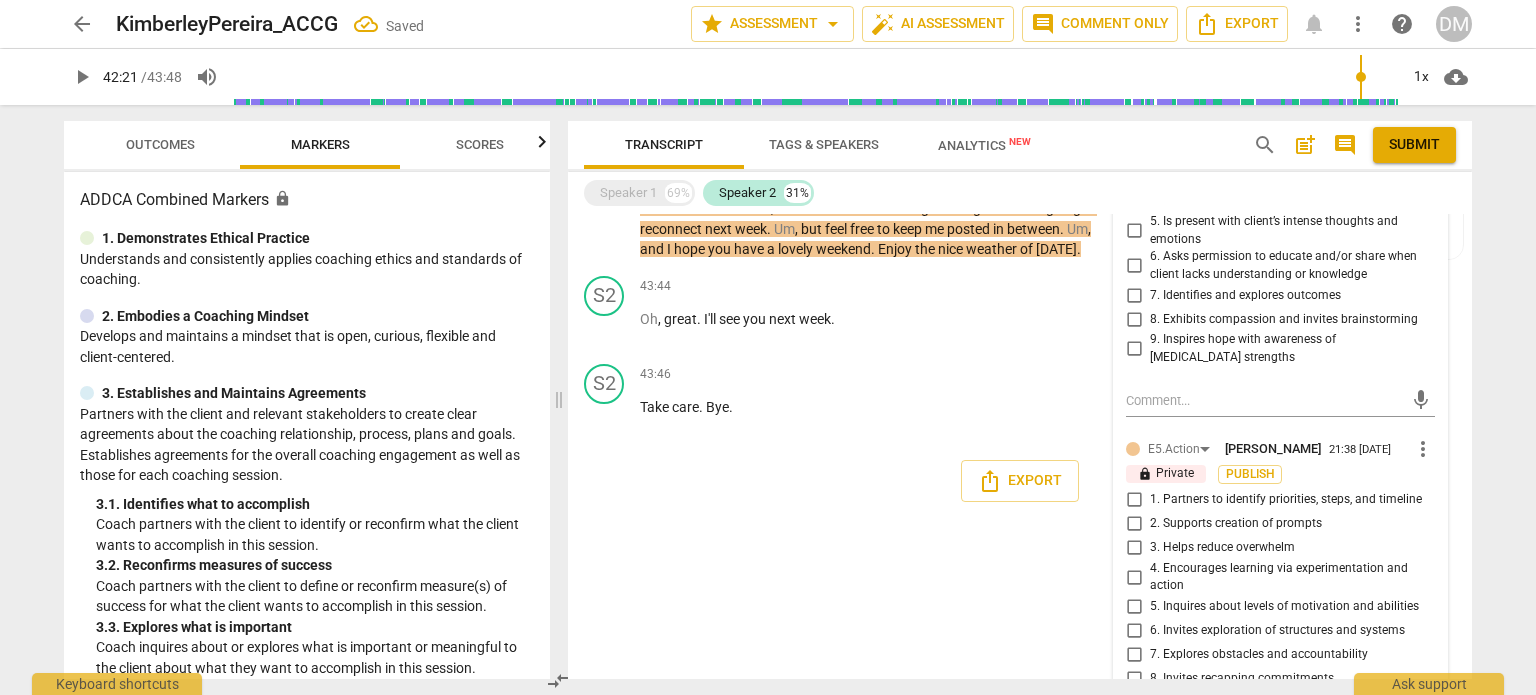 scroll, scrollTop: 7806, scrollLeft: 0, axis: vertical 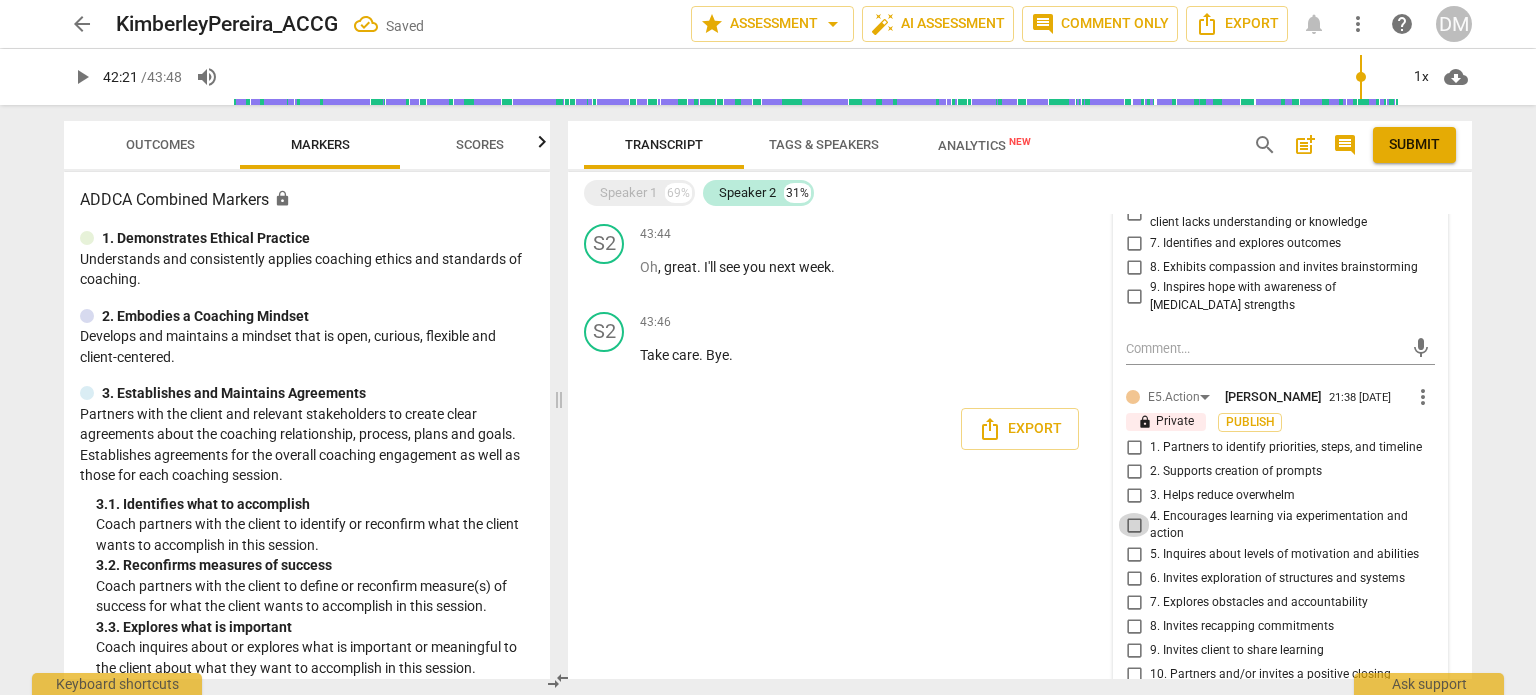 click on "4. Encourages learning via experimentation and action" at bounding box center (1134, 525) 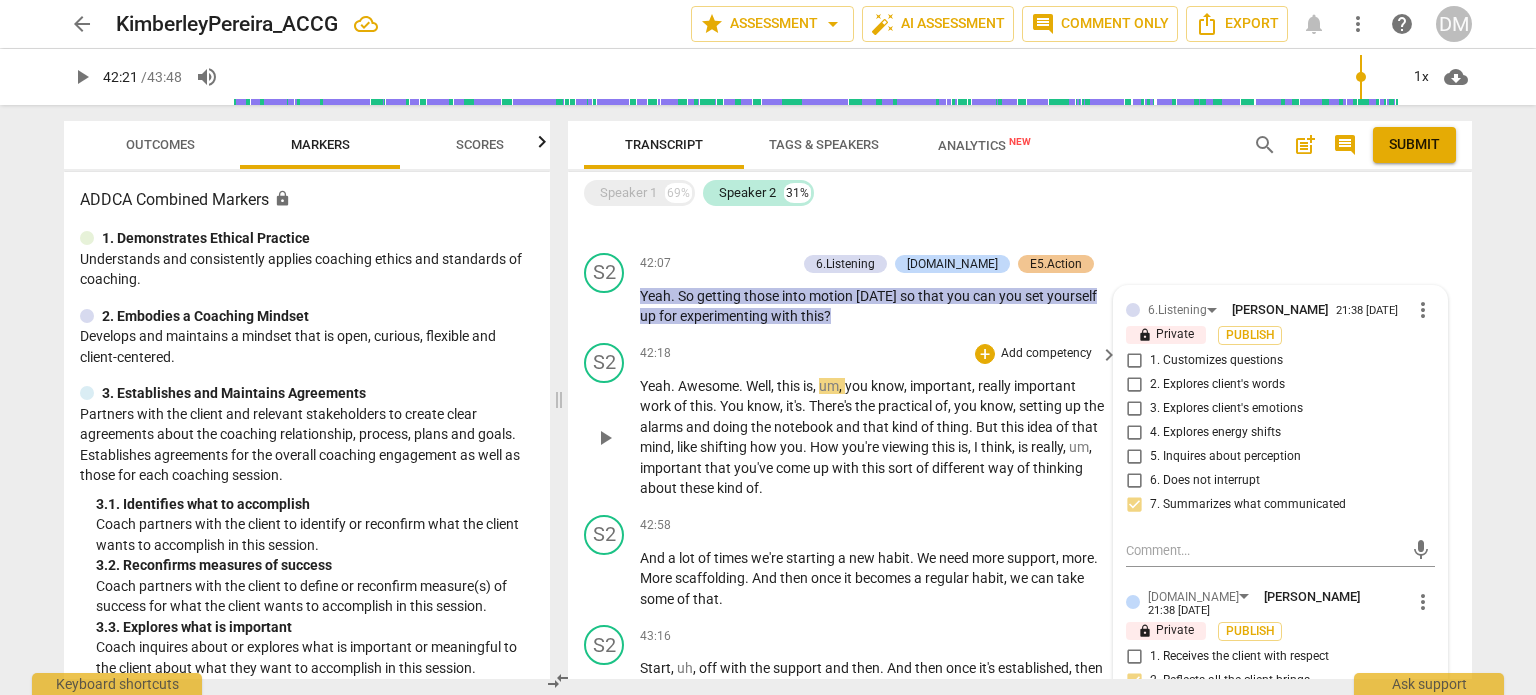 scroll, scrollTop: 7205, scrollLeft: 0, axis: vertical 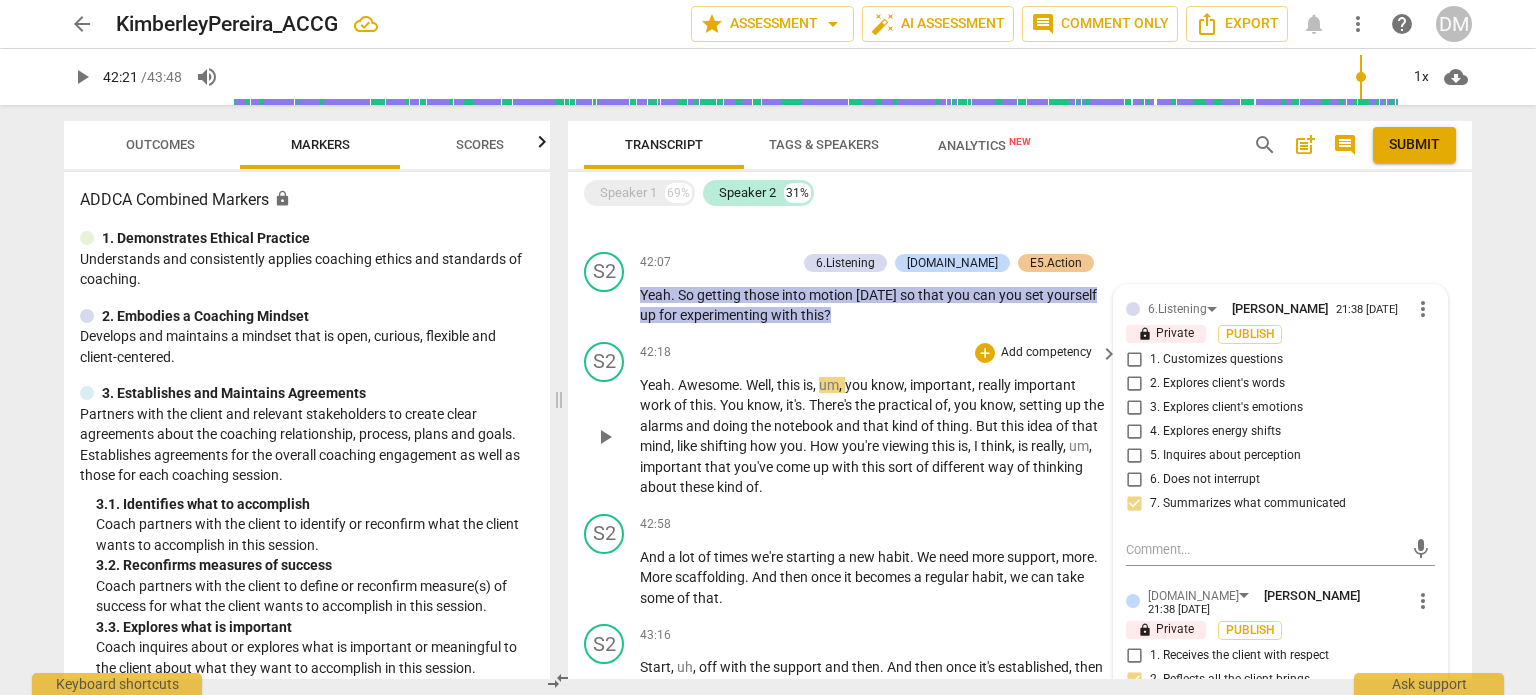click on "Yeah" at bounding box center (655, 385) 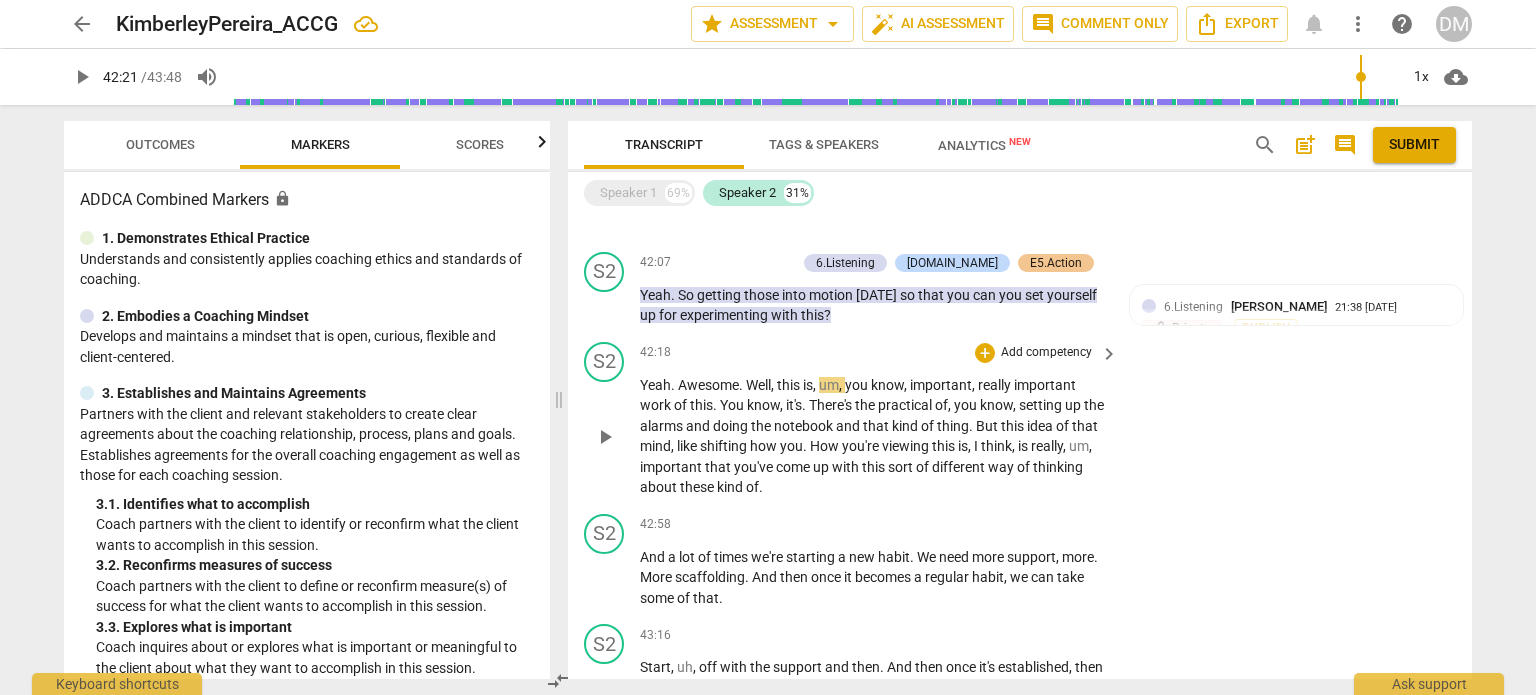 click on "Yeah" at bounding box center (655, 385) 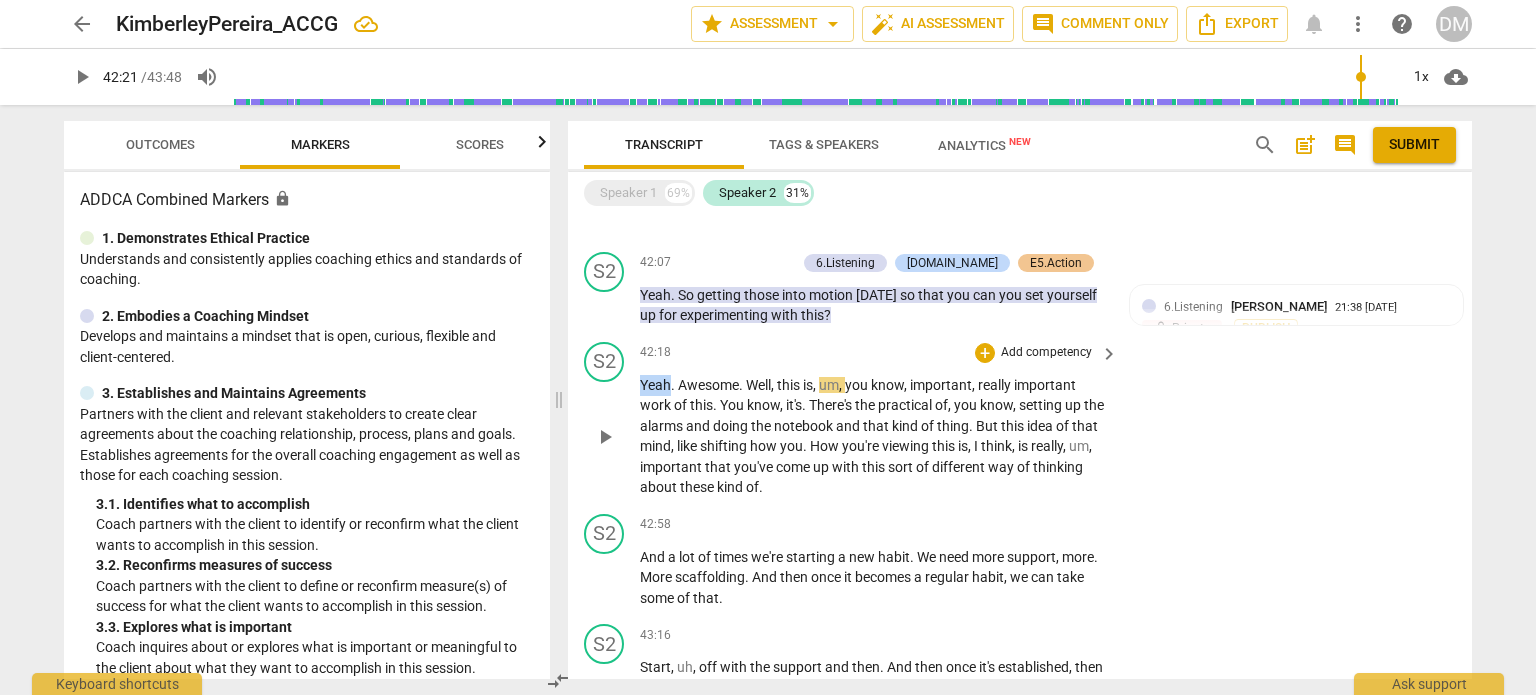 click on "Yeah" at bounding box center [655, 385] 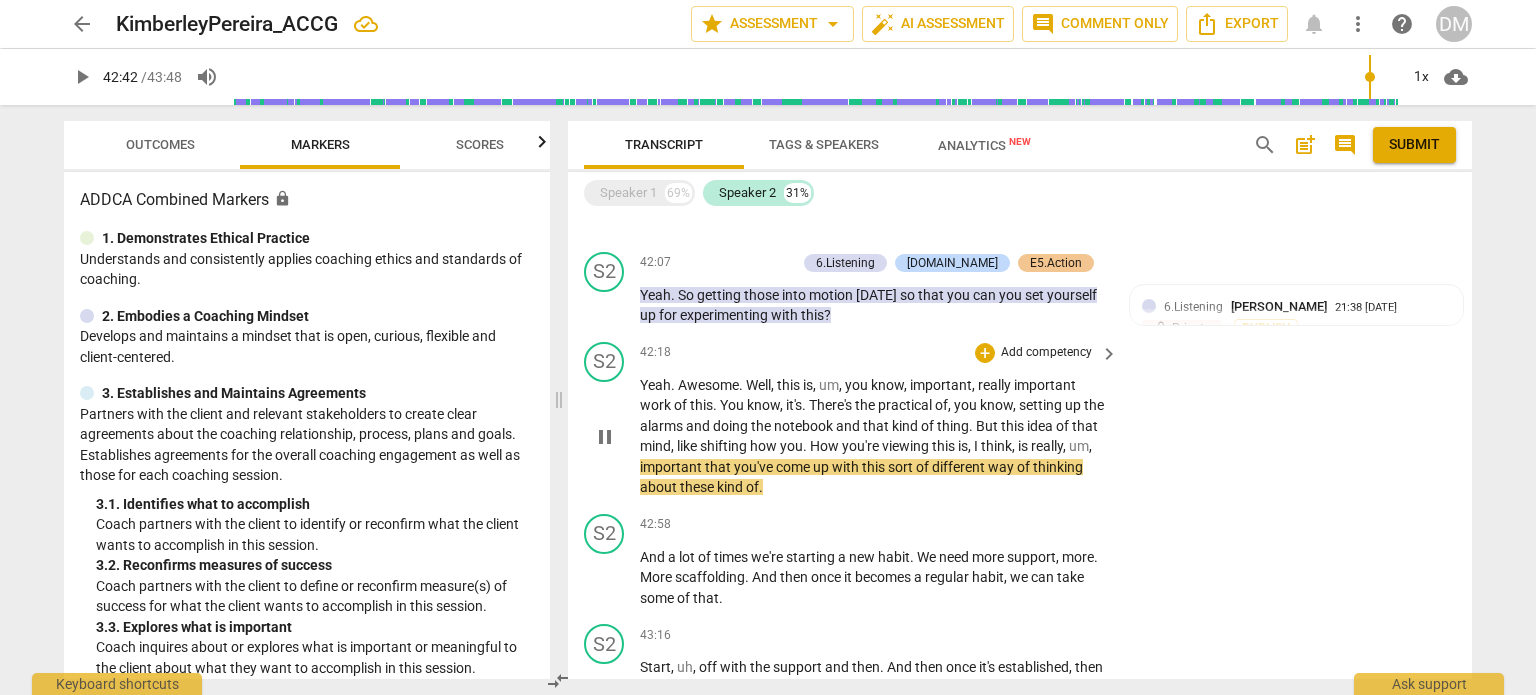 type on "2563" 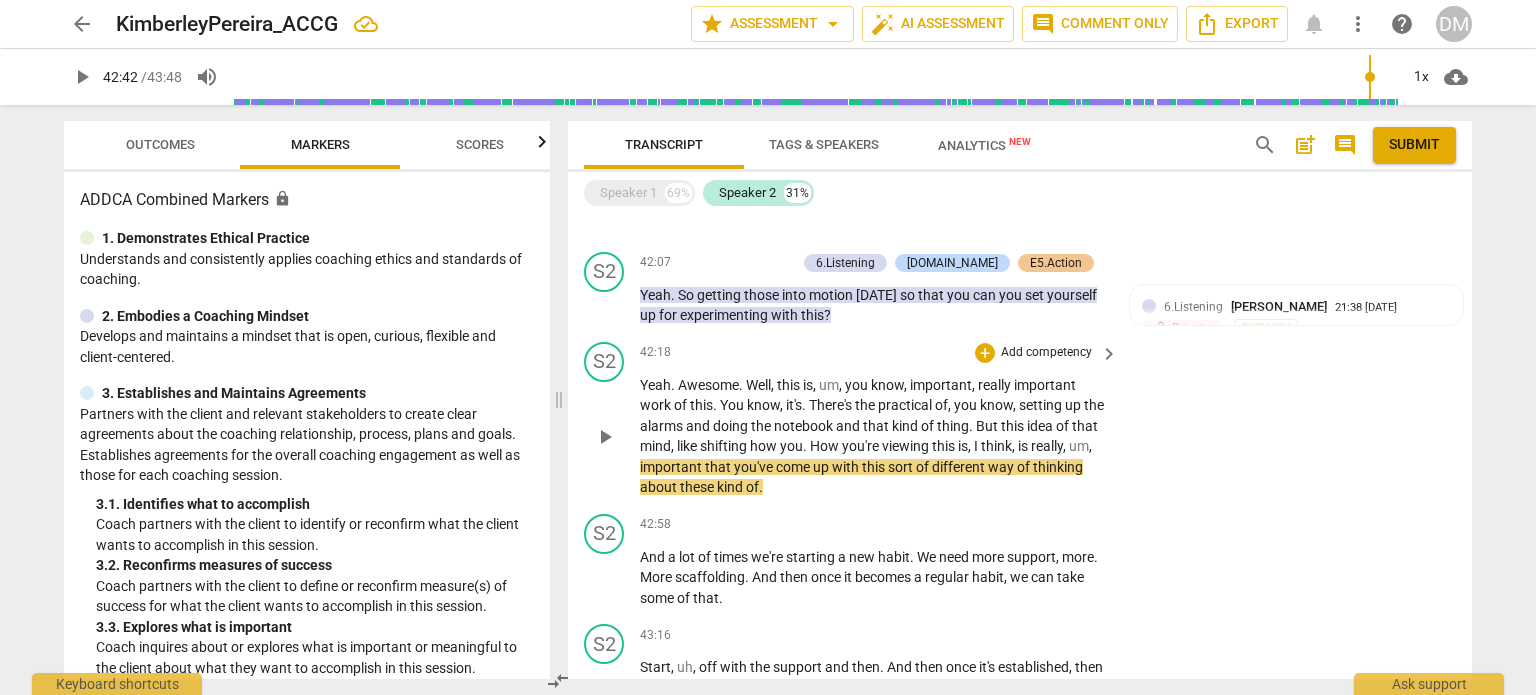 click on "Yeah .   Awesome .   Well ,   this   is ,   um ,   you   know ,   important ,   really   important   work   of   this .   You   know ,   it's .   There's   the   practical   of ,   you   know ,   setting   up   the   alarms   and   doing   the   notebook   and   that   kind   of   thing .   But   this   idea   of   that   mind ,   like   shifting   how   you .   How   you're   viewing   this   is ,   I   think ,   is   really ,   um ,   important   that   you've   come   up   with   this   sort   of   different   way   of   thinking   about   these   kind   of ." at bounding box center (874, 436) 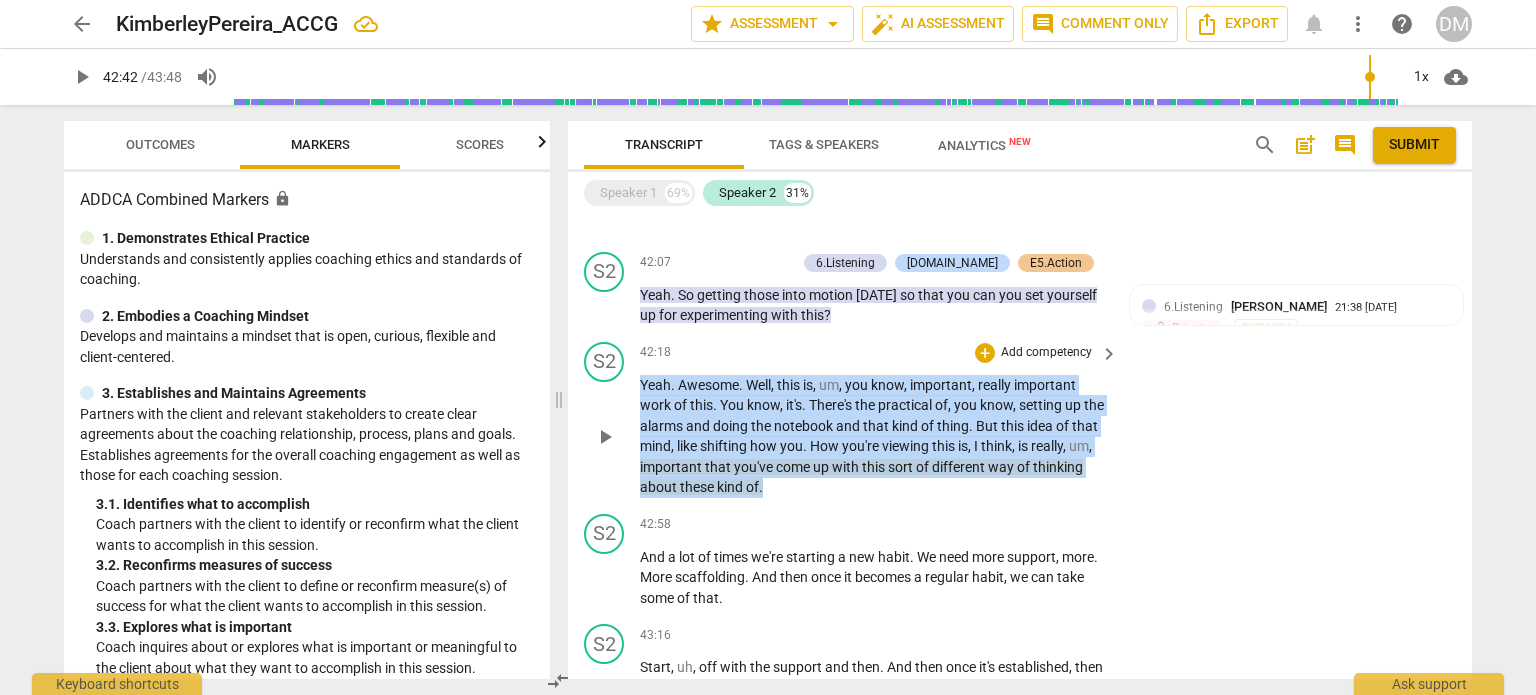 drag, startPoint x: 840, startPoint y: 448, endPoint x: 625, endPoint y: 337, distance: 241.96281 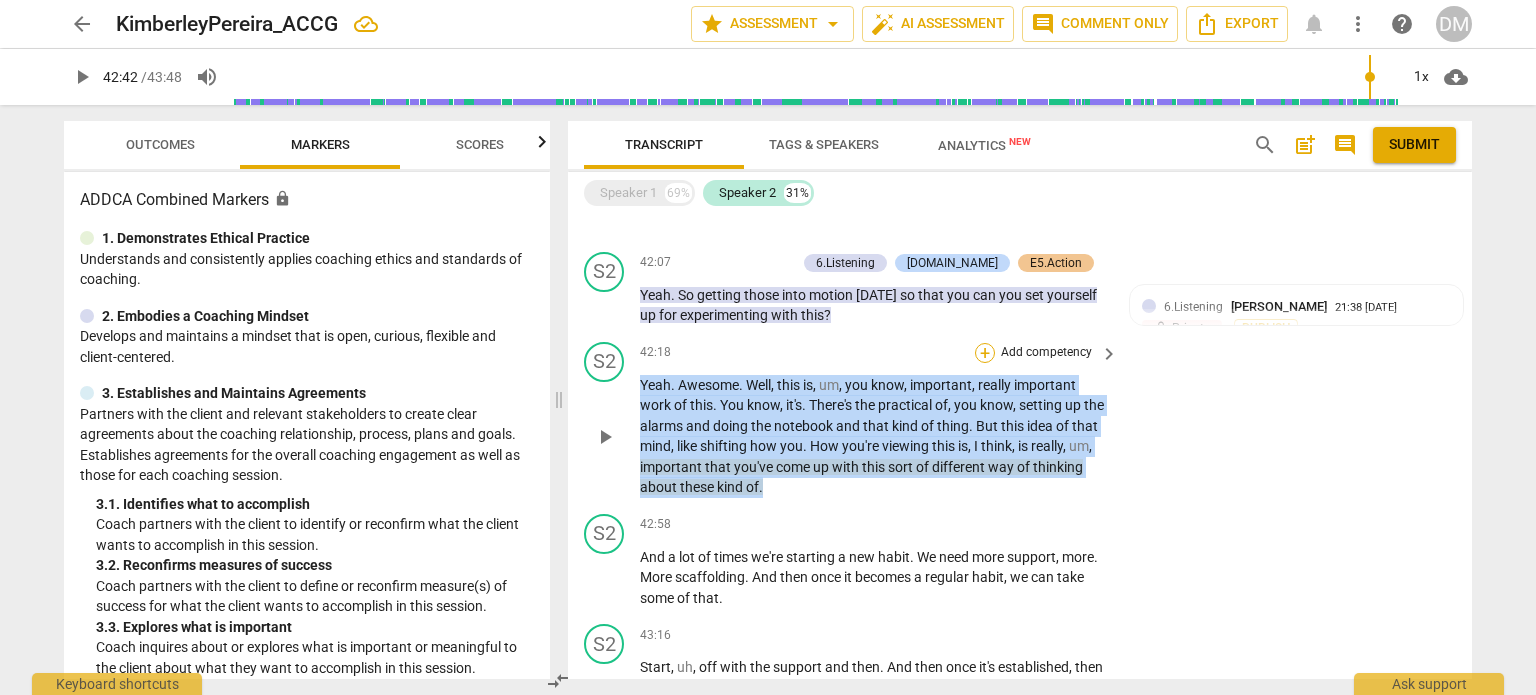 click on "+" at bounding box center [985, 353] 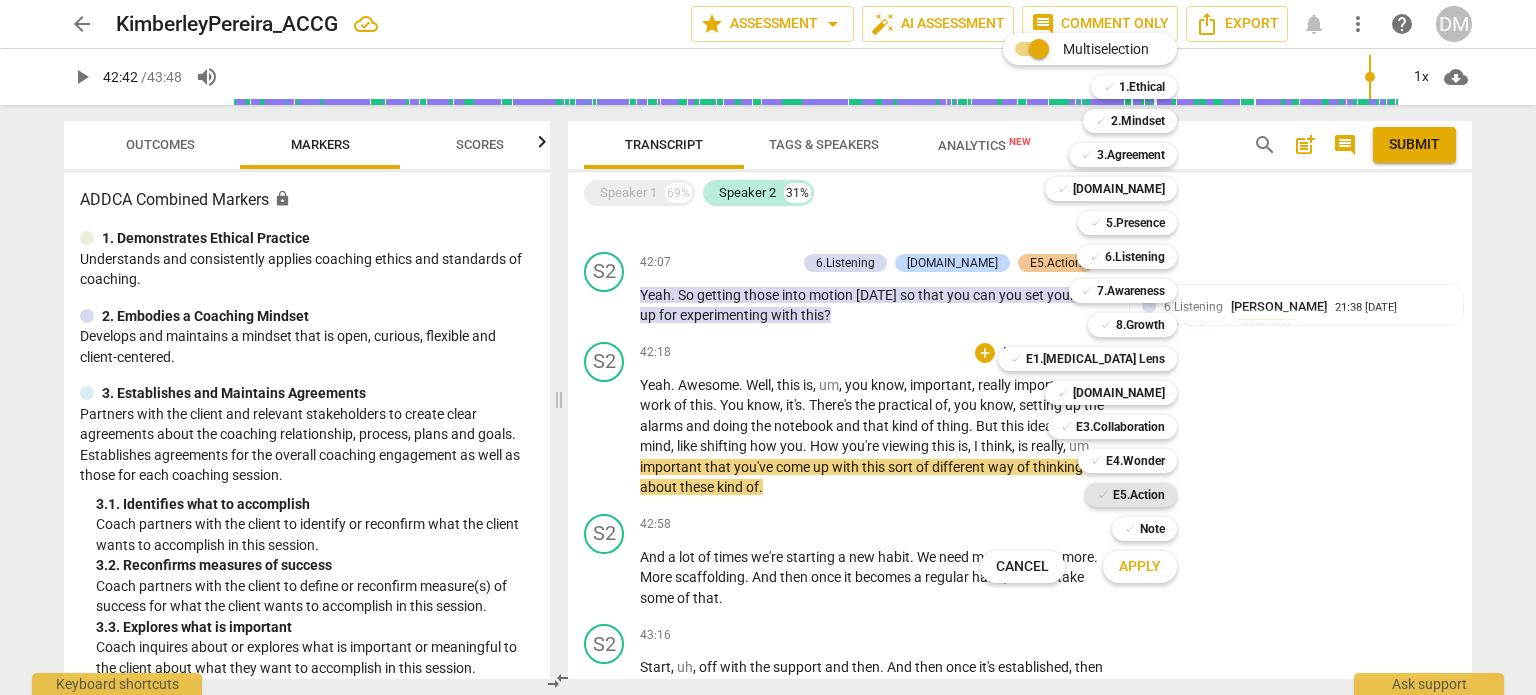 click on "E5.Action" at bounding box center [1139, 495] 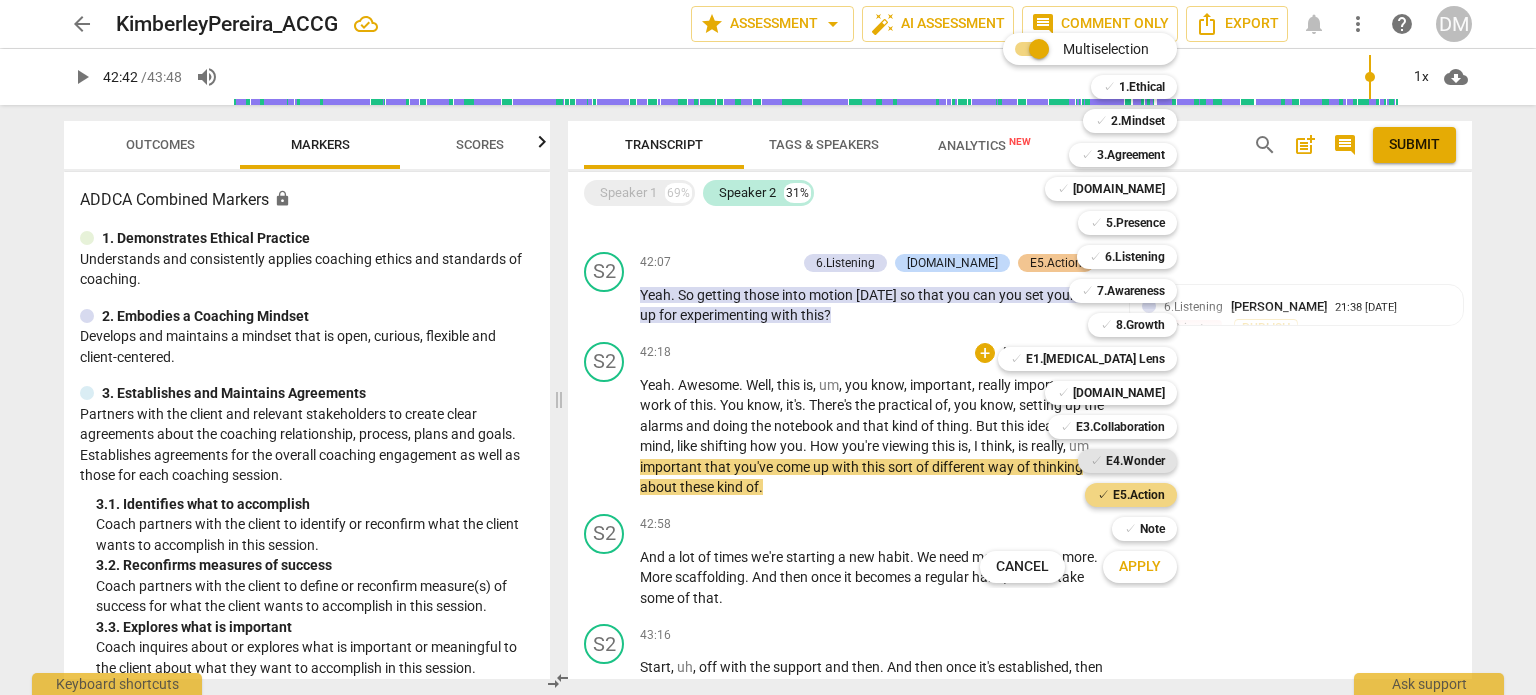 click on "✓ E4.Wonder" at bounding box center (1127, 461) 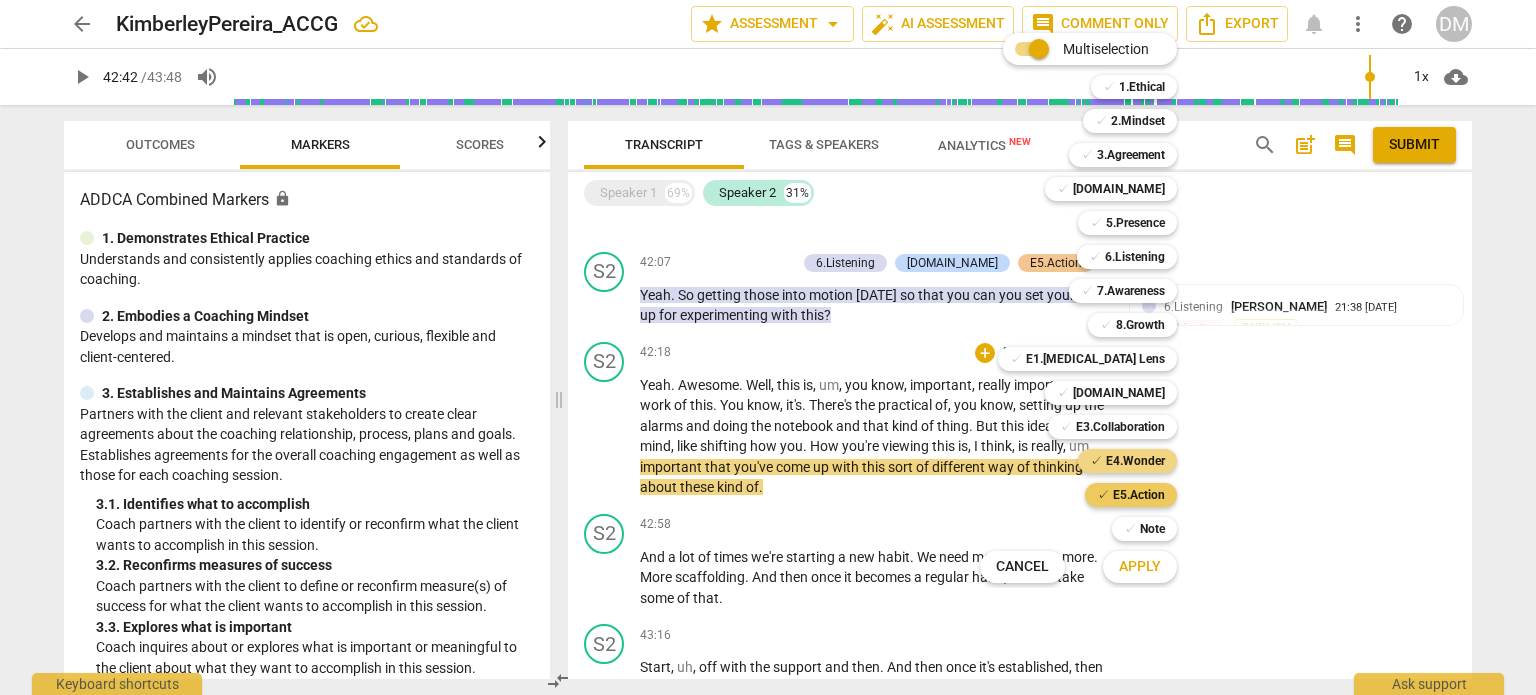 click on "E5.Action" at bounding box center [1139, 495] 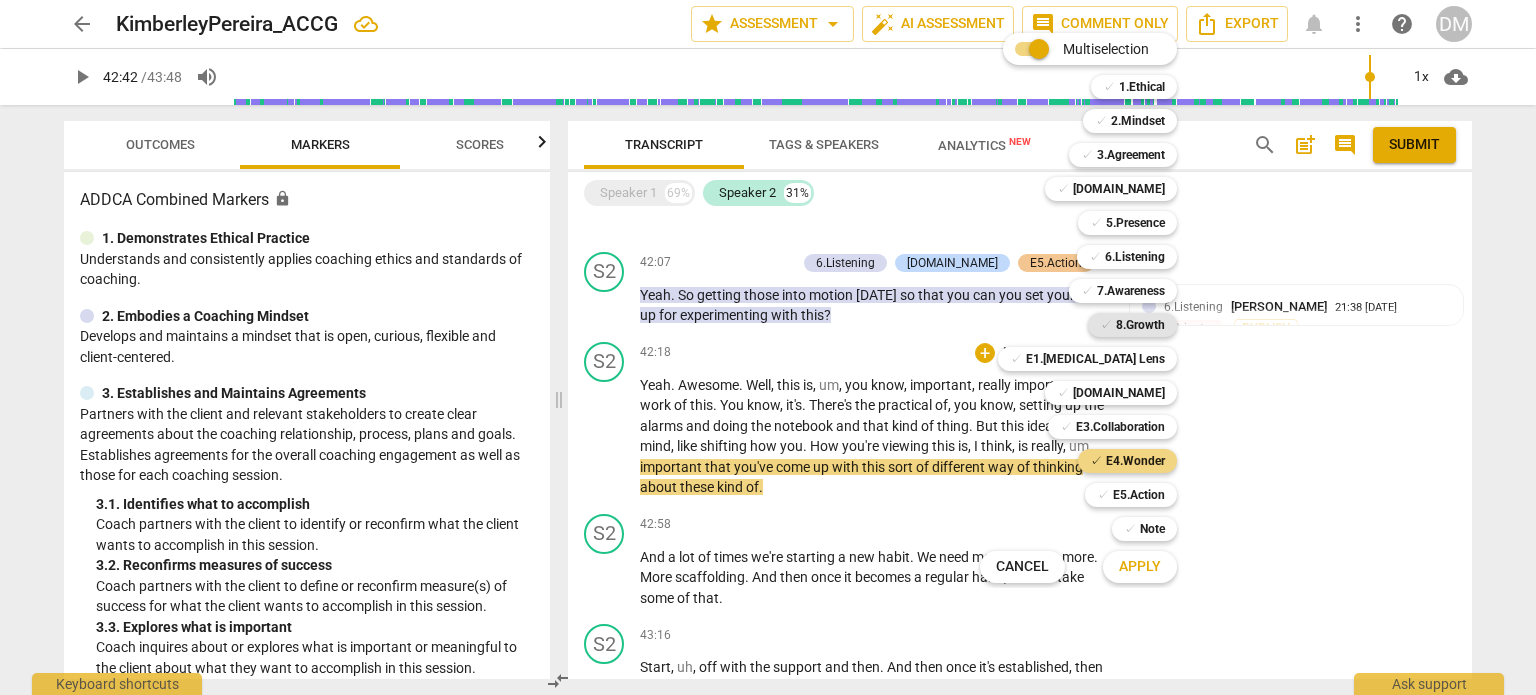 click on "8.Growth" at bounding box center (1140, 325) 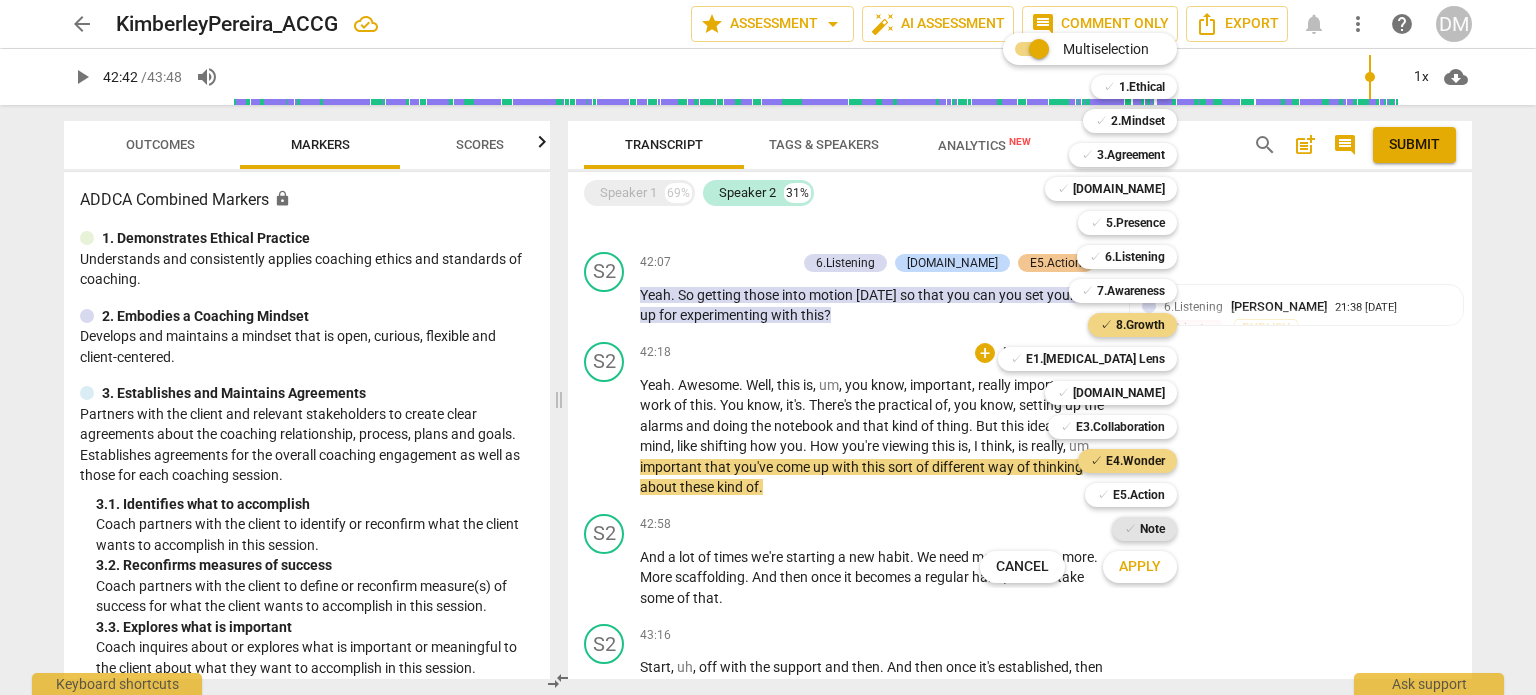 click on "✓ Note" at bounding box center (1144, 529) 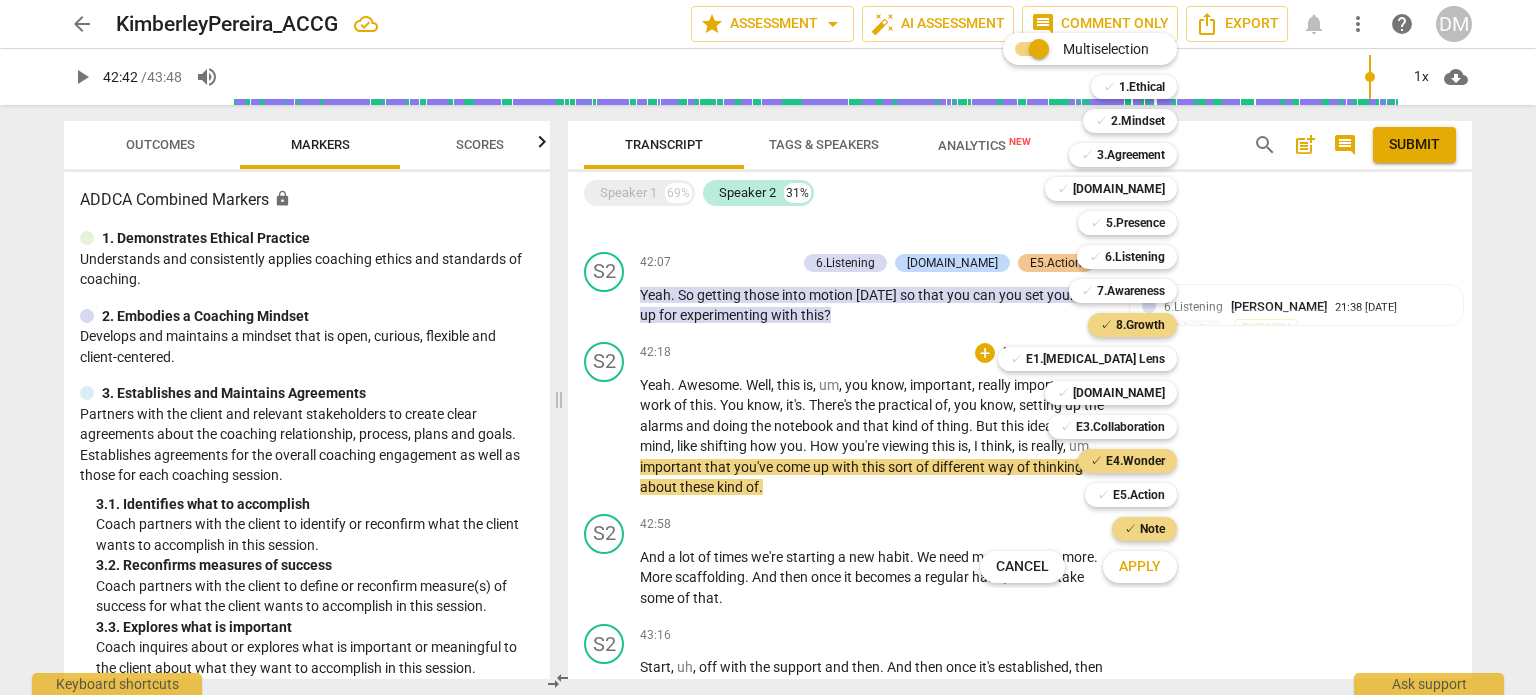click on "Apply" at bounding box center [1140, 567] 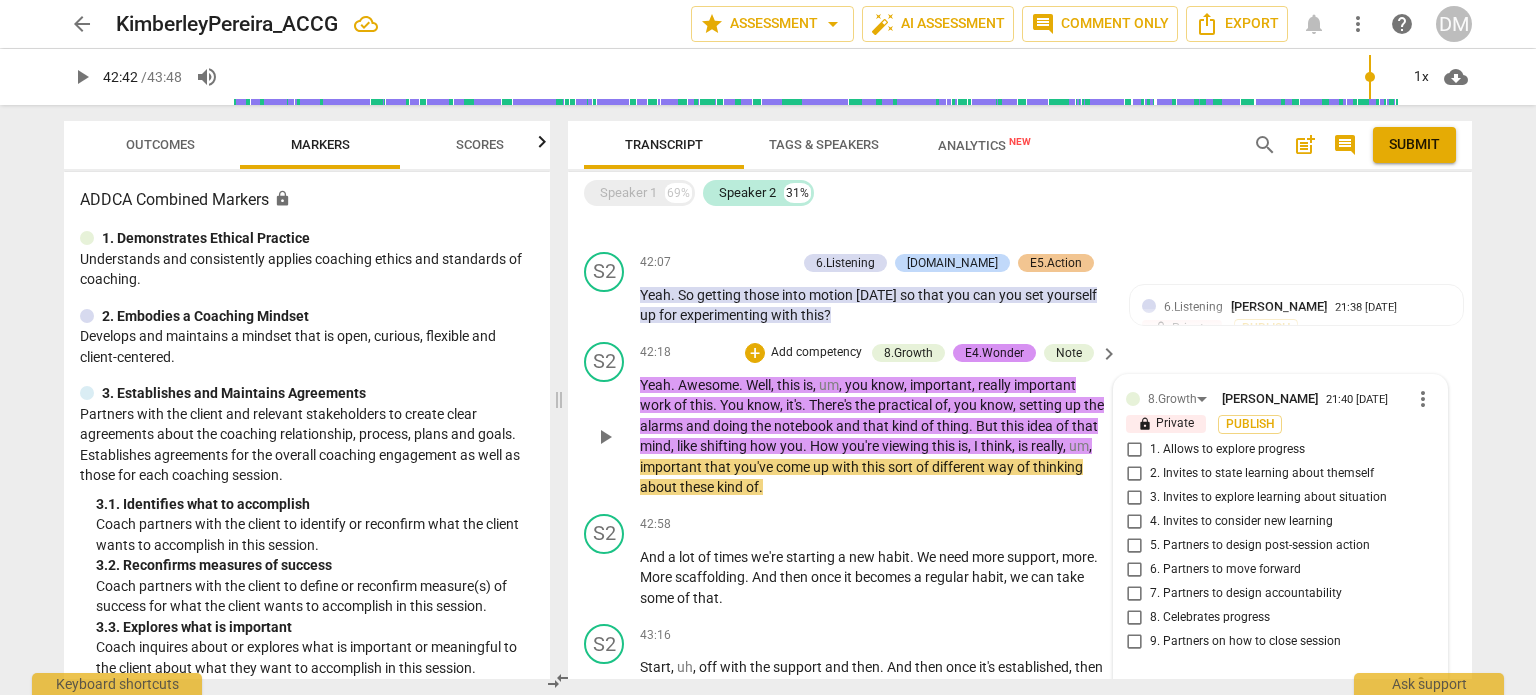 click on "8. Celebrates progress" at bounding box center [1134, 618] 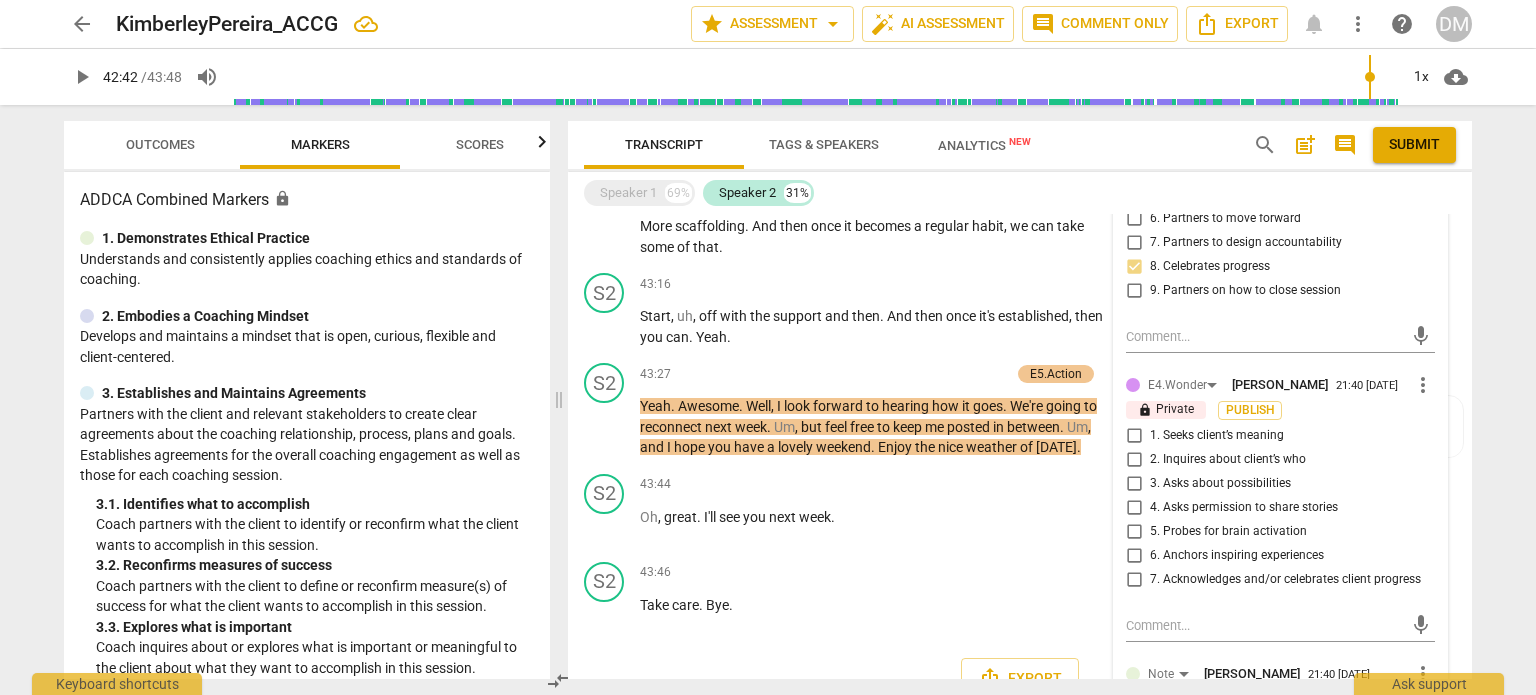 scroll, scrollTop: 7605, scrollLeft: 0, axis: vertical 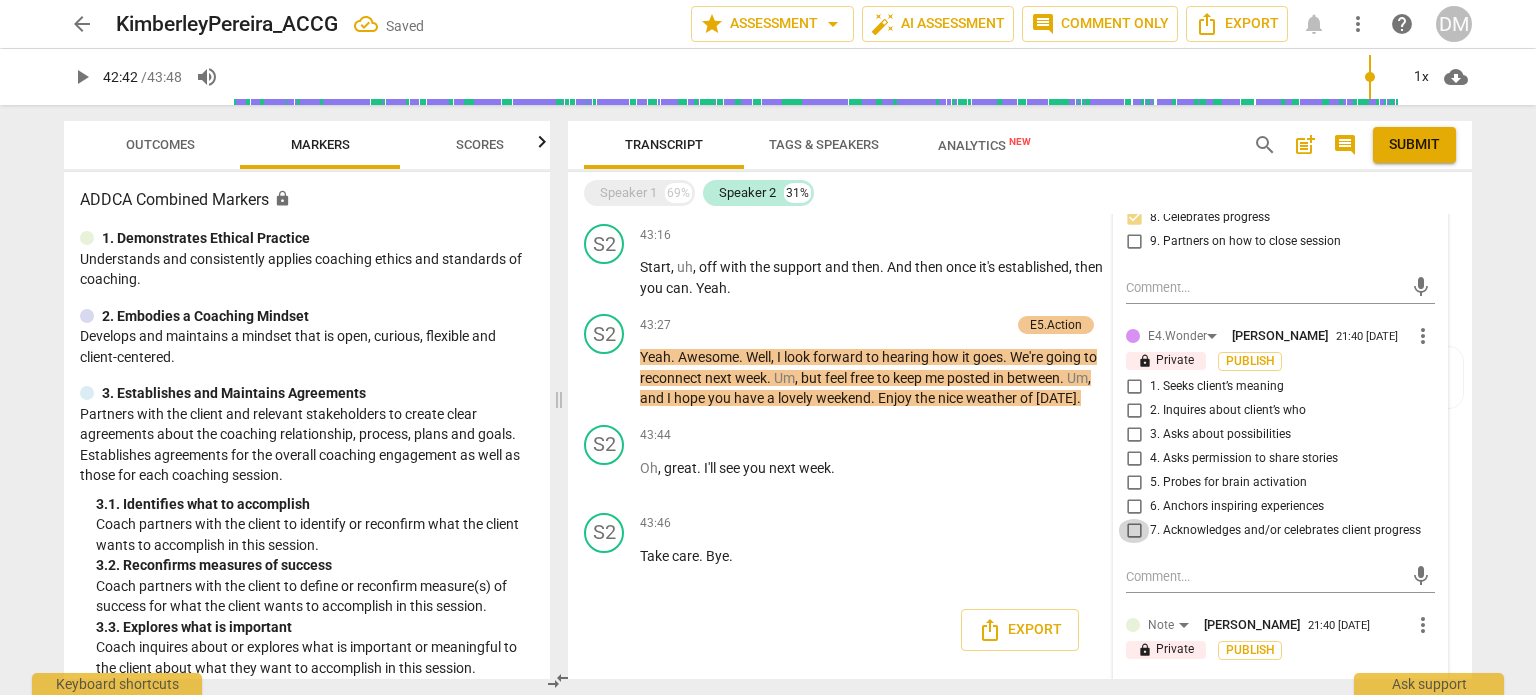 click on "7. Acknowledges and/or celebrates client progress" at bounding box center [1134, 531] 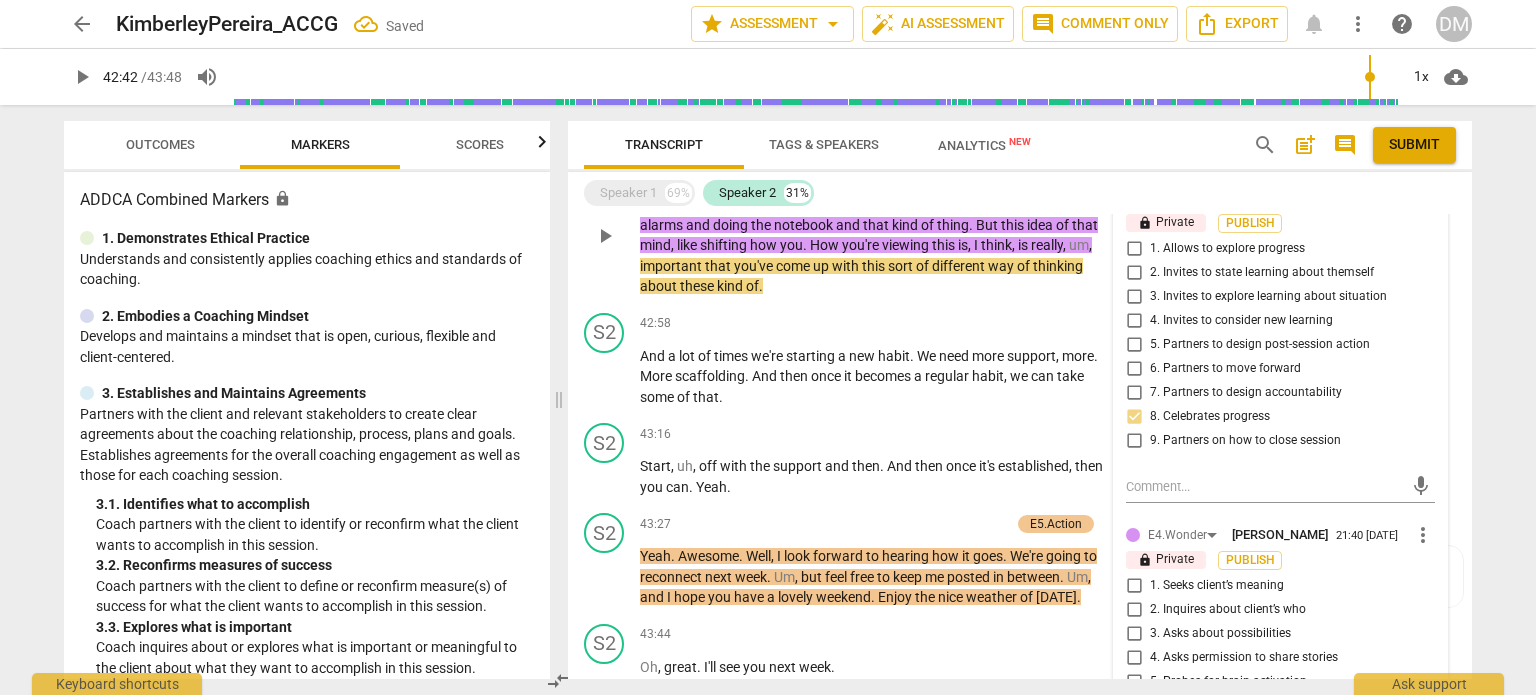 scroll, scrollTop: 7605, scrollLeft: 0, axis: vertical 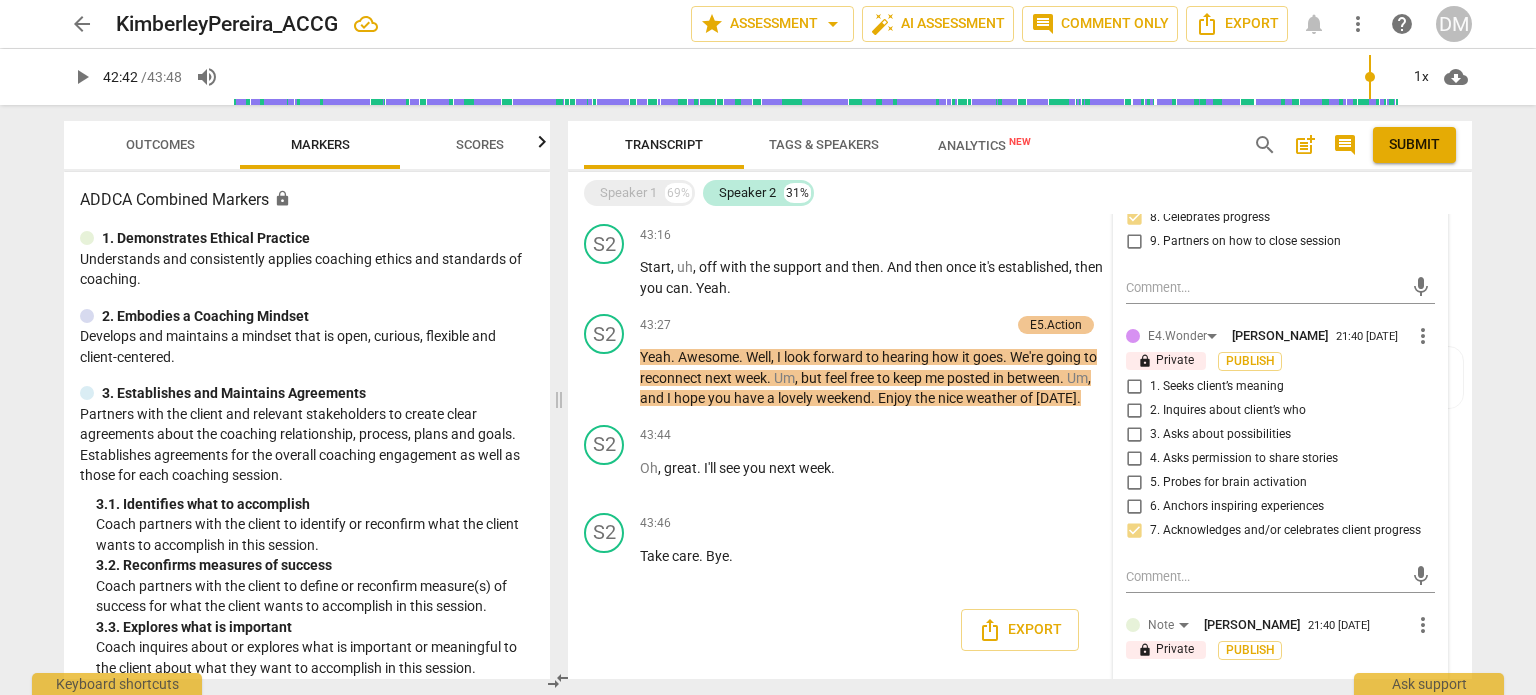 click at bounding box center (1264, 691) 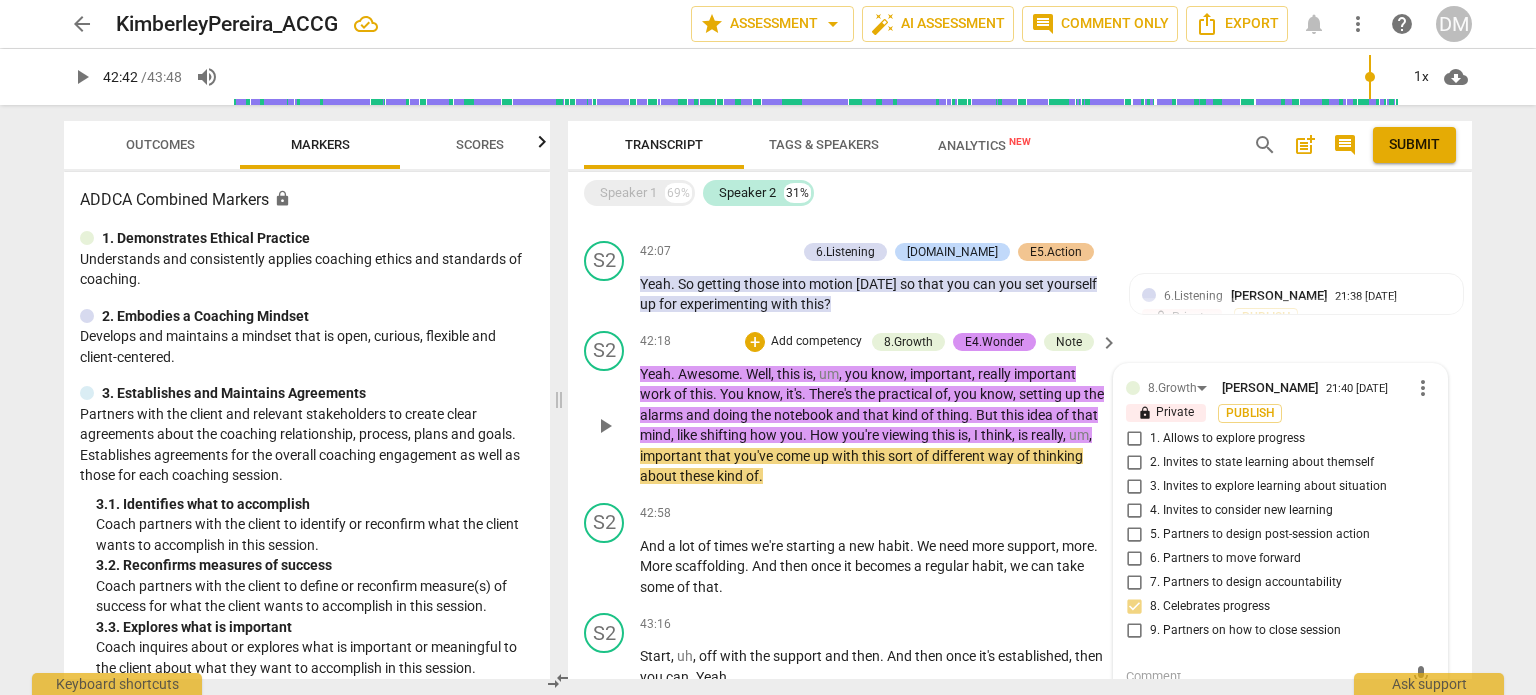 scroll, scrollTop: 7217, scrollLeft: 0, axis: vertical 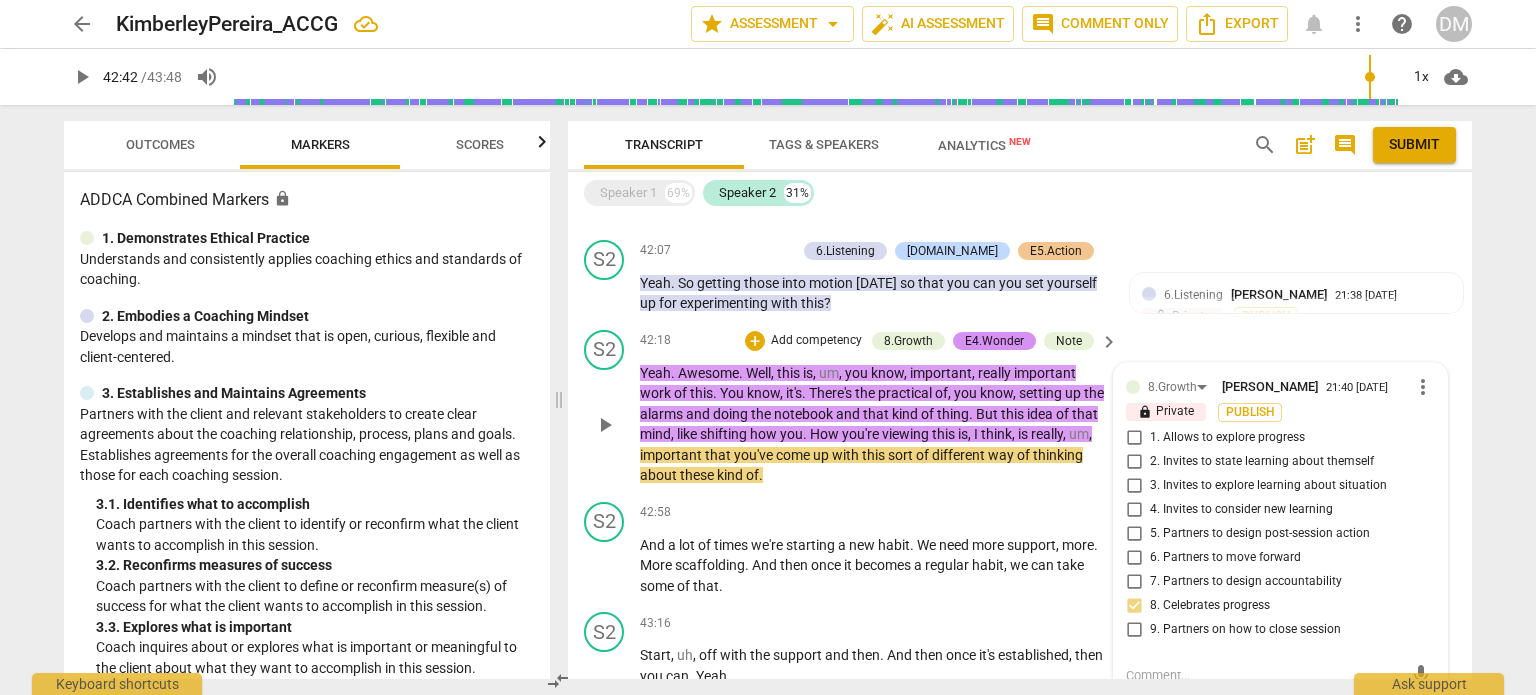 click on "How" at bounding box center [826, 434] 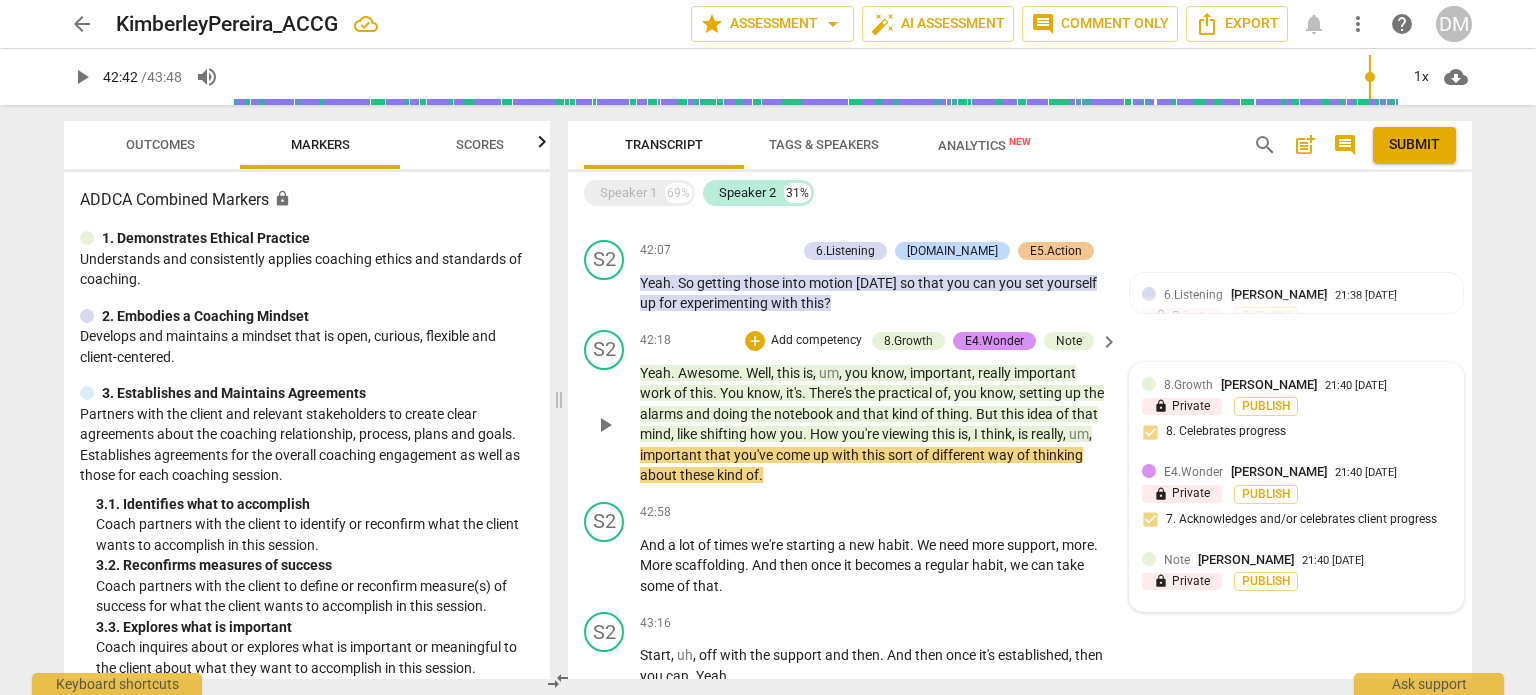 click on "Note [PERSON_NAME] 21:40 [DATE]" at bounding box center (1307, 559) 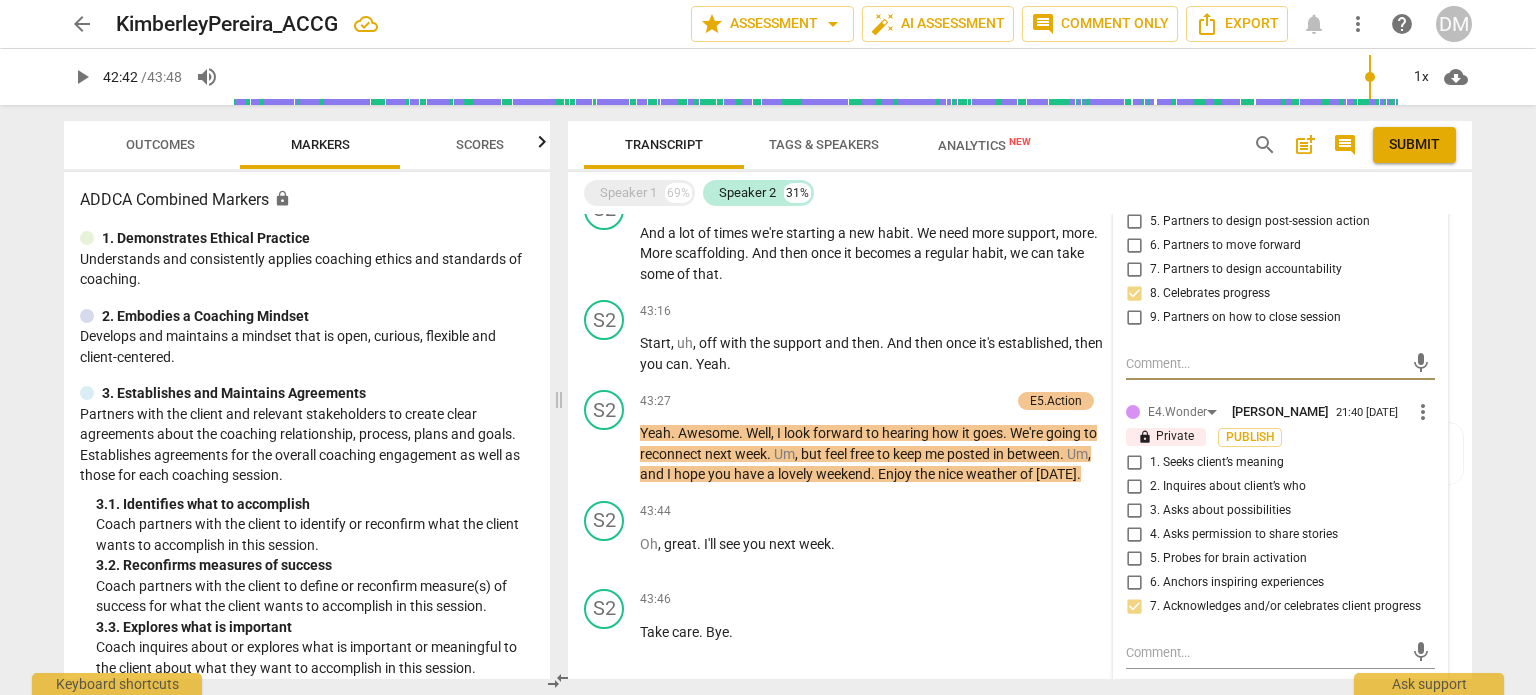 scroll, scrollTop: 7605, scrollLeft: 0, axis: vertical 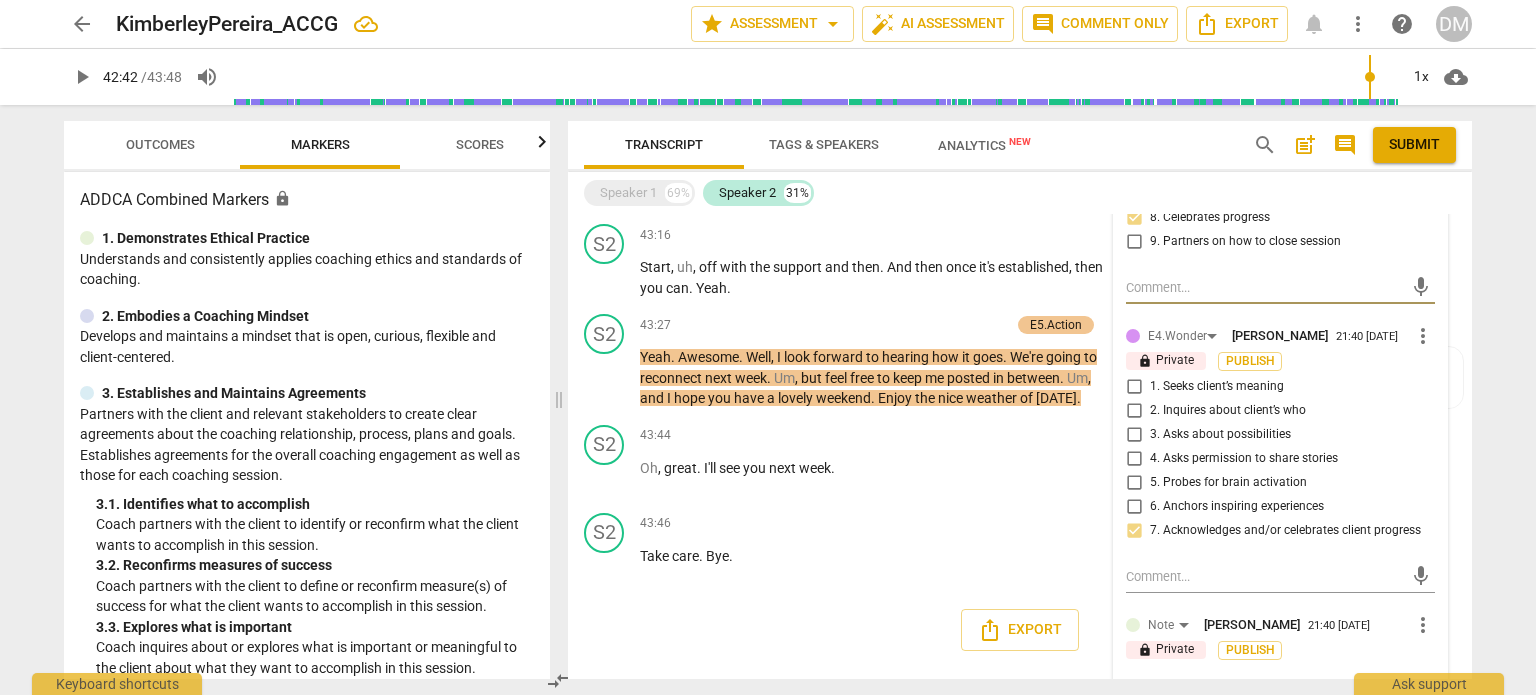 click at bounding box center (1264, 691) 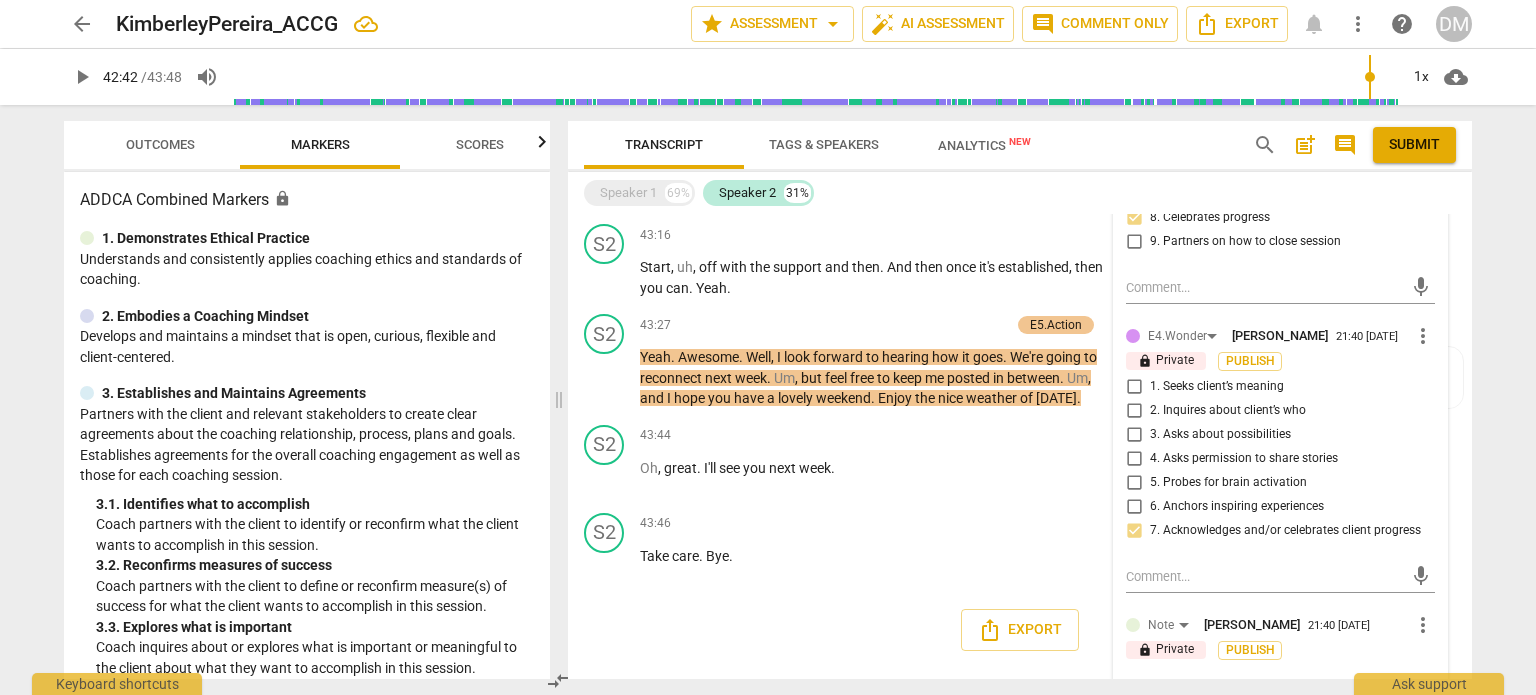 type on "T" 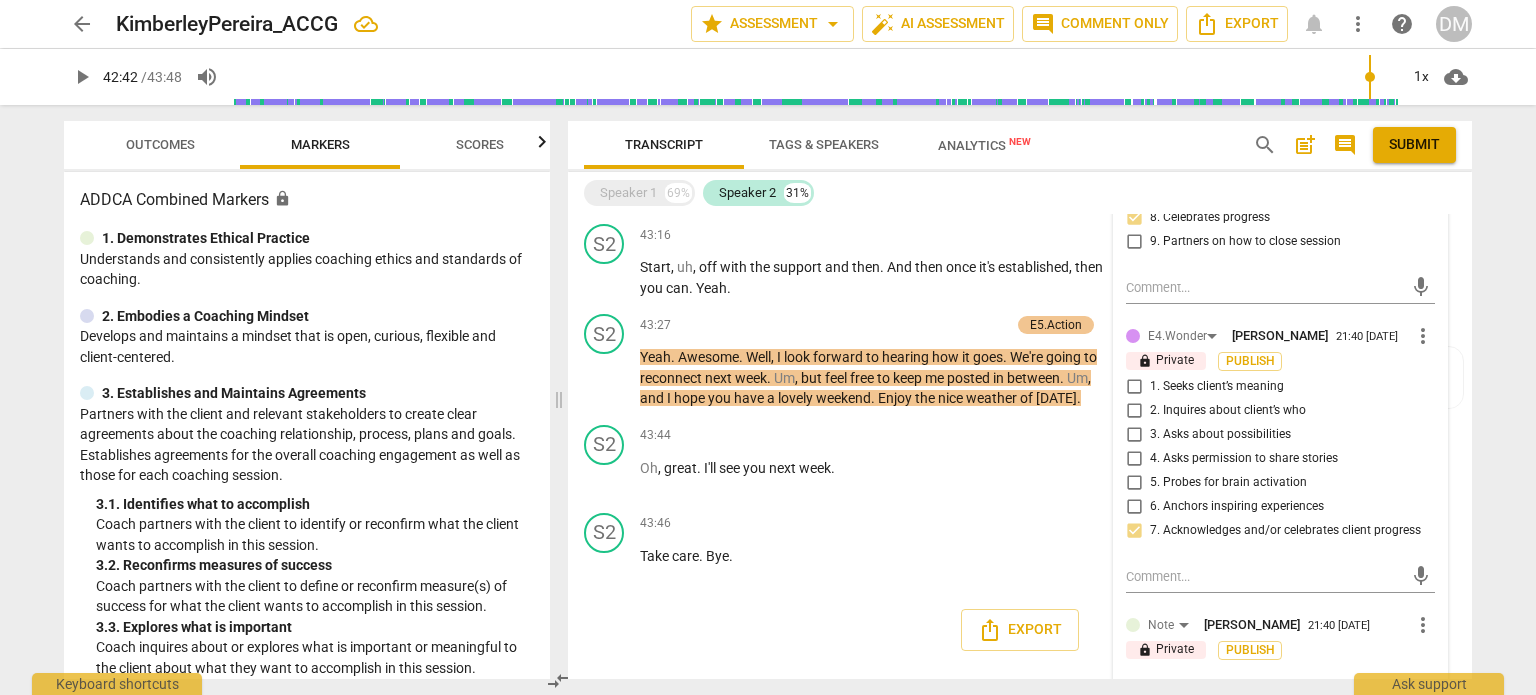 type on "Try shifting" 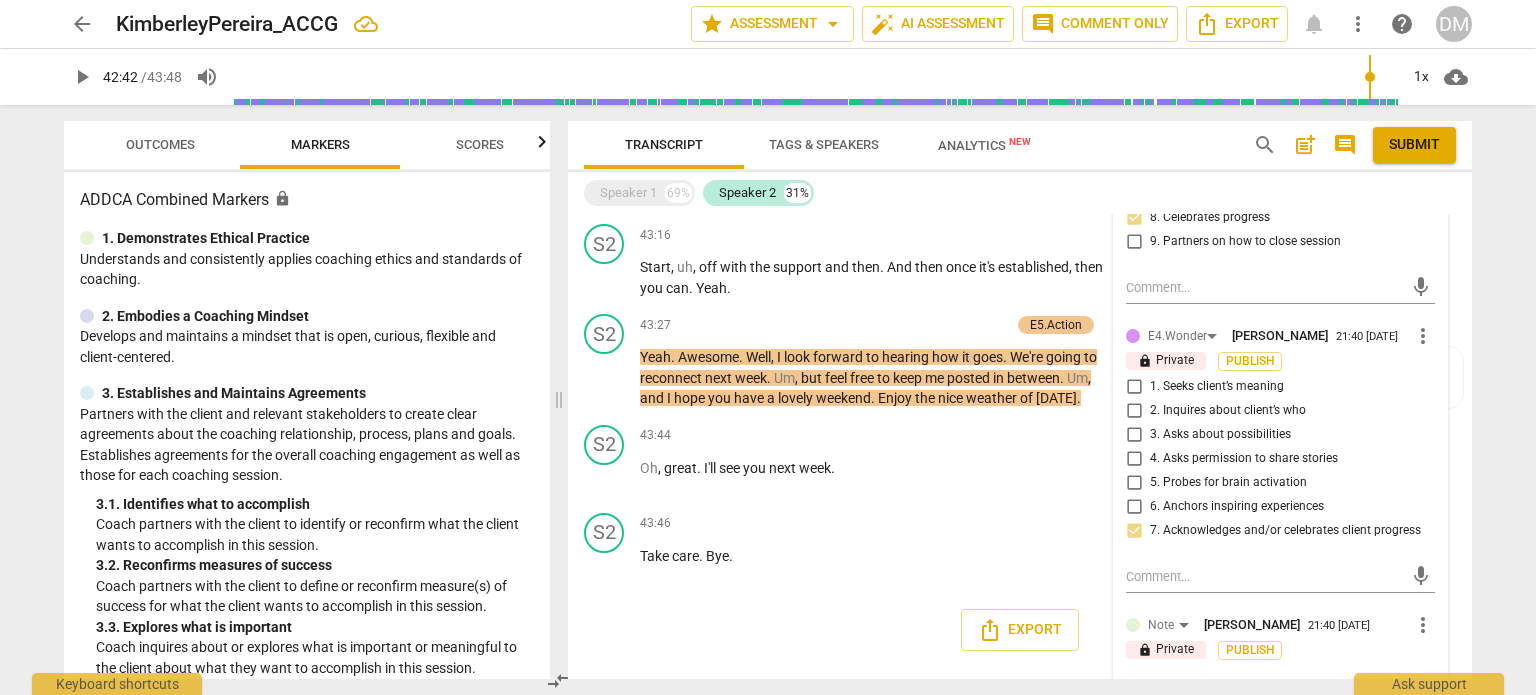 type on "Try shifting" 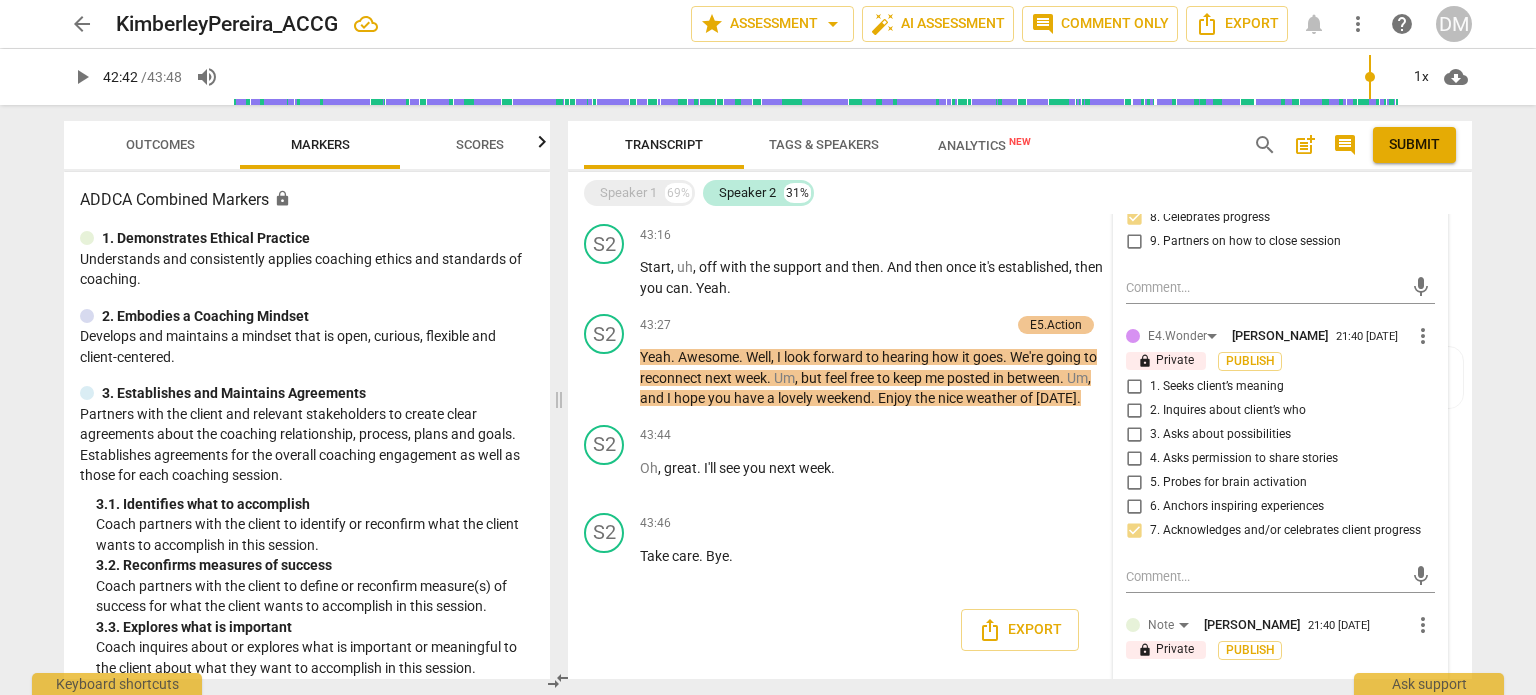 type on "Try shifting" 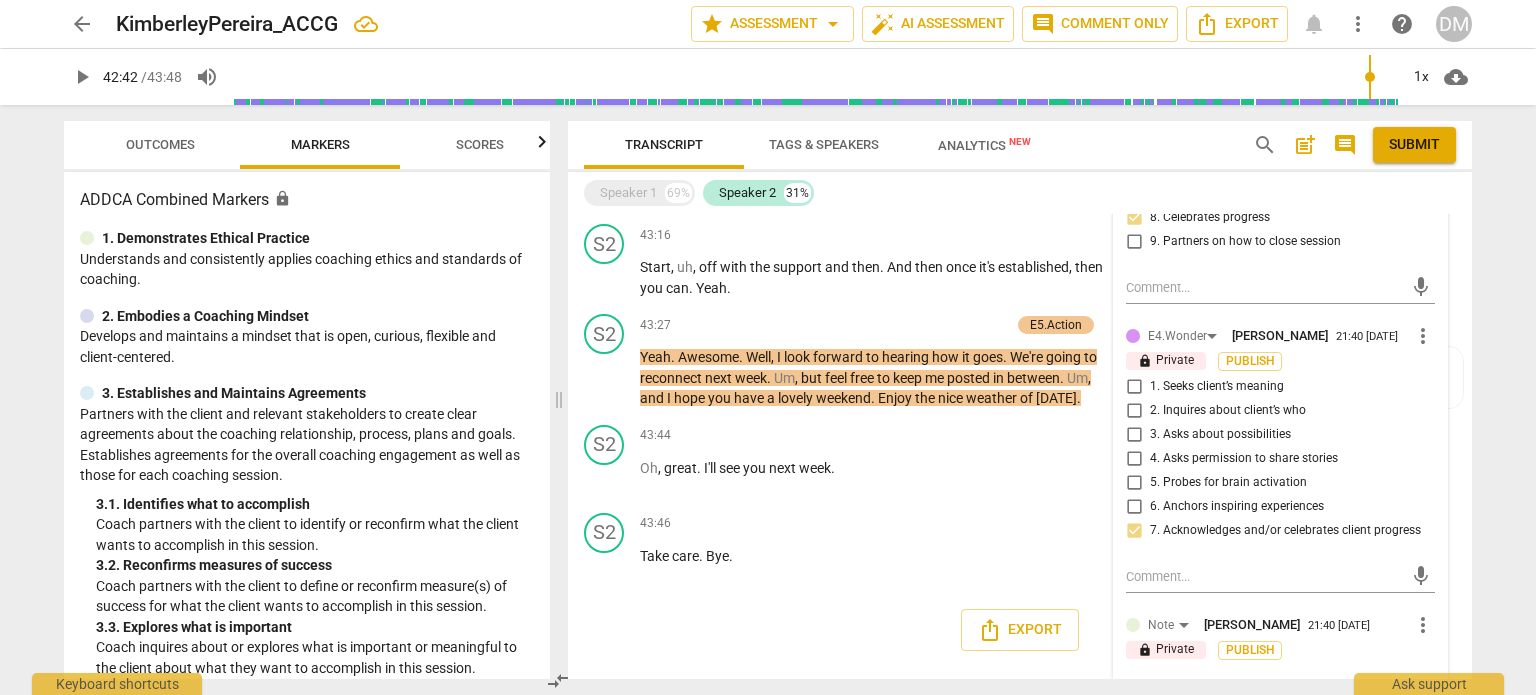 type on "Try shifting" 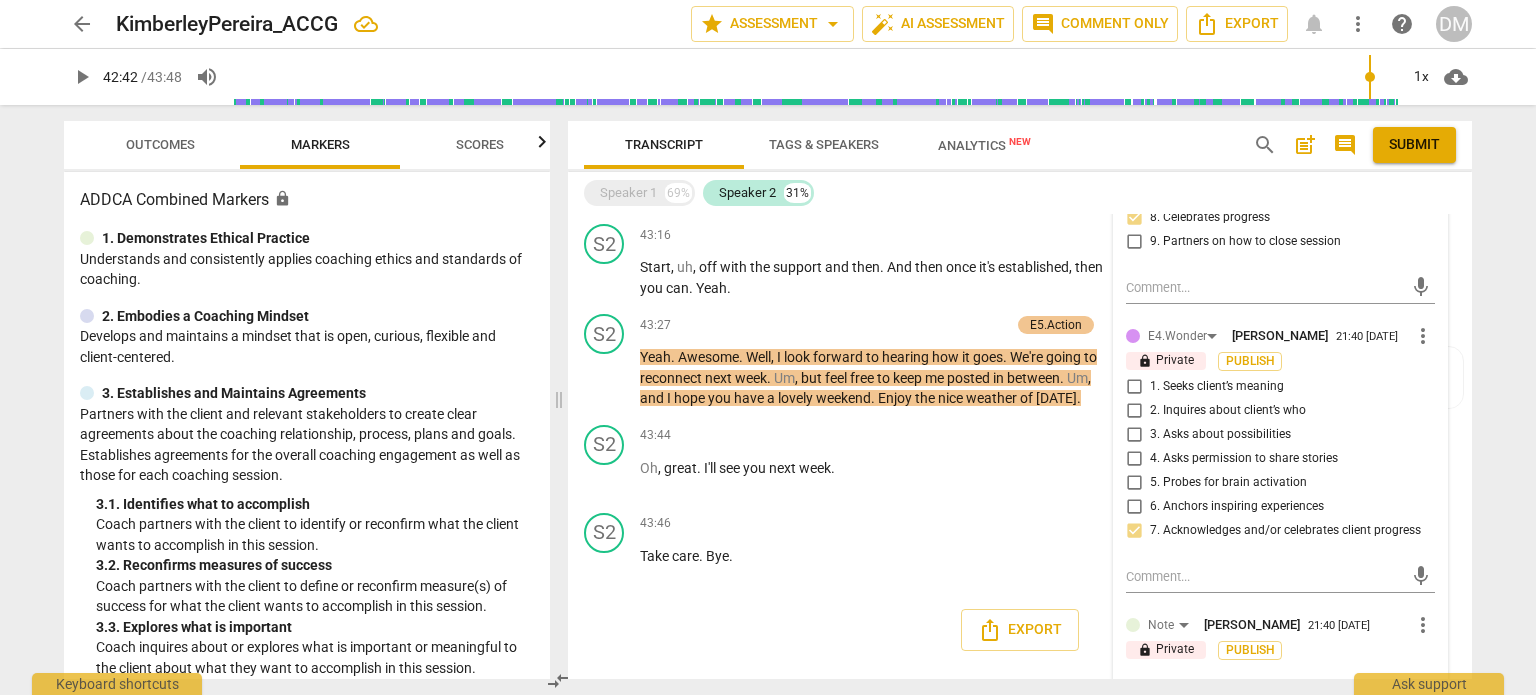 type on "Try shifting y" 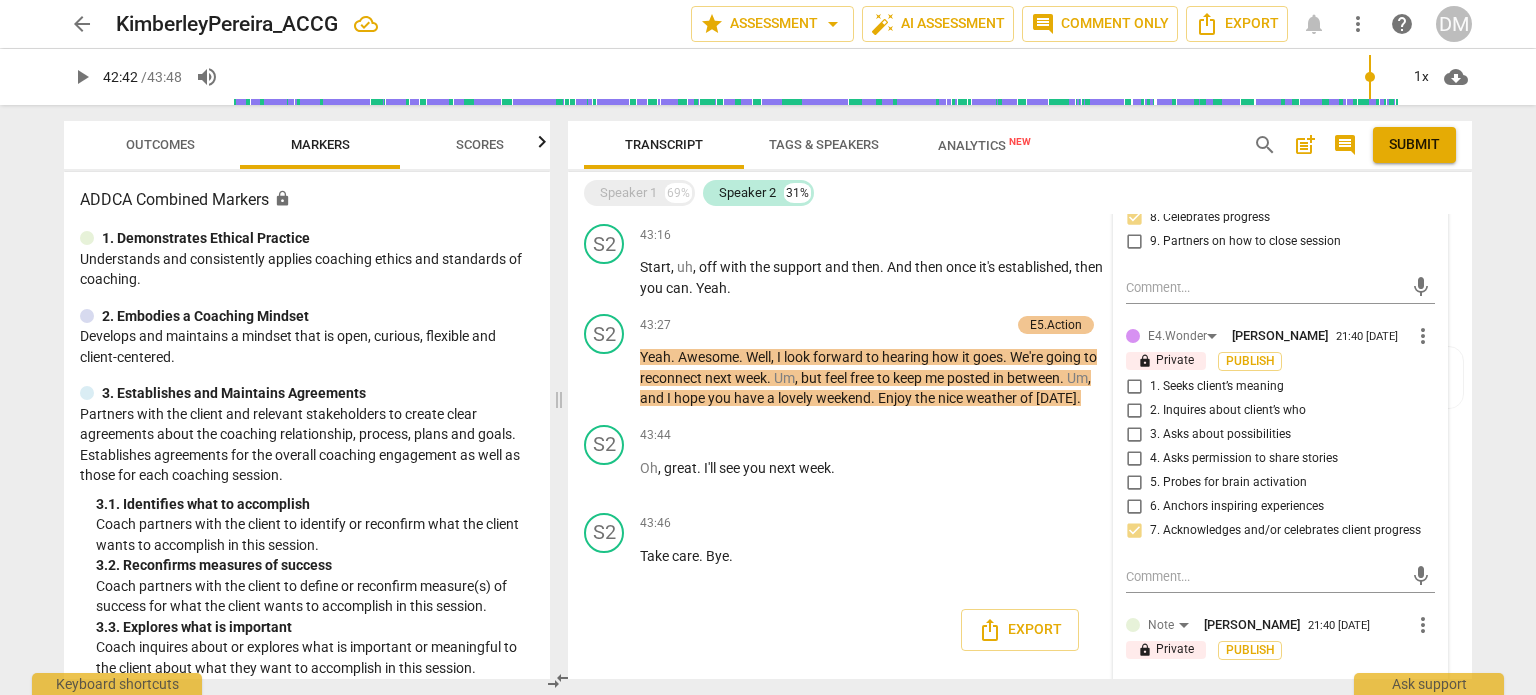type on "Try shifting y" 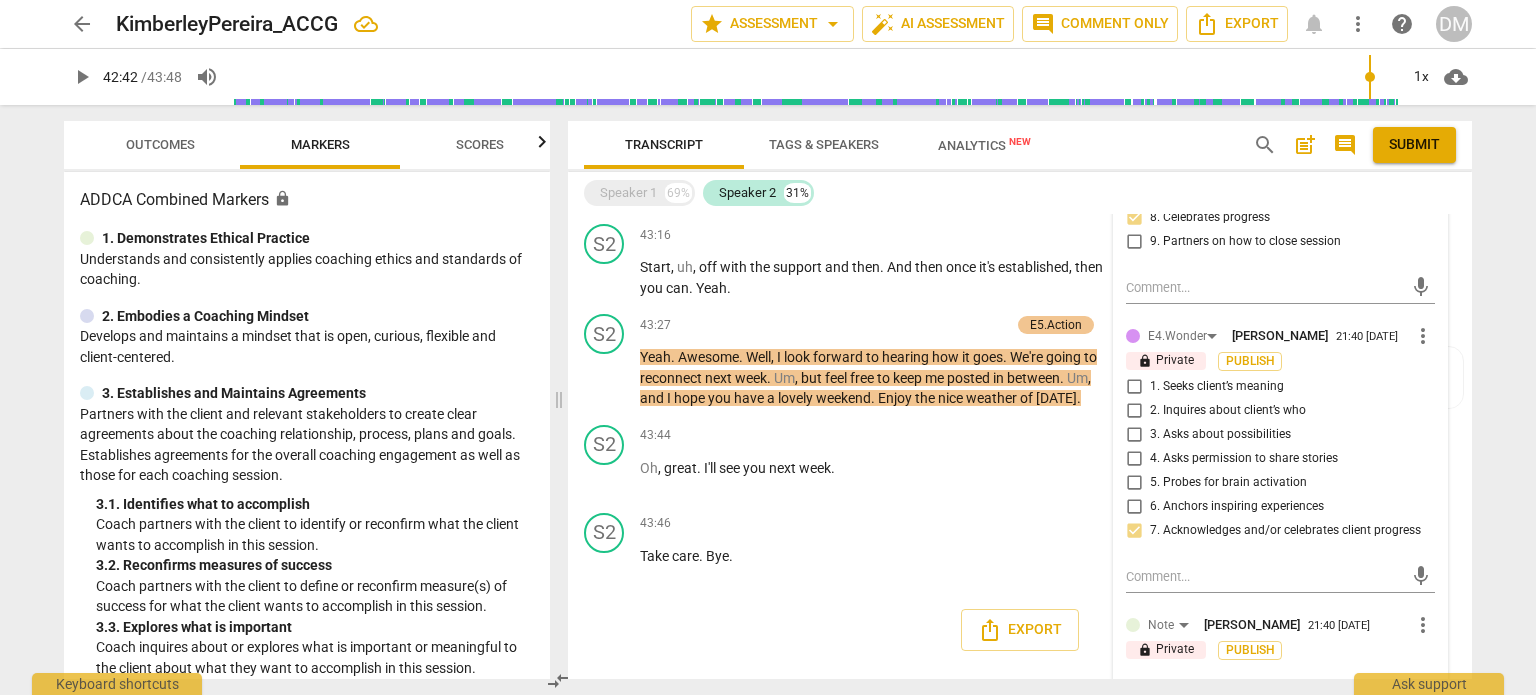 type on "Try shifting yo" 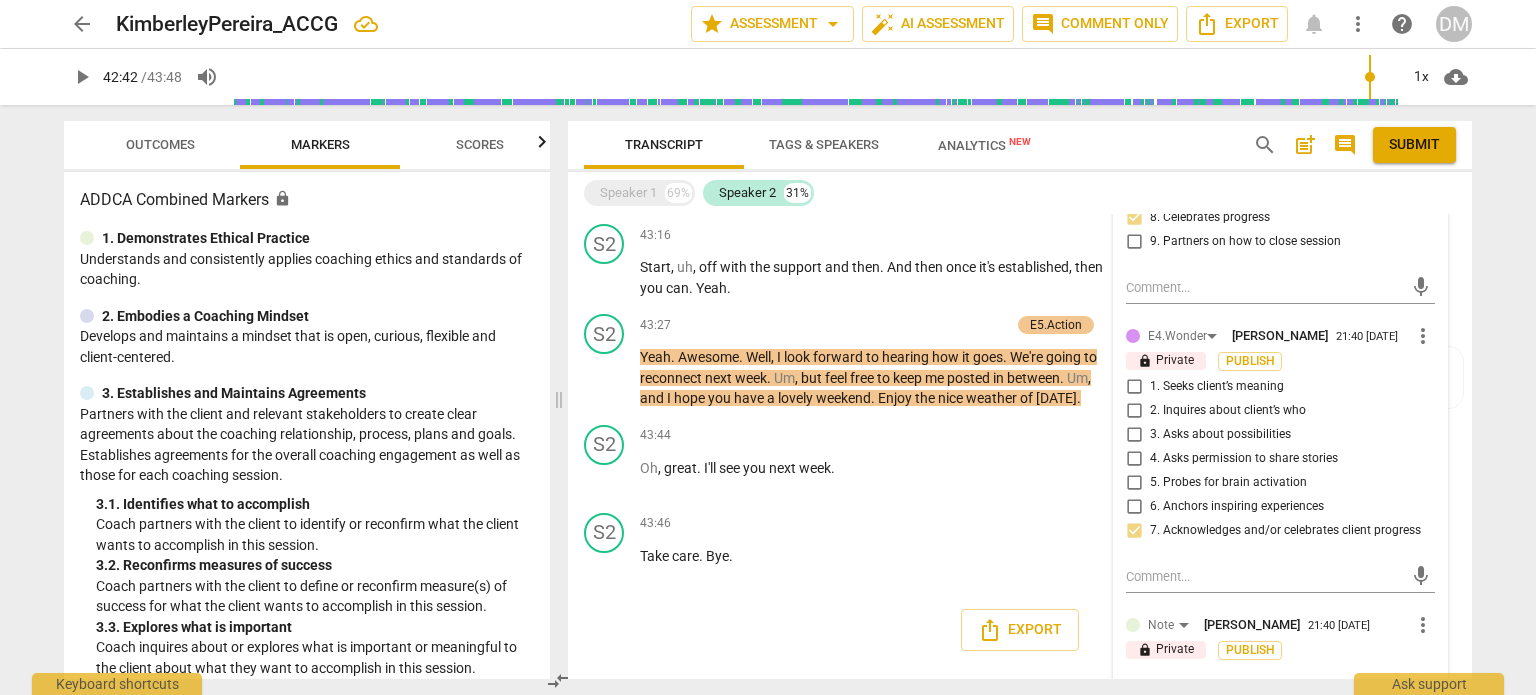 type on "Try shifting you" 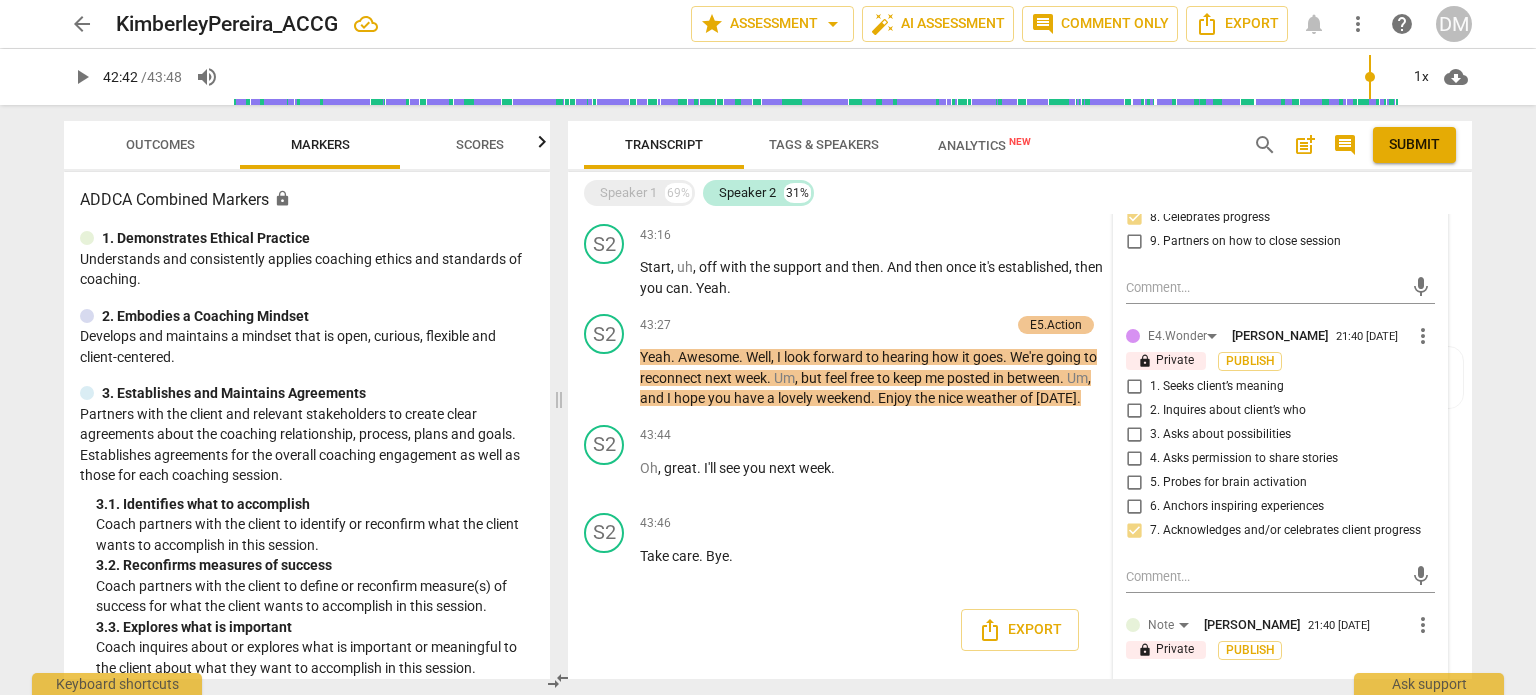 type on "Try shifting your" 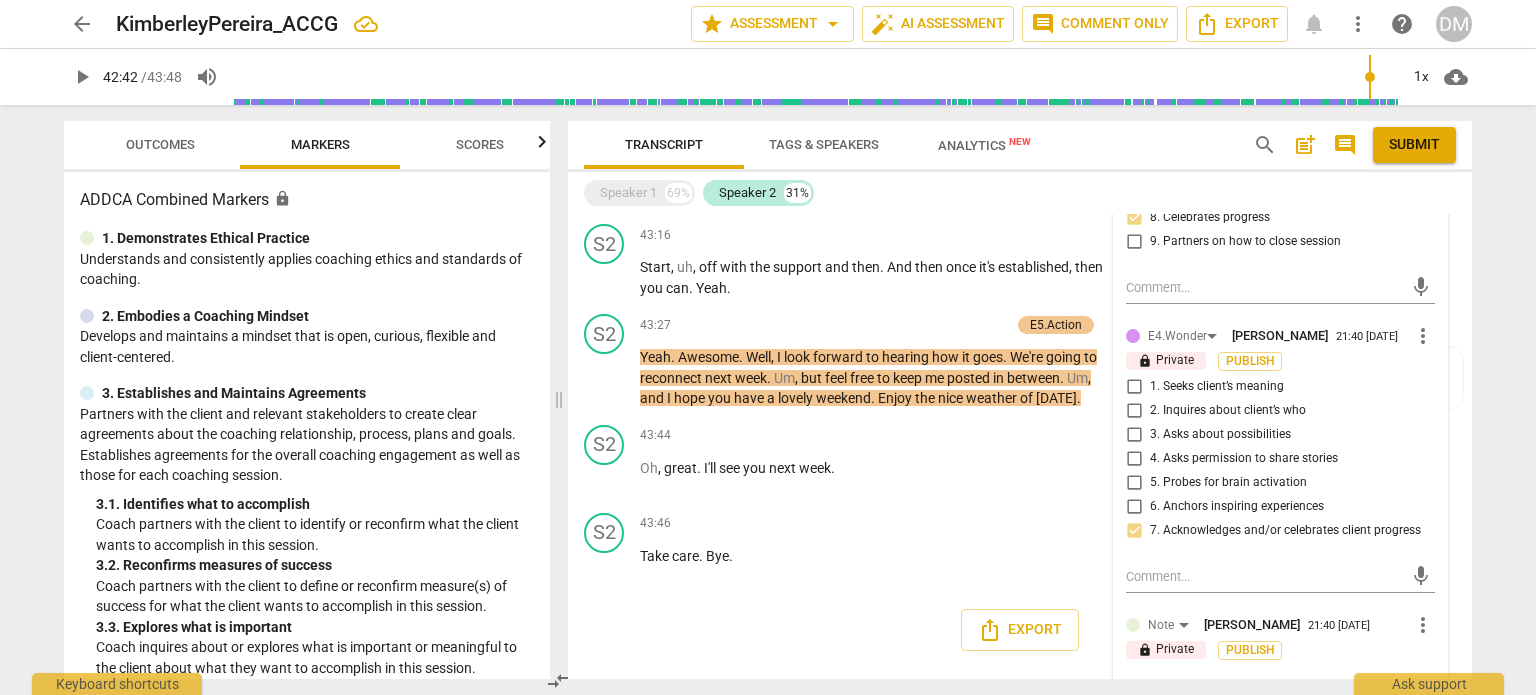 type on "Try shifting your" 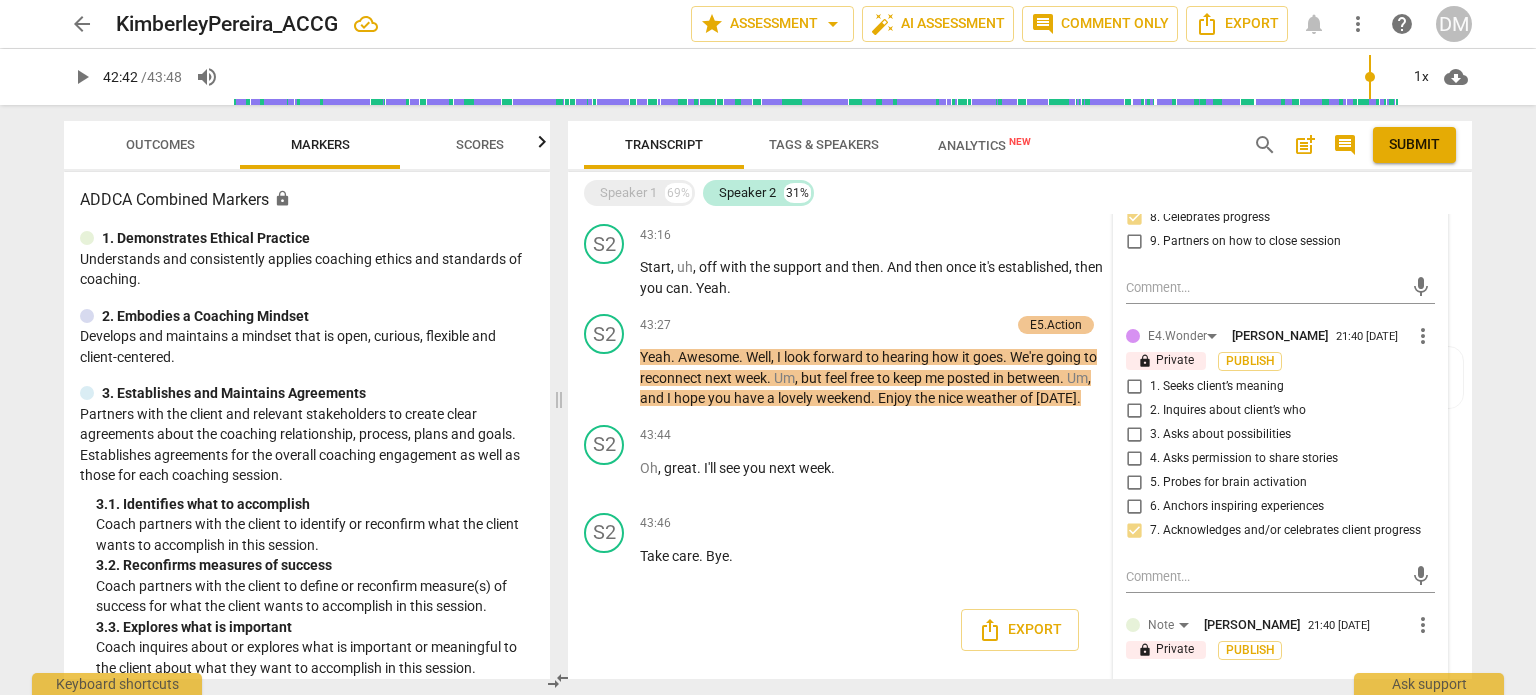 type on "Try shifting your l" 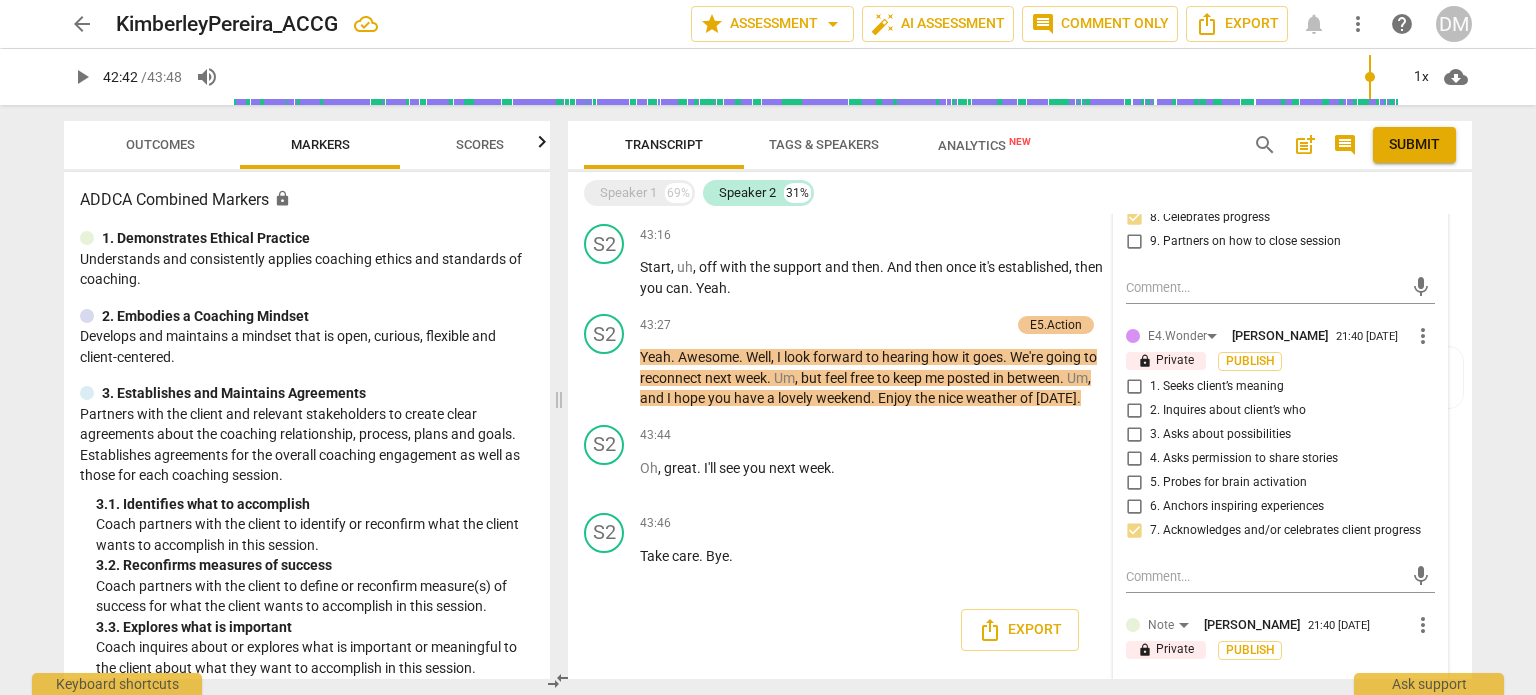 type on "Try shifting your la" 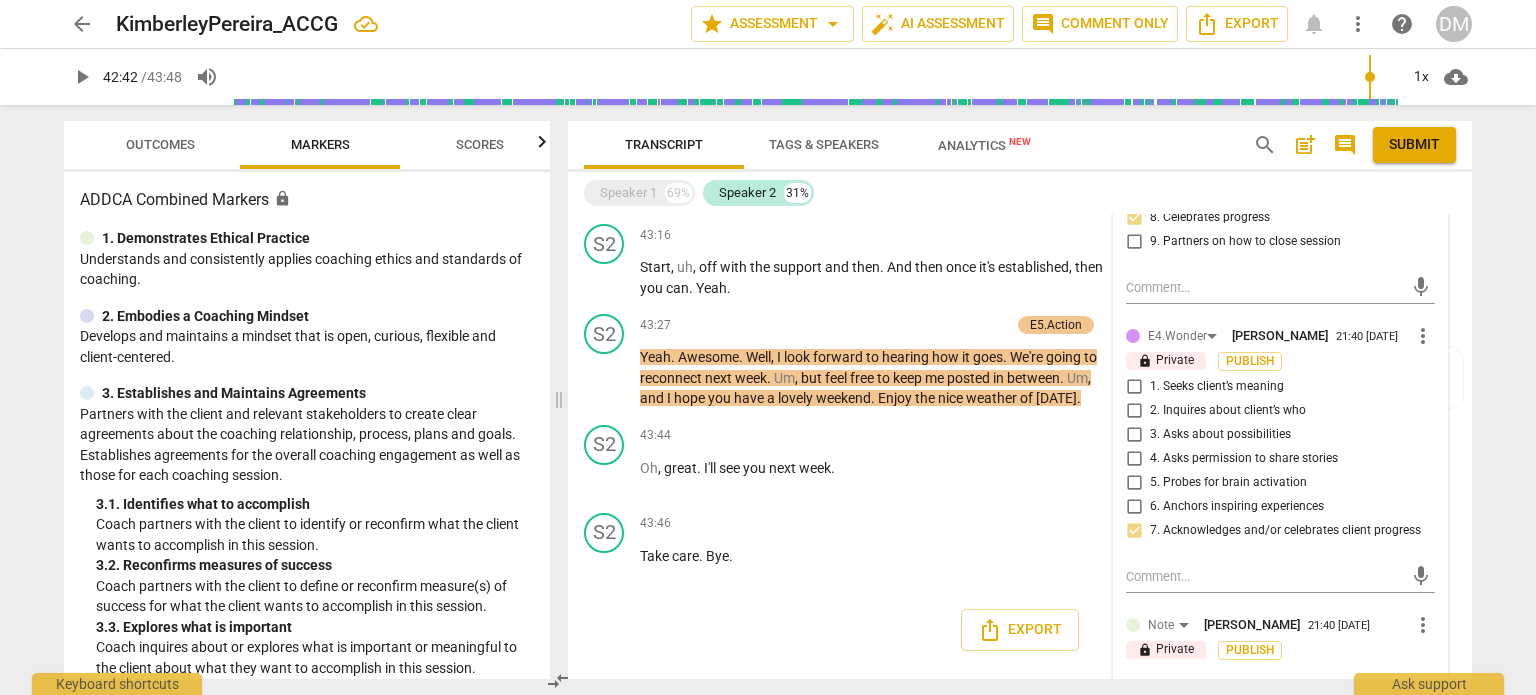type on "Try shifting your la" 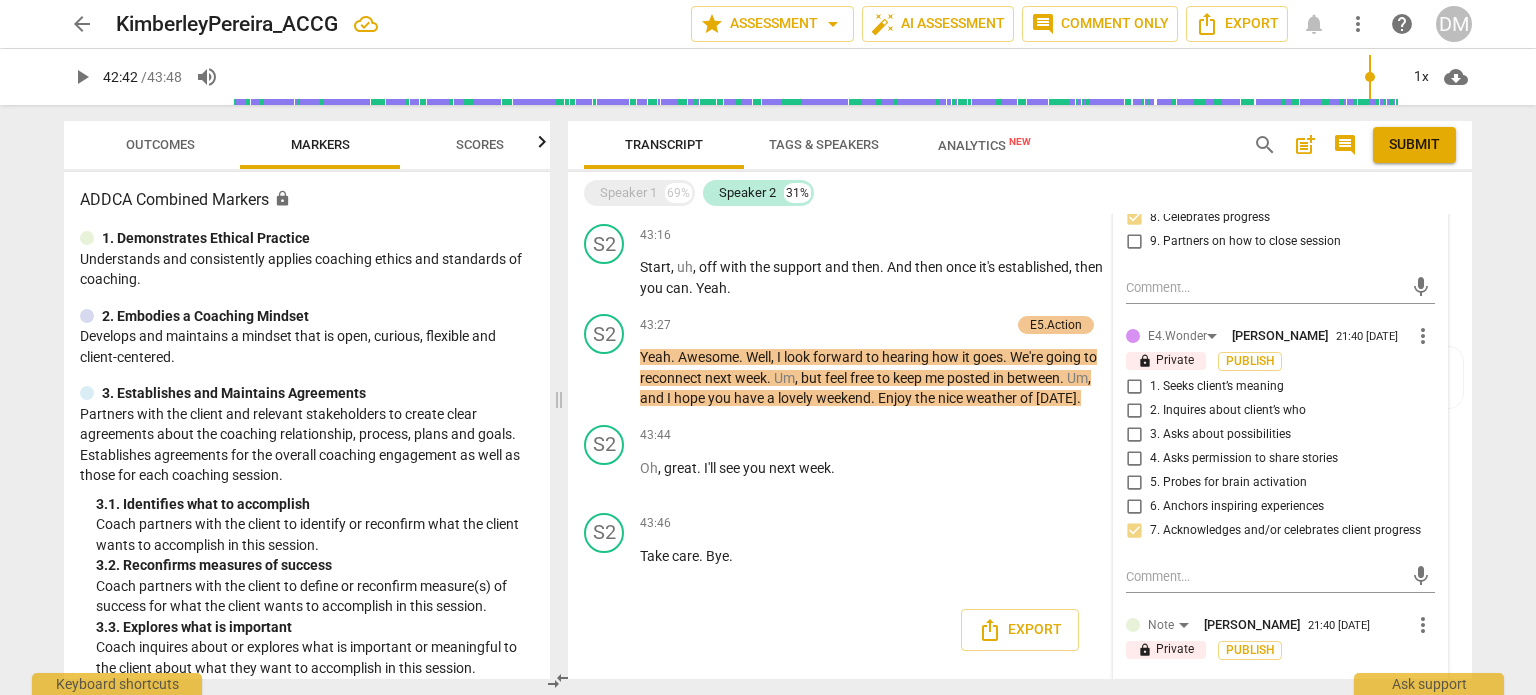 type on "Try shifting your lan" 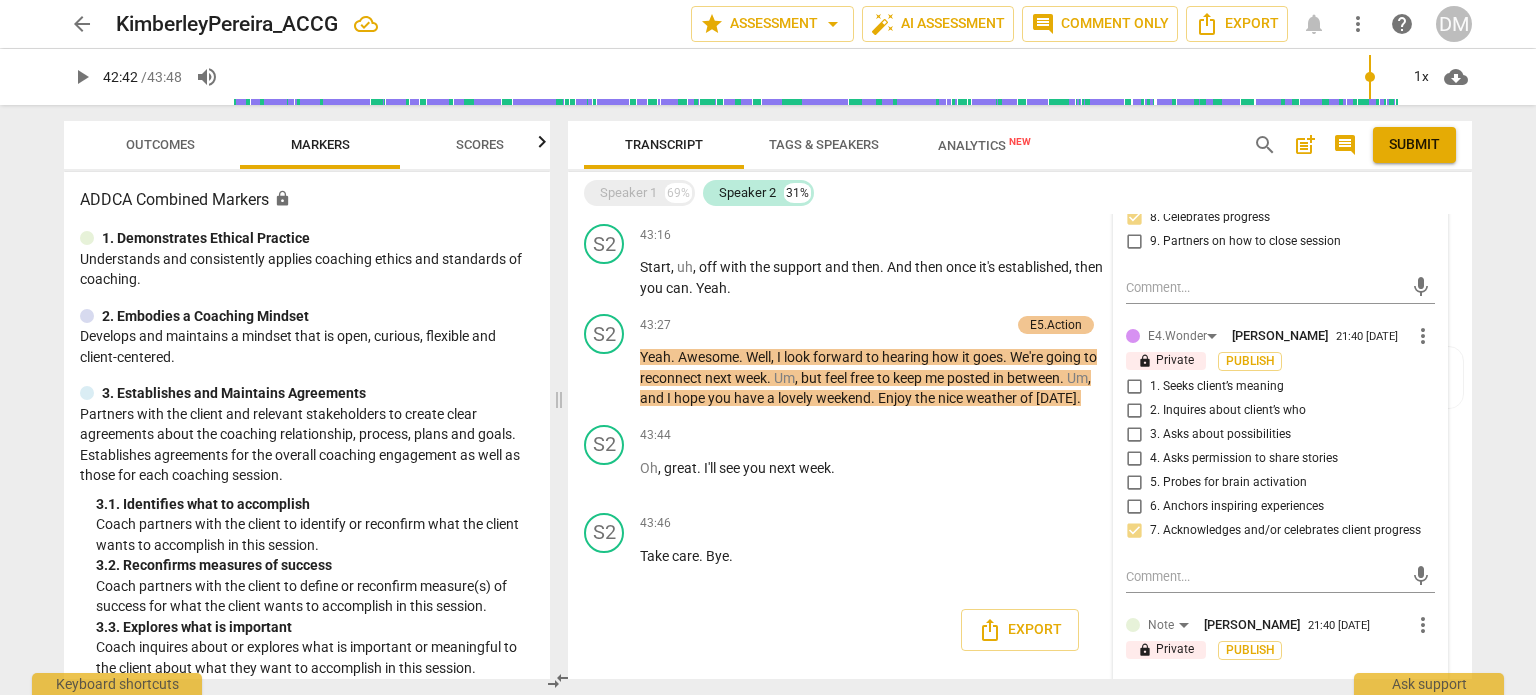 type on "Try shifting your lan" 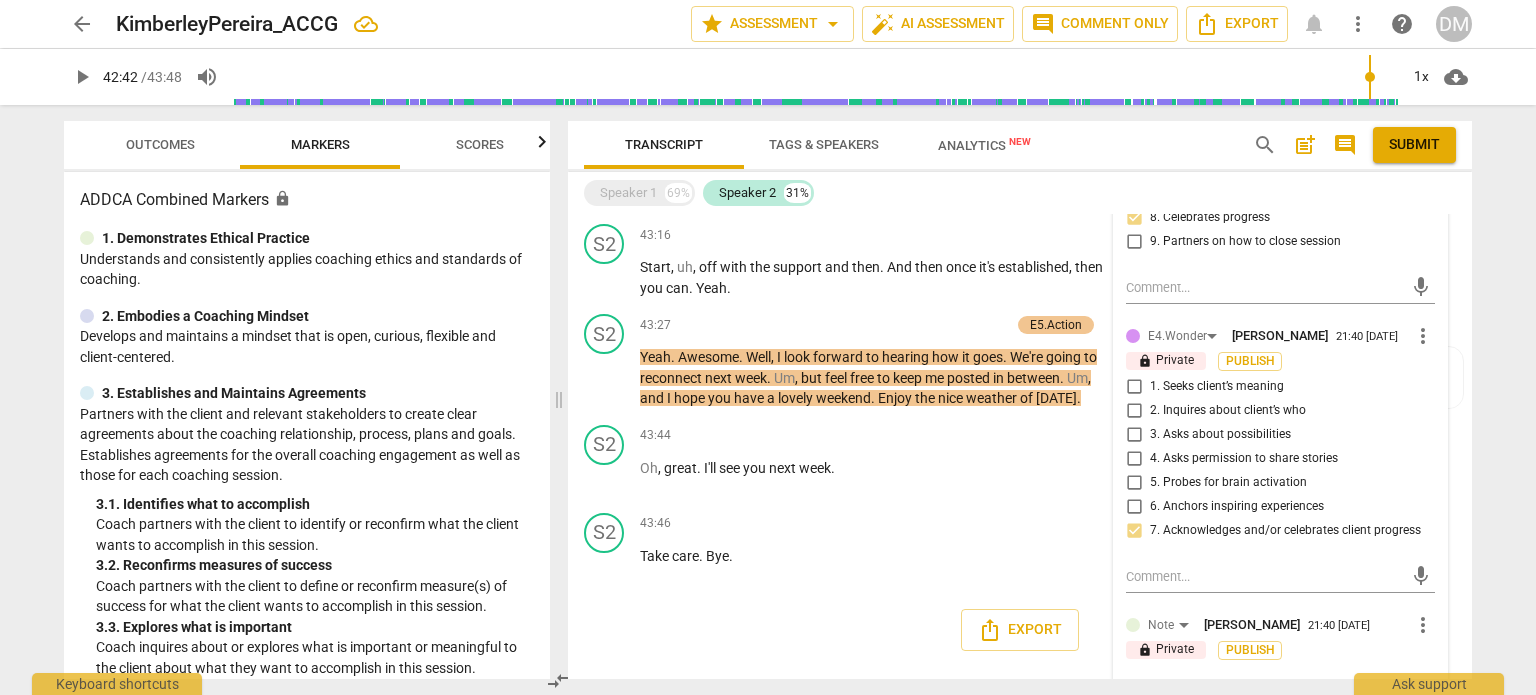 type on "Try shifting your la" 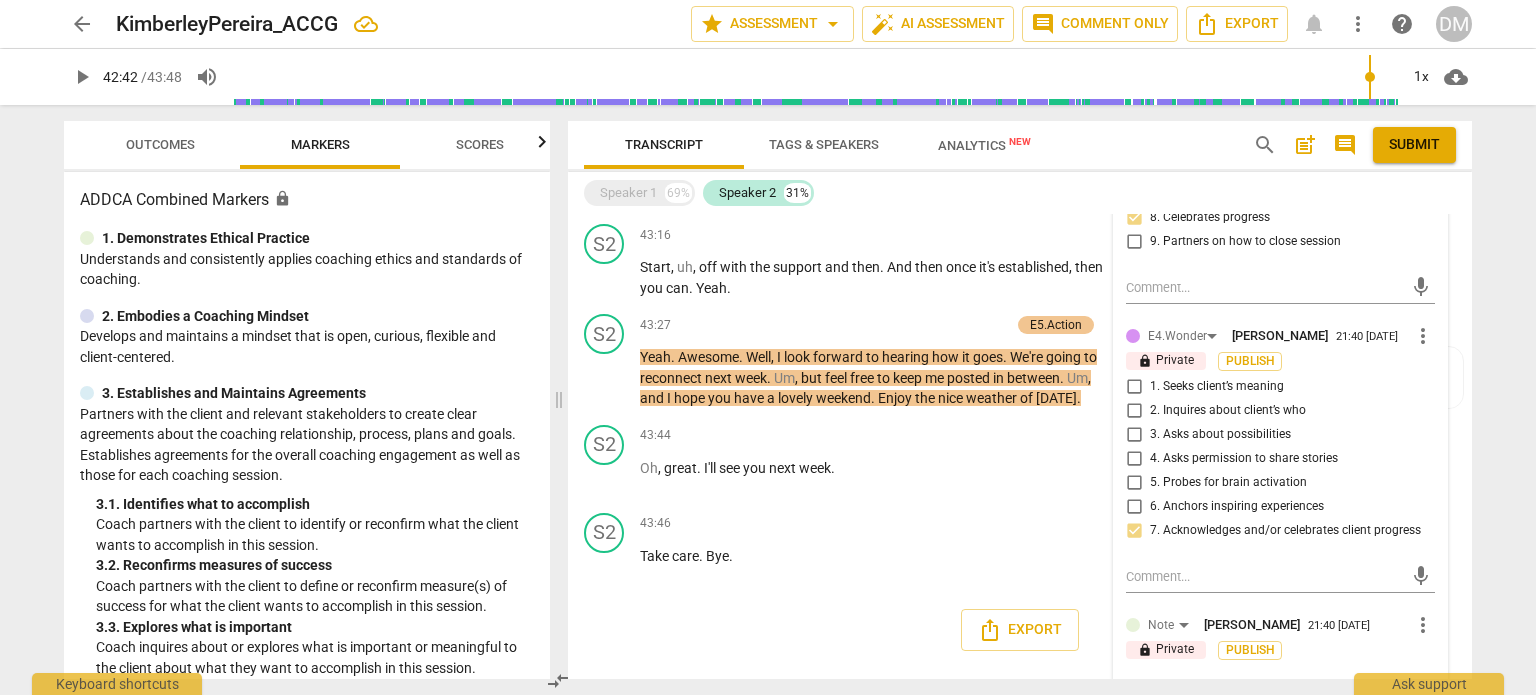 type on "Try shifting your l" 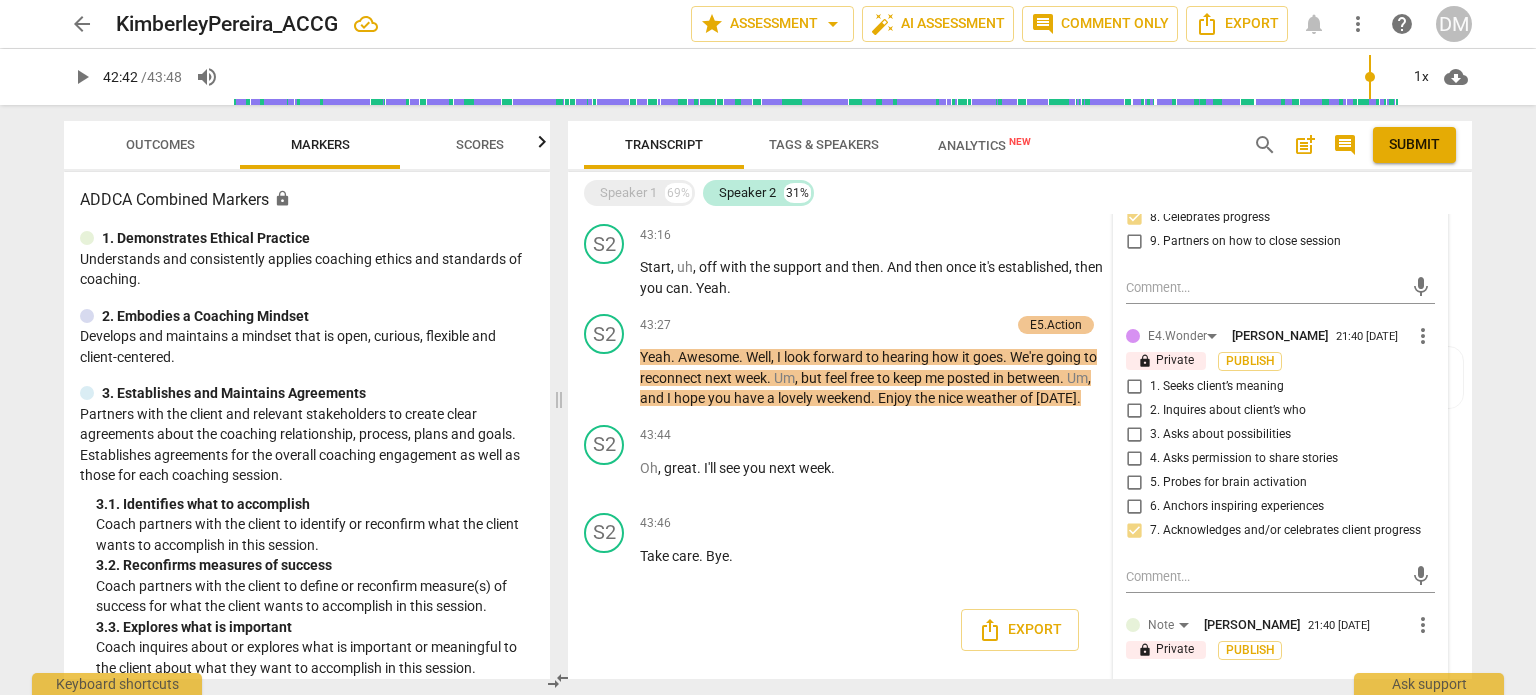 type on "Try shifting your l" 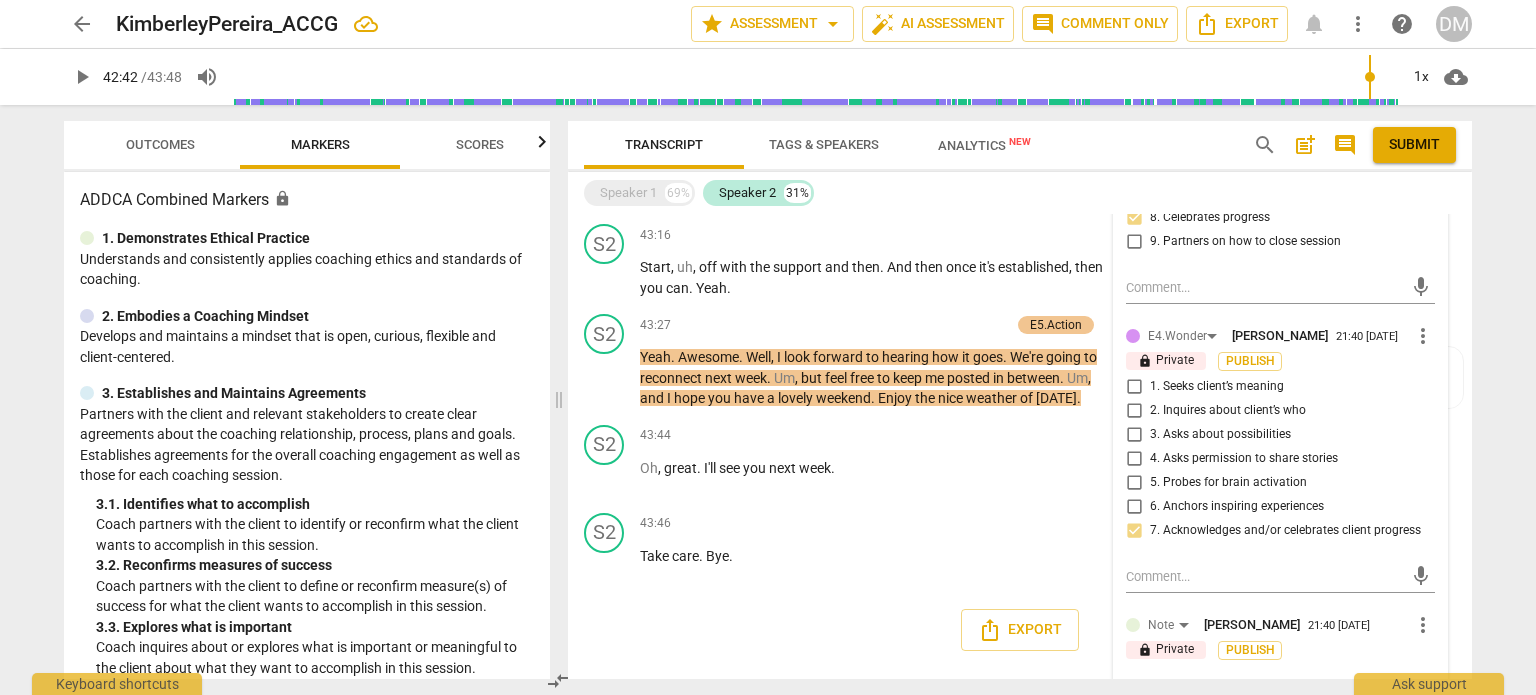 type on "Try shifting your" 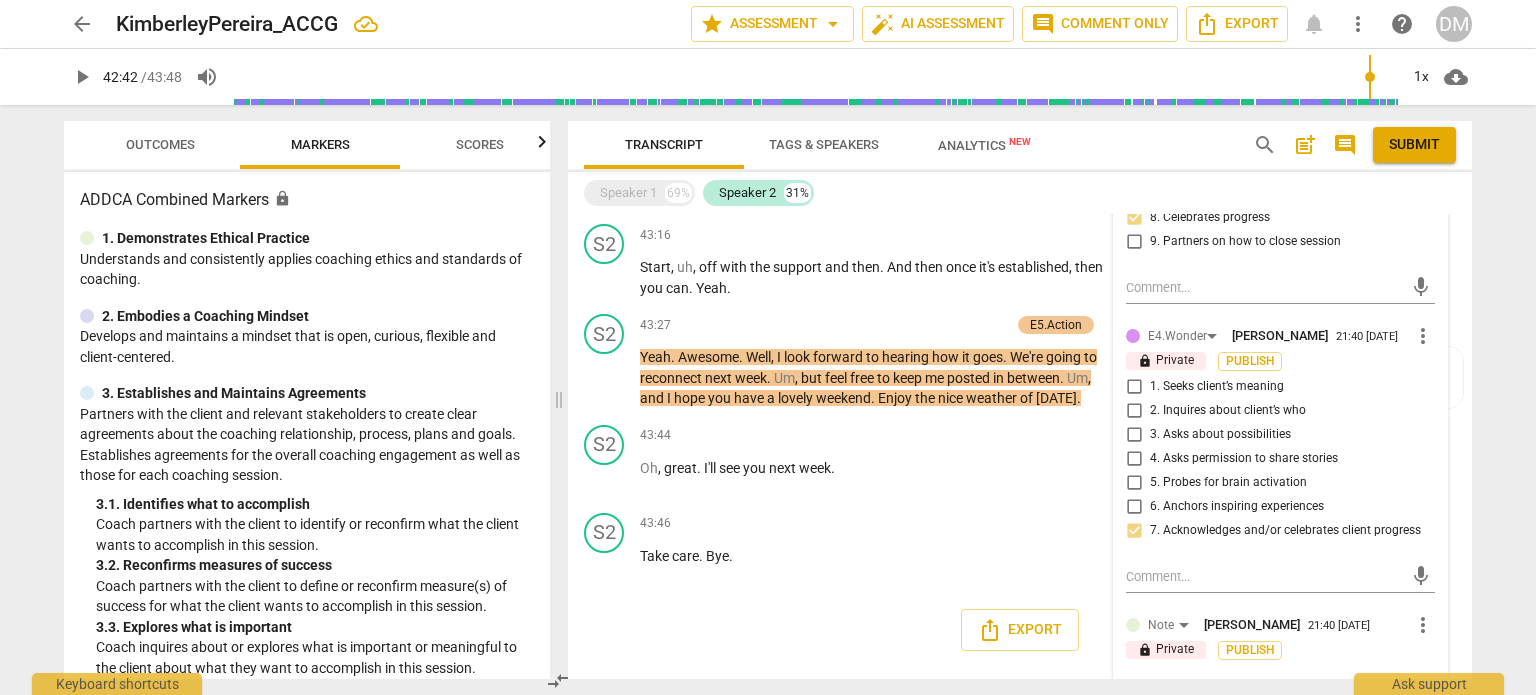 type on "Try shifting your" 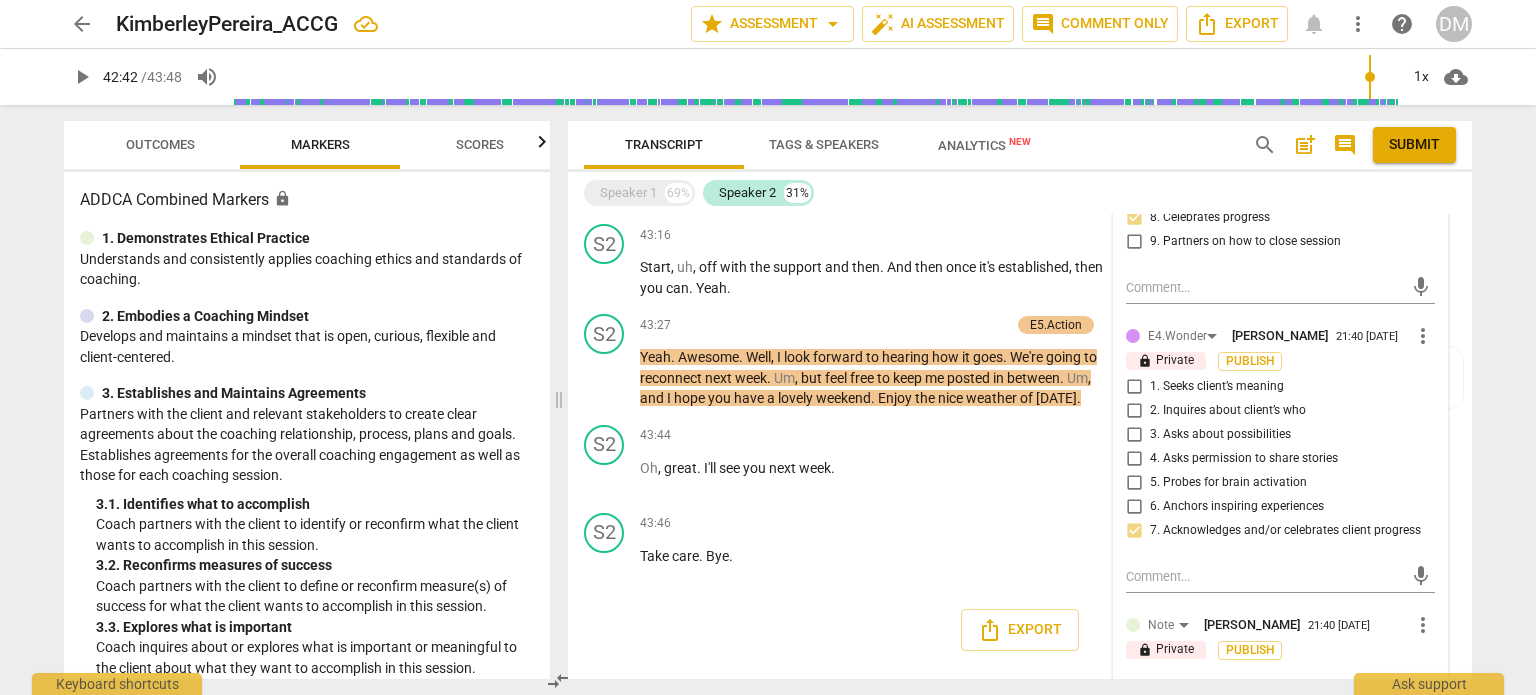 type on "Try shifting" 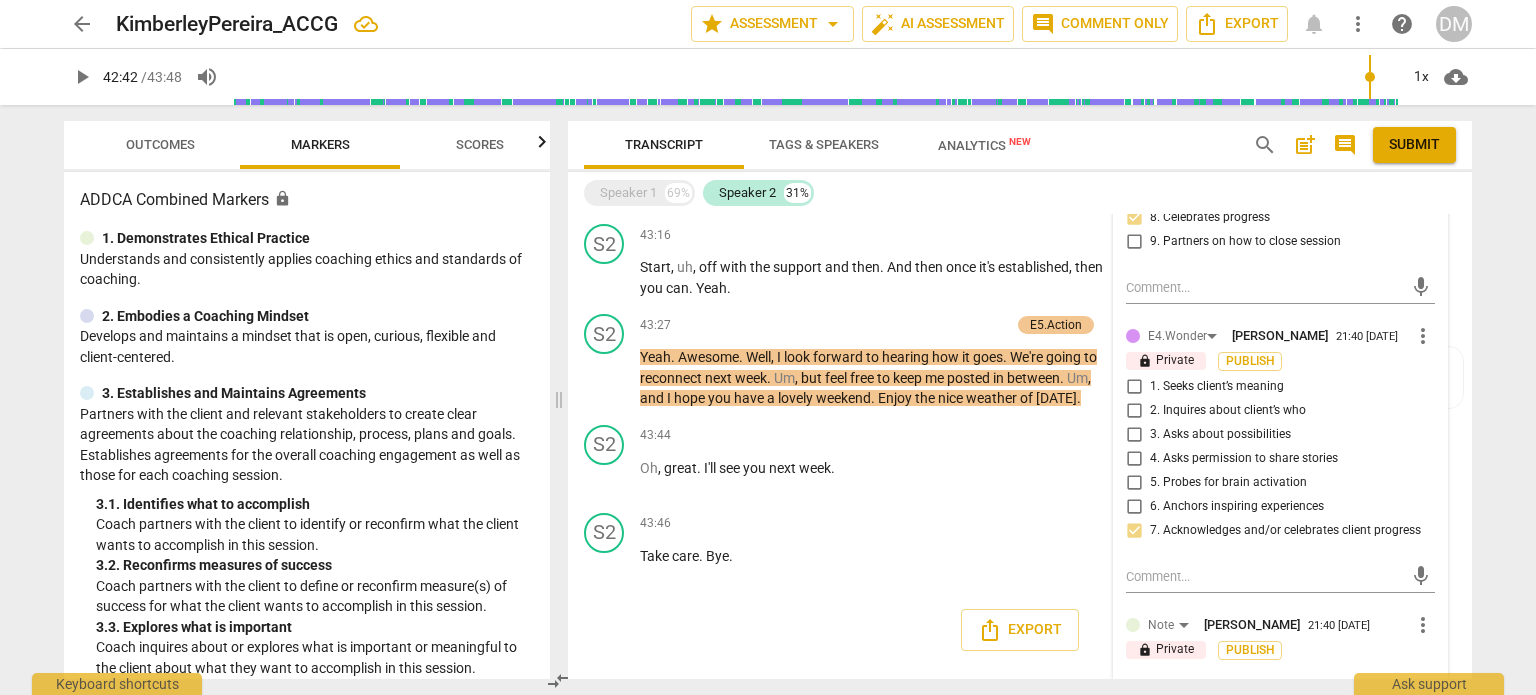 type on "Try shifting t" 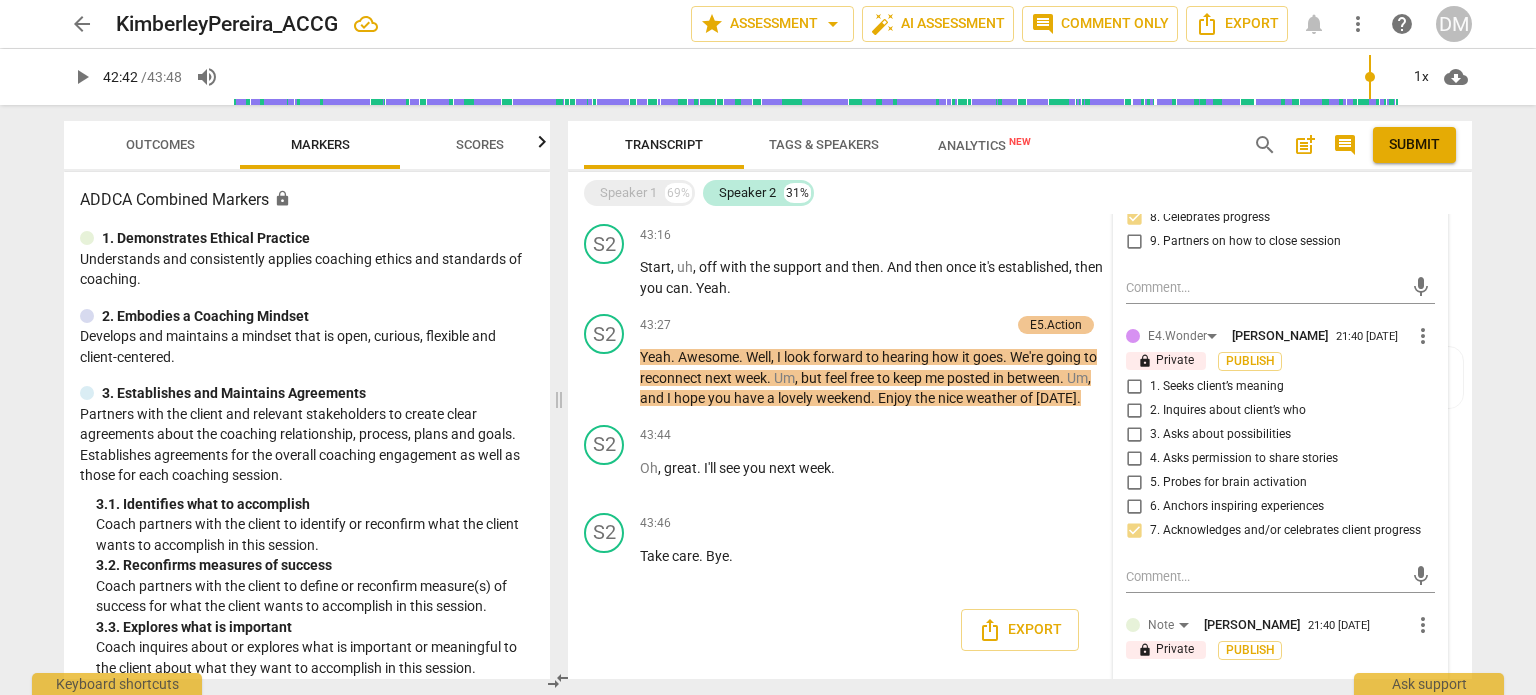type on "Try shifting to" 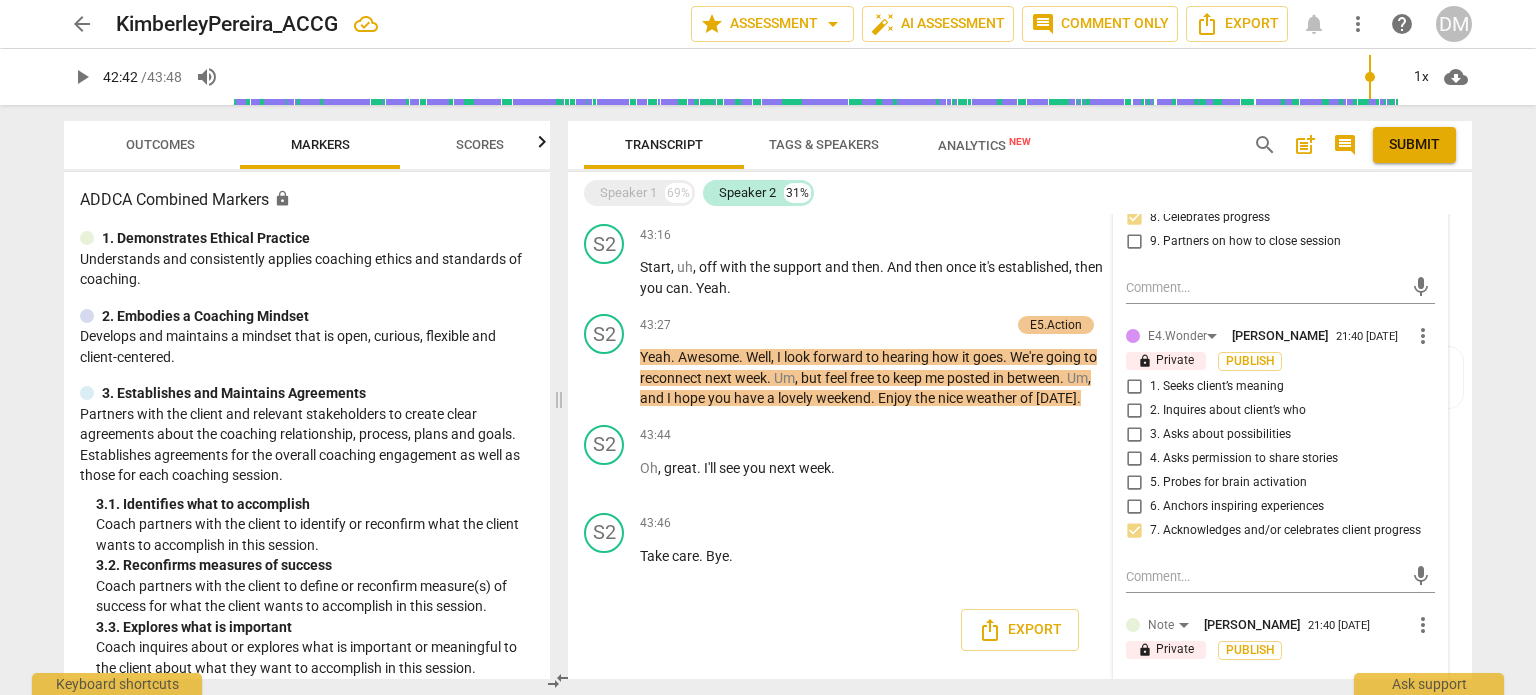 type on "Try shifting to" 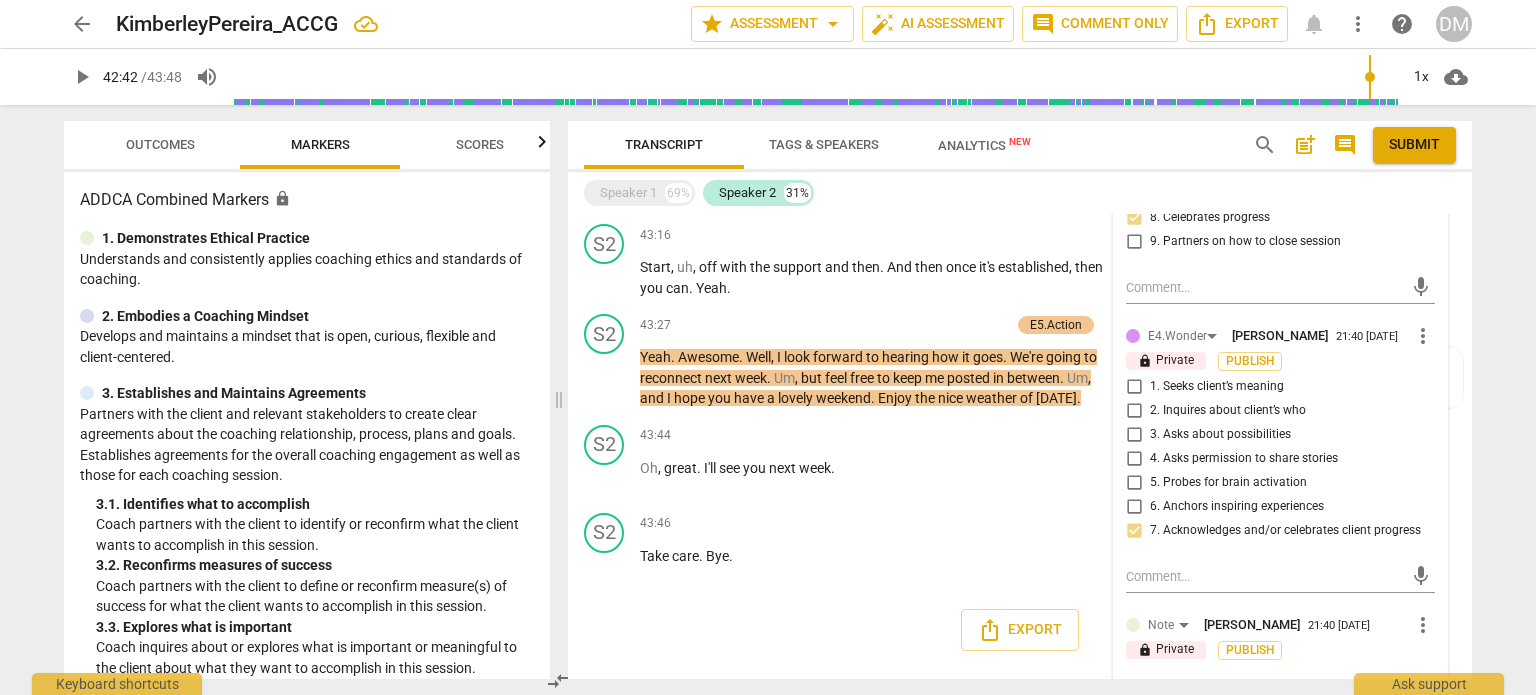 type on "Try shifting to mo" 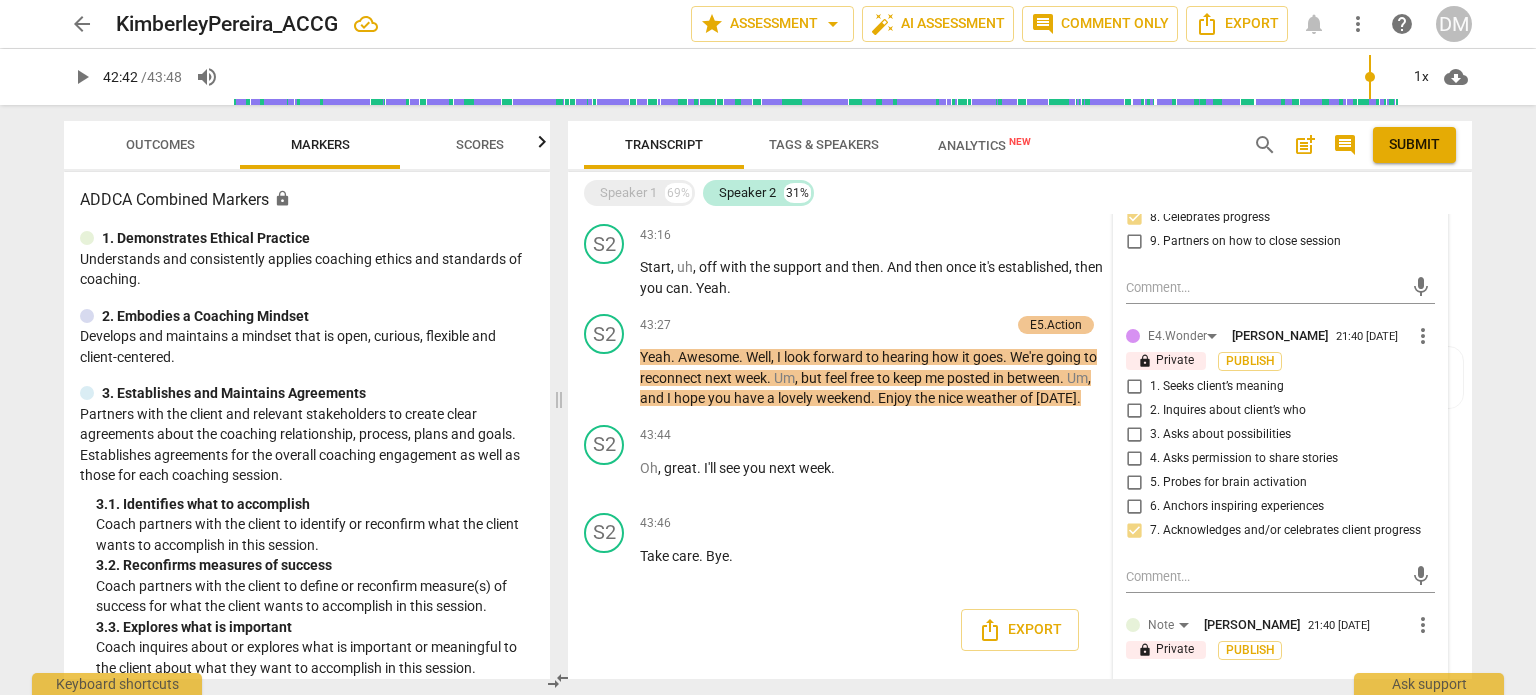 type on "Try shifting to mo" 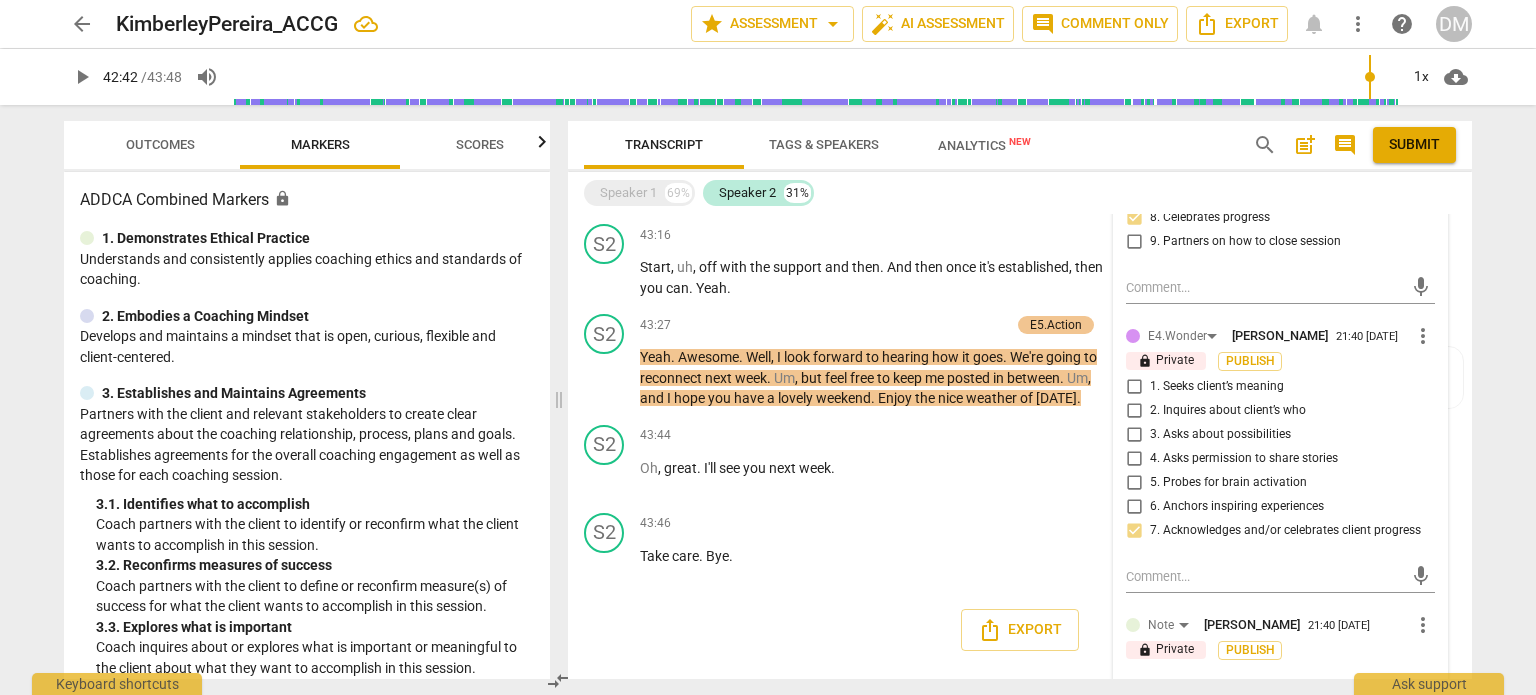type on "Try shifting to mor" 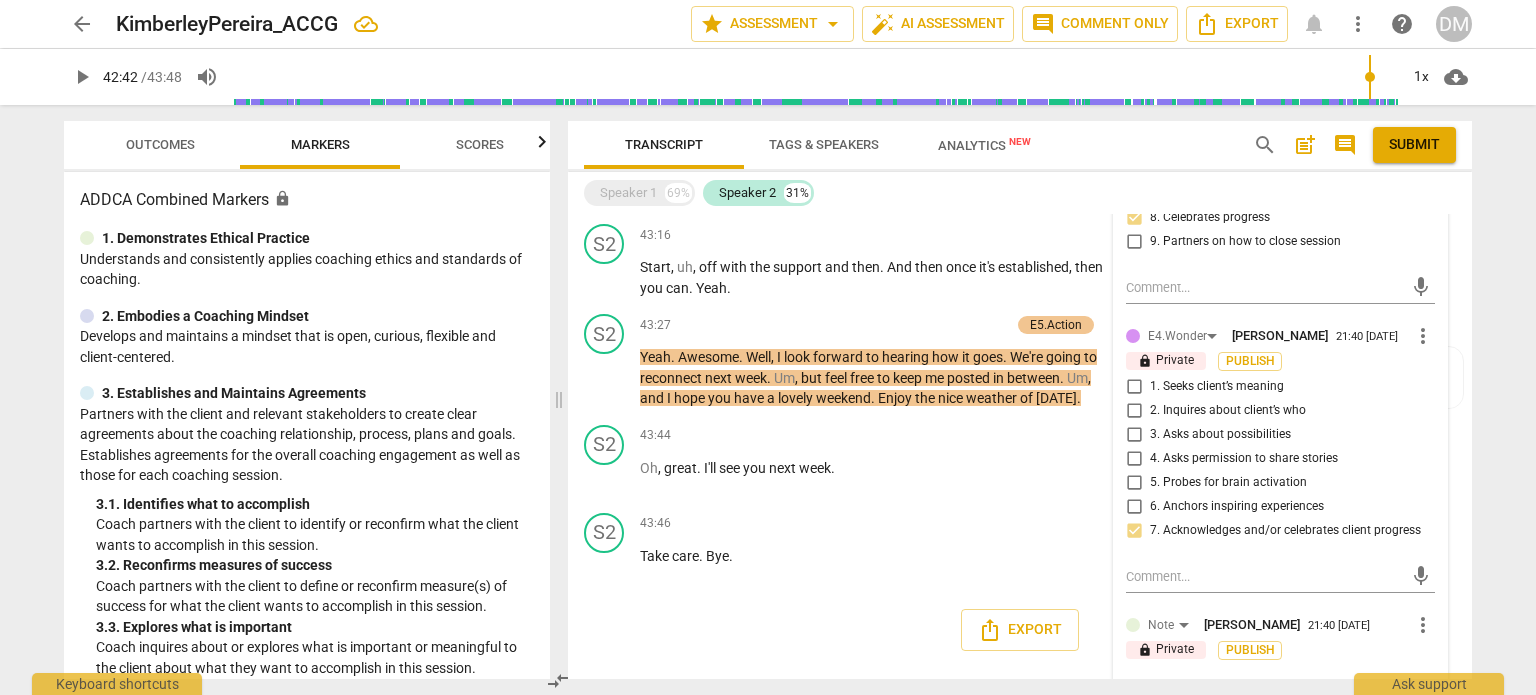 type on "Try shifting to more" 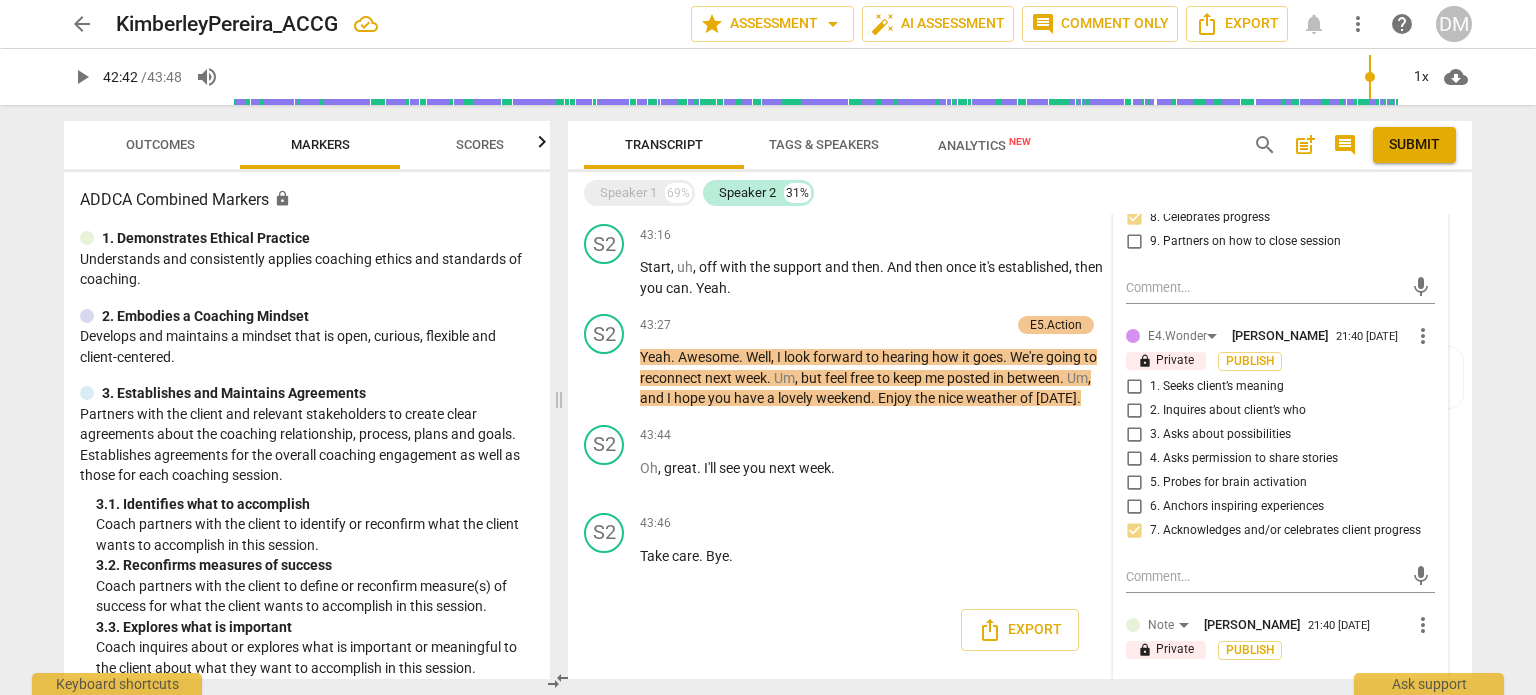 type on "Try shifting to more" 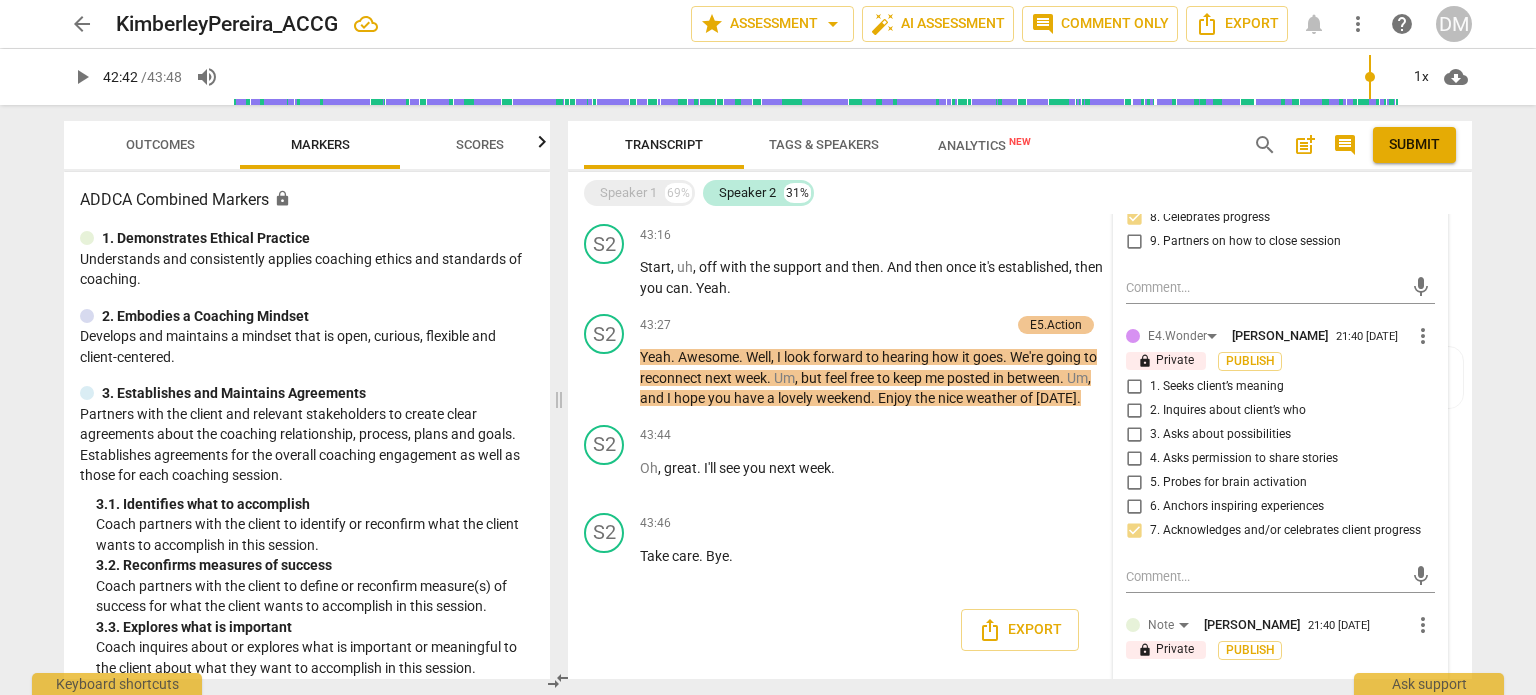 type on "Try shifting to more cli" 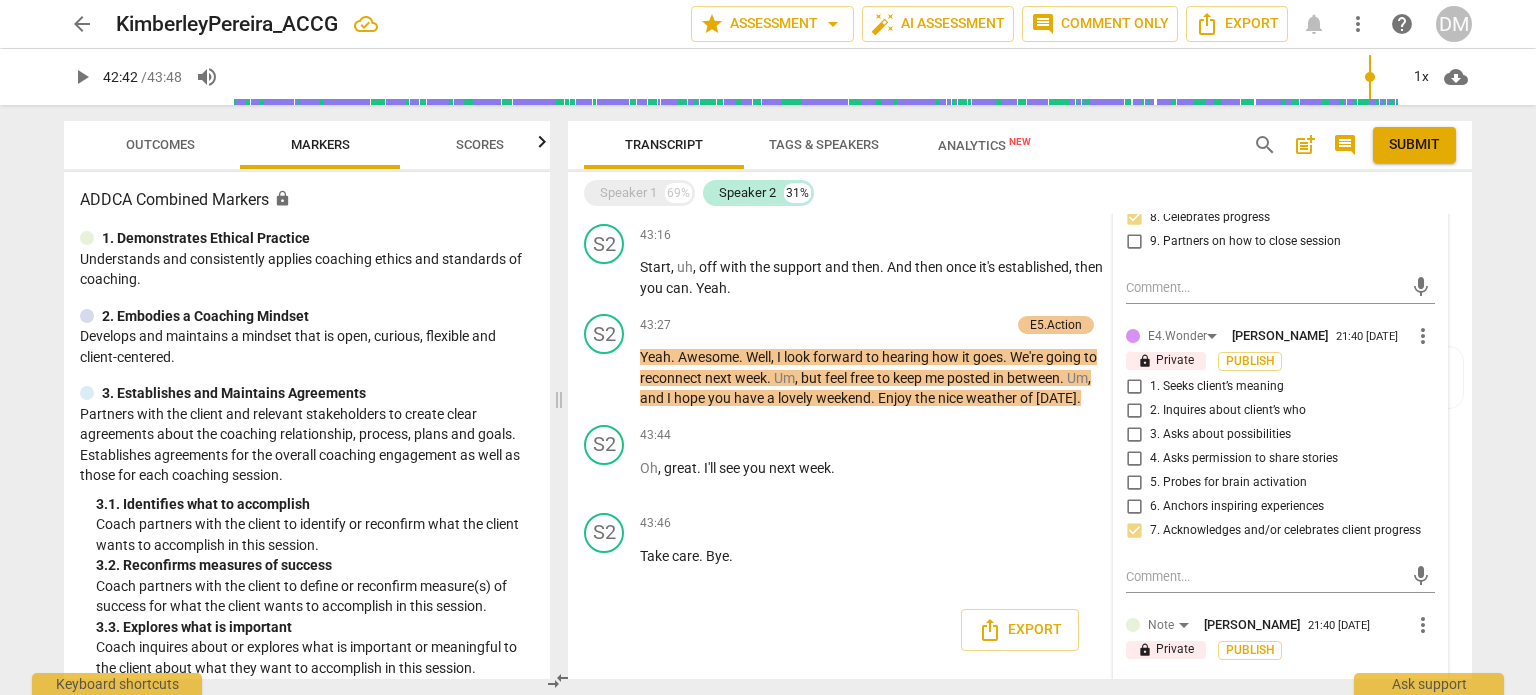 type on "Try shifting to more clie" 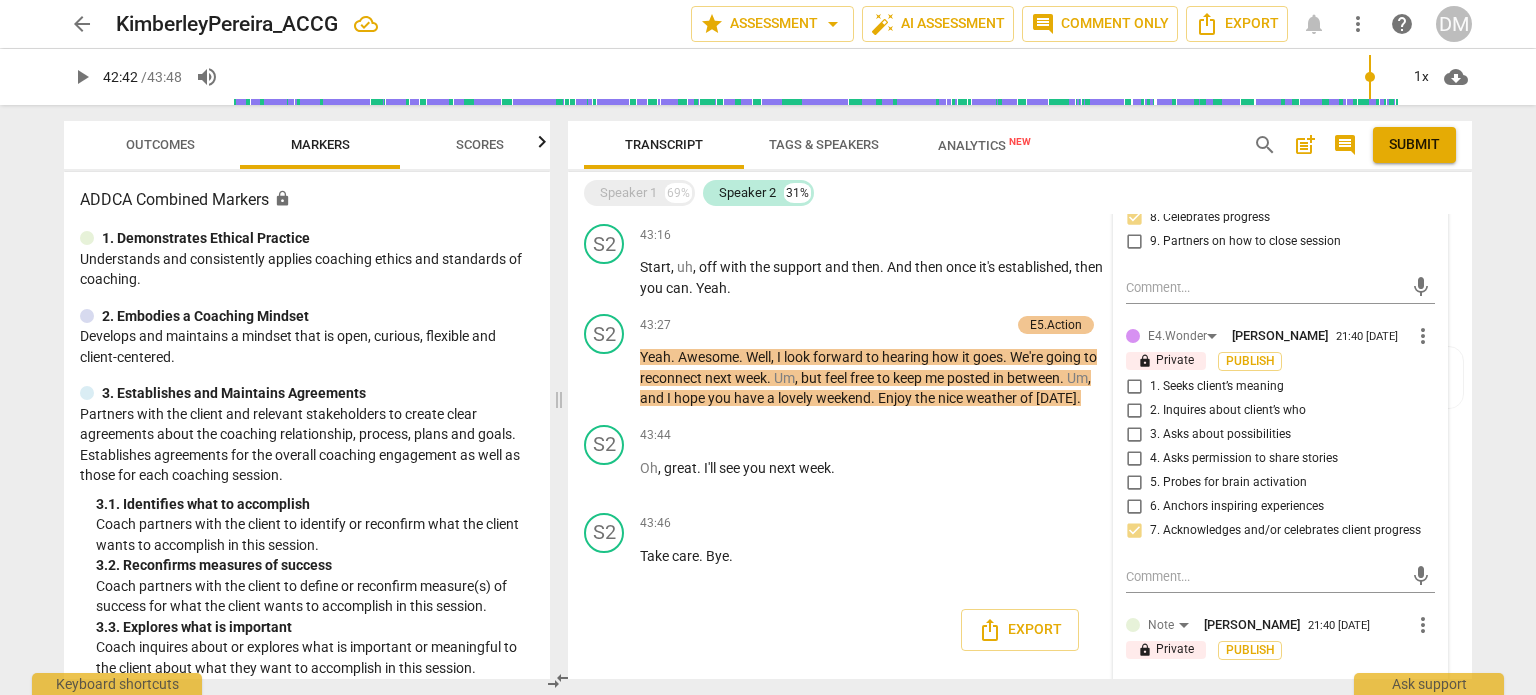 type on "Try shifting to more clien" 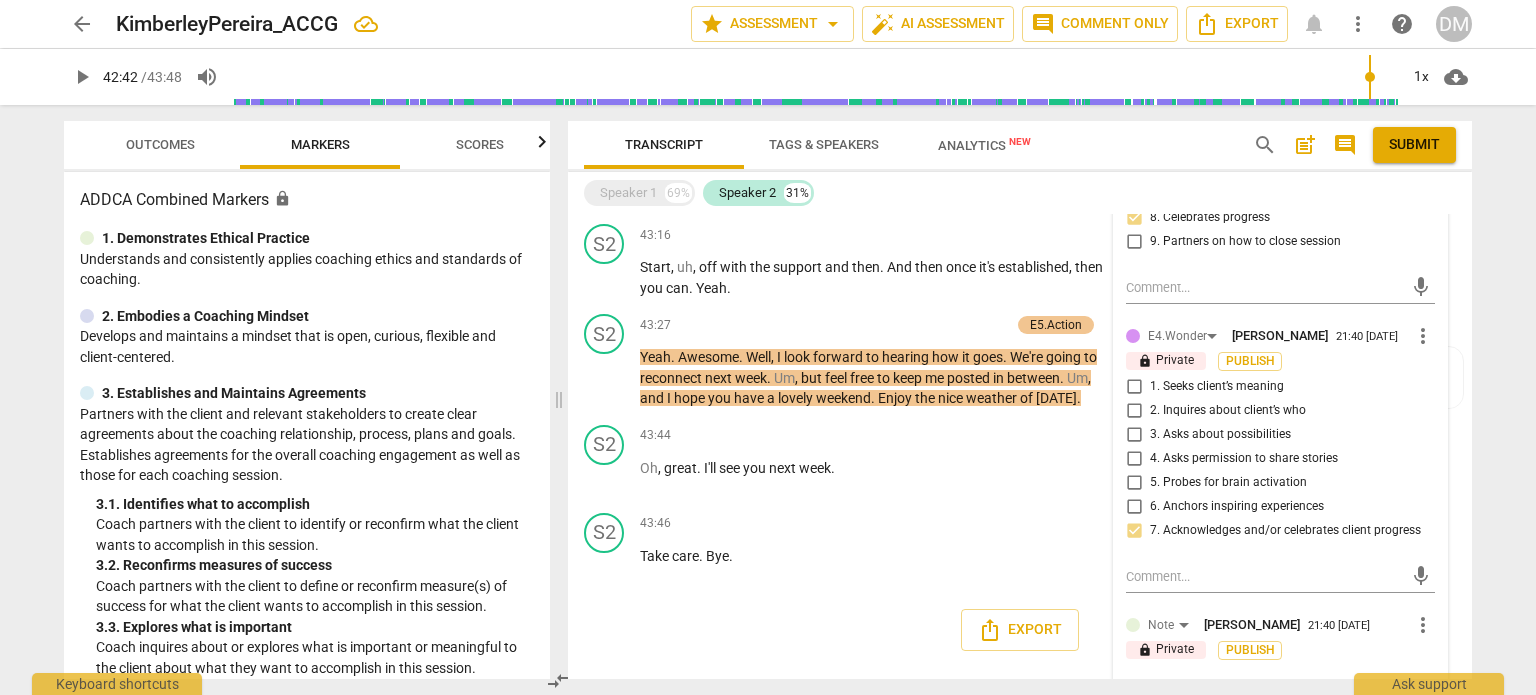 type on "Try shifting to more client" 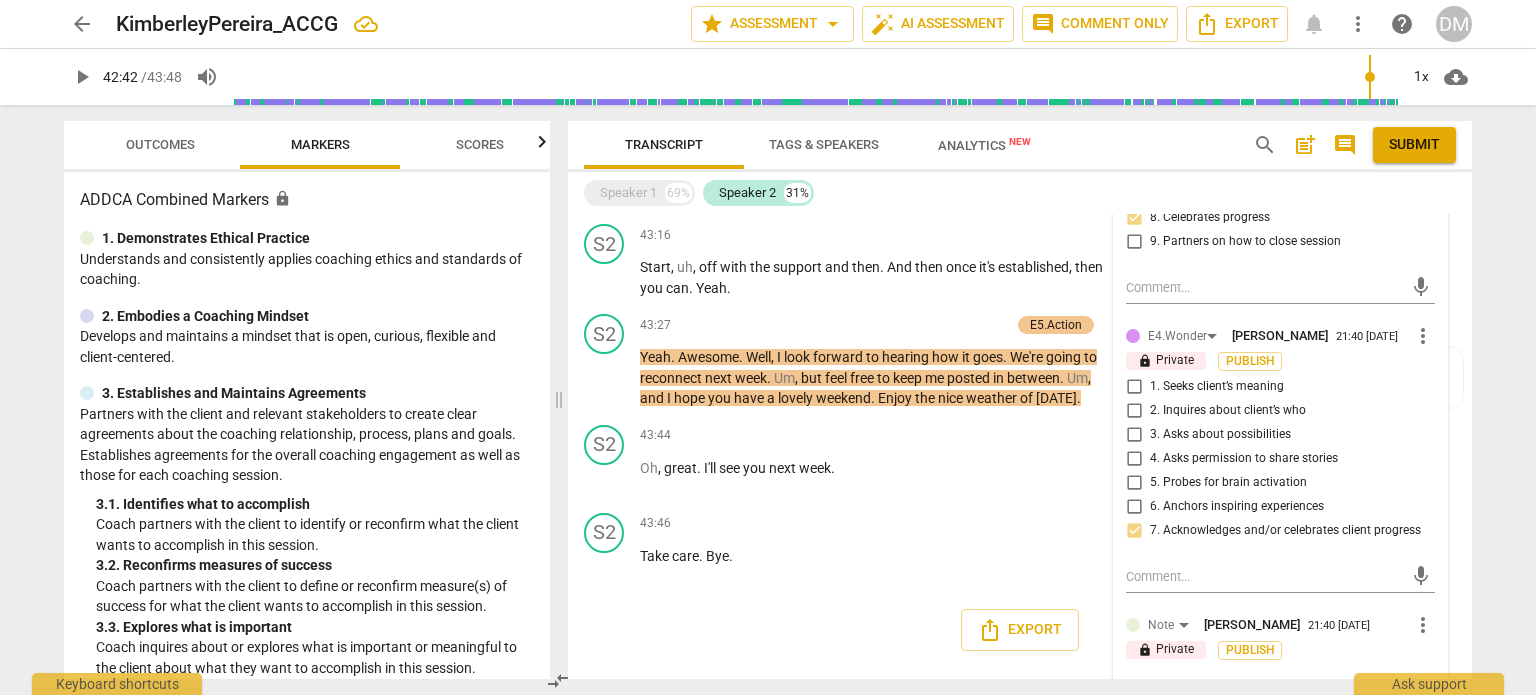 type on "Try shifting to more client-" 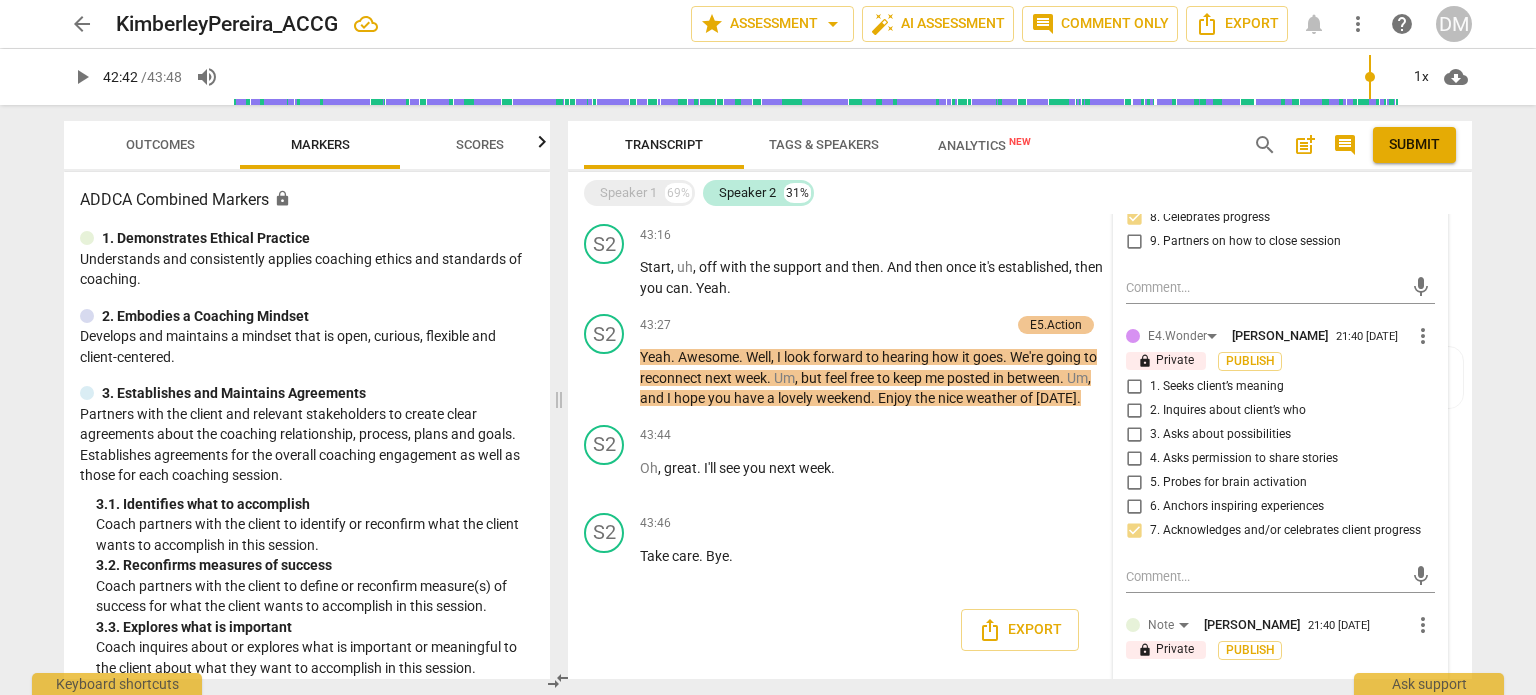 type on "Try shifting to more client-" 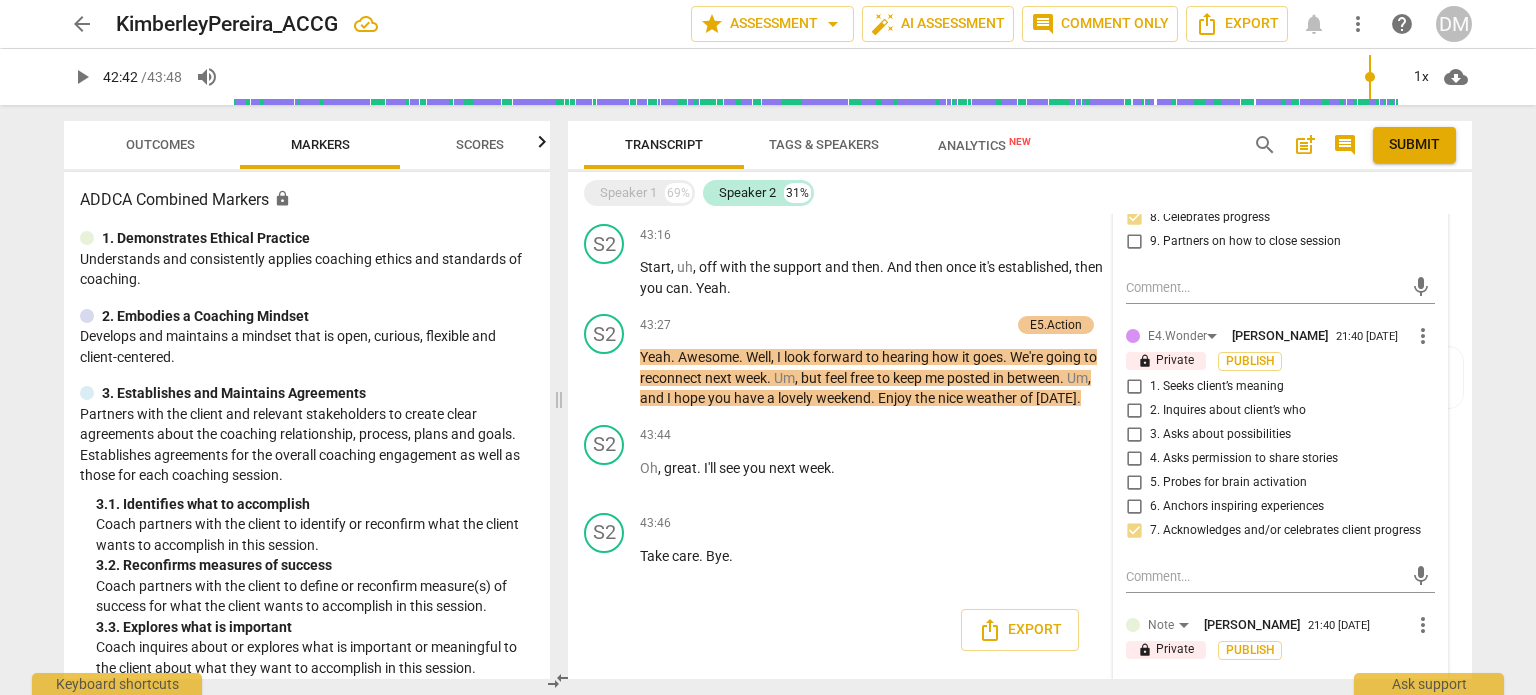 type on "Try shifting to more client-ce" 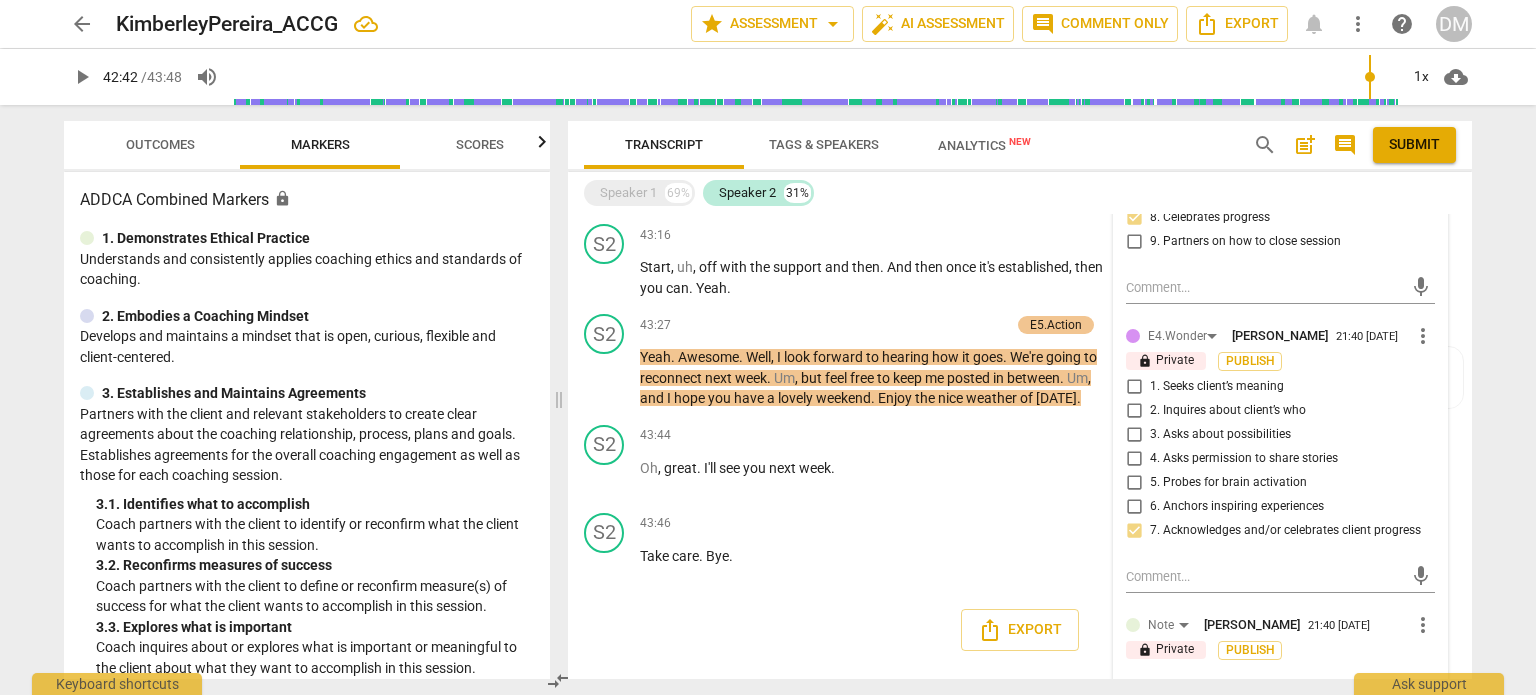 type on "Try shifting to more client-cen" 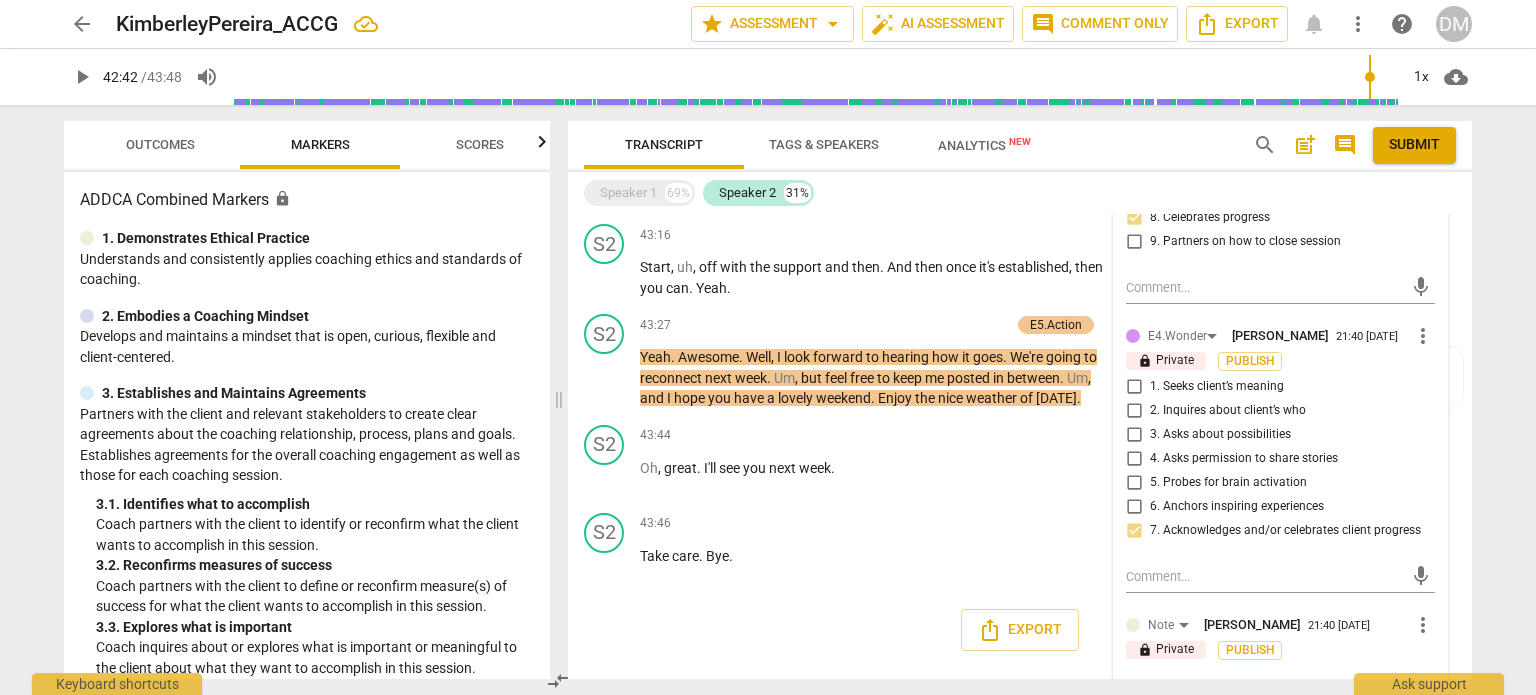 type on "Try shifting to more client-cen" 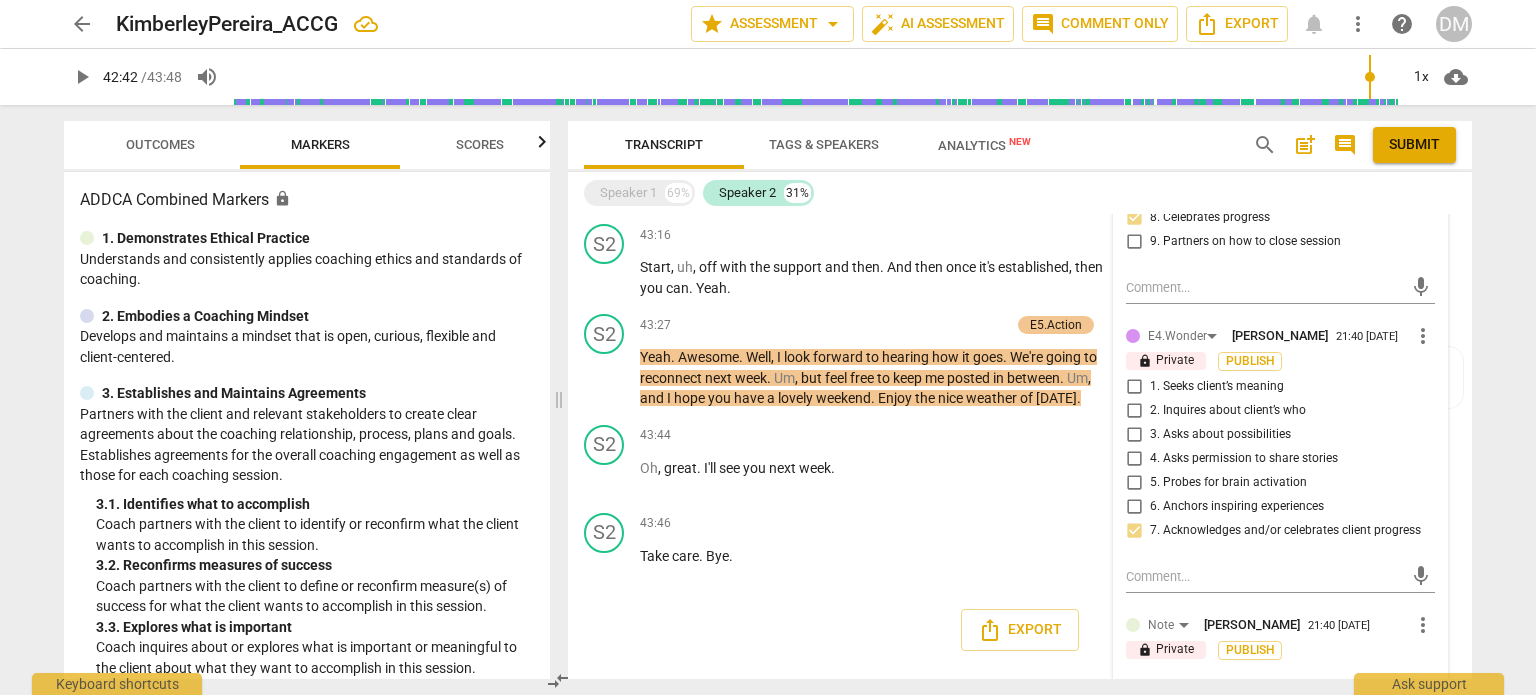 type on "Try shifting to more client-cent" 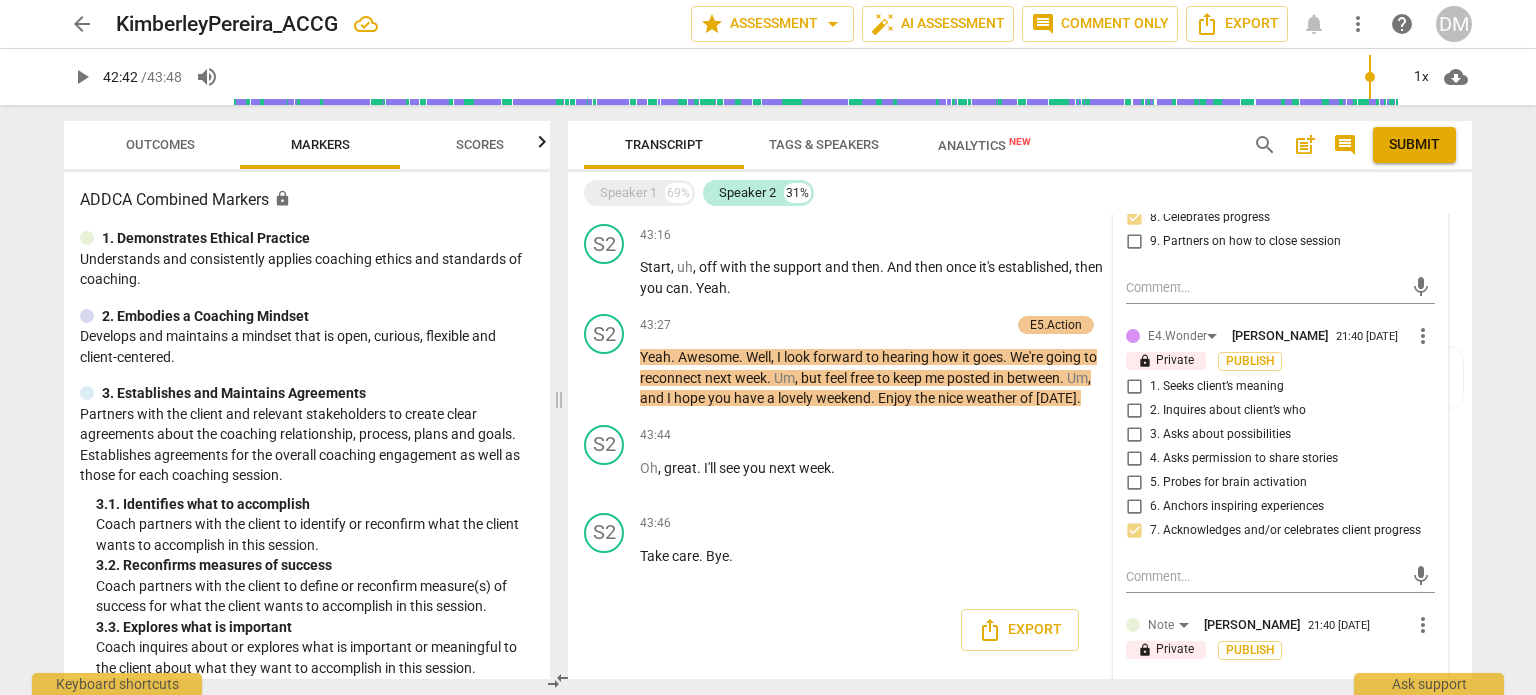 type on "Try shifting to more client-cent" 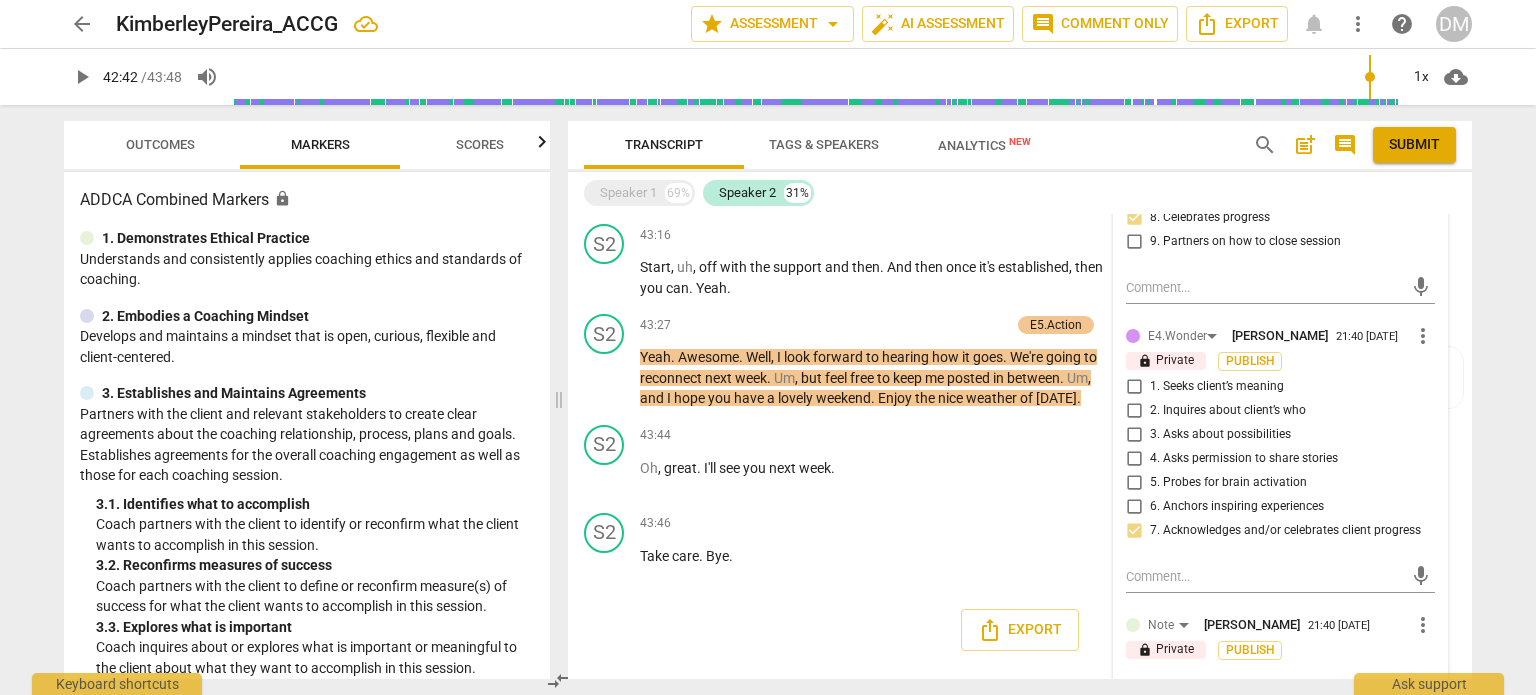 type on "Try shifting to more client-cente" 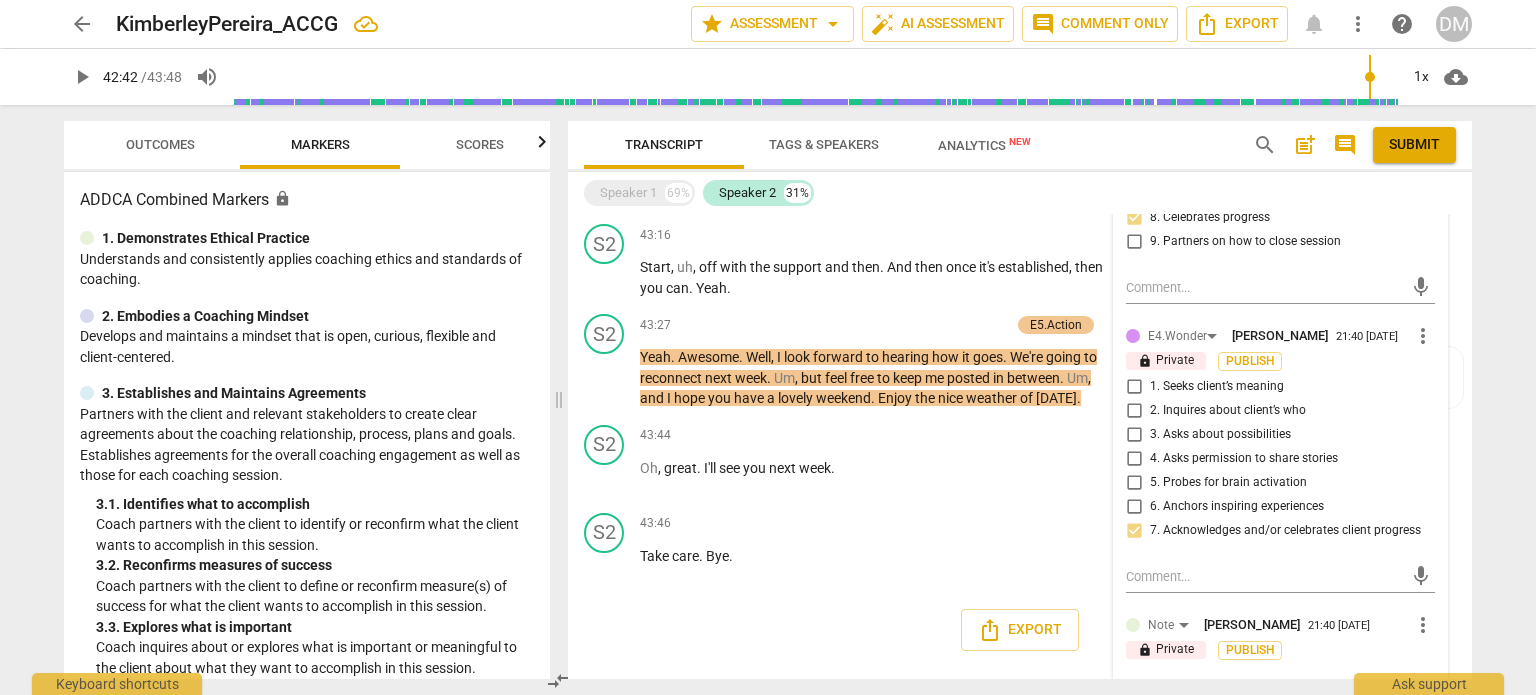 type on "Try shifting to more client-center" 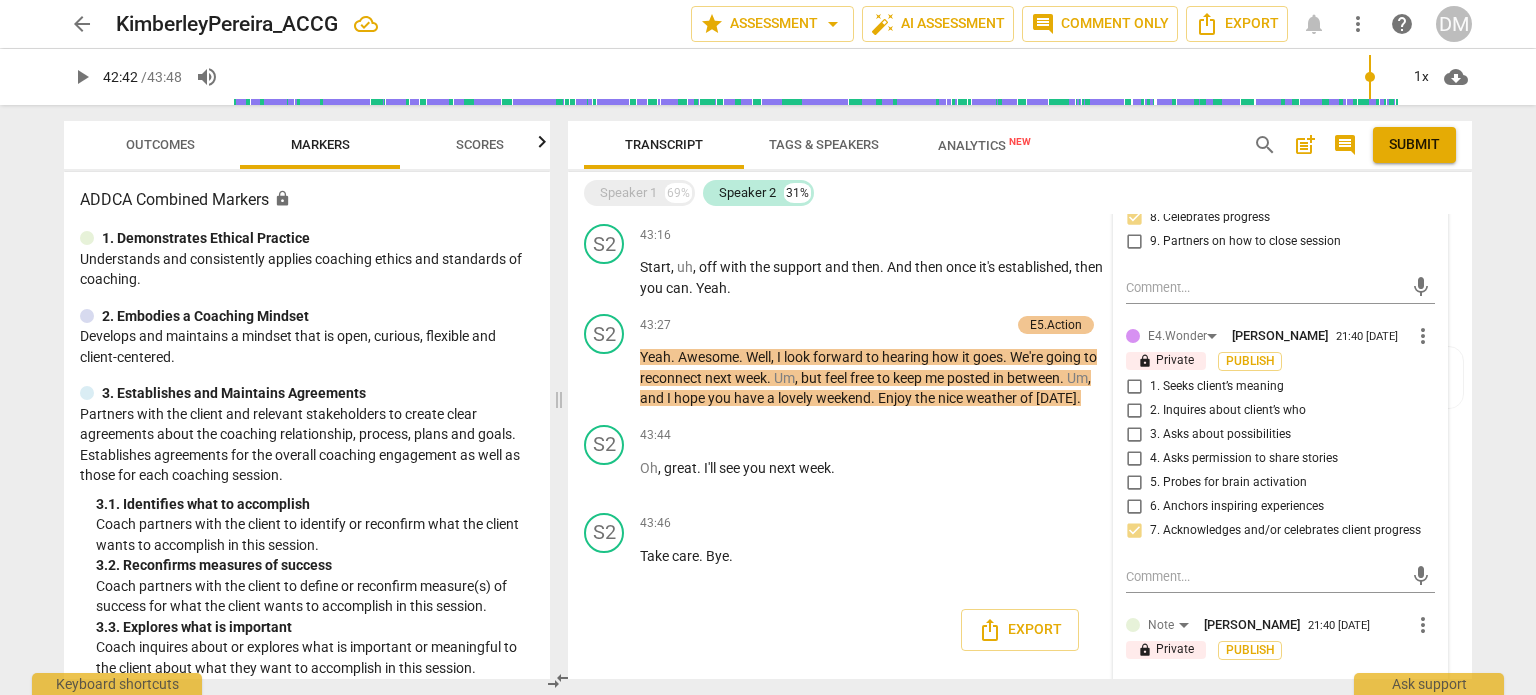 type on "Try shifting to more client-centered lan" 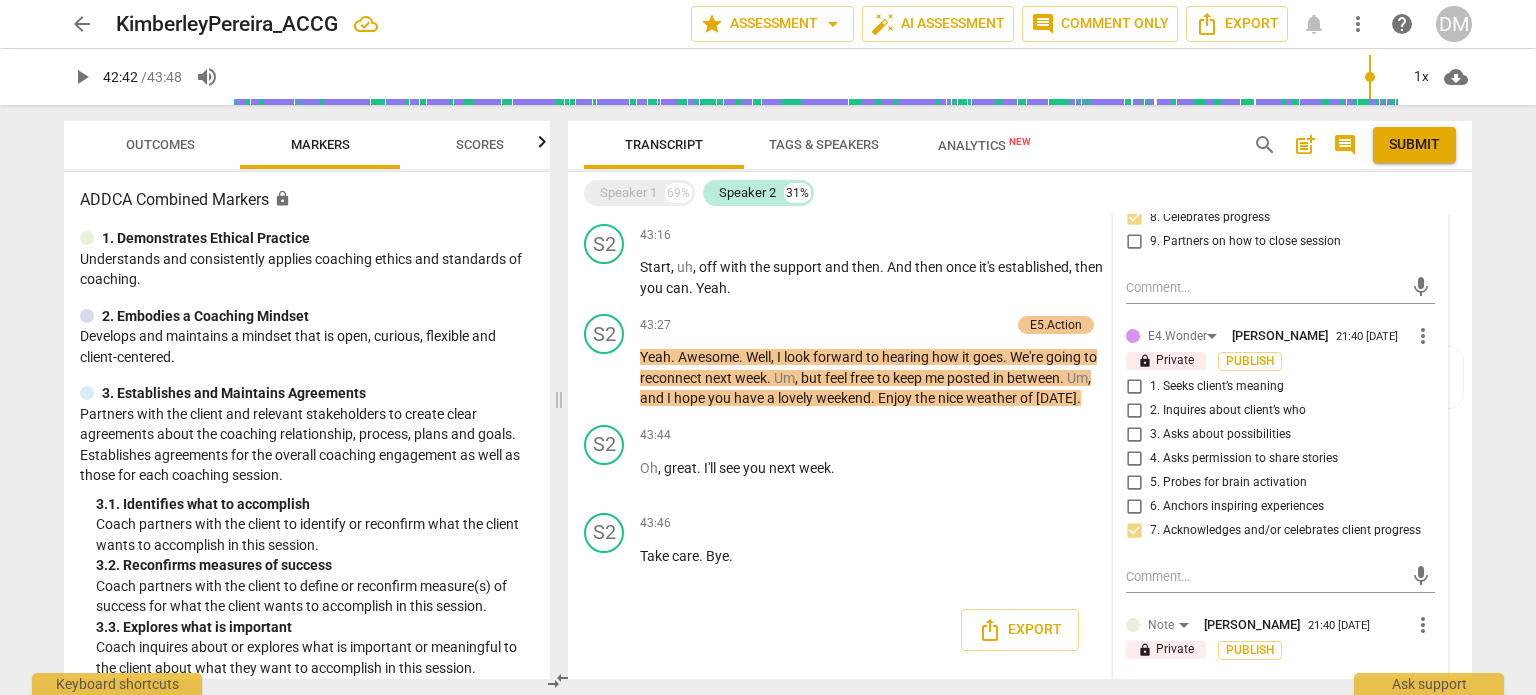 click on "Try shifting to more client-centered language" at bounding box center [1264, 691] 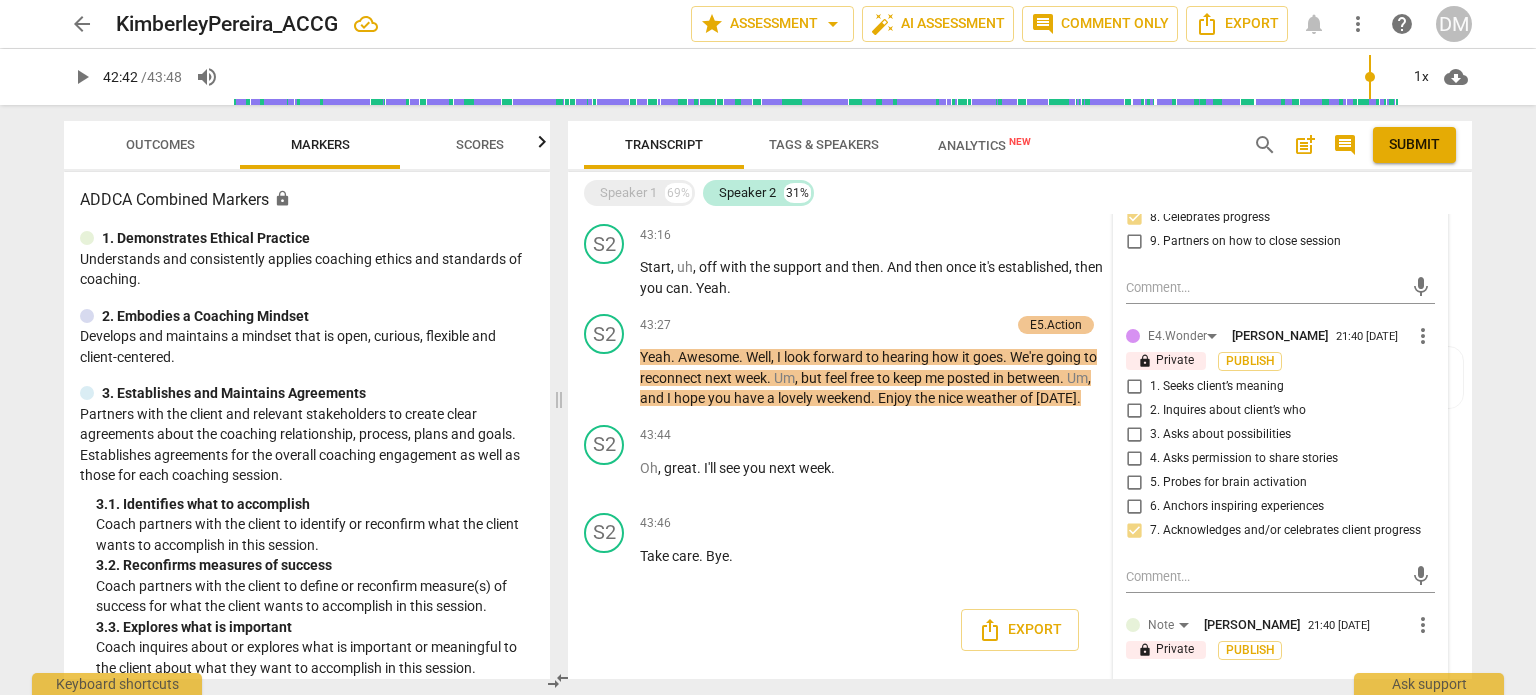 type on "Try shifting to more client-centered language" 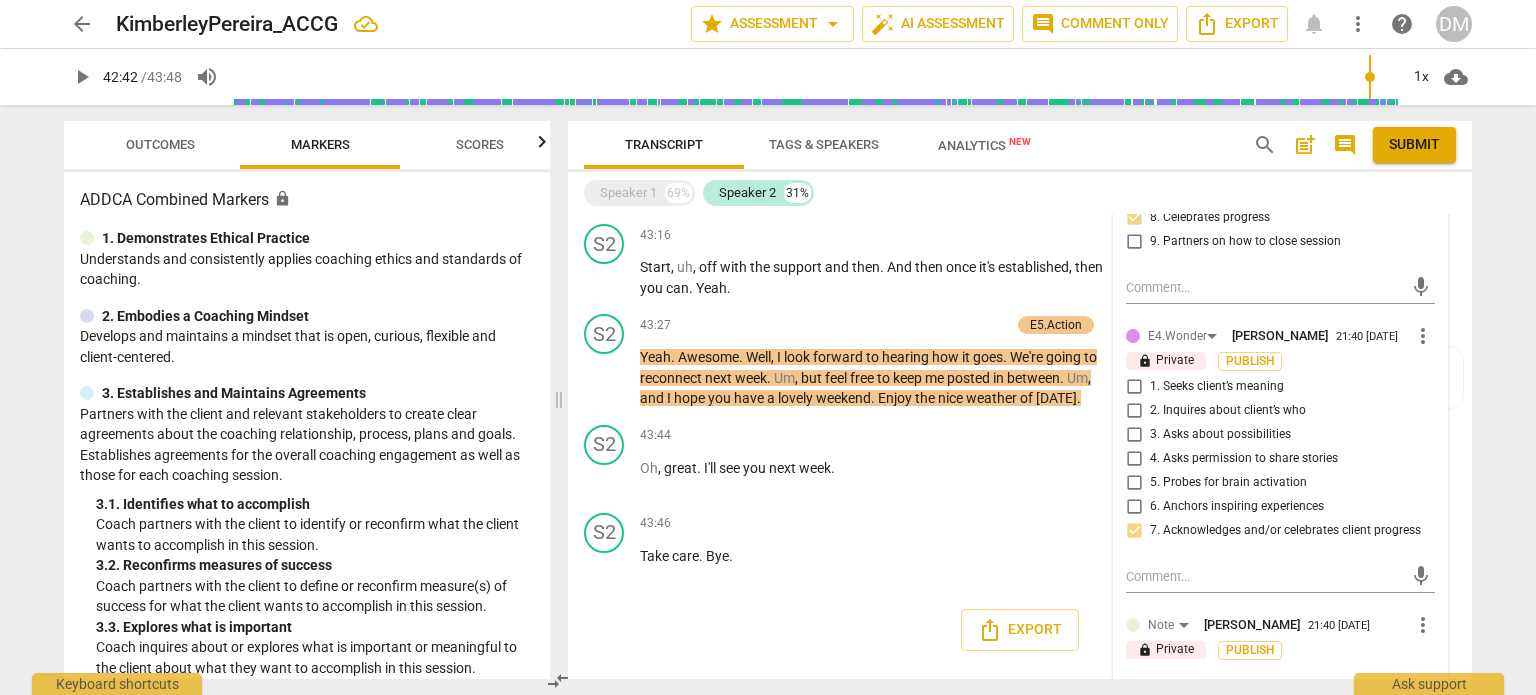 type 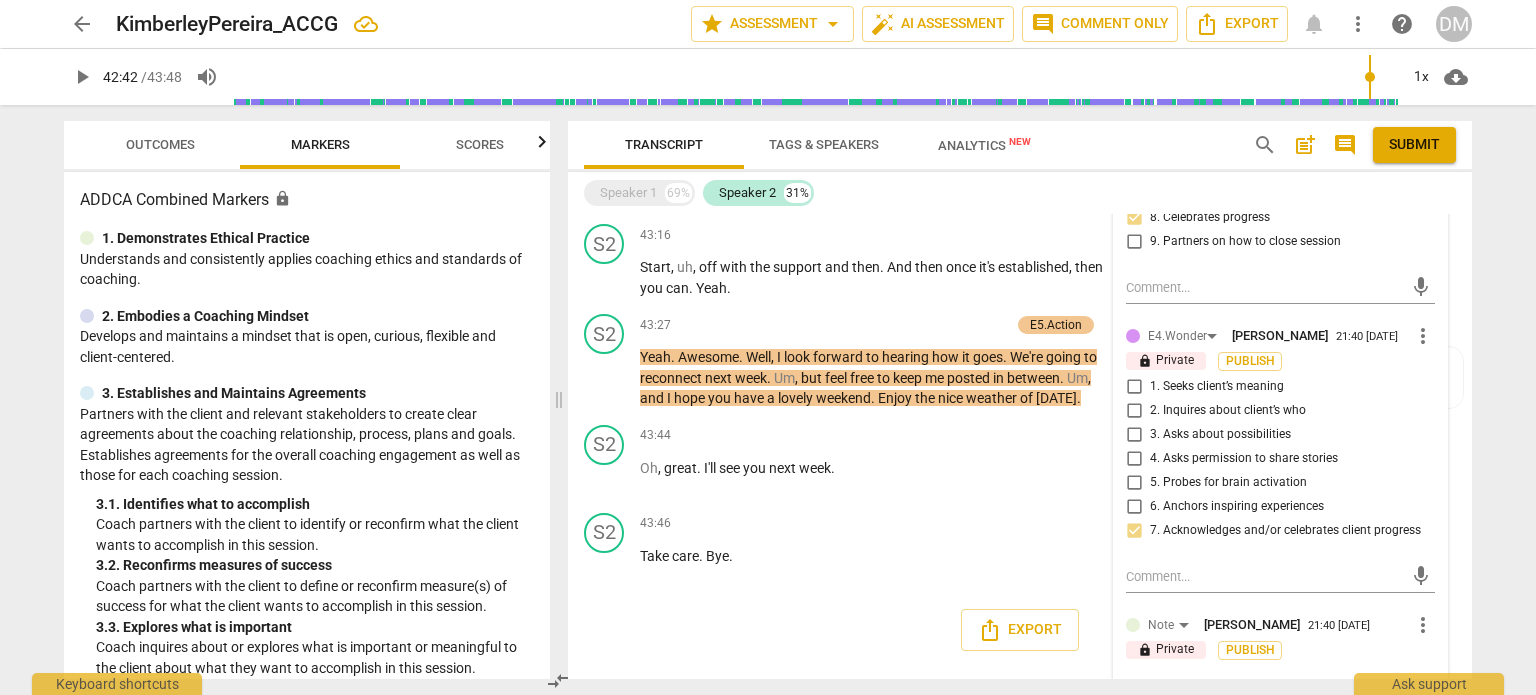 scroll, scrollTop: 0, scrollLeft: 0, axis: both 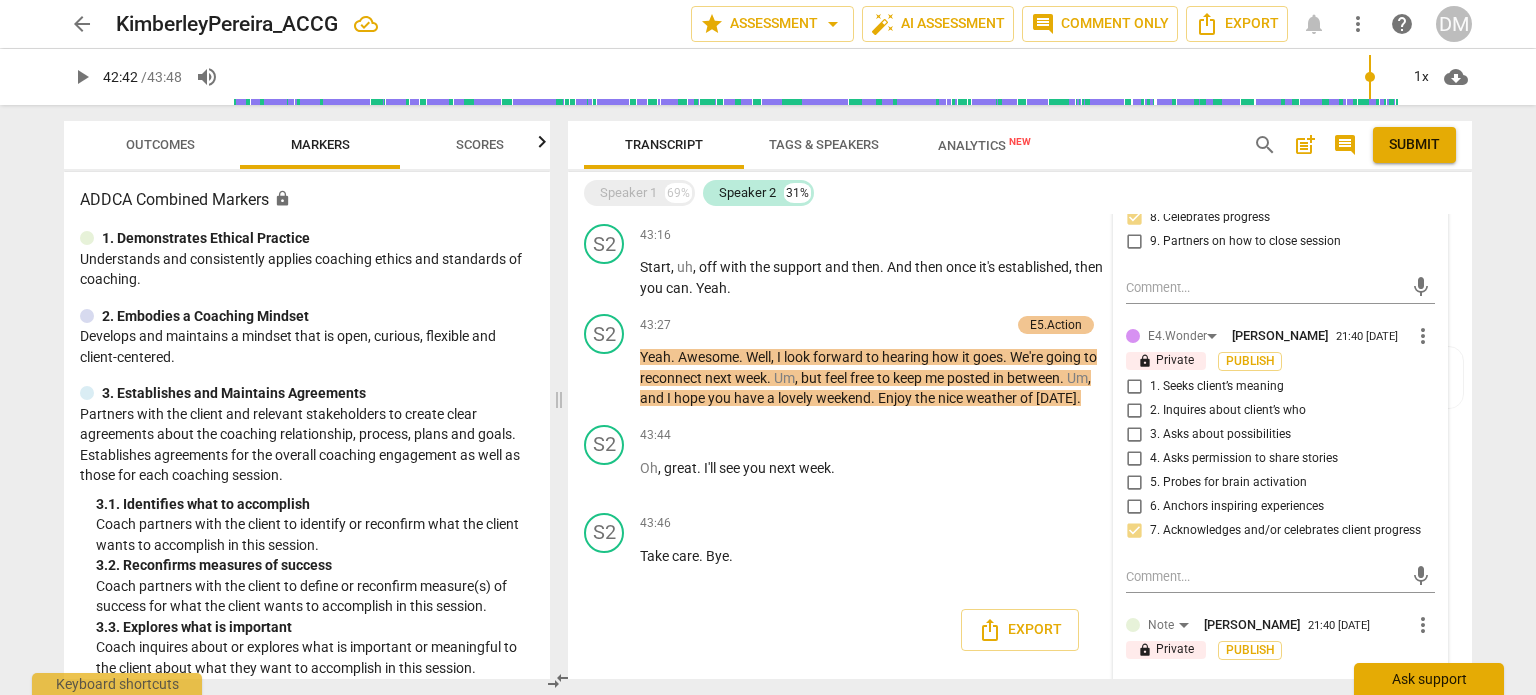 drag, startPoint x: 1389, startPoint y: 651, endPoint x: 1444, endPoint y: 692, distance: 68.60029 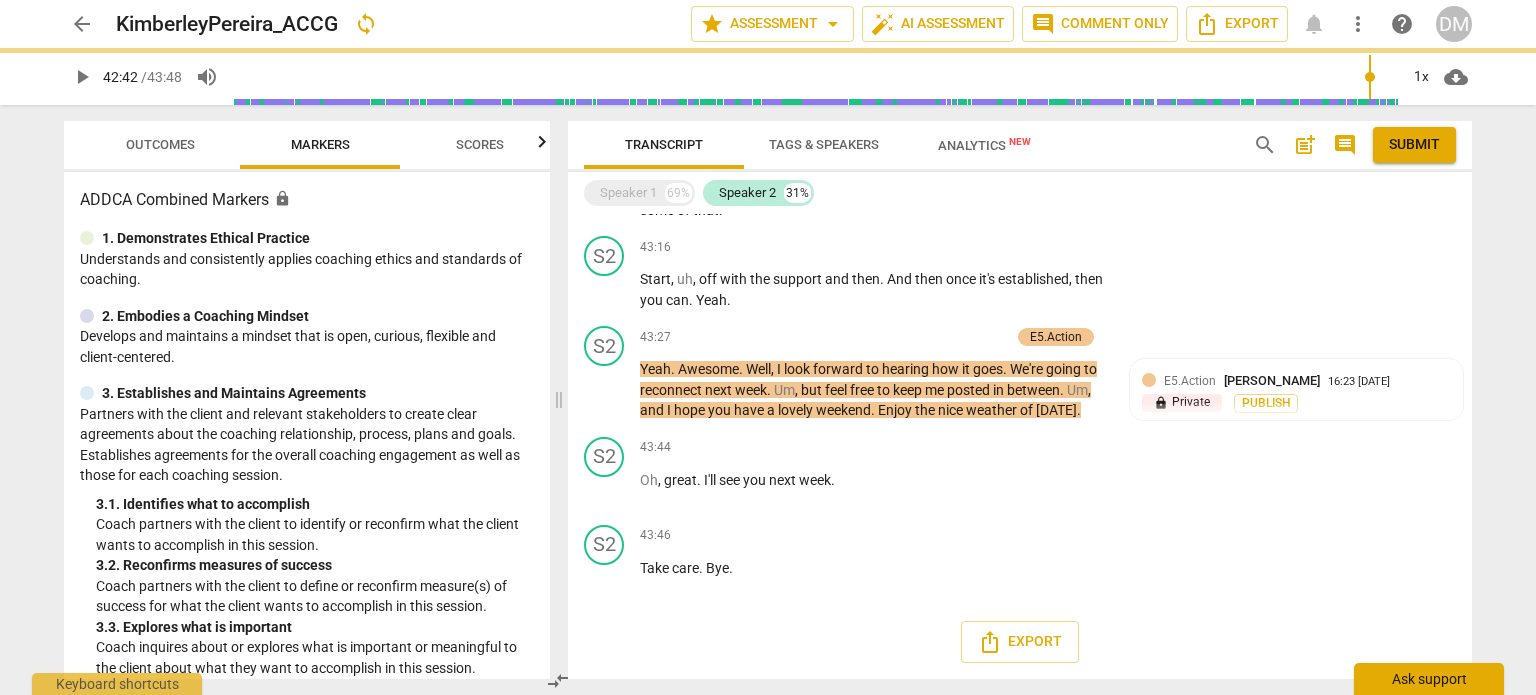 scroll, scrollTop: 7546, scrollLeft: 0, axis: vertical 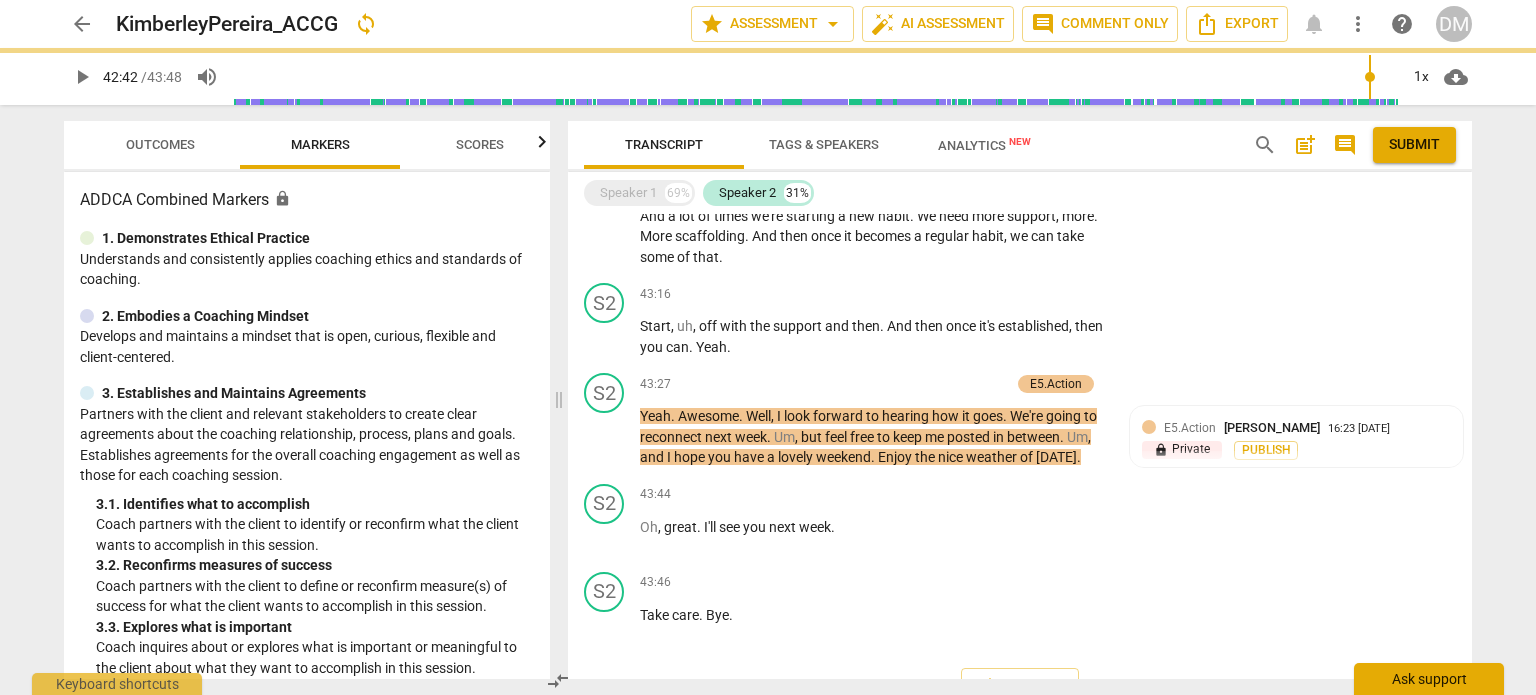 click on "Ask support" at bounding box center [1429, 679] 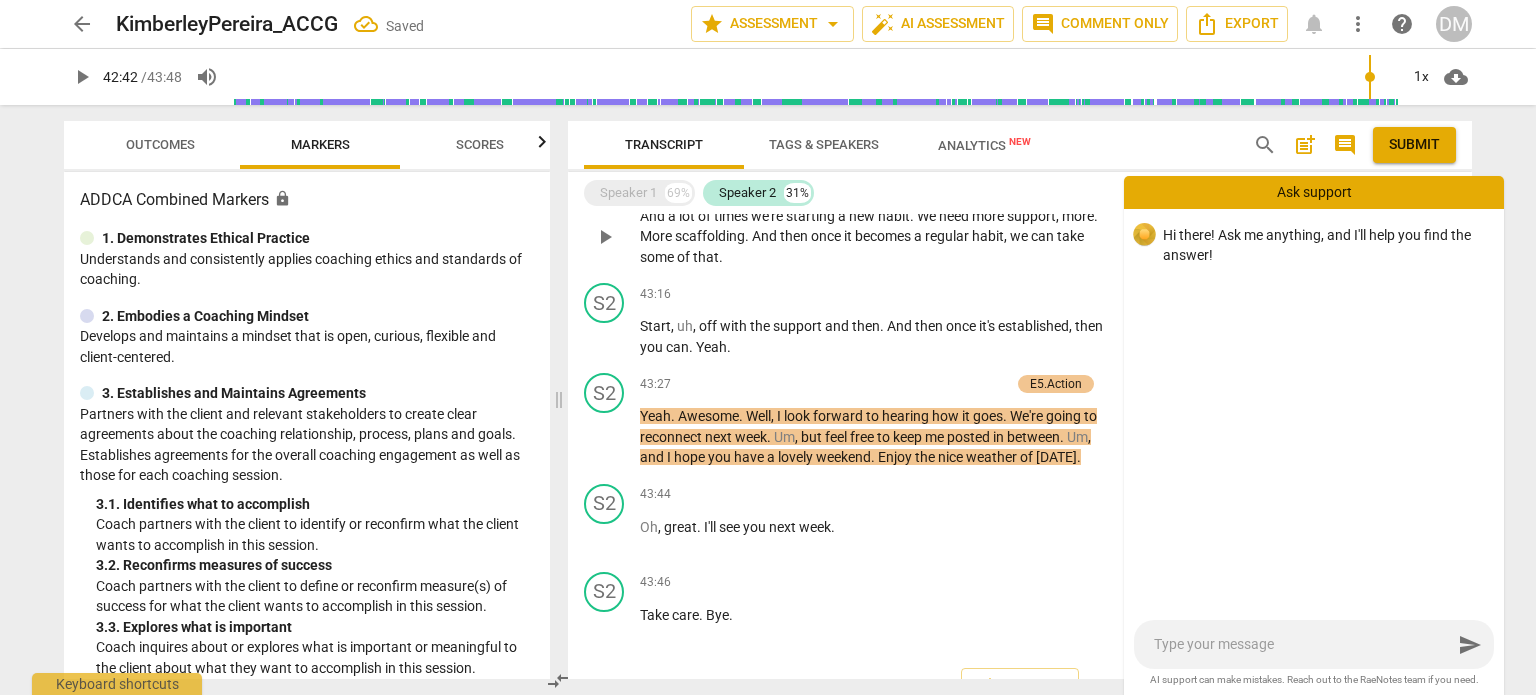 click on "And   a   lot   of   times   we're   starting   a   new   habit .   We   need   more   support ,   more .   More   scaffolding .   And   then   once   it   becomes   a   regular   habit ,   we   can   take   some   of   that ." at bounding box center [874, 237] 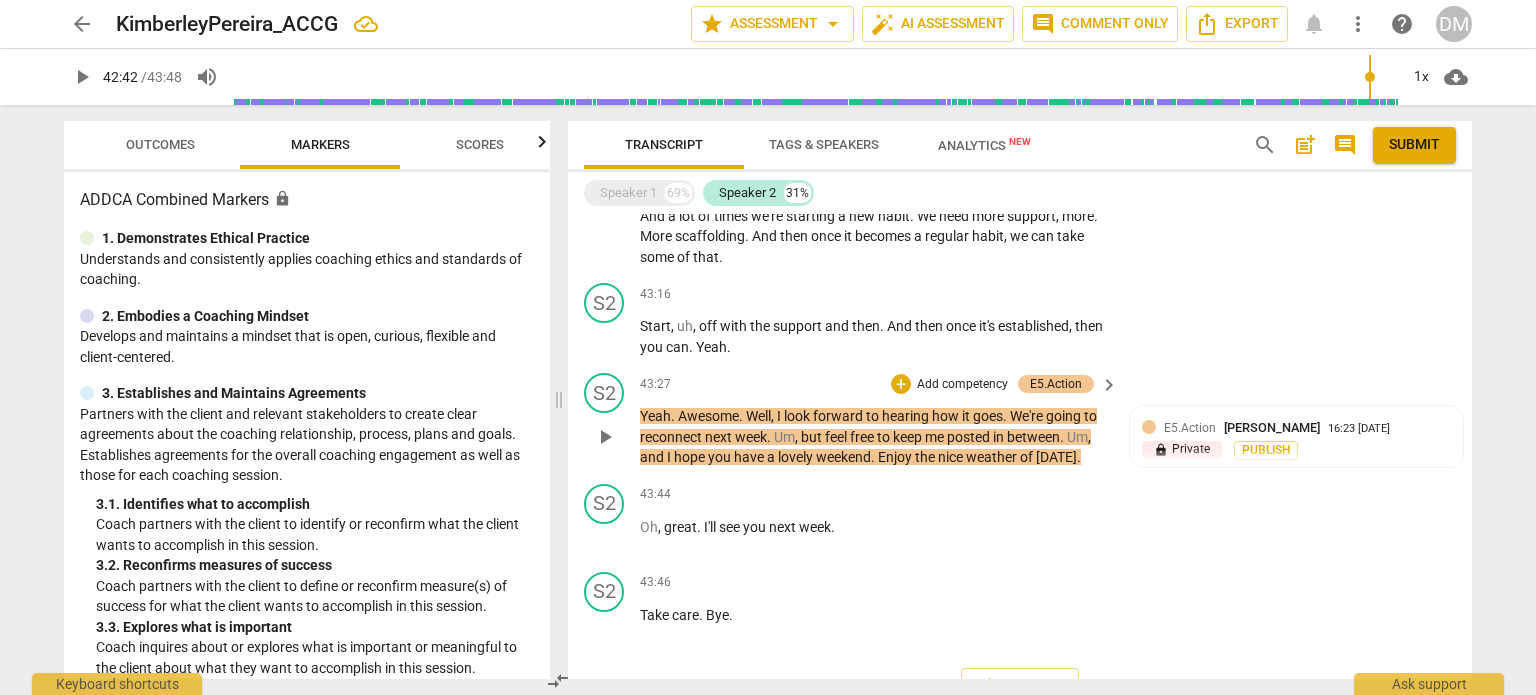 click on "keep" at bounding box center [909, 437] 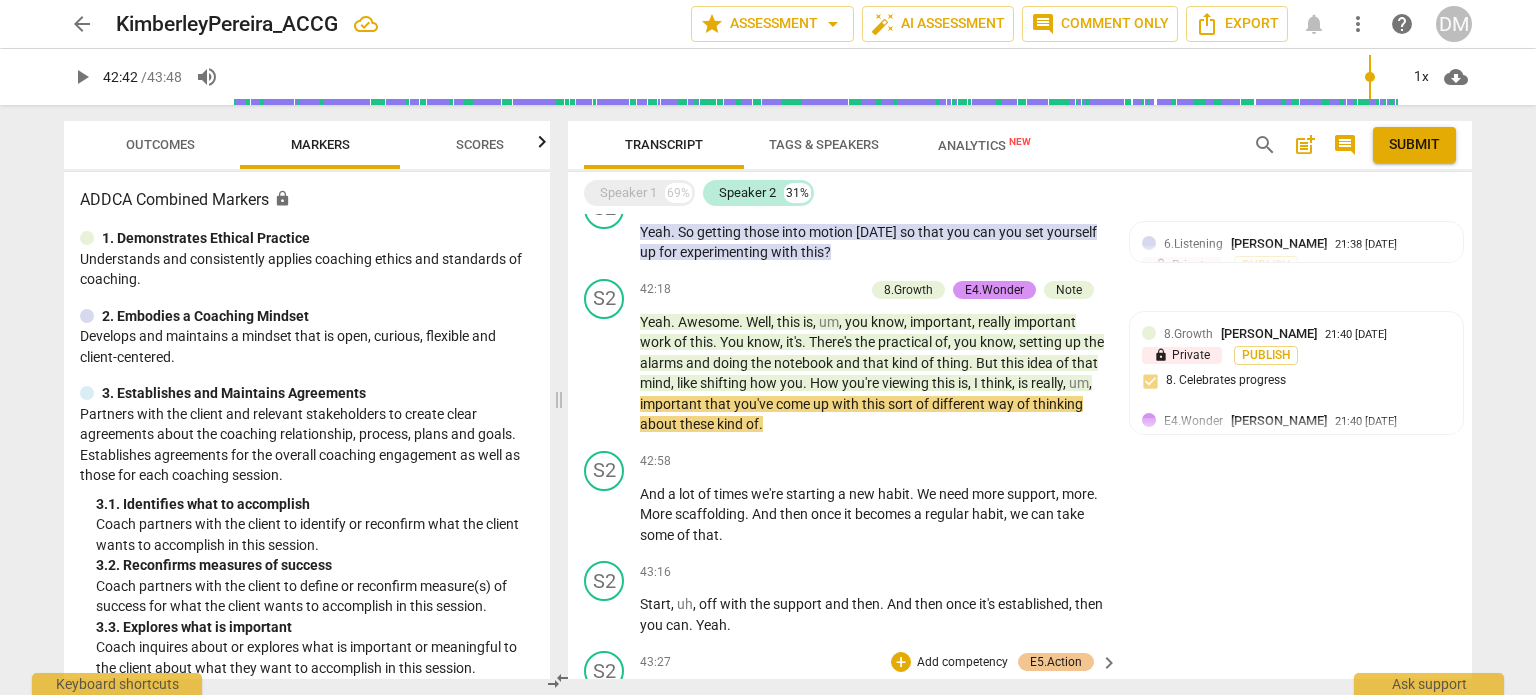 scroll, scrollTop: 7269, scrollLeft: 0, axis: vertical 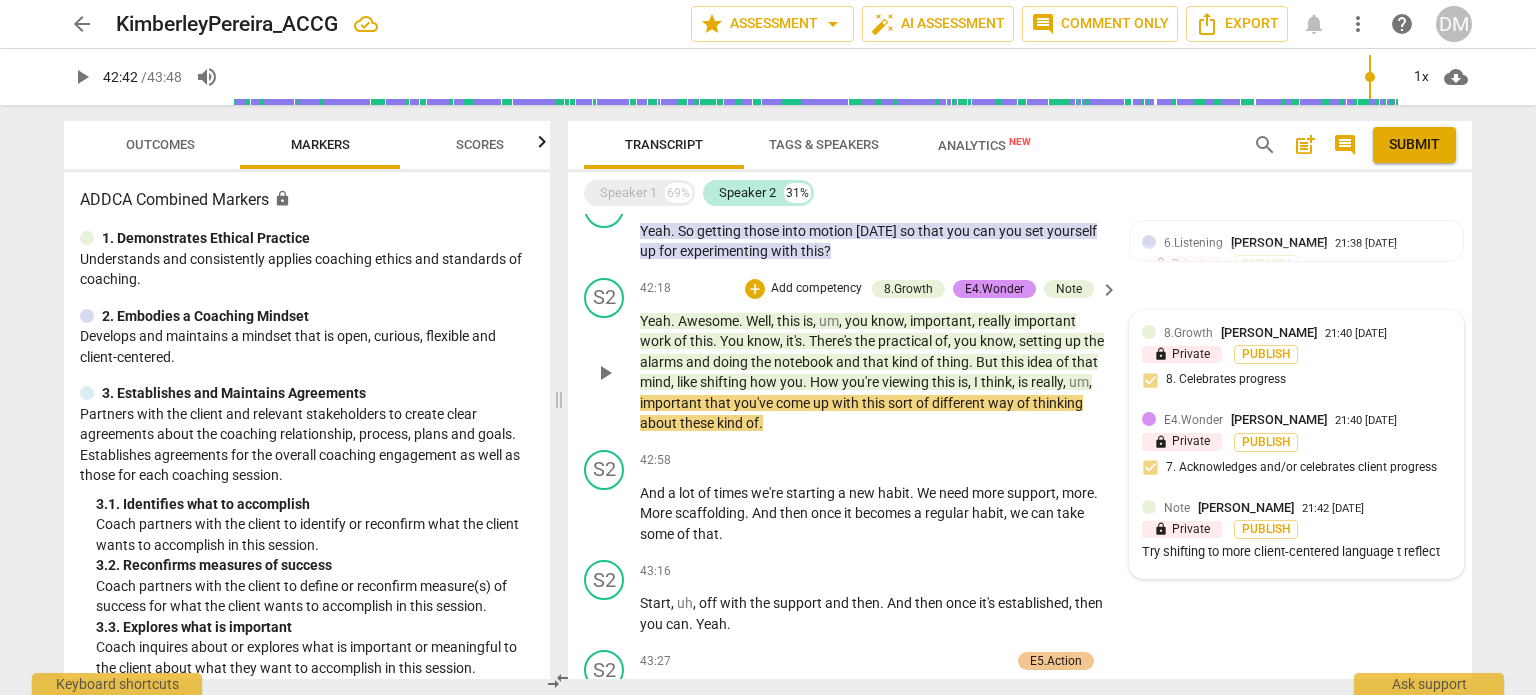 click on "Try shifting to more client-centered language t reflect" at bounding box center (1296, 552) 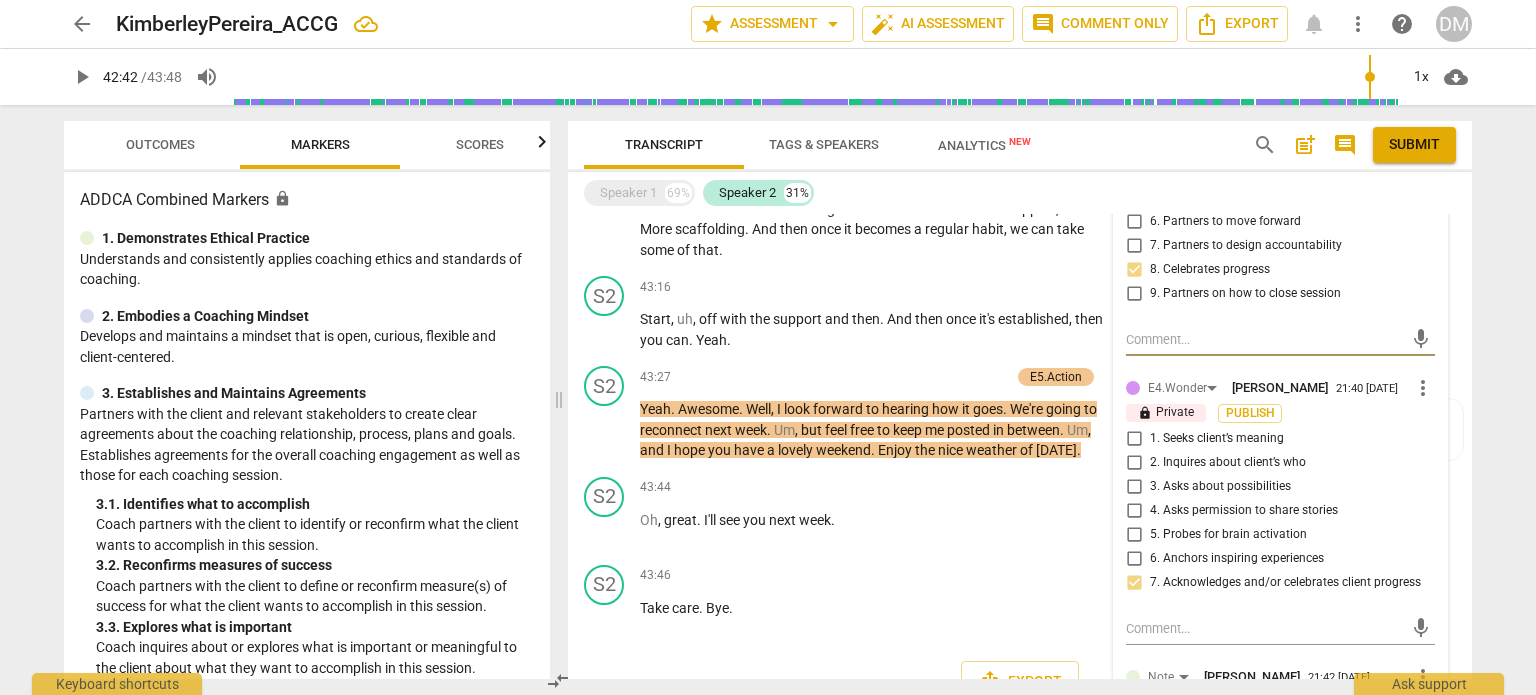 scroll, scrollTop: 7624, scrollLeft: 0, axis: vertical 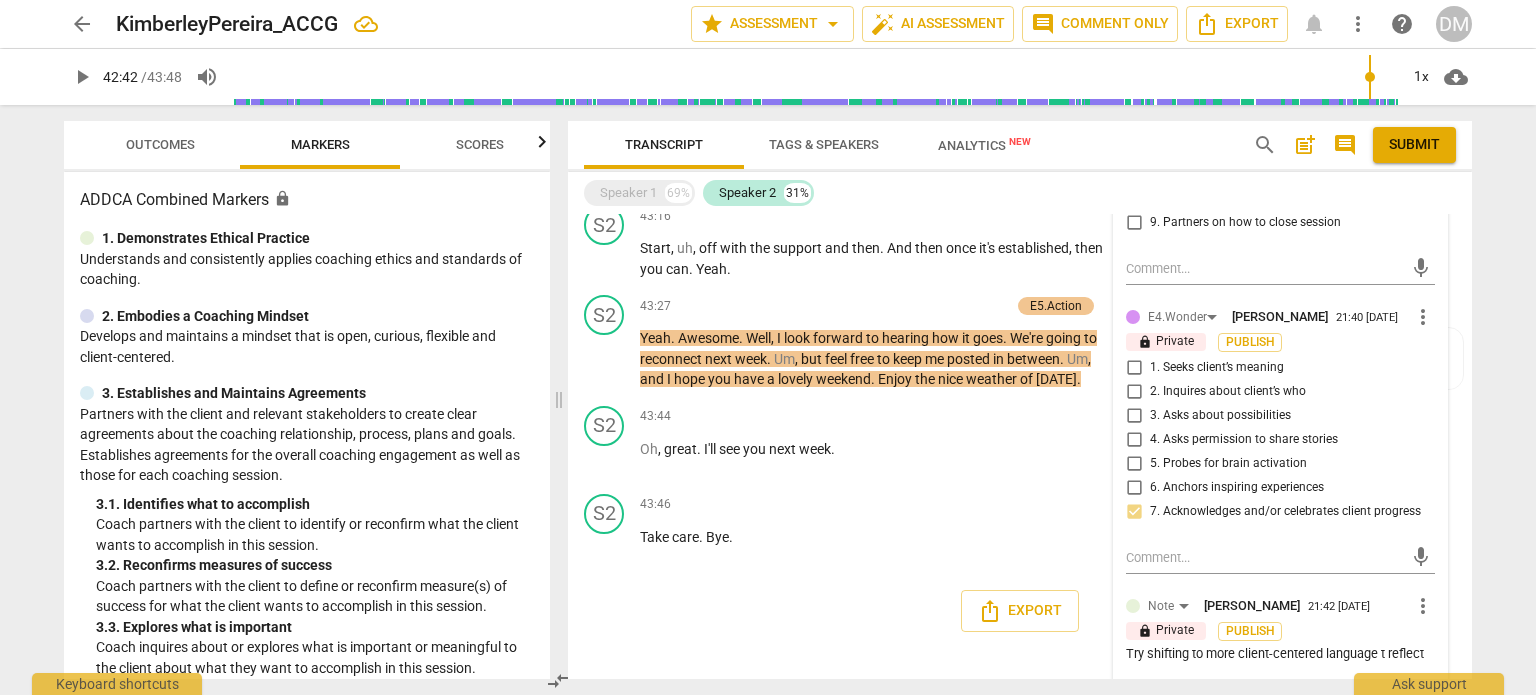 click on "Try shifting to more client-centered language t reflect" at bounding box center [1280, 654] 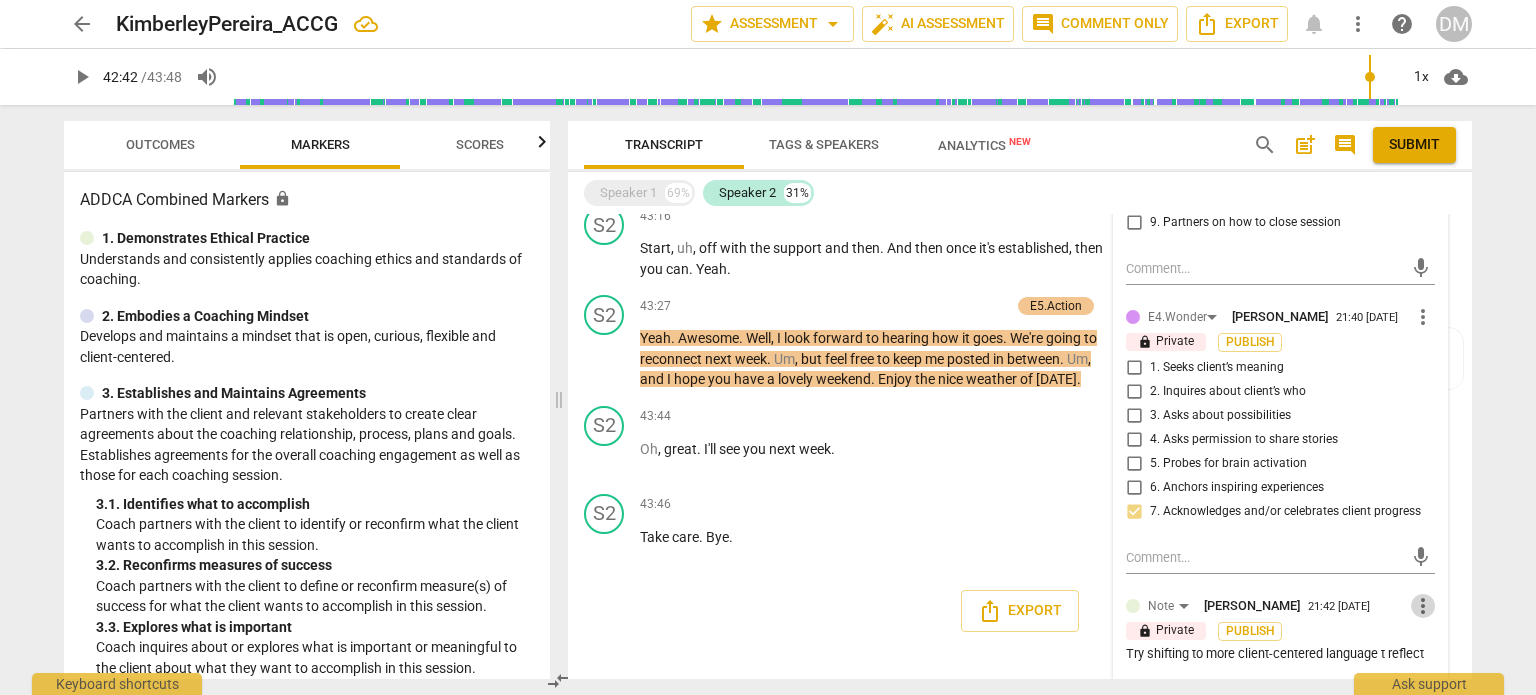 click on "more_vert" at bounding box center (1423, 606) 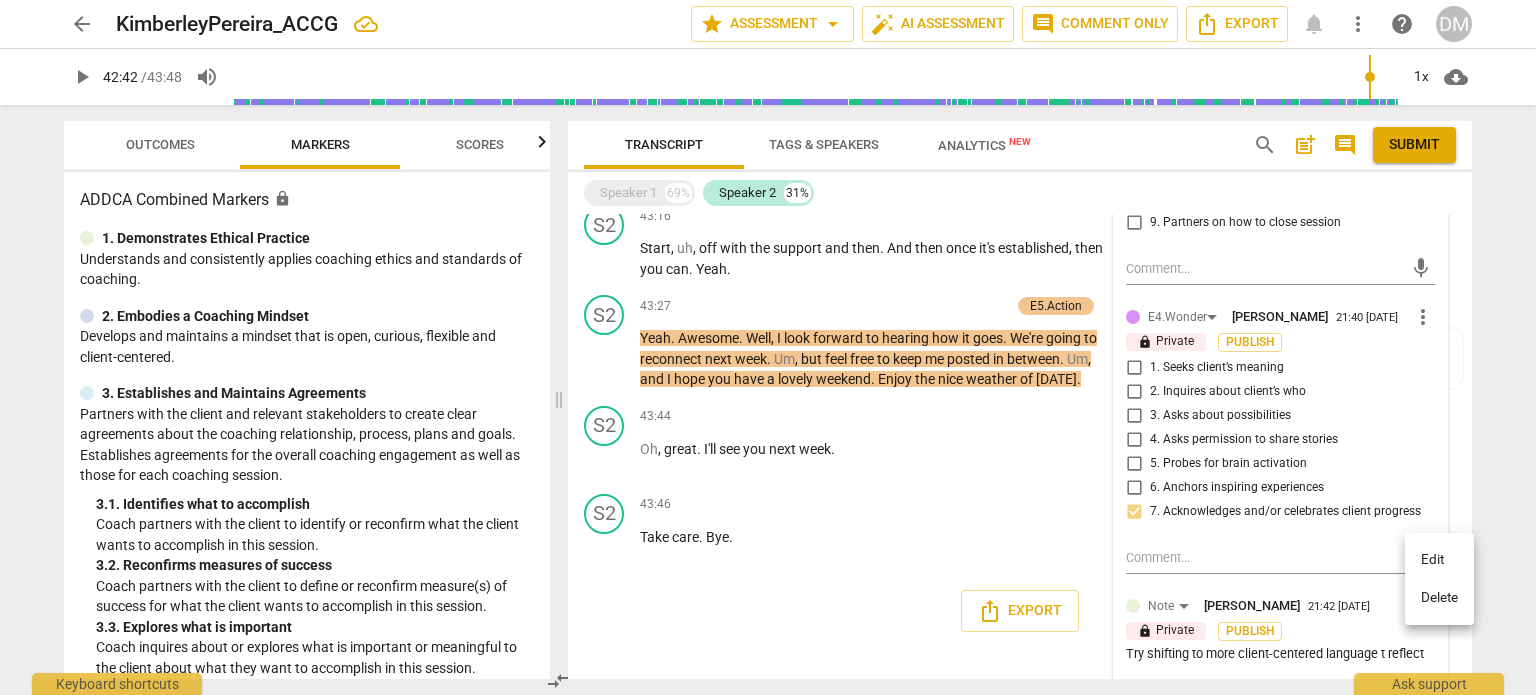 click on "Delete" at bounding box center [1439, 598] 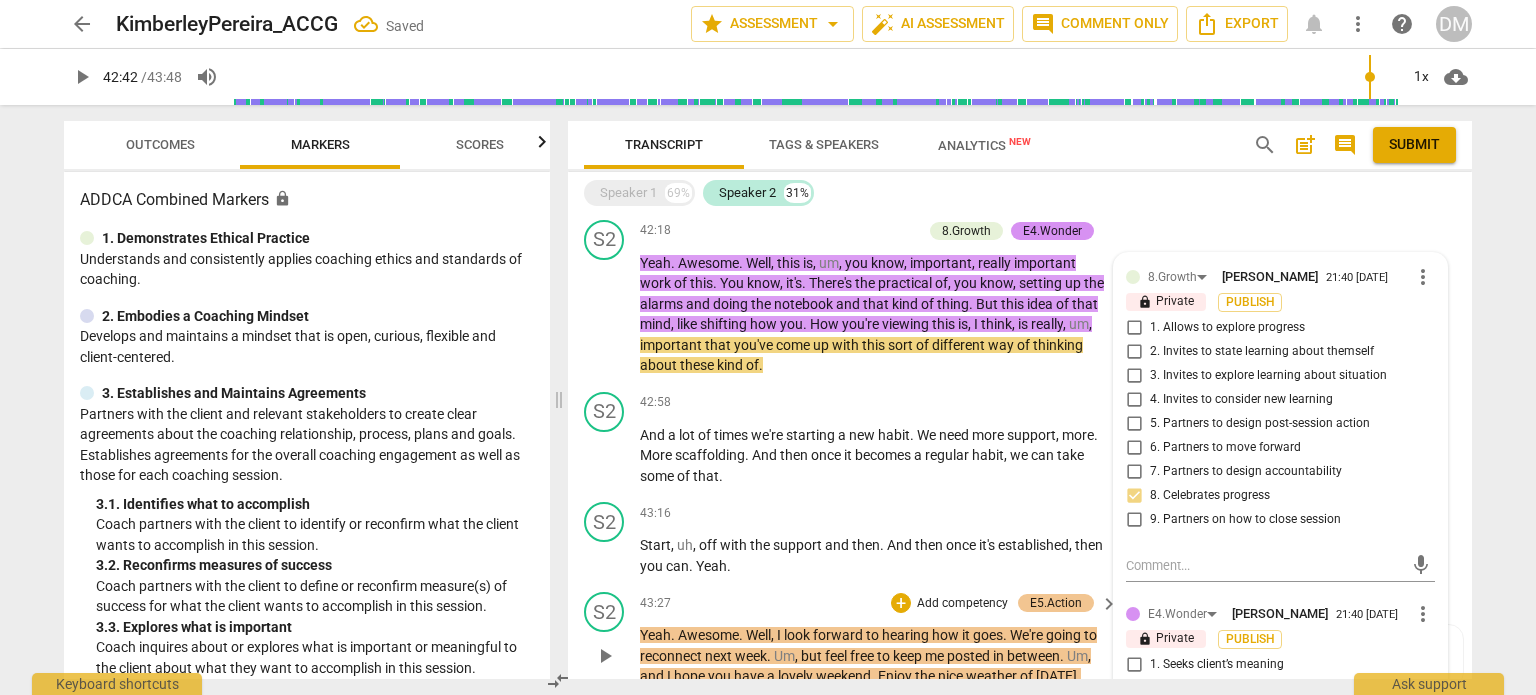 scroll, scrollTop: 7296, scrollLeft: 0, axis: vertical 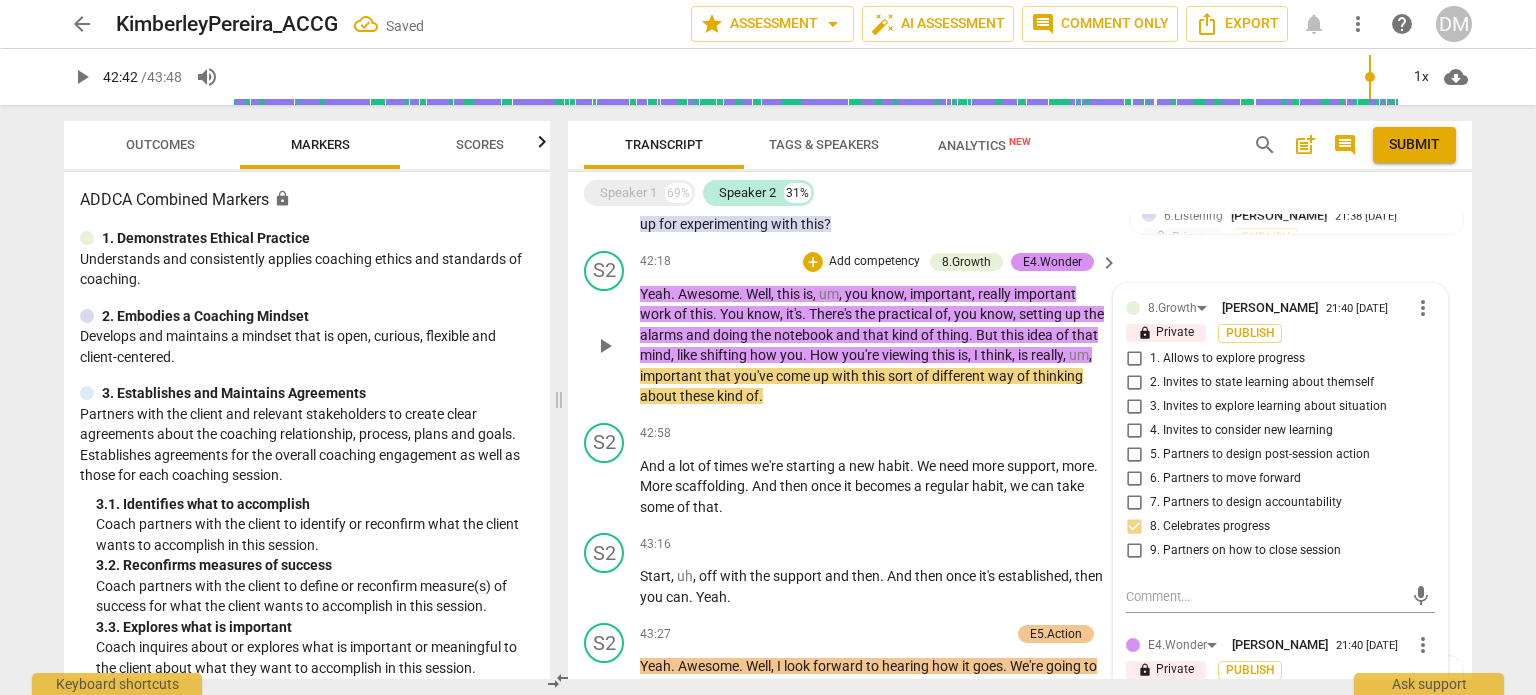 click on "Yeah .   Awesome .   Well ,   this   is ,   um ,   you   know ,   important ,   really   important   work   of   this .   You   know ,   it's .   There's   the   practical   of ,   you   know ,   setting   up   the   alarms   and   doing   the   notebook   and   that   kind   of   thing .   But   this   idea   of   that   mind ,   like   shifting   how   you .   How   you're   viewing   this   is ,   I   think ,   is   really ,   um ,   important   that   you've   come   up   with   this   sort   of   different   way   of   thinking   about   these   kind   of ." at bounding box center (874, 345) 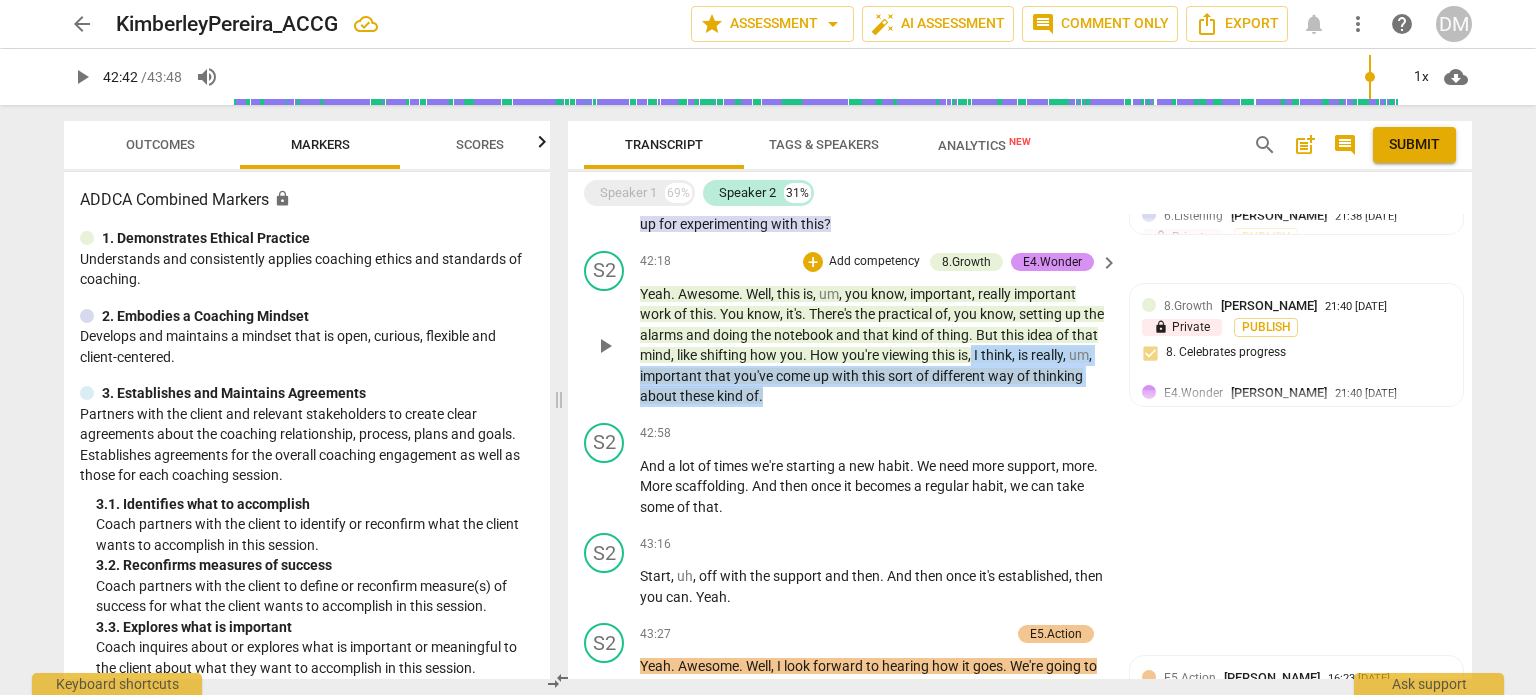 drag, startPoint x: 1002, startPoint y: 310, endPoint x: 1040, endPoint y: 355, distance: 58.898216 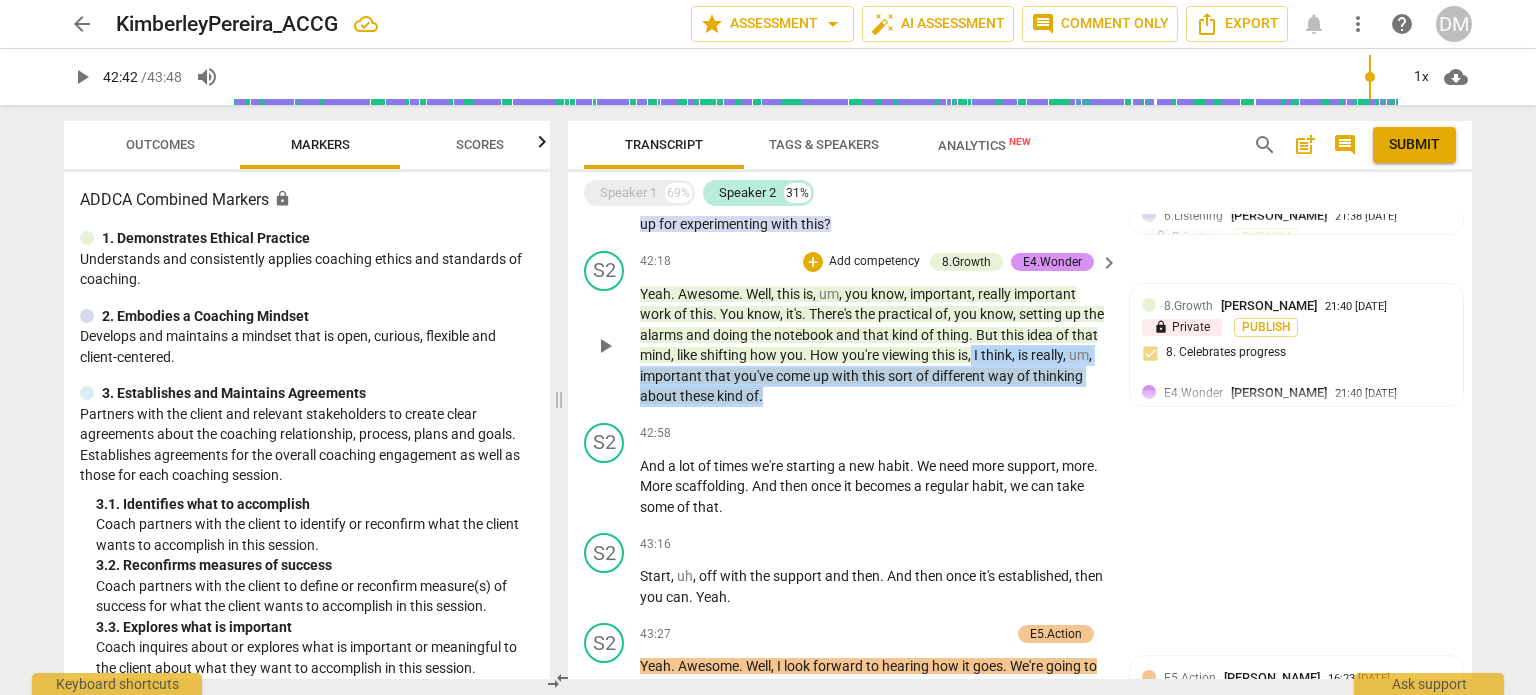 click on "Yeah .   Awesome .   Well ,   this   is ,   um ,   you   know ,   important ,   really   important   work   of   this .   You   know ,   it's .   There's   the   practical   of ,   you   know ,   setting   up   the   alarms   and   doing   the   notebook   and   that   kind   of   thing .   But   this   idea   of   that   mind ,   like   shifting   how   you .   How   you're   viewing   this   is ,   I   think ,   is   really ,   um ,   important   that   you've   come   up   with   this   sort   of   different   way   of   thinking   about   these   kind   of ." at bounding box center [874, 345] 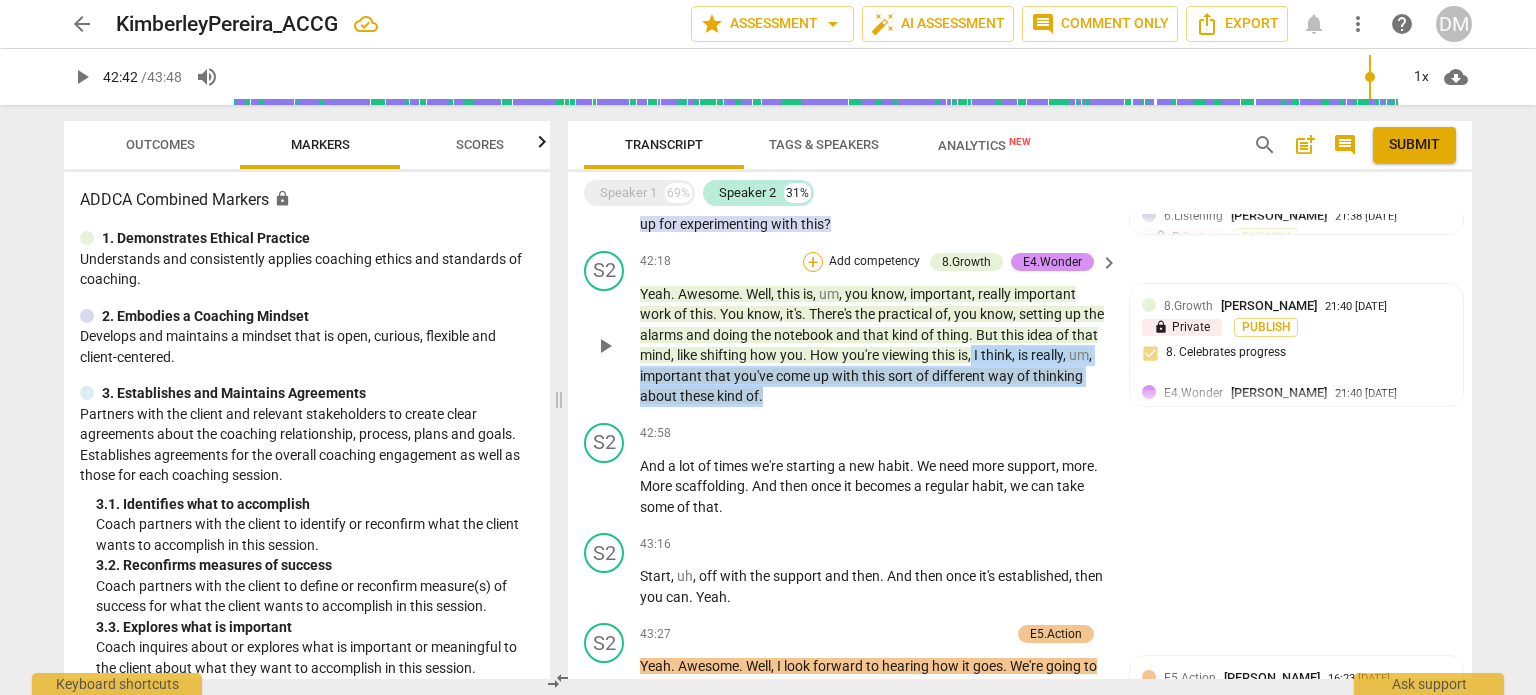 click on "+" at bounding box center [813, 262] 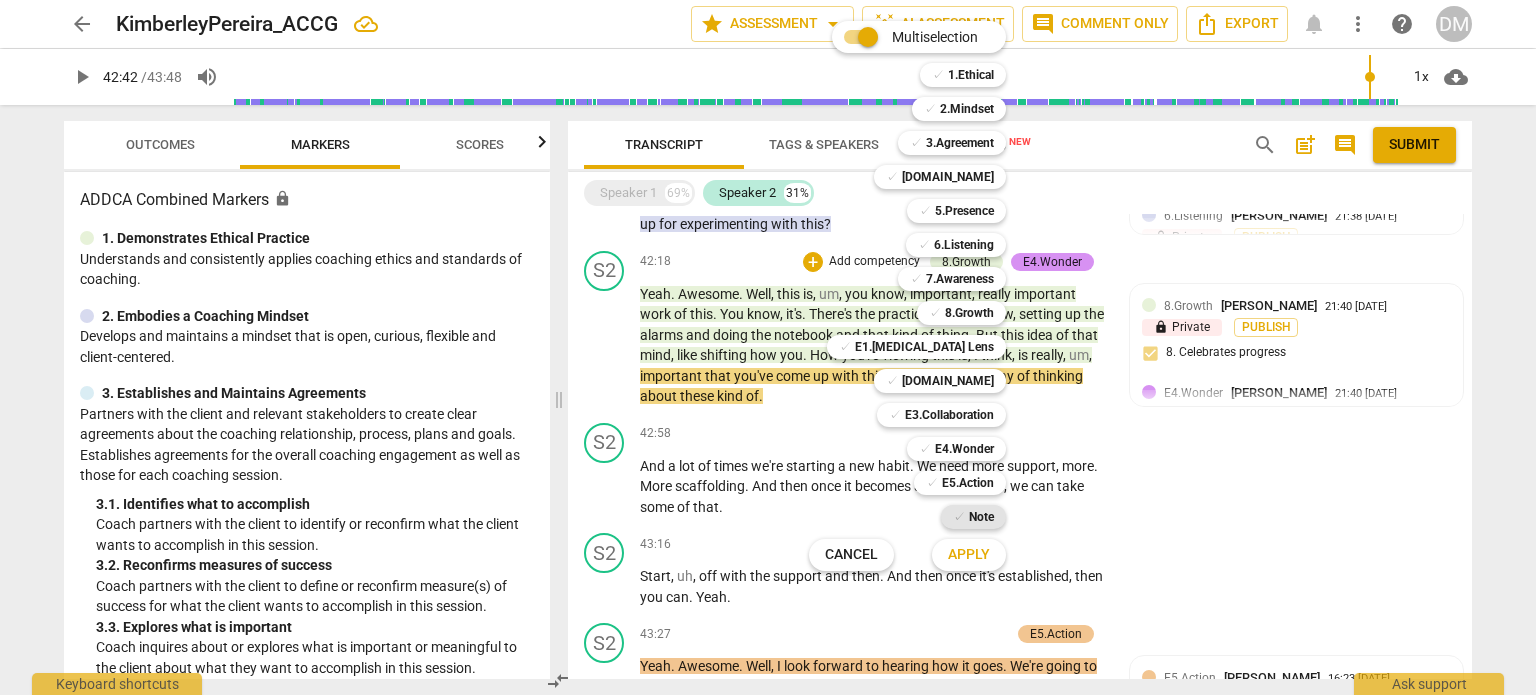 click on "Note" at bounding box center [981, 517] 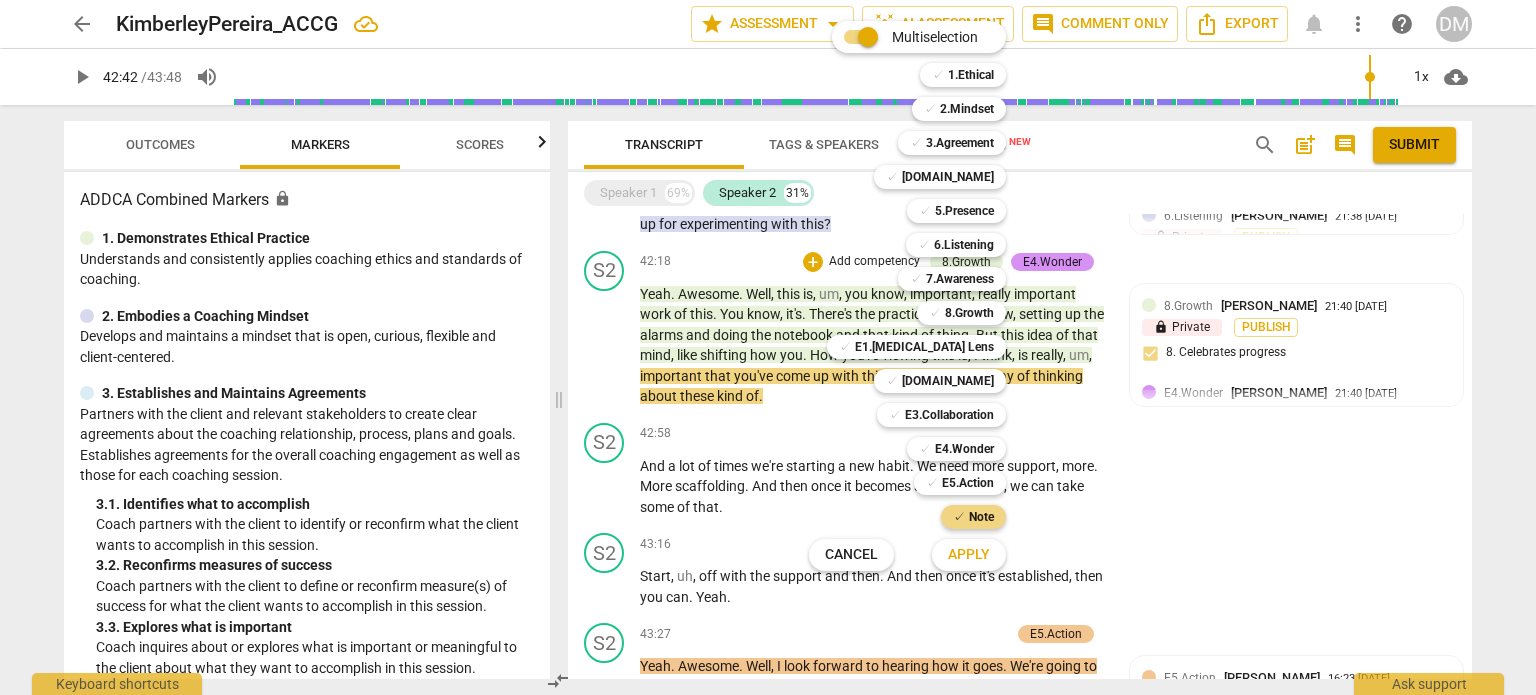 click at bounding box center (768, 347) 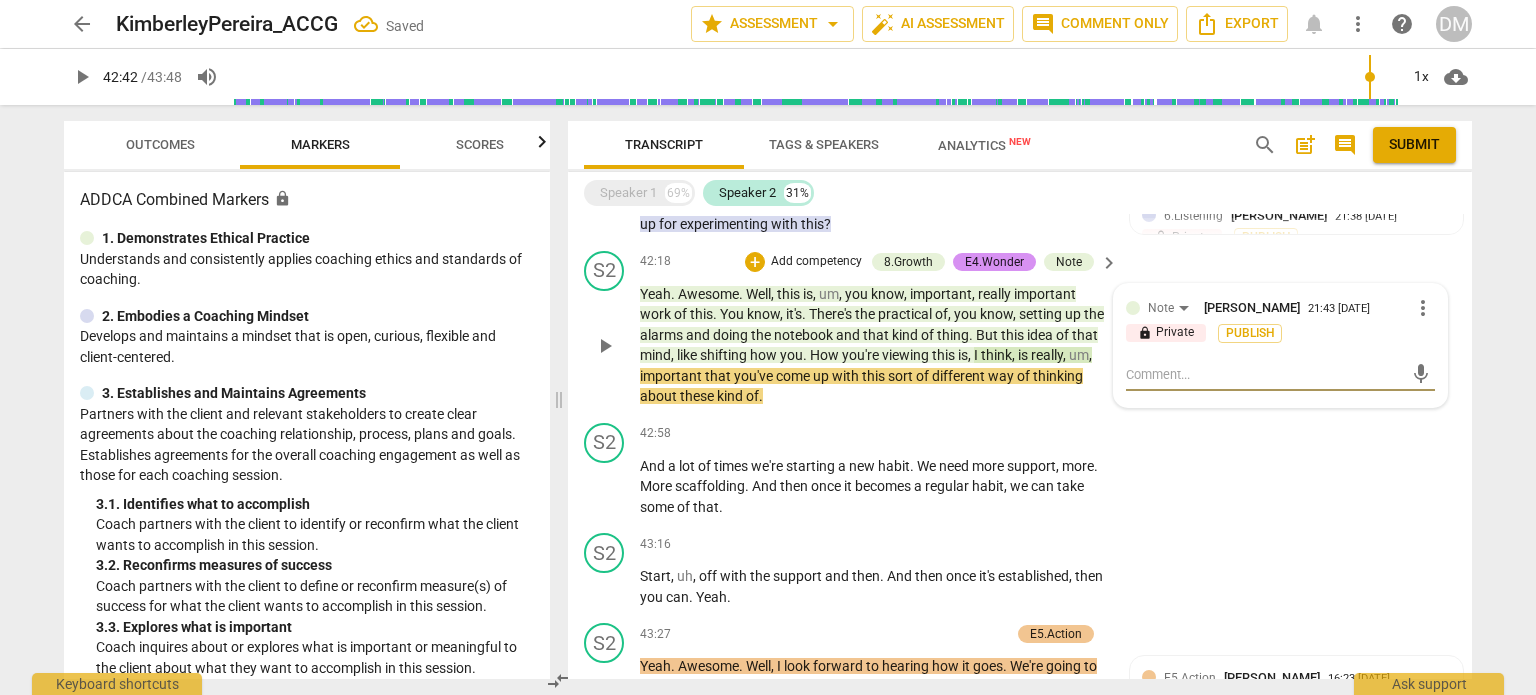 click at bounding box center [1264, 374] 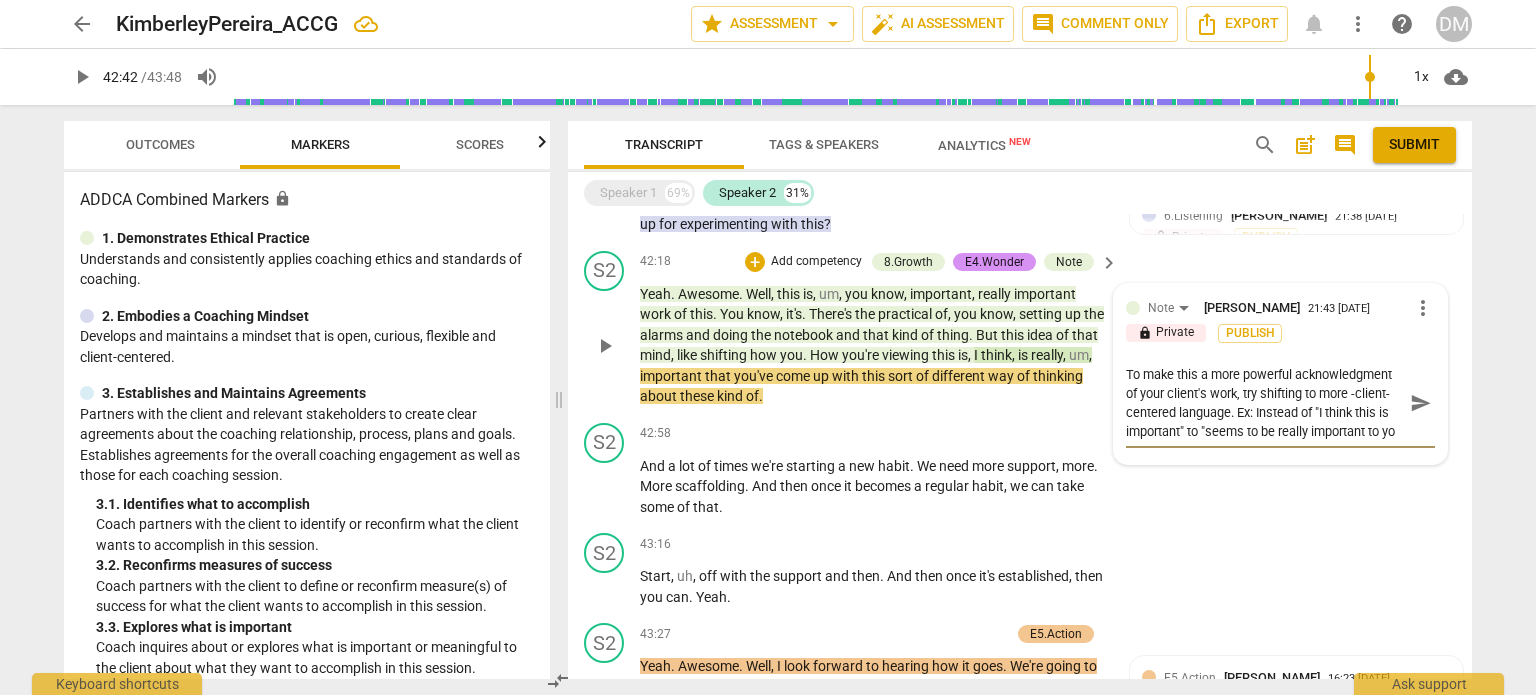 scroll, scrollTop: 17, scrollLeft: 0, axis: vertical 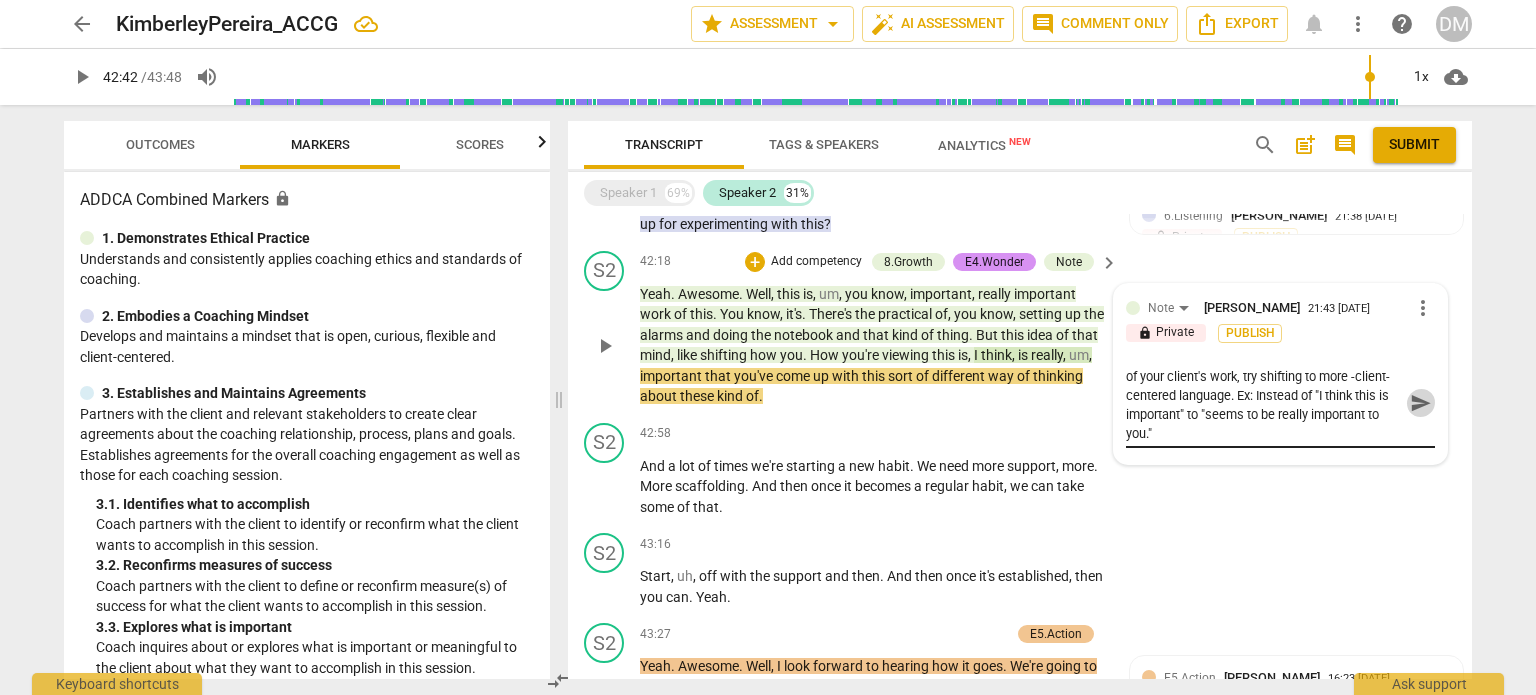 click on "send" at bounding box center [1421, 403] 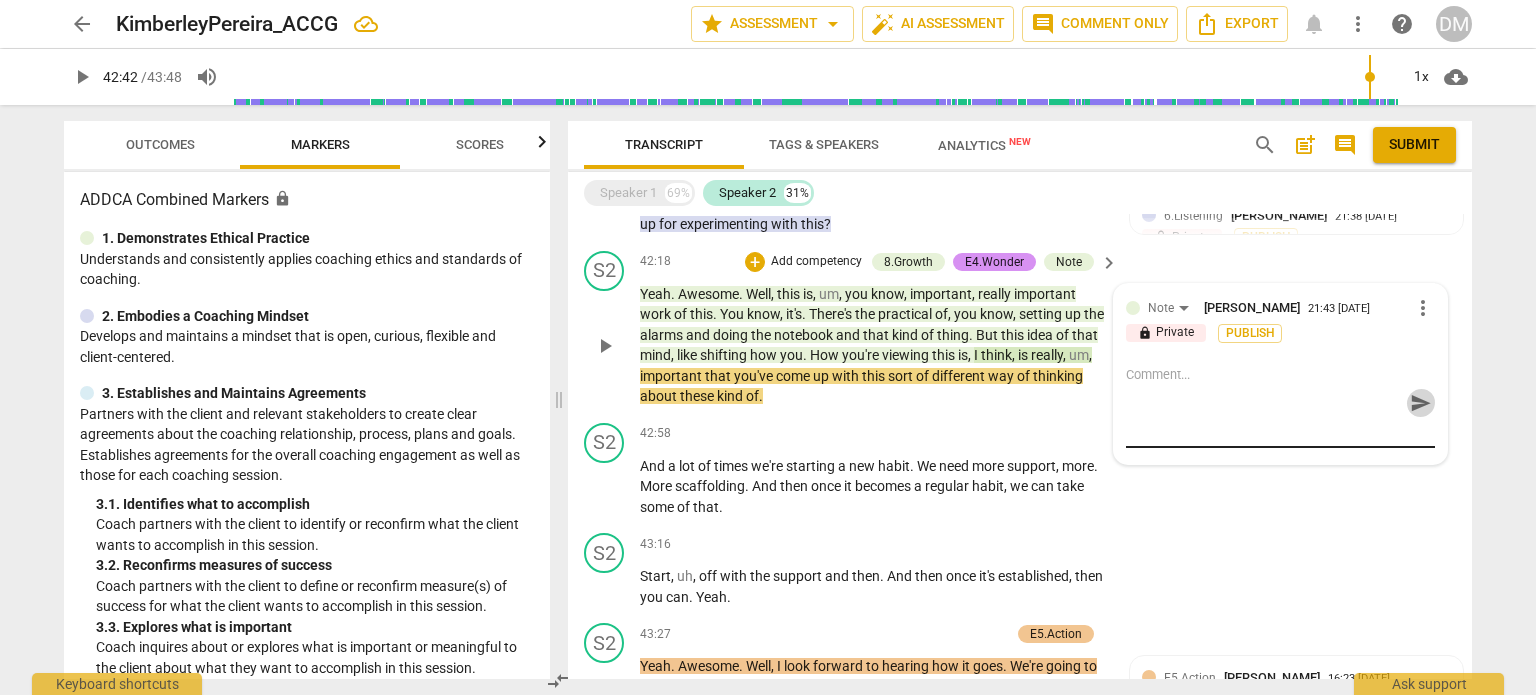 scroll, scrollTop: 0, scrollLeft: 0, axis: both 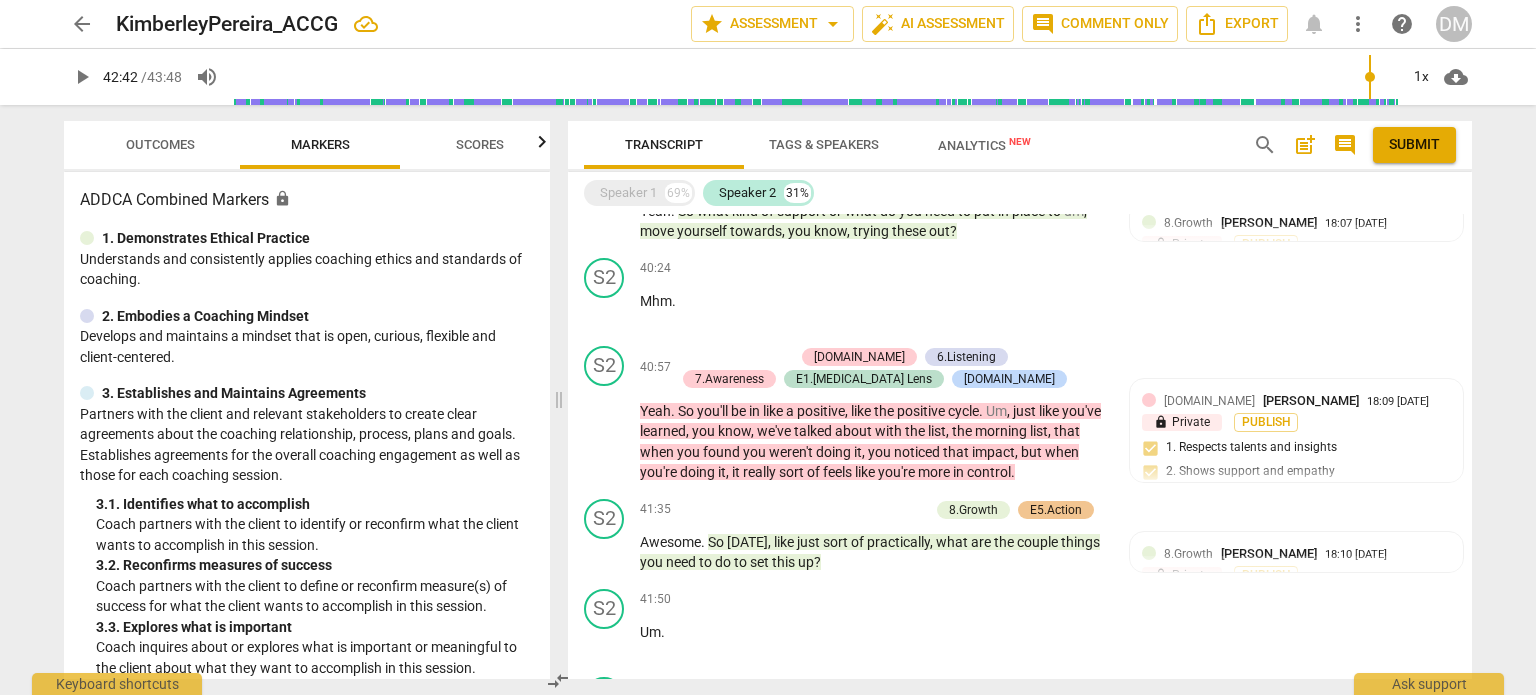 click on "Scores" at bounding box center [480, 144] 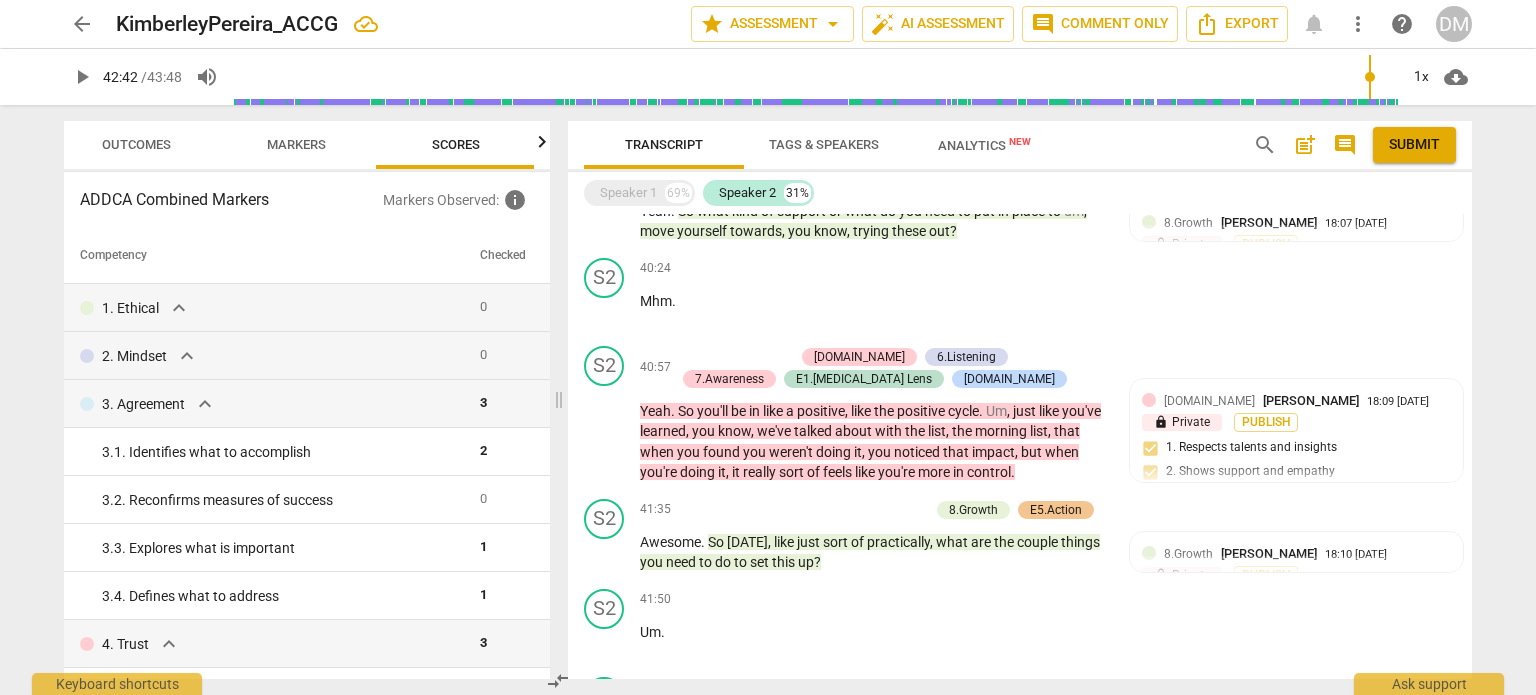 scroll, scrollTop: 0, scrollLeft: 25, axis: horizontal 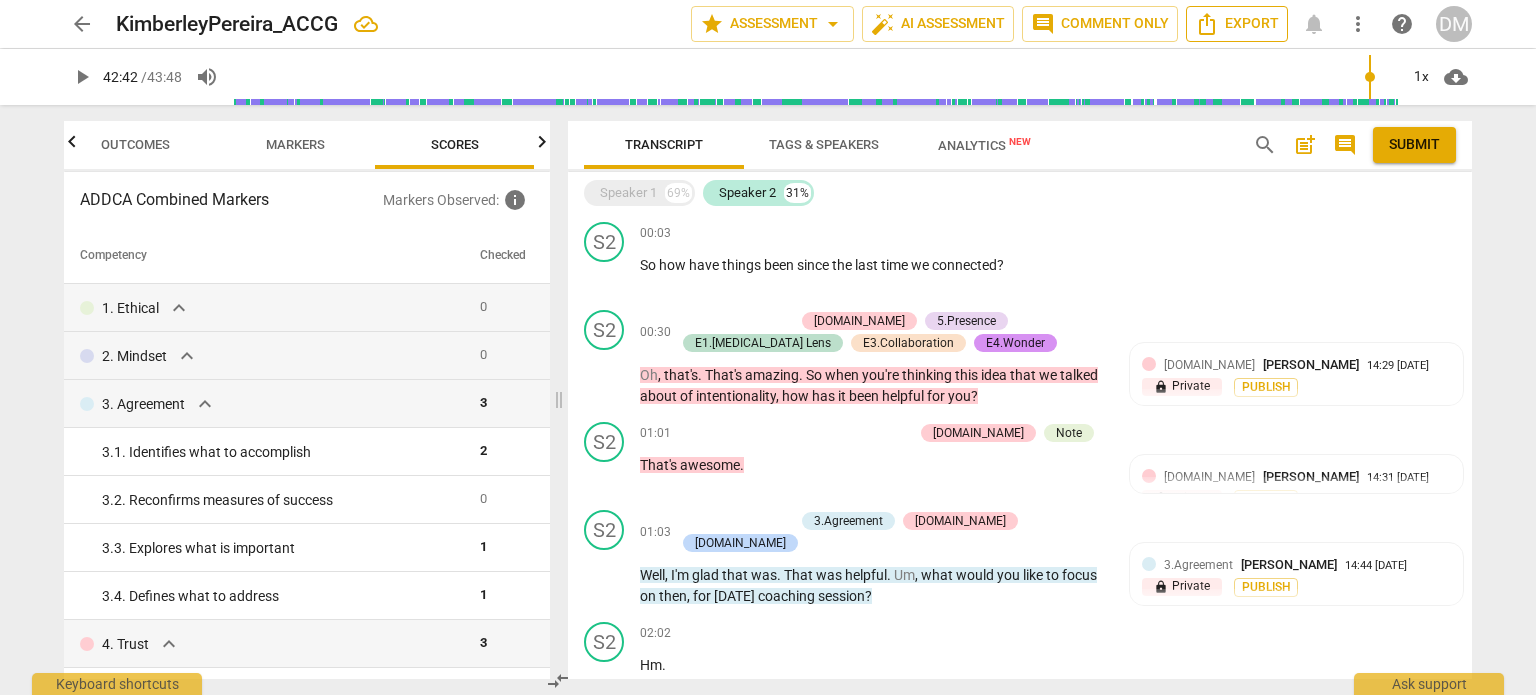 click on "Export" at bounding box center (1237, 24) 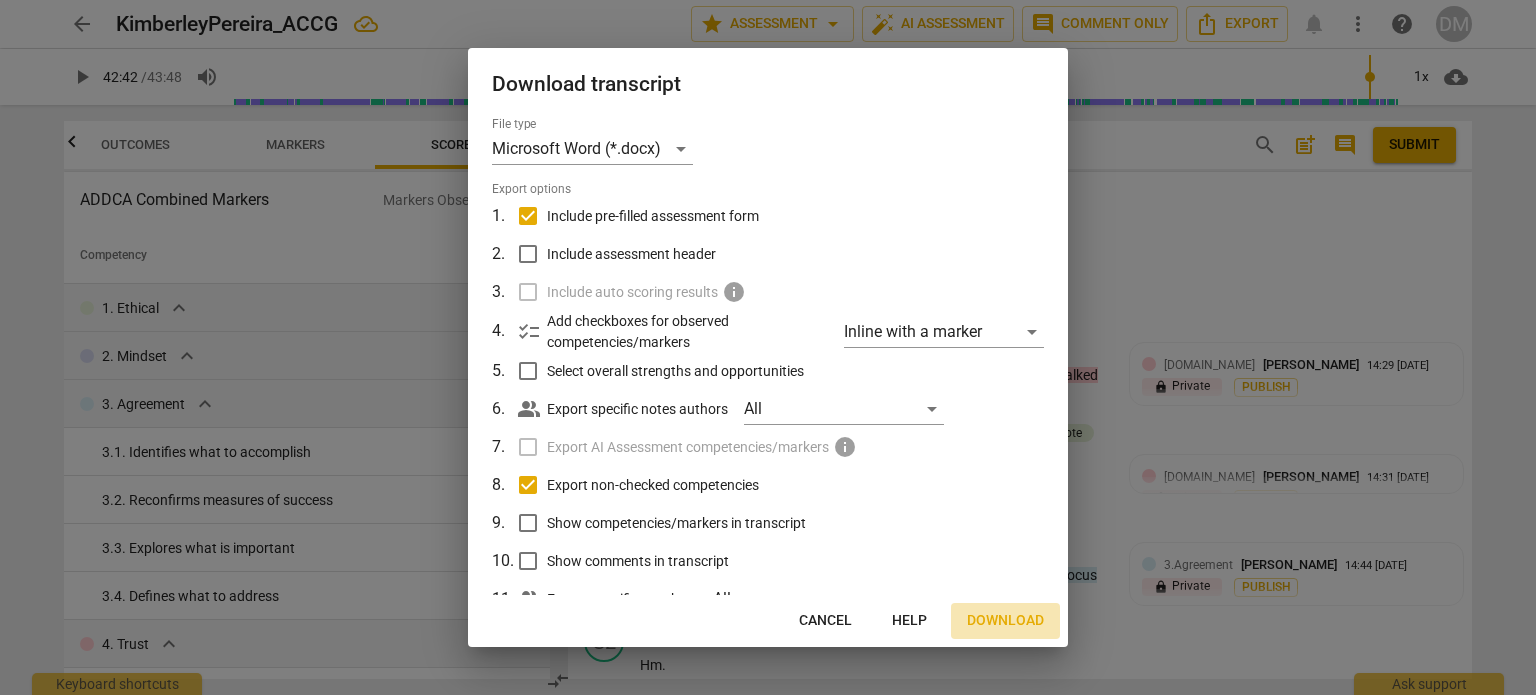 click on "Download" at bounding box center (1005, 621) 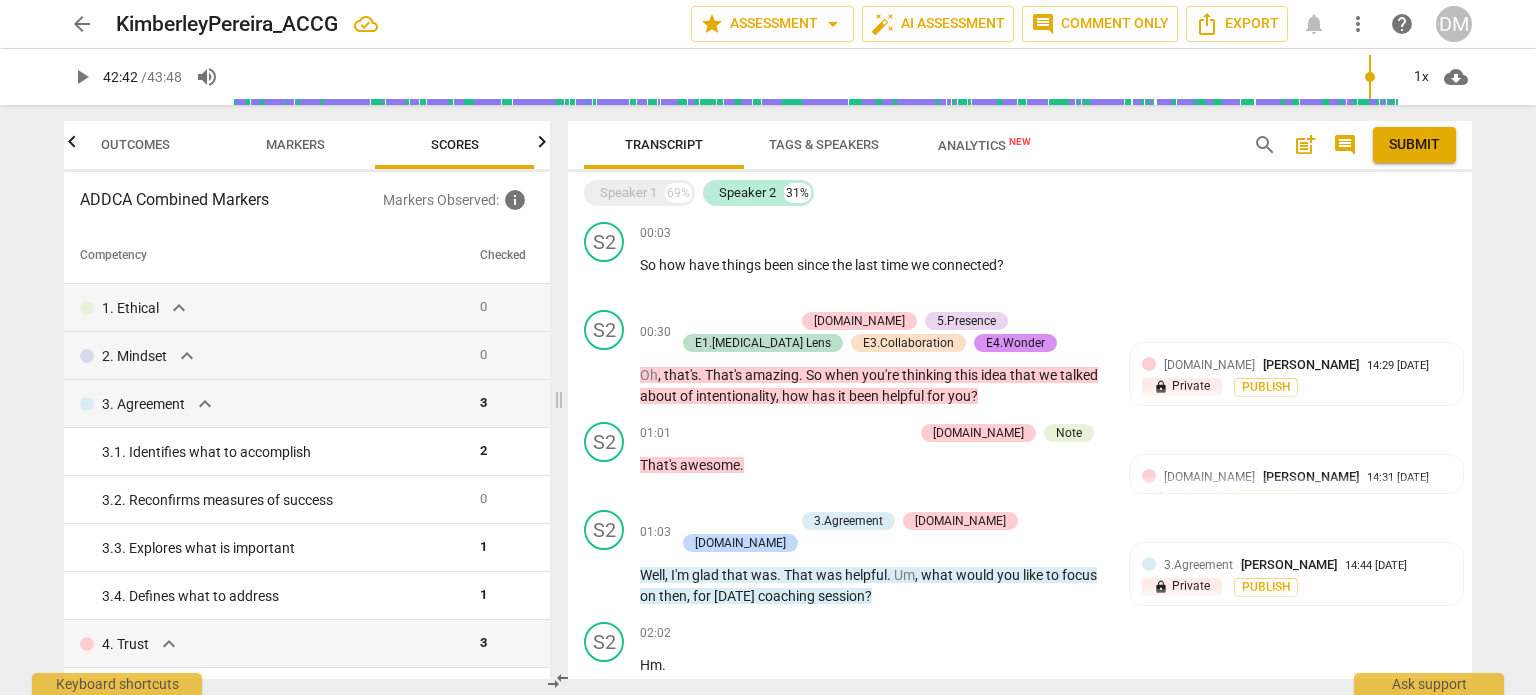 click on "search" at bounding box center (1265, 145) 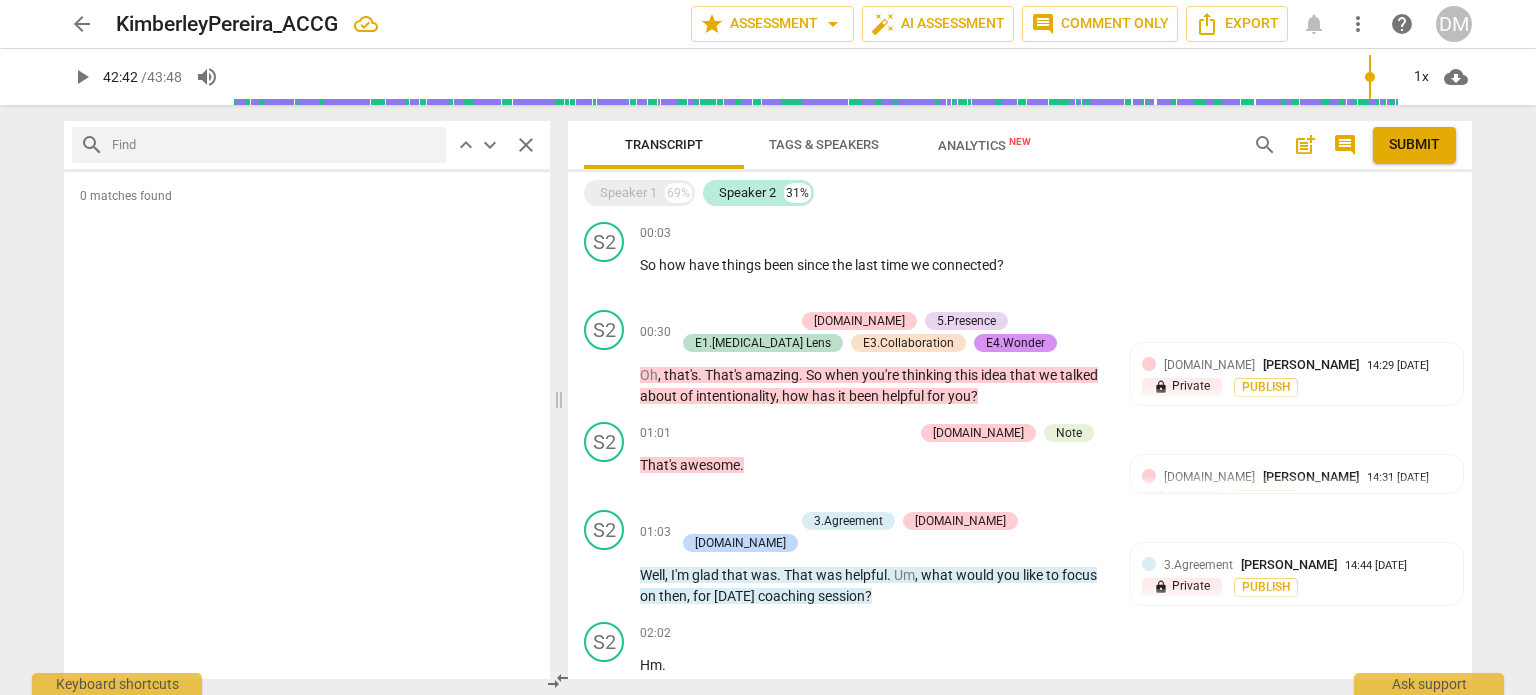 click at bounding box center [275, 145] 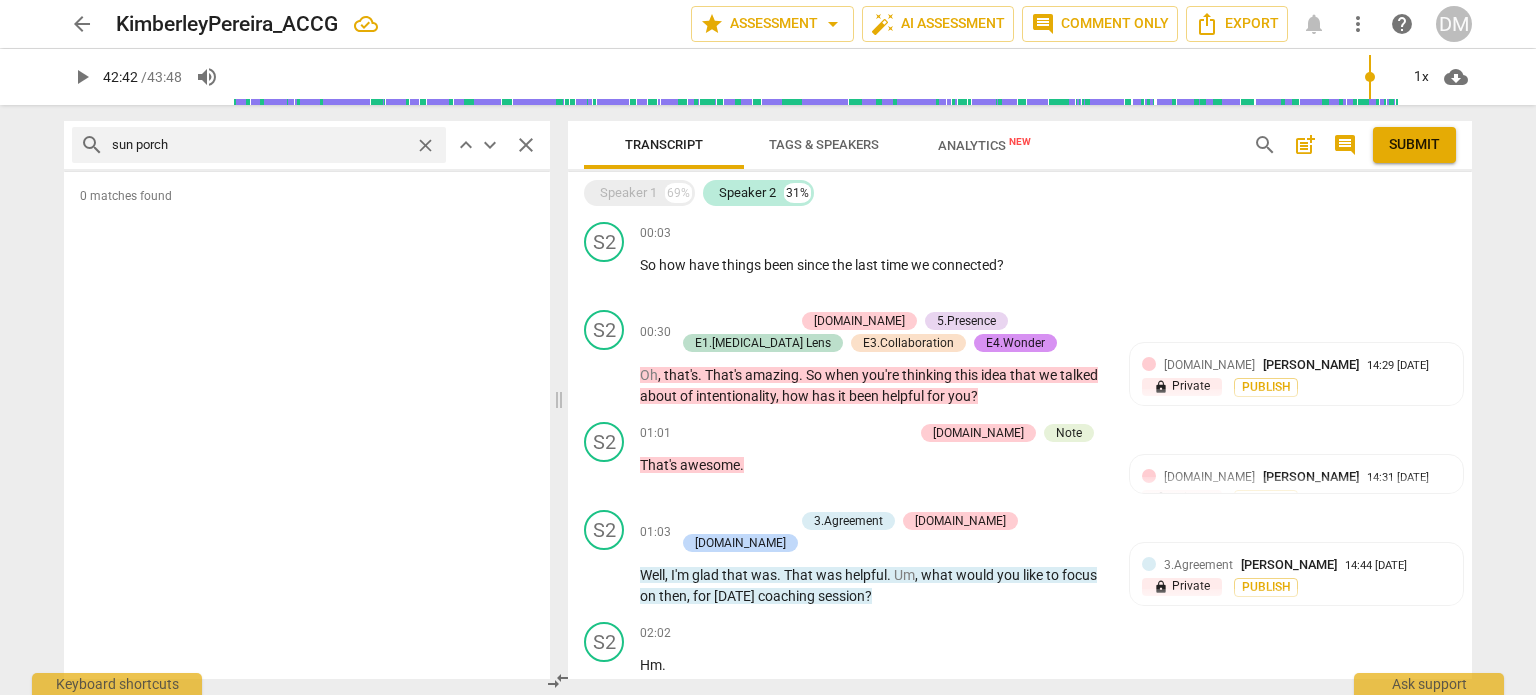 drag, startPoint x: 196, startPoint y: 150, endPoint x: 90, endPoint y: 146, distance: 106.07545 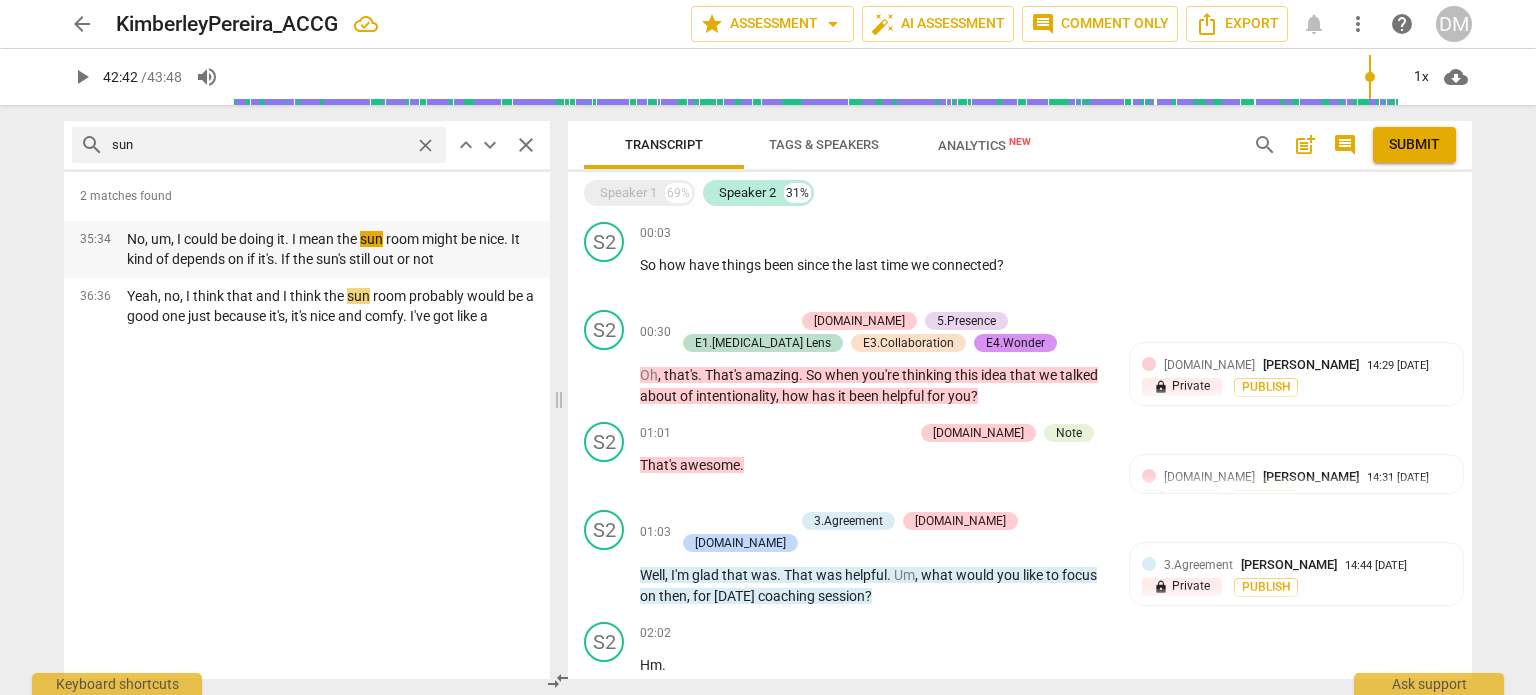 click on "No, um, I could be doing it. I mean the   sun   room might be nice. It kind of depends on if it's. If the sun's still out or not" at bounding box center (330, 249) 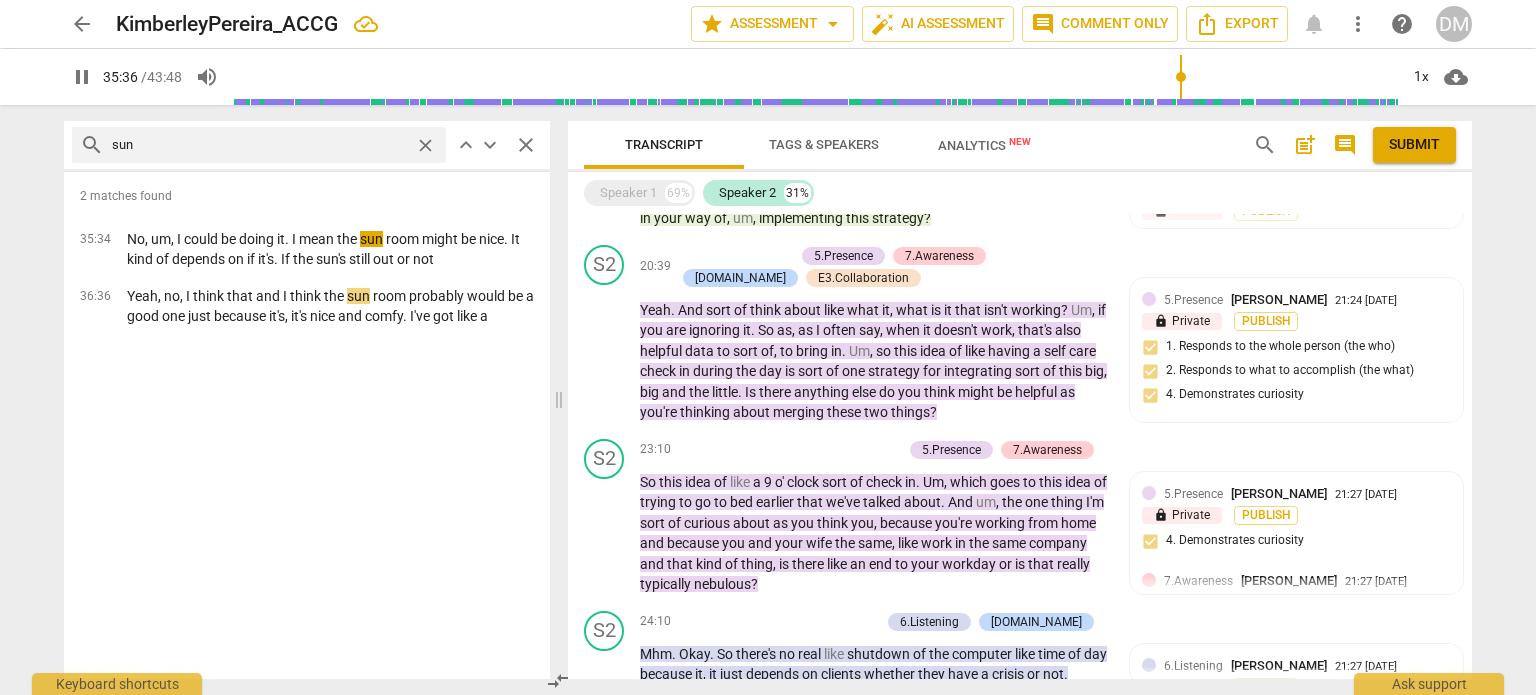scroll, scrollTop: 4312, scrollLeft: 0, axis: vertical 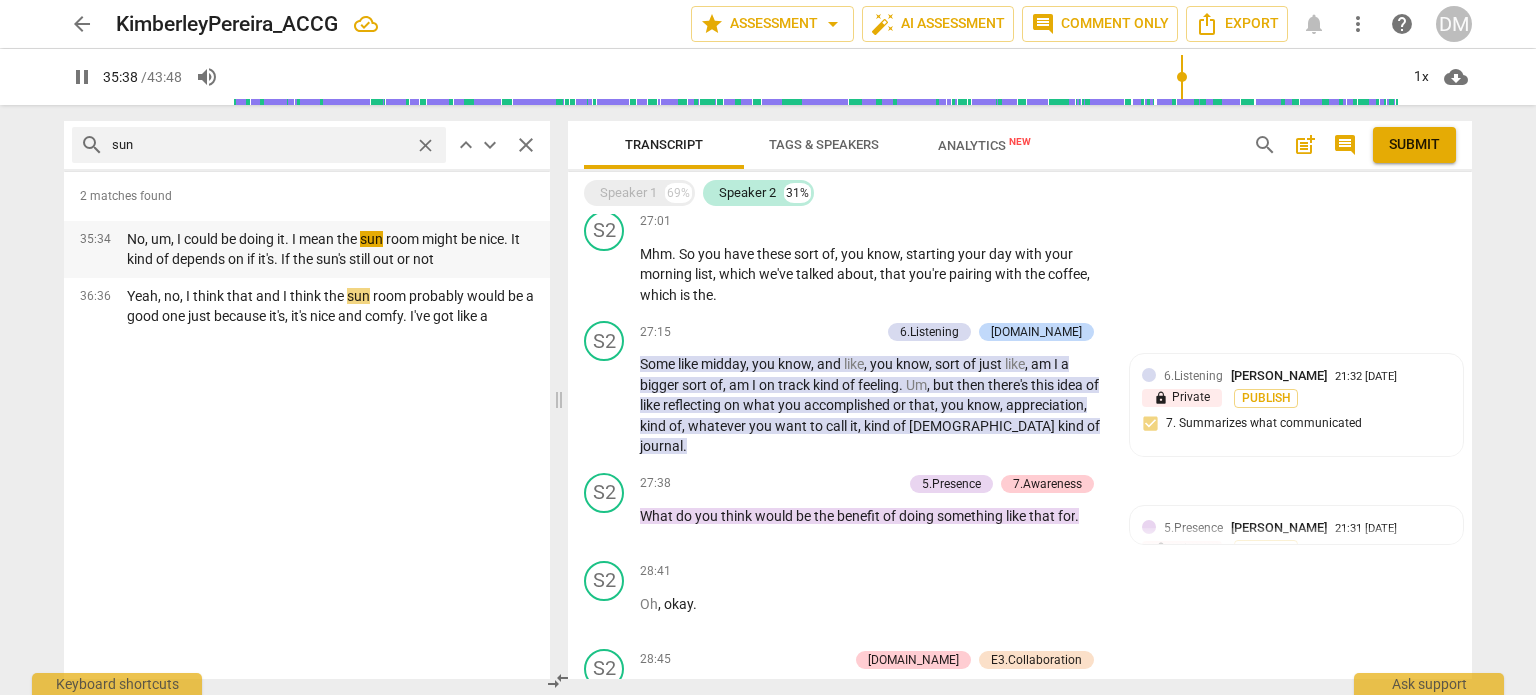 click on "No, um, I could be doing it. I mean the   sun   room might be nice. It kind of depends on if it's. If the sun's still out or not" at bounding box center (330, 249) 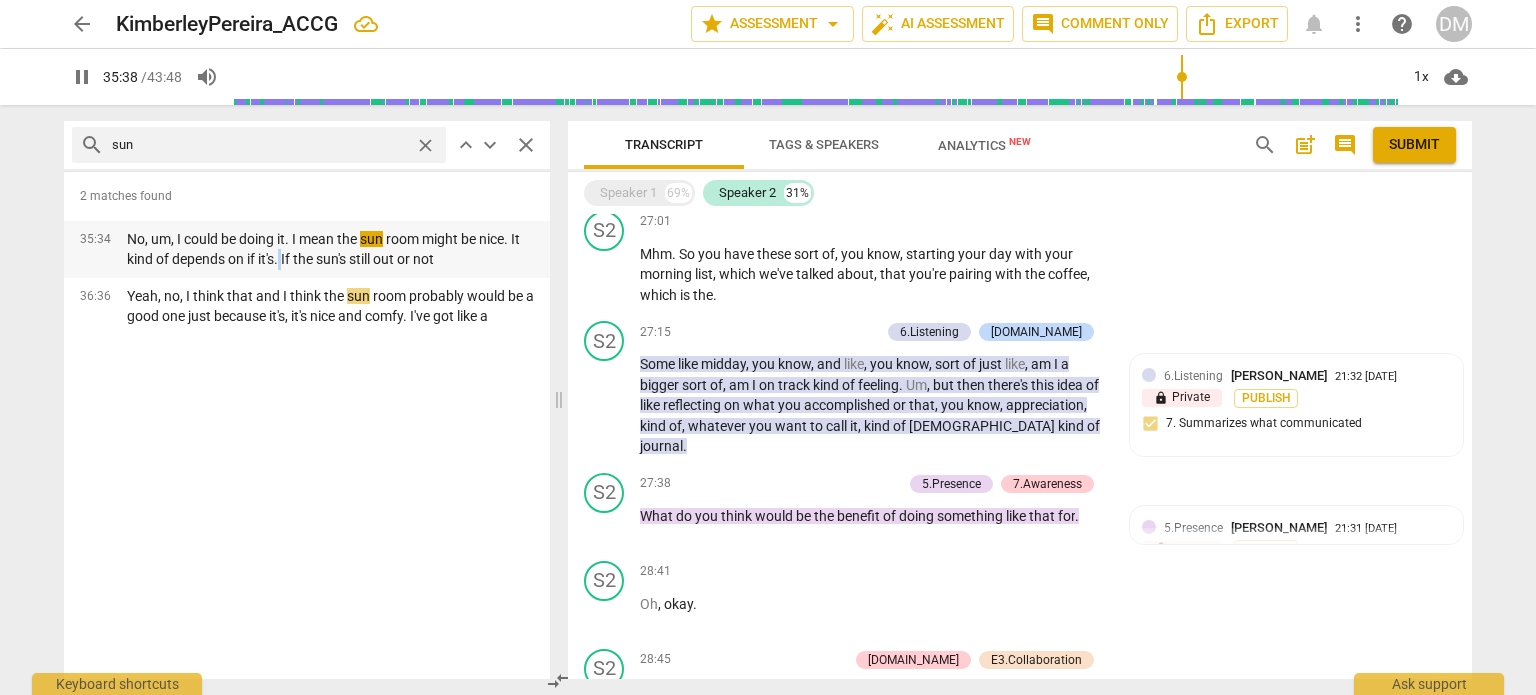 click on "No, um, I could be doing it. I mean the   sun   room might be nice. It kind of depends on if it's. If the sun's still out or not" at bounding box center [330, 249] 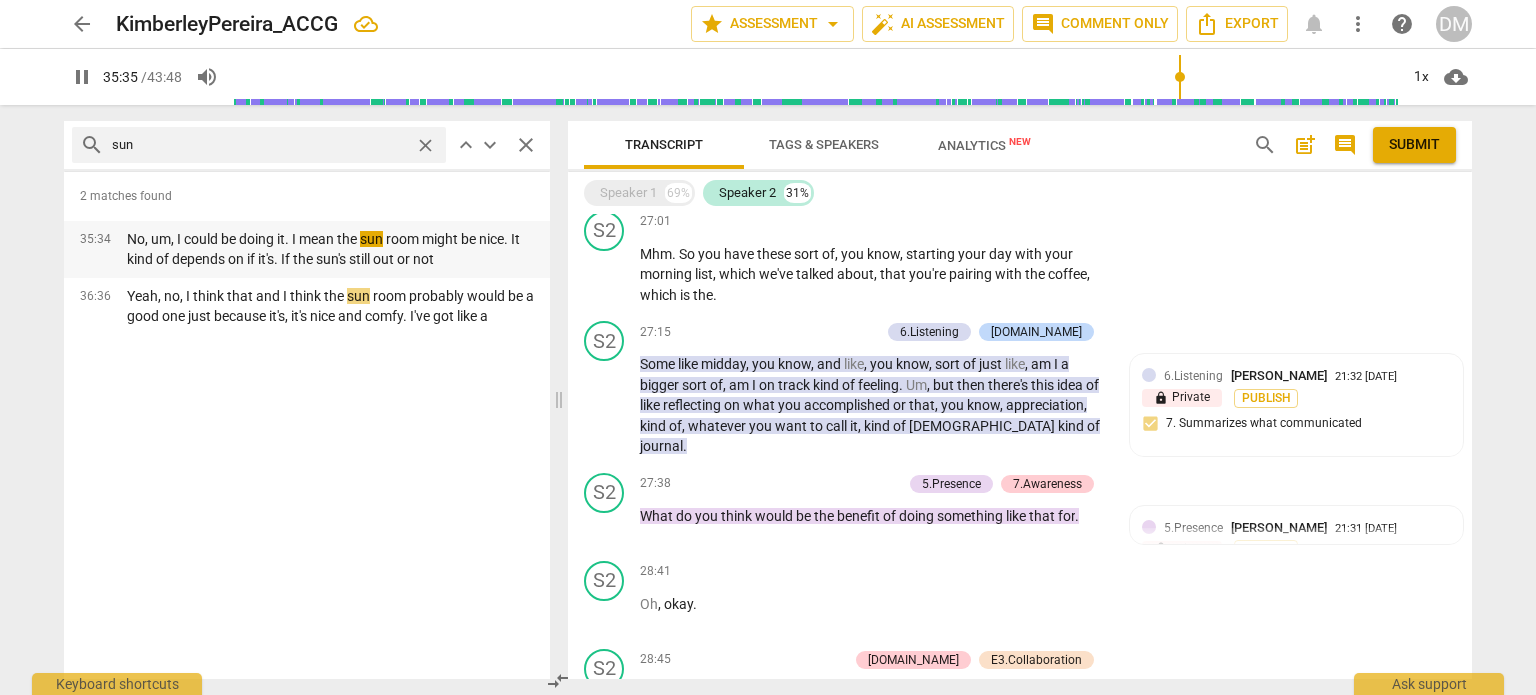 click on "No, um, I could be doing it. I mean the   sun   room might be nice. It kind of depends on if it's. If the sun's still out or not" at bounding box center (330, 249) 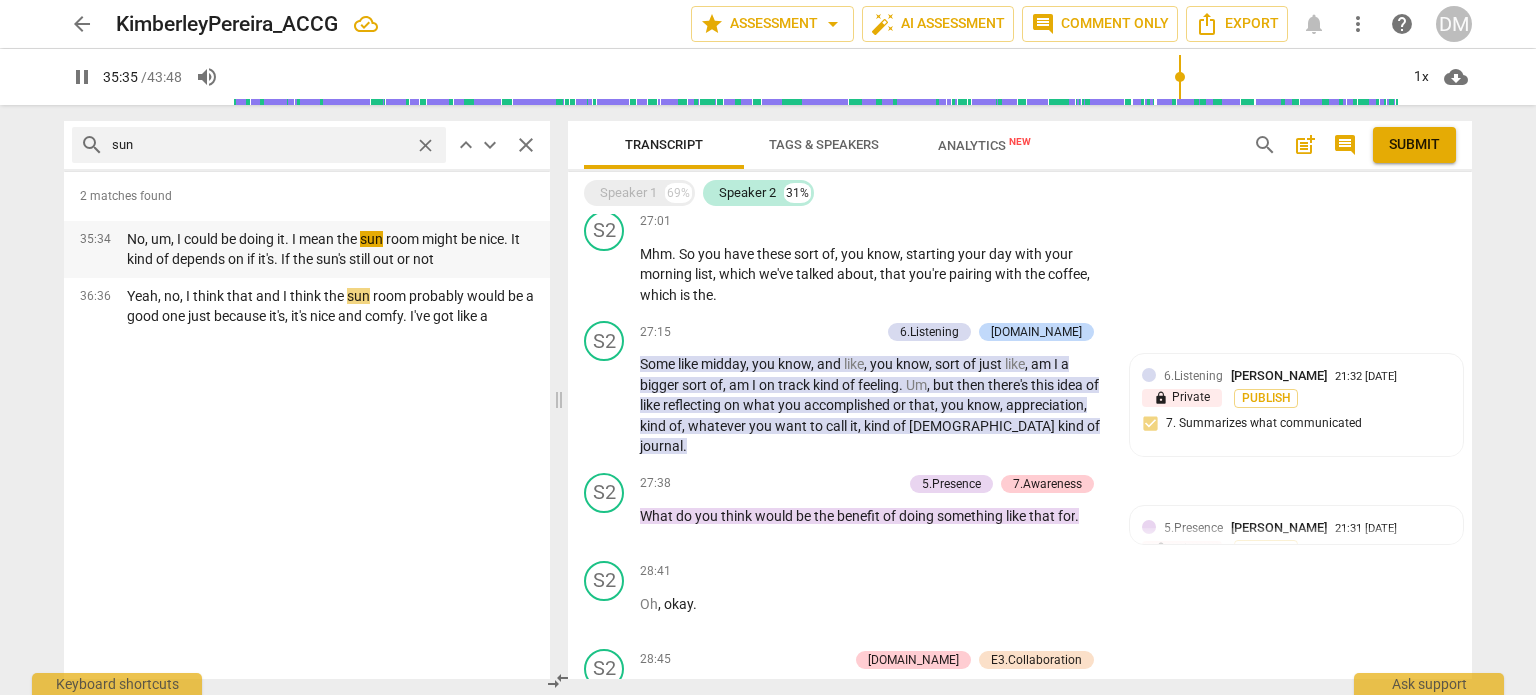 click on "No, um, I could be doing it. I mean the   sun   room might be nice. It kind of depends on if it's. If the sun's still out or not" at bounding box center (330, 249) 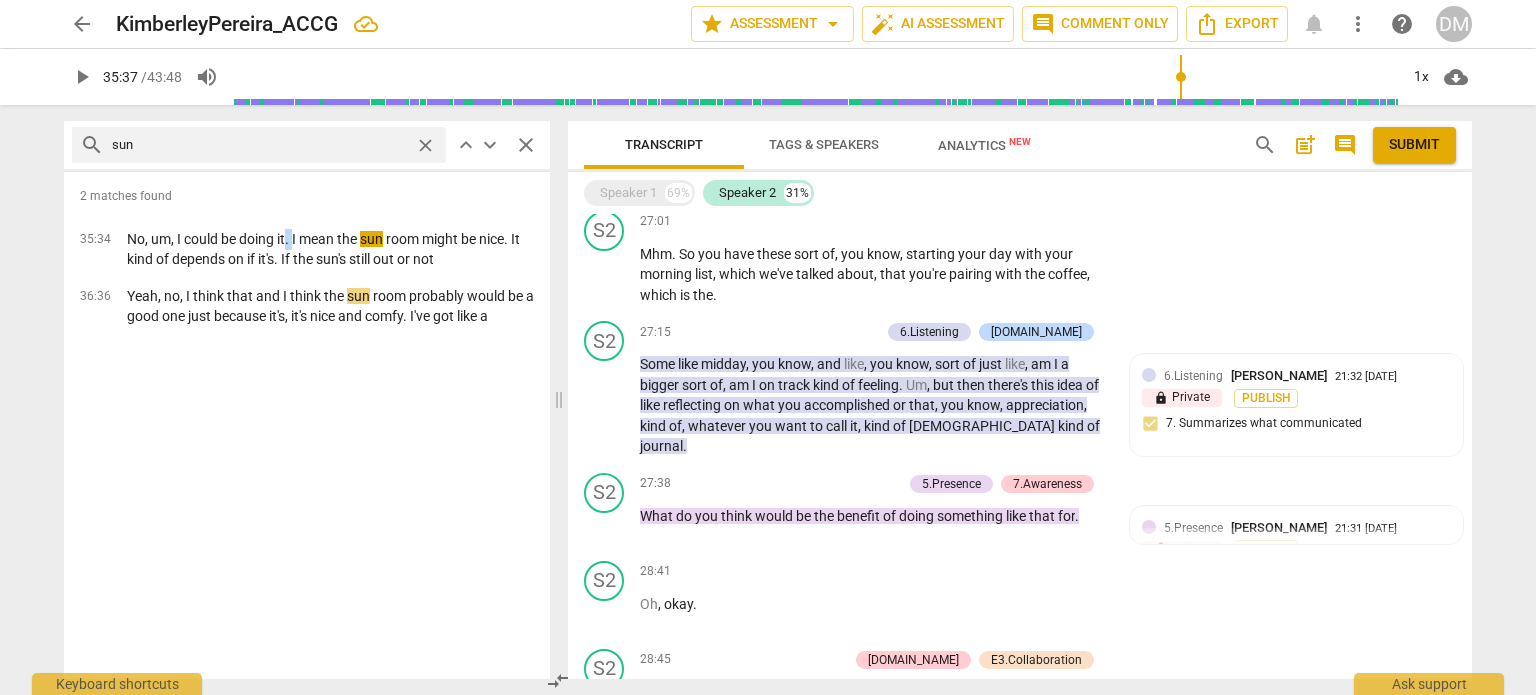 click at bounding box center [815, 77] 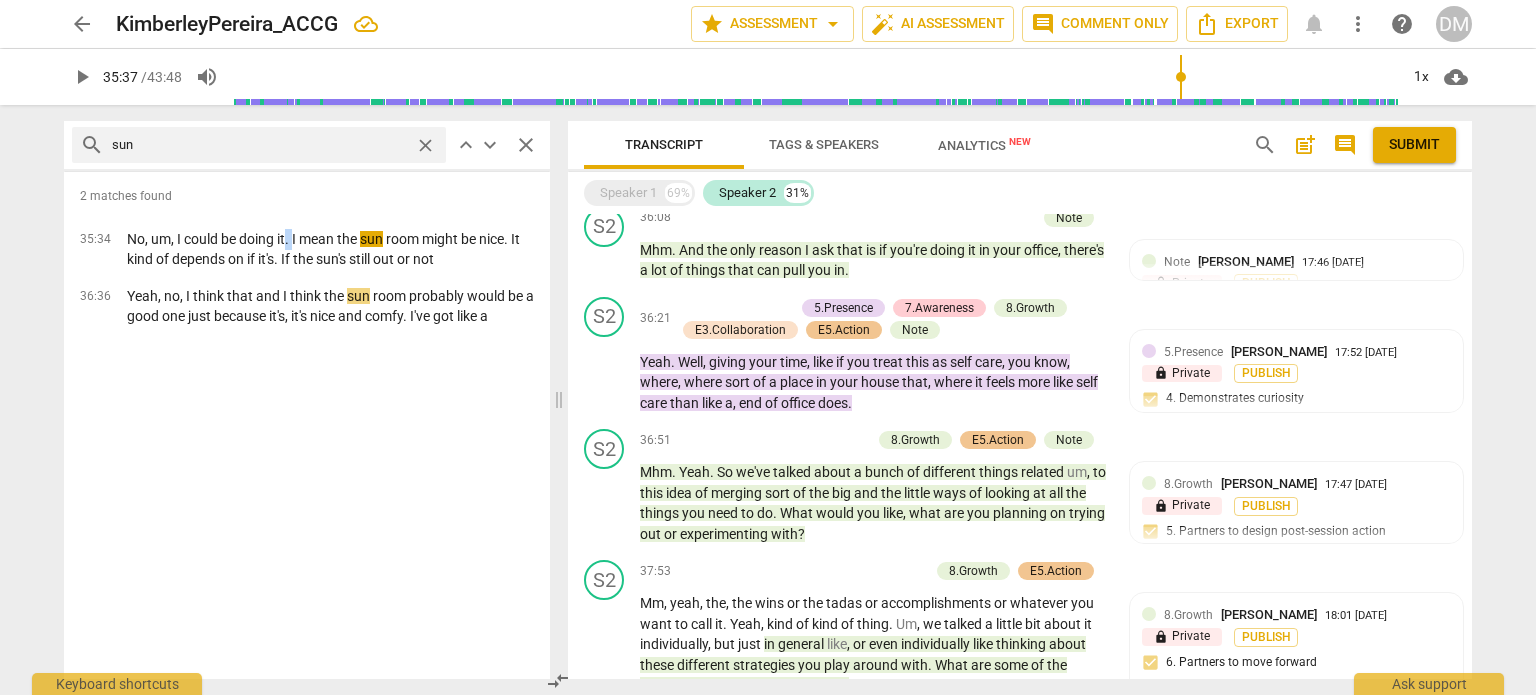 scroll, scrollTop: 6100, scrollLeft: 0, axis: vertical 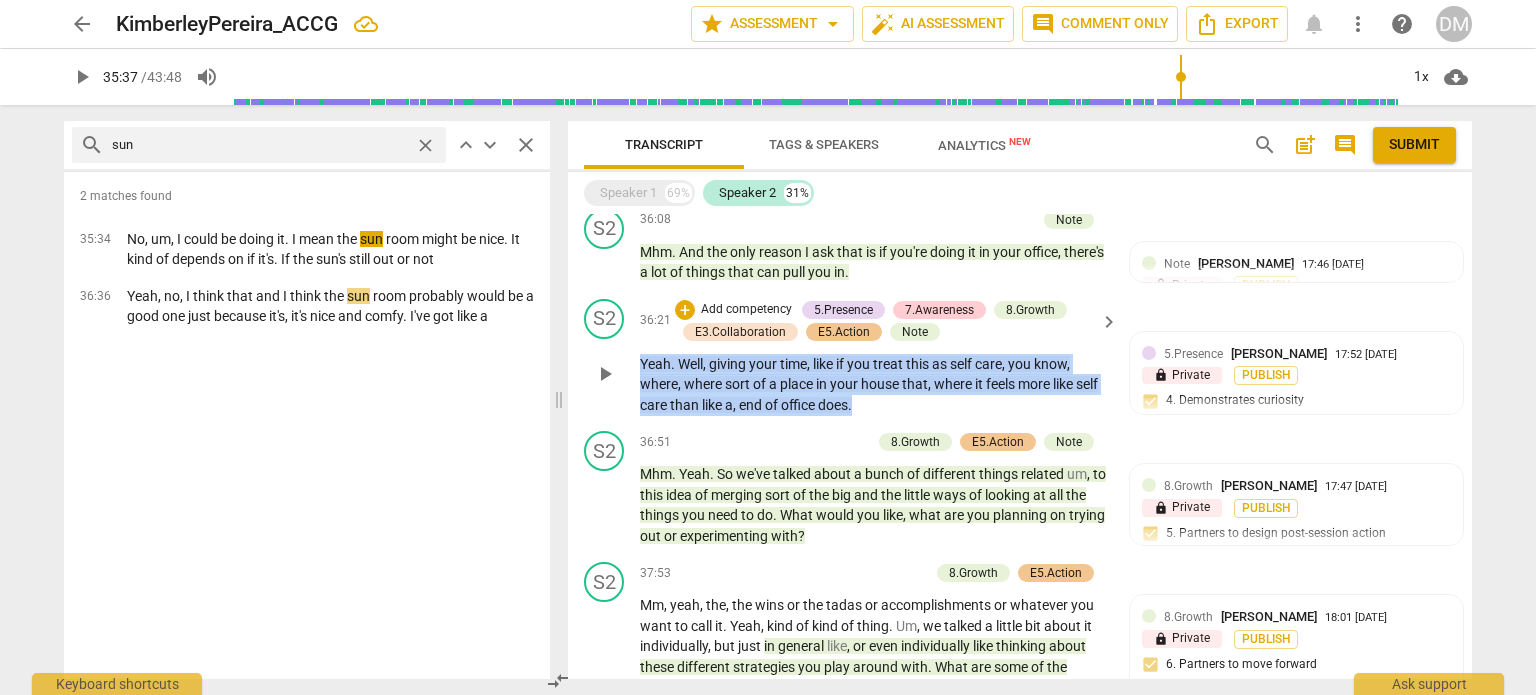 drag, startPoint x: 893, startPoint y: 387, endPoint x: 639, endPoint y: 345, distance: 257.44904 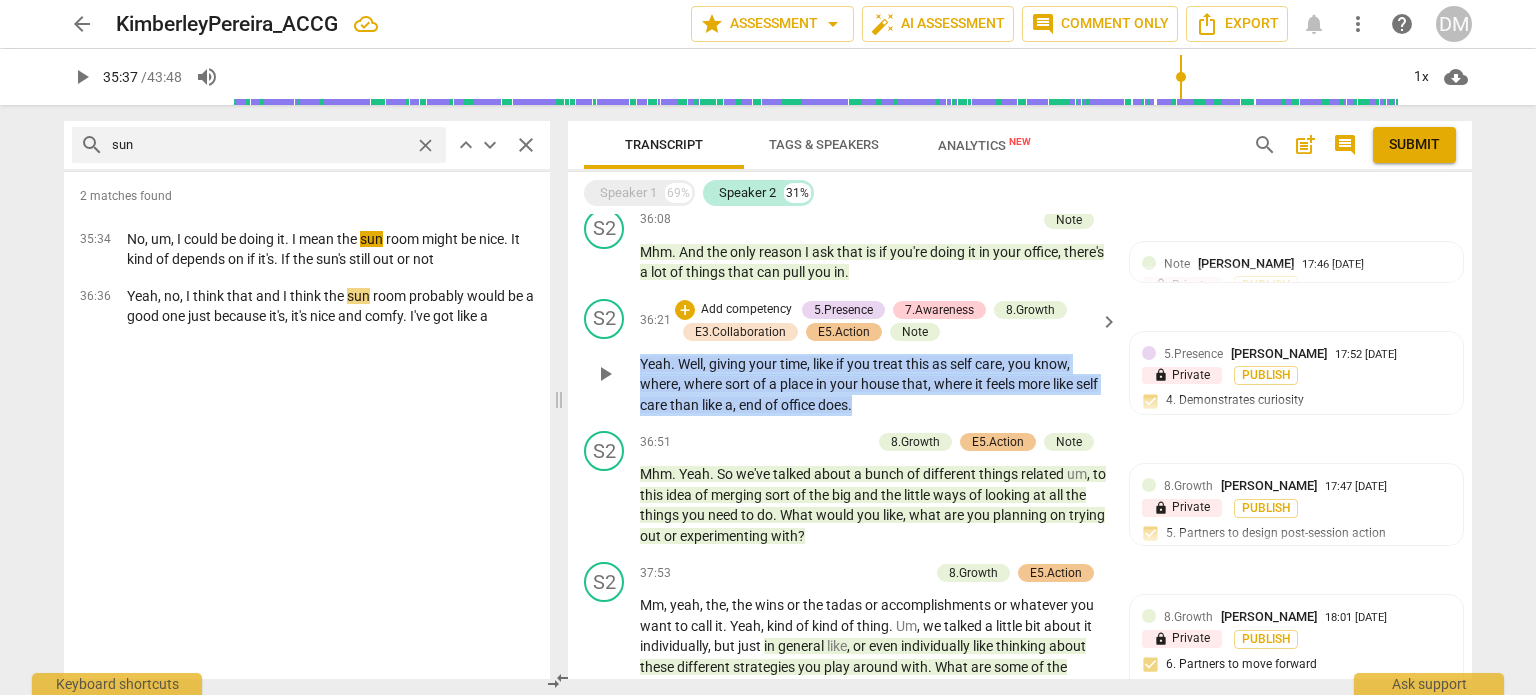 click on "Yeah .   Well ,   giving   your   time ,   like   if   you   treat   this   as   self   care ,   you   know ,   where ,   where   sort   of   a   place   in   your   house   that ,   where   it   feels   more   like   self   care   than   like   a ,   end   of   office   does ." at bounding box center (874, 385) 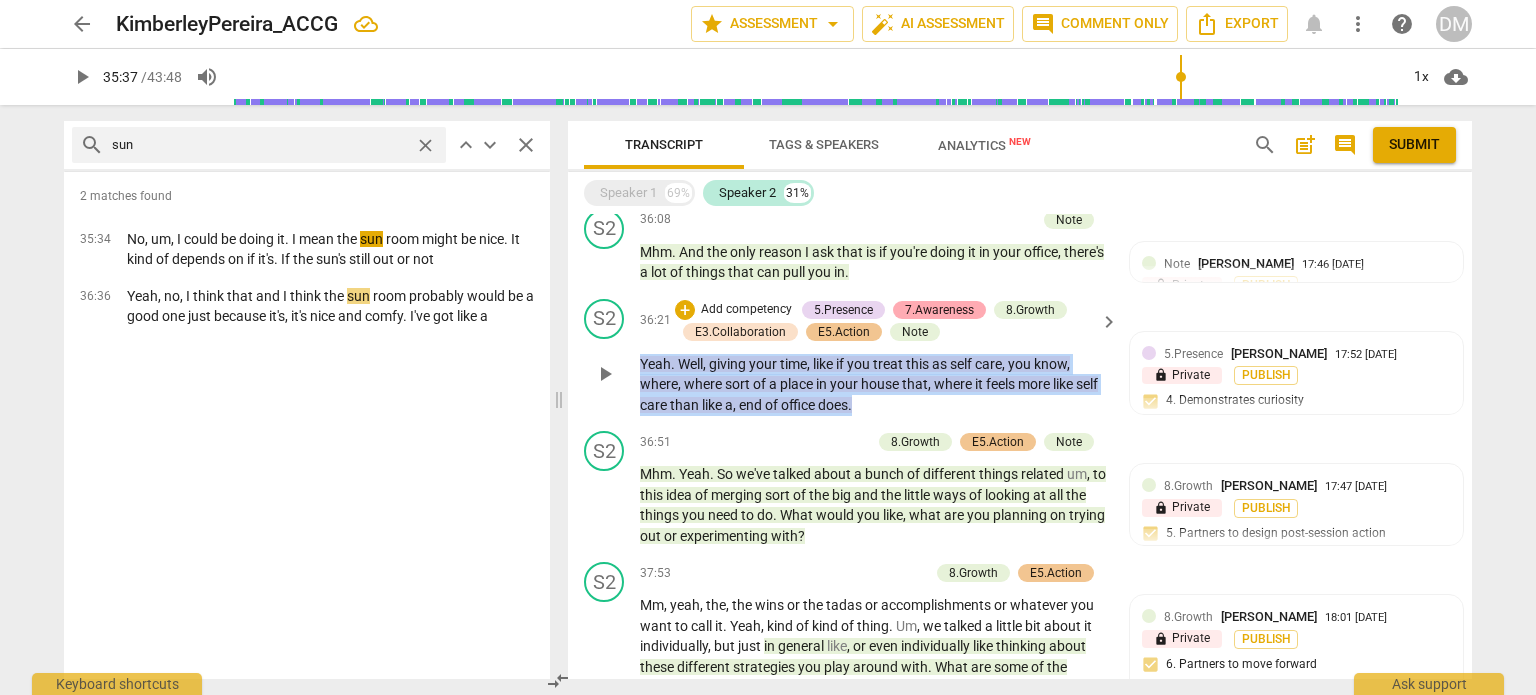 click on "7.Awareness" at bounding box center [939, 310] 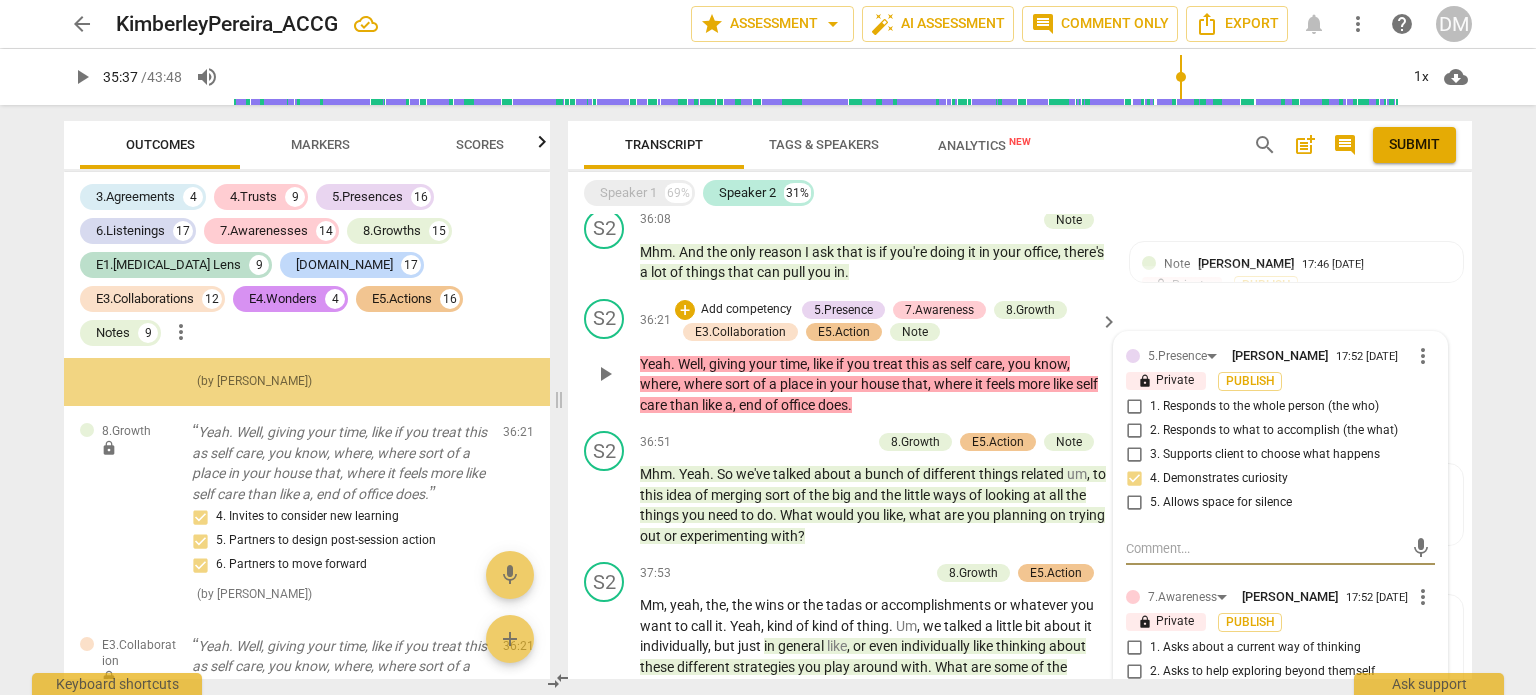 scroll, scrollTop: 20668, scrollLeft: 0, axis: vertical 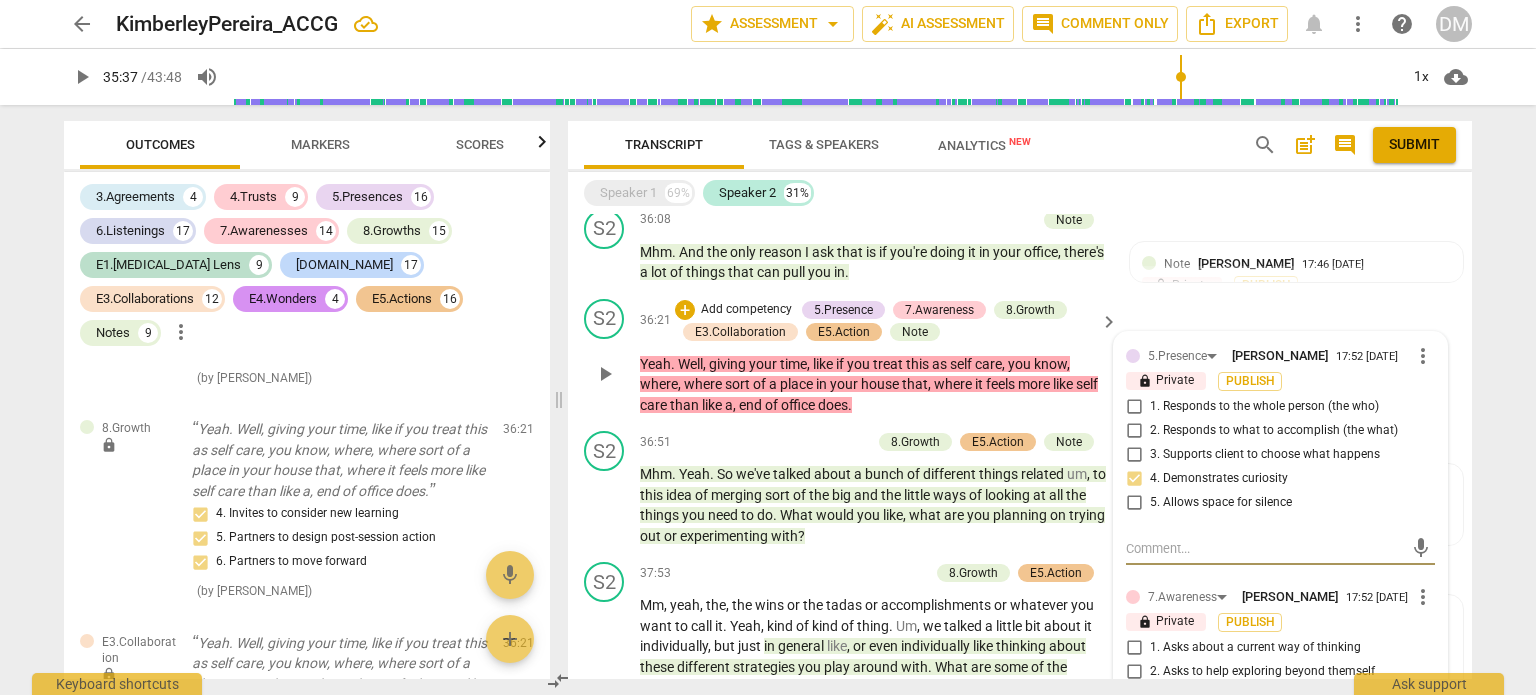 click on "1. Responds to the whole person (the who)" at bounding box center (1134, 407) 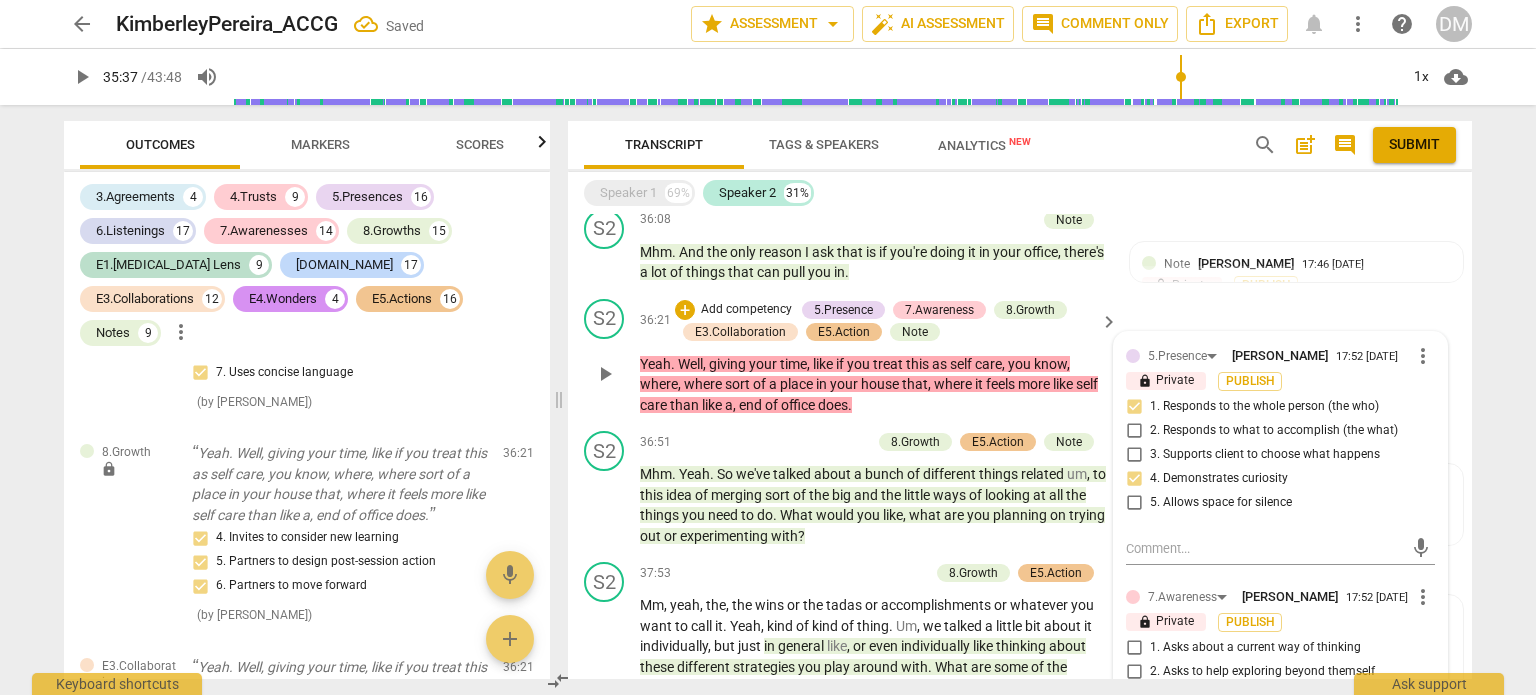 scroll, scrollTop: 20692, scrollLeft: 0, axis: vertical 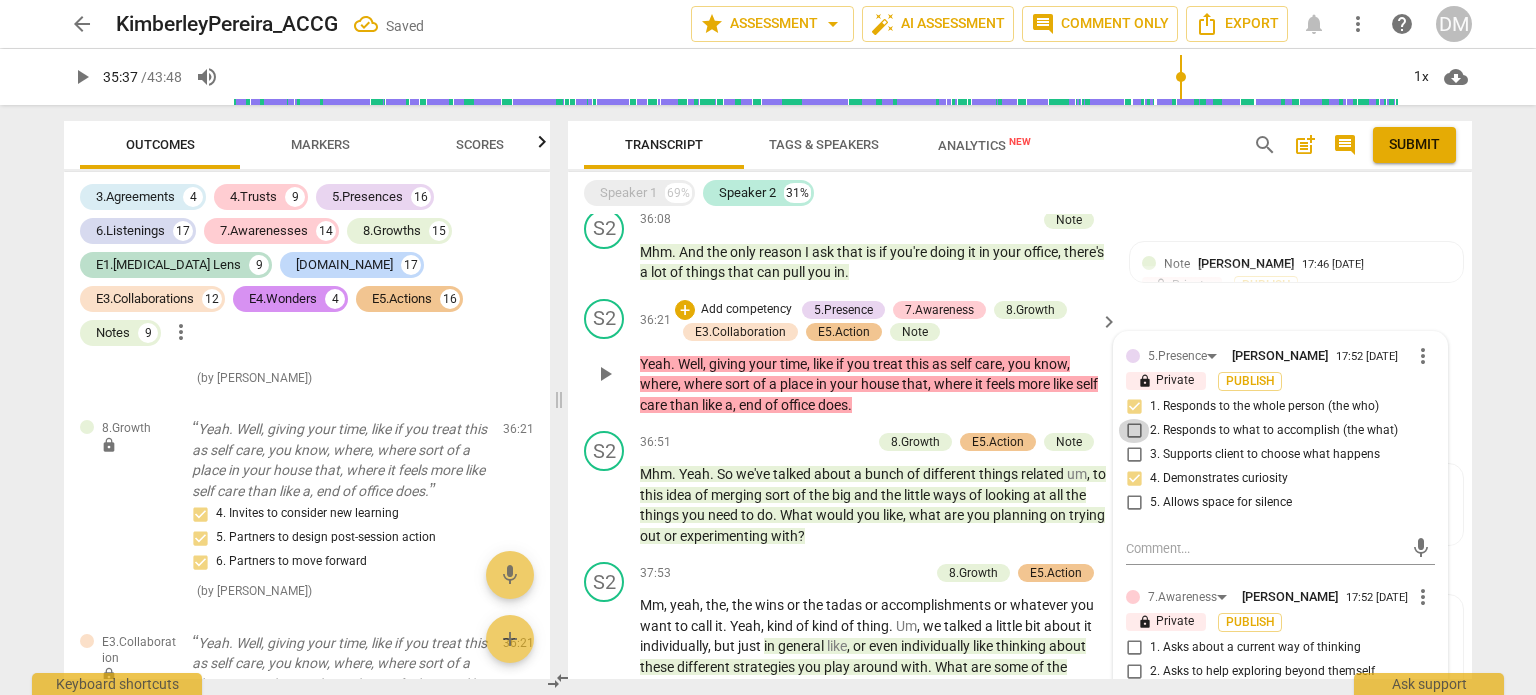 click on "2. Responds to what to accomplish (the what)" at bounding box center (1134, 431) 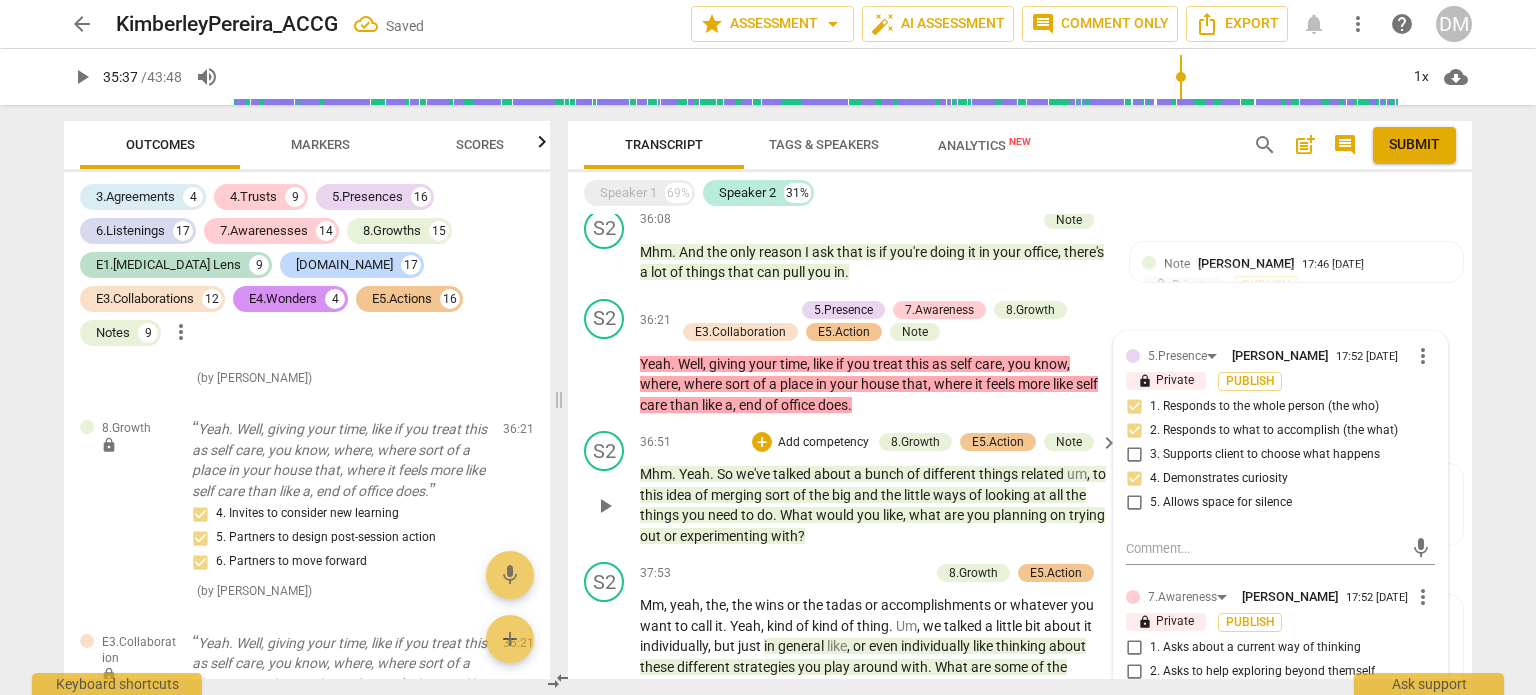 click on "S2 play_arrow pause 36:51 + Add competency 8.Growth E5.Action Note keyboard_arrow_right Mhm .   Yeah .   So   we've   talked   about   a   bunch   of   different   things   related   um ,   to   this   idea   of   merging   sort   of   the   big   and   the   little   ways   of   looking   at   all   the   things   you   need   to   do .   What   would   you   like ,   what   are   you   planning   on   trying   out   or   experimenting   with ? 8.Growth [PERSON_NAME] 17:47 [DATE] lock Private Publish 5. Partners to design post-session action E5.Action [PERSON_NAME] 17:47 [DATE] lock Private Publish 1. Partners to identify priorities, steps, and timeline 4. Encourages learning via experimentation and action 8. Invites recapping commitments Note [PERSON_NAME] 17:50 [DATE] lock Private Publish By asking your client to state what he plans to do, you are supporting his working memory and allowing him to determine what he is committed to doing." at bounding box center [1020, 488] 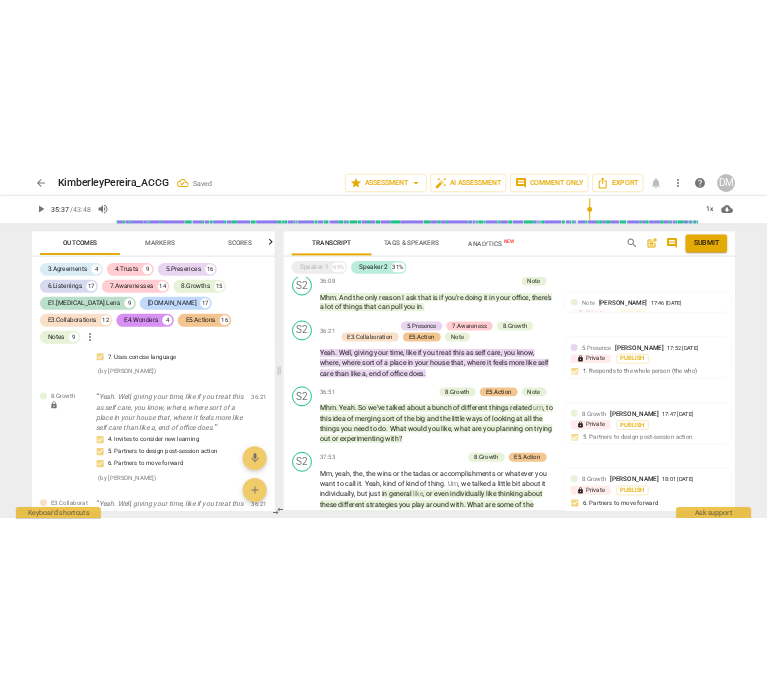 scroll, scrollTop: 20716, scrollLeft: 0, axis: vertical 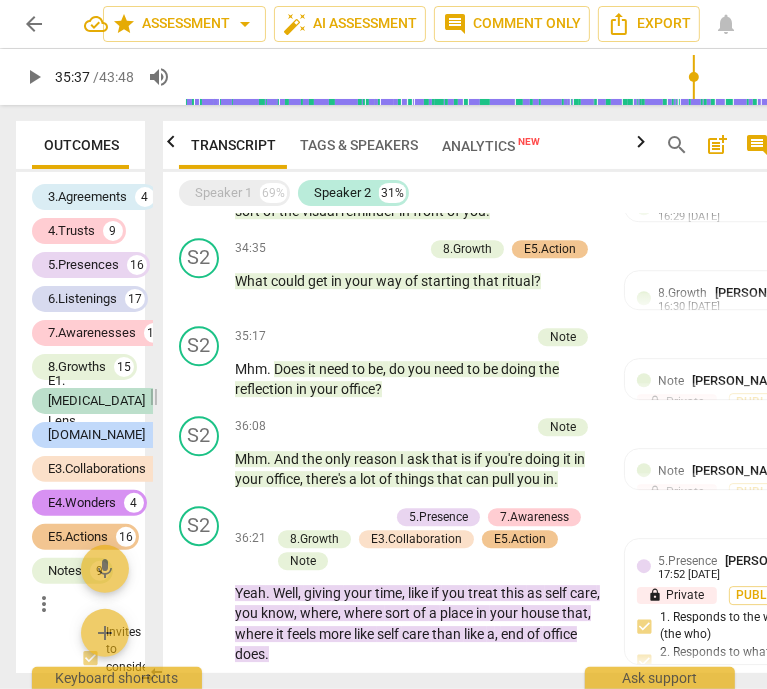 drag, startPoint x: 507, startPoint y: 398, endPoint x: 150, endPoint y: 396, distance: 357.0056 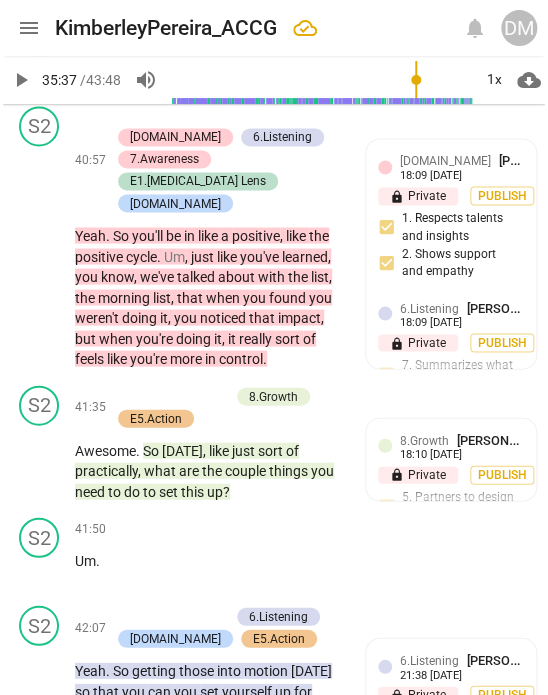 scroll, scrollTop: 10617, scrollLeft: 0, axis: vertical 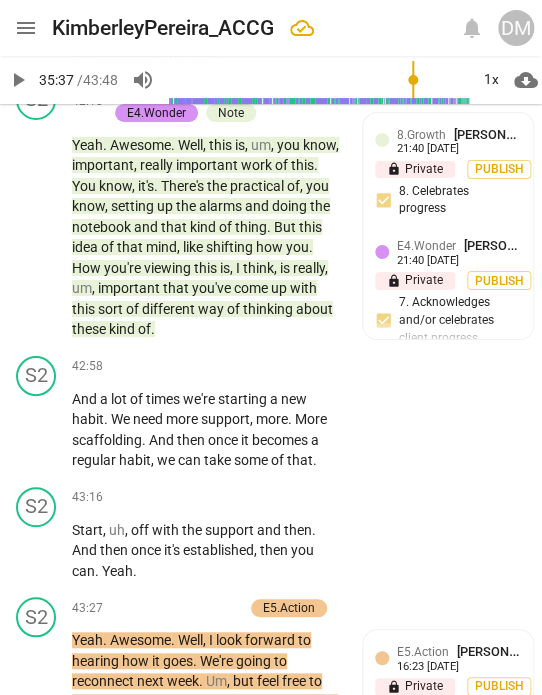 click on "+" at bounding box center (218, 868) 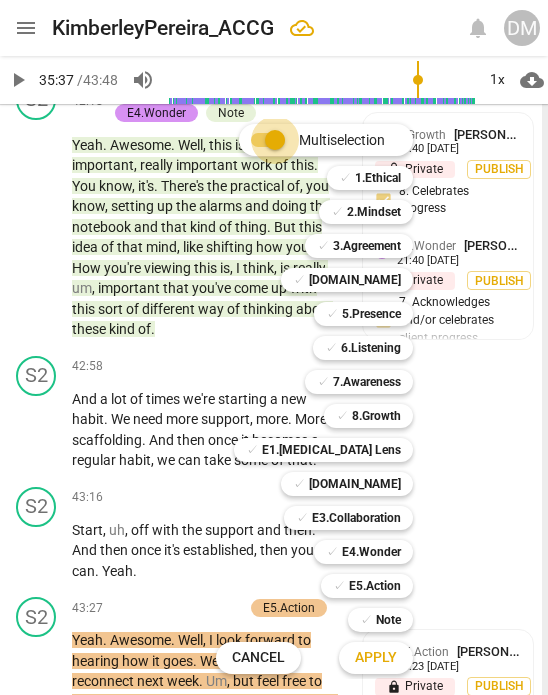 click on "Multiselection" at bounding box center [275, 140] 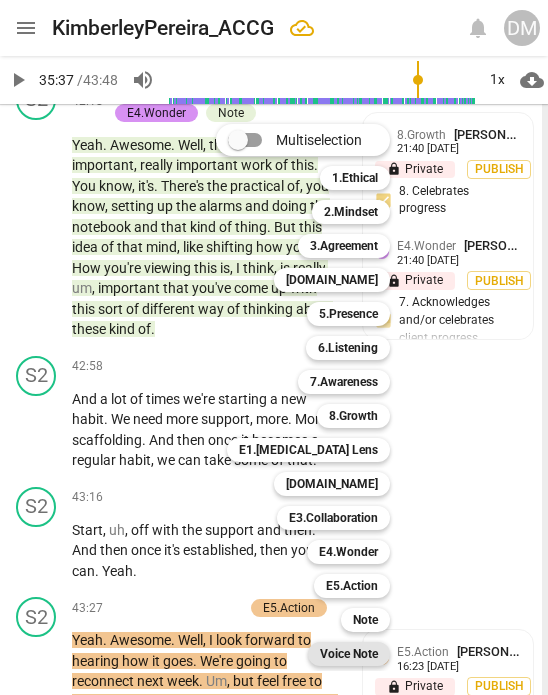 click on "Voice Note" at bounding box center (349, 654) 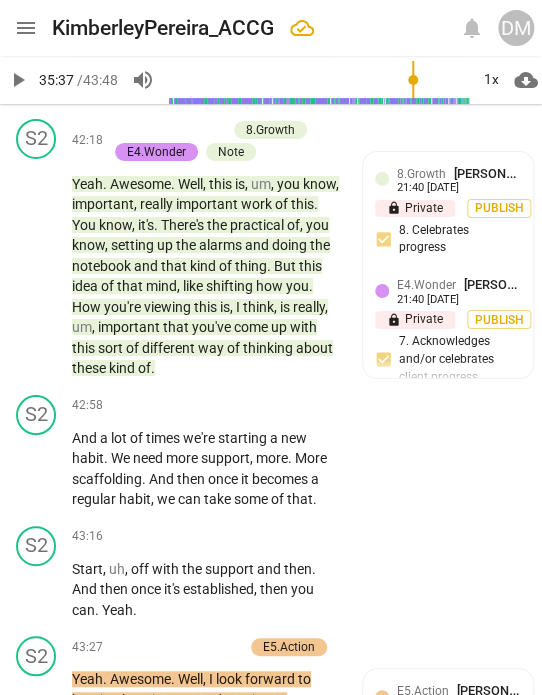 scroll, scrollTop: 10639, scrollLeft: 0, axis: vertical 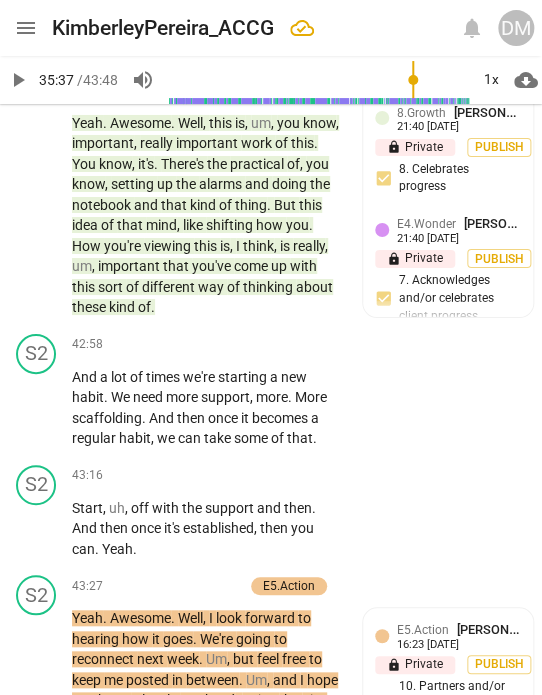 click on "check_circle" at bounding box center [374, 979] 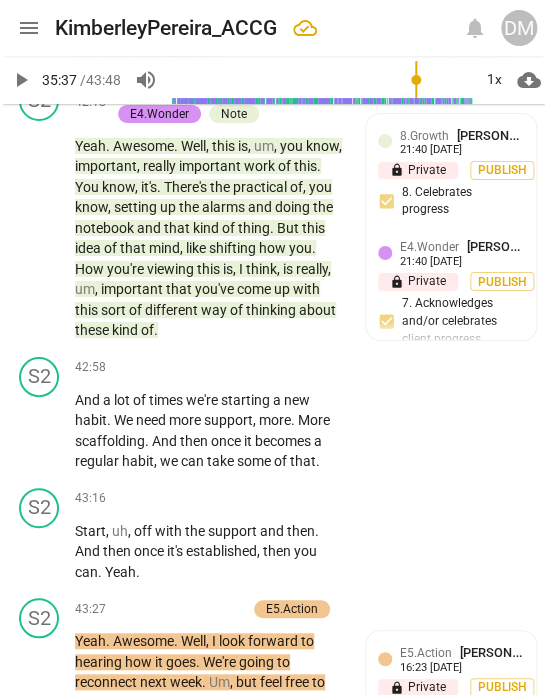 scroll, scrollTop: 10609, scrollLeft: 0, axis: vertical 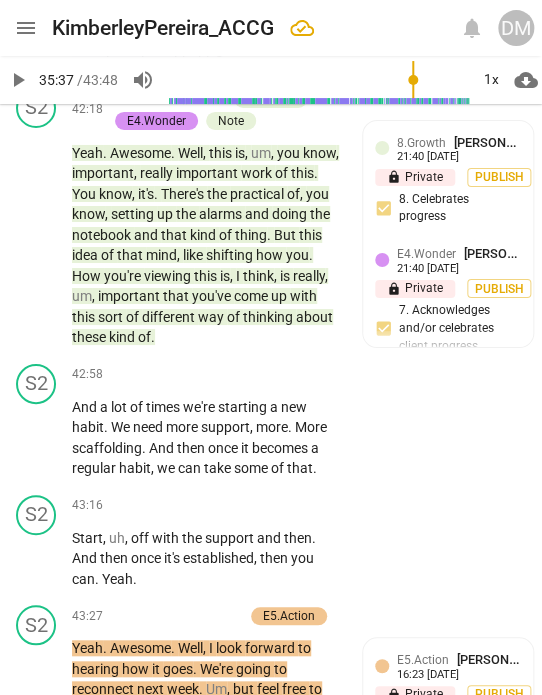 click on "+" at bounding box center (127, 876) 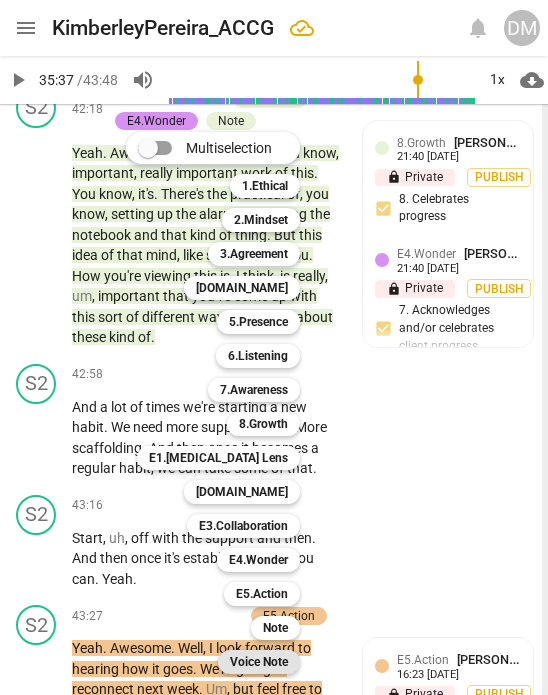 click on "Voice Note" at bounding box center [259, 662] 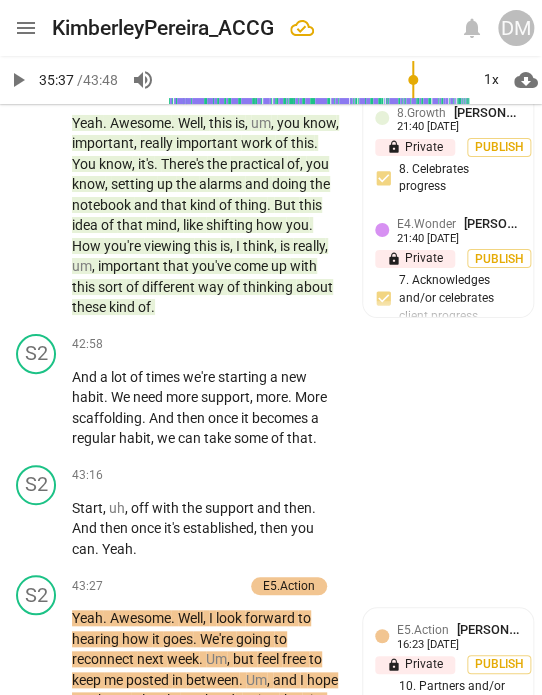 scroll, scrollTop: 10632, scrollLeft: 0, axis: vertical 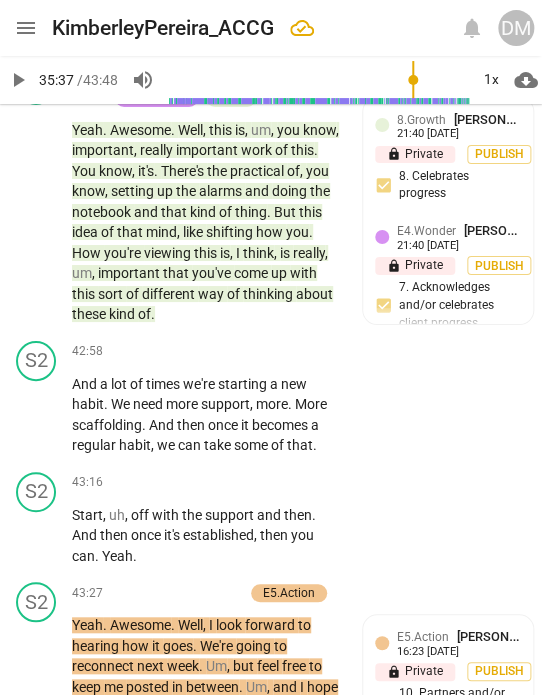 click on "check_circle" at bounding box center [374, 986] 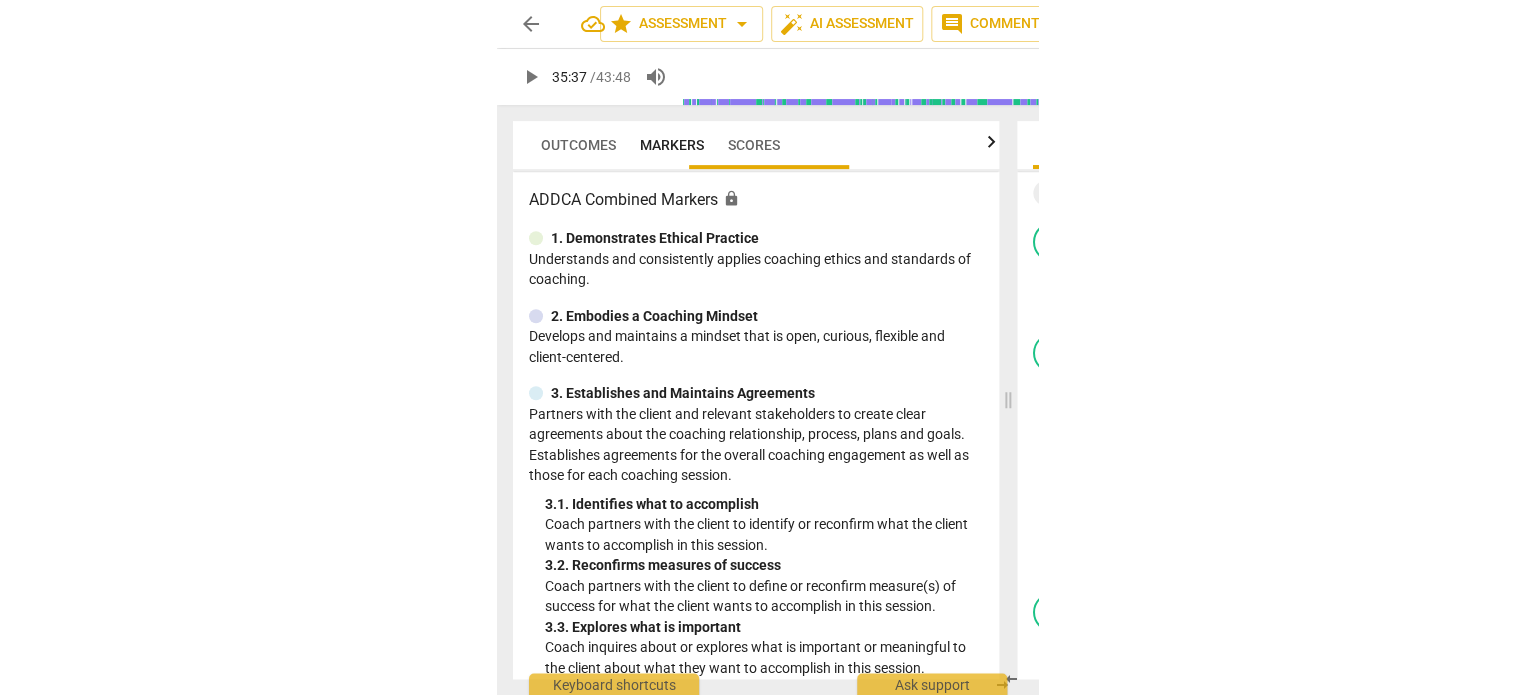 scroll, scrollTop: 0, scrollLeft: 0, axis: both 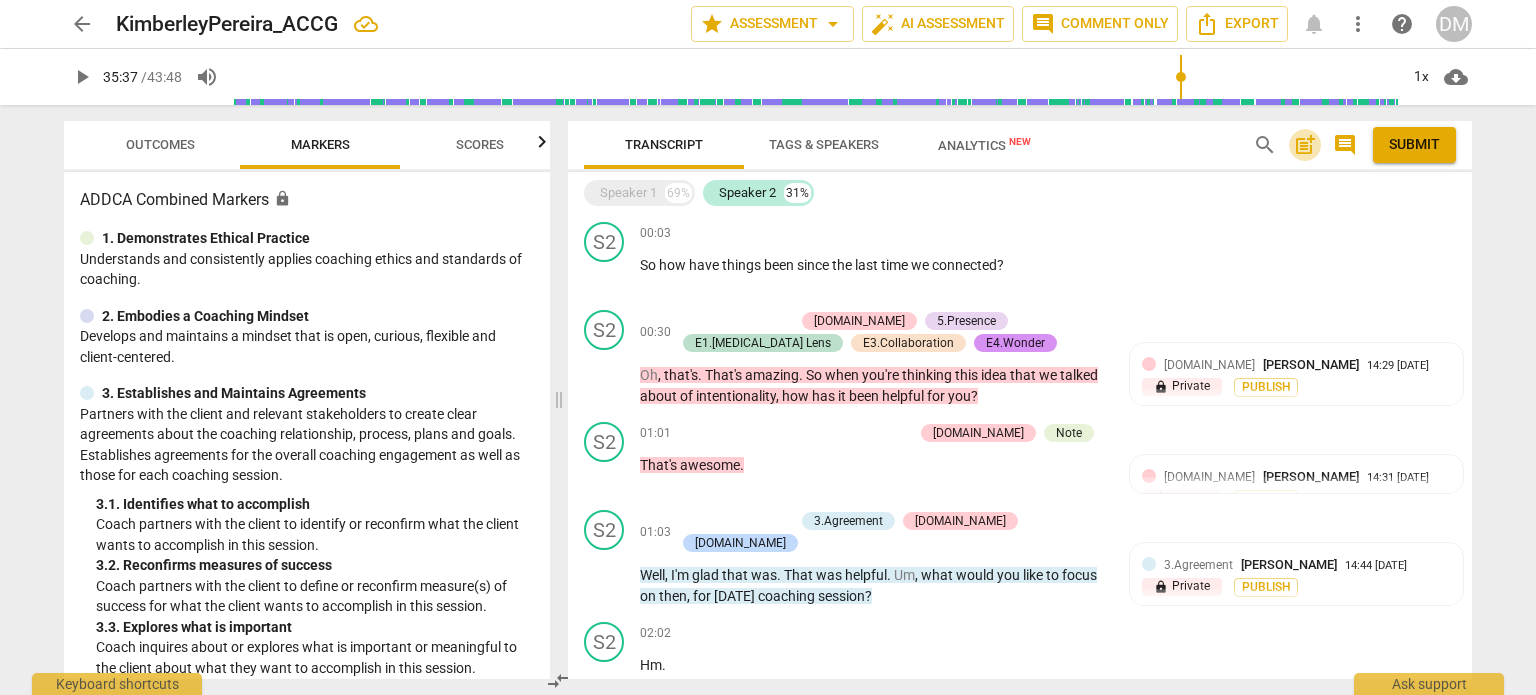 click on "post_add" at bounding box center [1305, 145] 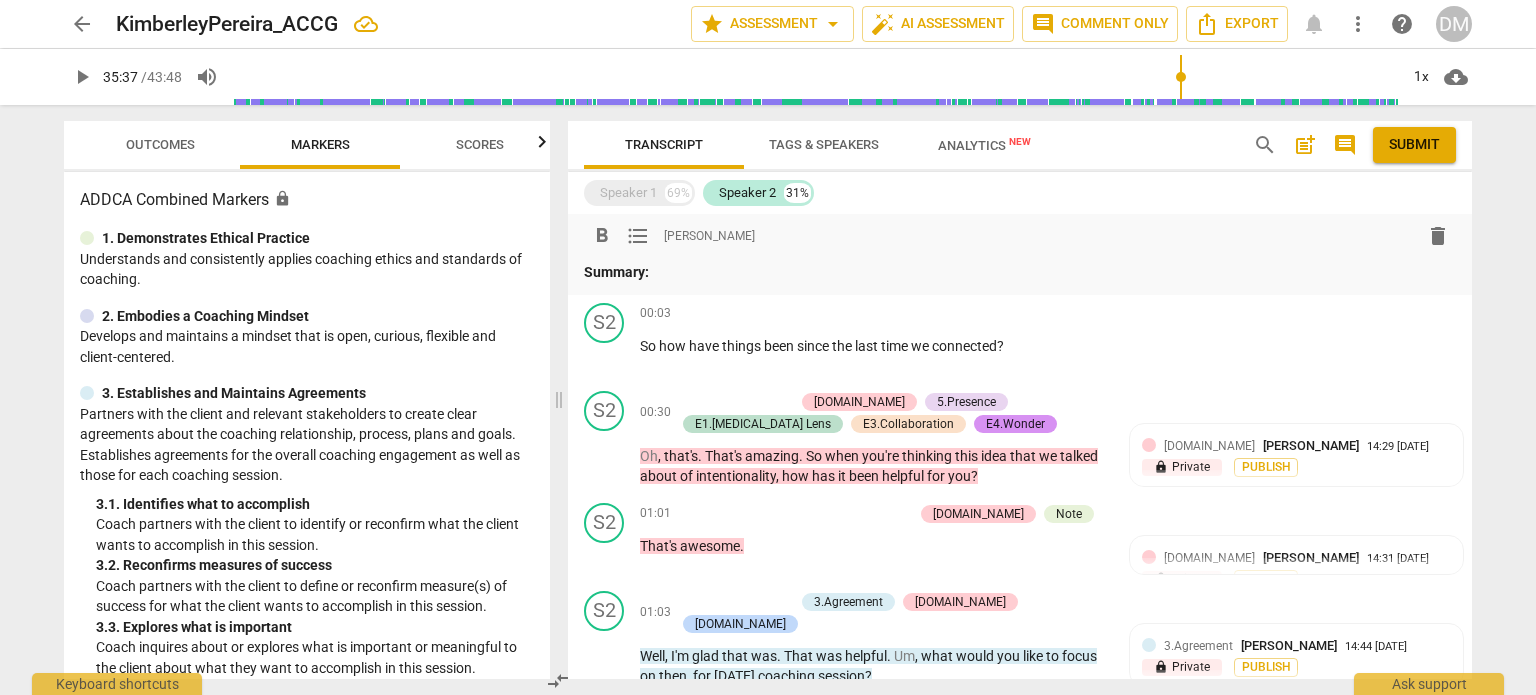 click on "Summary:" at bounding box center [1020, 272] 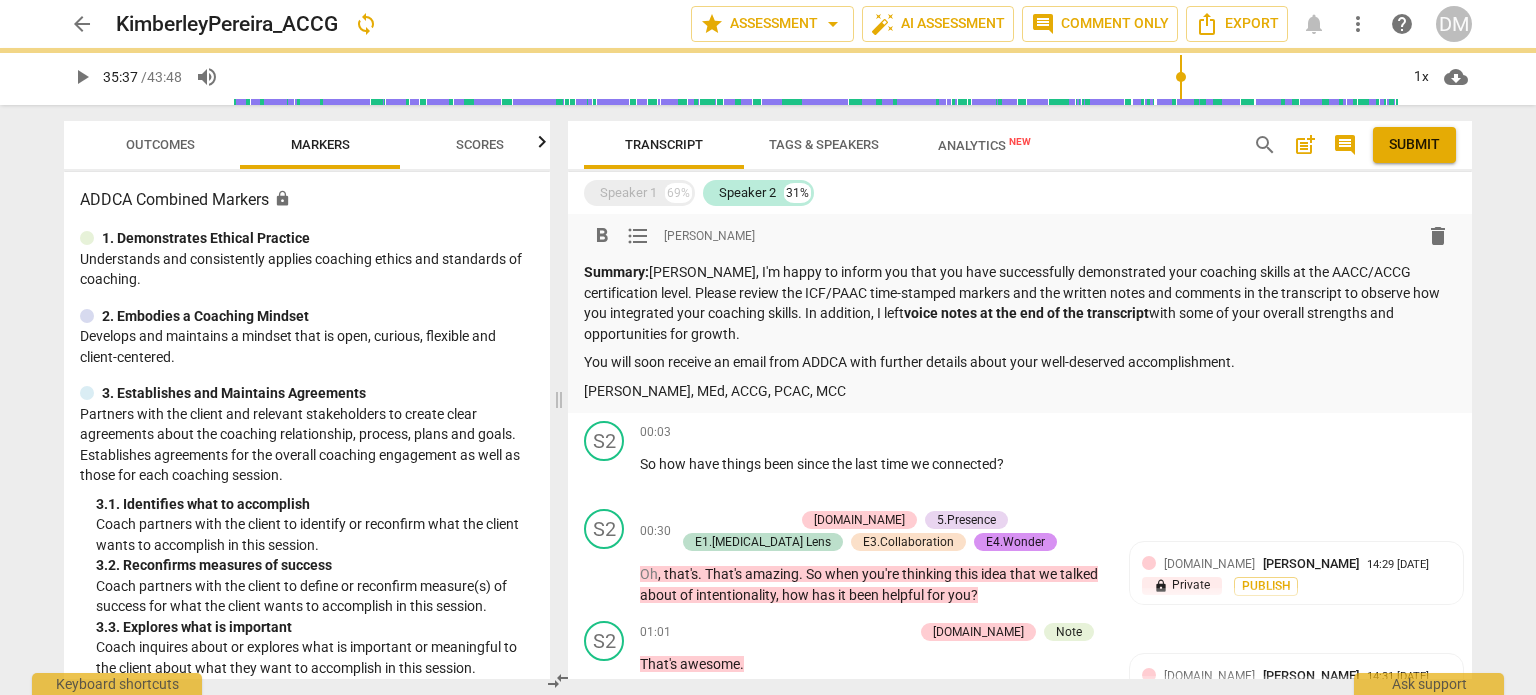 click on "Summary:   [PERSON_NAME], I'm happy to inform you that you have successfully demonstrated your coaching skills at the AACC/ACCG   certification level. Please review the ICF/PAAC time-stamped markers and the written notes and comments in the transcript to observe how you integrated your coaching skills. In addition, I left  voice notes at the end of the transcript  with some of your overall strengths and opportunities for growth." at bounding box center [1020, 303] 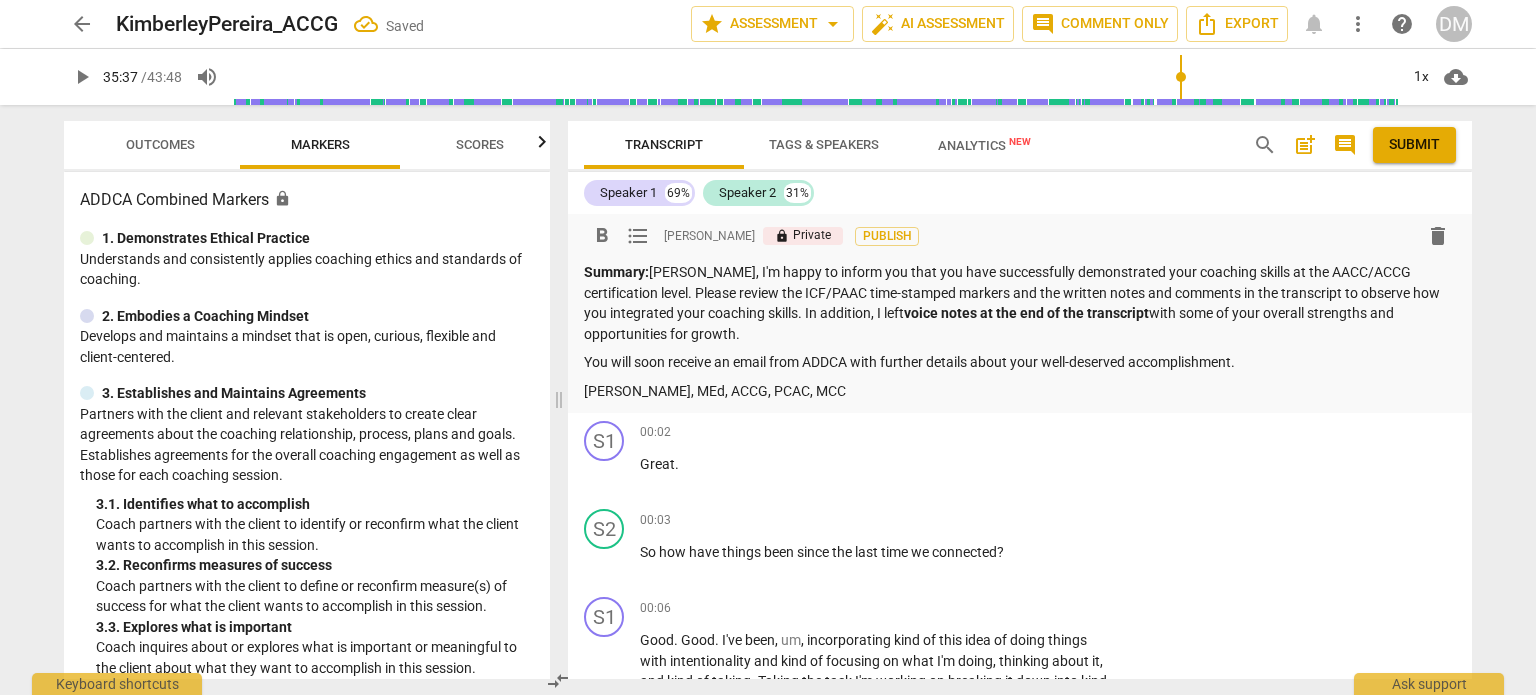 click on "Summary:   [PERSON_NAME], I'm happy to inform you that you have successfully demonstrated your coaching skills at the AACC/ACCG   certification level. Please review the ICF/PAAC time-stamped markers and the written notes and comments in the transcript to observe how you integrated your coaching skills. In addition, I left  voice notes at the end of the transcript  with some of your overall strengths and opportunities for growth." at bounding box center [1020, 303] 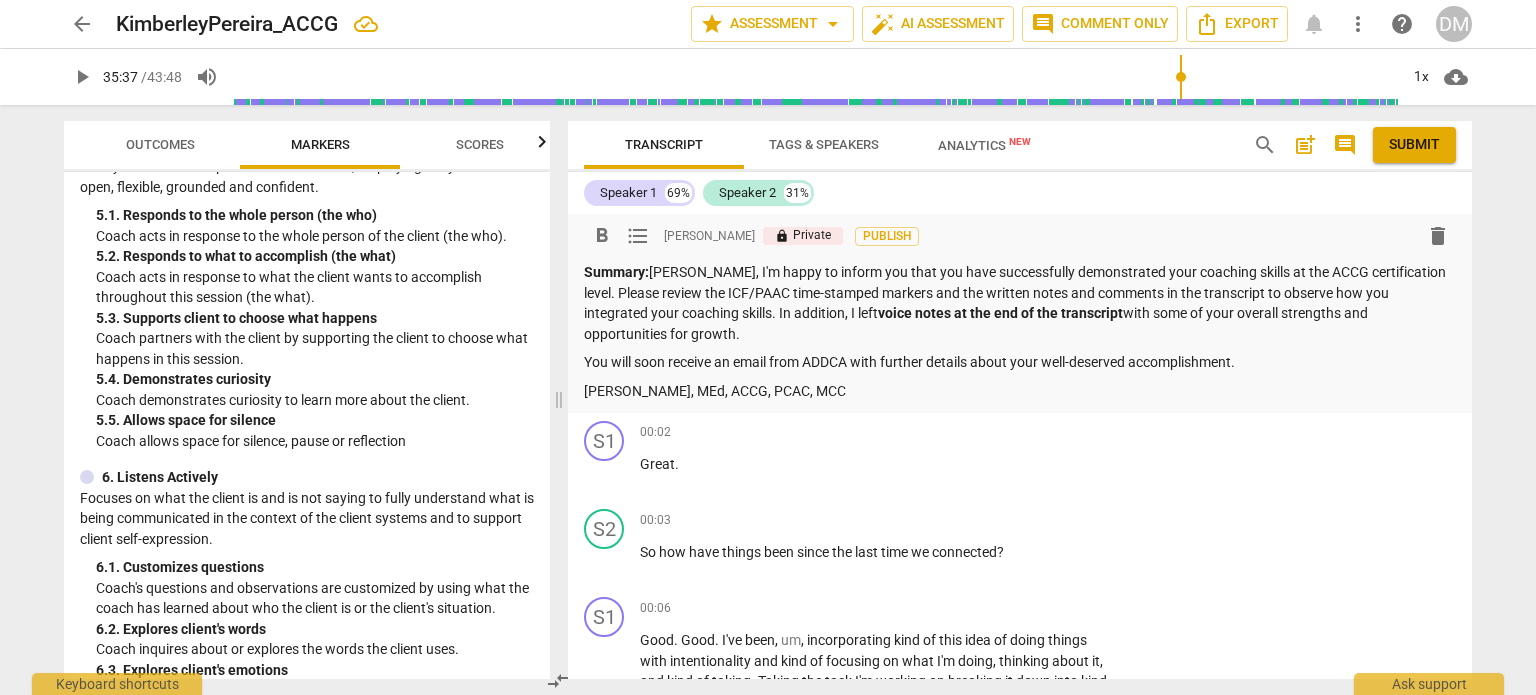 scroll, scrollTop: 0, scrollLeft: 0, axis: both 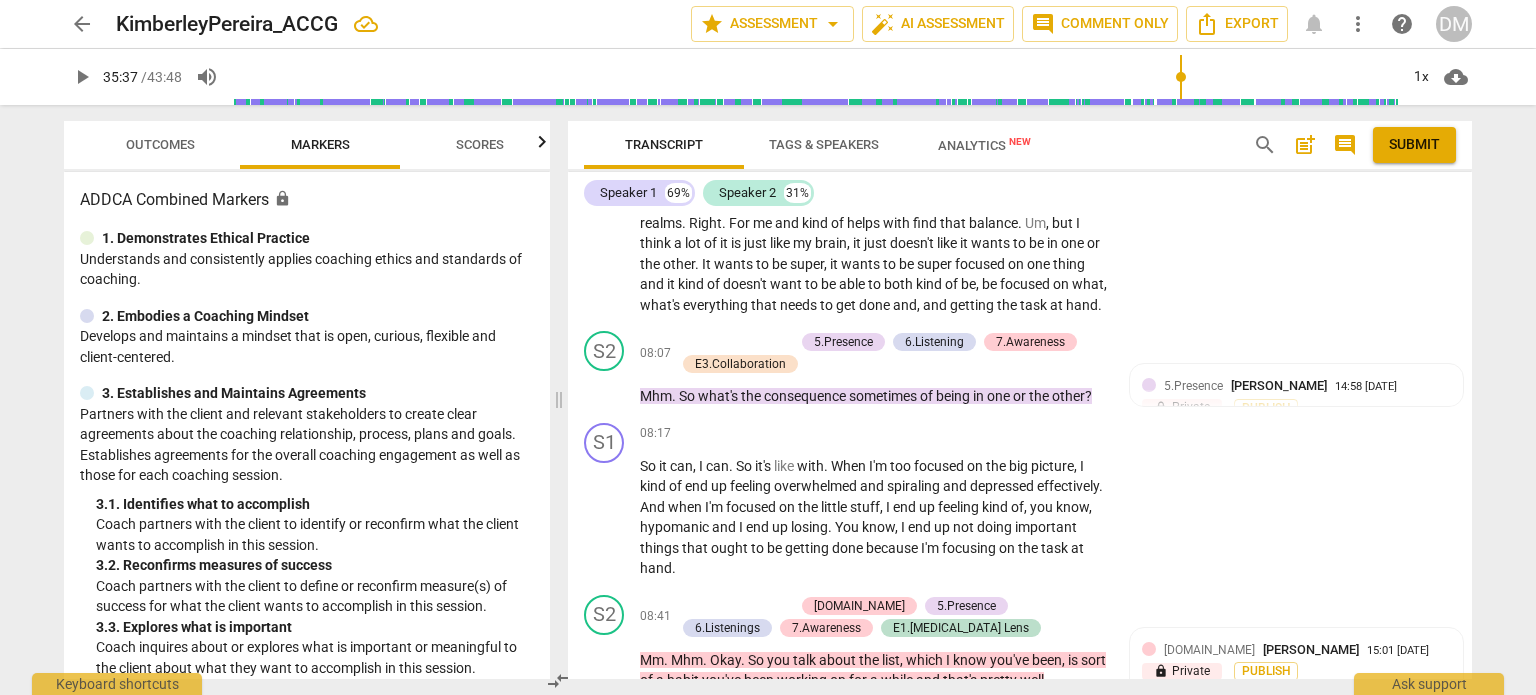 click on "Scores" at bounding box center [480, 144] 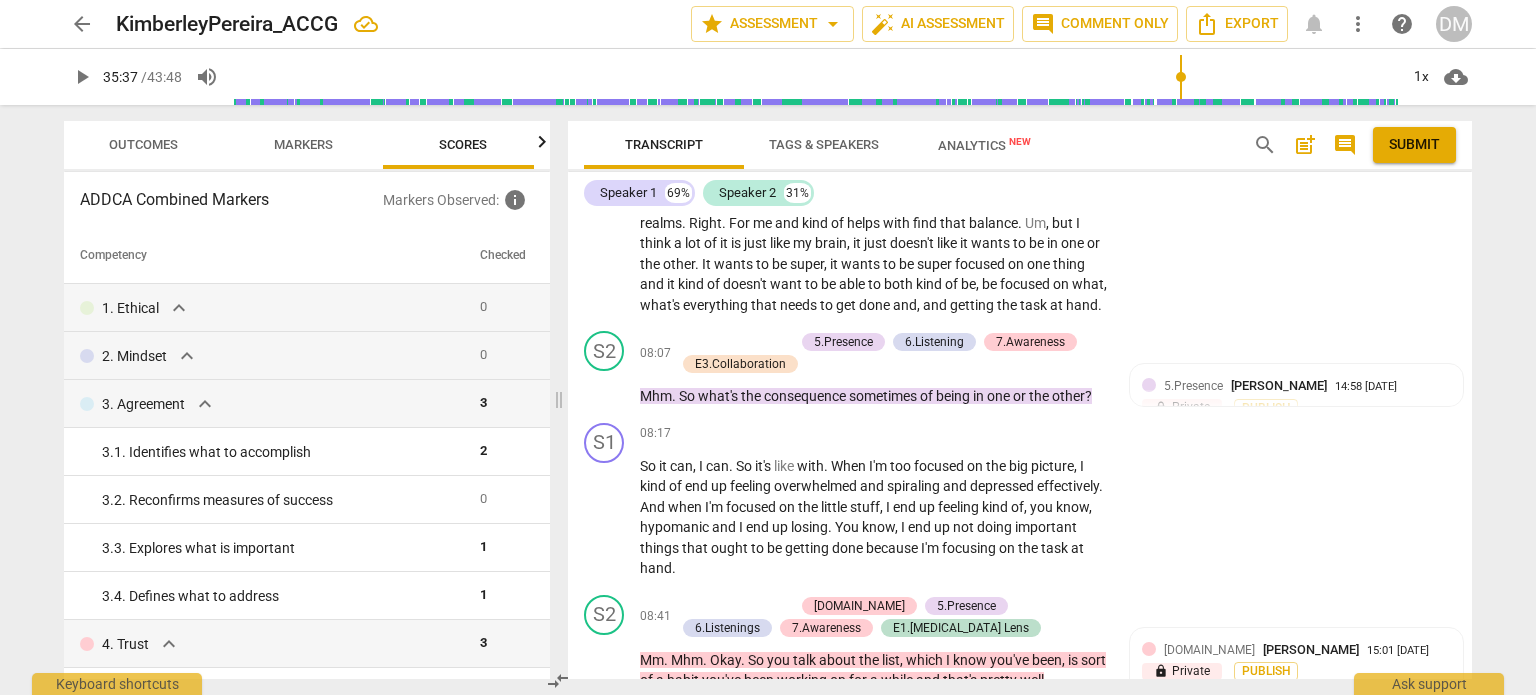 scroll, scrollTop: 0, scrollLeft: 25, axis: horizontal 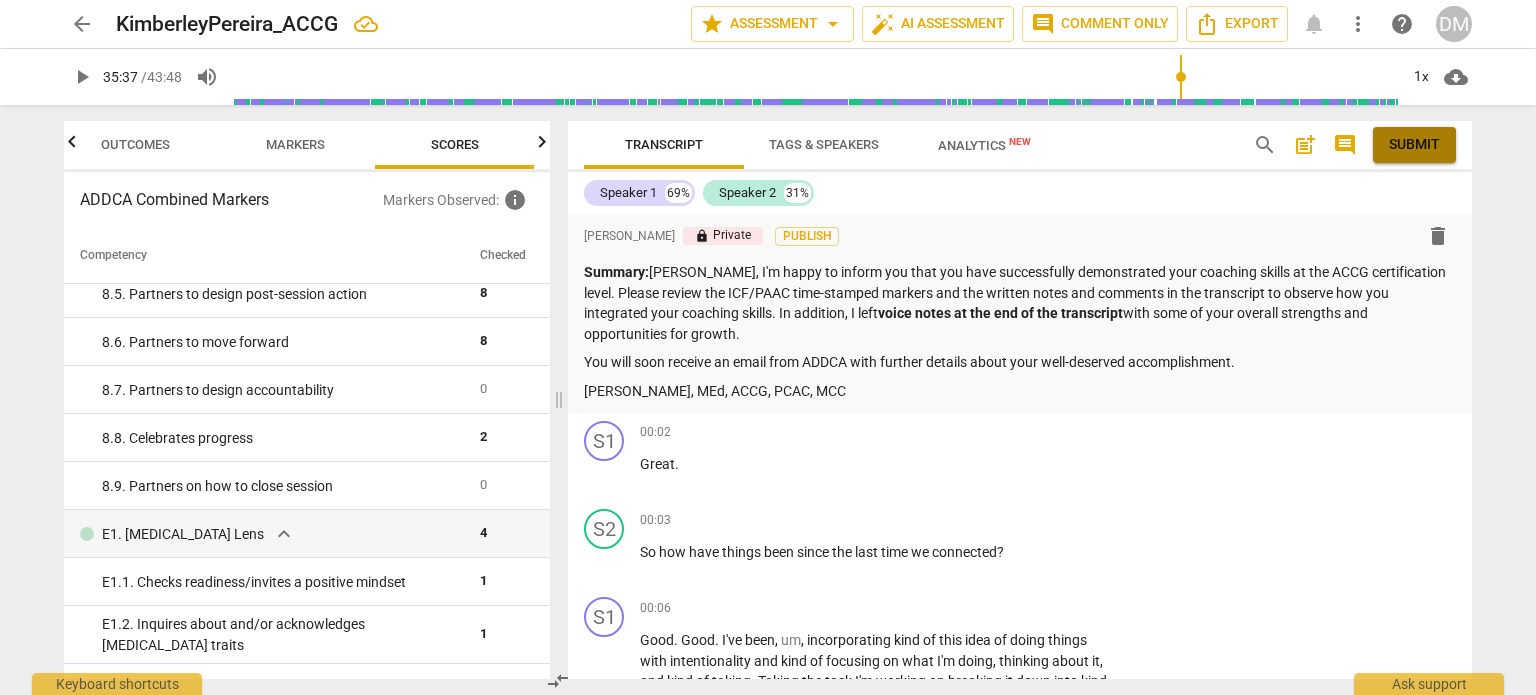 click on "Submit" at bounding box center (1414, 145) 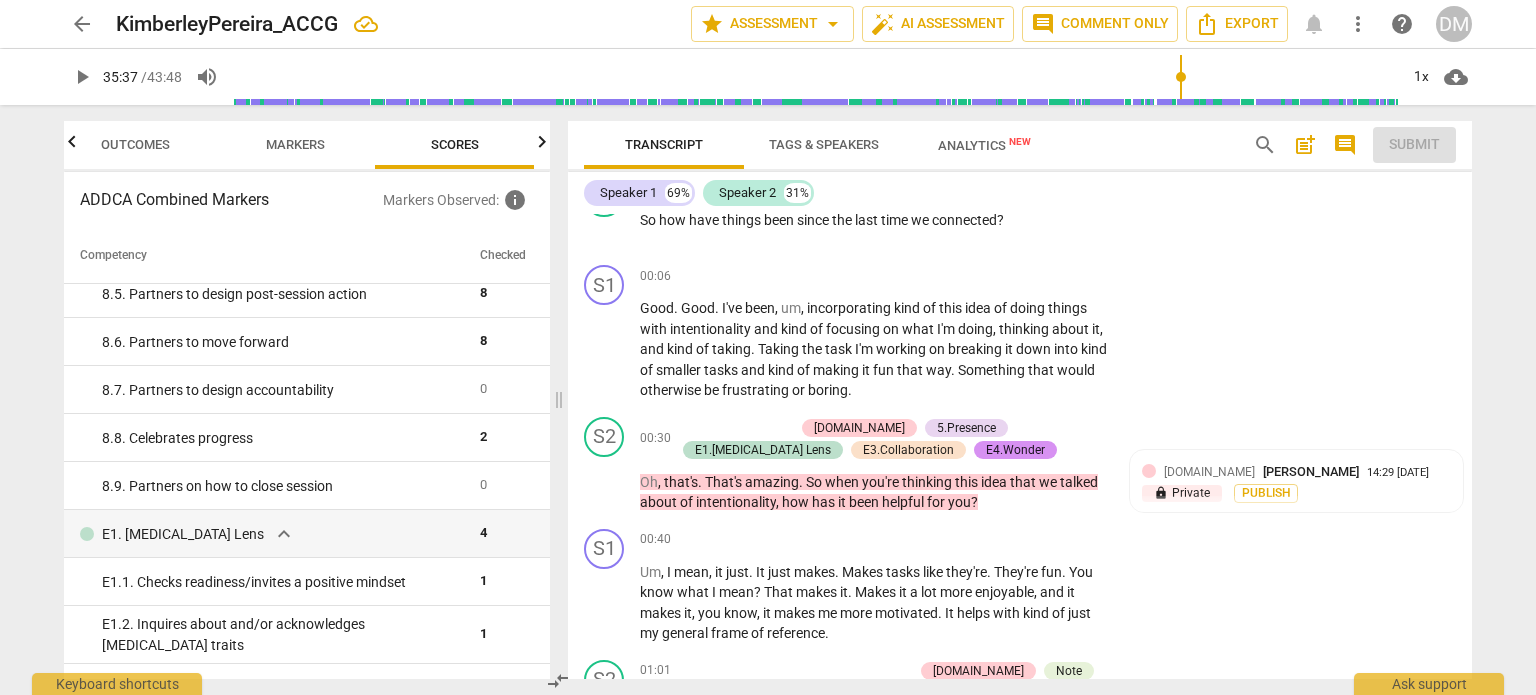 scroll, scrollTop: 0, scrollLeft: 0, axis: both 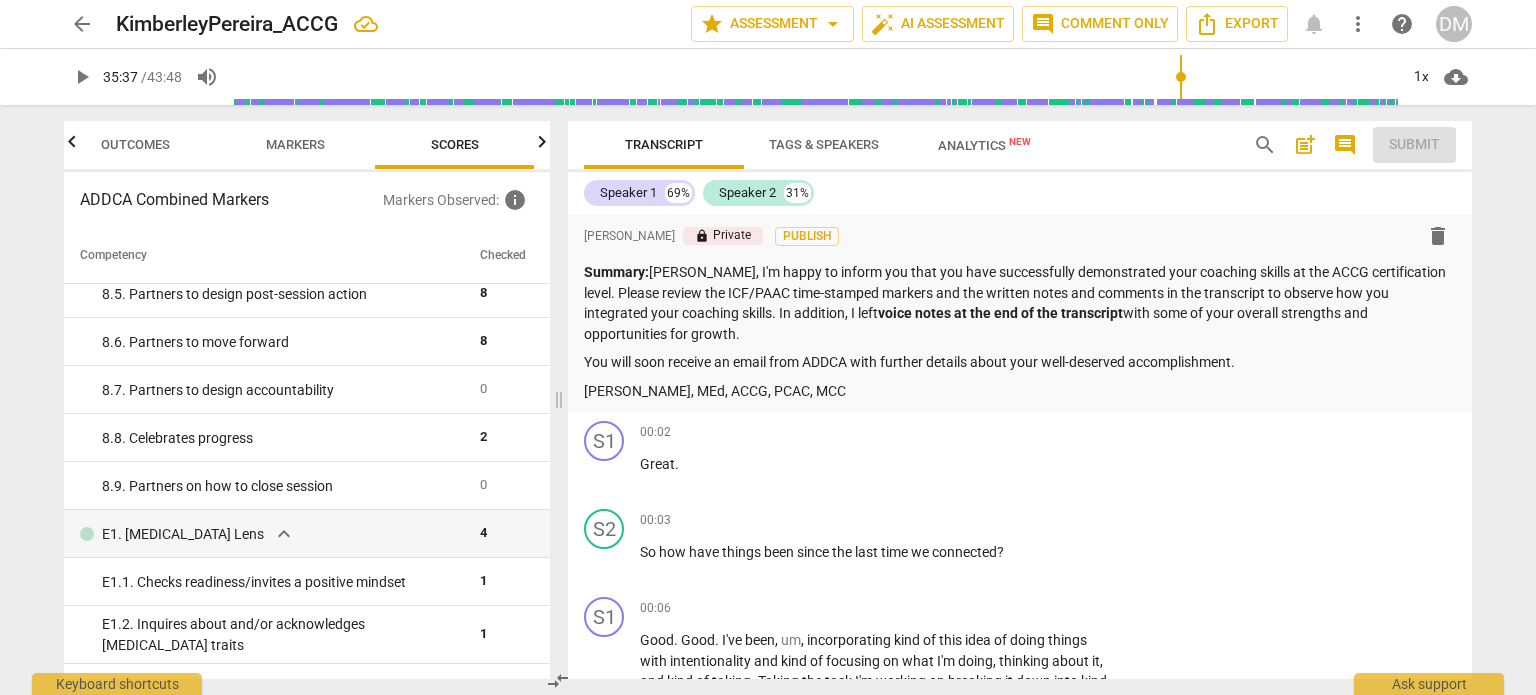 click on "Outcomes" at bounding box center [135, 144] 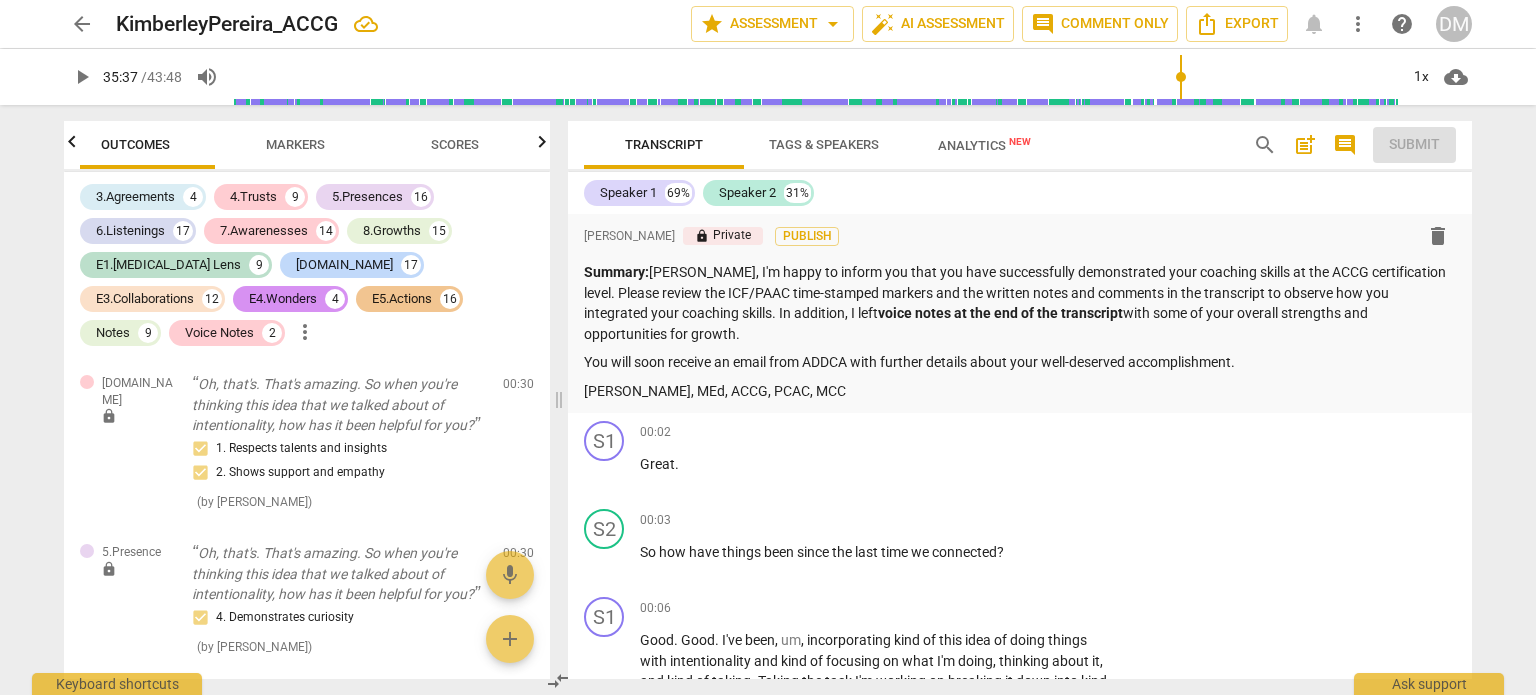 scroll, scrollTop: 0, scrollLeft: 0, axis: both 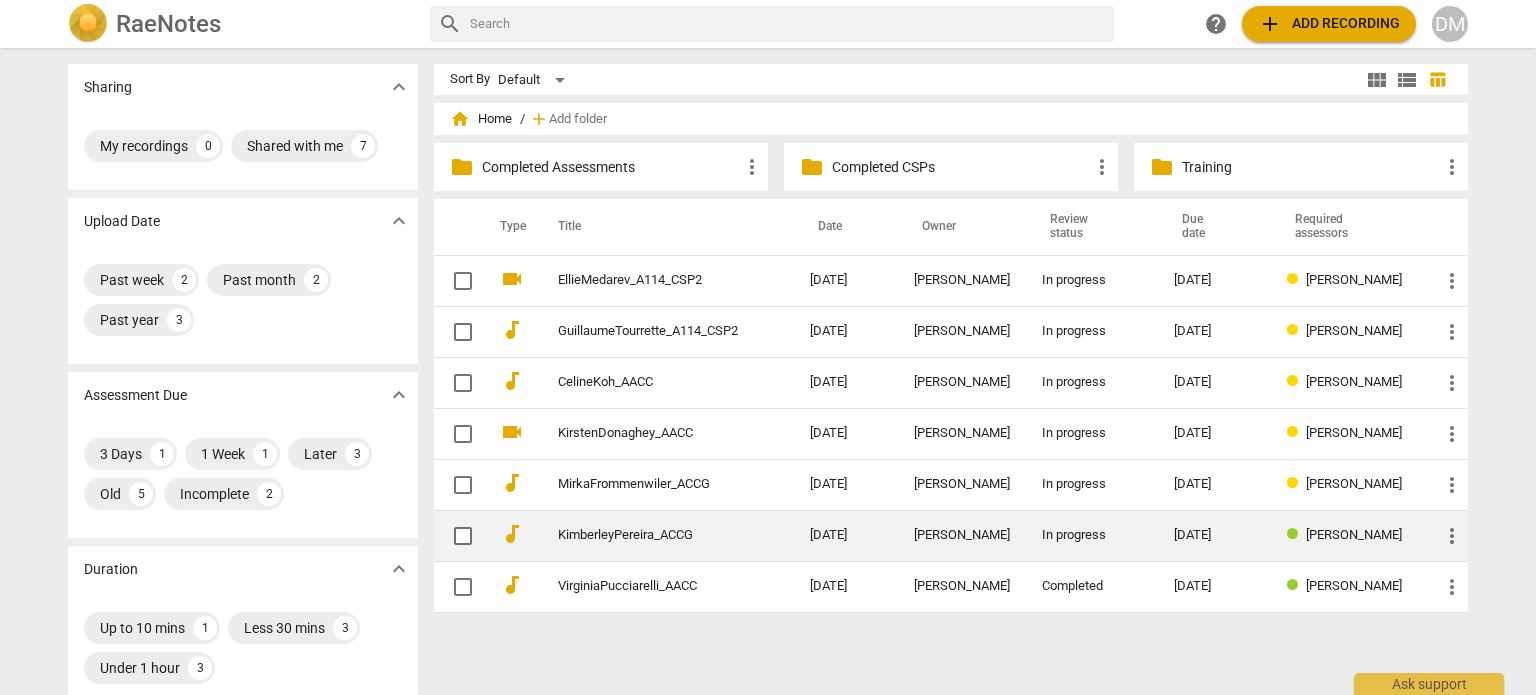 click on "KimberleyPereira_ACCG" at bounding box center (664, 535) 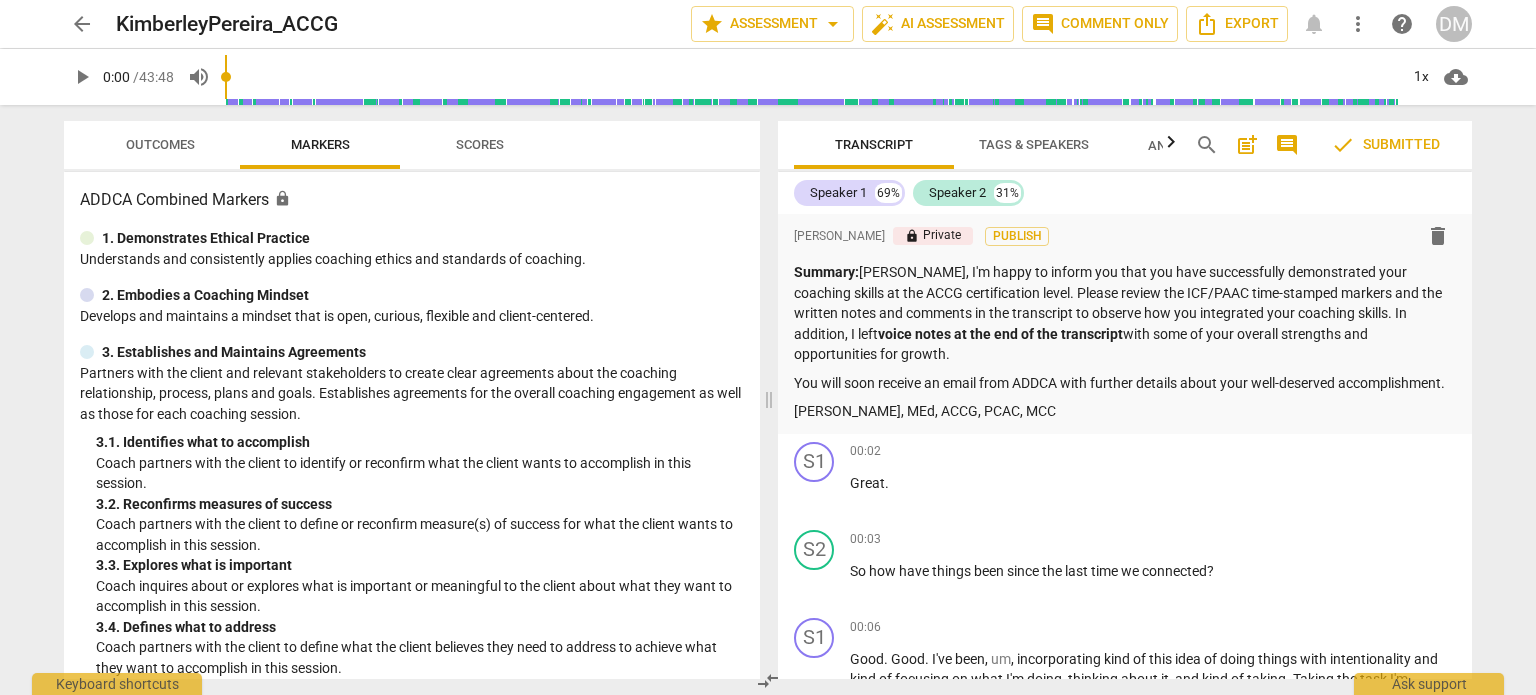 click on "arrow_back" at bounding box center (82, 24) 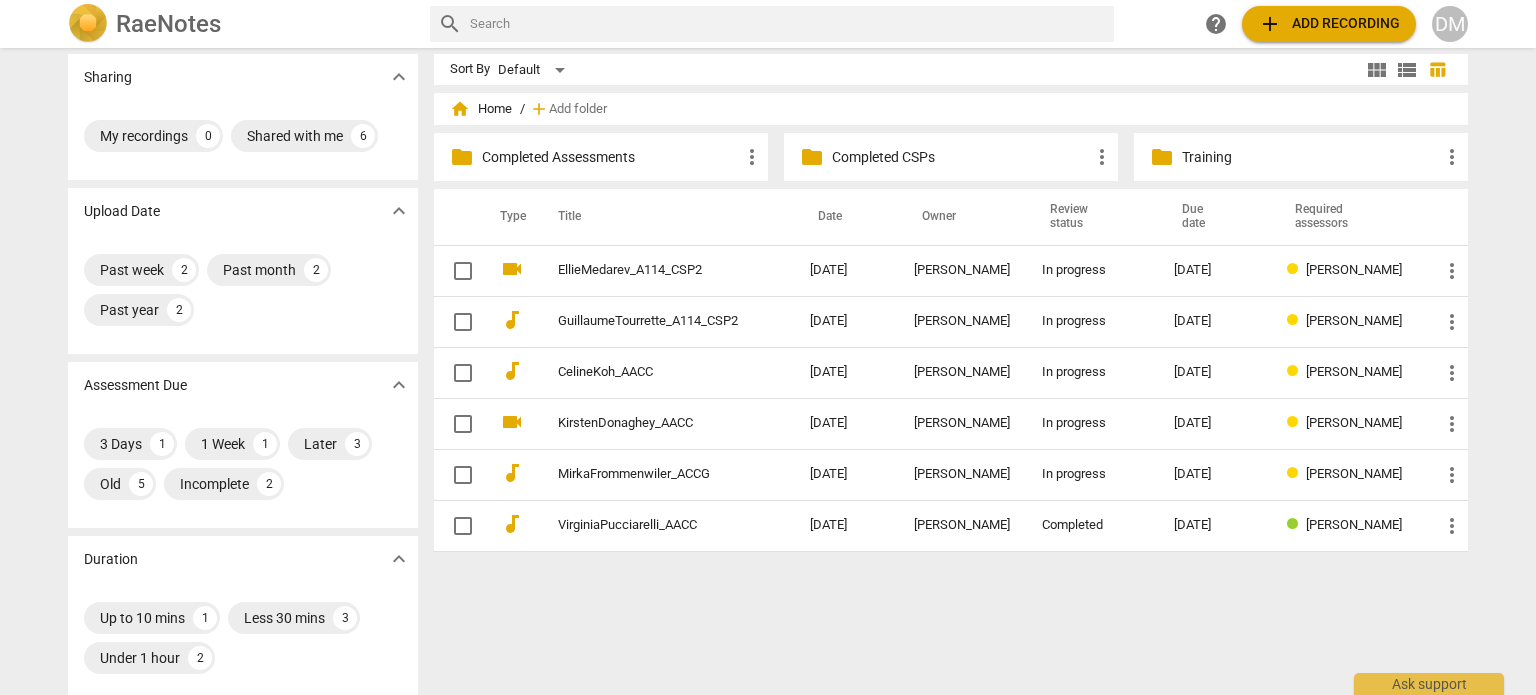 scroll, scrollTop: 0, scrollLeft: 0, axis: both 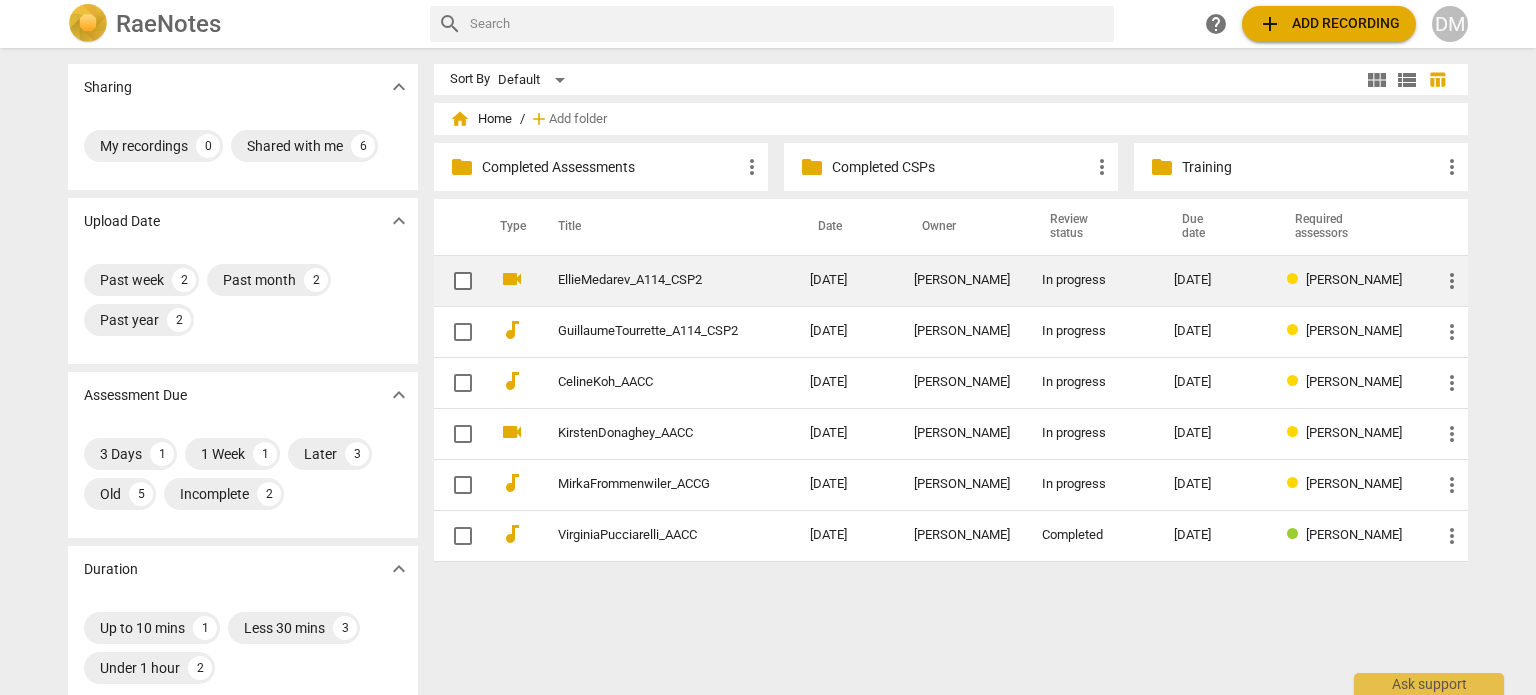 click on "EllieMedarev_A114_CSP2" at bounding box center (648, 280) 